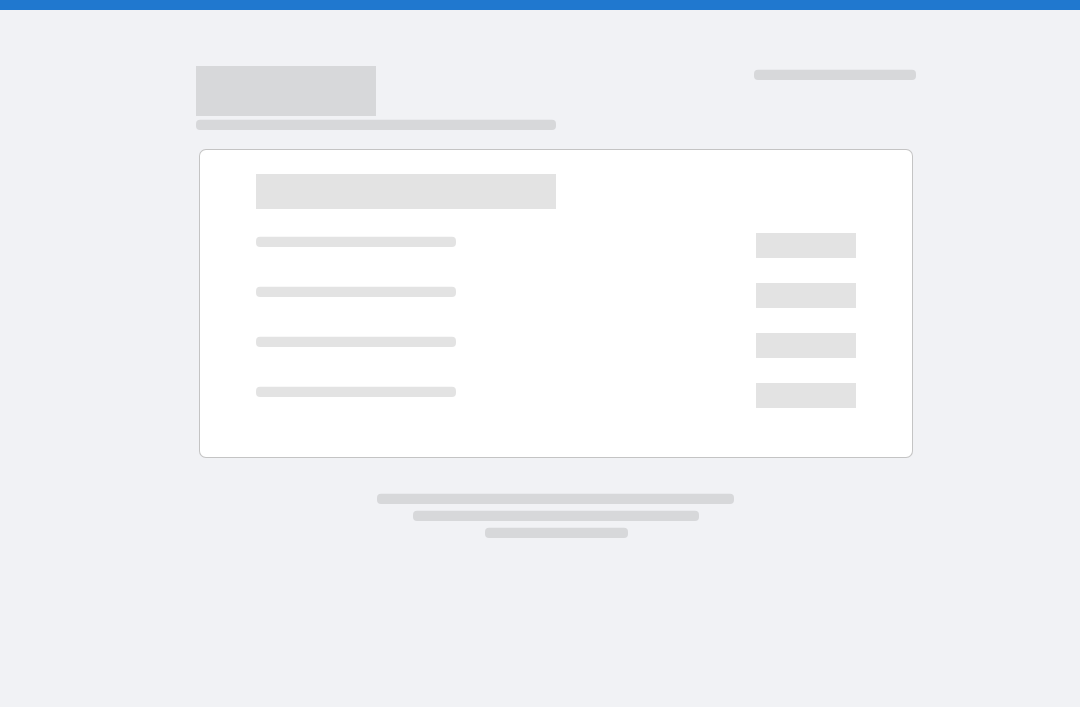 scroll, scrollTop: 0, scrollLeft: 0, axis: both 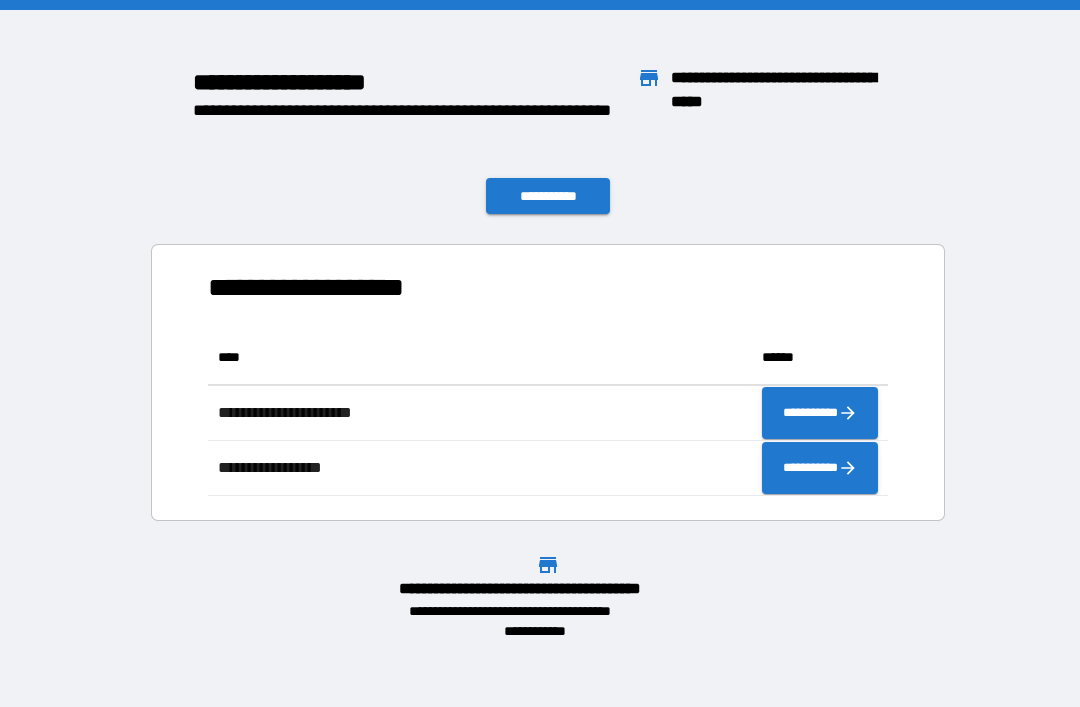 click on "**********" at bounding box center [548, 196] 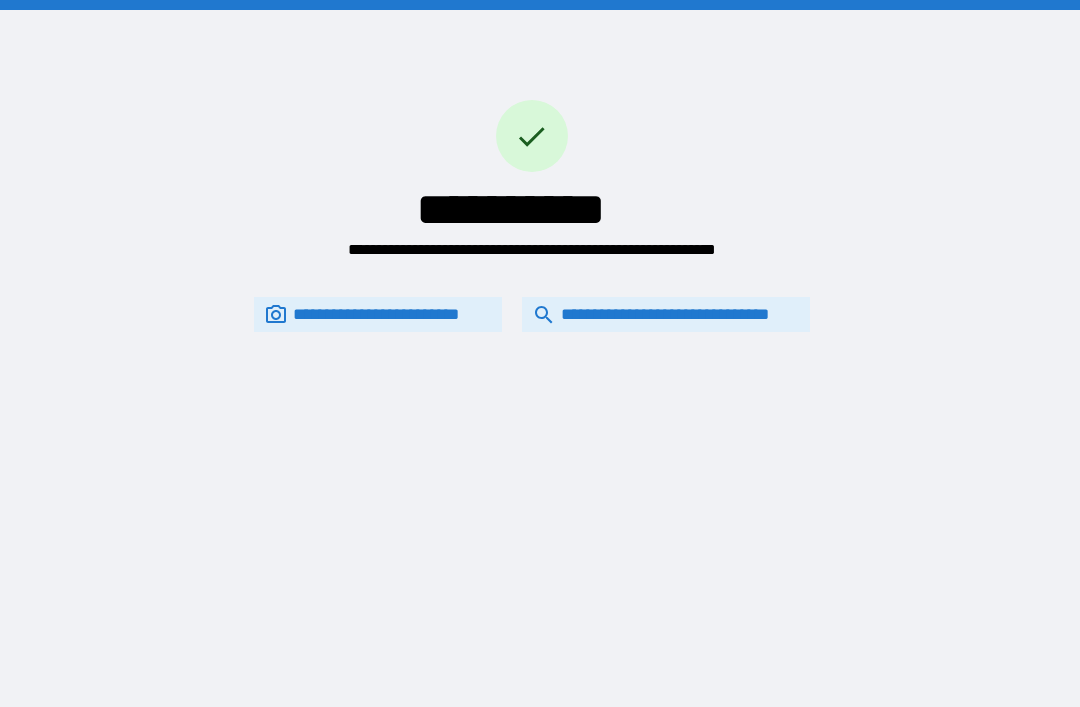 click on "**********" at bounding box center (666, 314) 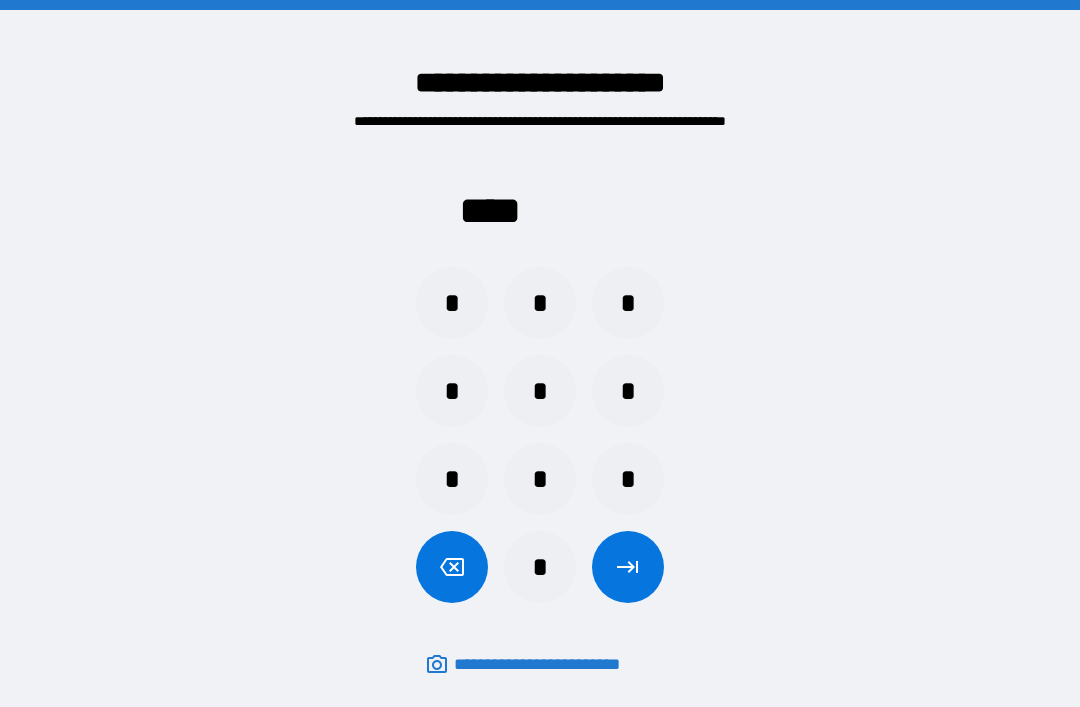 click on "*" at bounding box center (540, 567) 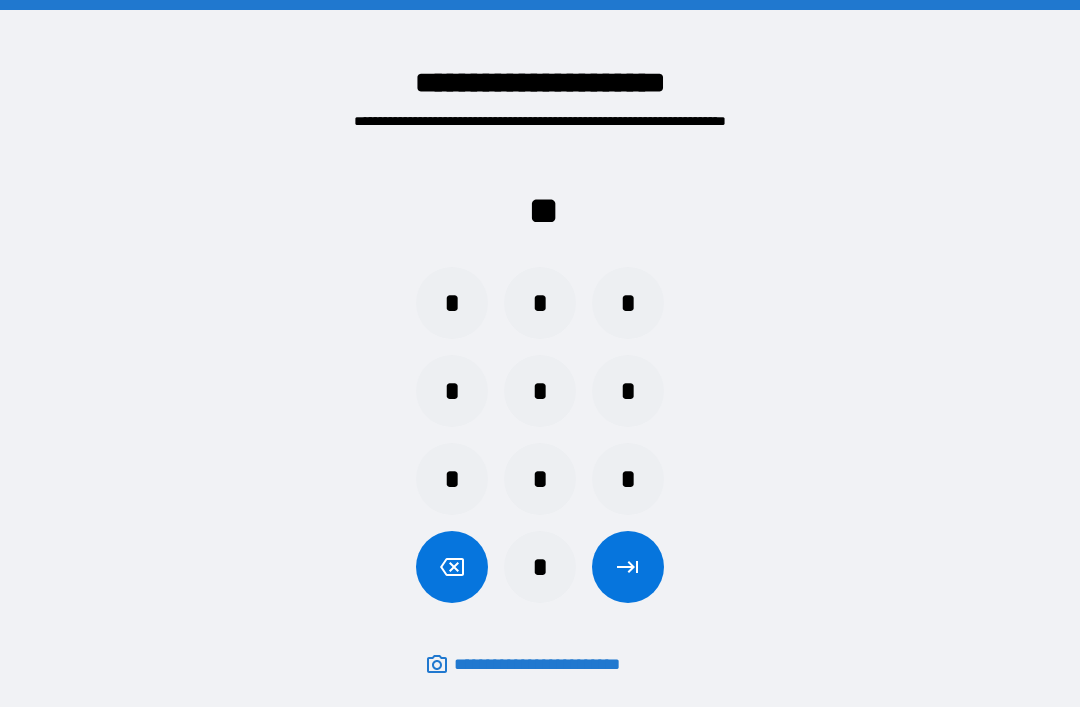 click on "*" at bounding box center [452, 391] 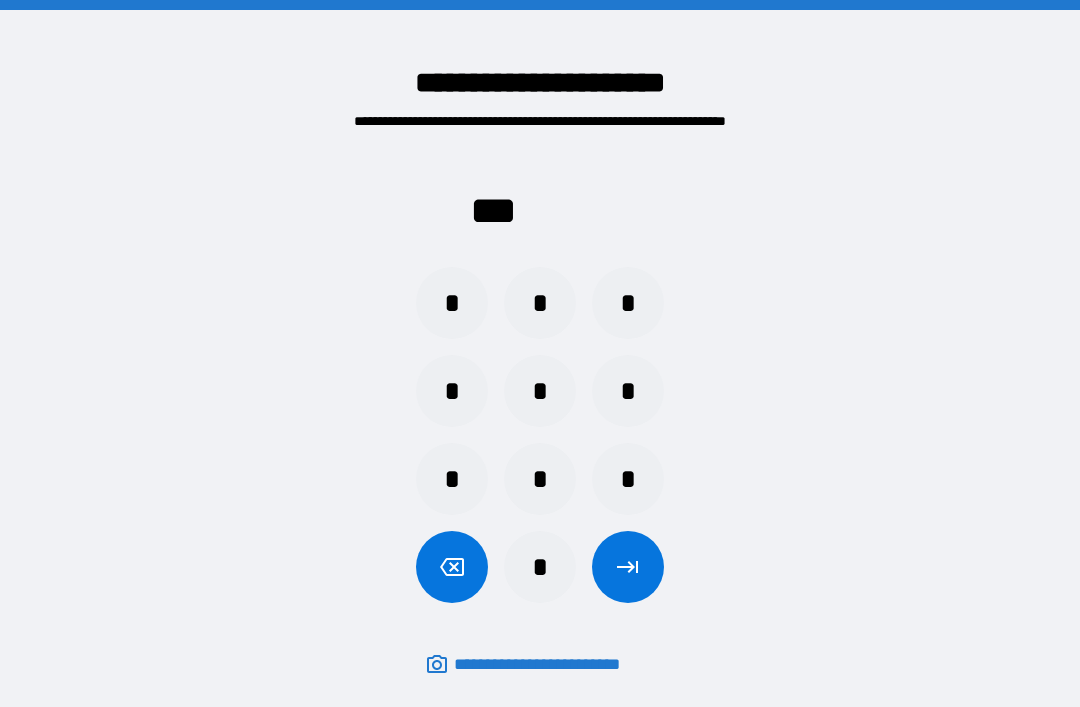 click on "*" at bounding box center [628, 303] 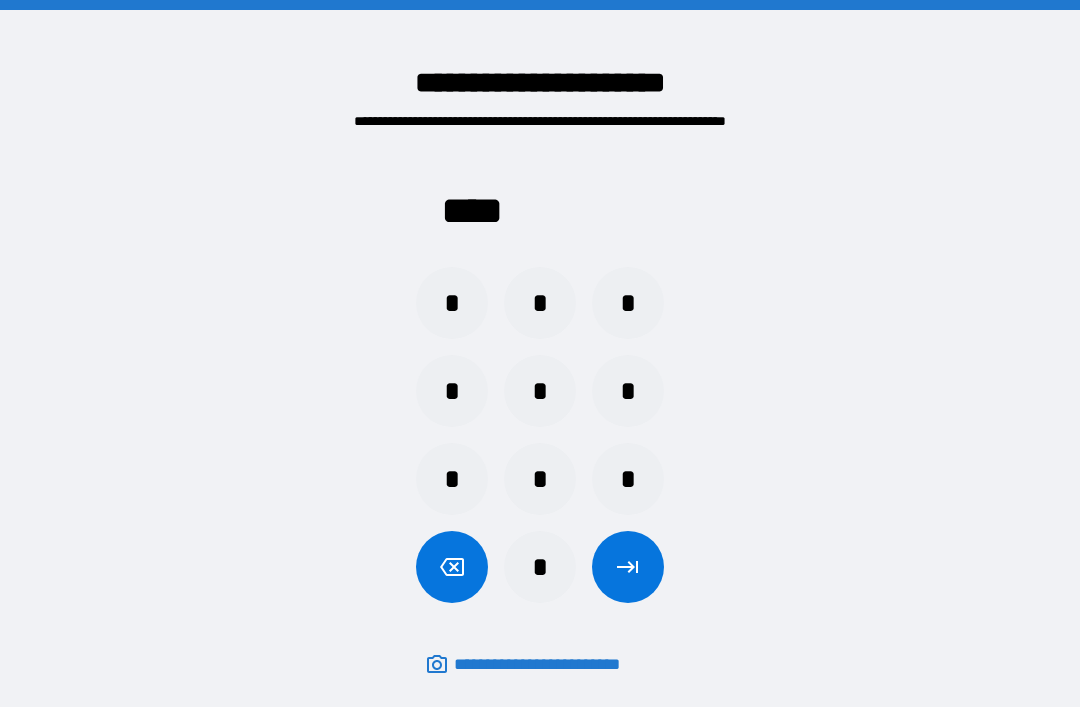 click 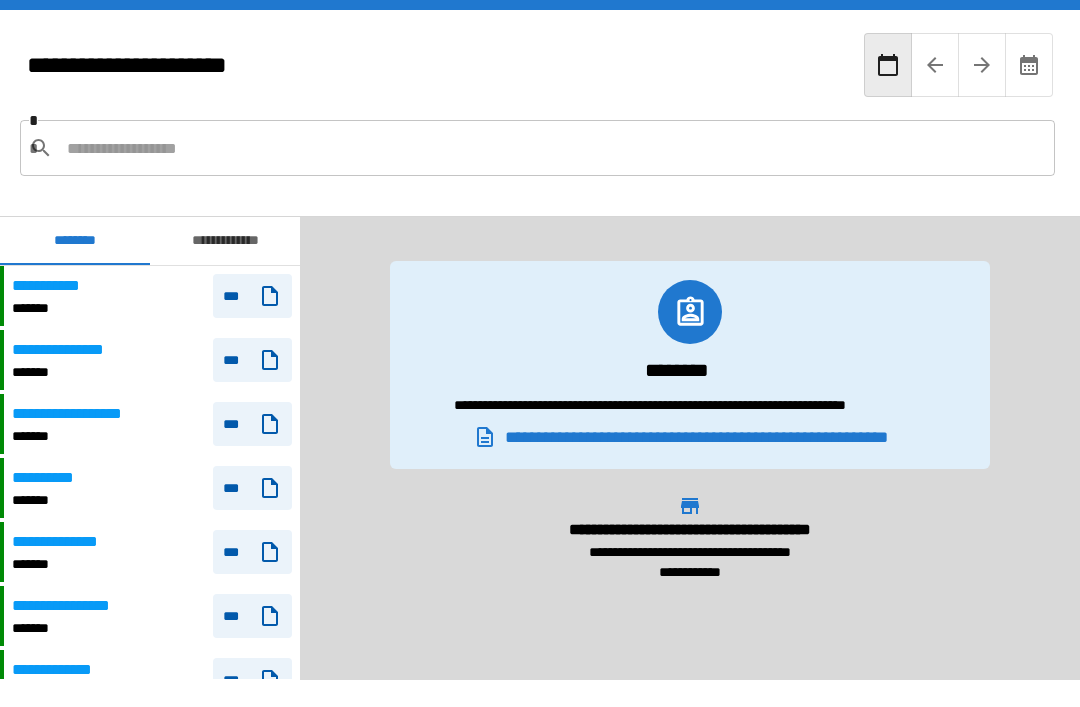 click on "**********" at bounding box center [152, 424] 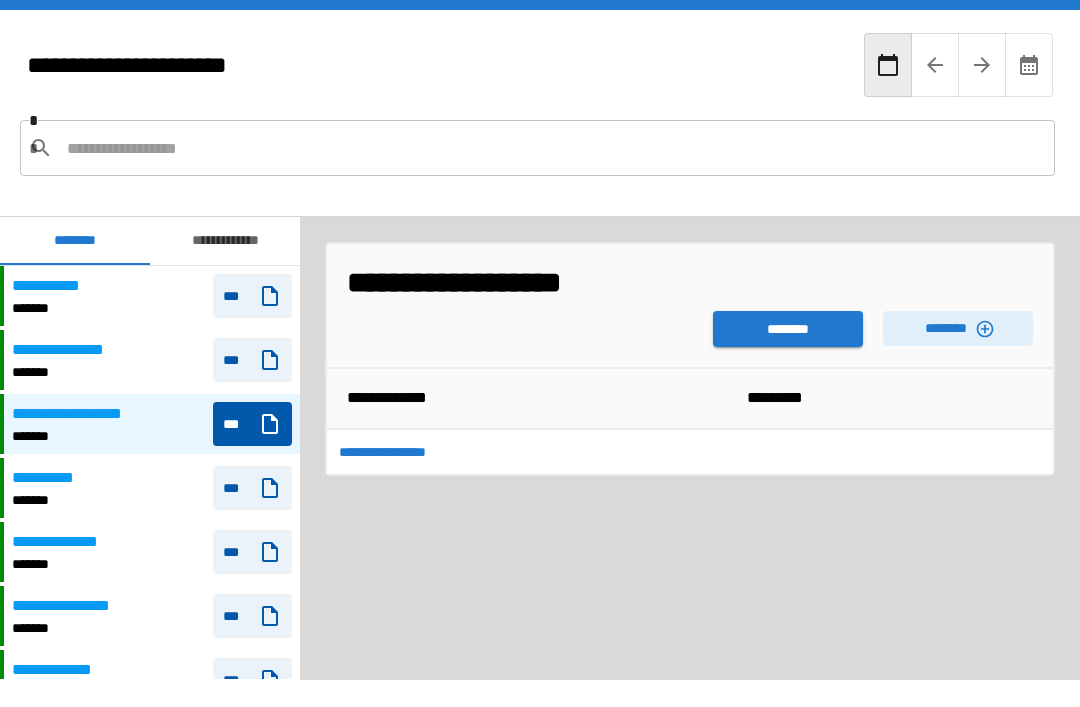 click on "********" at bounding box center (788, 329) 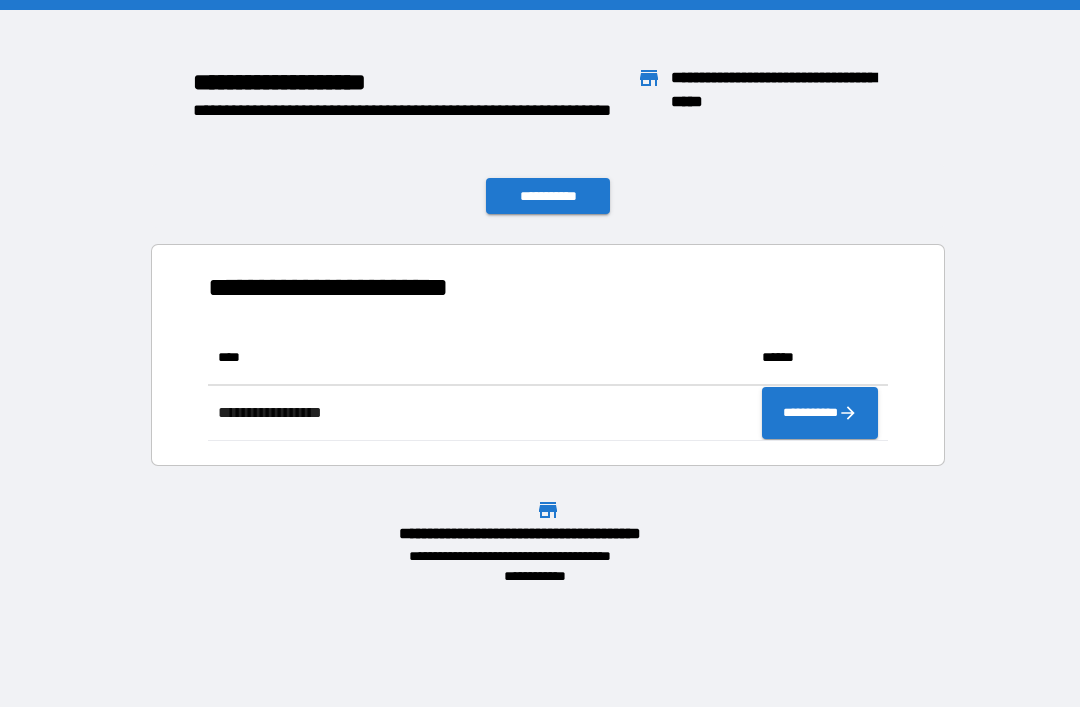 scroll, scrollTop: 1, scrollLeft: 1, axis: both 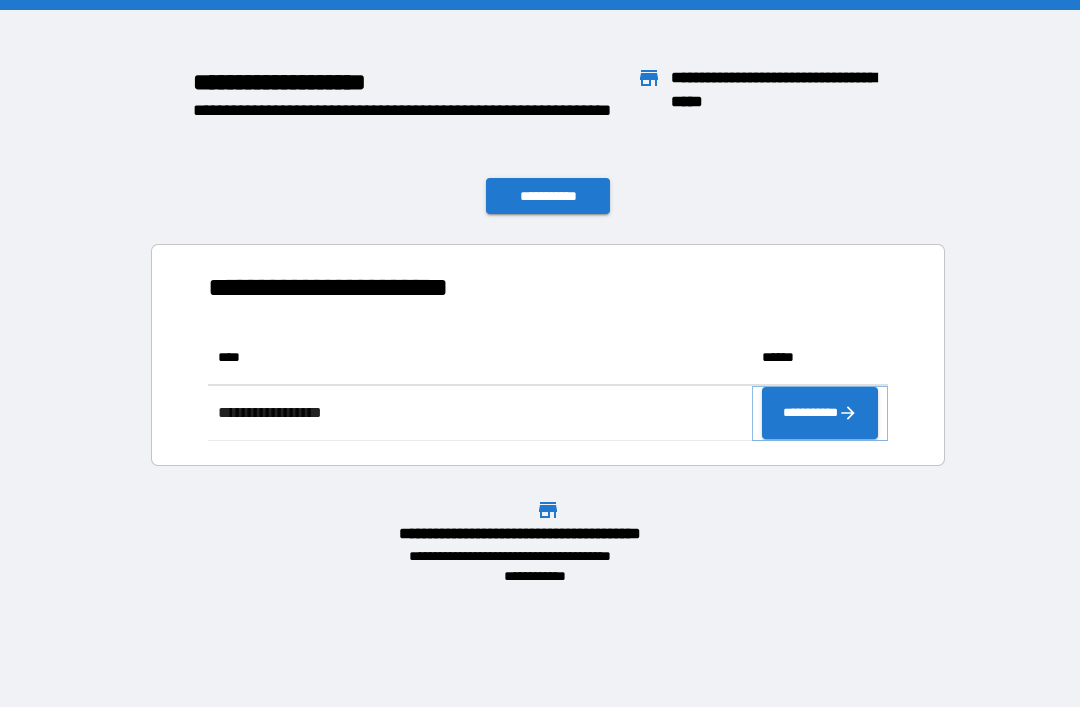 click on "**********" at bounding box center [820, 413] 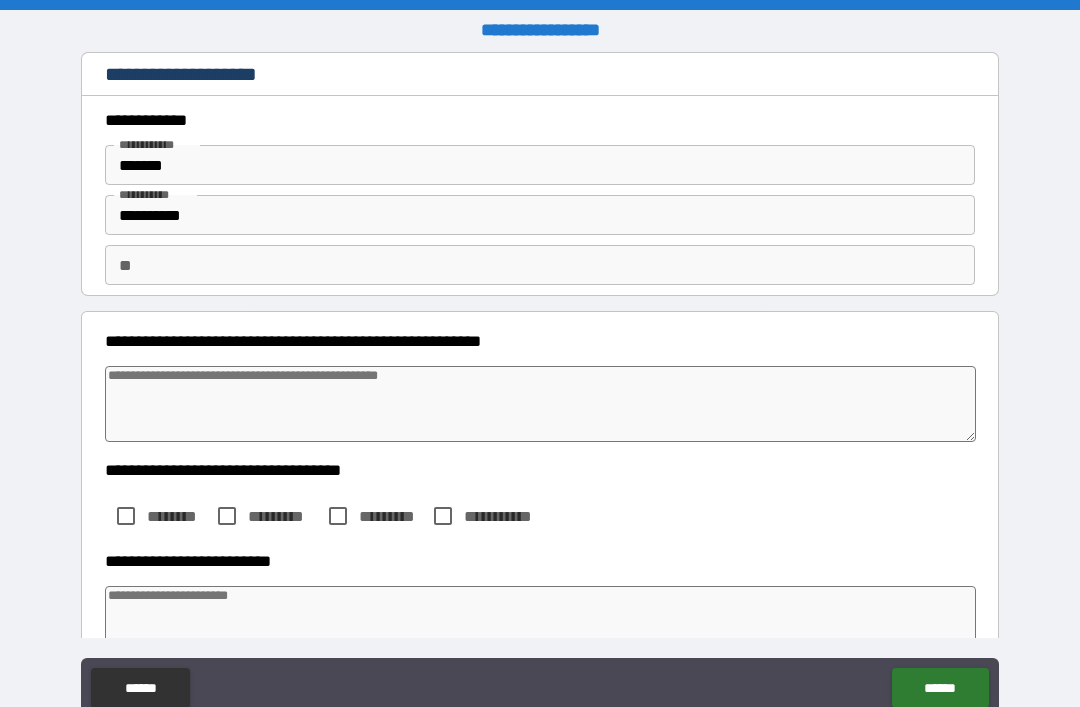 type on "*" 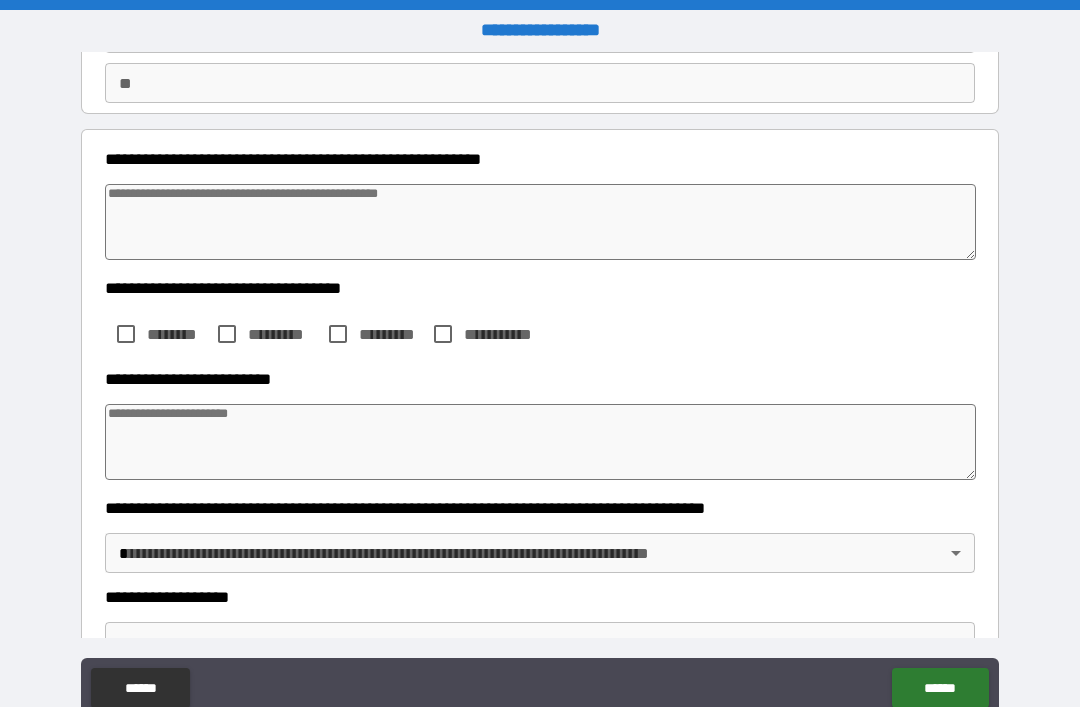 scroll, scrollTop: 191, scrollLeft: 0, axis: vertical 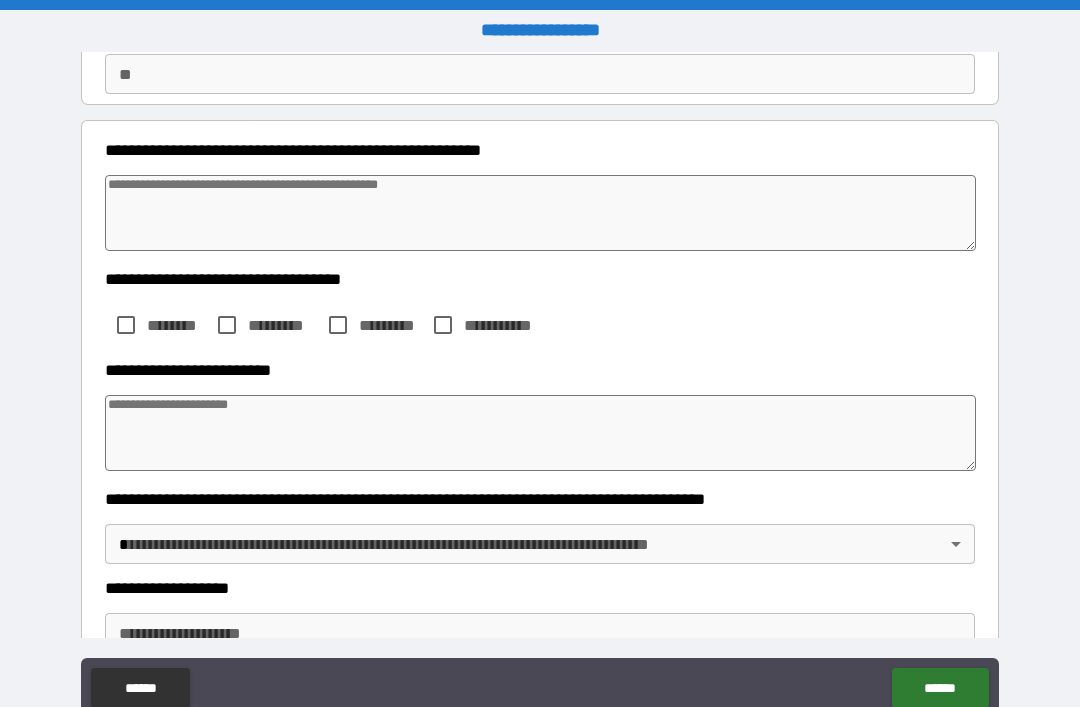 type on "*" 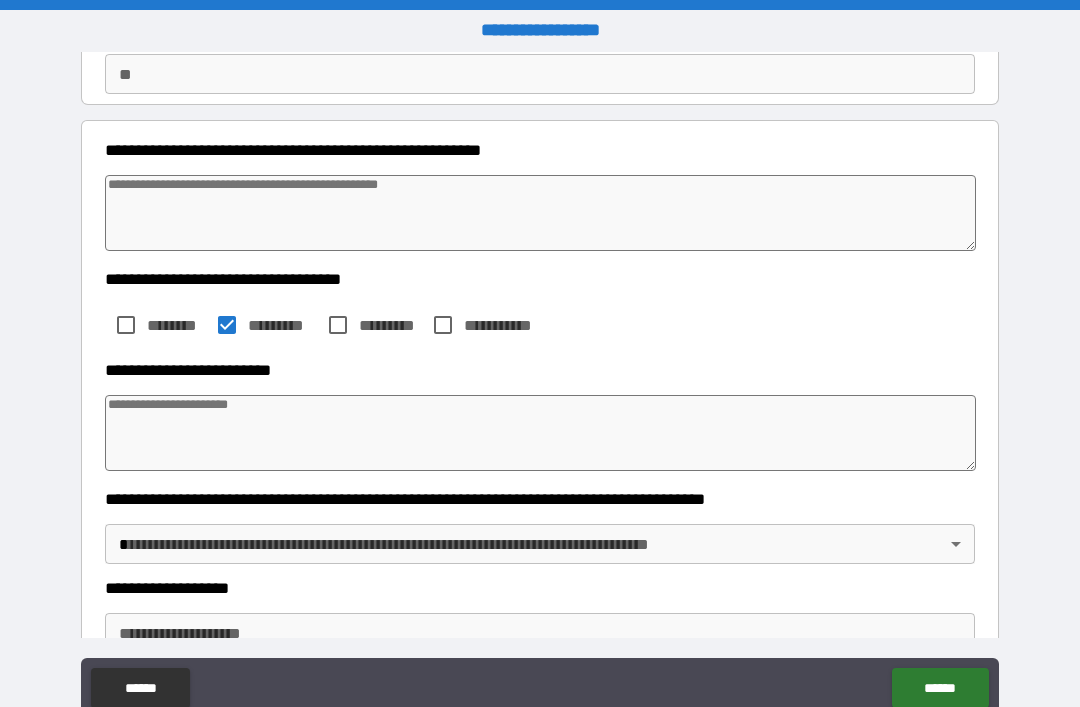 type on "*" 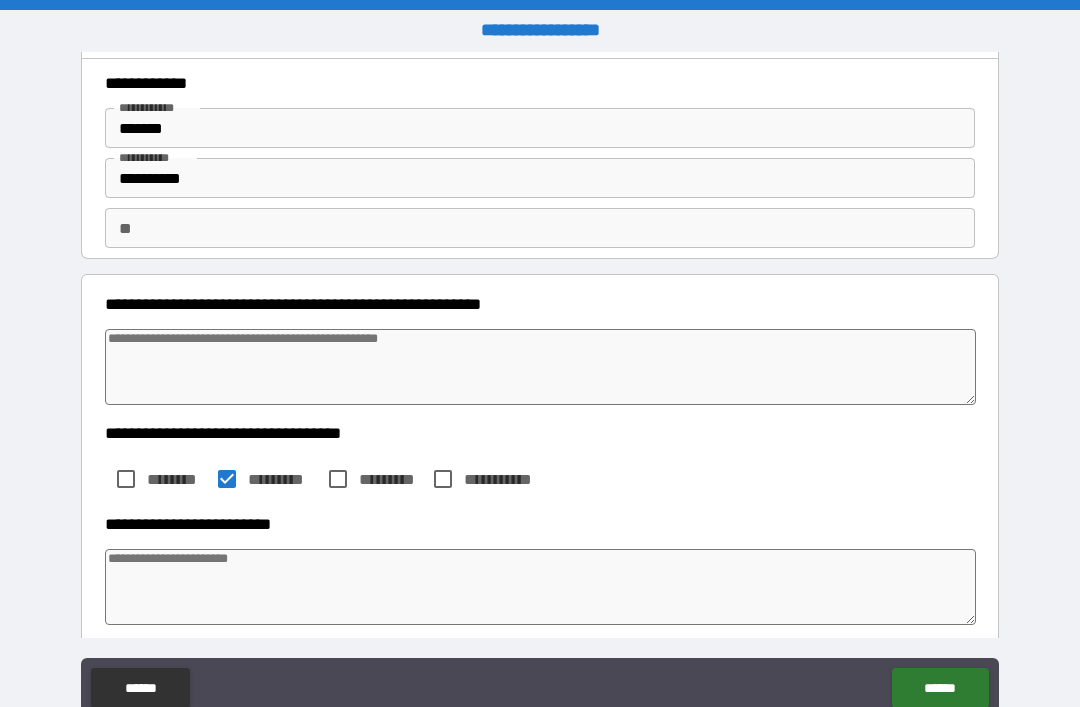 scroll, scrollTop: 70, scrollLeft: 0, axis: vertical 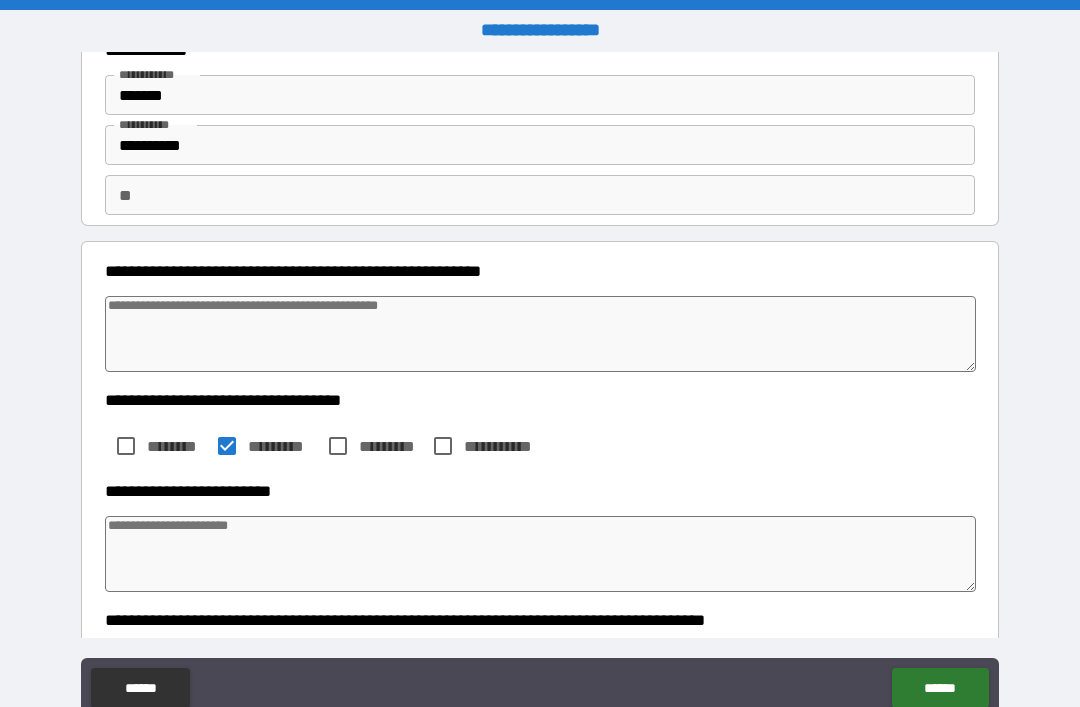 click on "**" at bounding box center [540, 195] 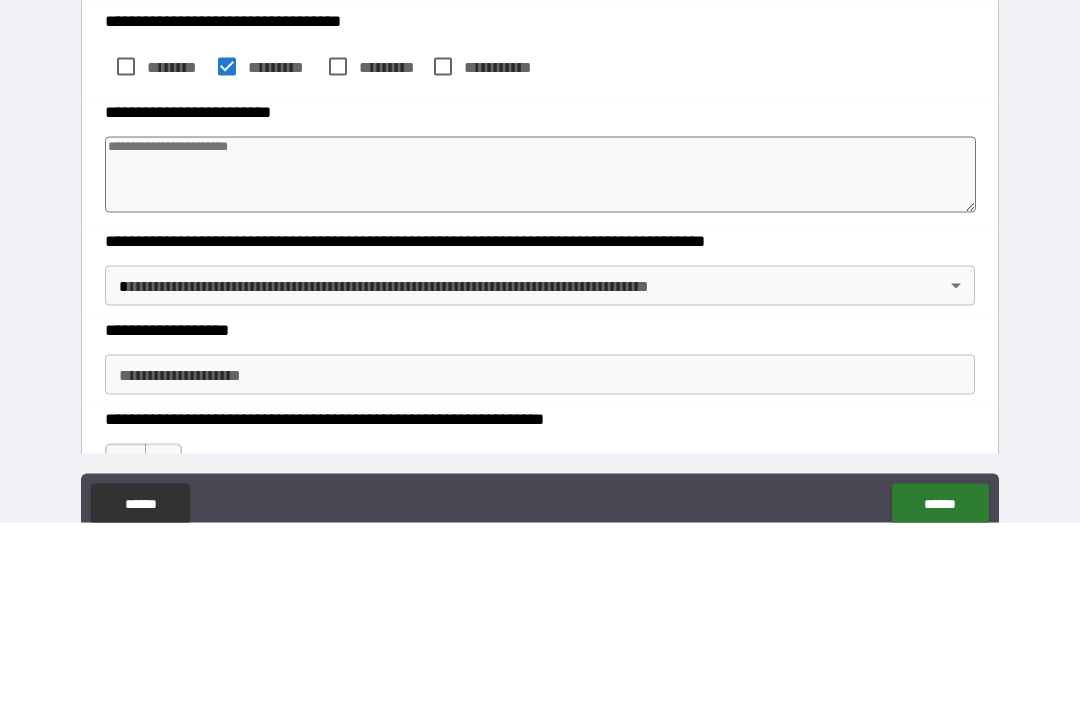 scroll, scrollTop: 278, scrollLeft: 0, axis: vertical 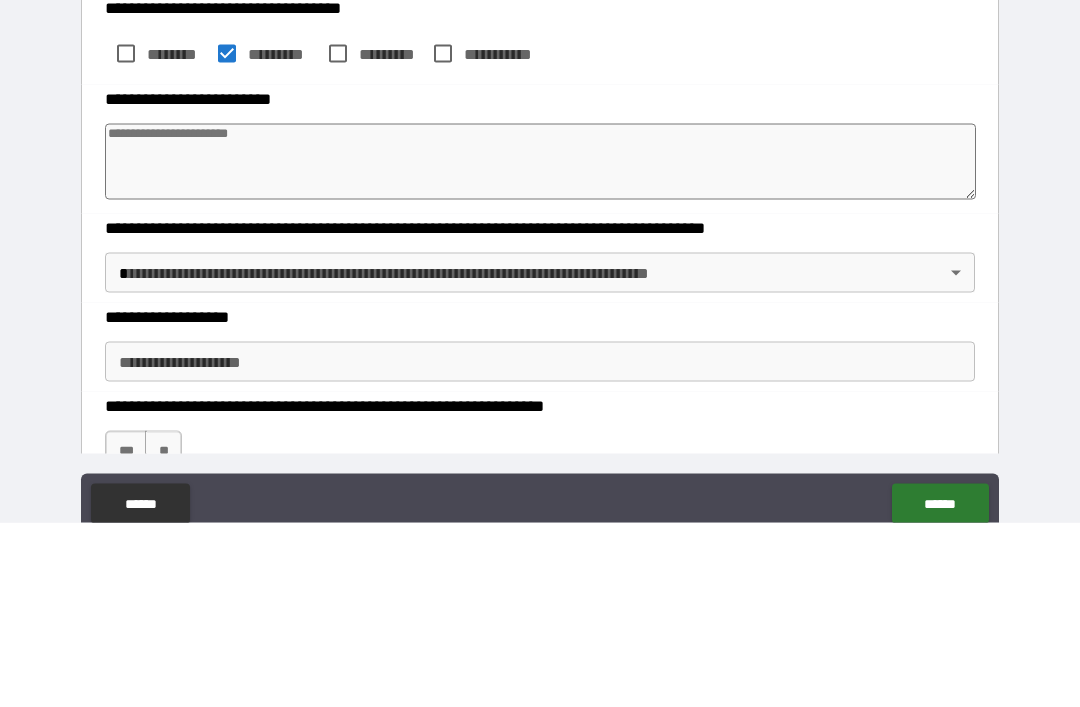 click at bounding box center [540, 346] 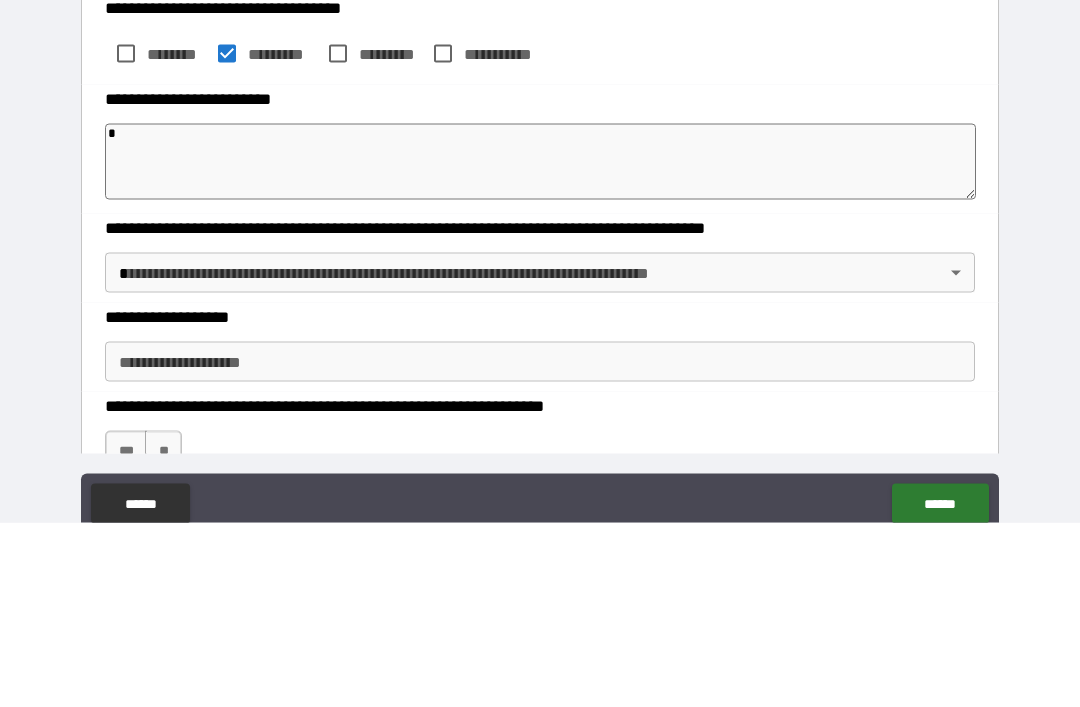 type on "*" 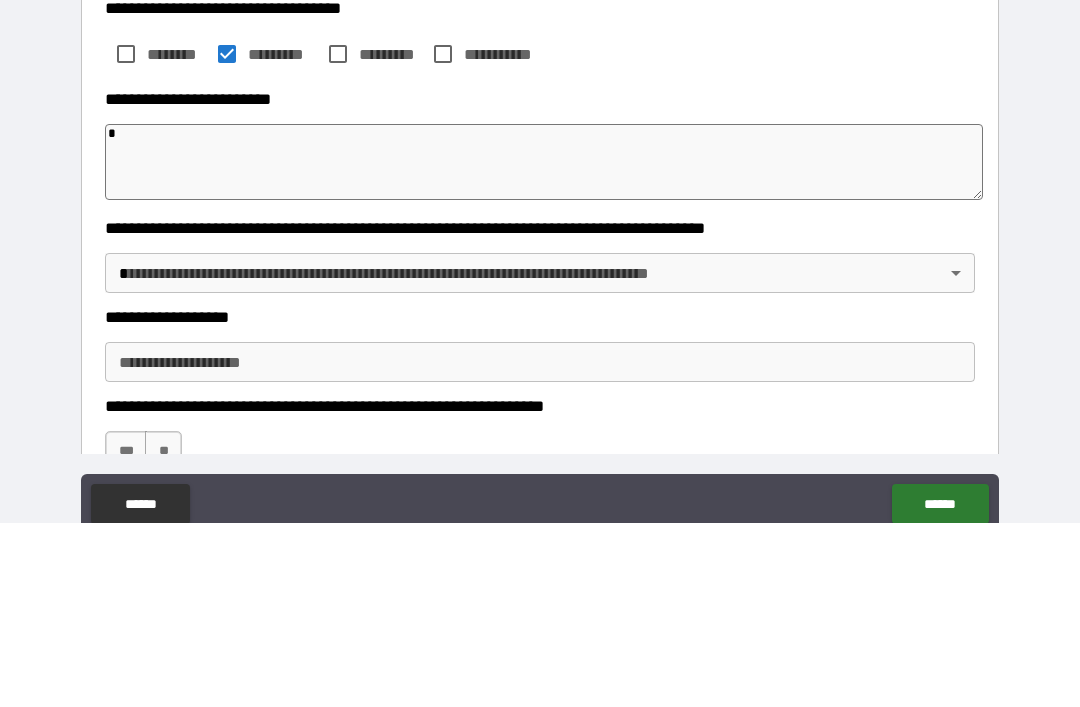 type on "*" 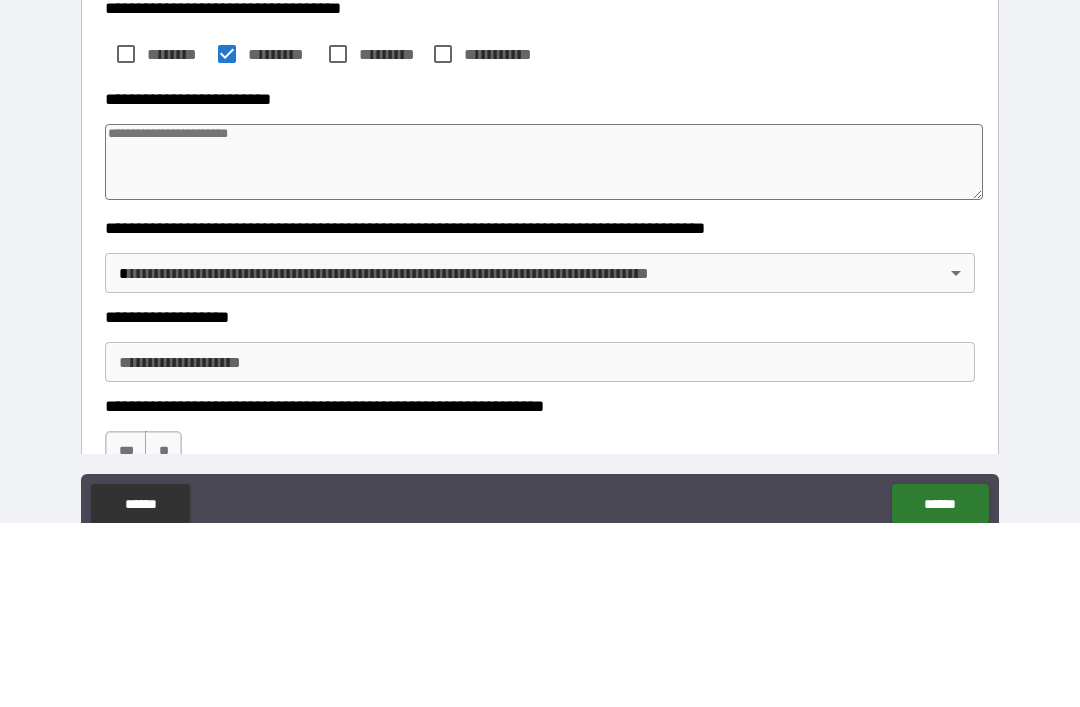 type on "*" 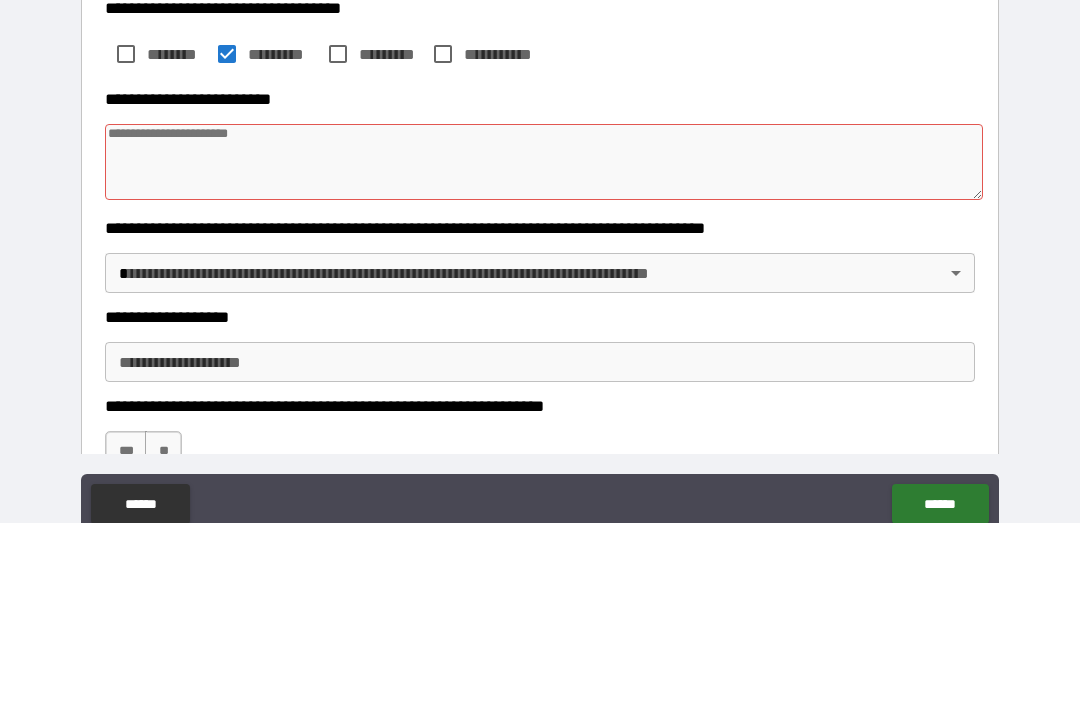 type on "*" 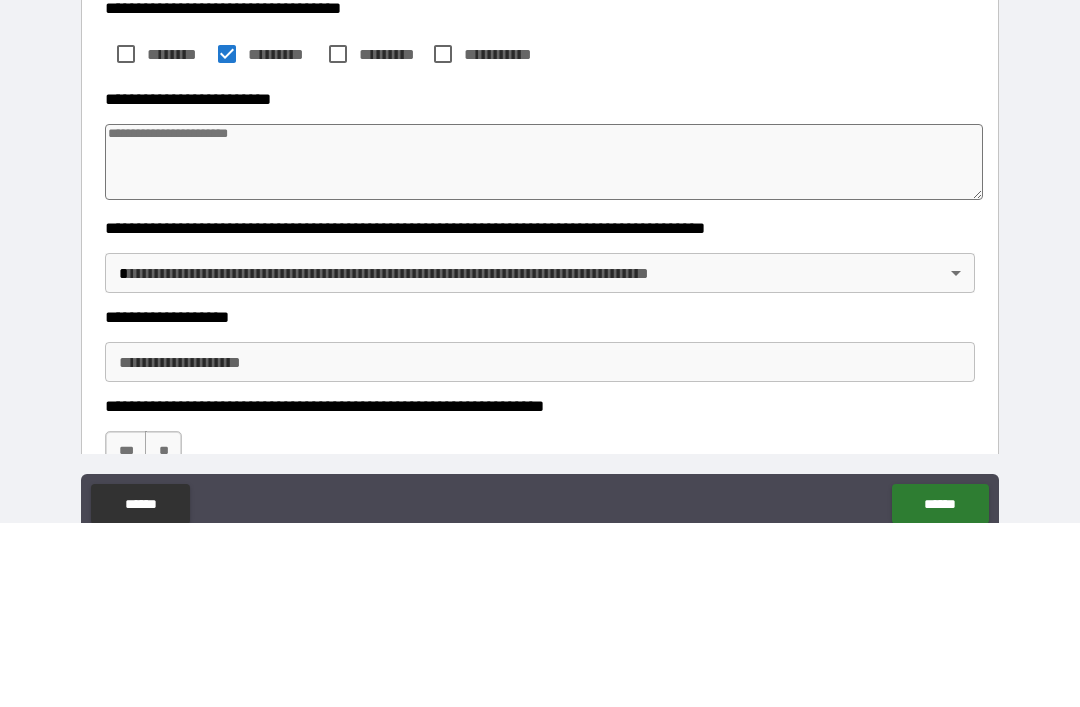 type on "*" 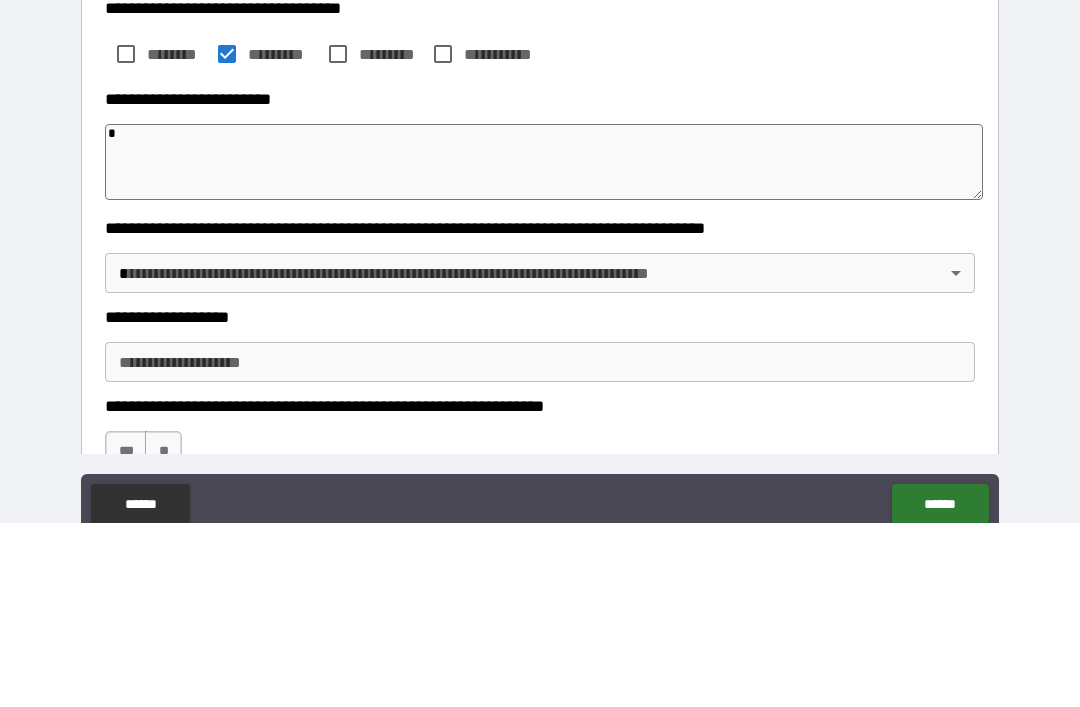 type on "*" 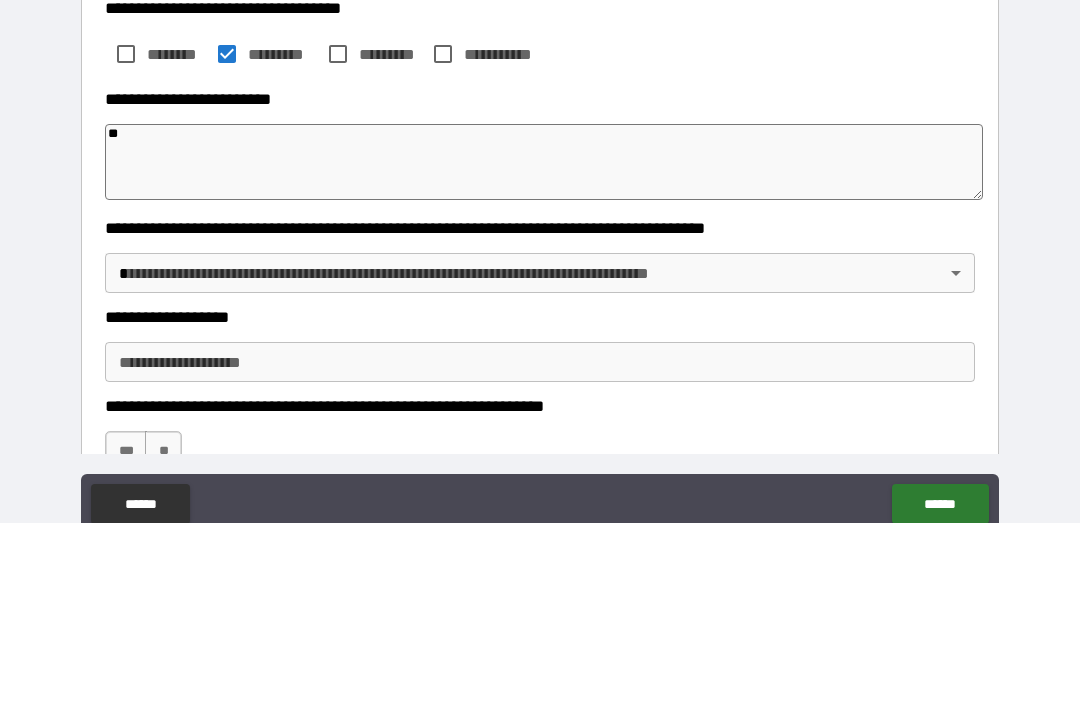 type on "*" 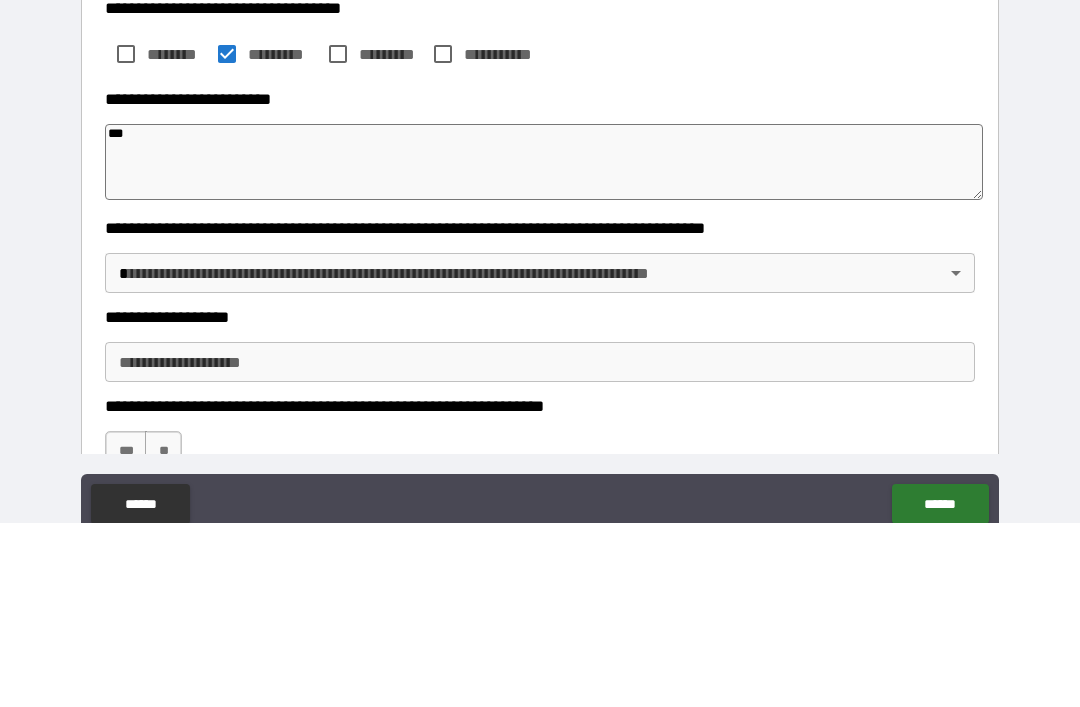 type on "****" 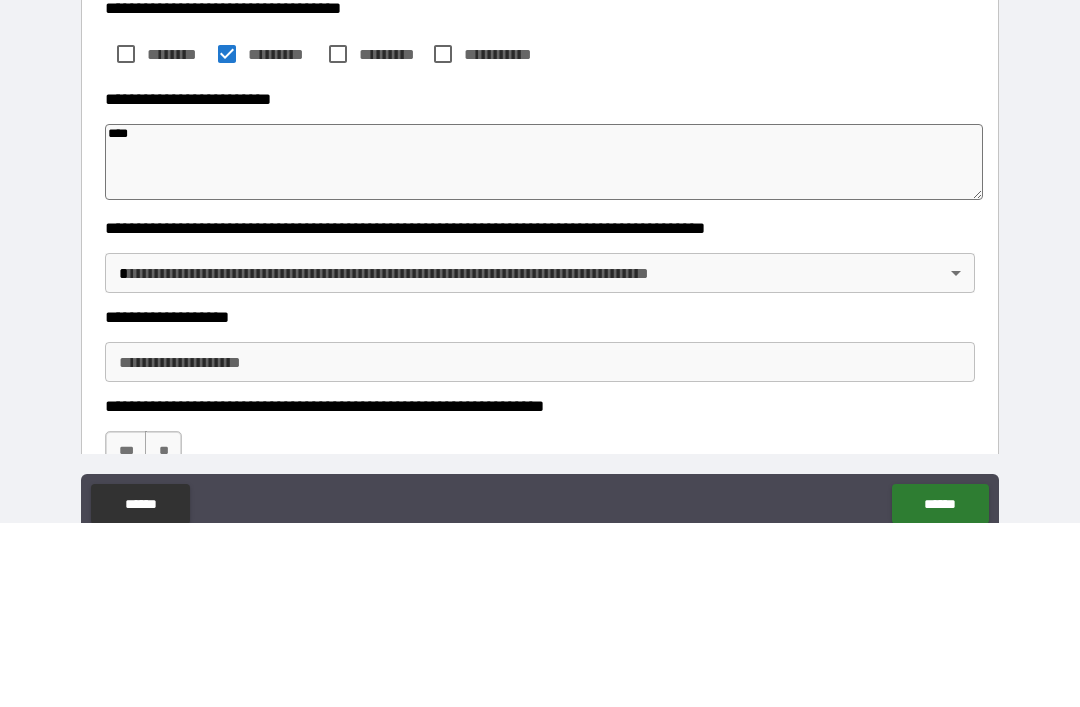 type on "*" 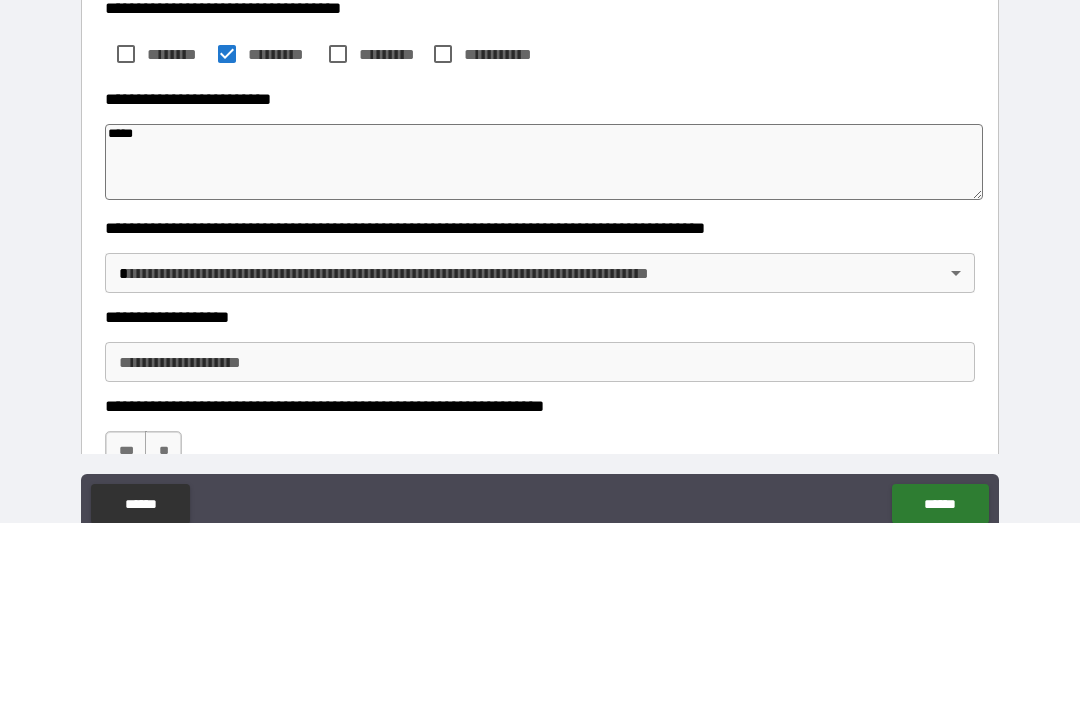 type on "*" 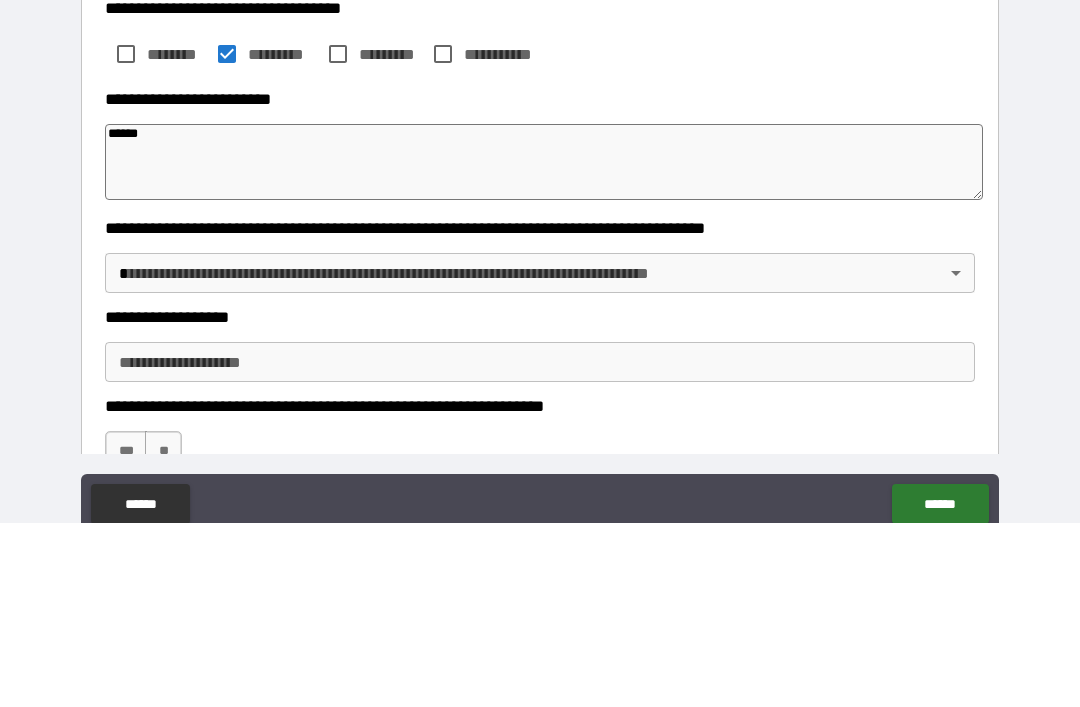 type on "*" 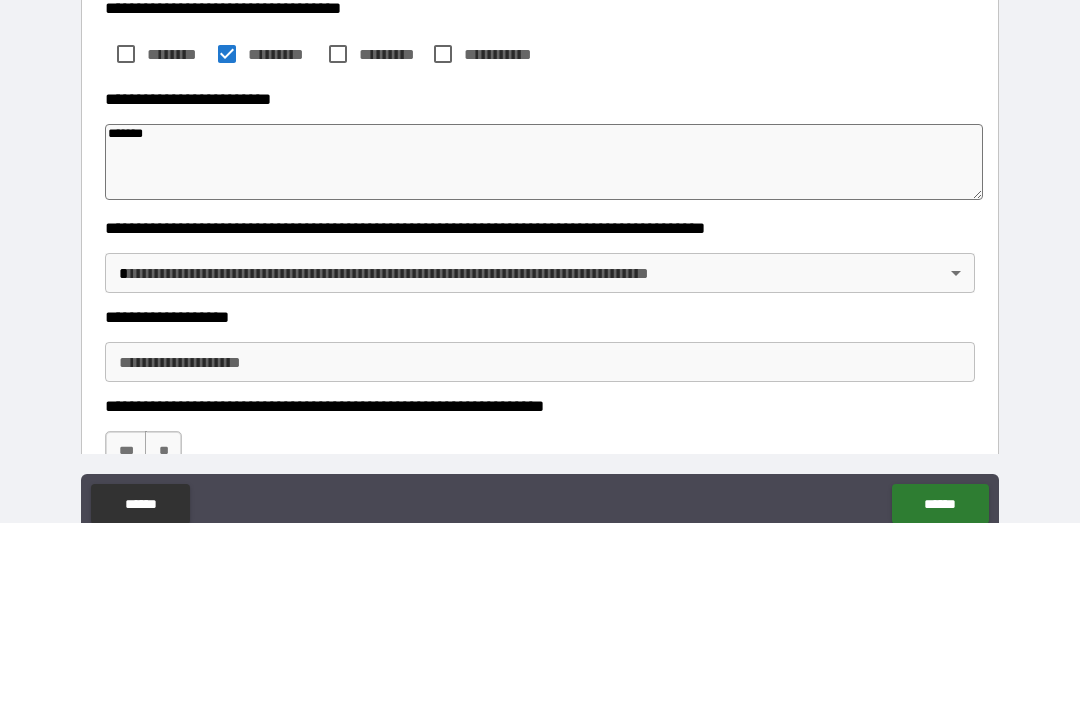 type on "*" 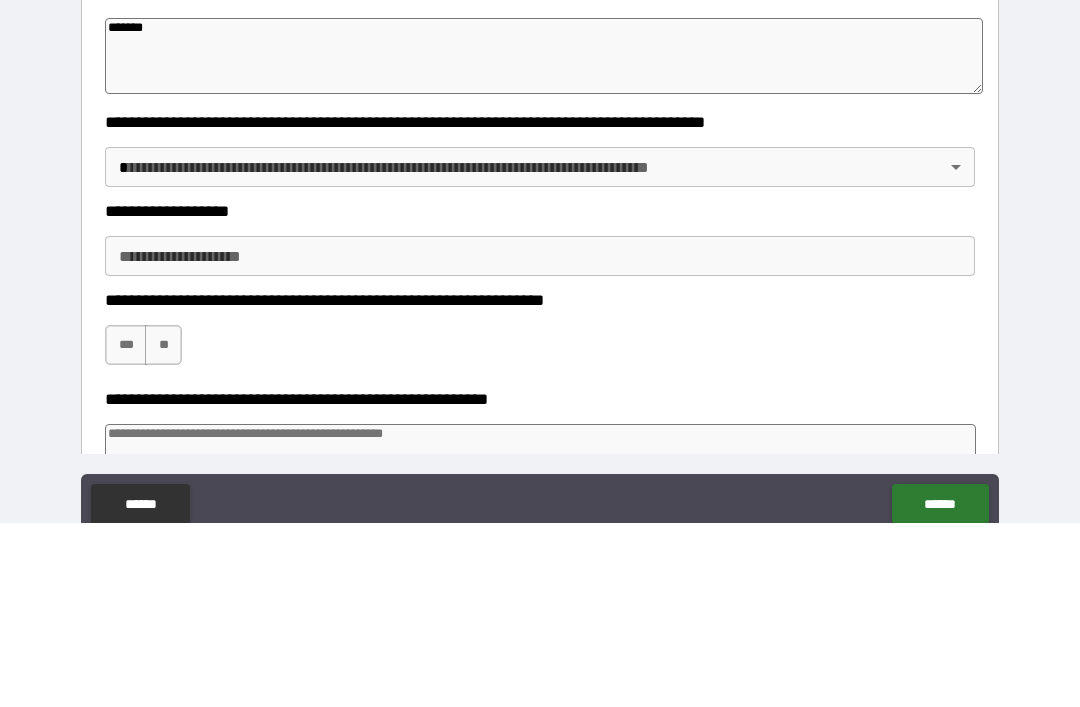 scroll, scrollTop: 389, scrollLeft: 0, axis: vertical 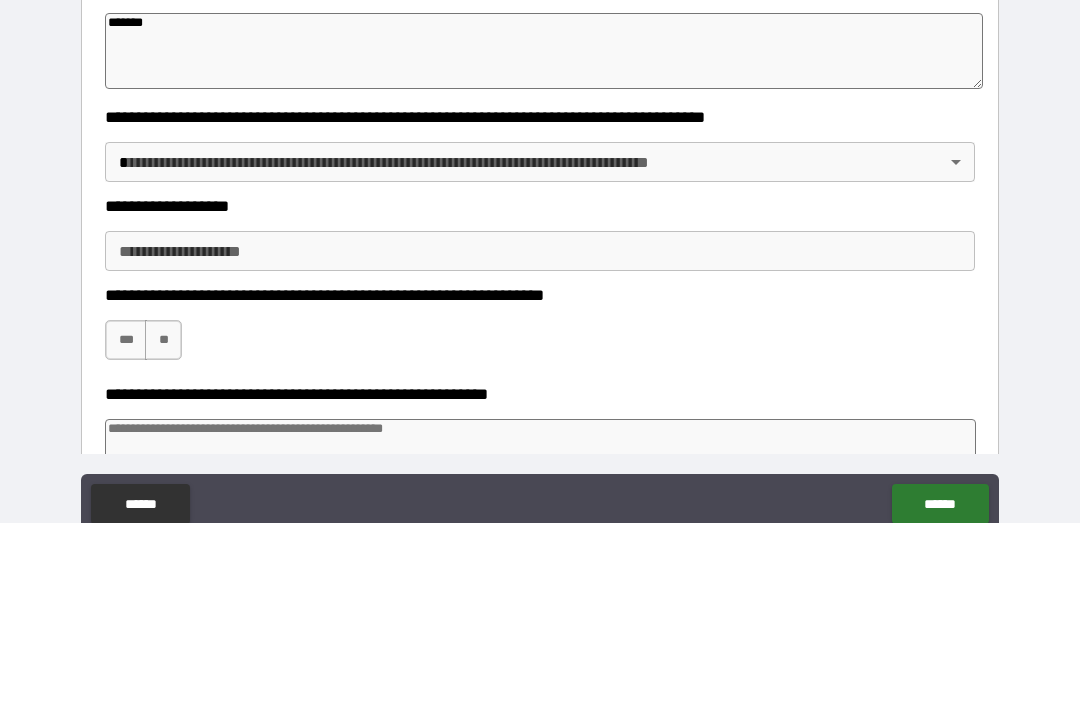 type on "*******" 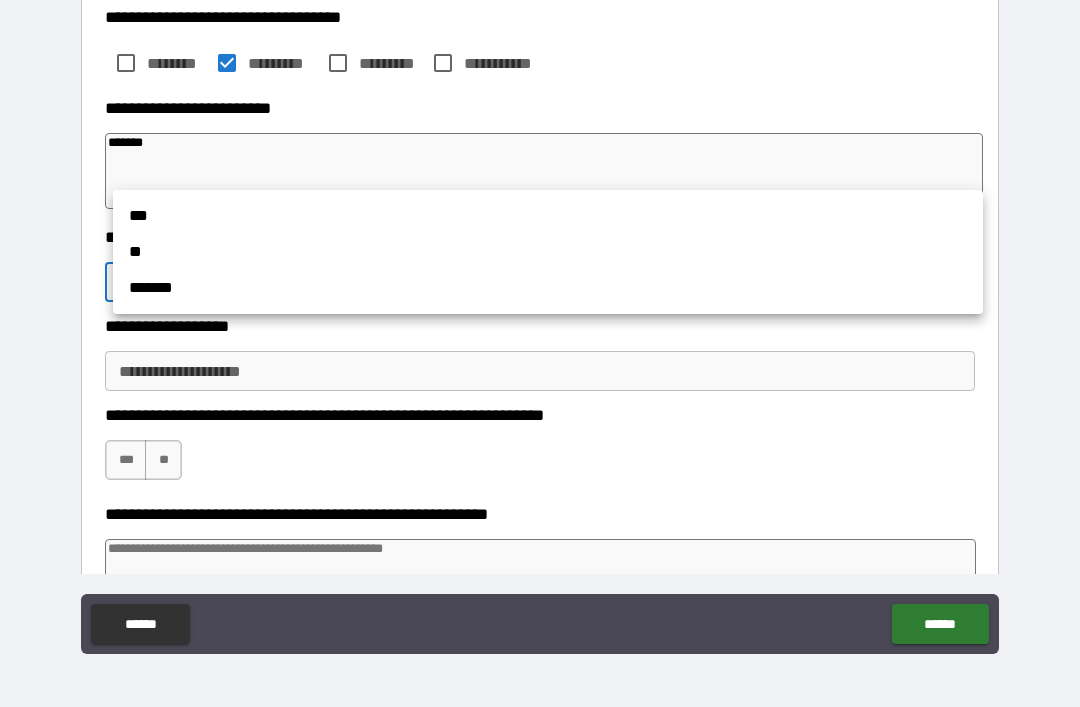 click on "**" at bounding box center [548, 252] 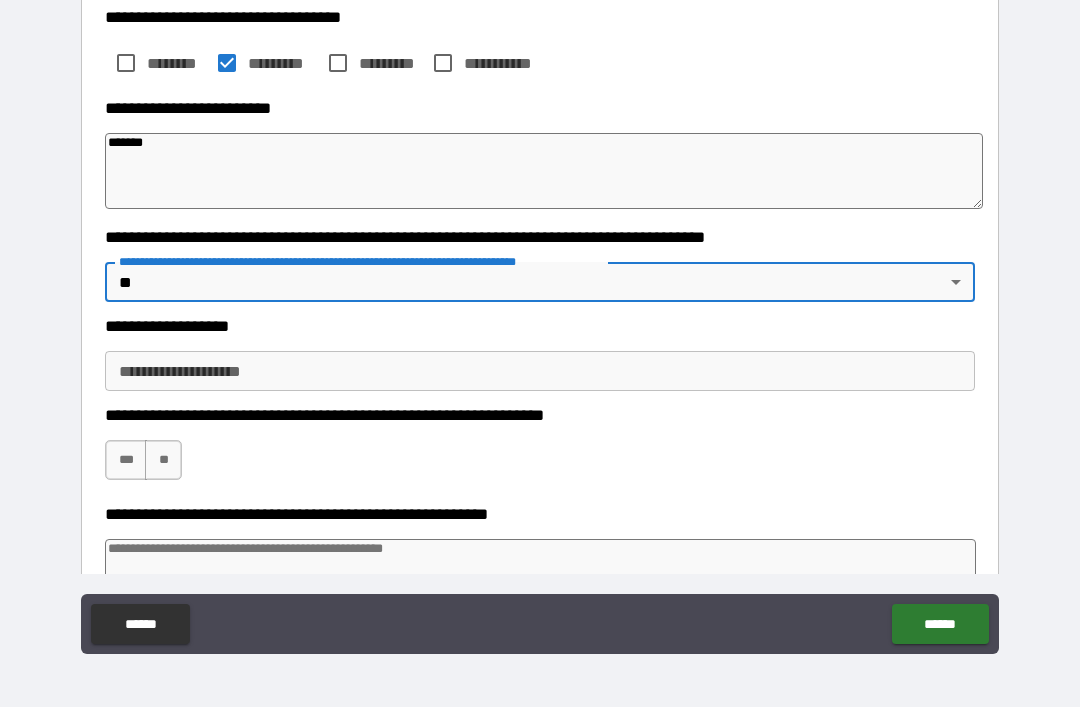 type on "*" 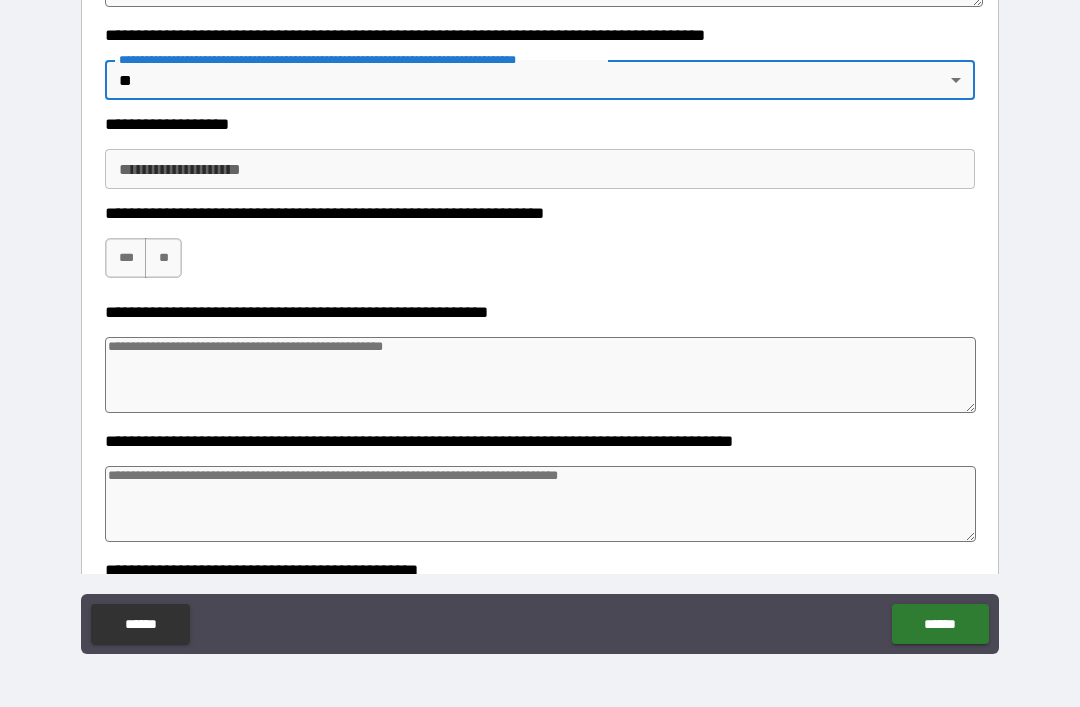 scroll, scrollTop: 597, scrollLeft: 0, axis: vertical 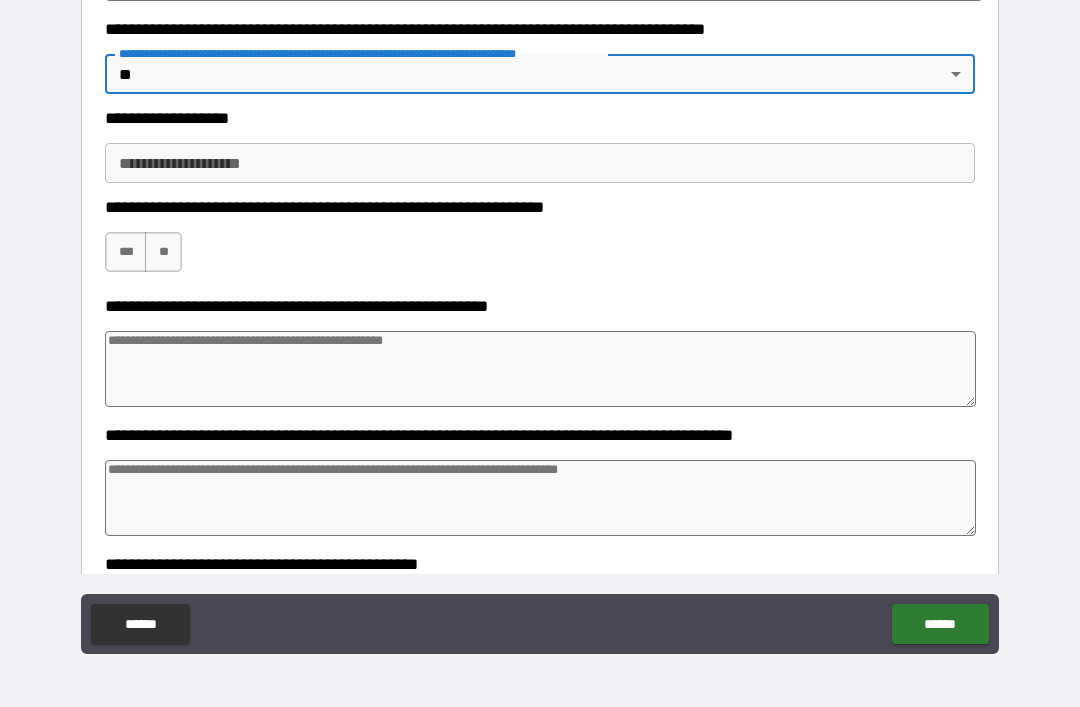 click on "**********" at bounding box center (540, 163) 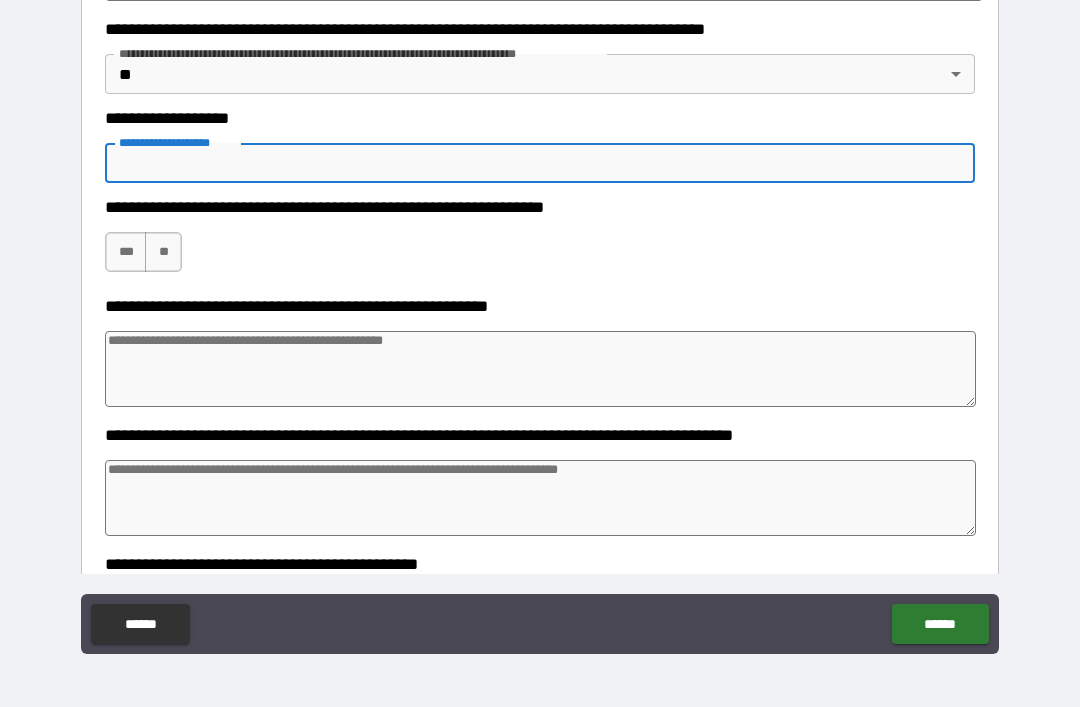type on "*" 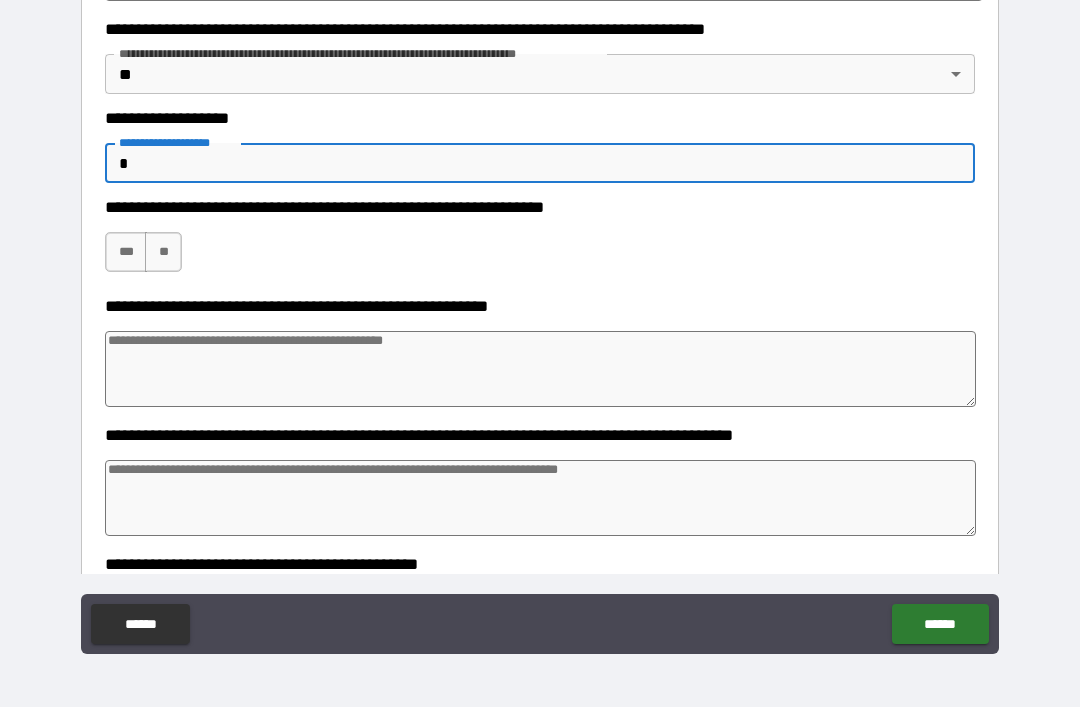 type on "*" 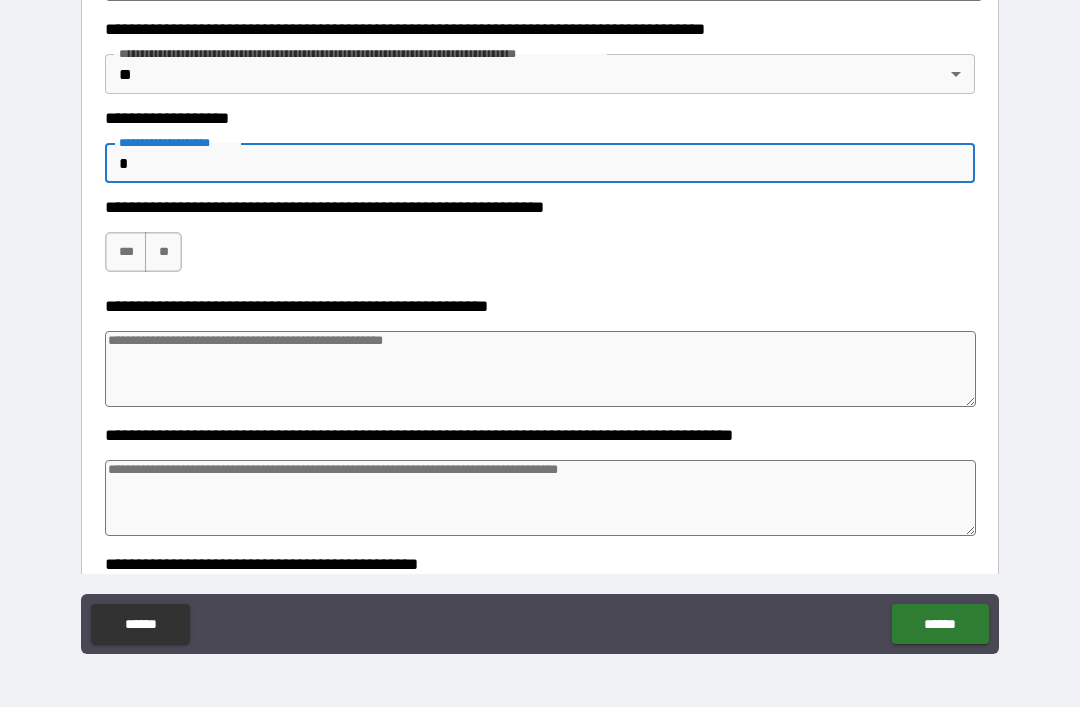 type on "*" 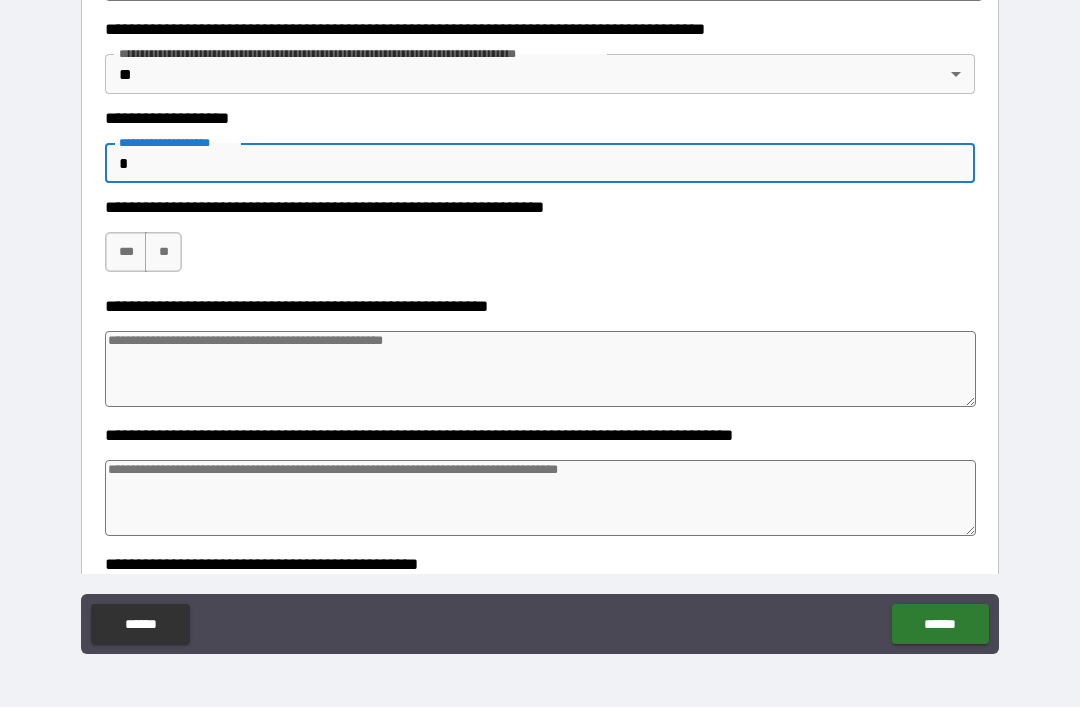 type on "*" 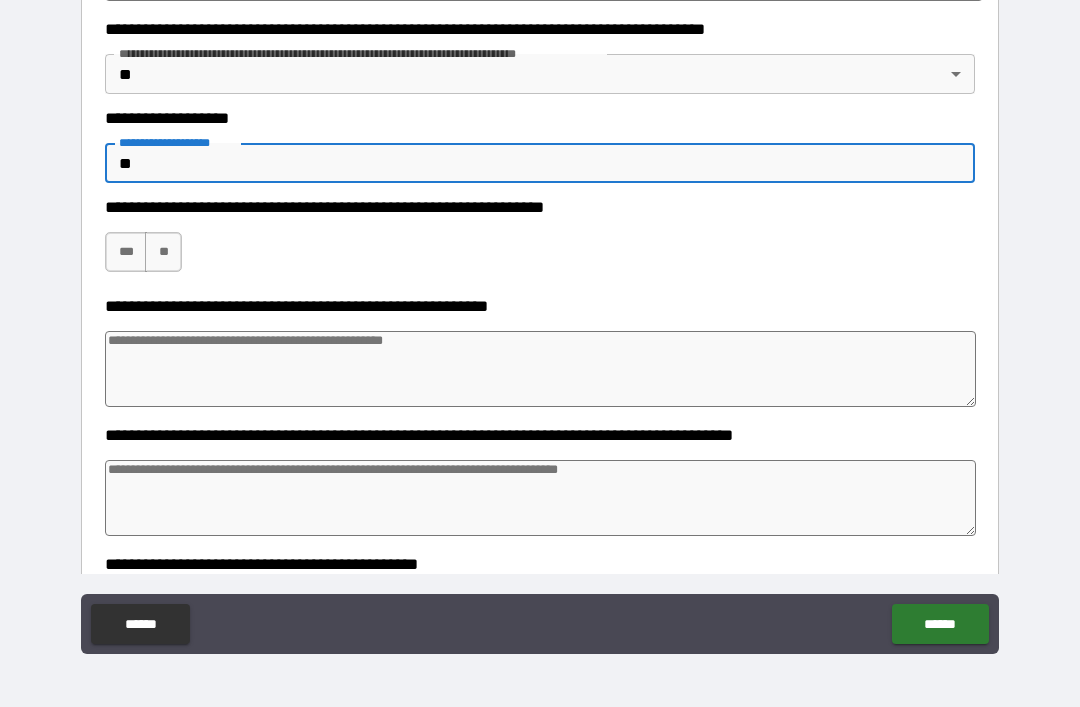 type on "*" 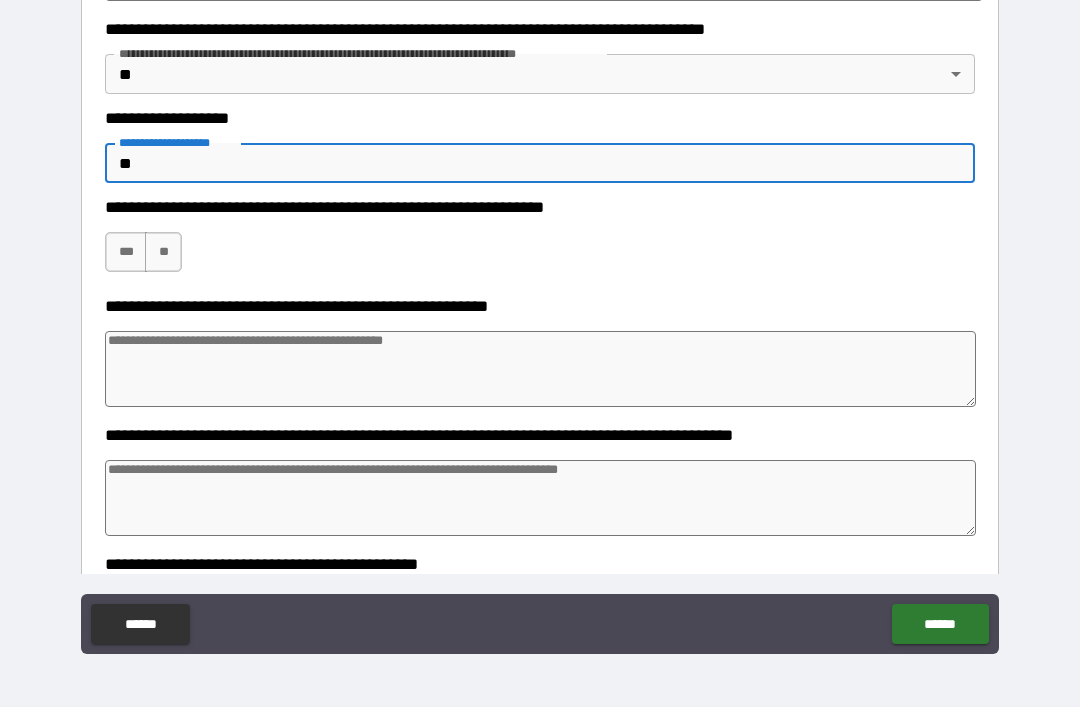 type on "***" 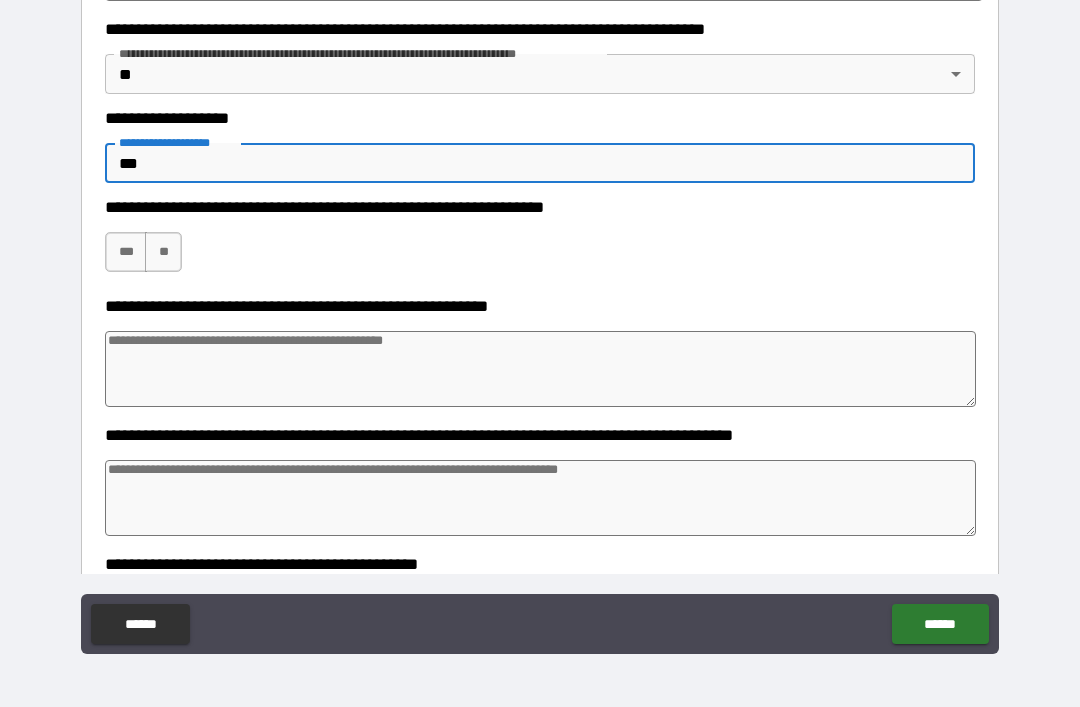 type on "*" 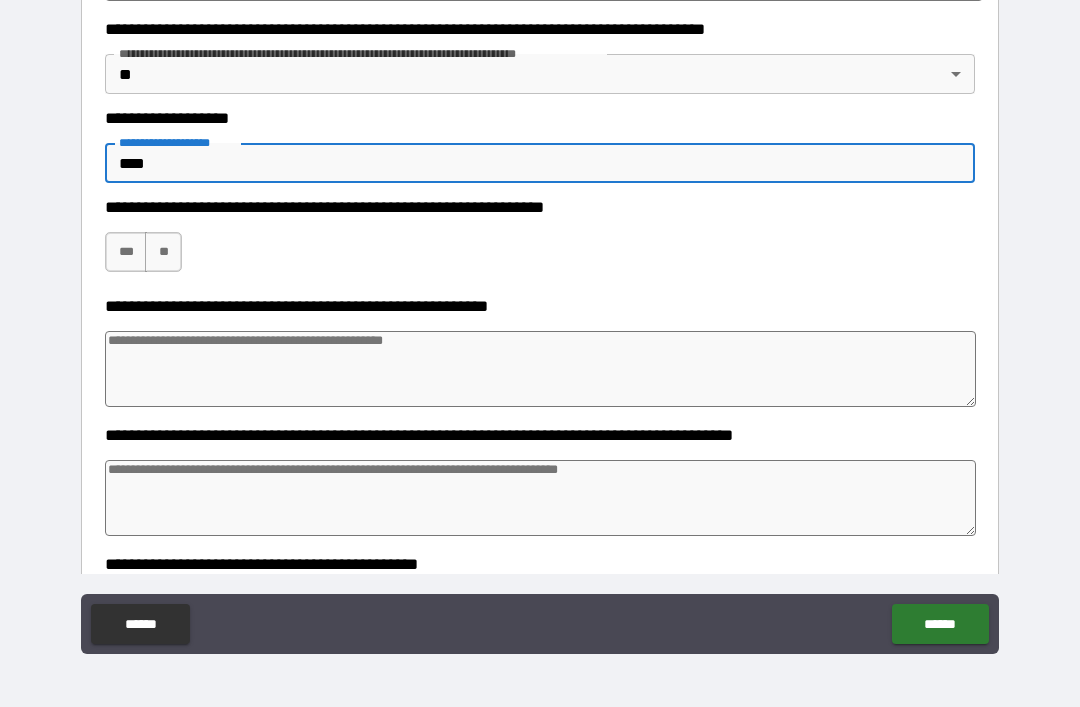 type on "*" 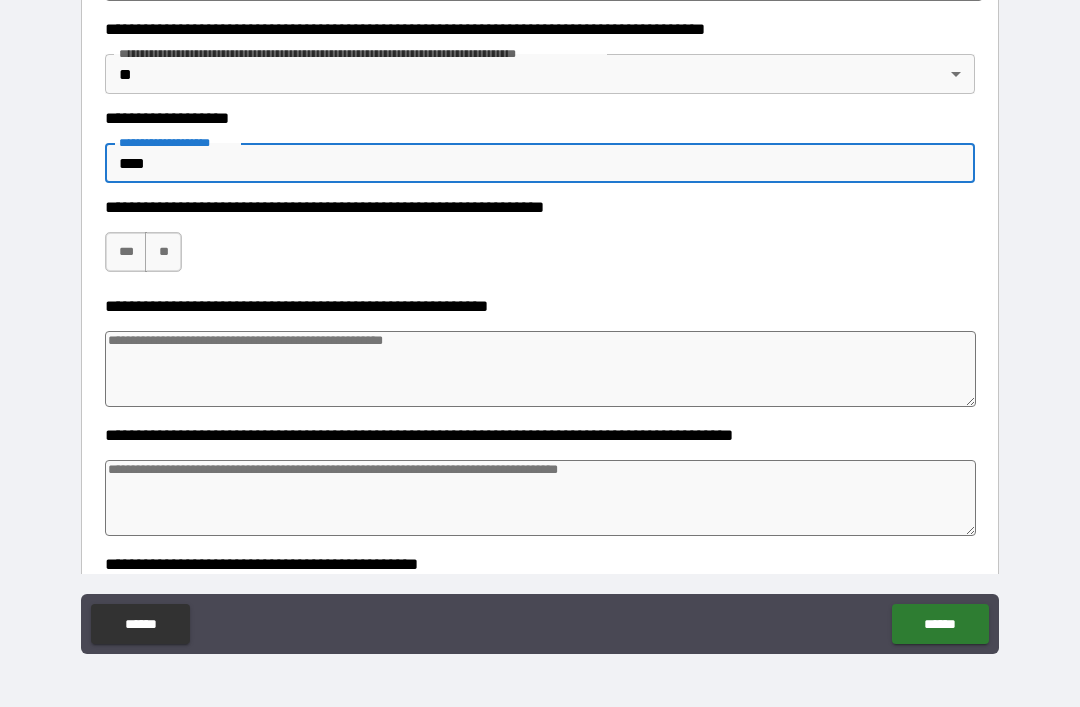 type on "*" 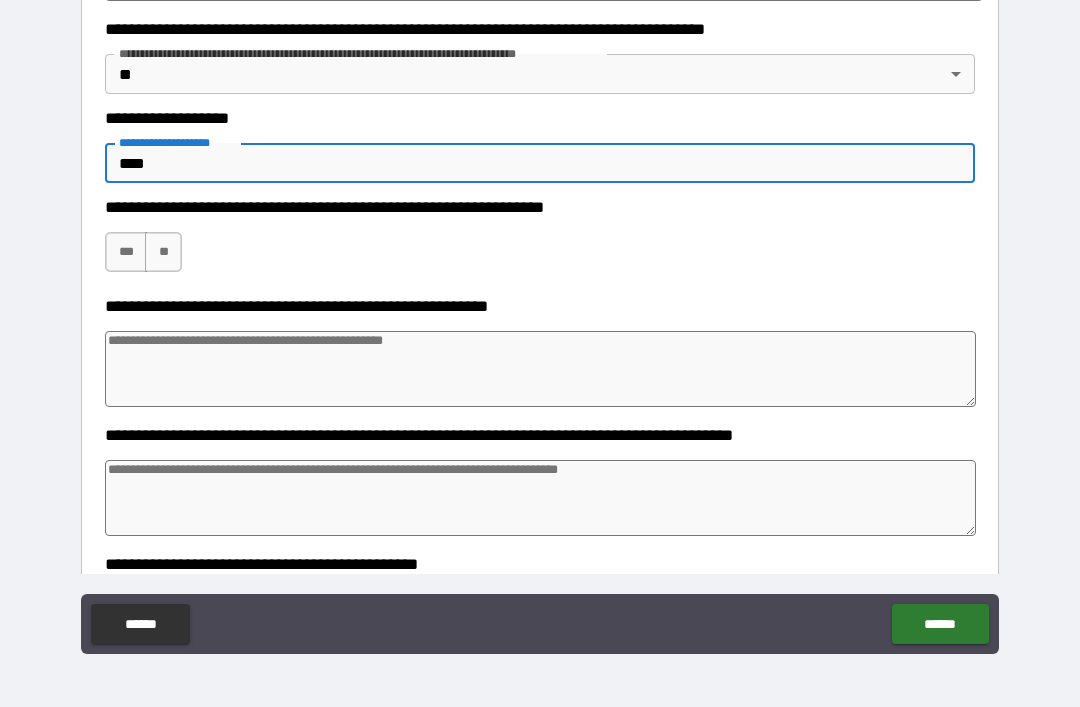 type on "*" 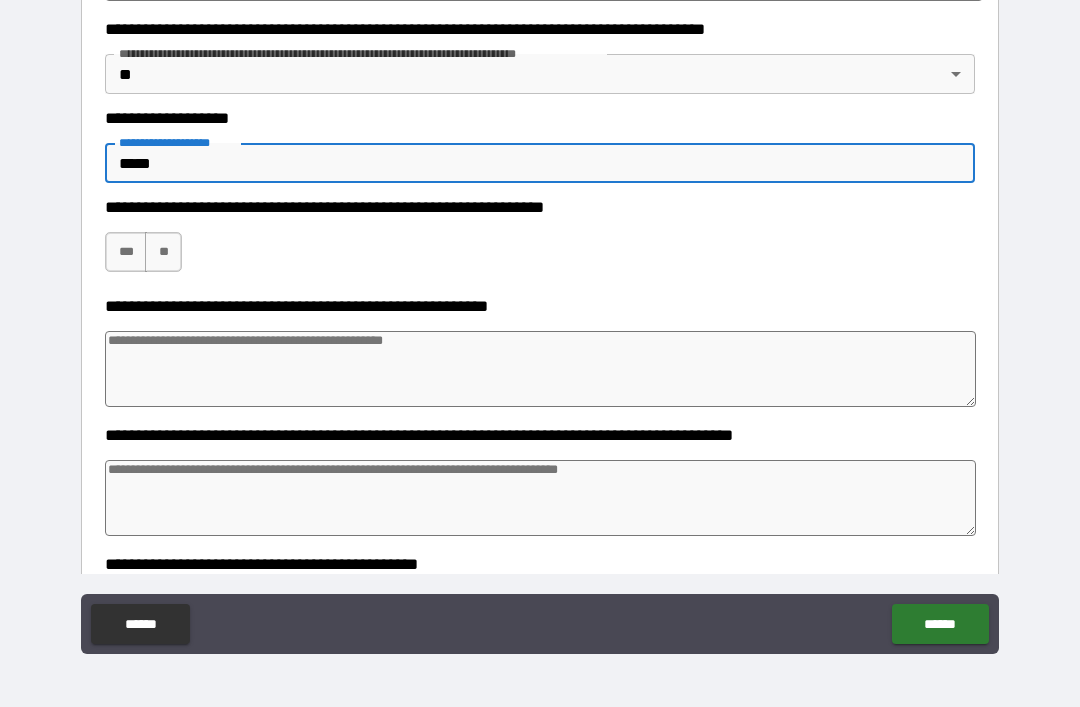 type on "*" 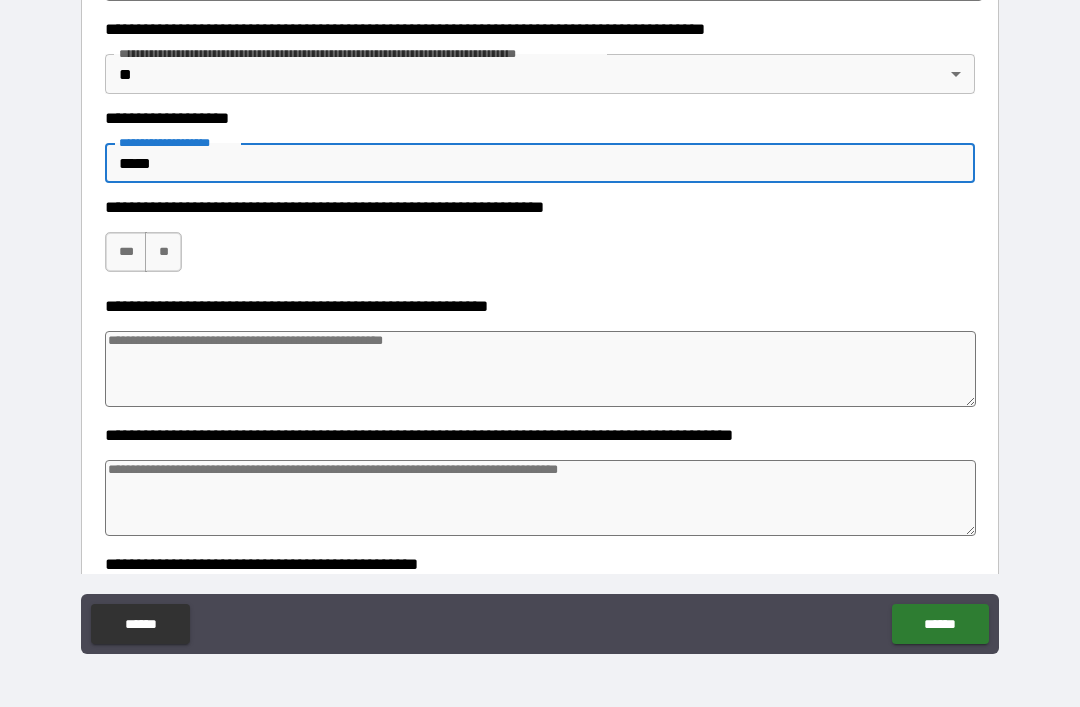 type on "*" 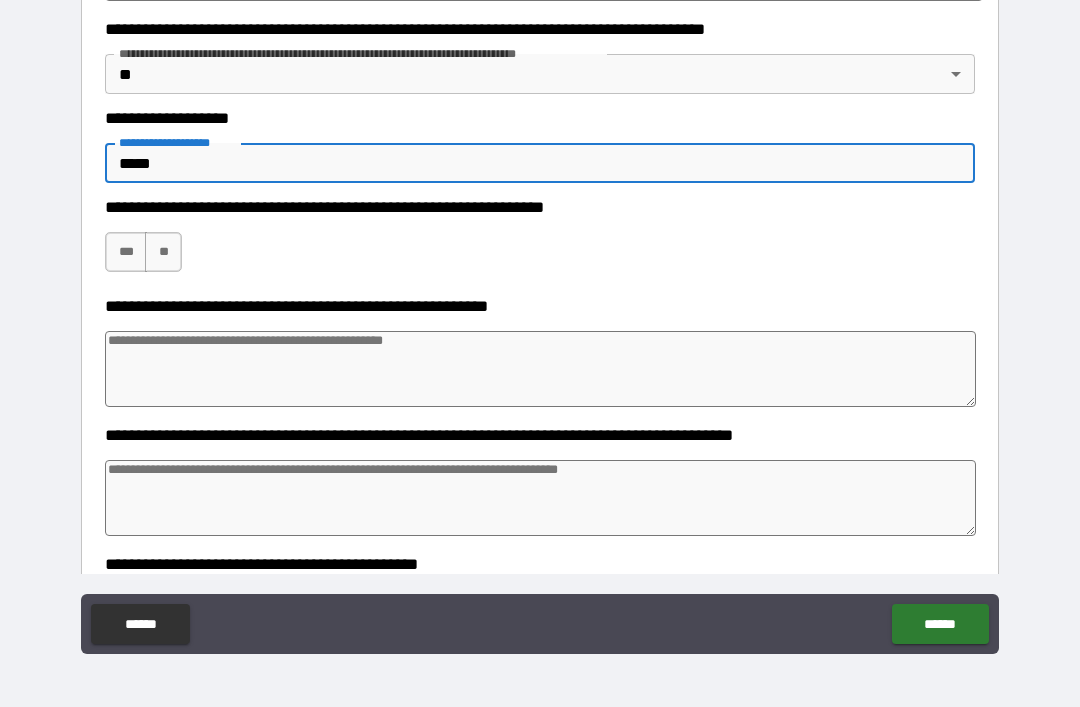 type on "*" 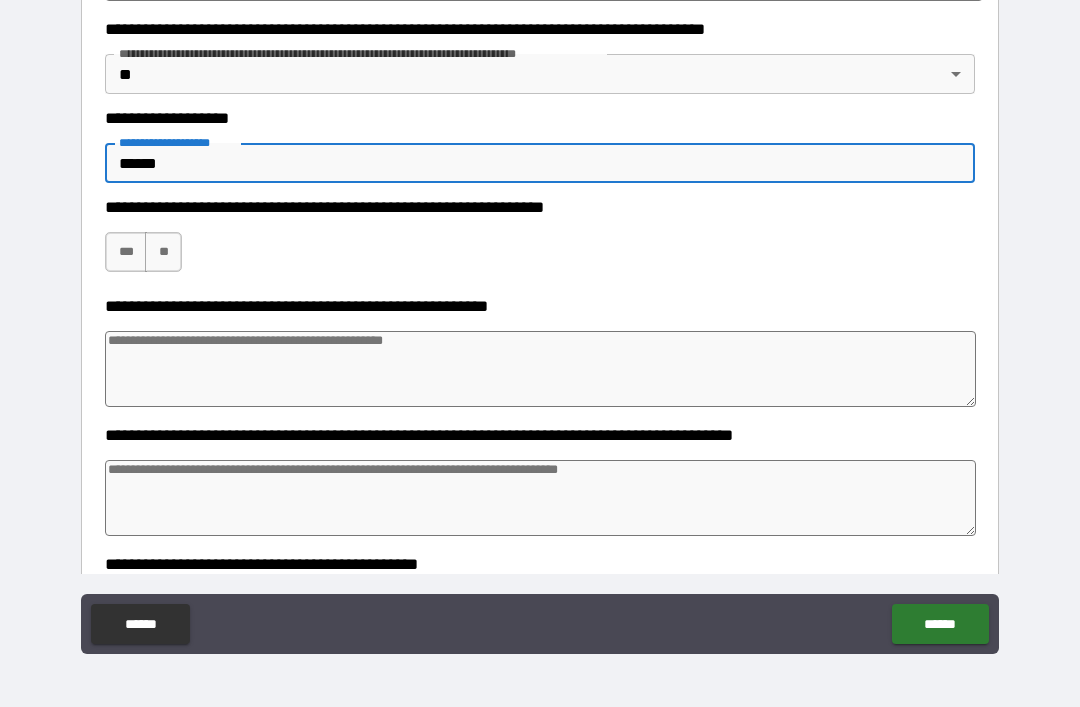 type on "*" 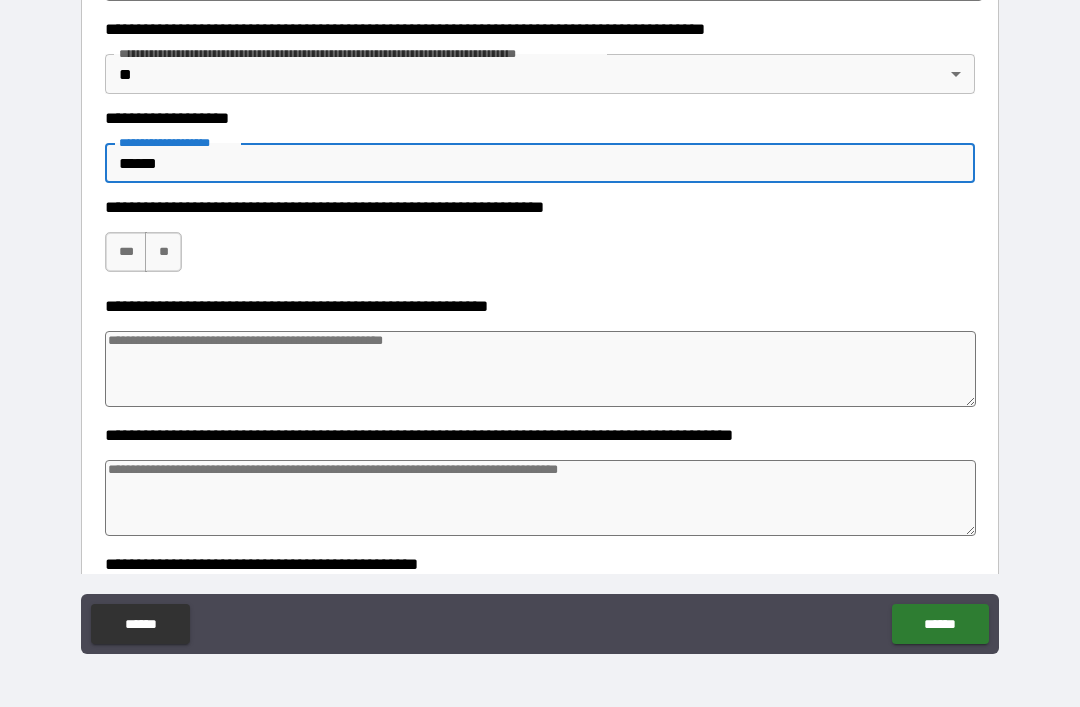 type on "*" 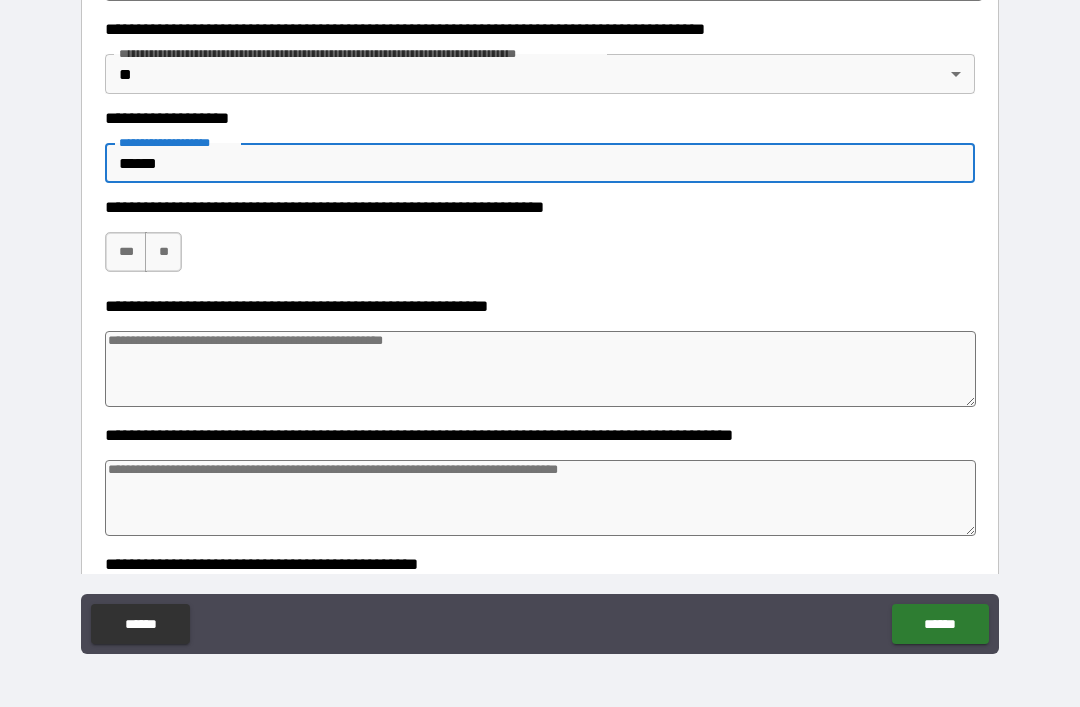type on "*" 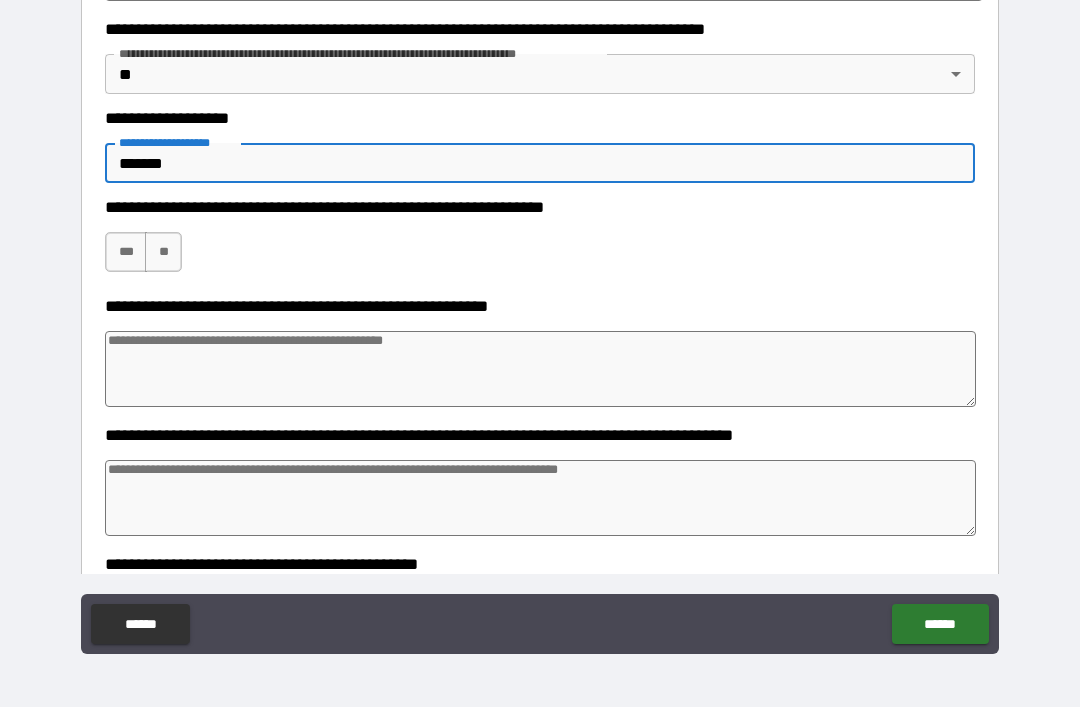 type on "*" 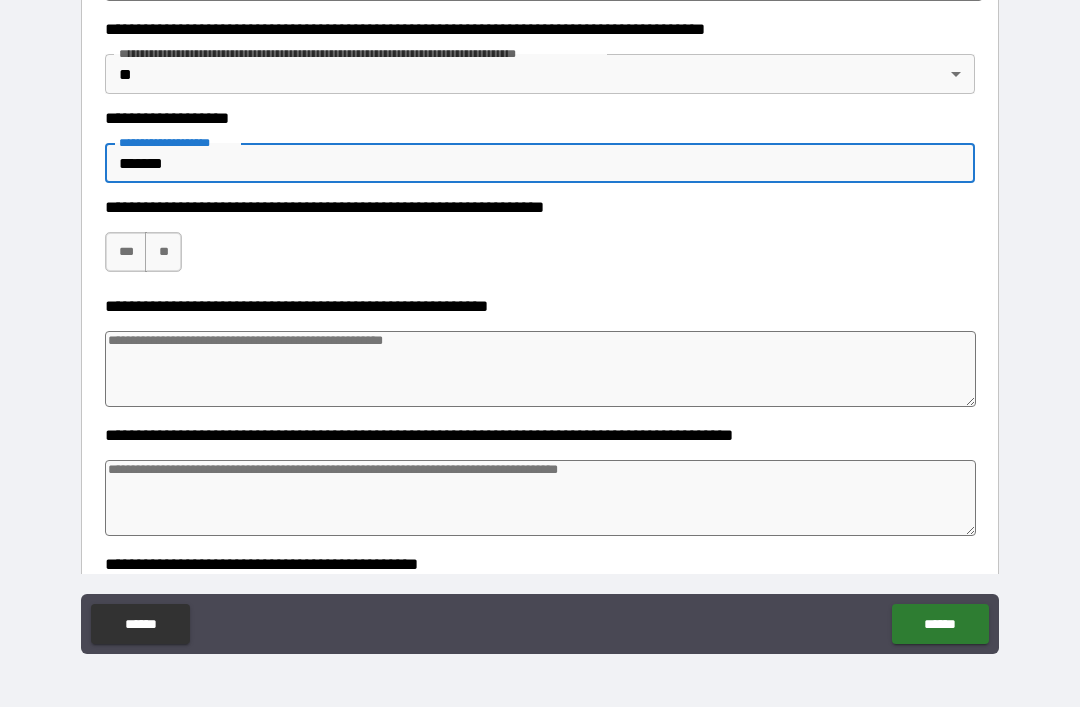 type on "*" 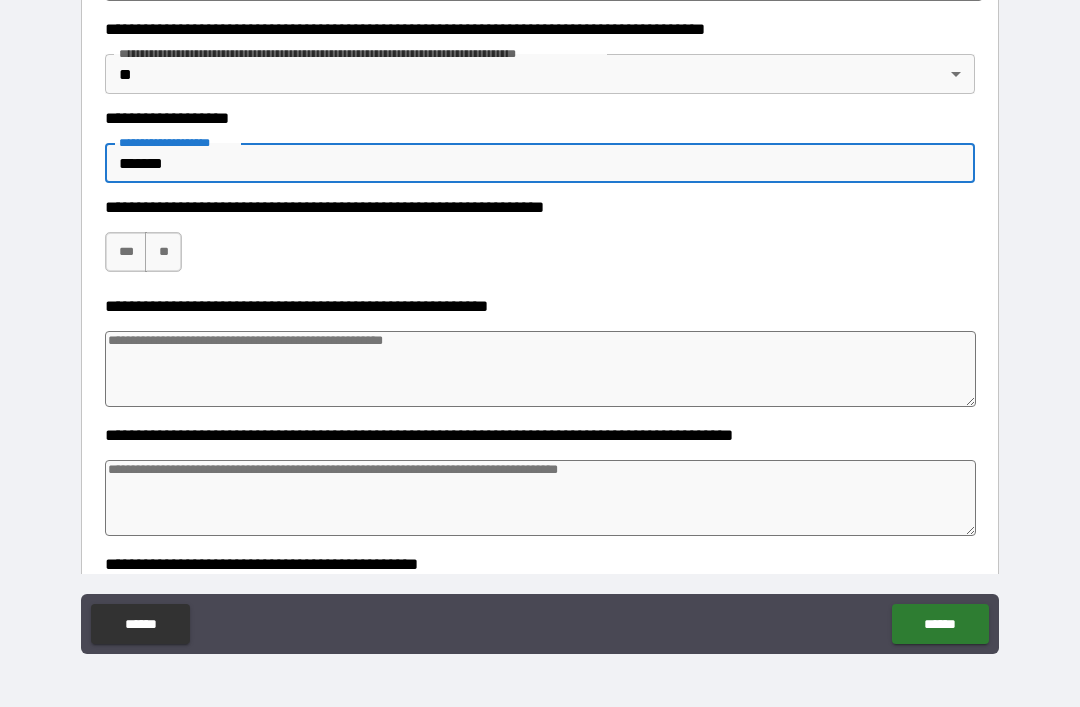 type on "*" 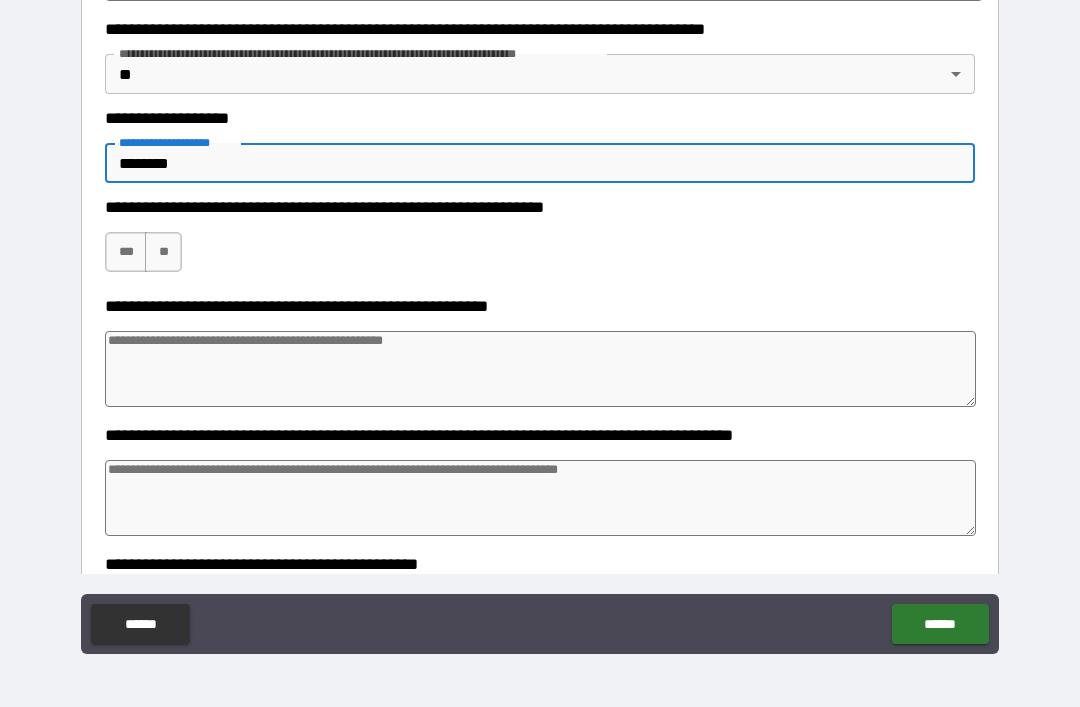 type on "*" 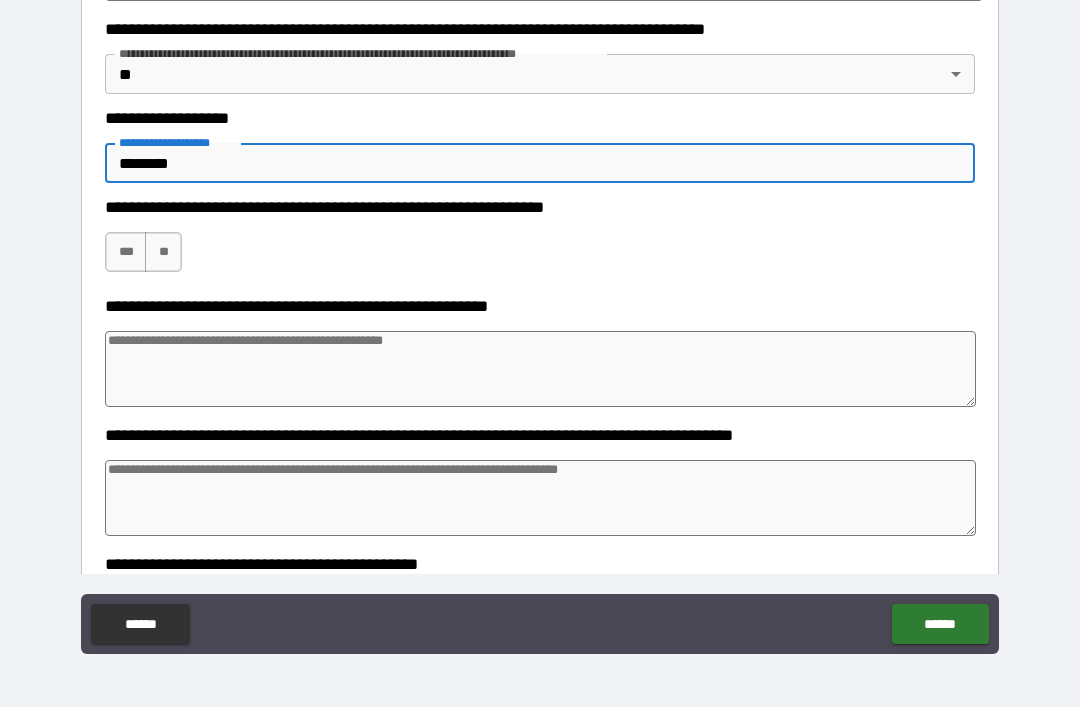 type on "*" 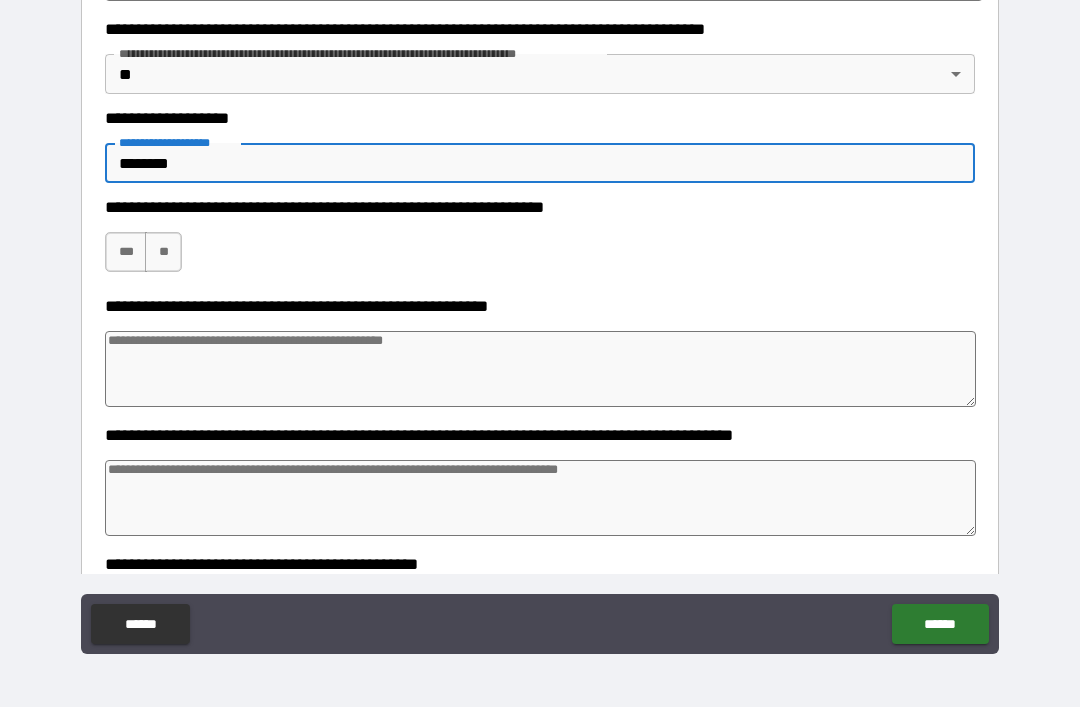 type on "*" 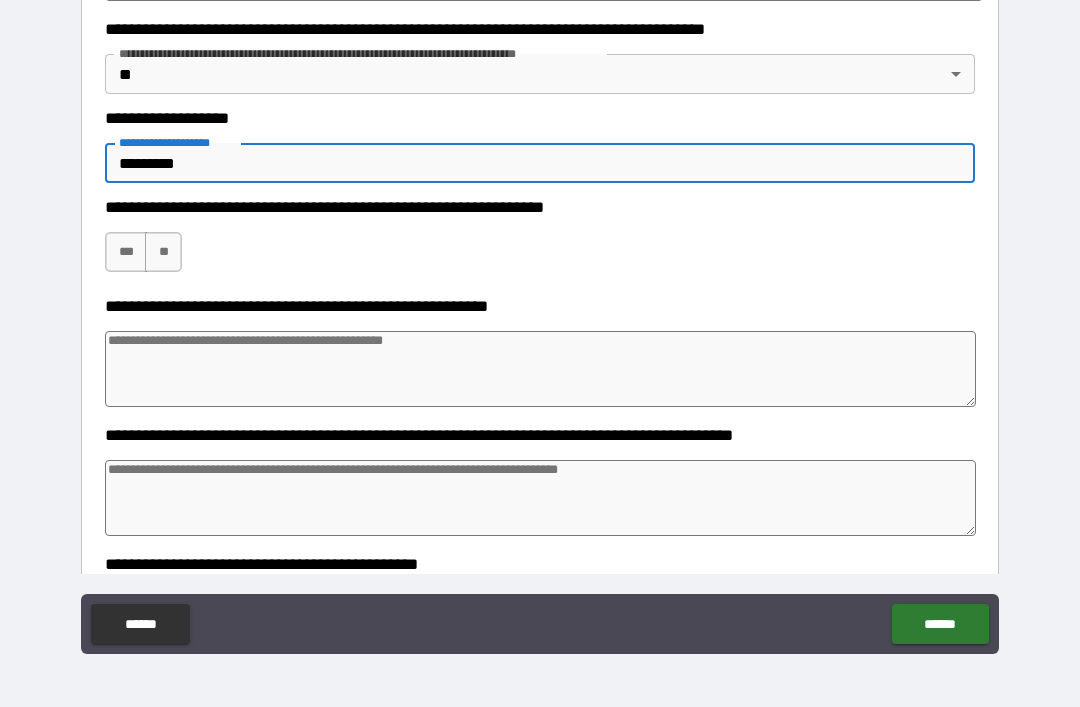 type 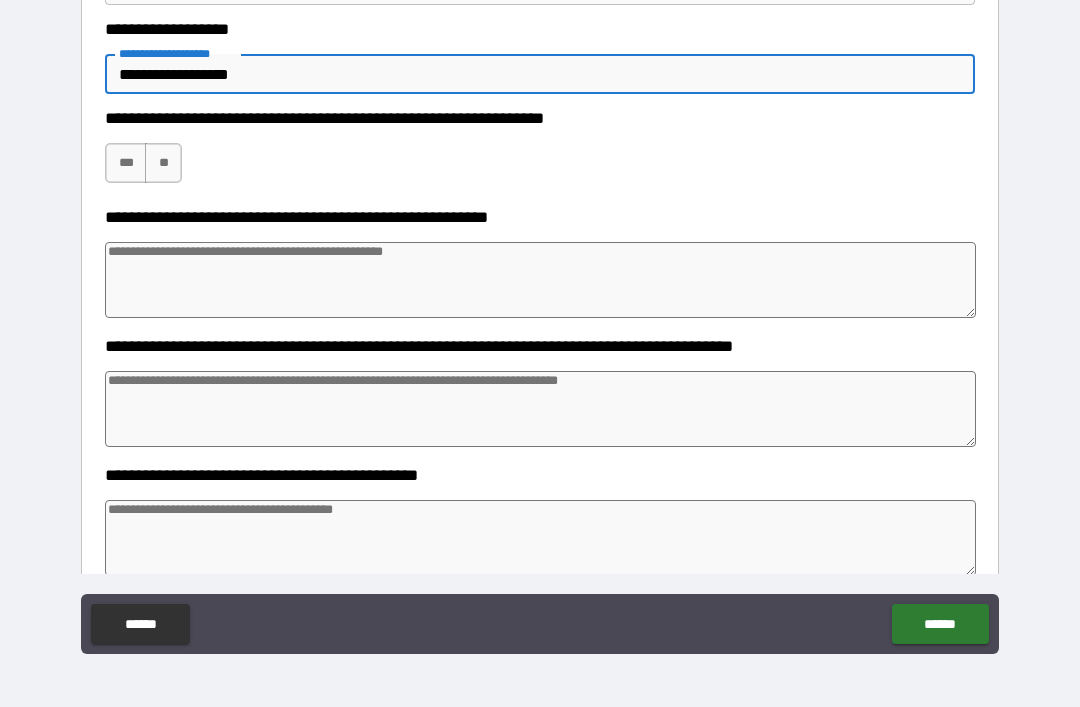 scroll, scrollTop: 688, scrollLeft: 0, axis: vertical 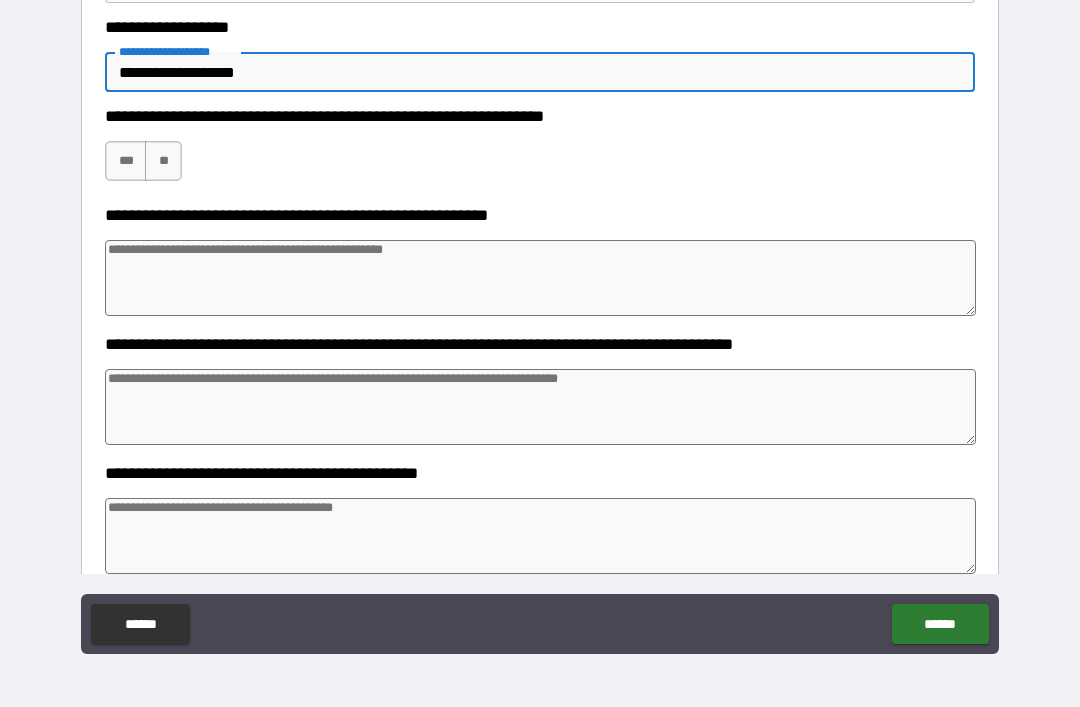 click on "**********" at bounding box center (540, 72) 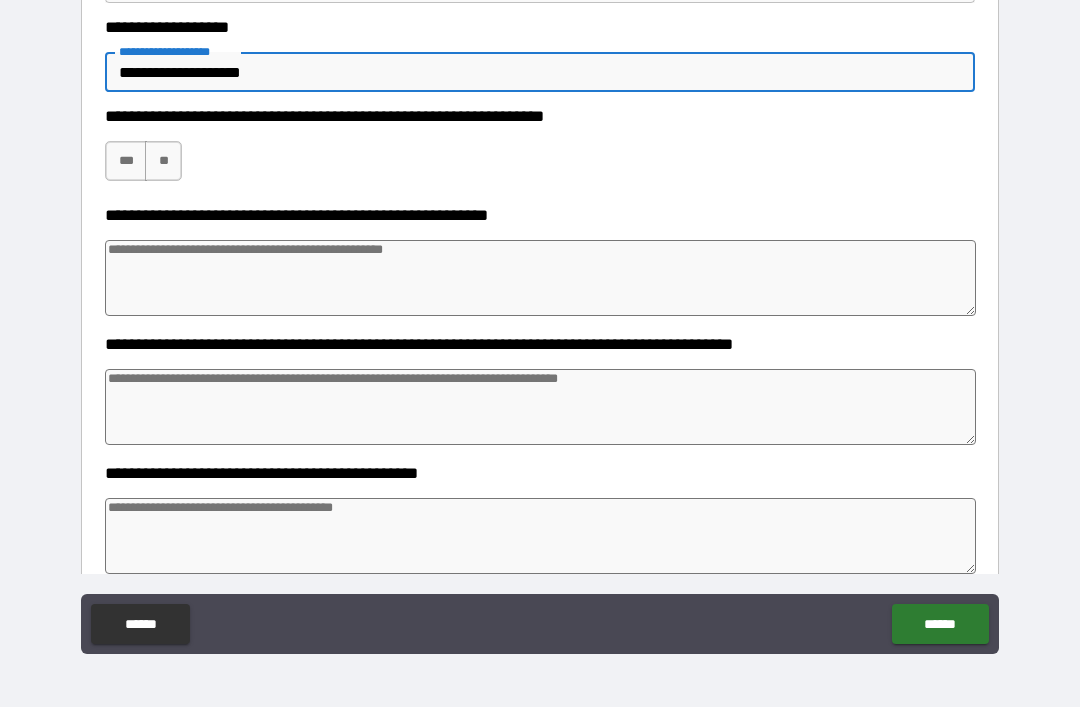 click on "***" at bounding box center (126, 161) 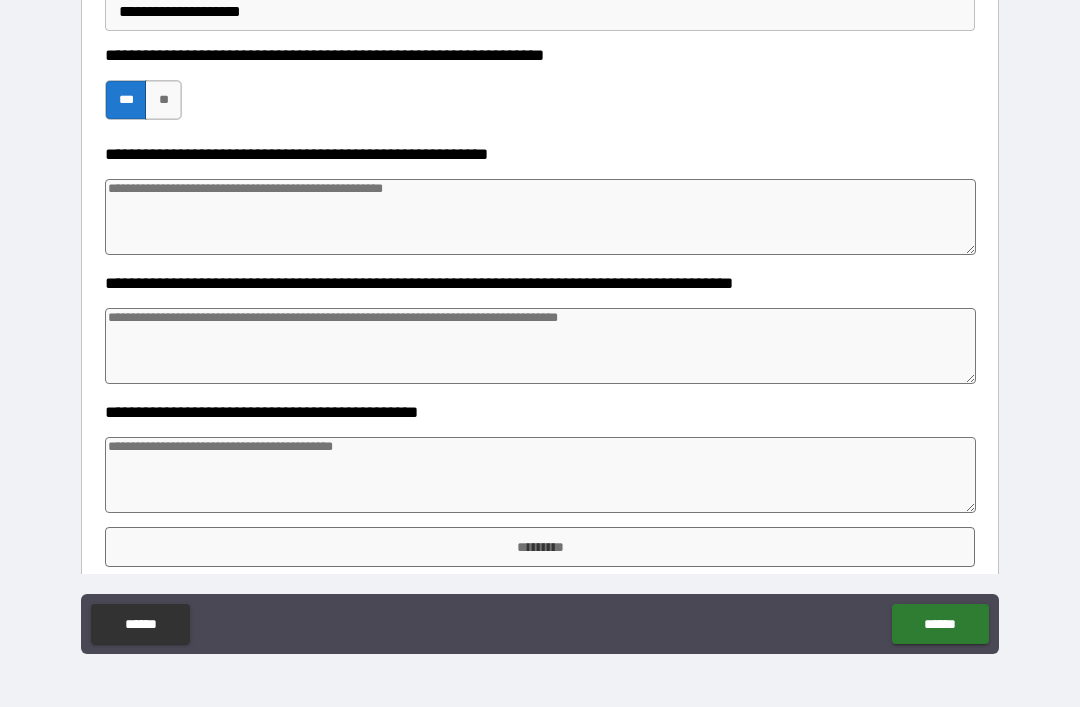 scroll, scrollTop: 759, scrollLeft: 0, axis: vertical 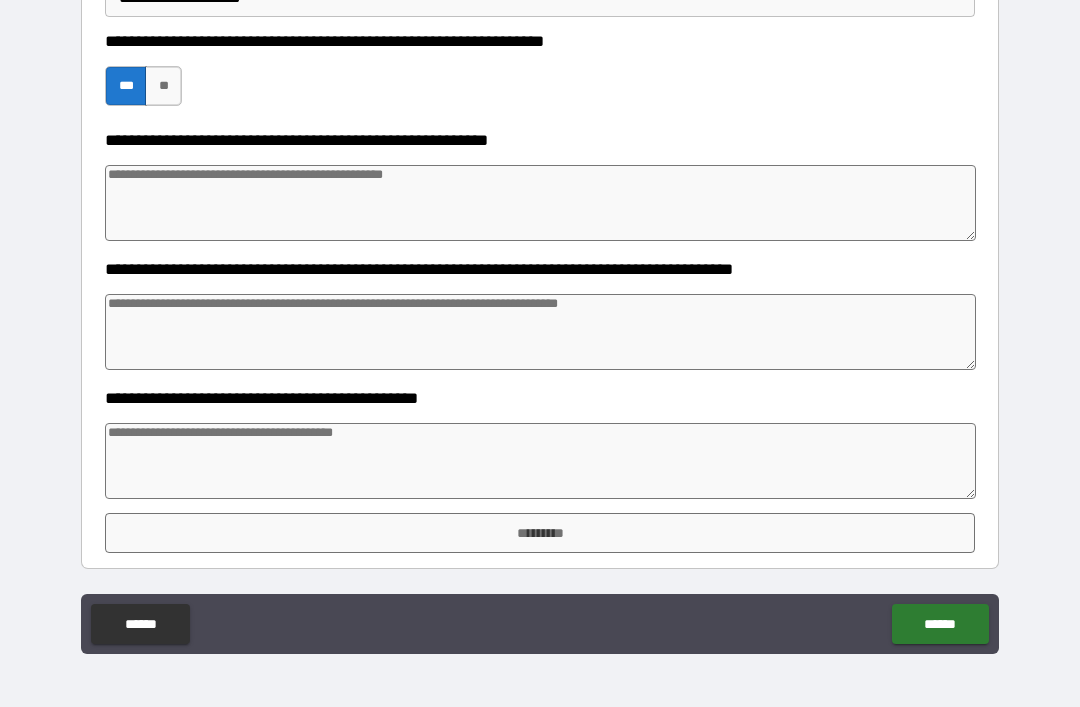 click at bounding box center [540, 461] 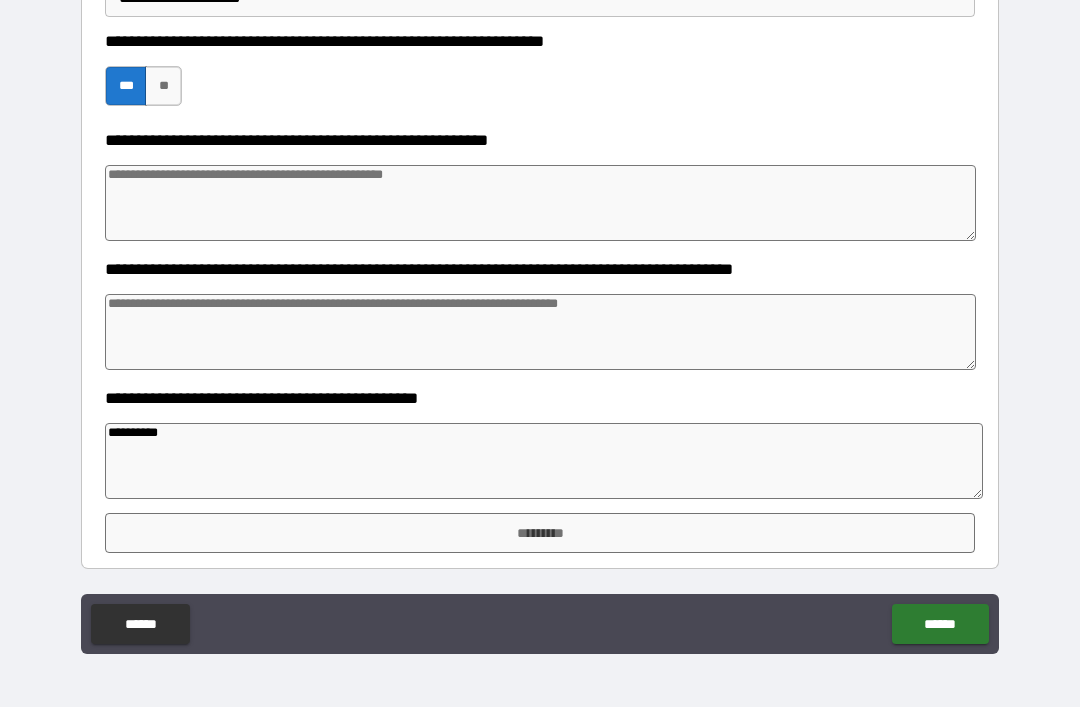 click on "*********" at bounding box center (540, 533) 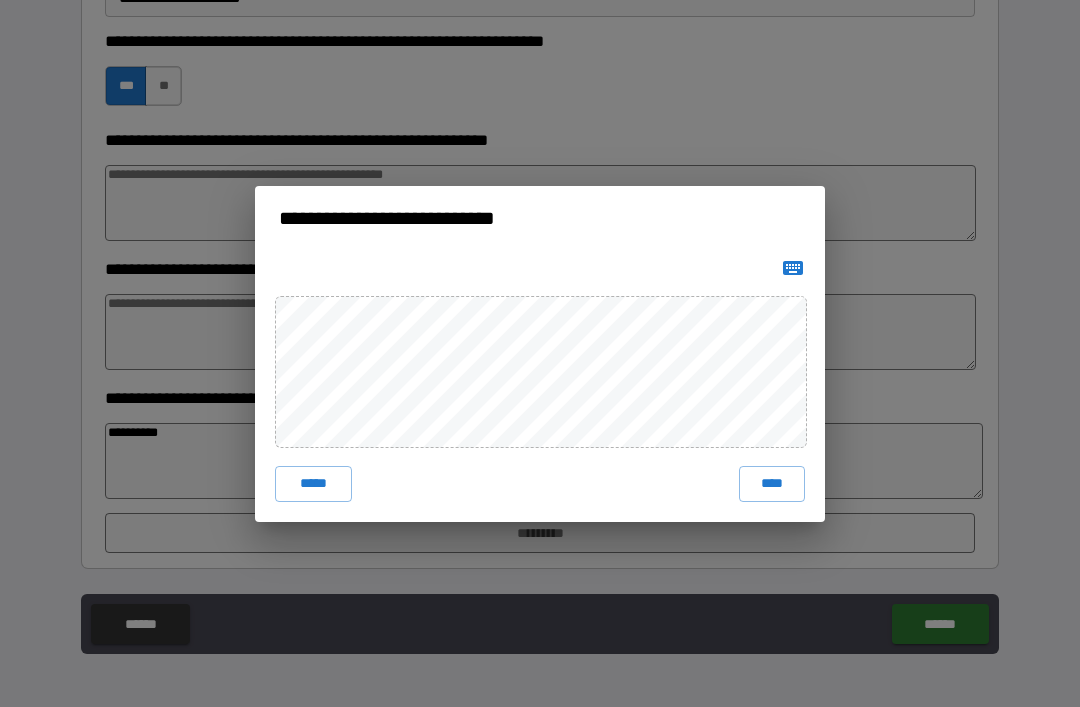 click on "****" at bounding box center [772, 484] 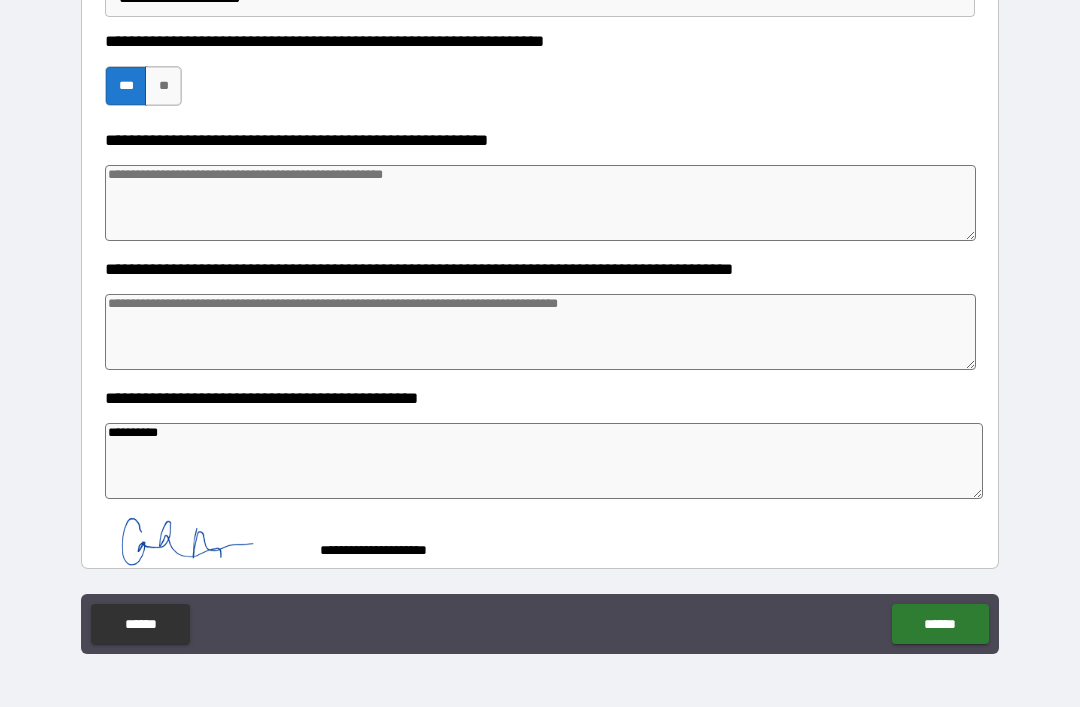 scroll, scrollTop: 753, scrollLeft: 0, axis: vertical 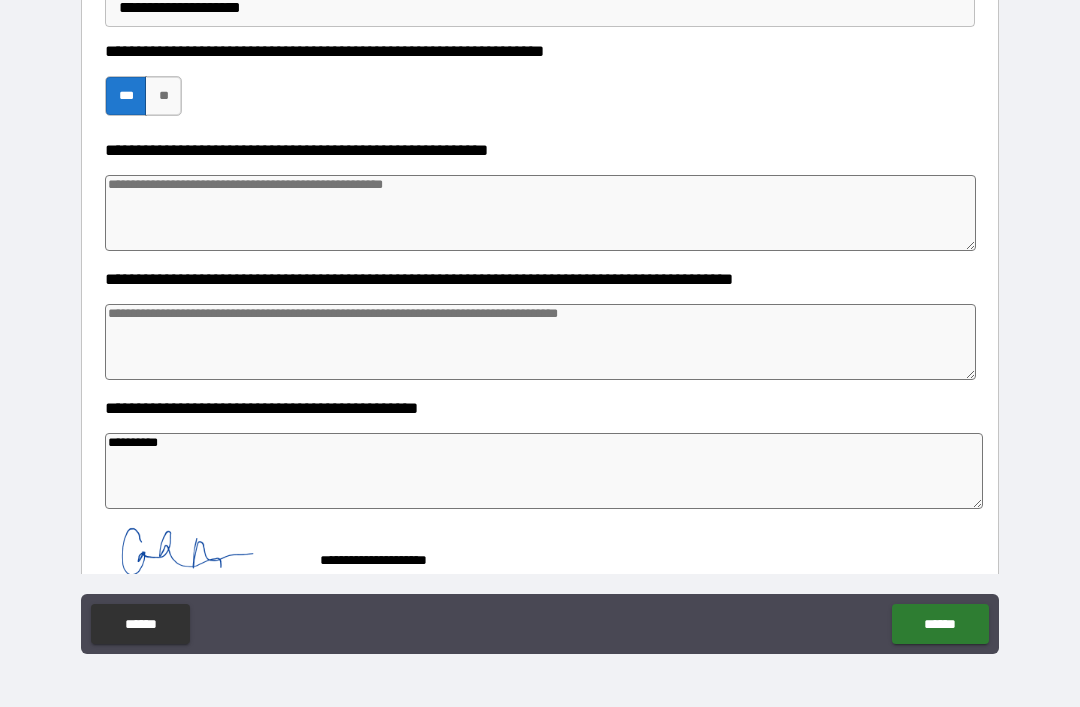 click on "******" at bounding box center [940, 624] 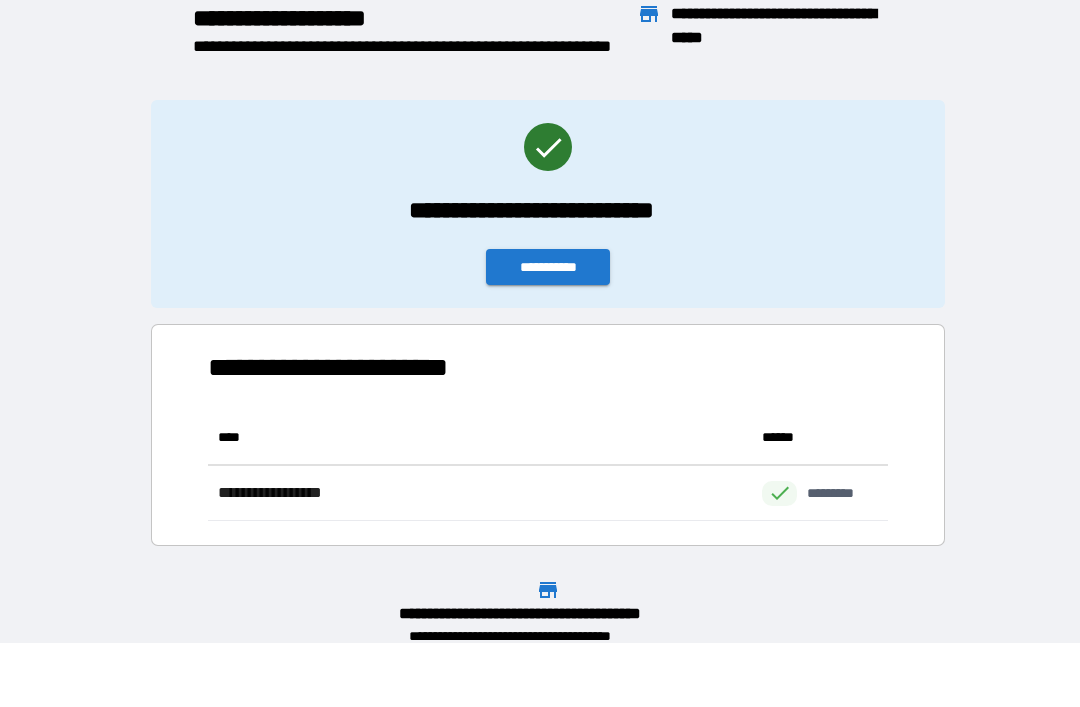 scroll, scrollTop: 111, scrollLeft: 680, axis: both 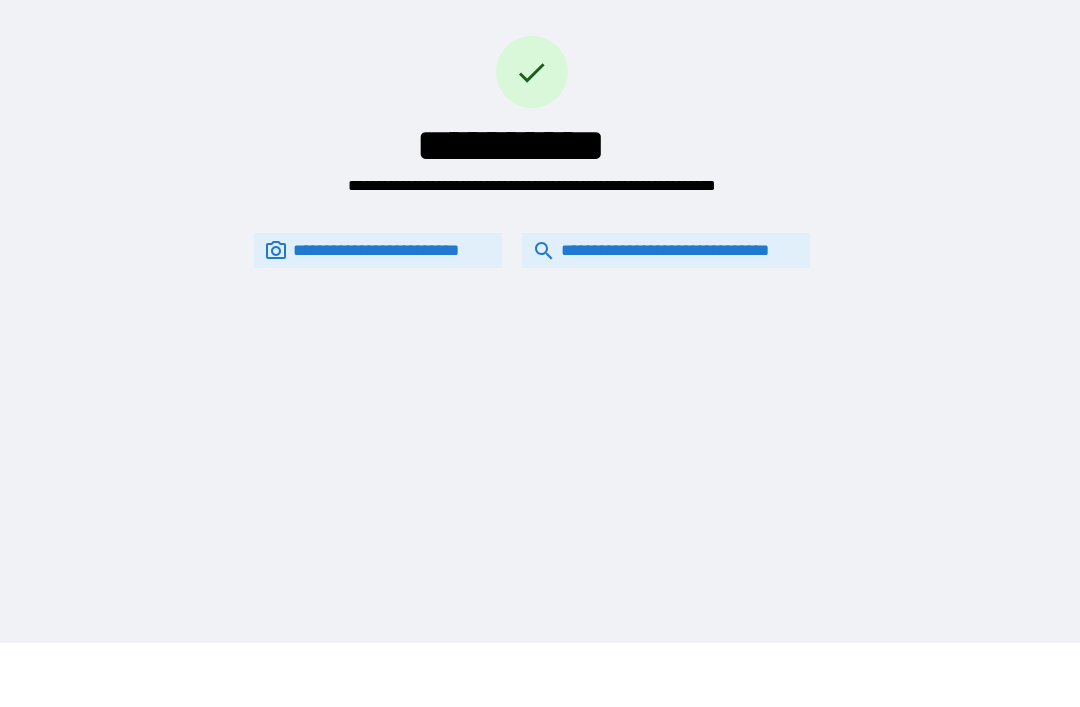 click on "**********" at bounding box center [666, 250] 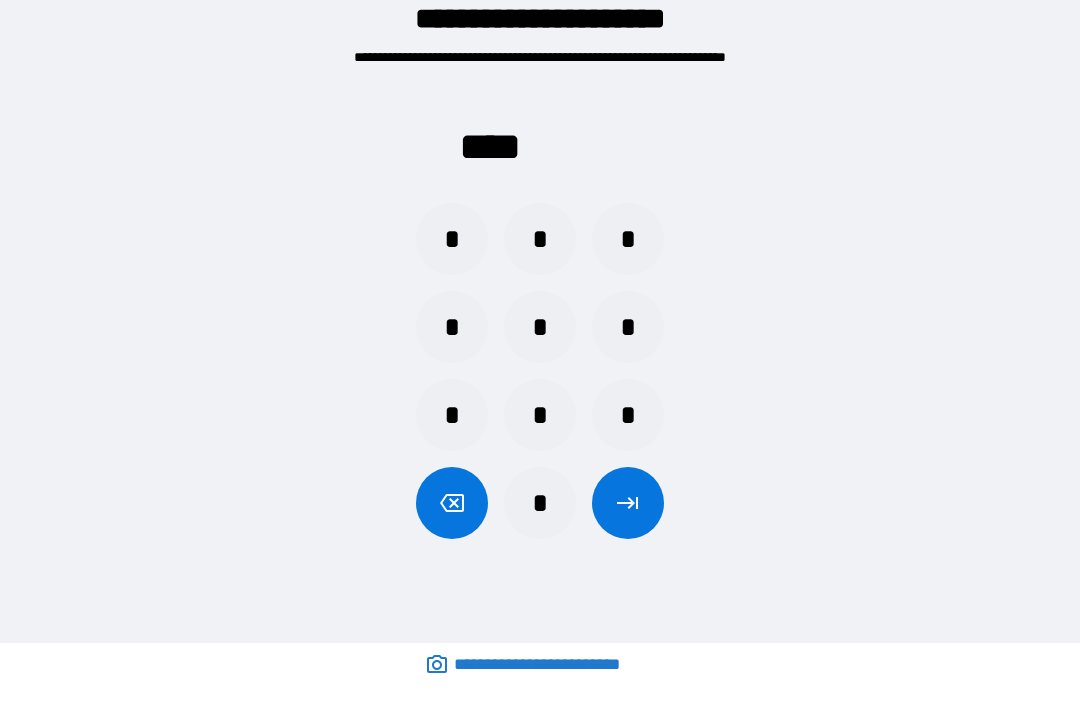 click on "*" at bounding box center (540, 503) 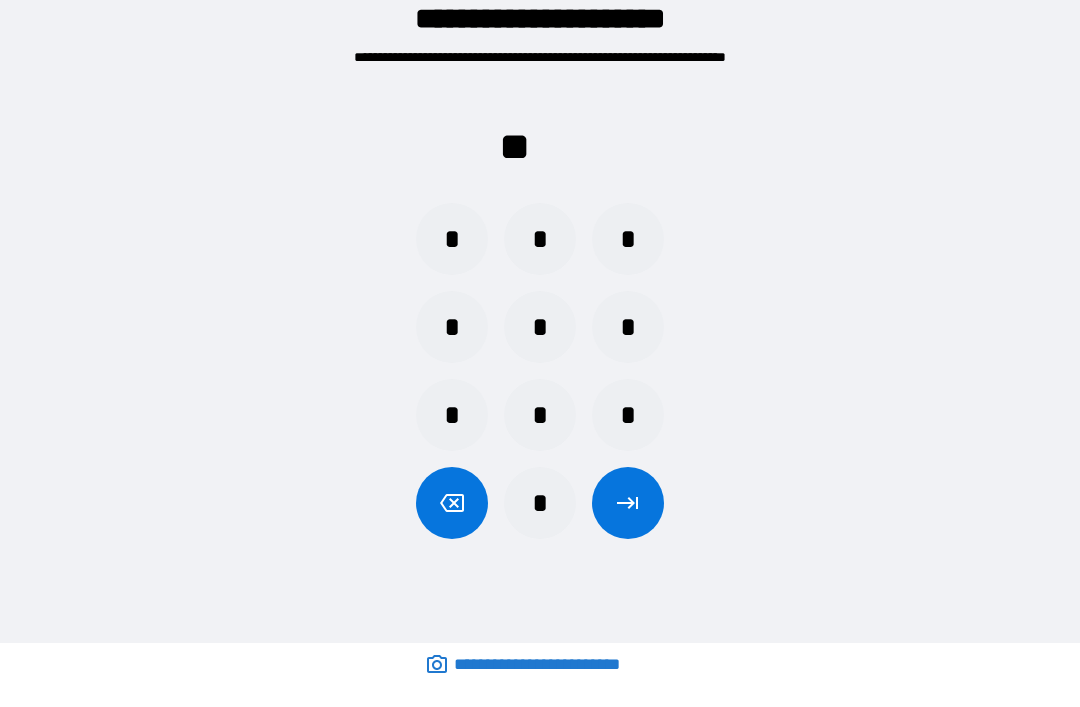 click on "*" at bounding box center (452, 327) 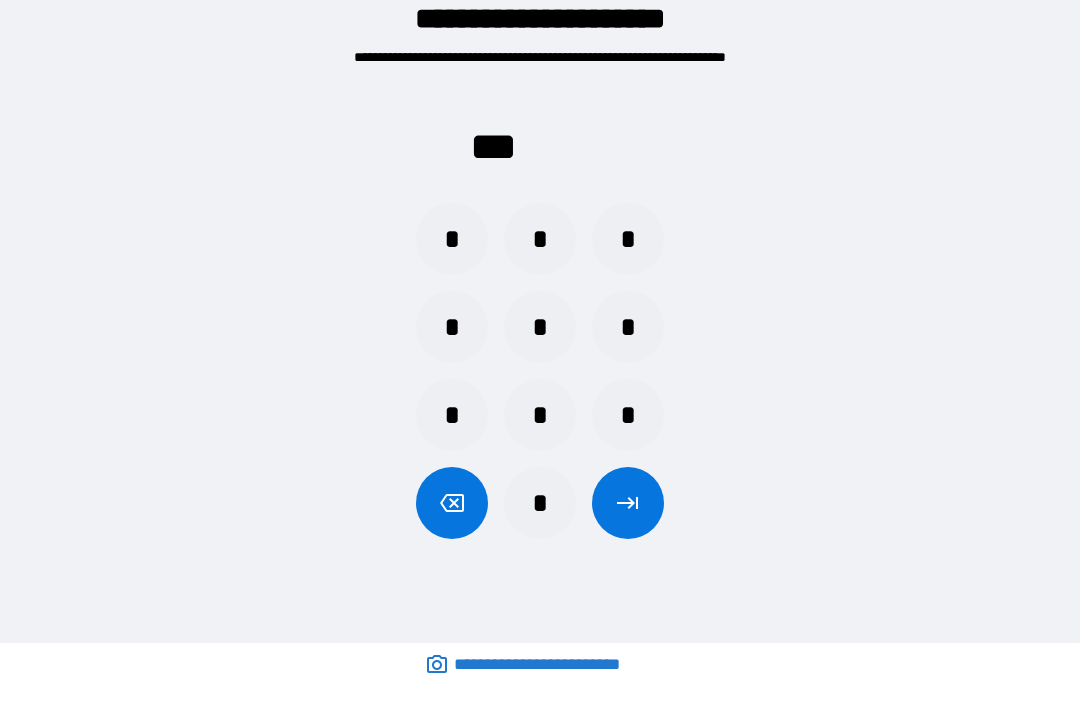click on "*" at bounding box center [628, 239] 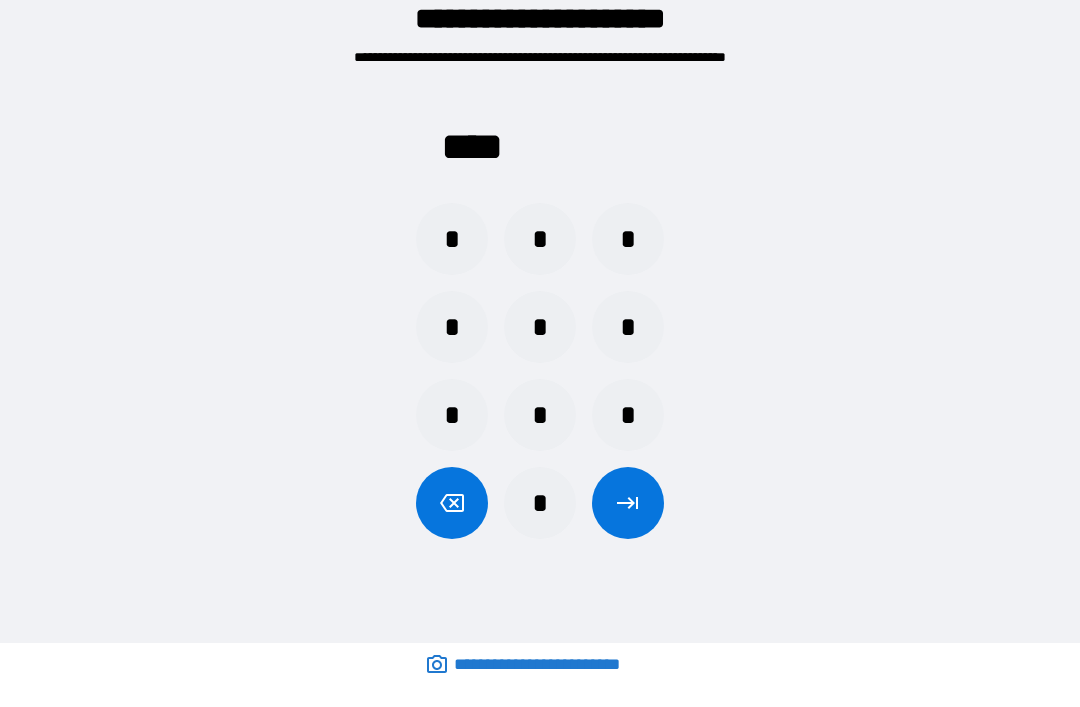 click at bounding box center [628, 503] 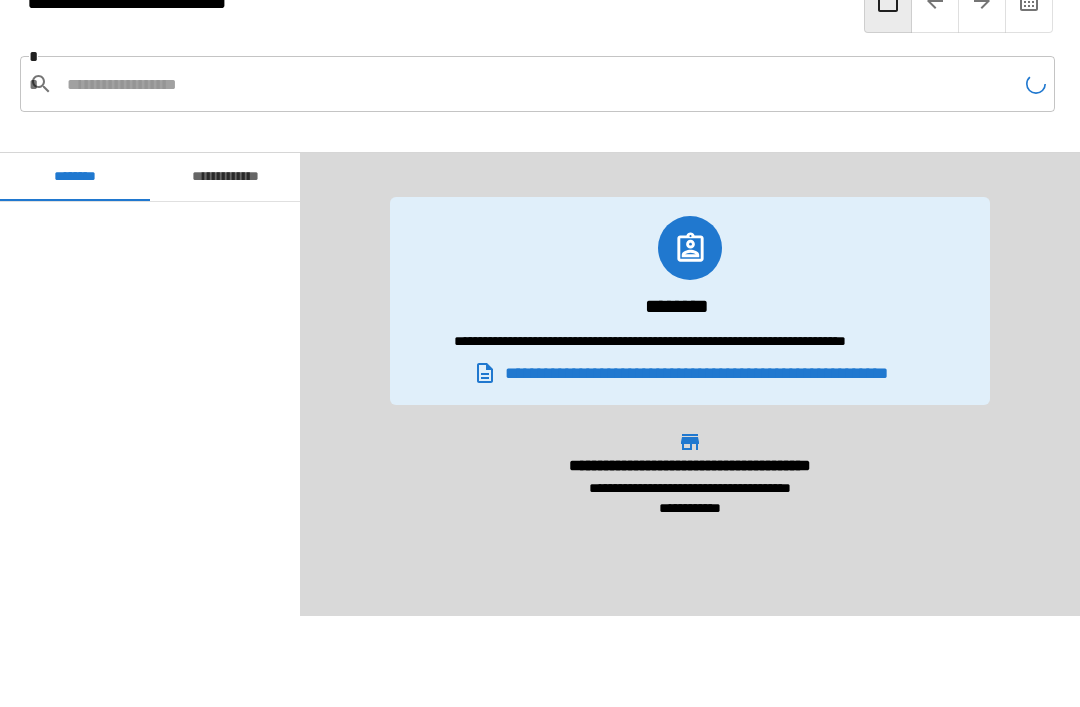 scroll, scrollTop: 240, scrollLeft: 0, axis: vertical 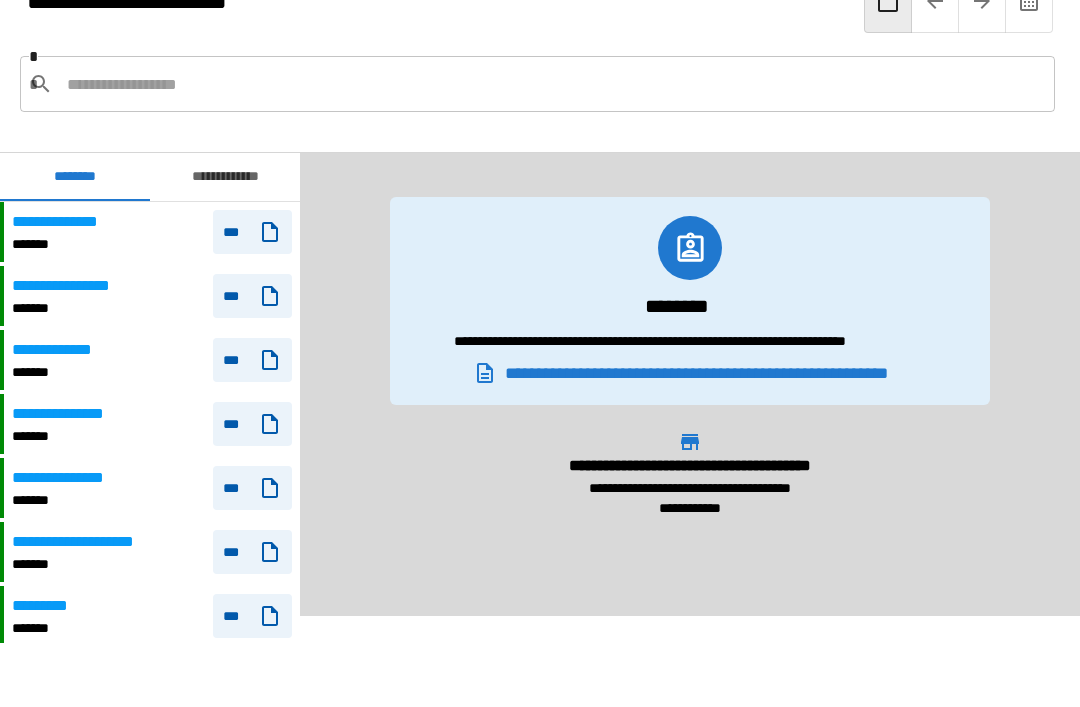 click on "**********" at bounding box center (70, 414) 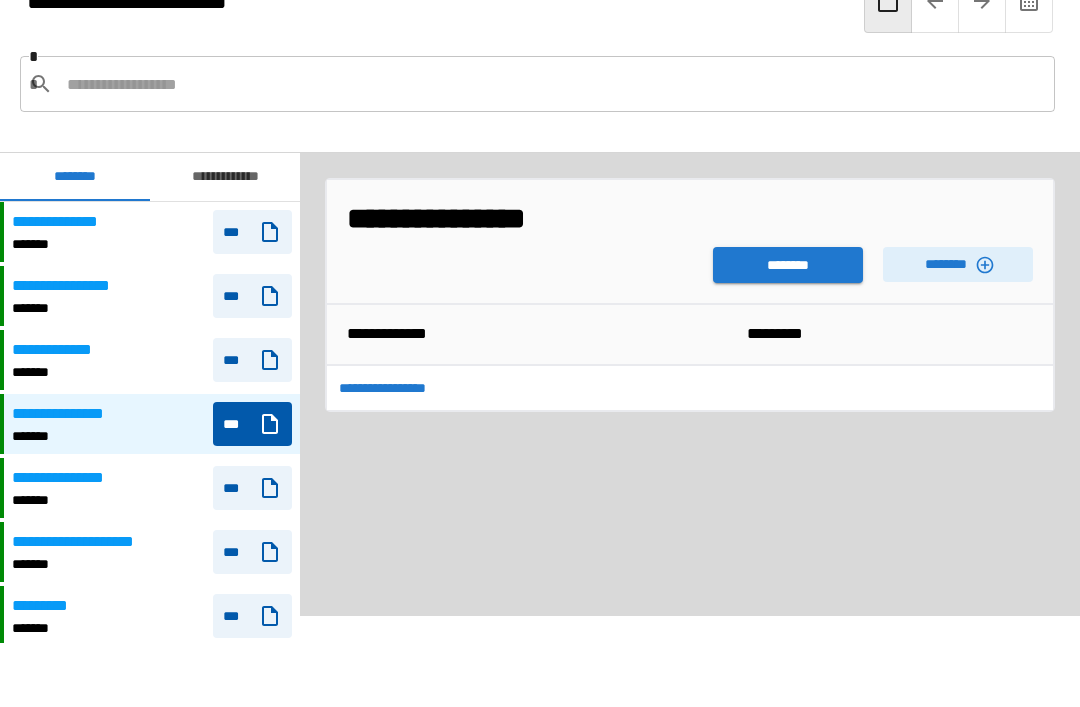 click on "********" at bounding box center (788, 265) 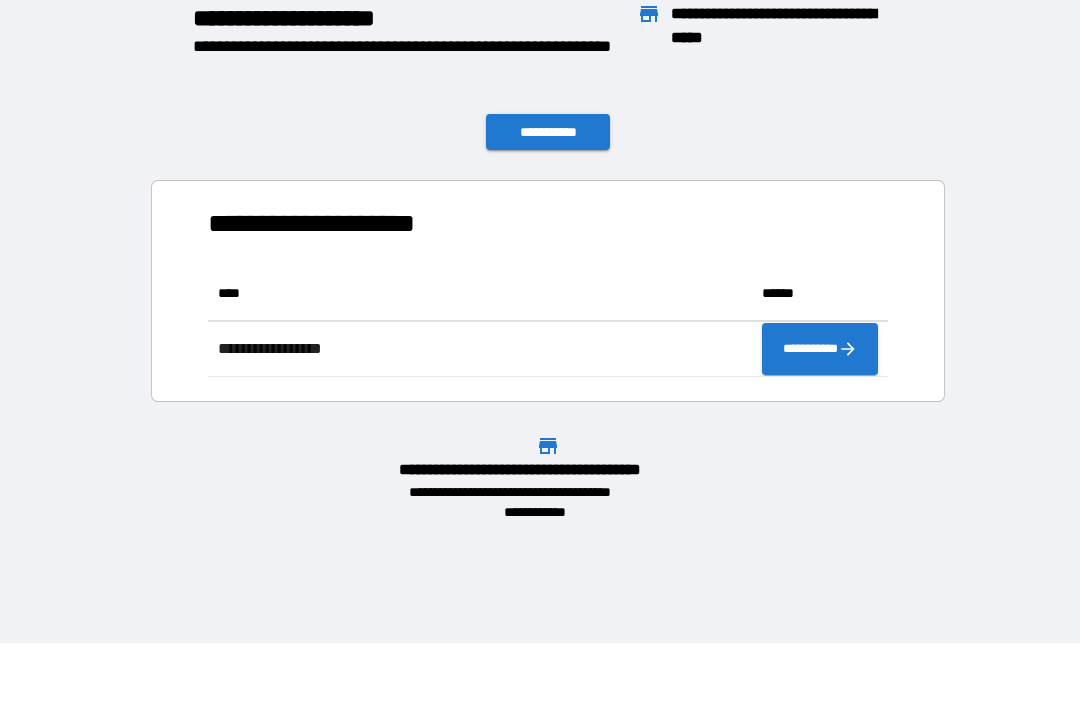 scroll, scrollTop: 1, scrollLeft: 1, axis: both 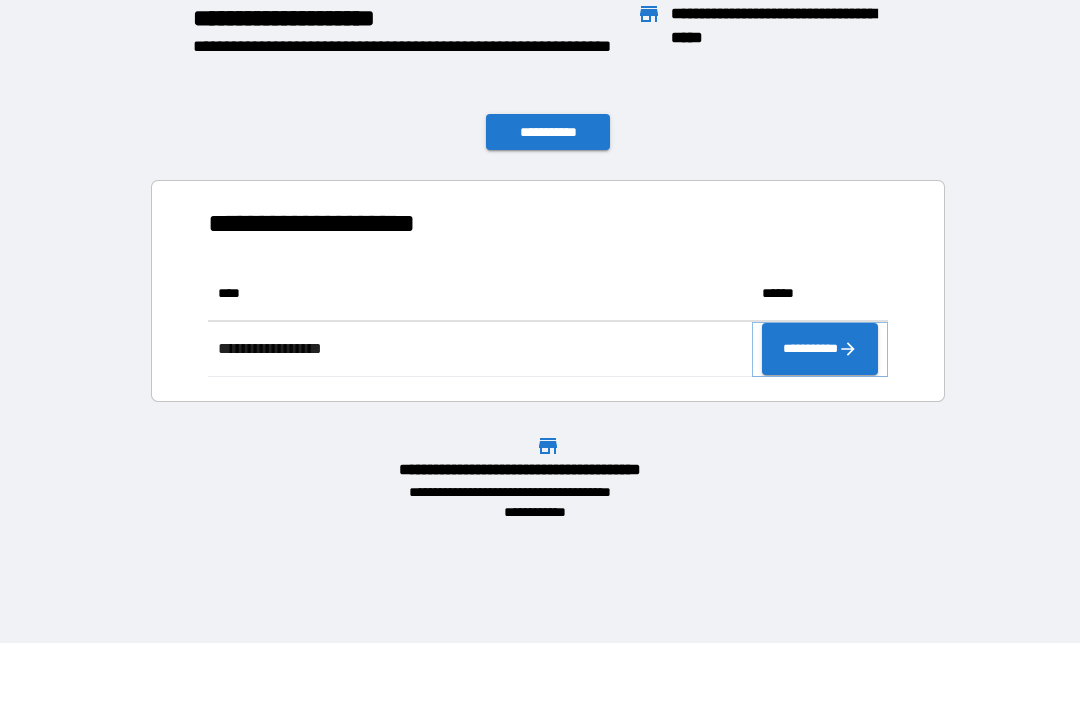 click on "**********" at bounding box center (820, 349) 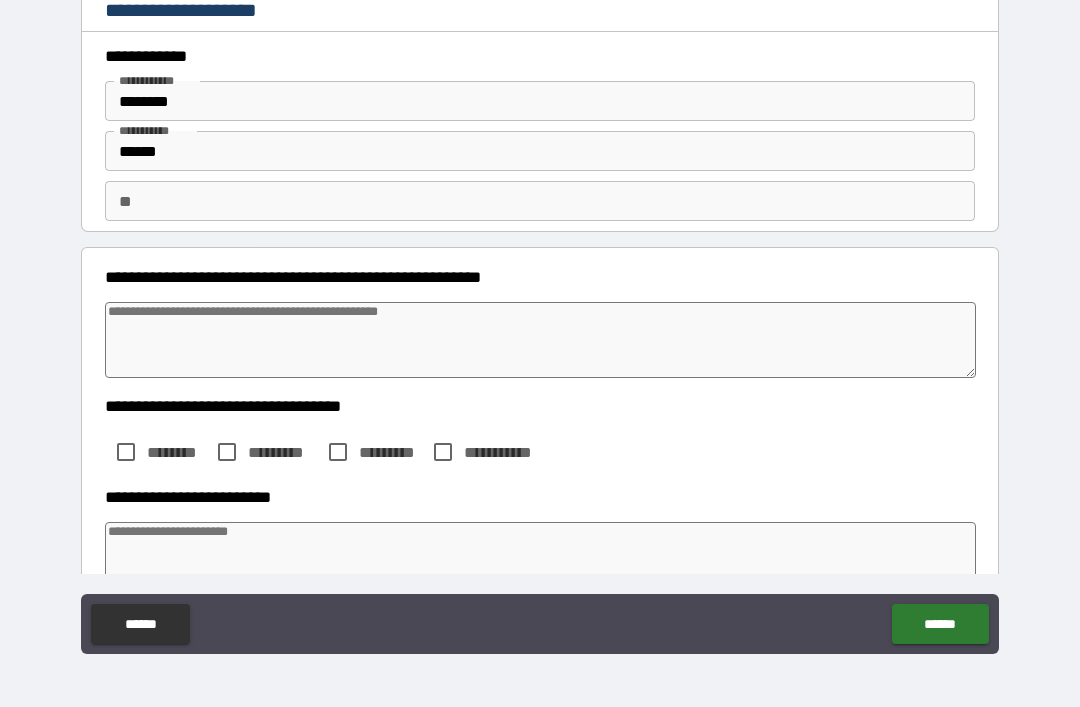 click at bounding box center (540, 340) 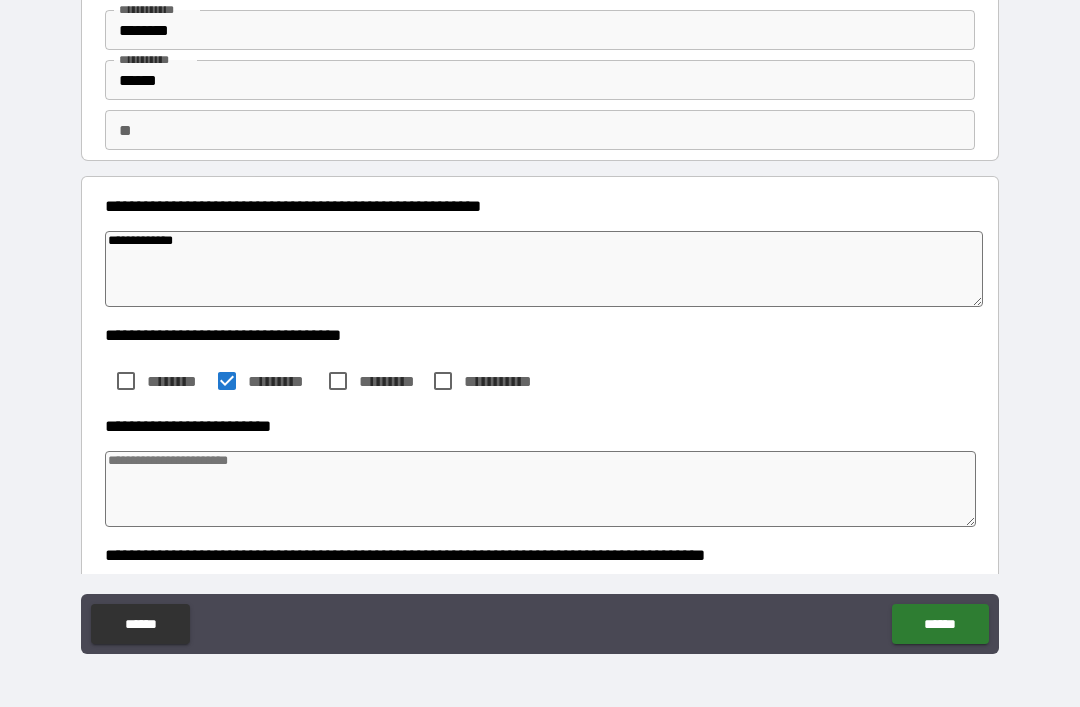 scroll, scrollTop: 76, scrollLeft: 0, axis: vertical 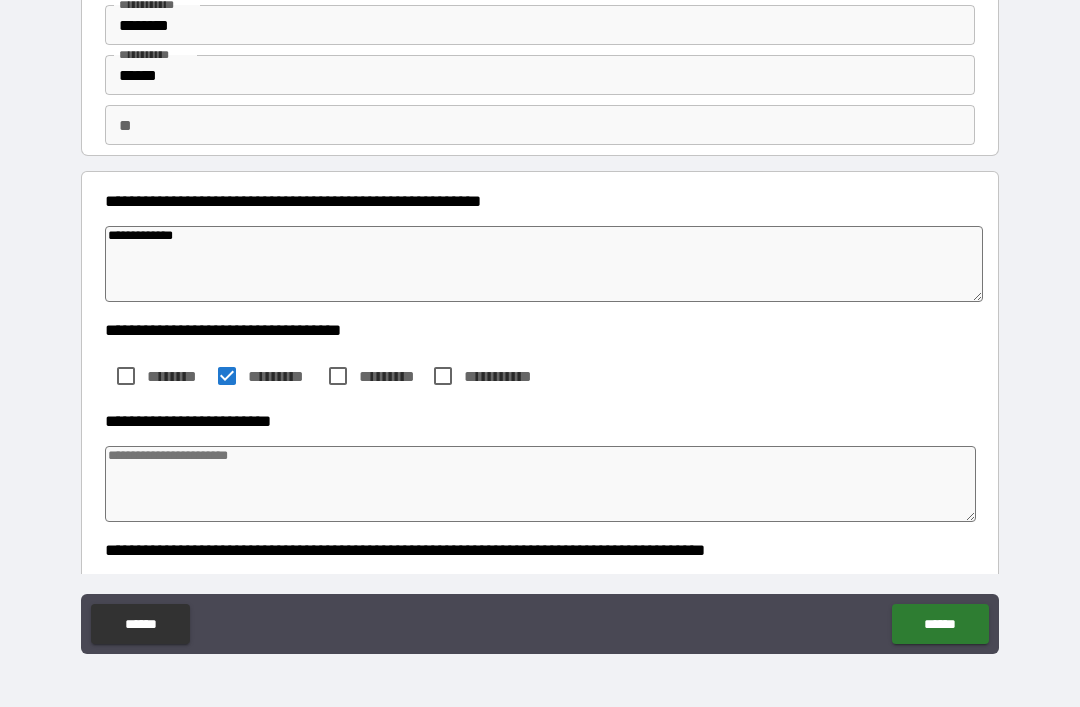 click at bounding box center (540, 484) 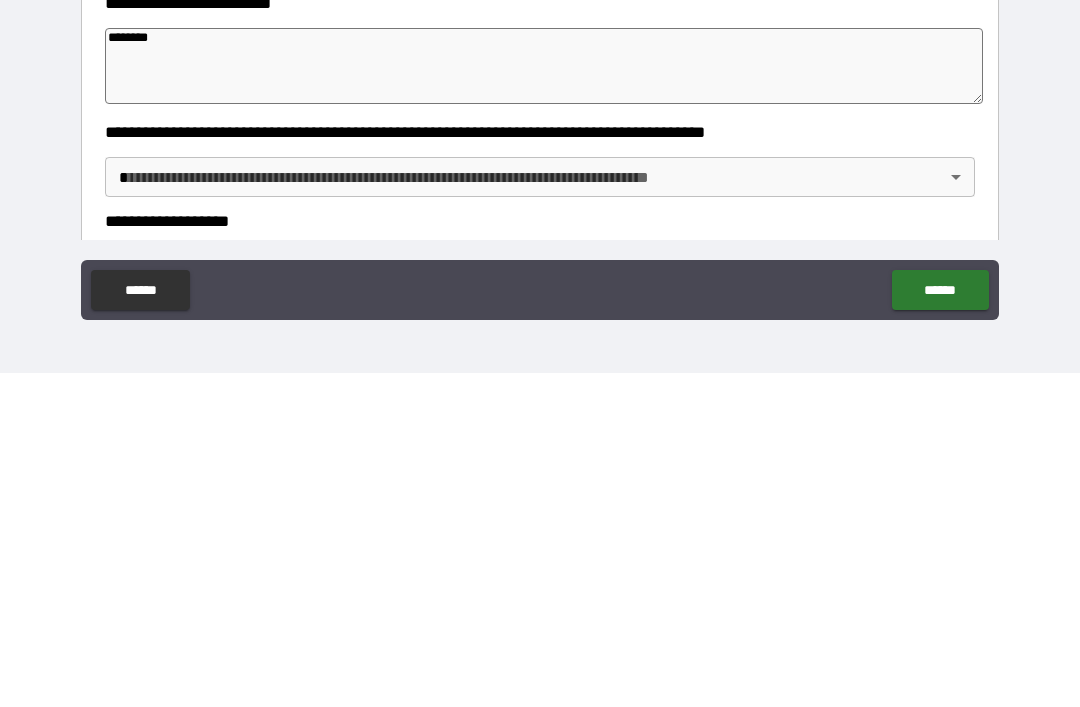 scroll, scrollTop: 167, scrollLeft: 0, axis: vertical 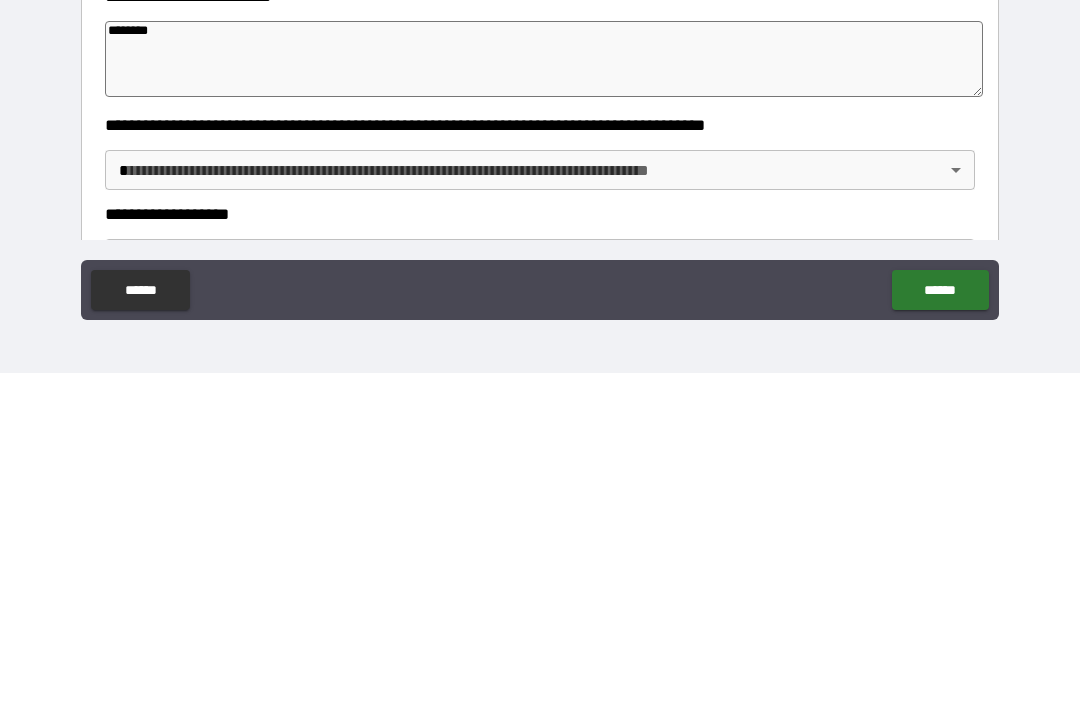 click on "**********" at bounding box center [540, 321] 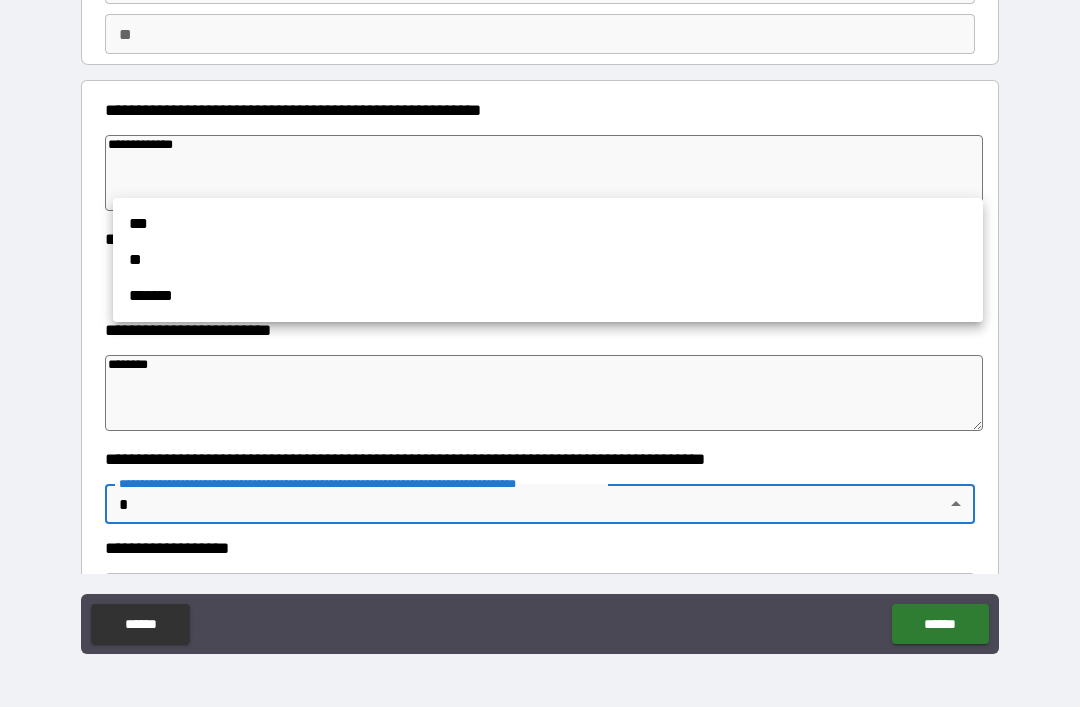 click on "**" at bounding box center (548, 260) 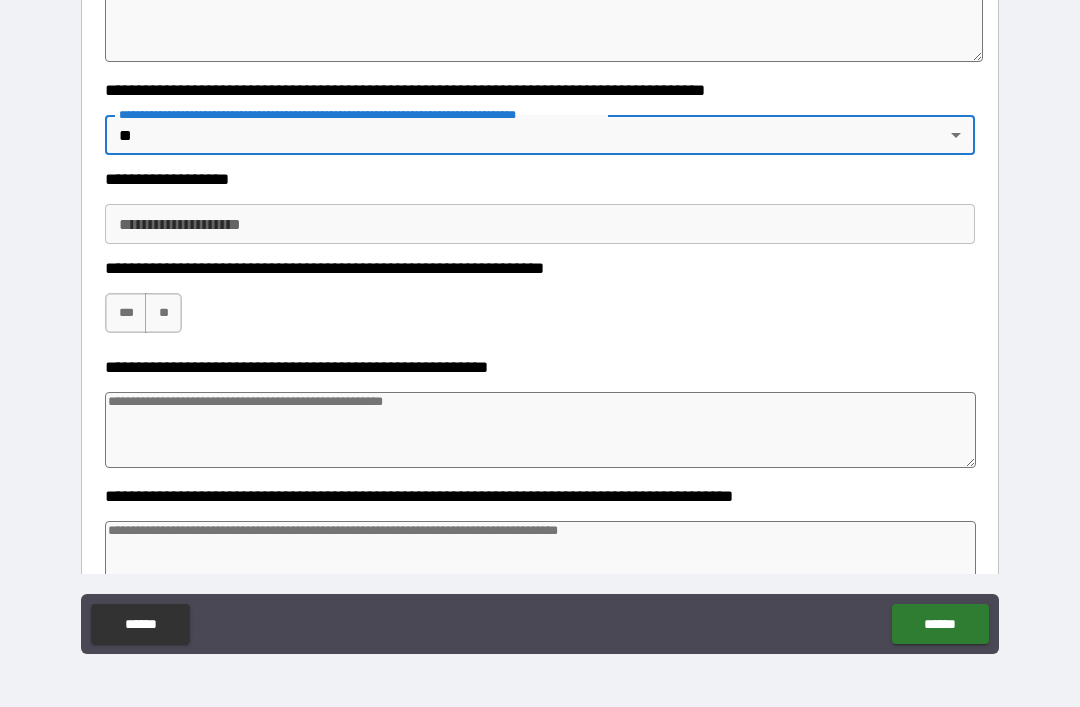 scroll, scrollTop: 543, scrollLeft: 0, axis: vertical 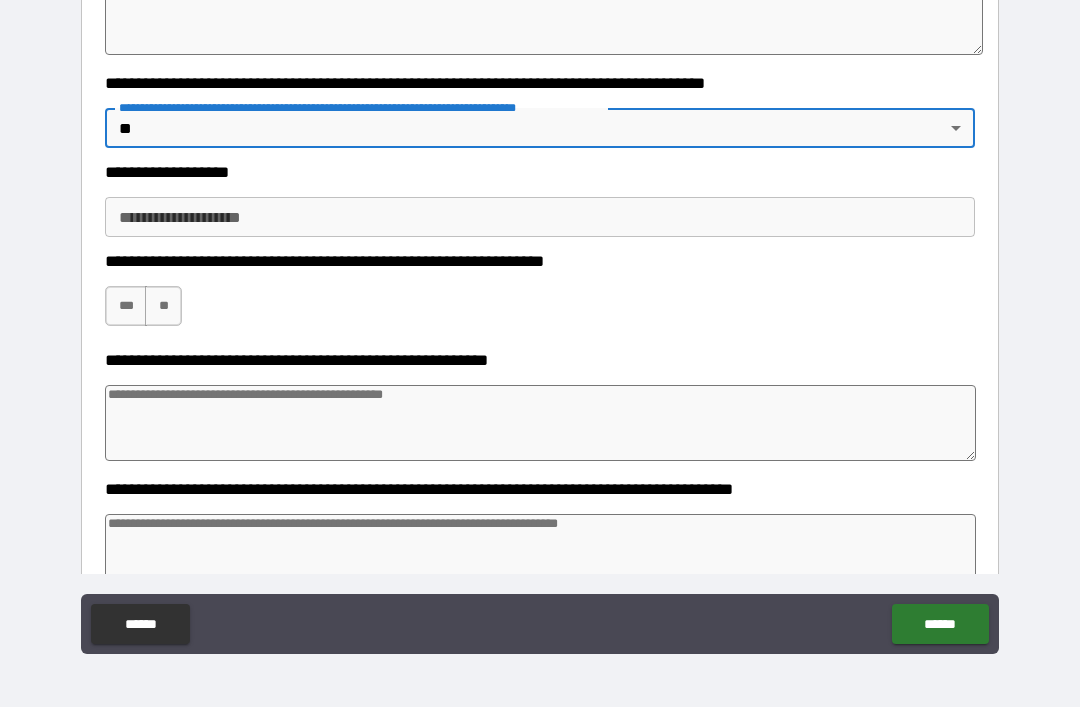 click on "**********" at bounding box center (540, 217) 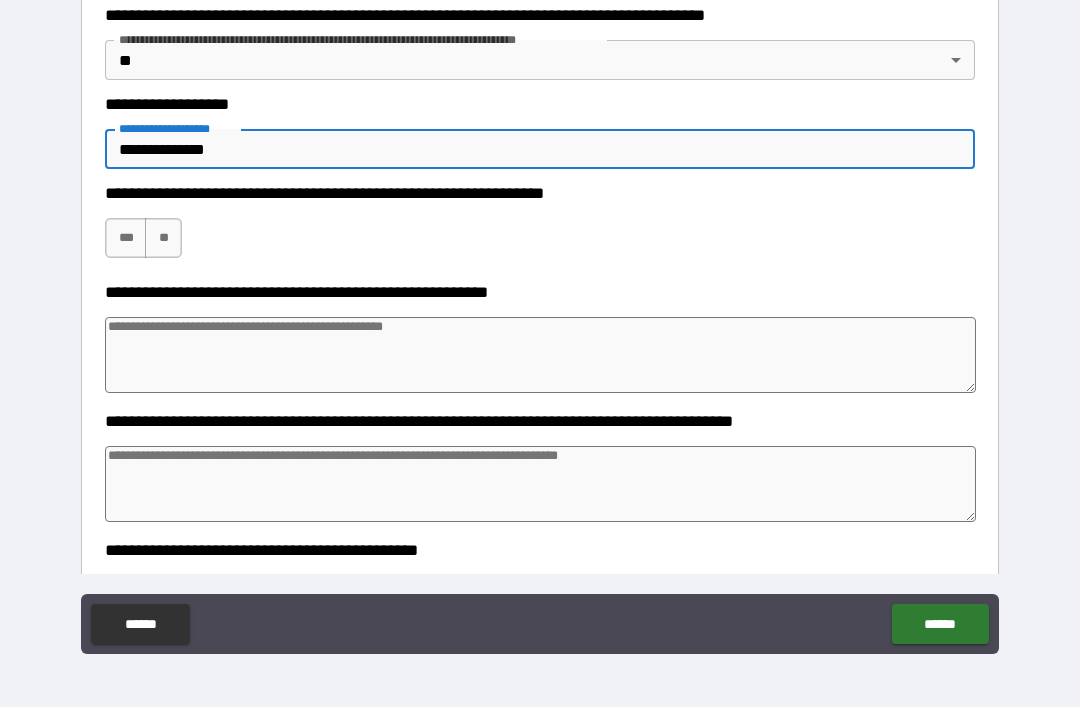 scroll, scrollTop: 625, scrollLeft: 0, axis: vertical 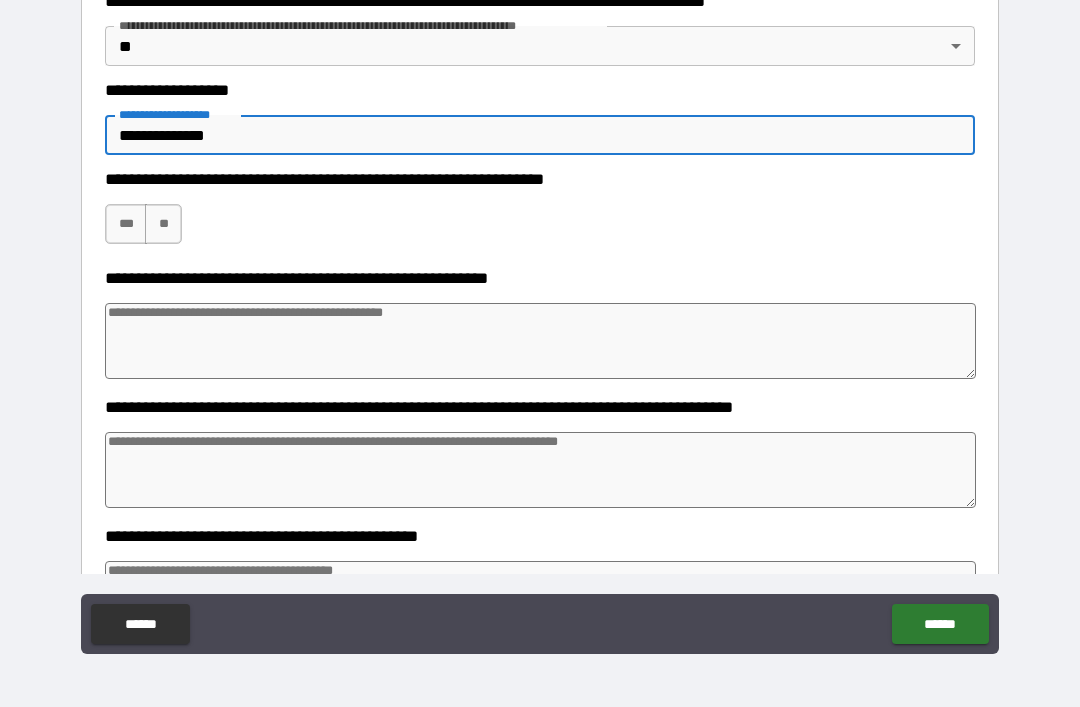 click on "***" at bounding box center (126, 224) 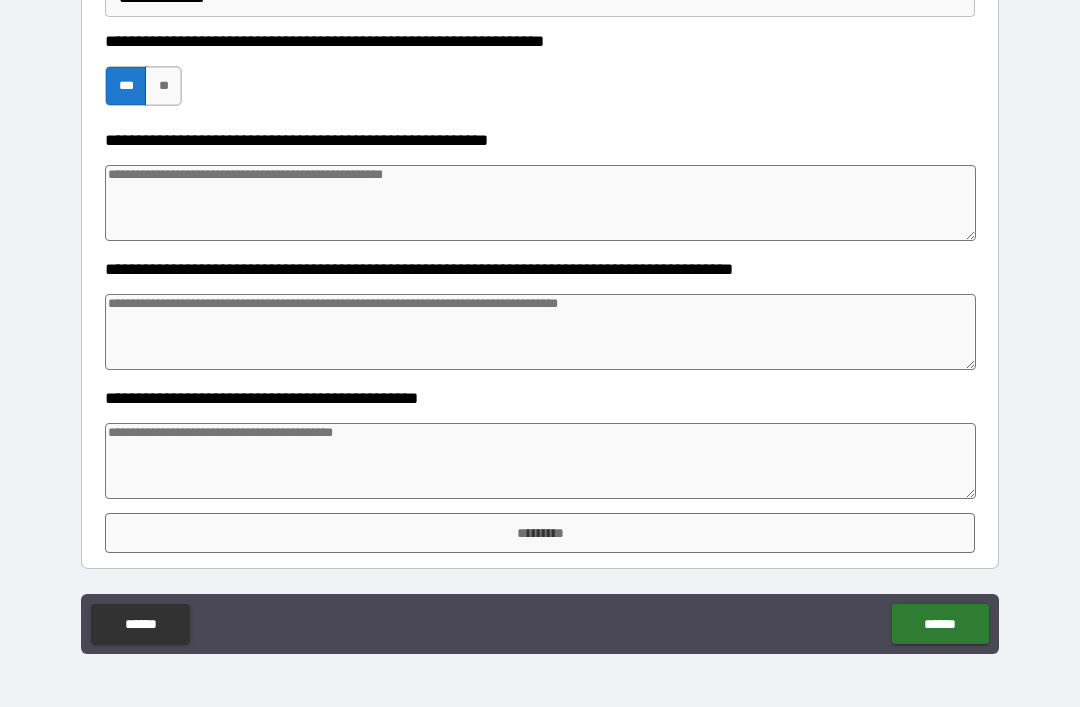 scroll, scrollTop: 763, scrollLeft: 0, axis: vertical 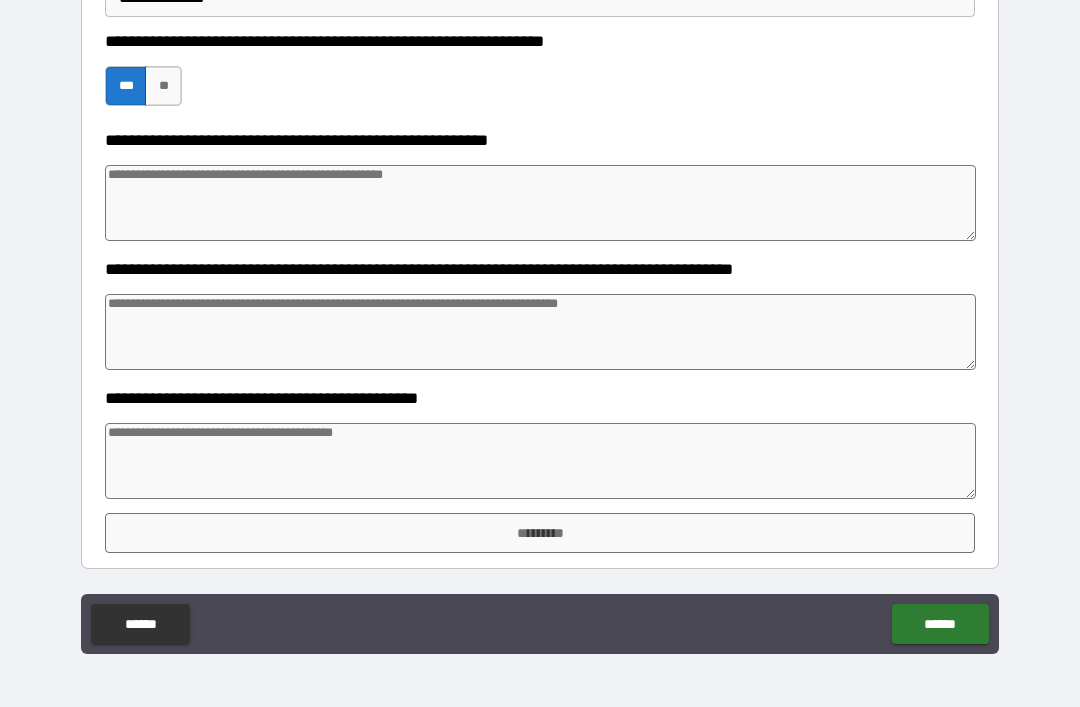 click on "*********" at bounding box center (540, 533) 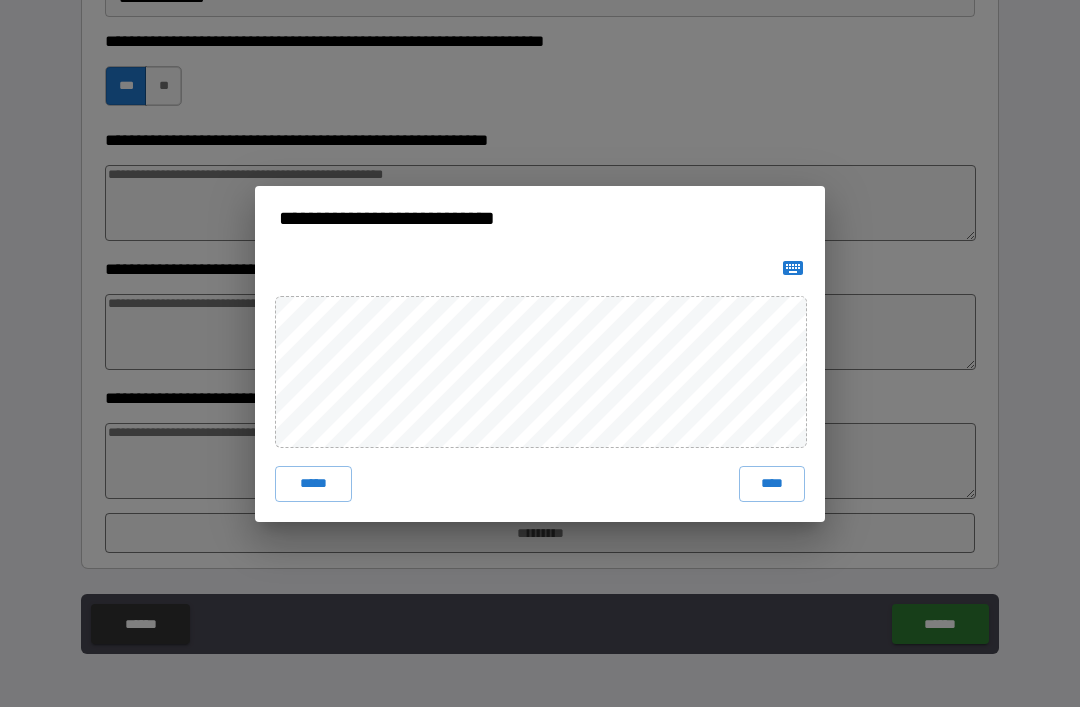 click on "****" at bounding box center [772, 484] 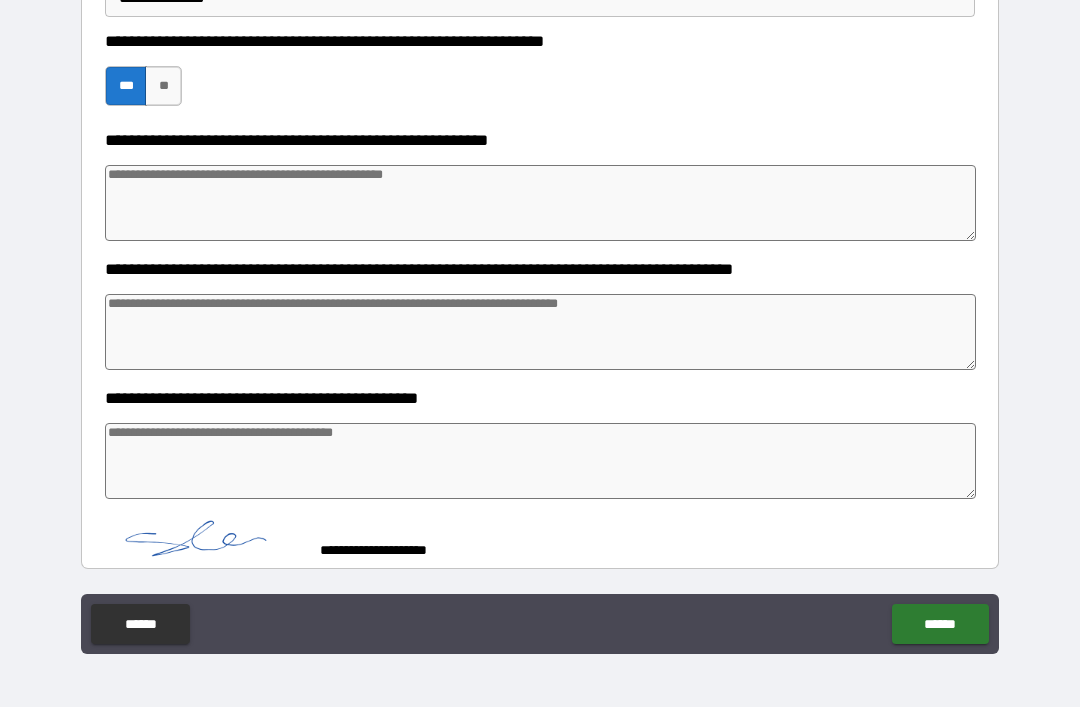 scroll, scrollTop: 753, scrollLeft: 0, axis: vertical 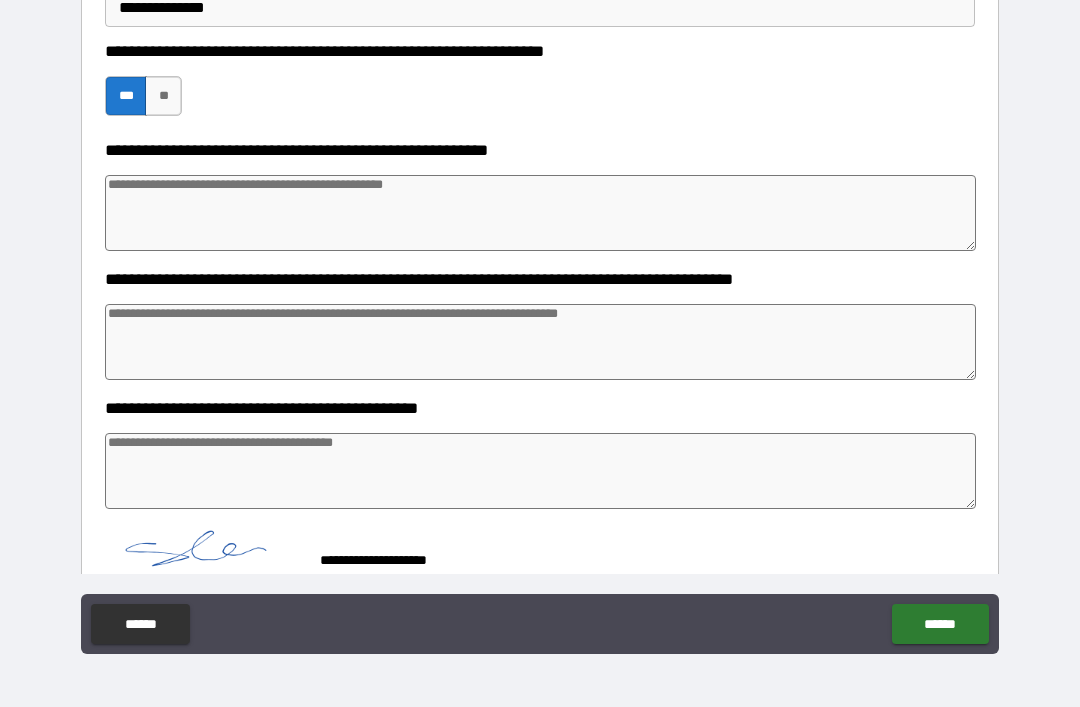 click on "******" at bounding box center (940, 624) 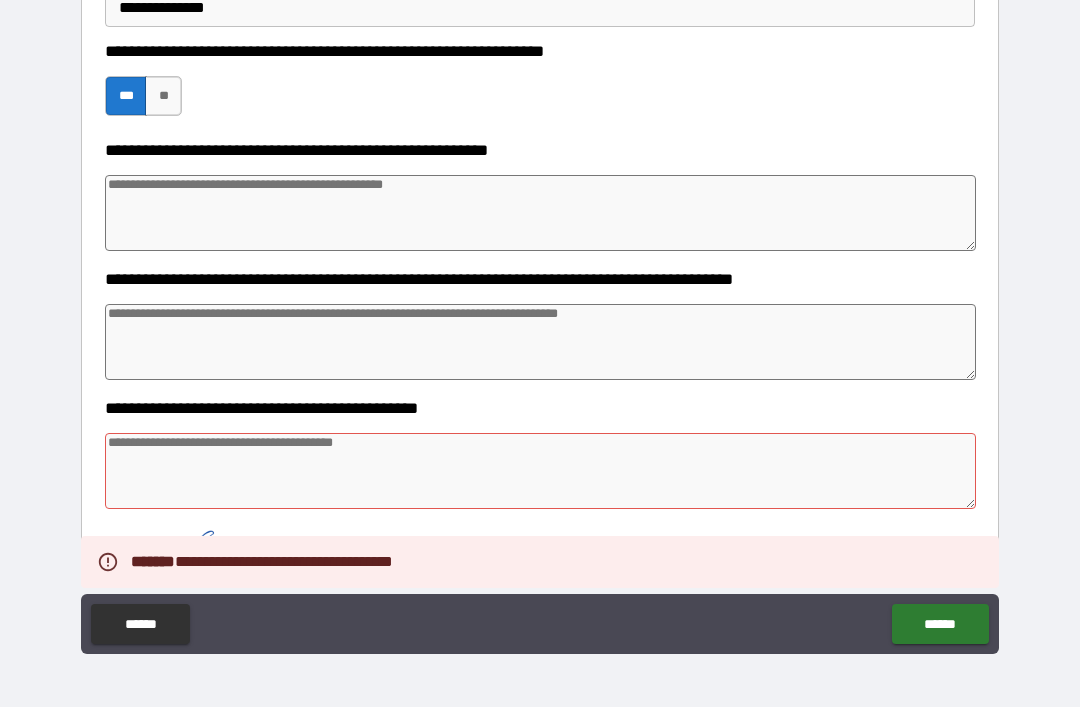 click at bounding box center [540, 471] 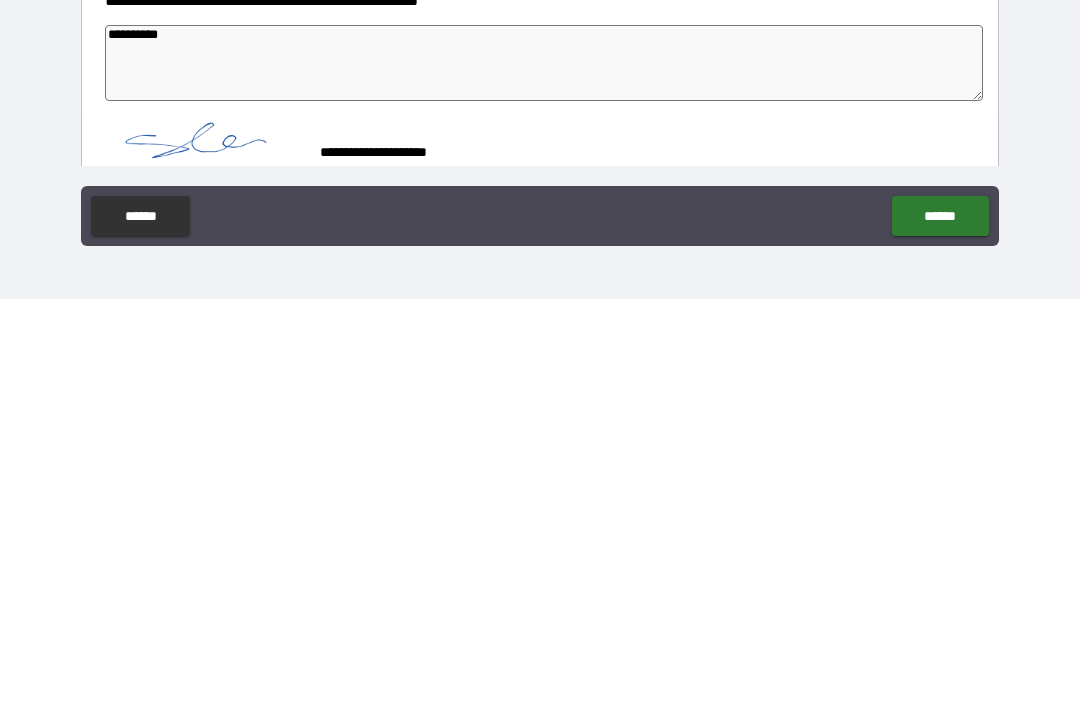 click on "******" at bounding box center [940, 624] 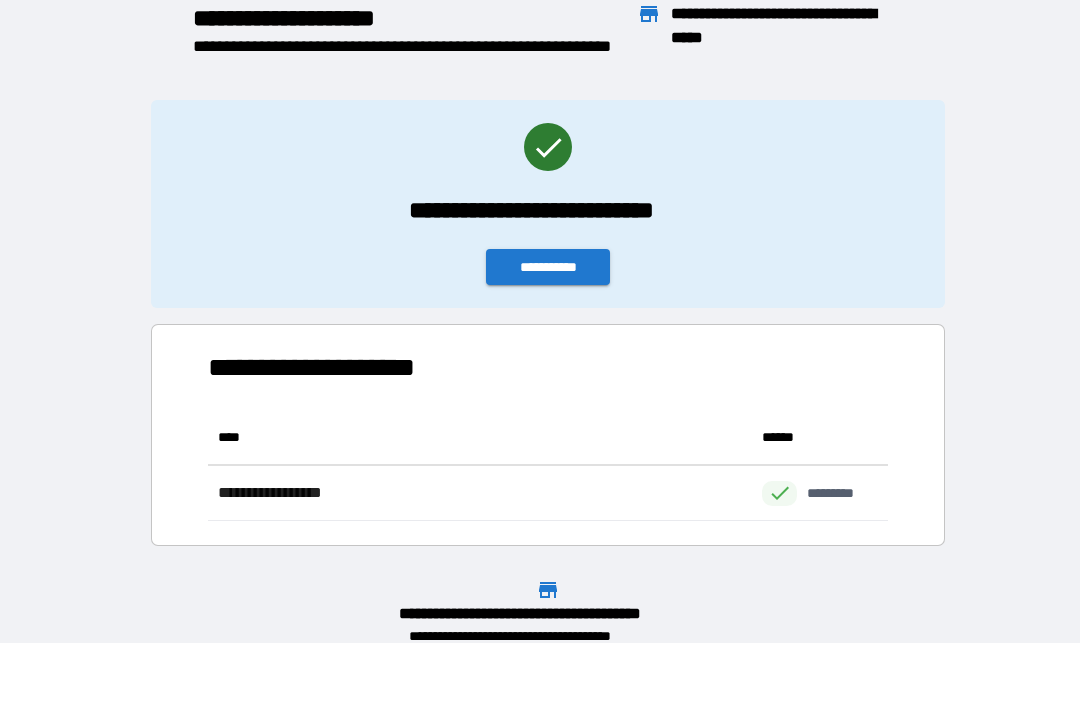 scroll, scrollTop: 1, scrollLeft: 1, axis: both 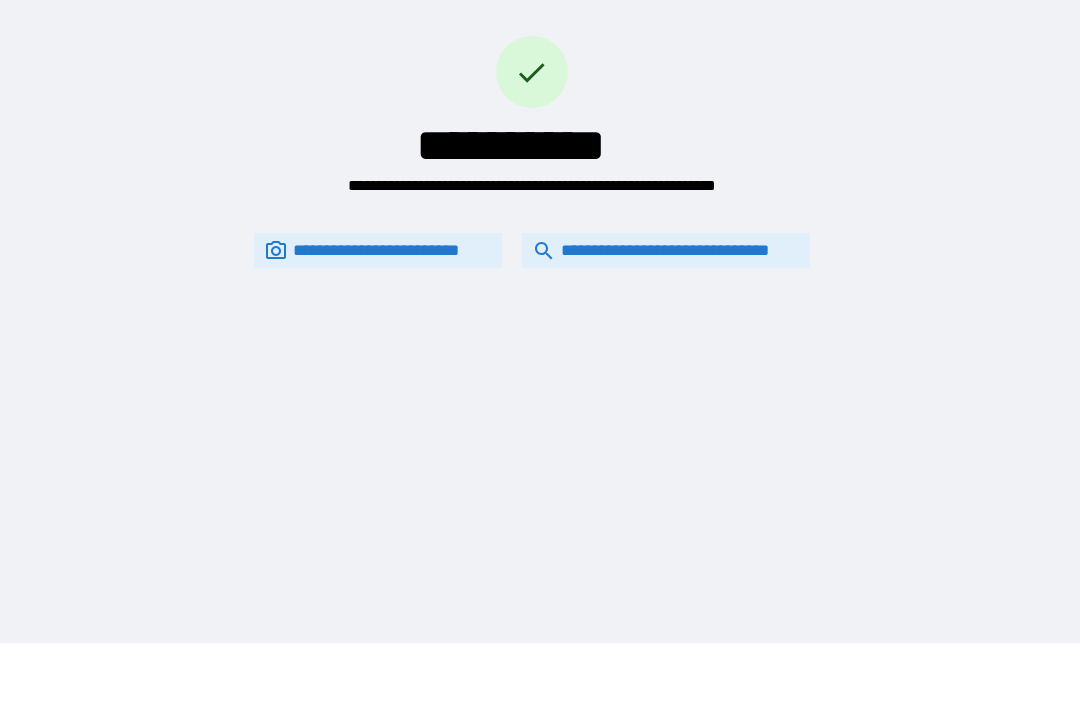 click on "**********" at bounding box center [666, 250] 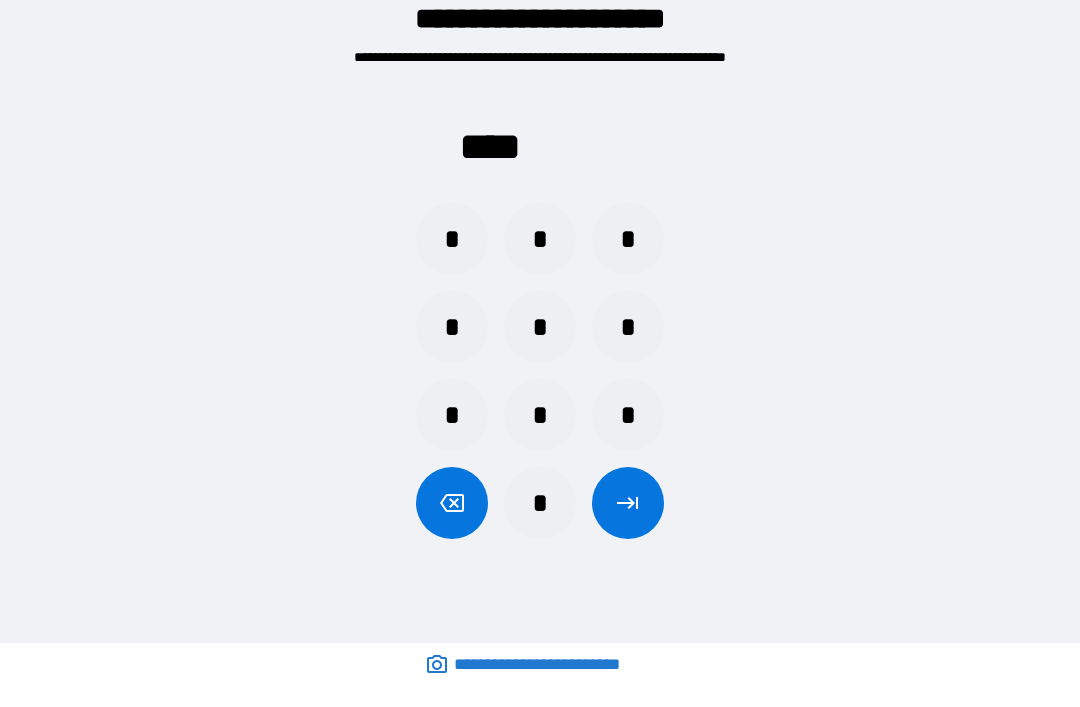 click on "*" at bounding box center [540, 503] 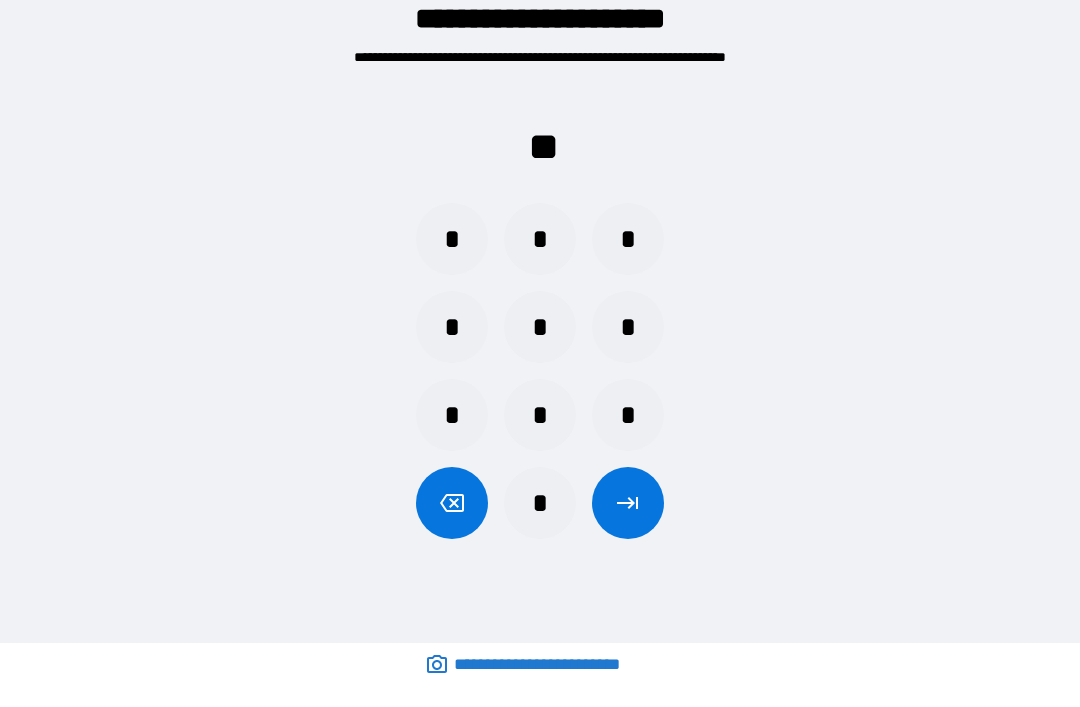 click on "*" at bounding box center (452, 327) 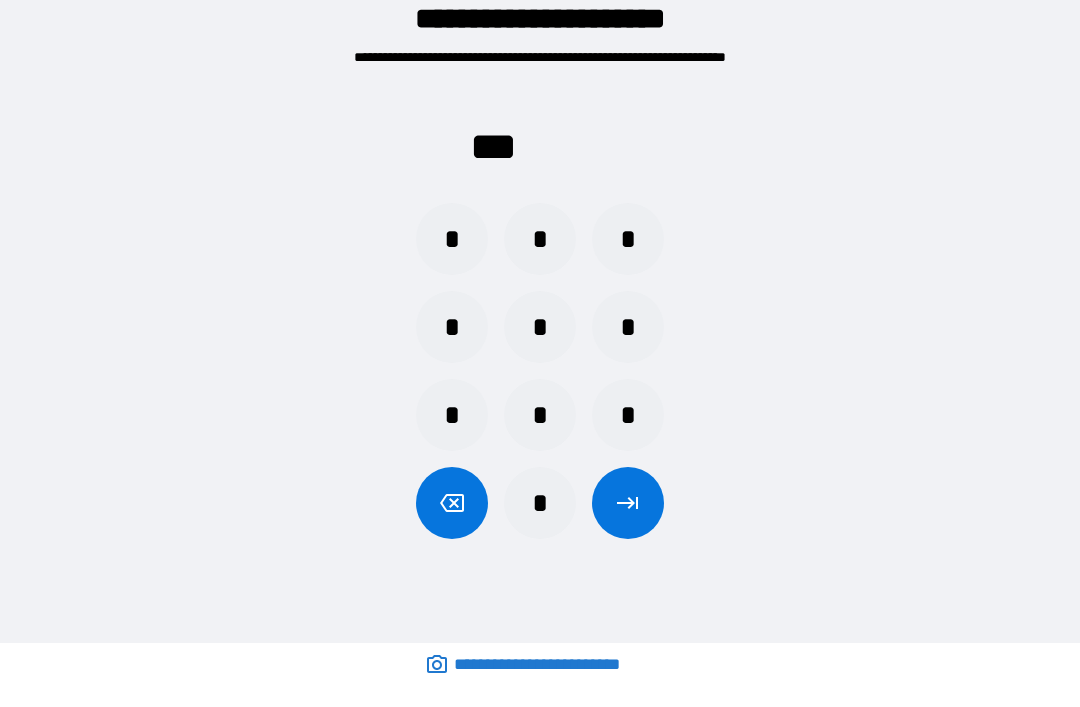 click on "*" at bounding box center [628, 239] 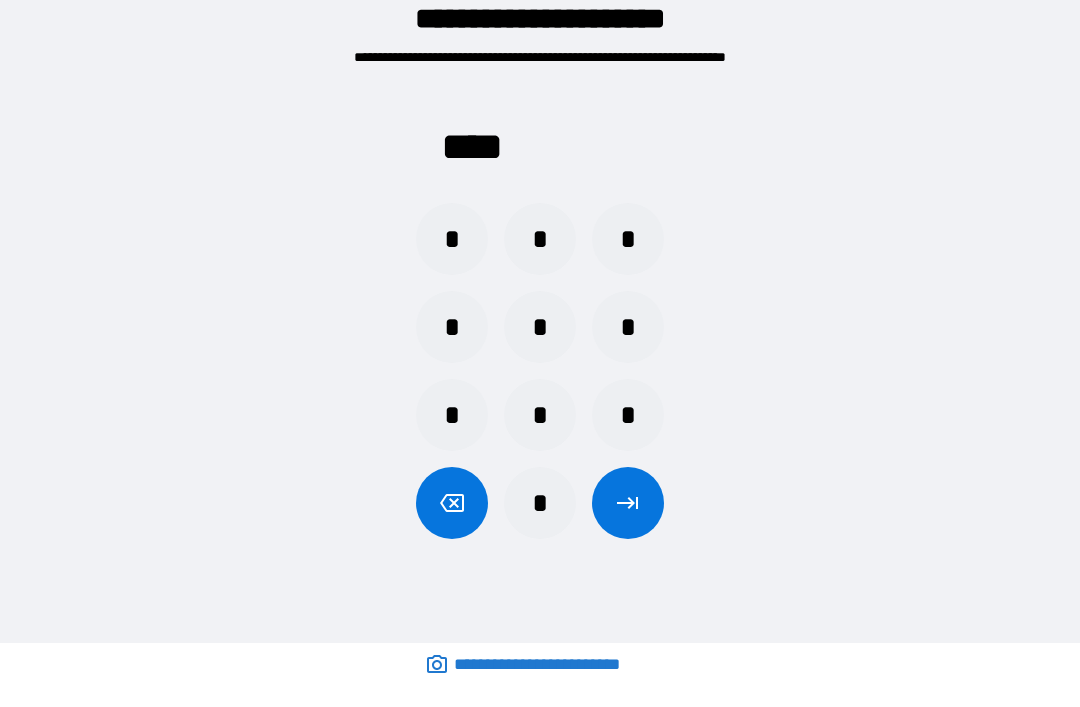 click 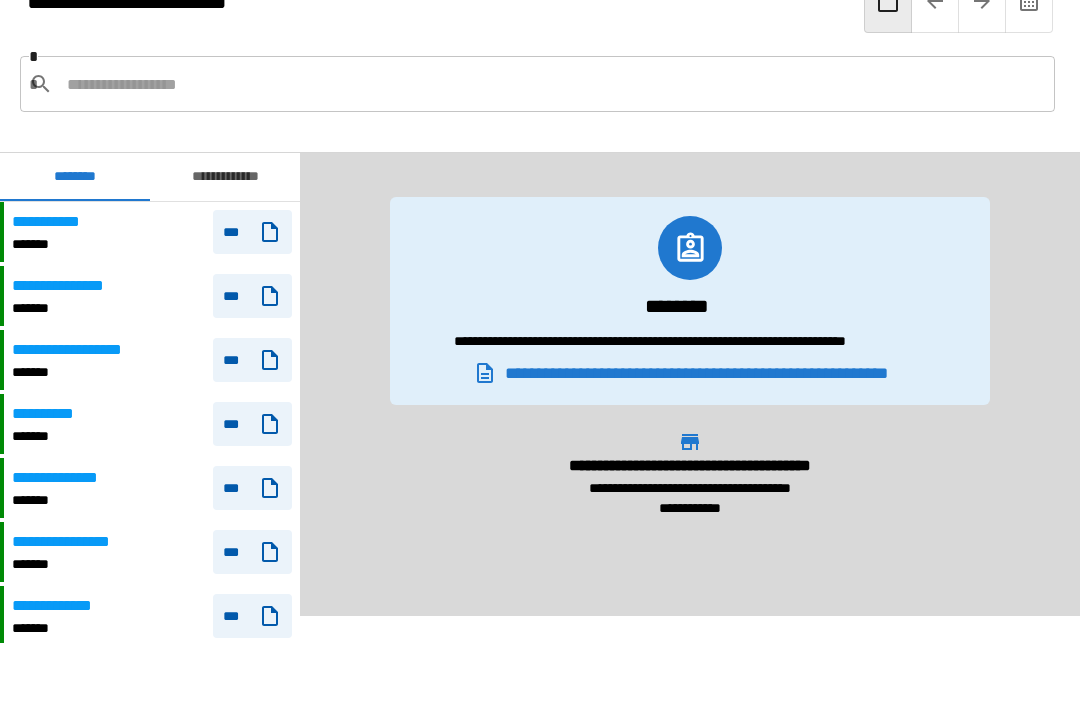 scroll, scrollTop: 0, scrollLeft: 0, axis: both 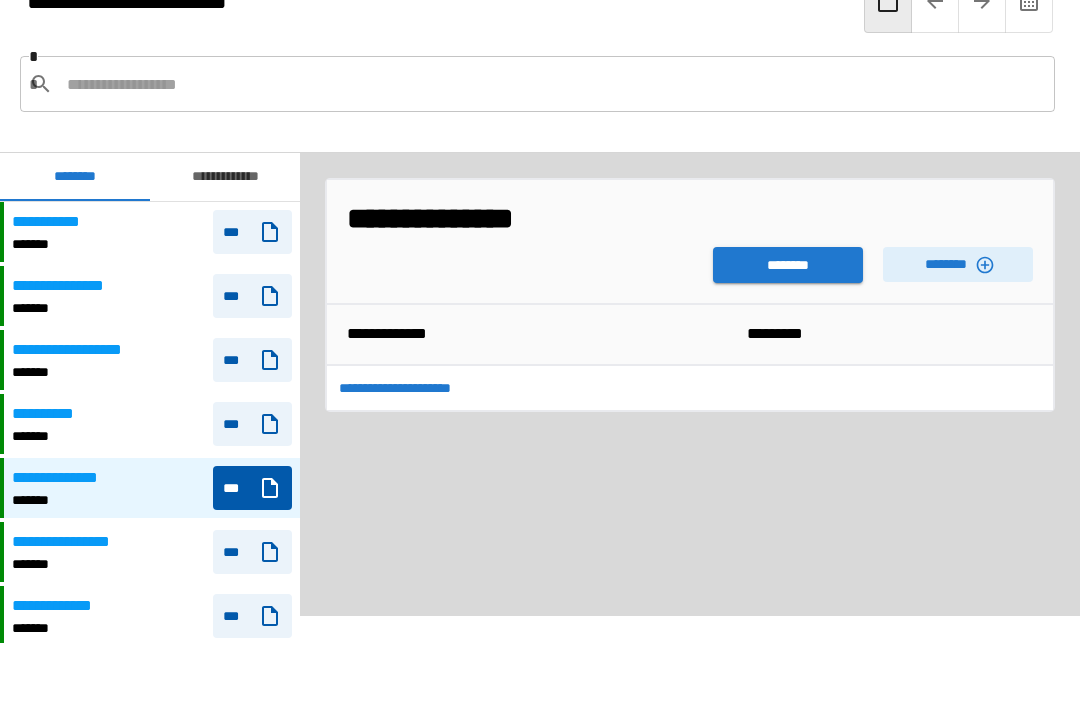 click on "********" at bounding box center (958, 264) 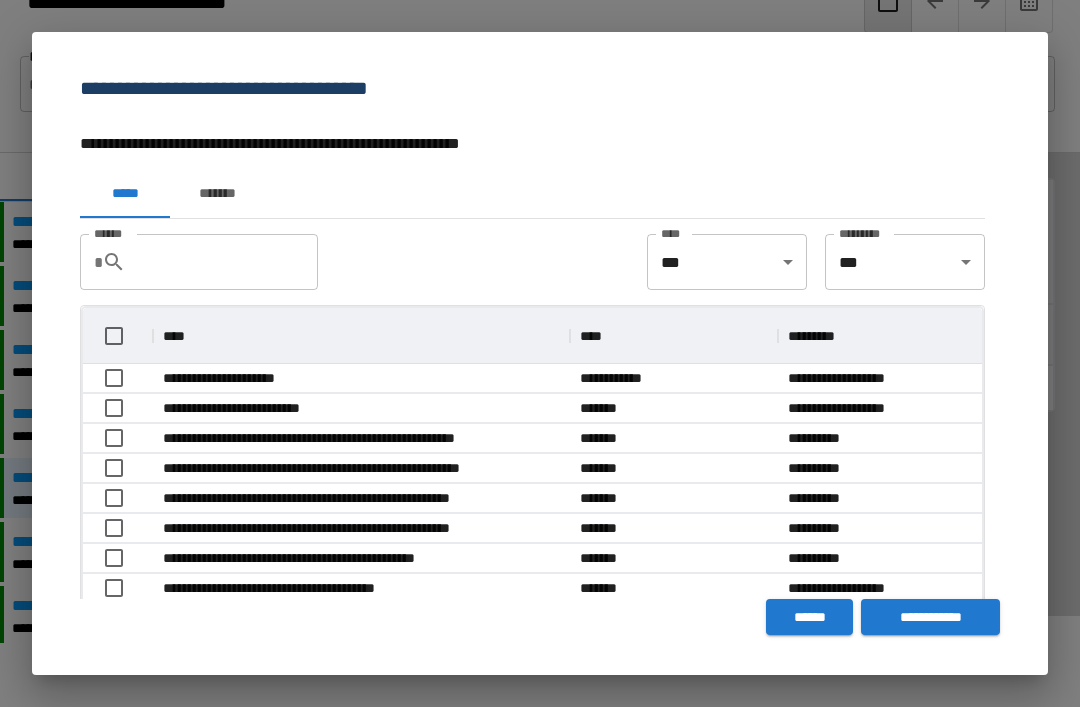 scroll, scrollTop: 356, scrollLeft: 899, axis: both 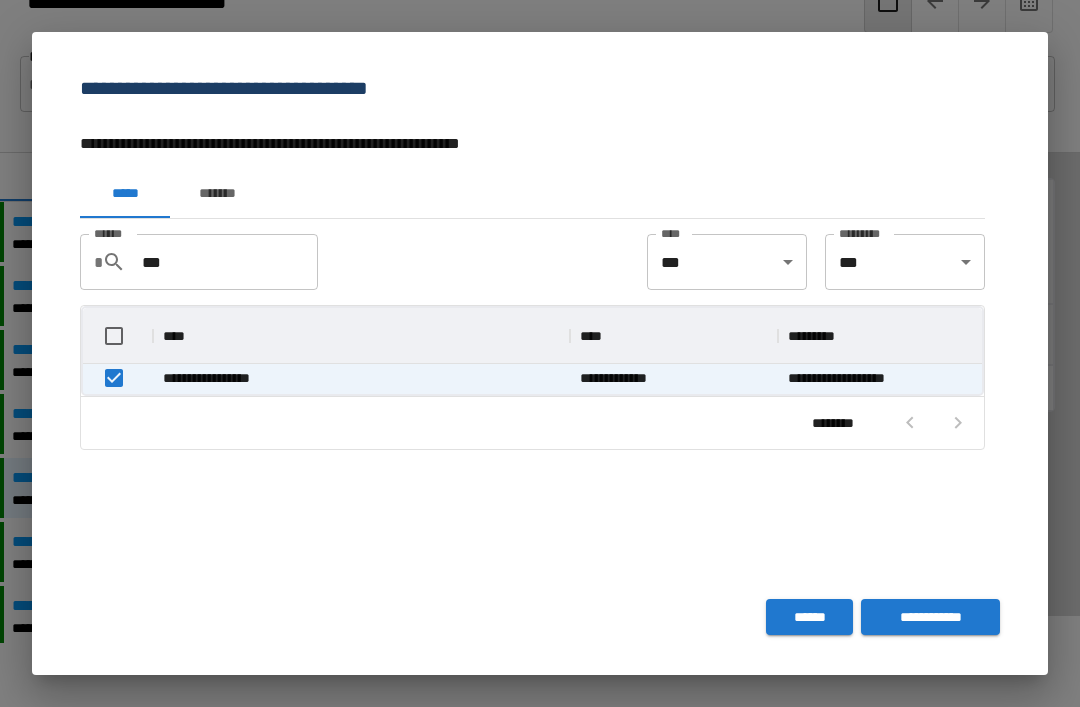 click on "**********" at bounding box center [930, 617] 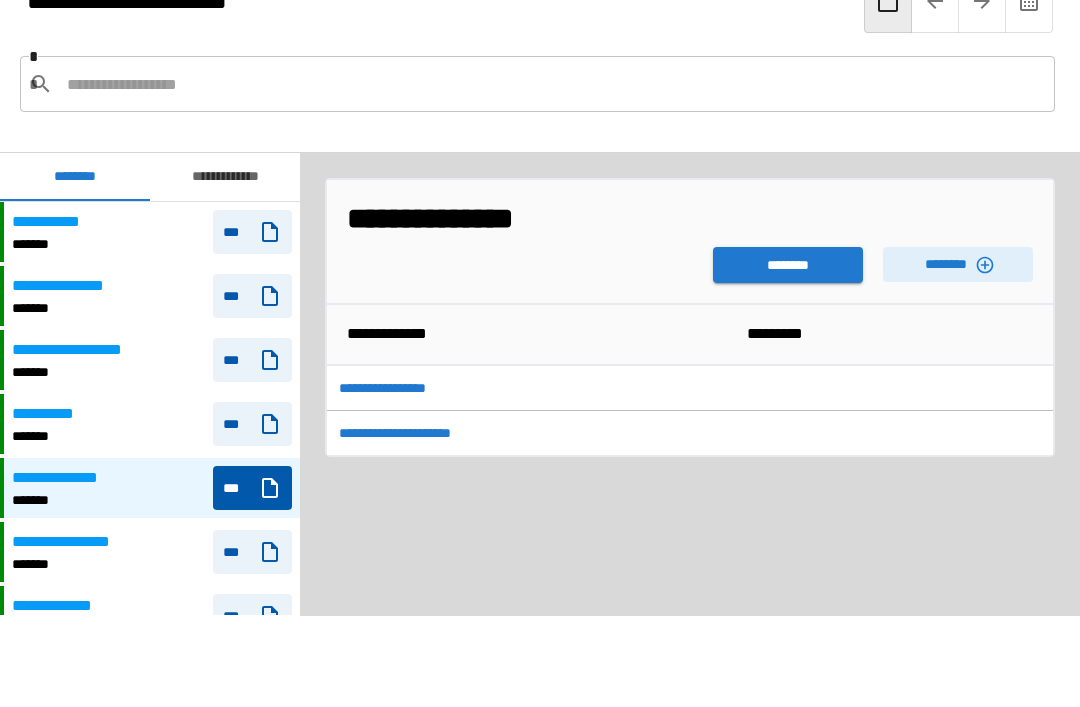 scroll, scrollTop: 480, scrollLeft: 0, axis: vertical 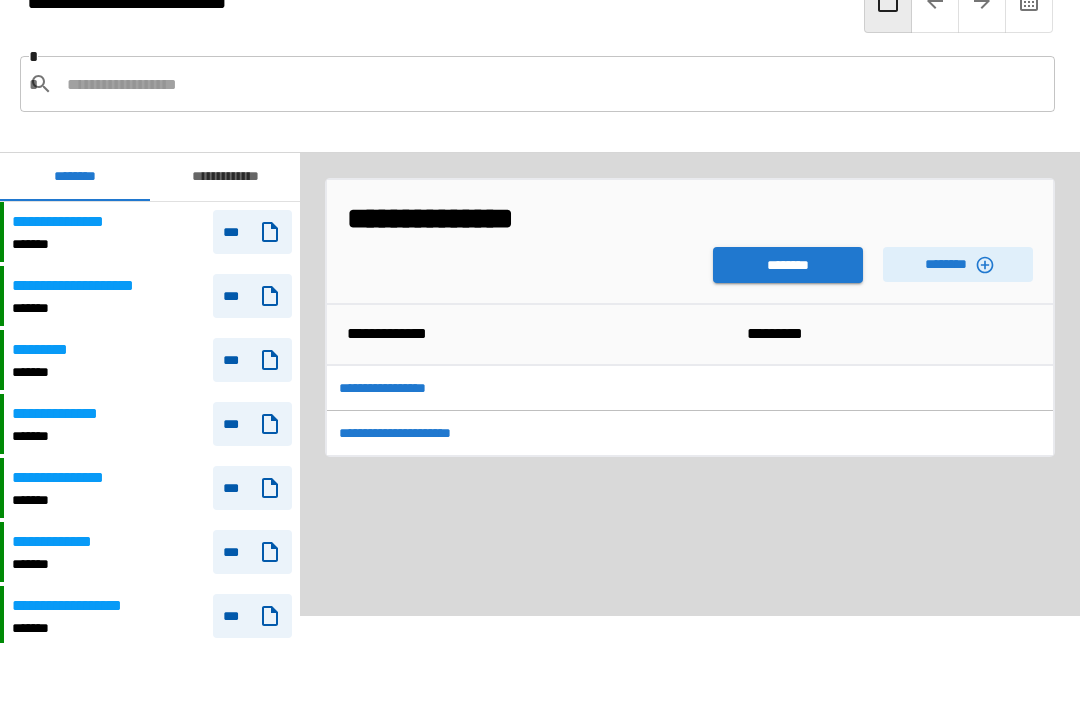 click on "********" at bounding box center (788, 265) 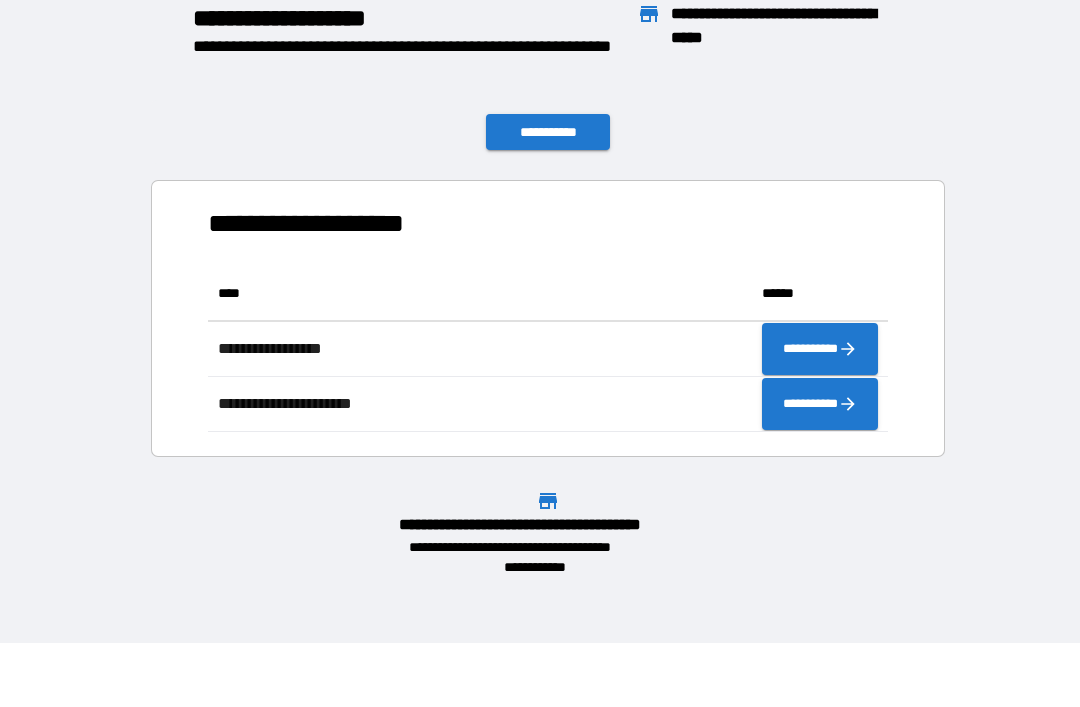 scroll, scrollTop: 166, scrollLeft: 680, axis: both 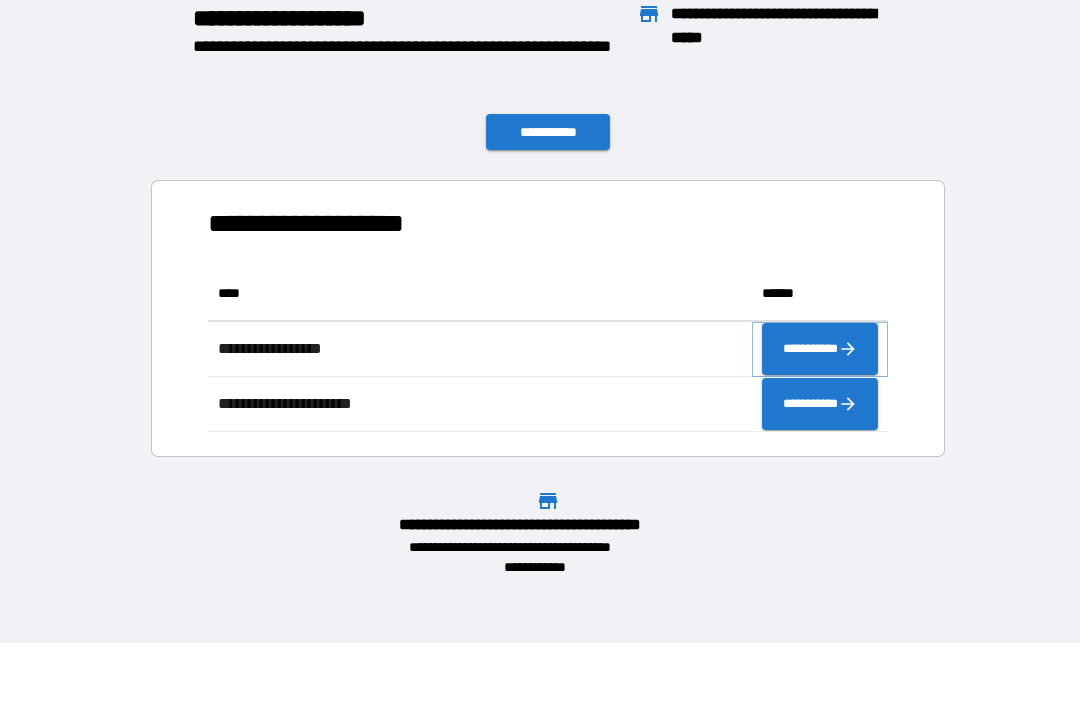 click on "**********" at bounding box center [820, 349] 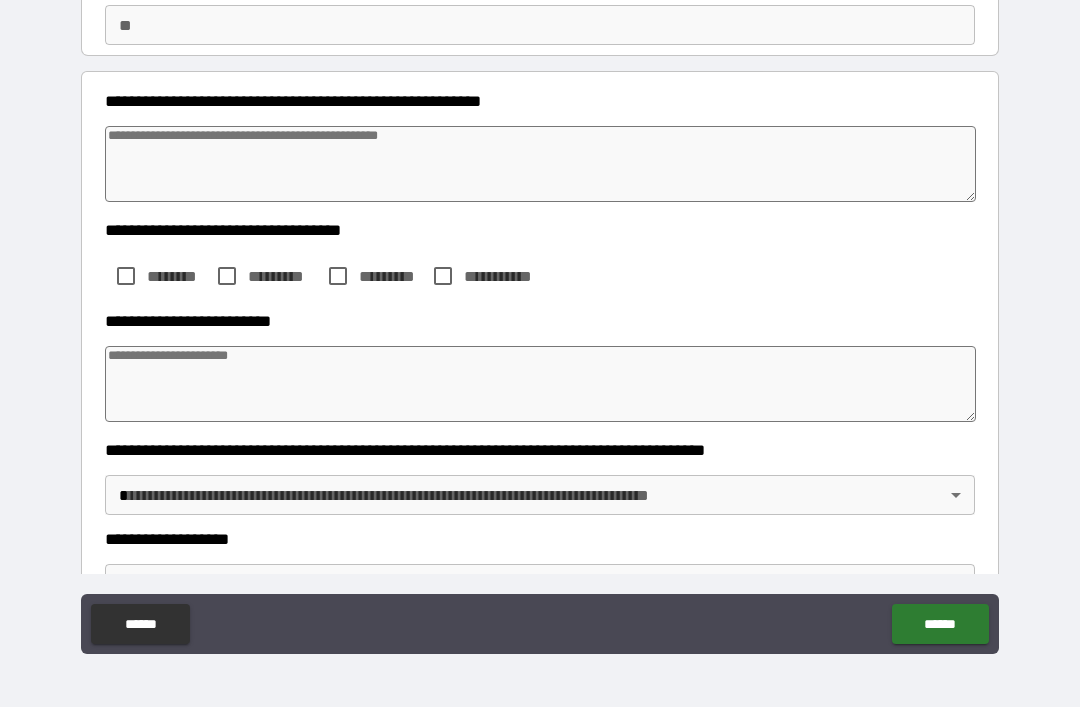 scroll, scrollTop: 186, scrollLeft: 0, axis: vertical 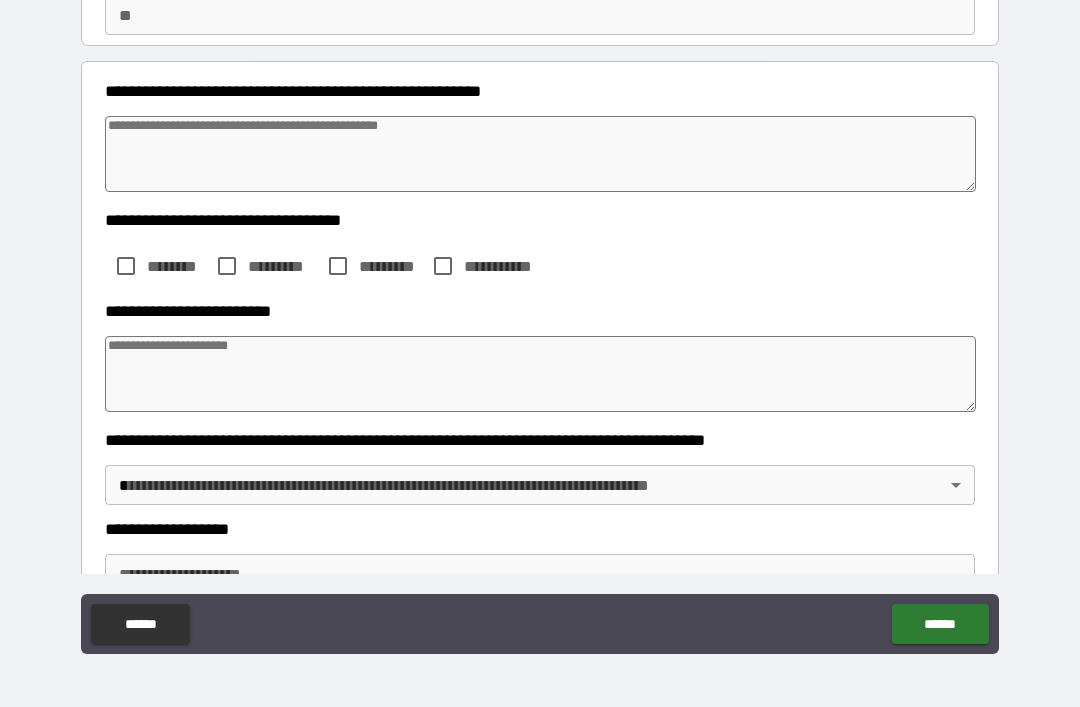 click at bounding box center (540, 374) 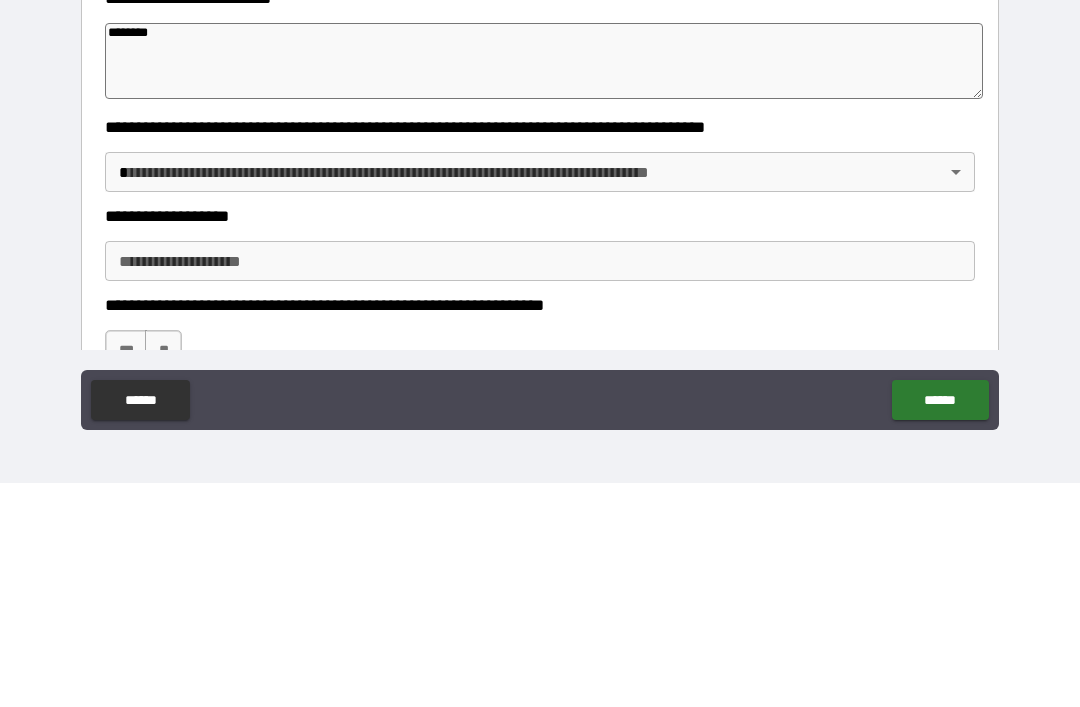 scroll, scrollTop: 274, scrollLeft: 0, axis: vertical 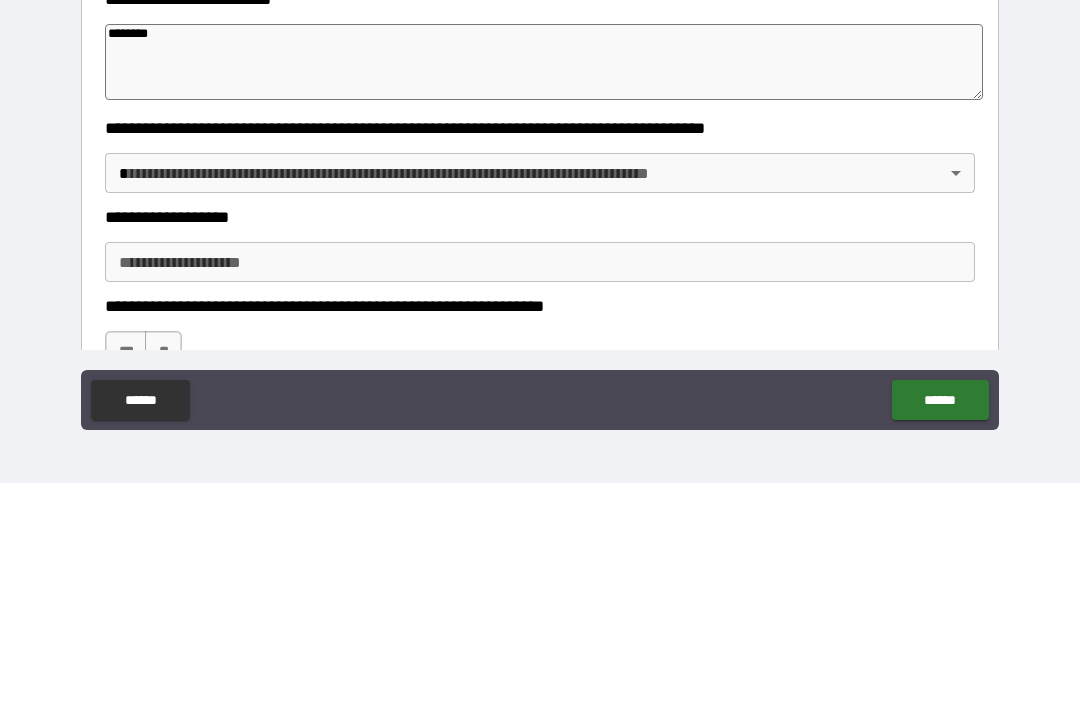 click on "**********" at bounding box center (540, 321) 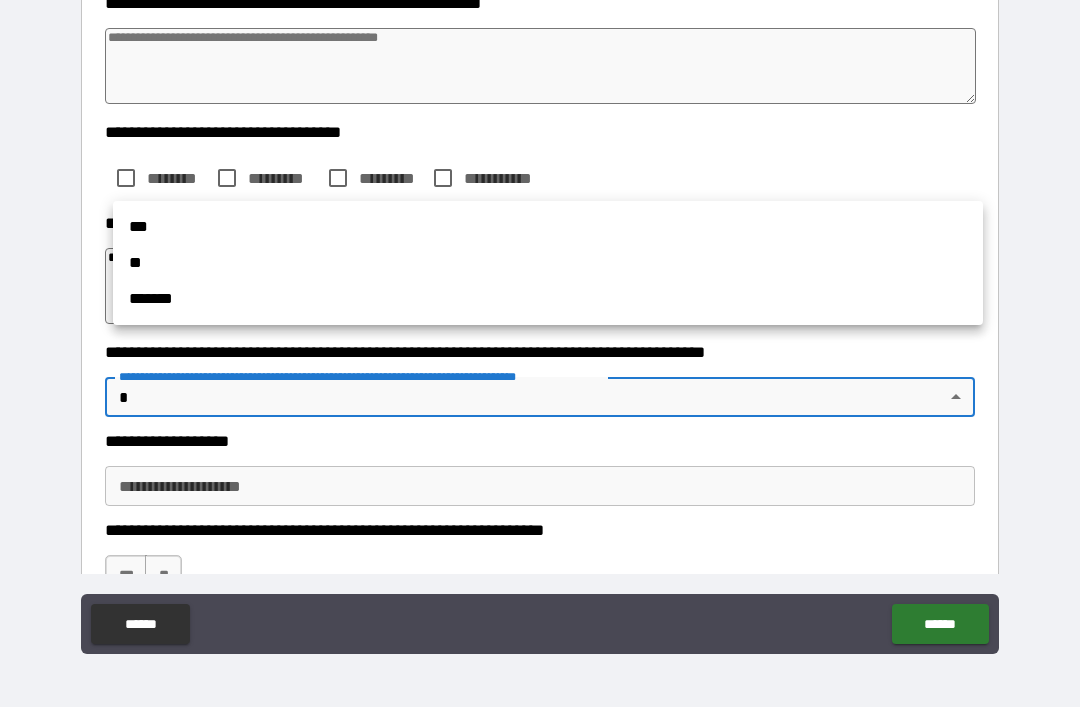 click on "**" at bounding box center [548, 263] 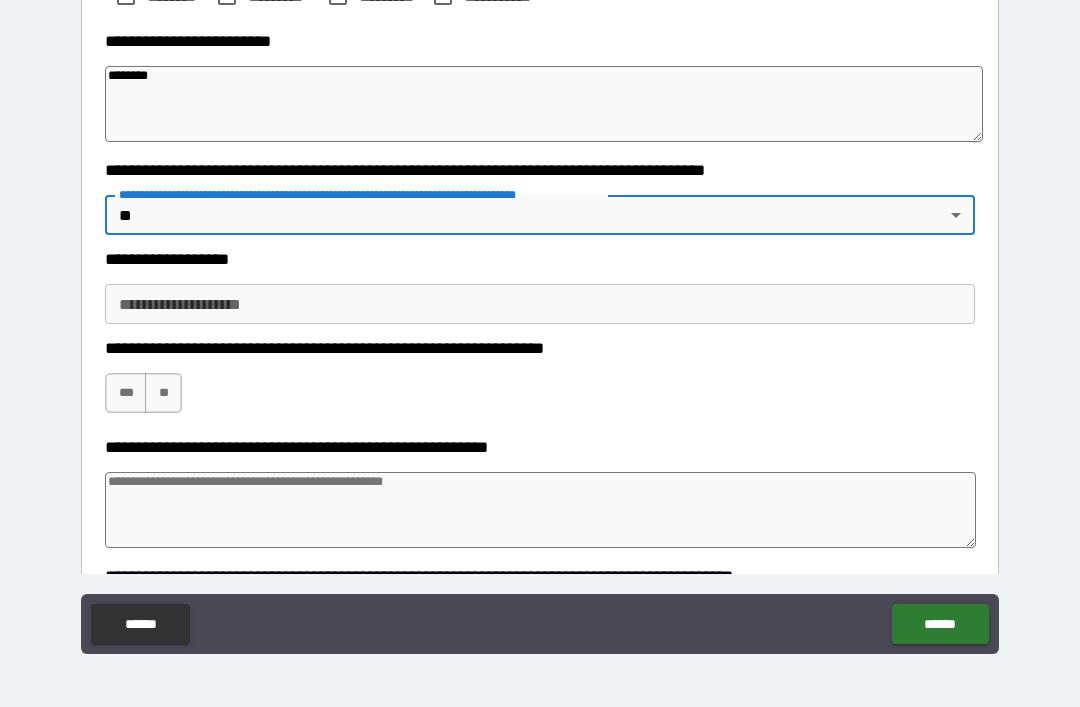 scroll, scrollTop: 457, scrollLeft: 0, axis: vertical 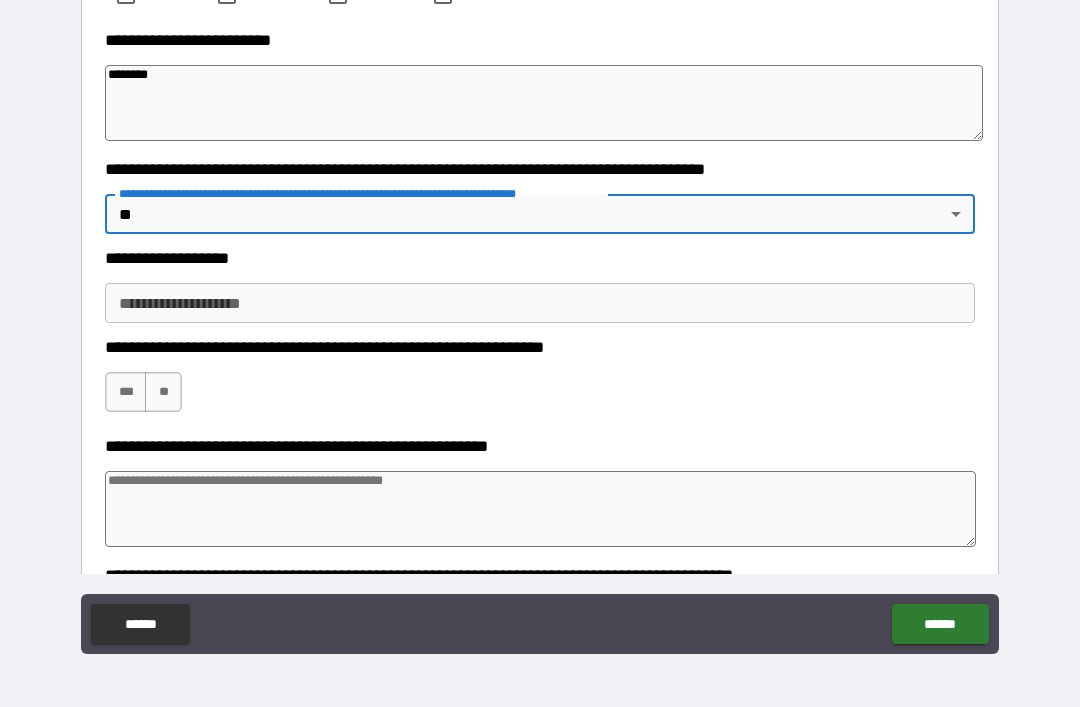 click on "**********" at bounding box center (540, 303) 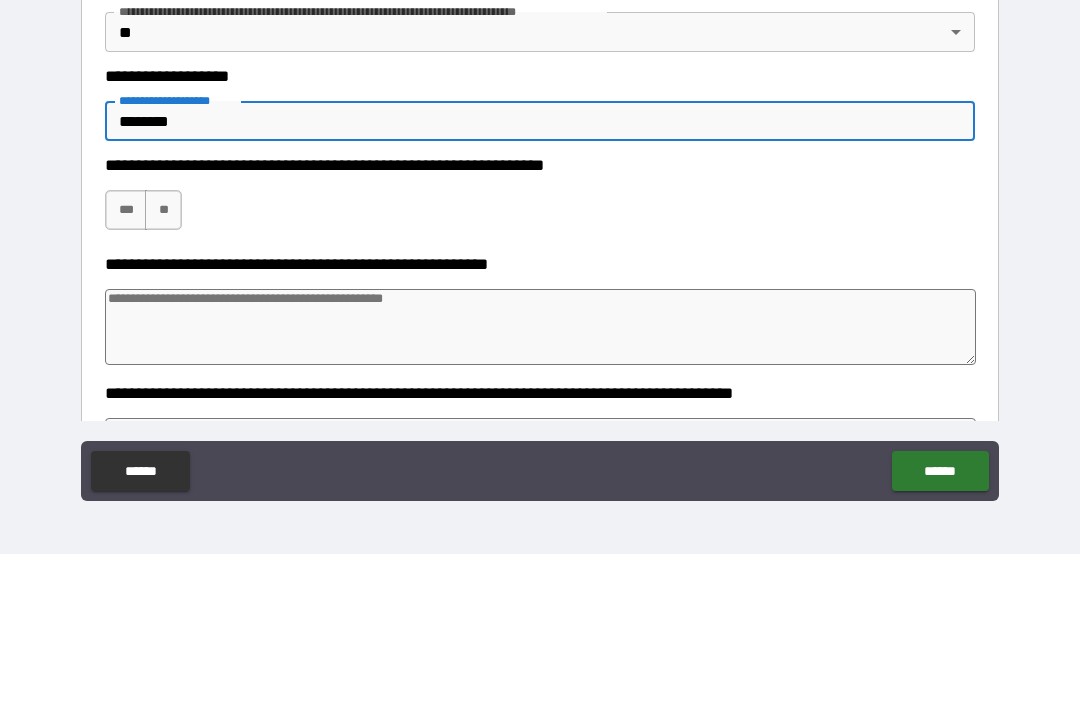 scroll, scrollTop: 496, scrollLeft: 0, axis: vertical 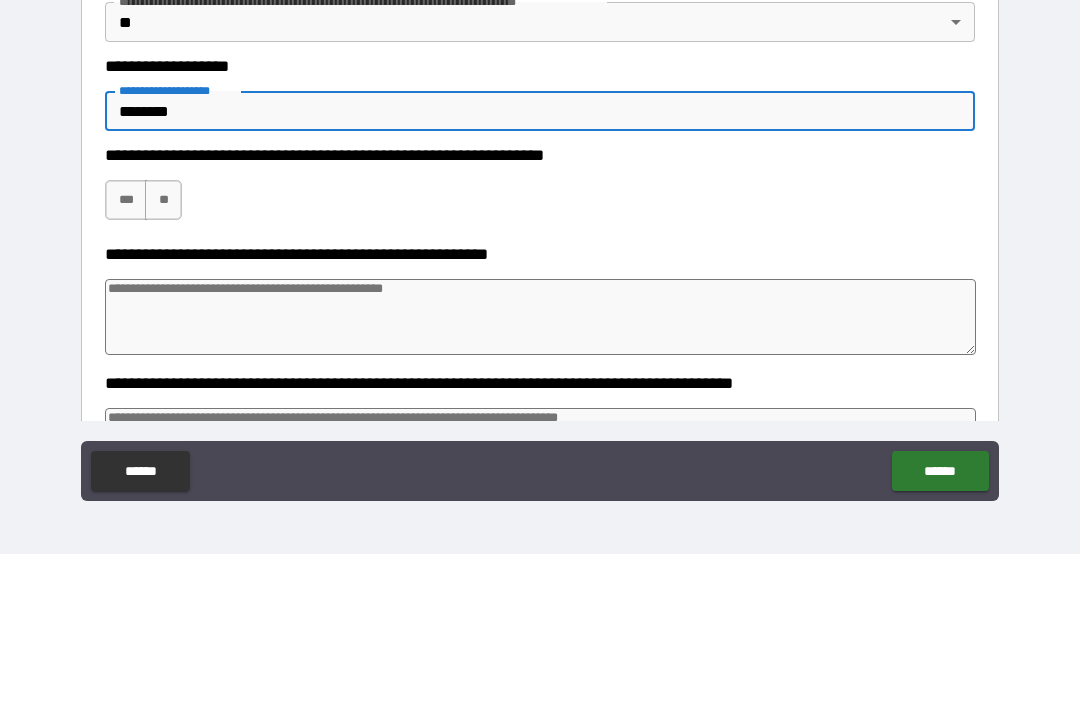 click on "***" at bounding box center (126, 353) 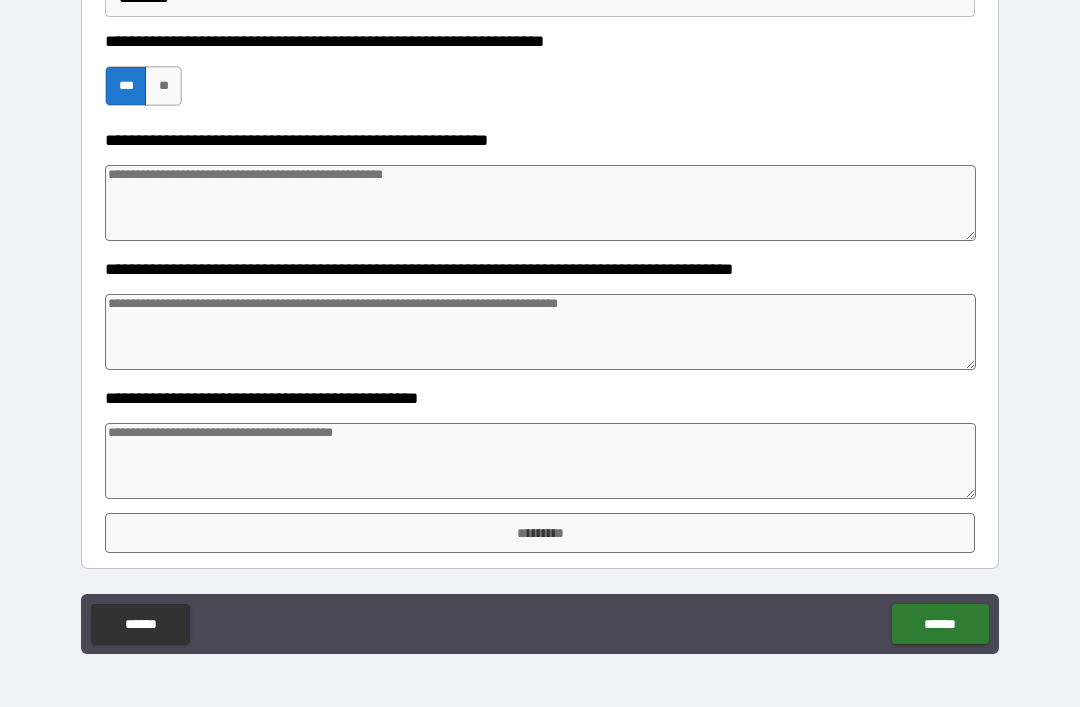 scroll, scrollTop: 763, scrollLeft: 0, axis: vertical 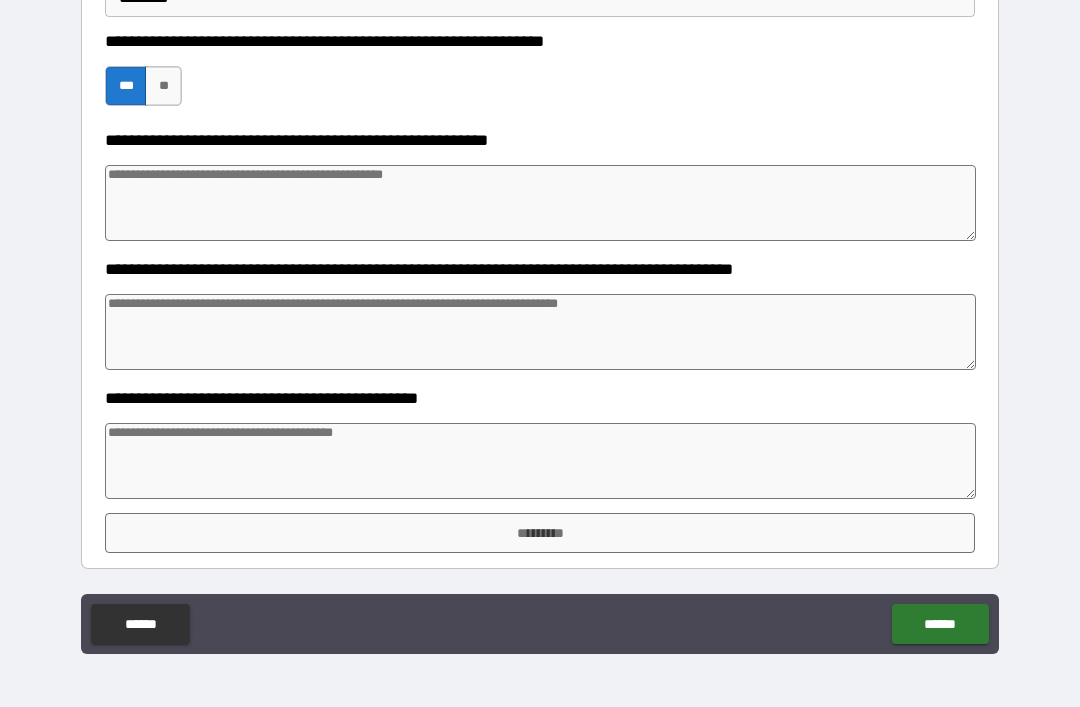 click at bounding box center (540, 461) 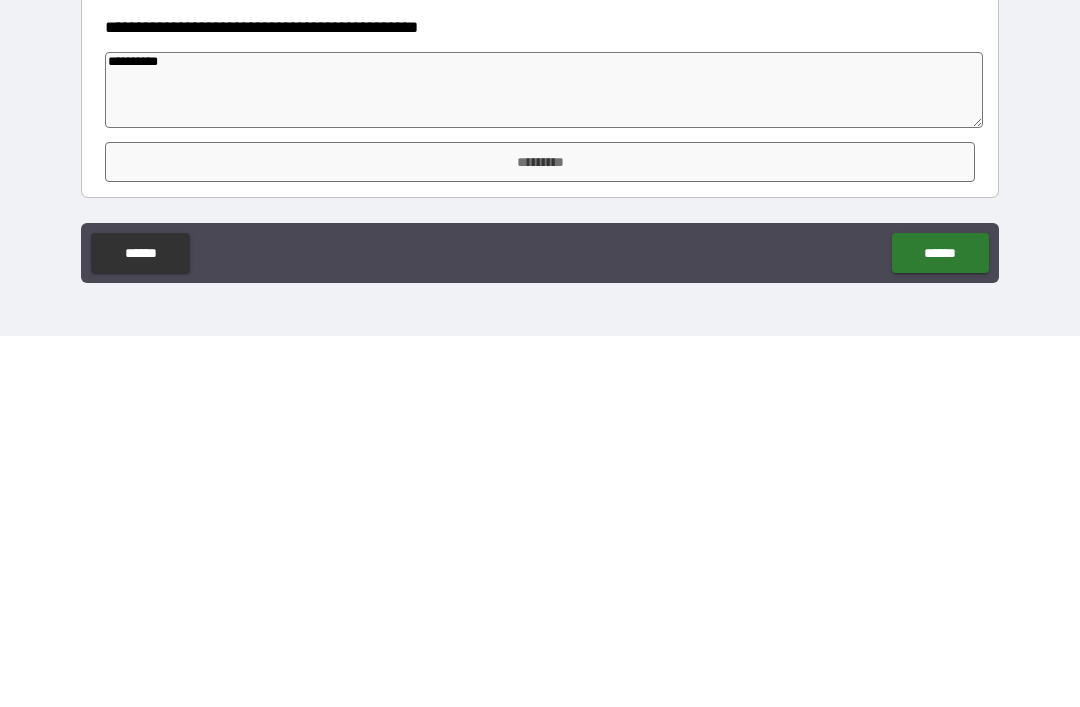 click on "*********" at bounding box center [540, 533] 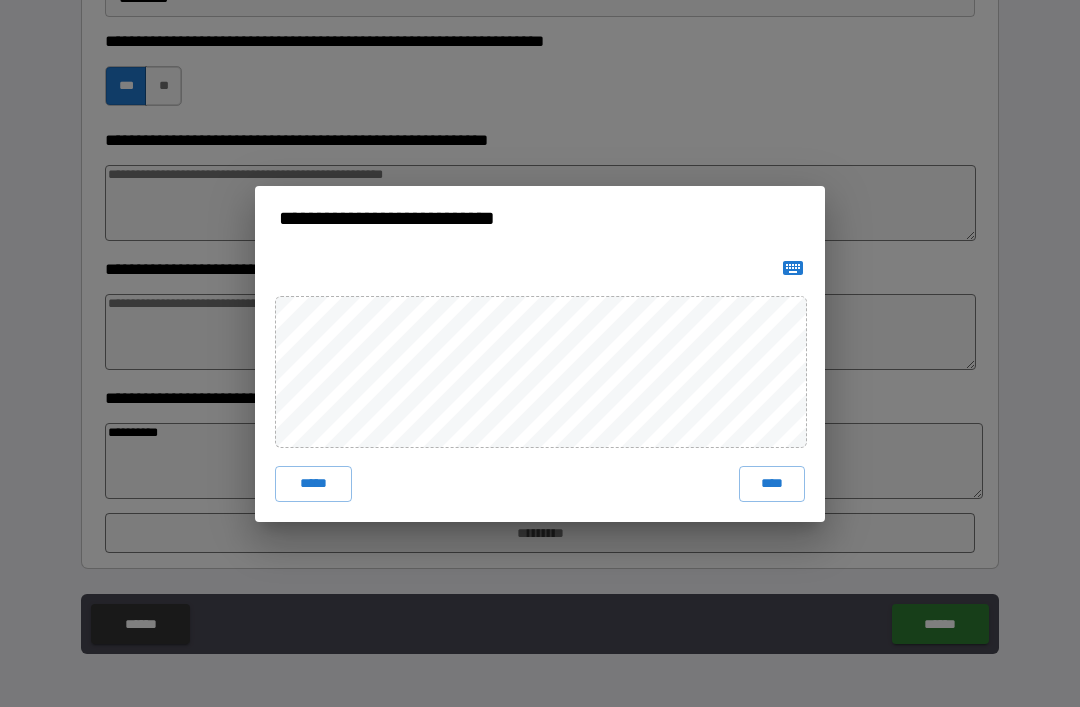 click on "****" at bounding box center (772, 484) 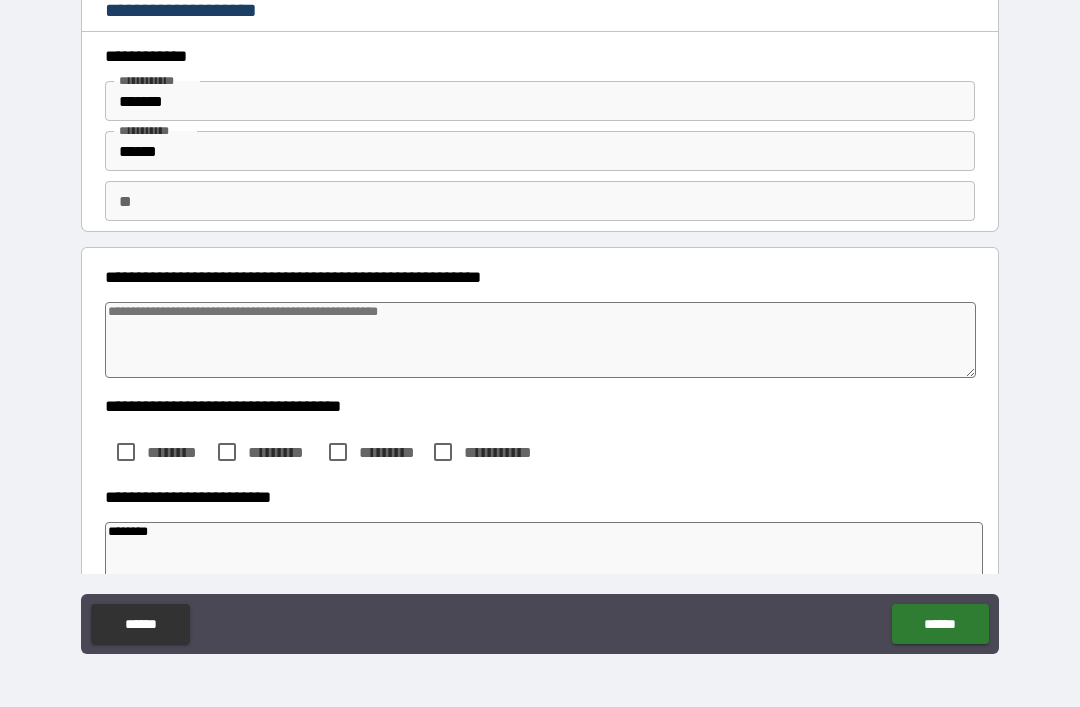 scroll, scrollTop: 0, scrollLeft: 0, axis: both 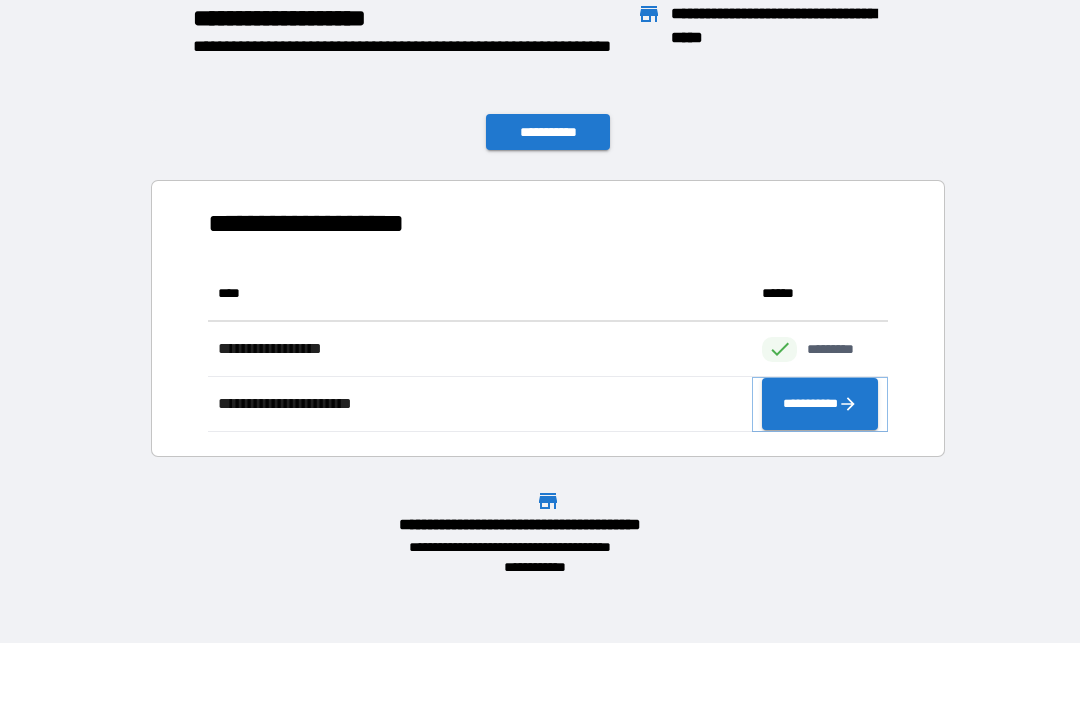 click on "**********" at bounding box center (820, 404) 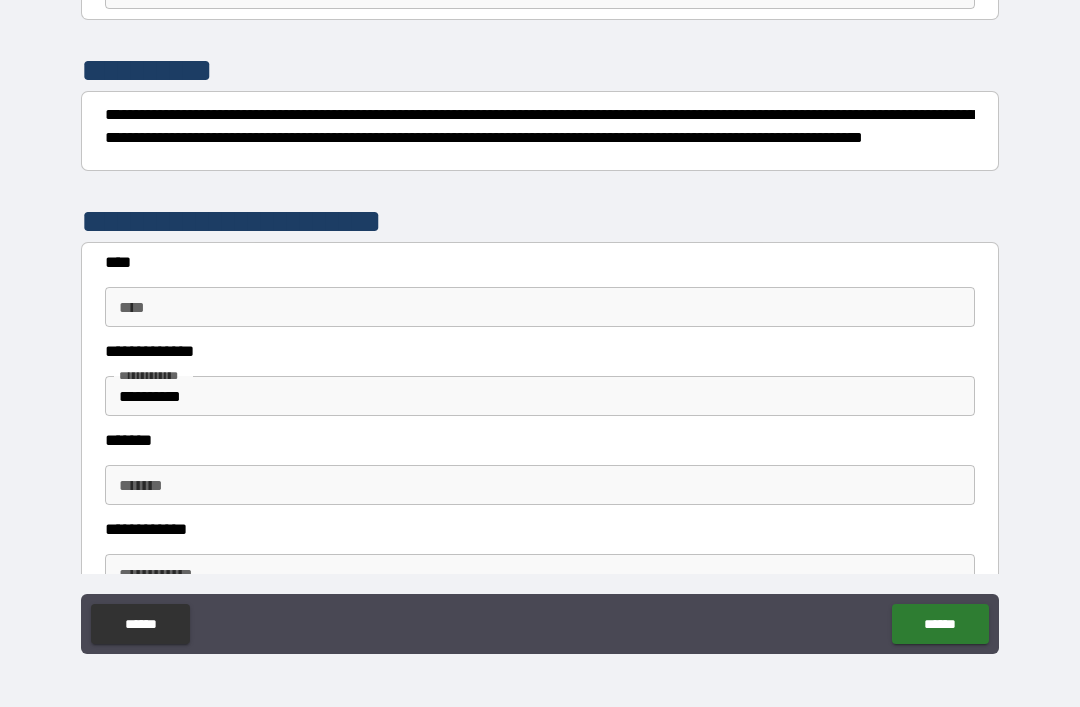 scroll, scrollTop: 218, scrollLeft: 0, axis: vertical 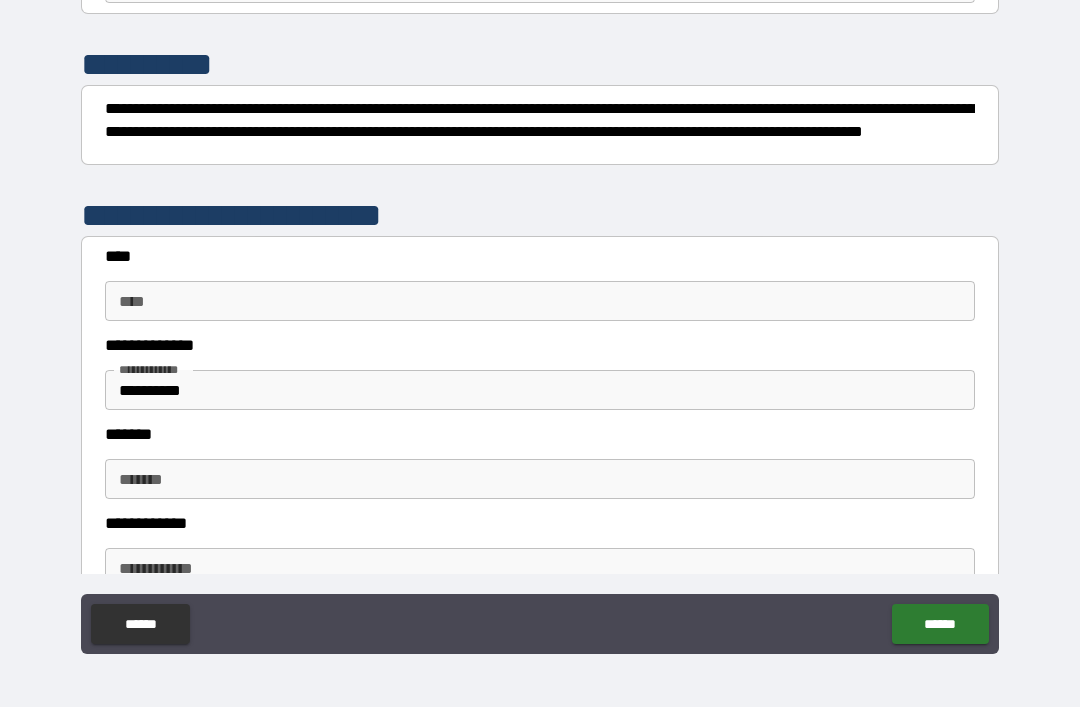 click on "****" at bounding box center (540, 301) 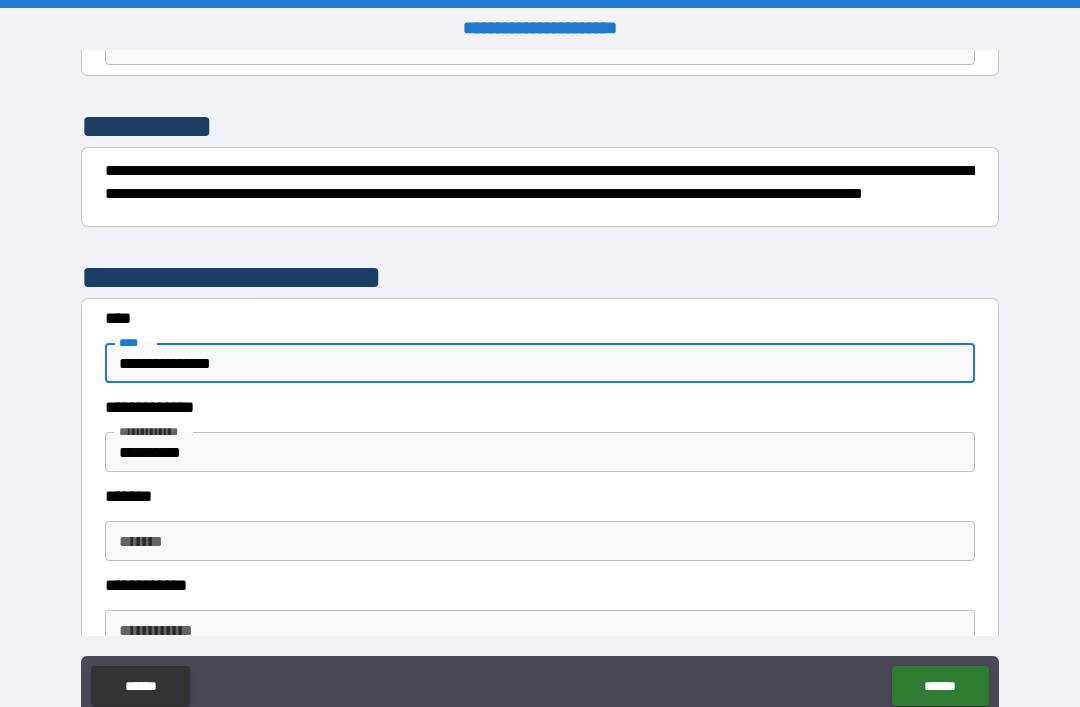 scroll, scrollTop: 0, scrollLeft: 0, axis: both 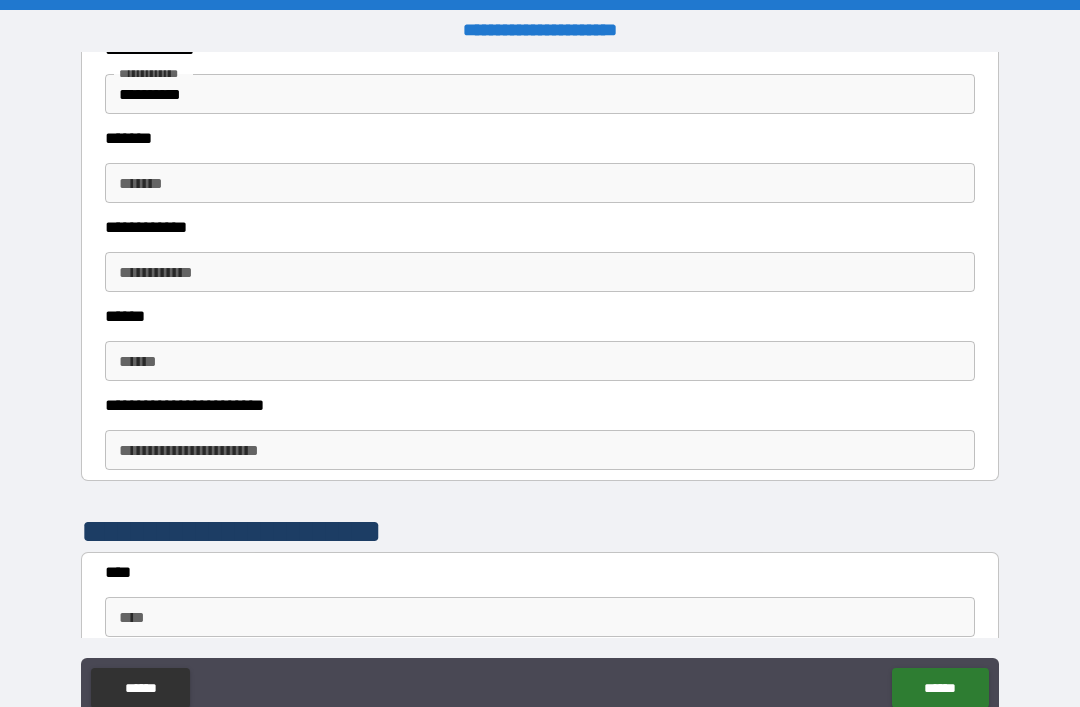 click on "*******" at bounding box center [540, 183] 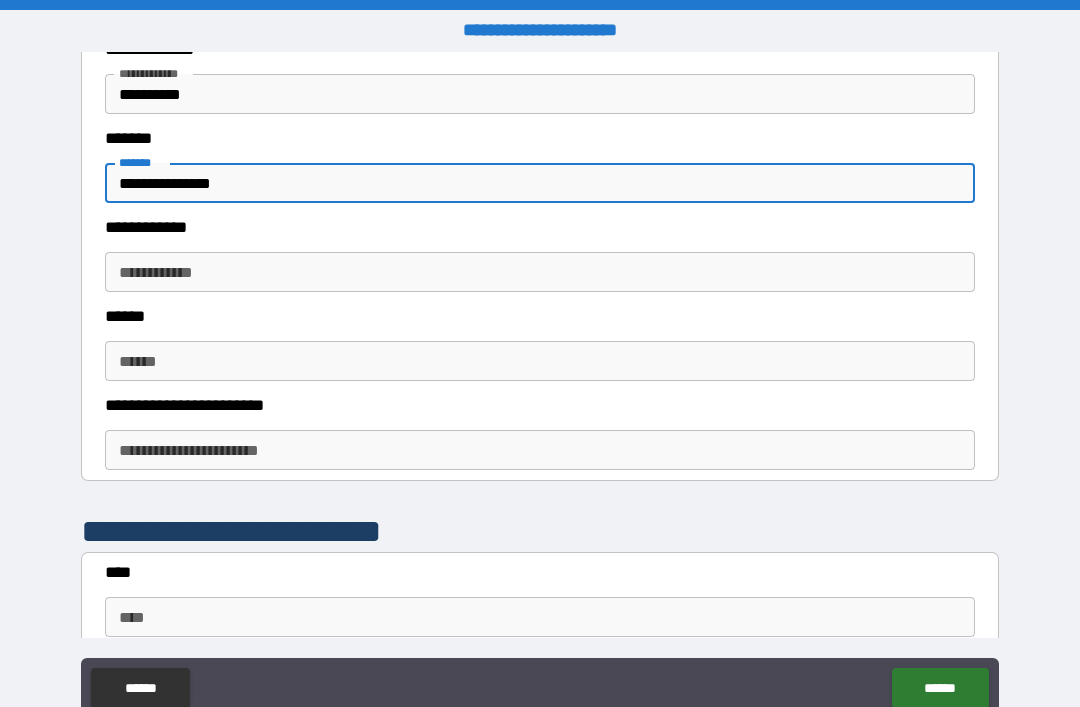 click on "**********" at bounding box center [540, 272] 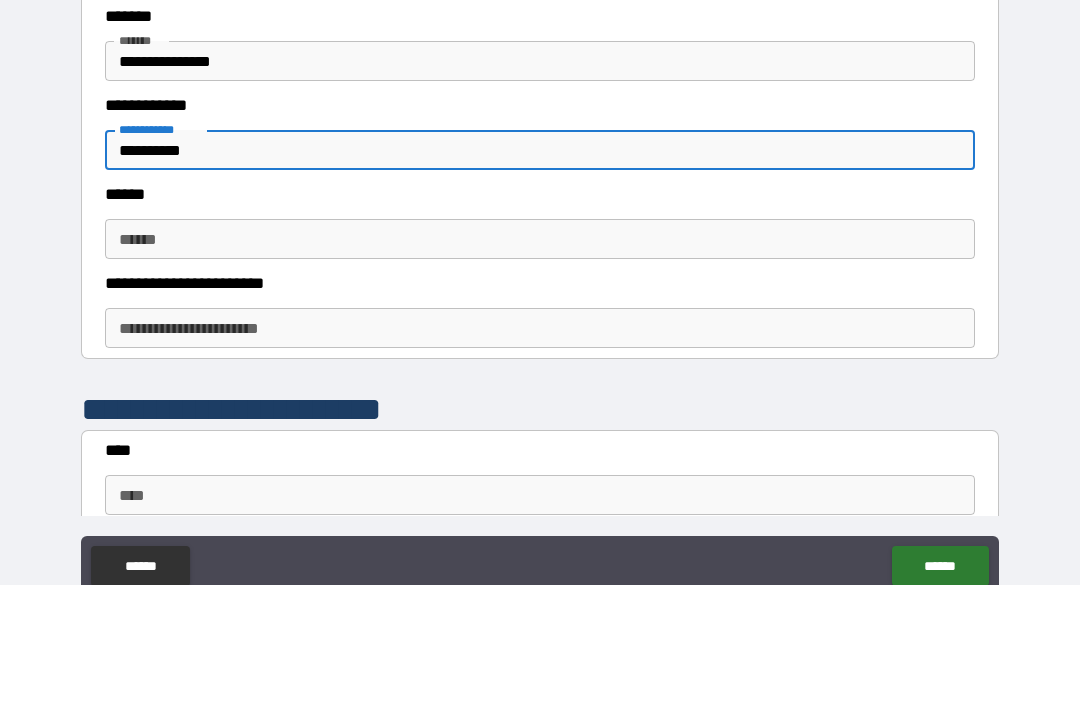 click on "******" at bounding box center (540, 361) 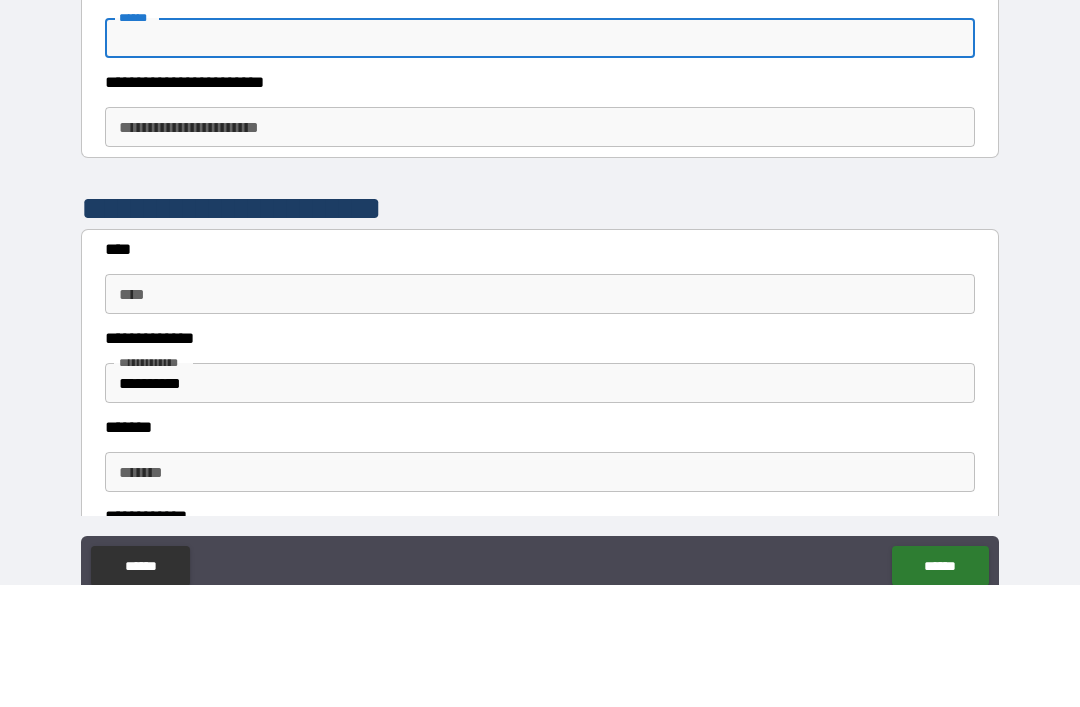 scroll, scrollTop: 781, scrollLeft: 0, axis: vertical 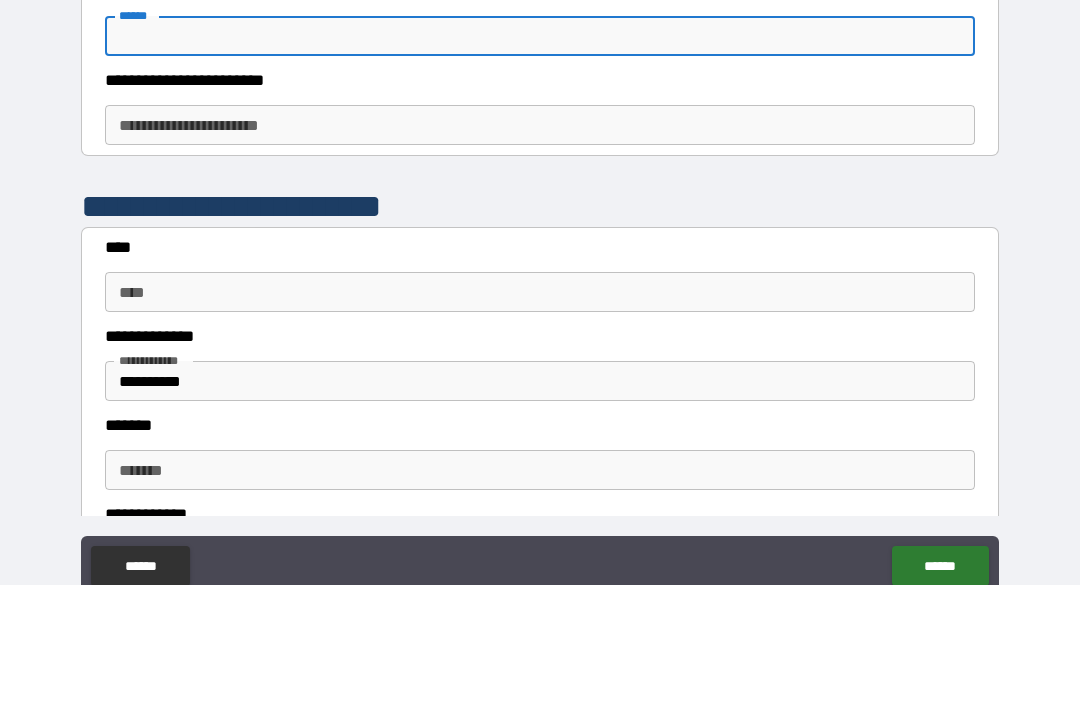 click on "**********" at bounding box center (540, 247) 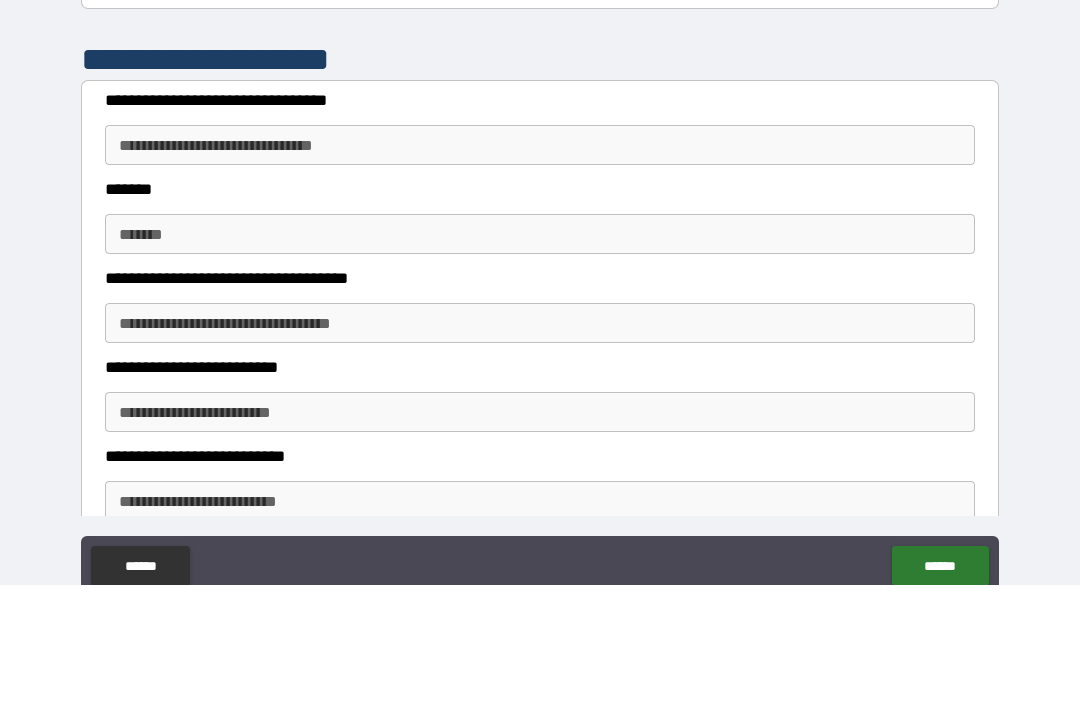 scroll, scrollTop: 1555, scrollLeft: 0, axis: vertical 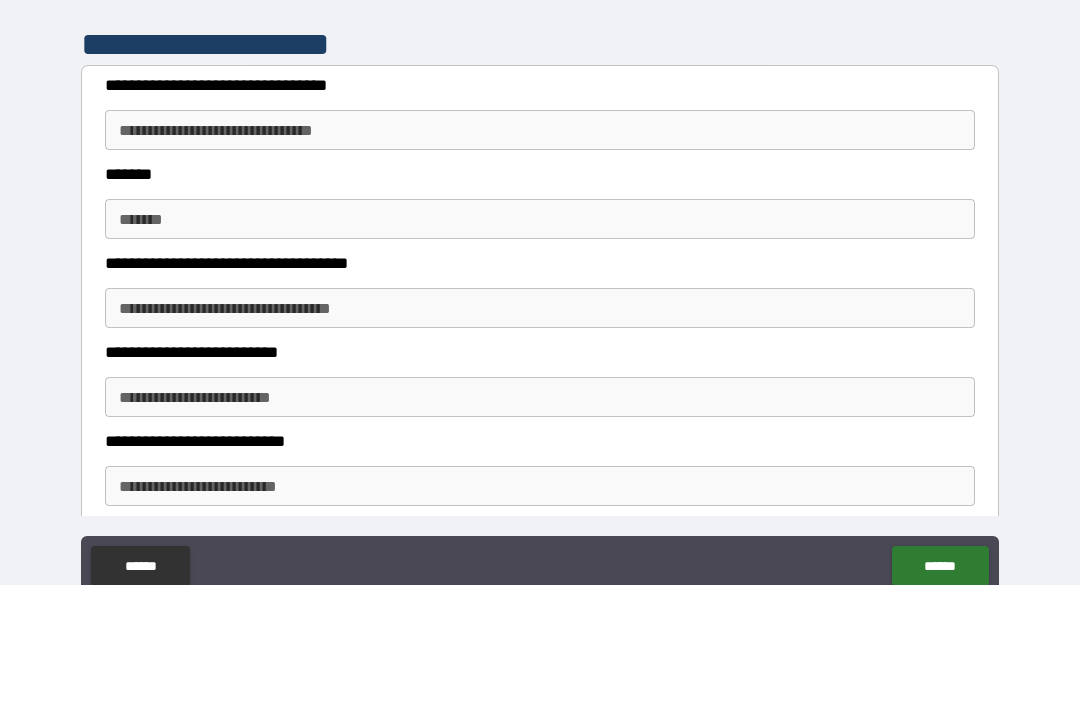 click on "**********" at bounding box center (540, 252) 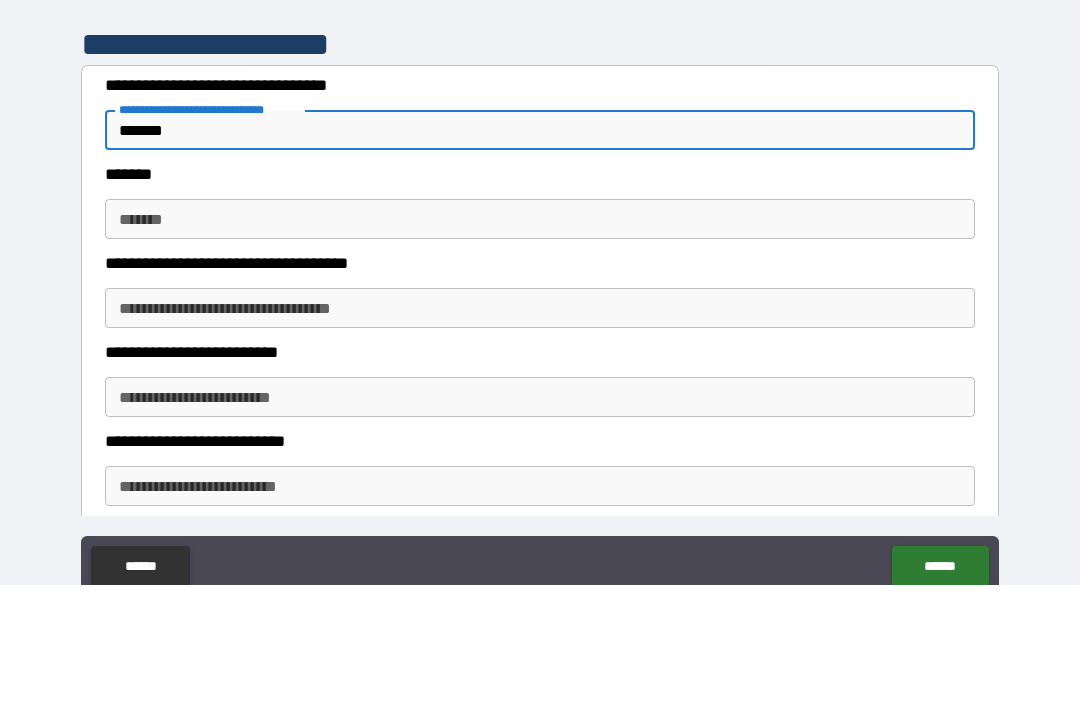 click on "*******" at bounding box center [540, 341] 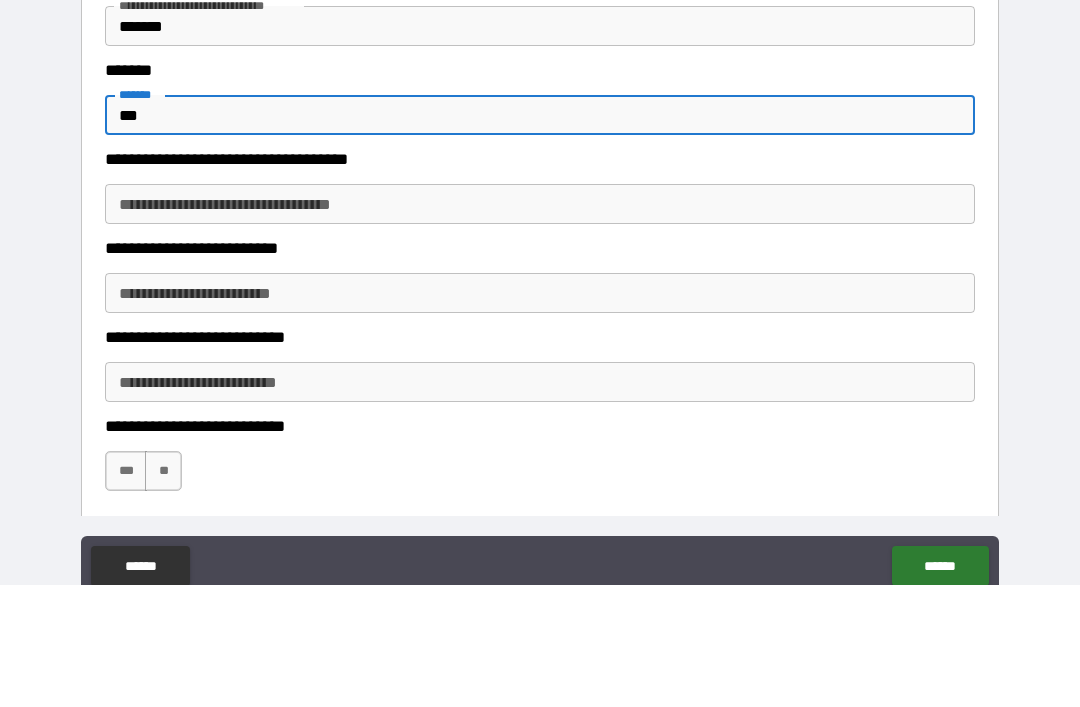 scroll, scrollTop: 1676, scrollLeft: 0, axis: vertical 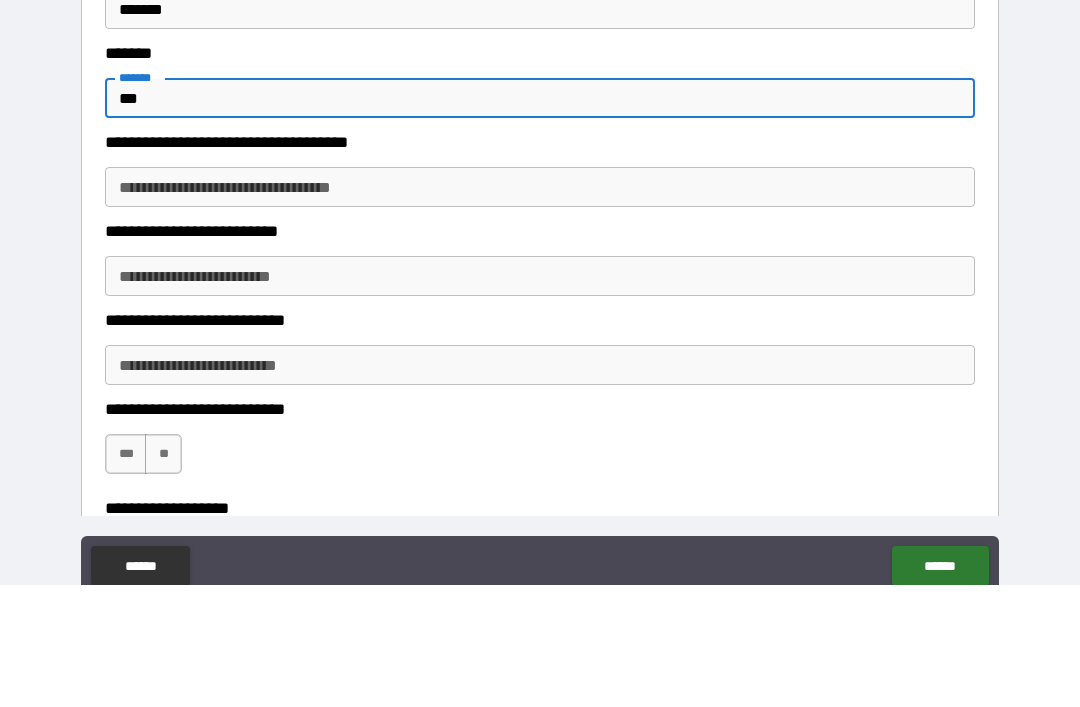 click on "**********" at bounding box center (540, 309) 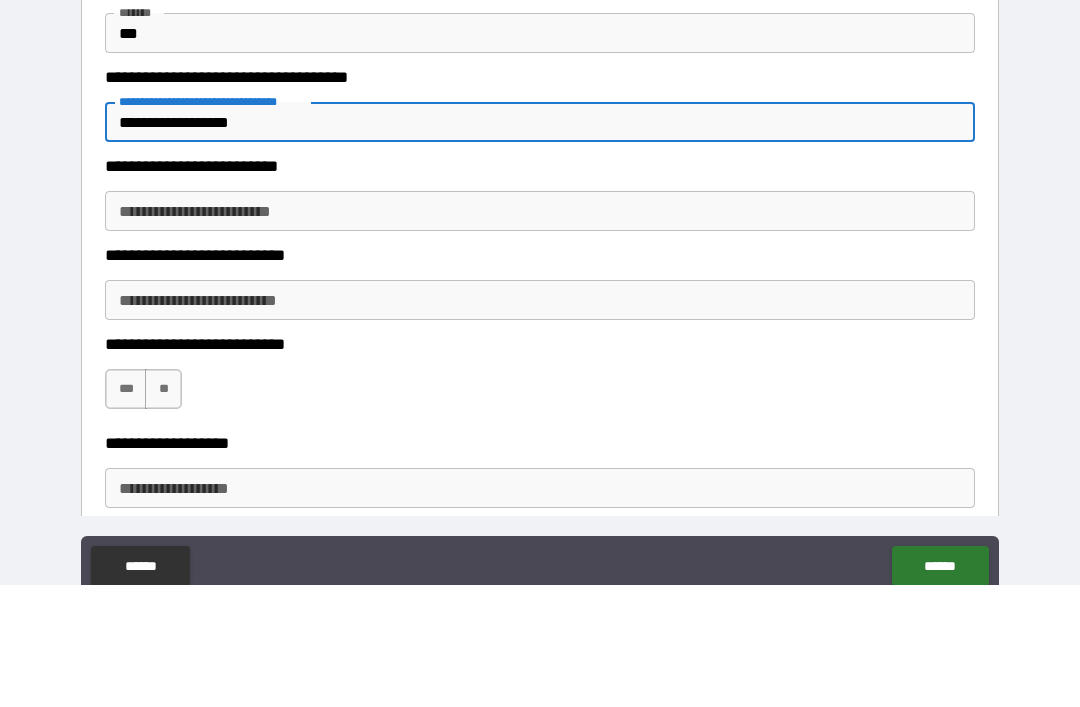 scroll, scrollTop: 1743, scrollLeft: 0, axis: vertical 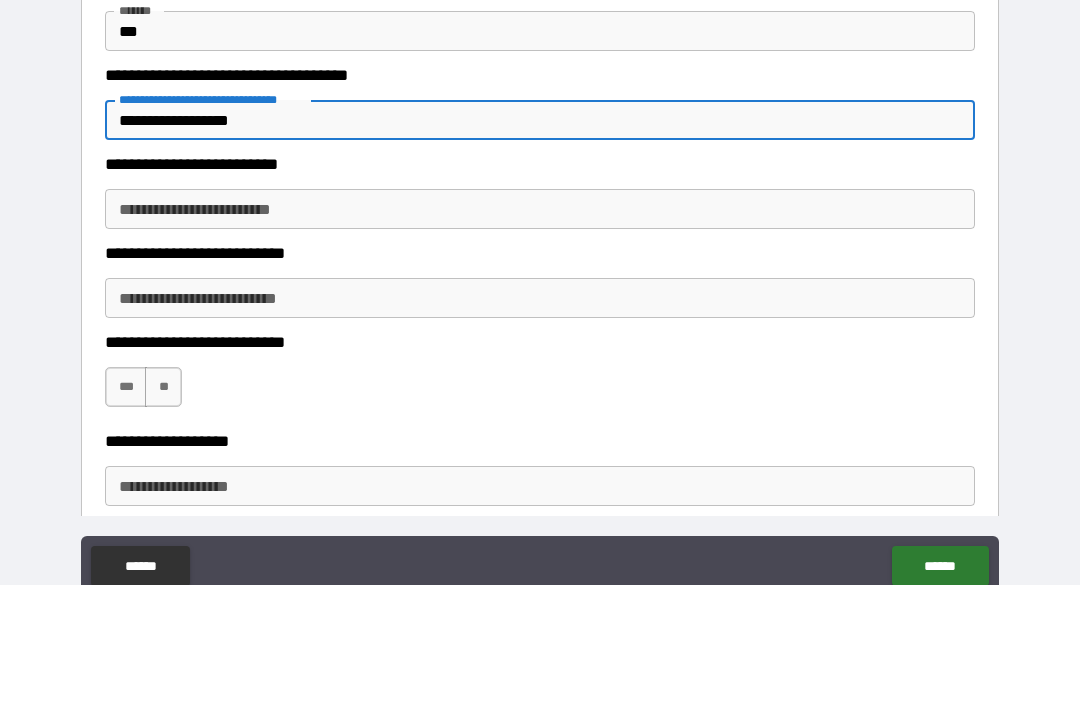 click on "**********" at bounding box center (540, 331) 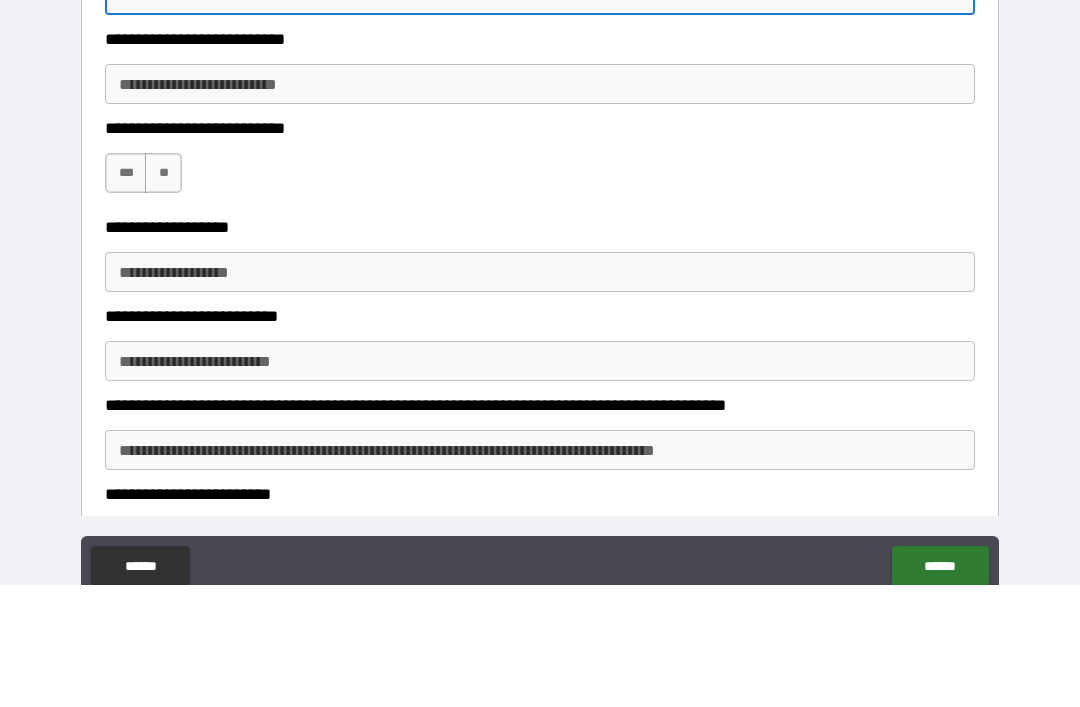 scroll, scrollTop: 1963, scrollLeft: 0, axis: vertical 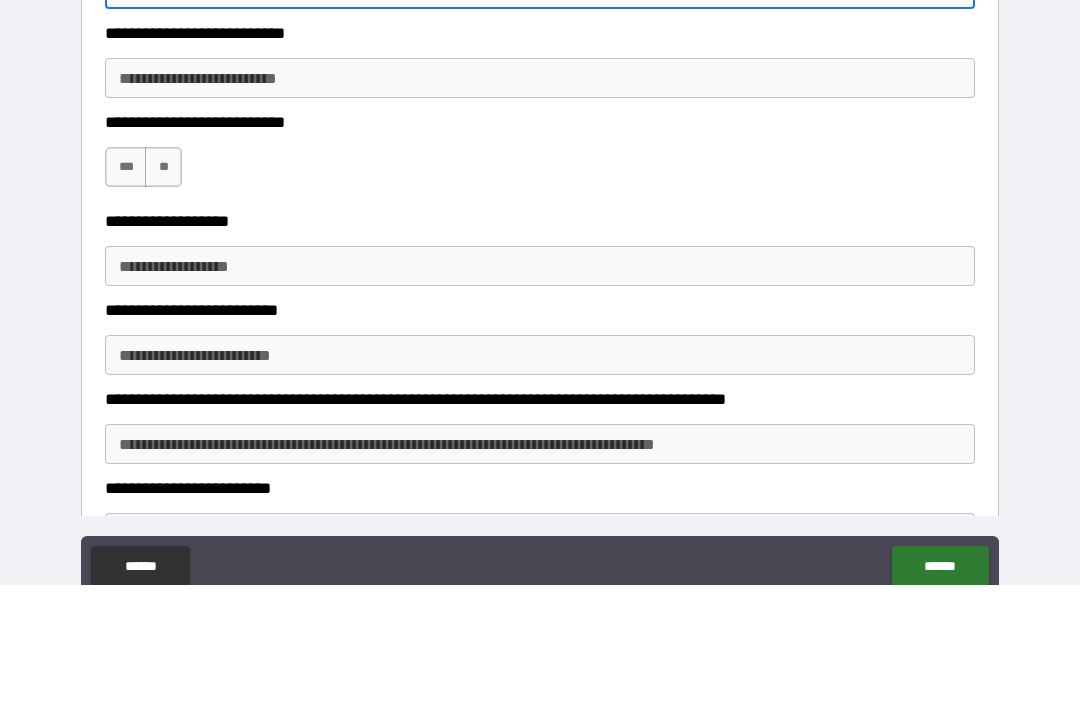 click on "***" at bounding box center [126, 289] 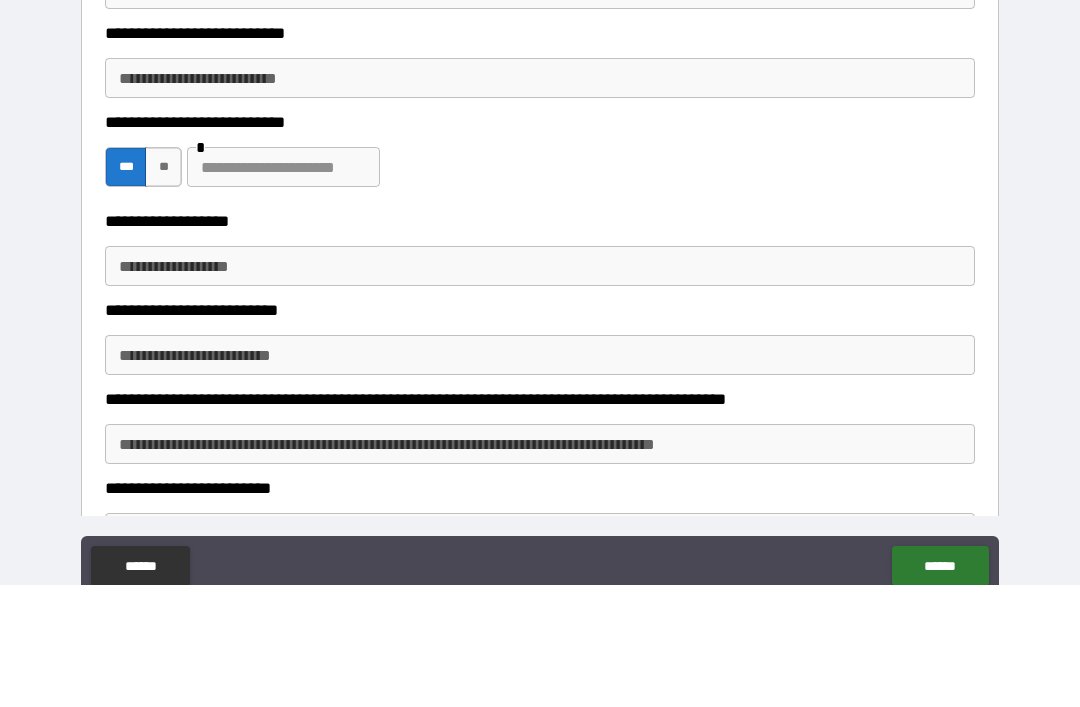 scroll, scrollTop: 64, scrollLeft: 0, axis: vertical 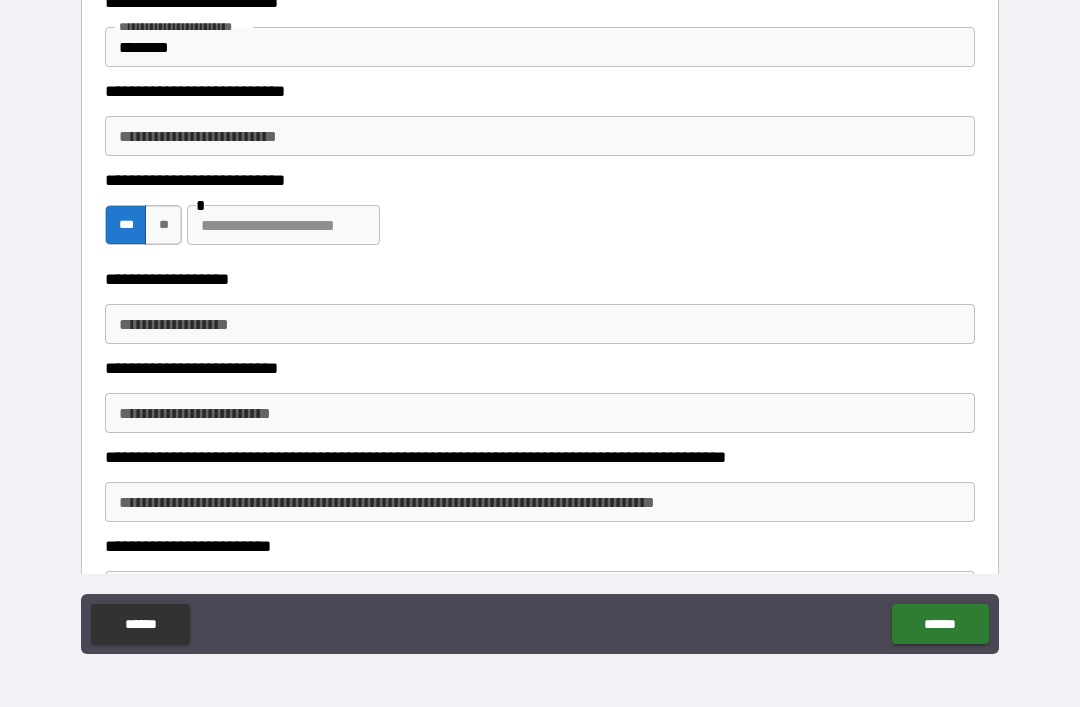 click on "**********" at bounding box center [540, 324] 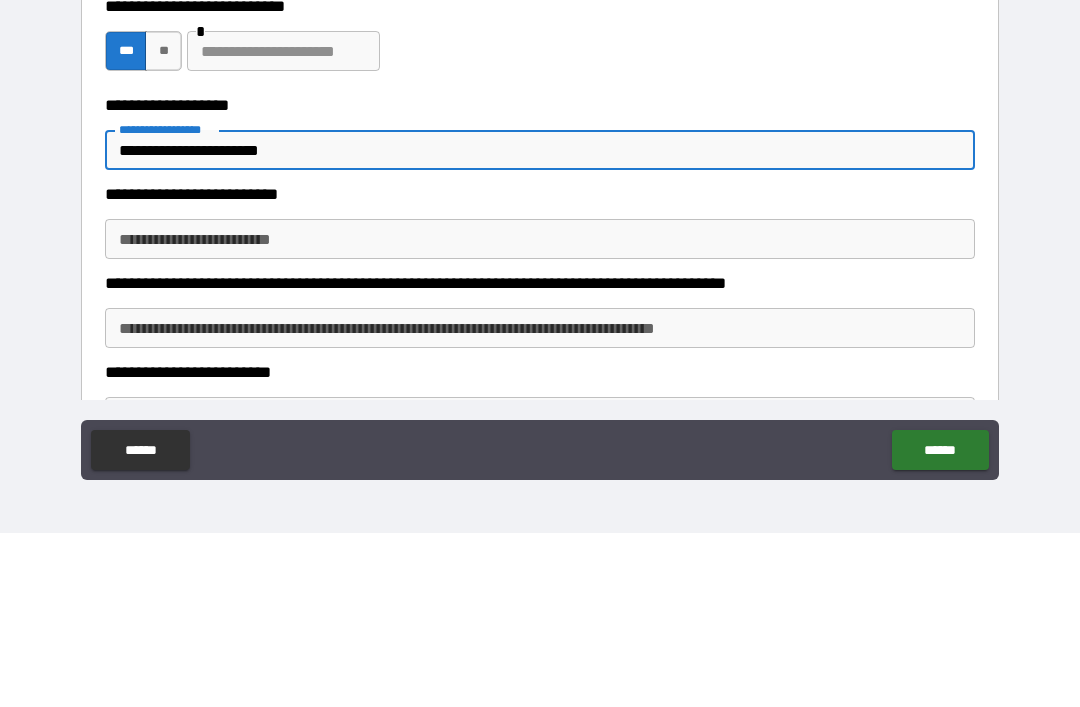 click on "**********" at bounding box center [540, 324] 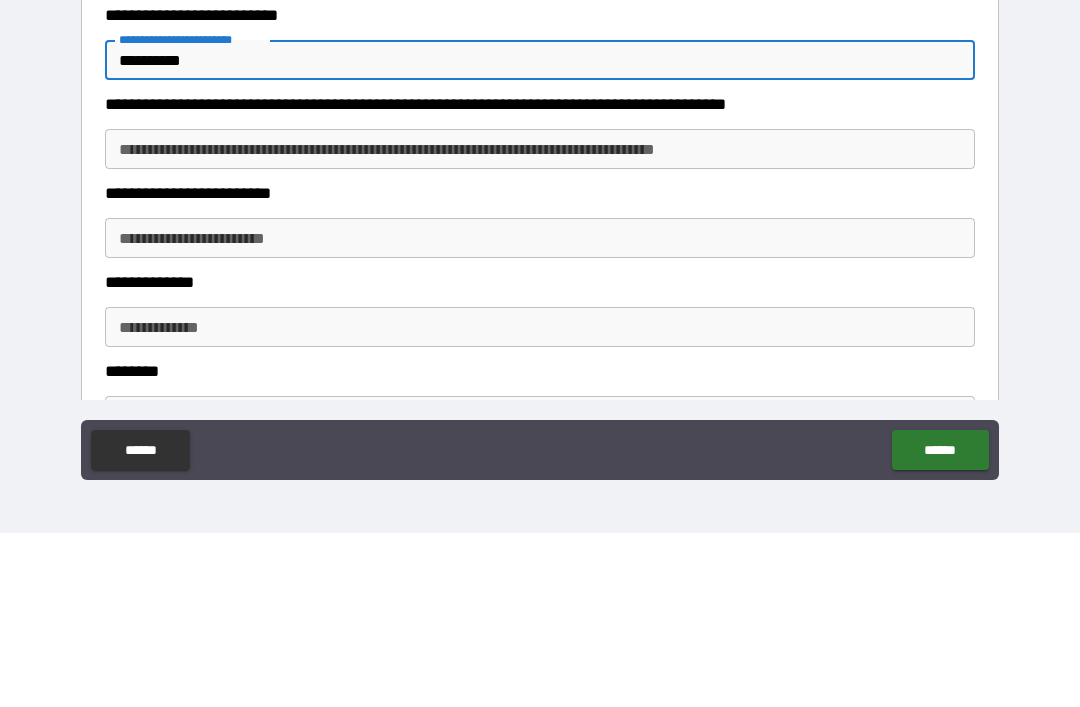 scroll, scrollTop: 2146, scrollLeft: 0, axis: vertical 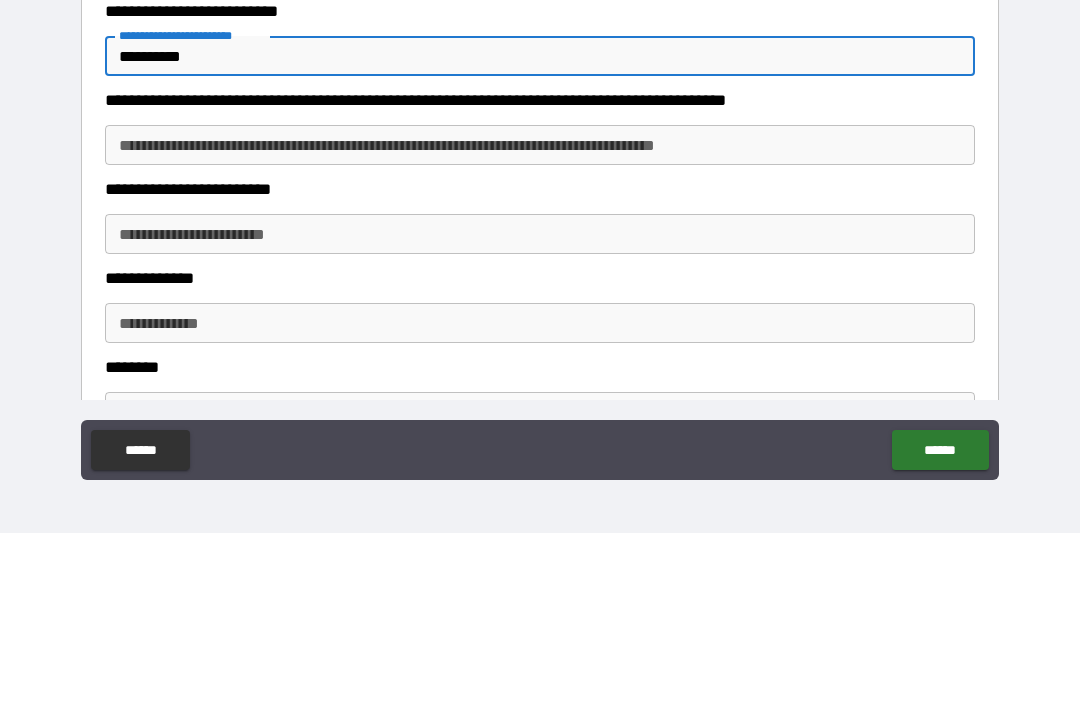 click on "**********" at bounding box center [540, 319] 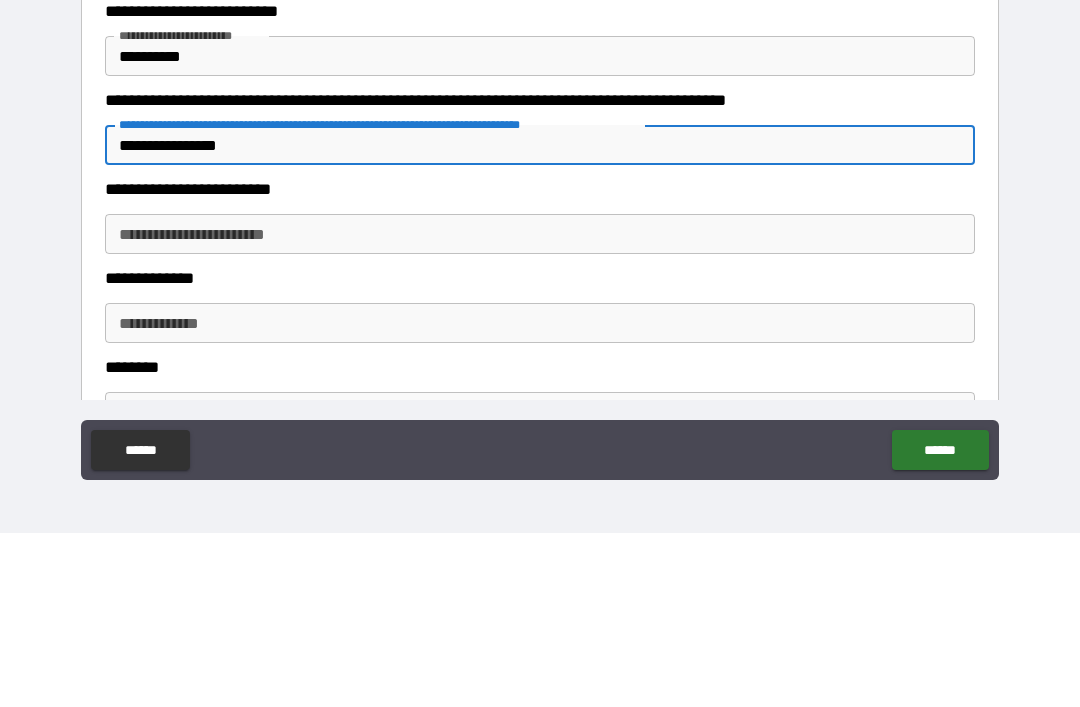 click on "**********" at bounding box center [540, 408] 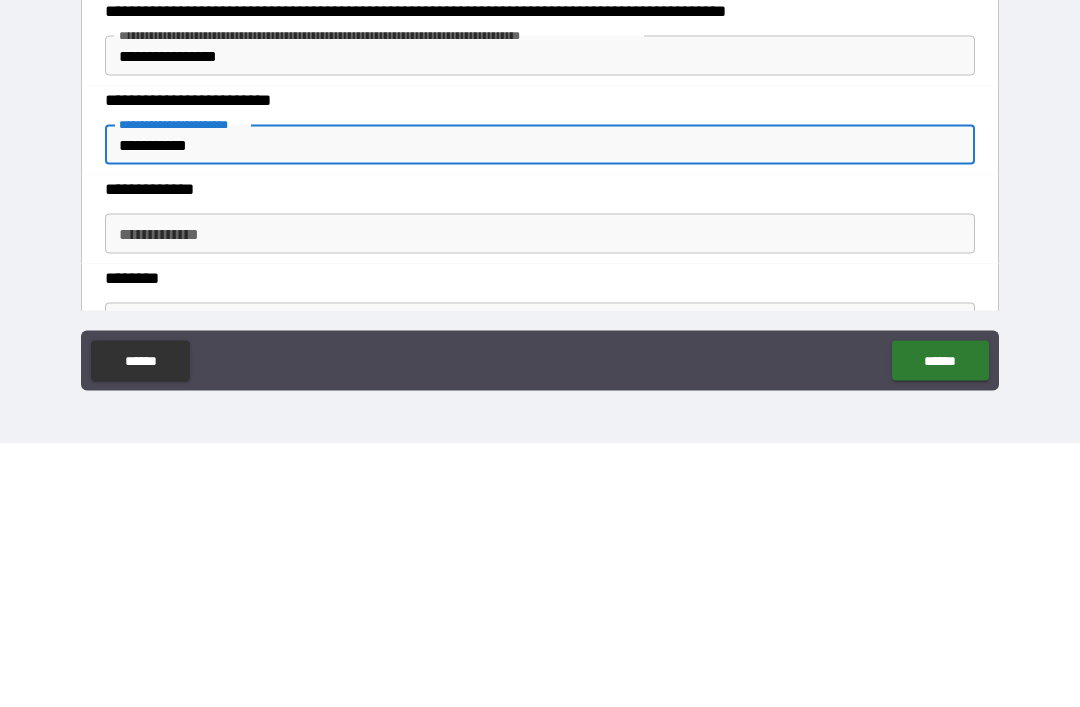 click on "**********" at bounding box center (540, 497) 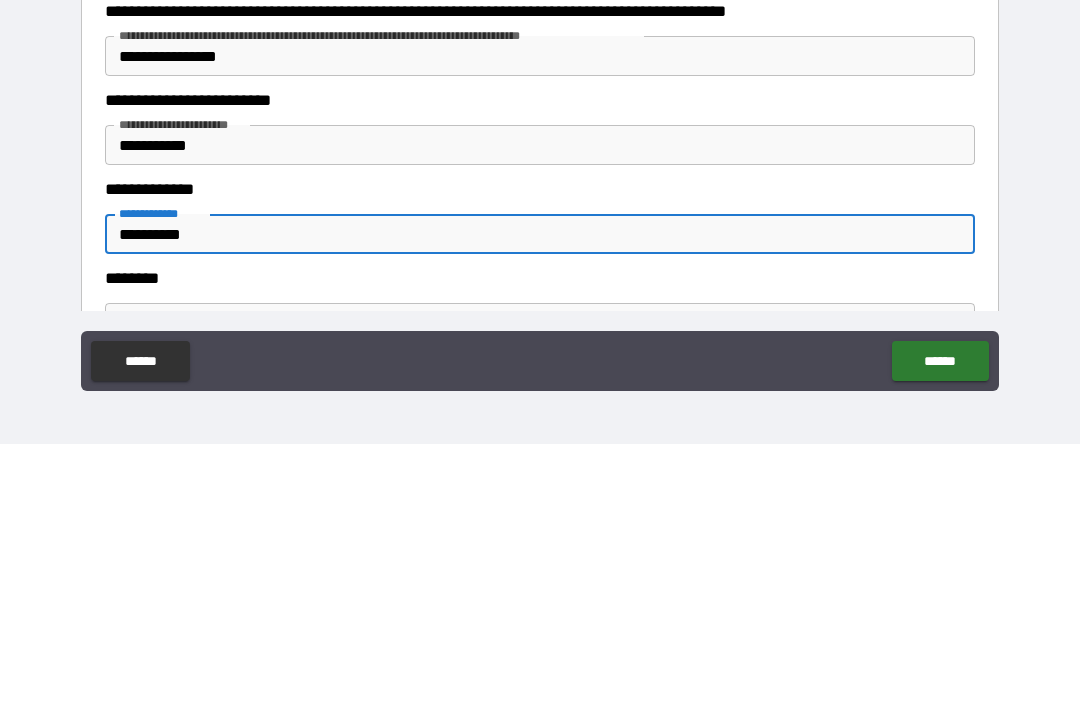 click on "**********" at bounding box center (540, 324) 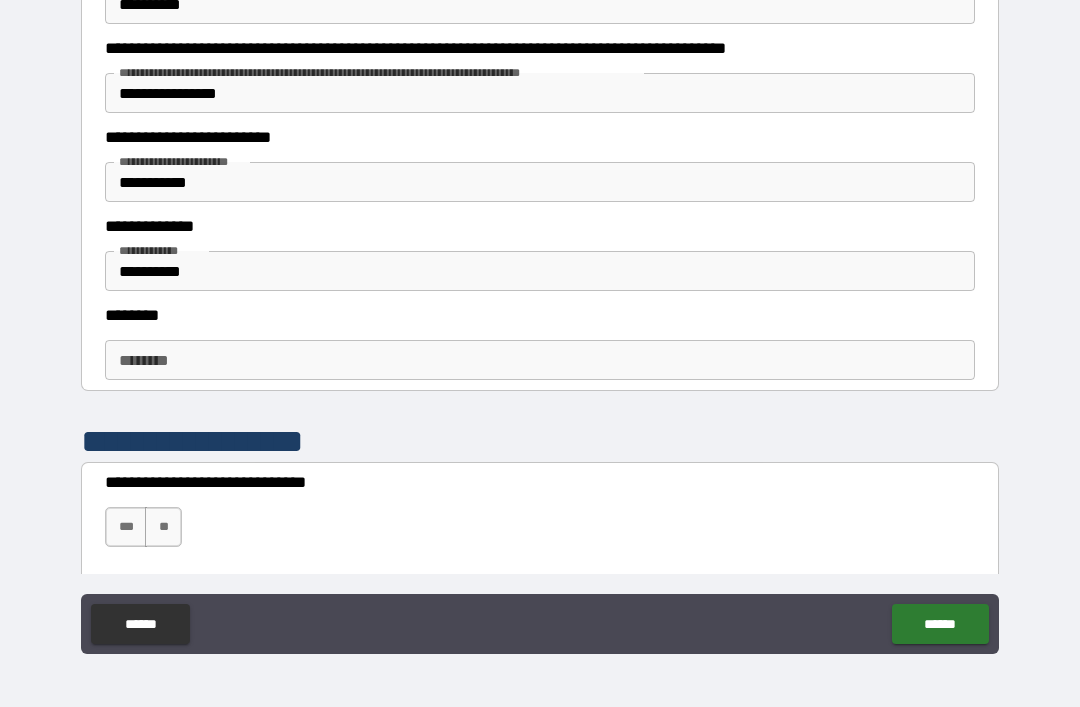 scroll, scrollTop: 2382, scrollLeft: 0, axis: vertical 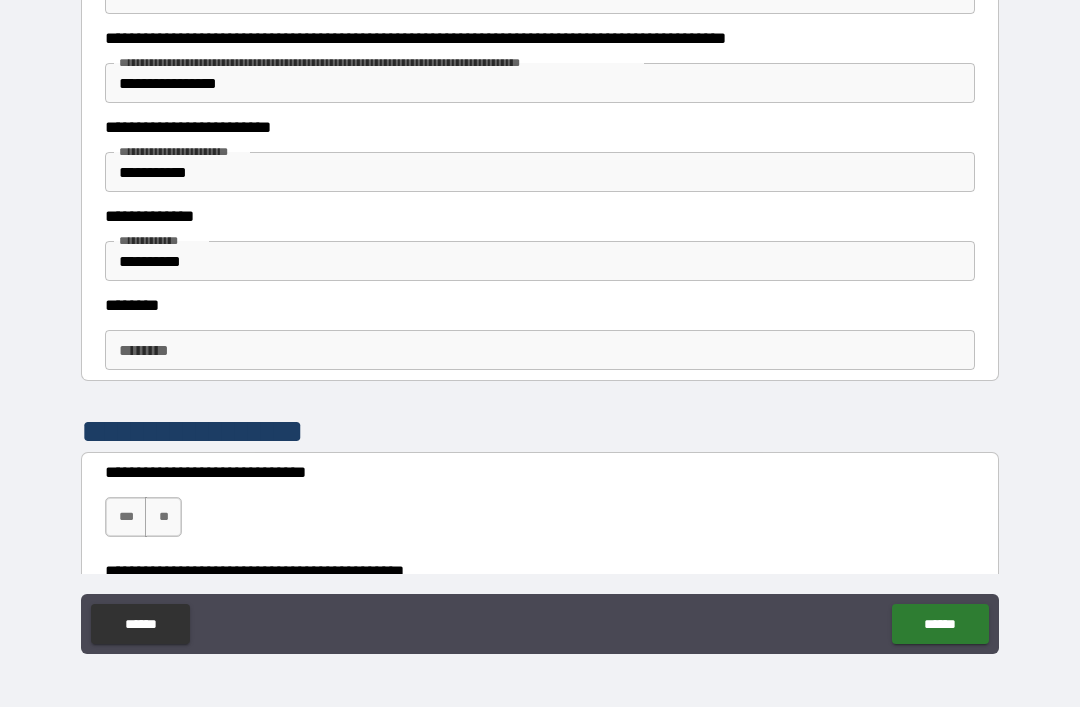 click on "***" at bounding box center (126, 517) 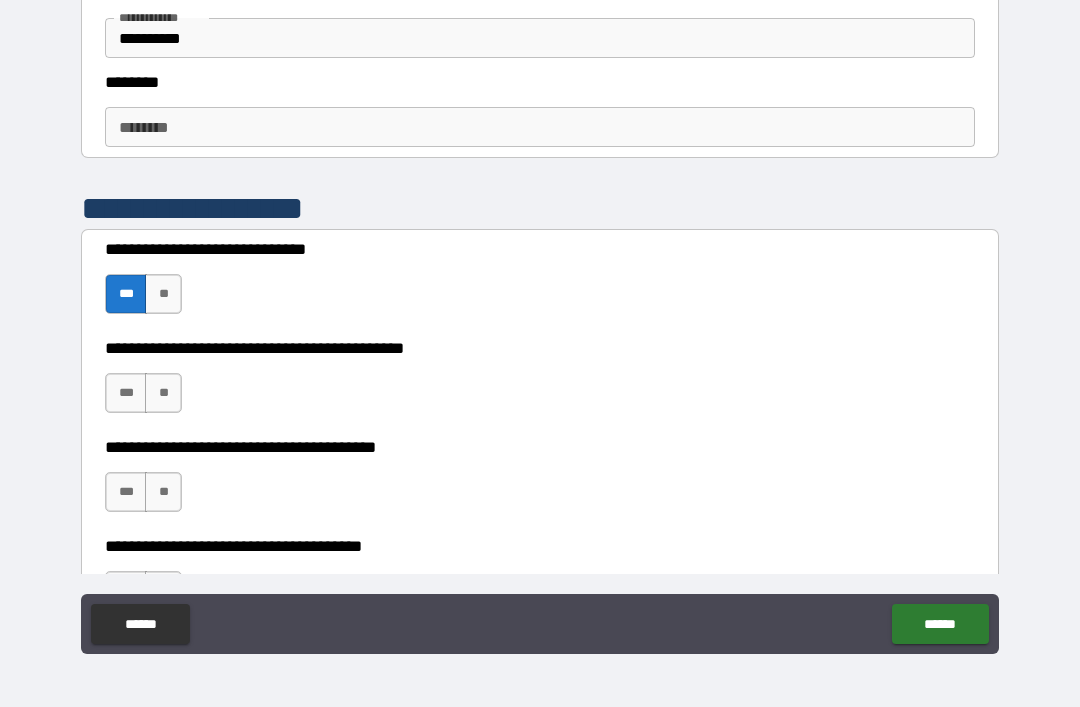 scroll, scrollTop: 2610, scrollLeft: 0, axis: vertical 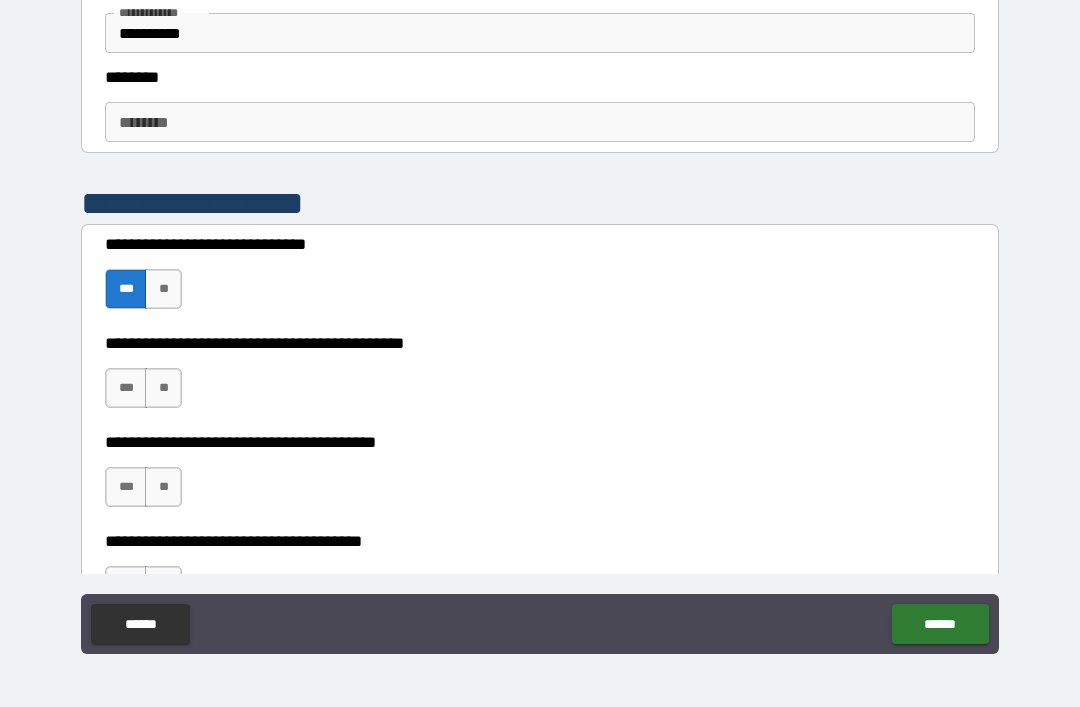 click on "**********" at bounding box center (540, 324) 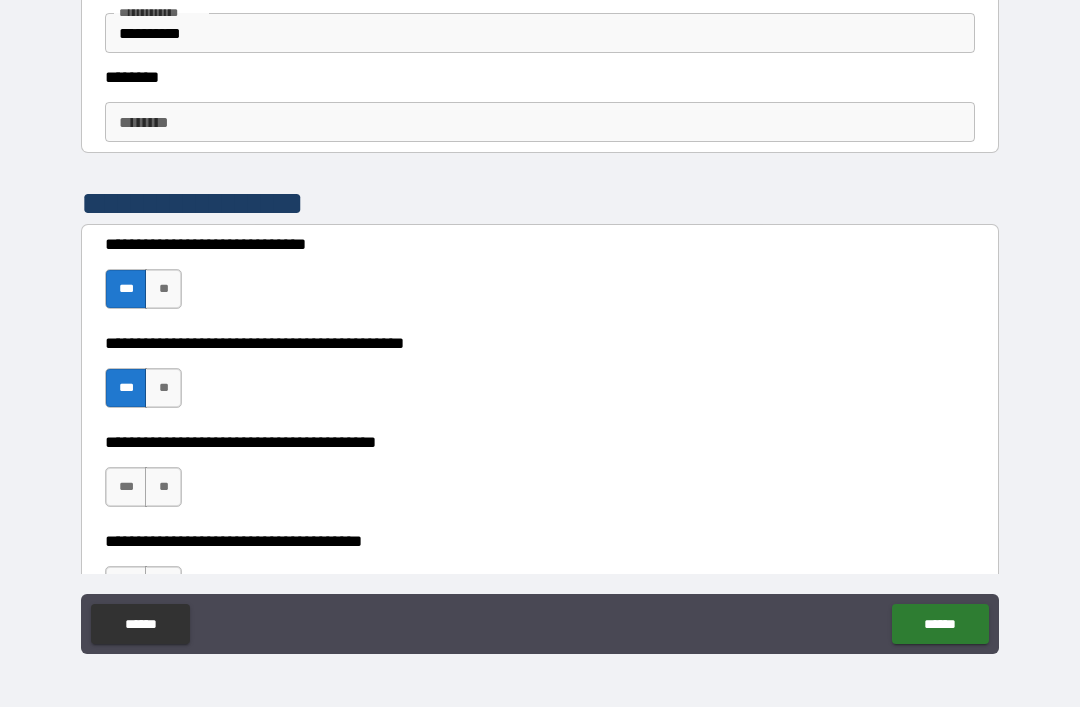 scroll, scrollTop: 2726, scrollLeft: 0, axis: vertical 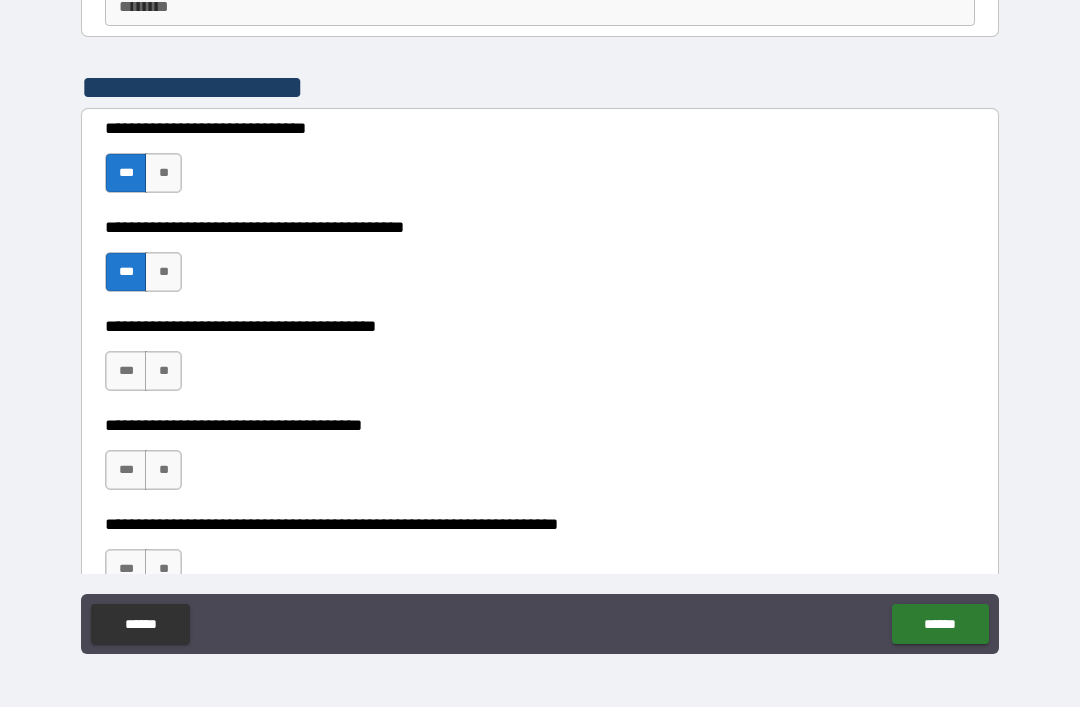 click on "***" at bounding box center [126, 371] 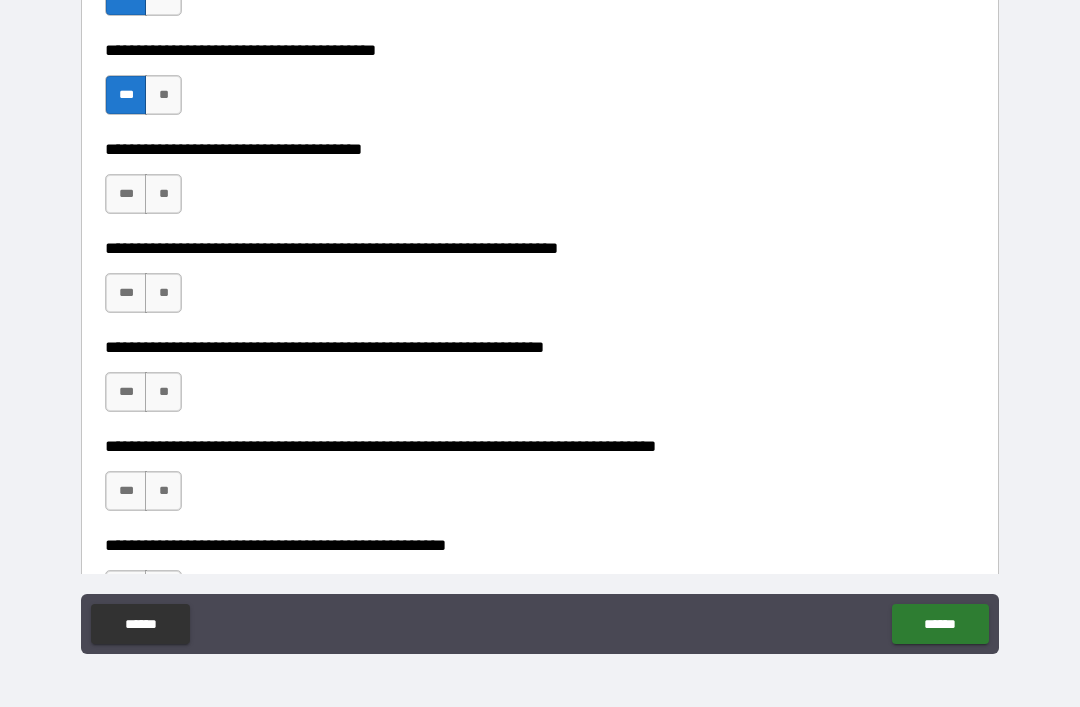 scroll, scrollTop: 3007, scrollLeft: 0, axis: vertical 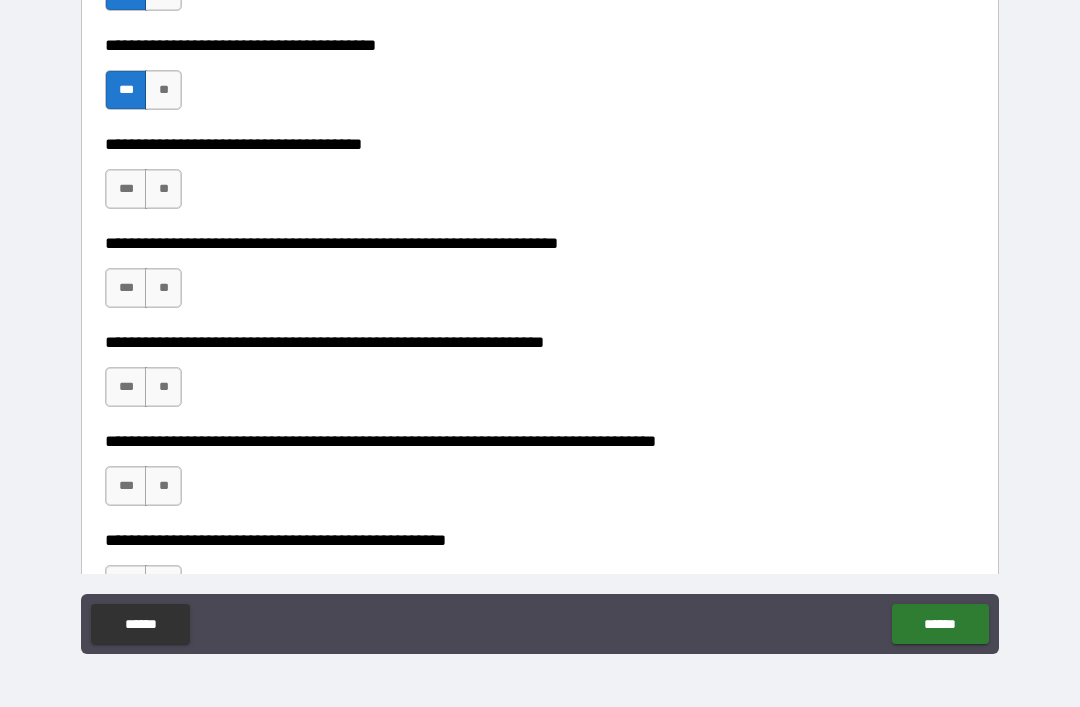 click on "**" at bounding box center [163, 288] 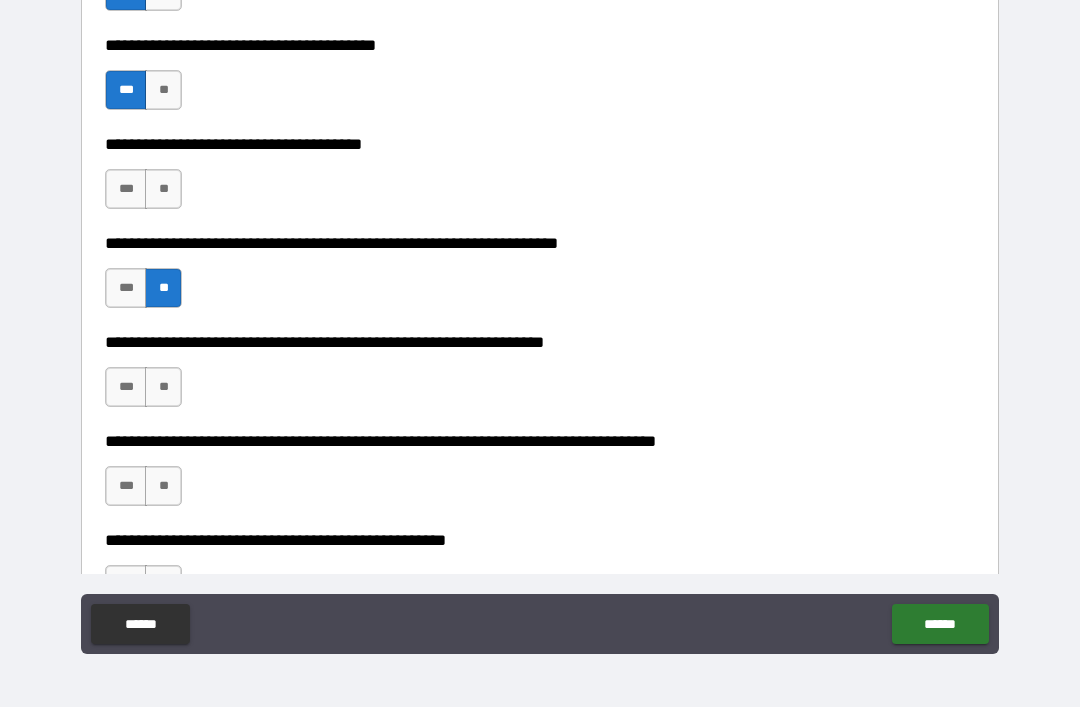 click on "**" at bounding box center (163, 387) 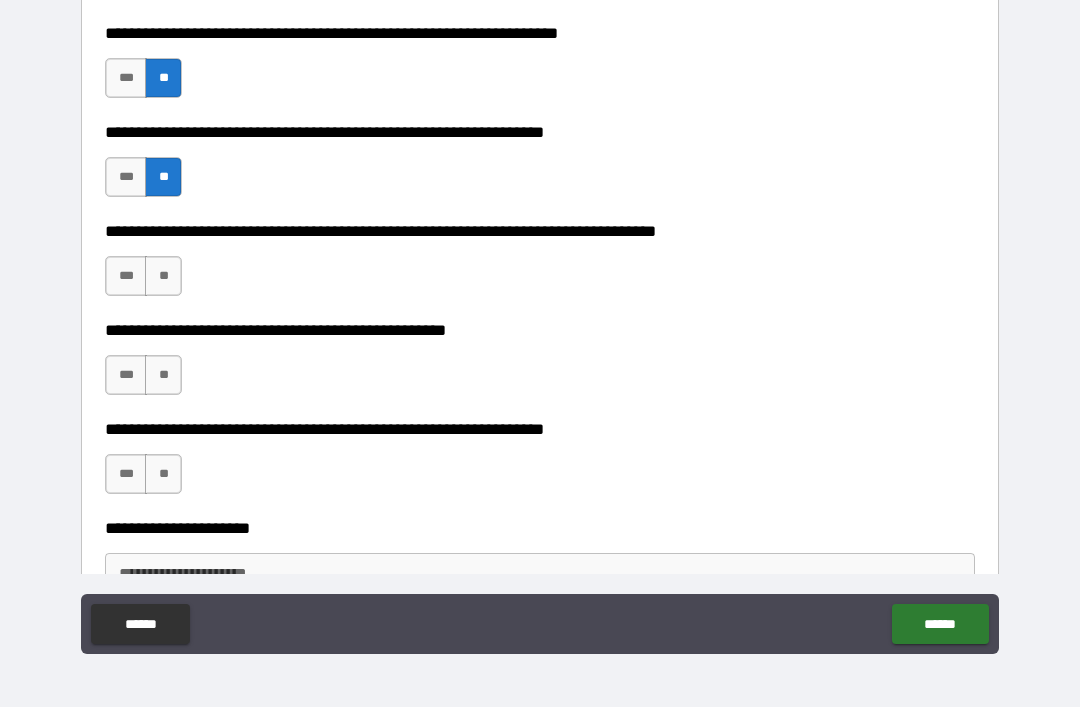 scroll, scrollTop: 3226, scrollLeft: 0, axis: vertical 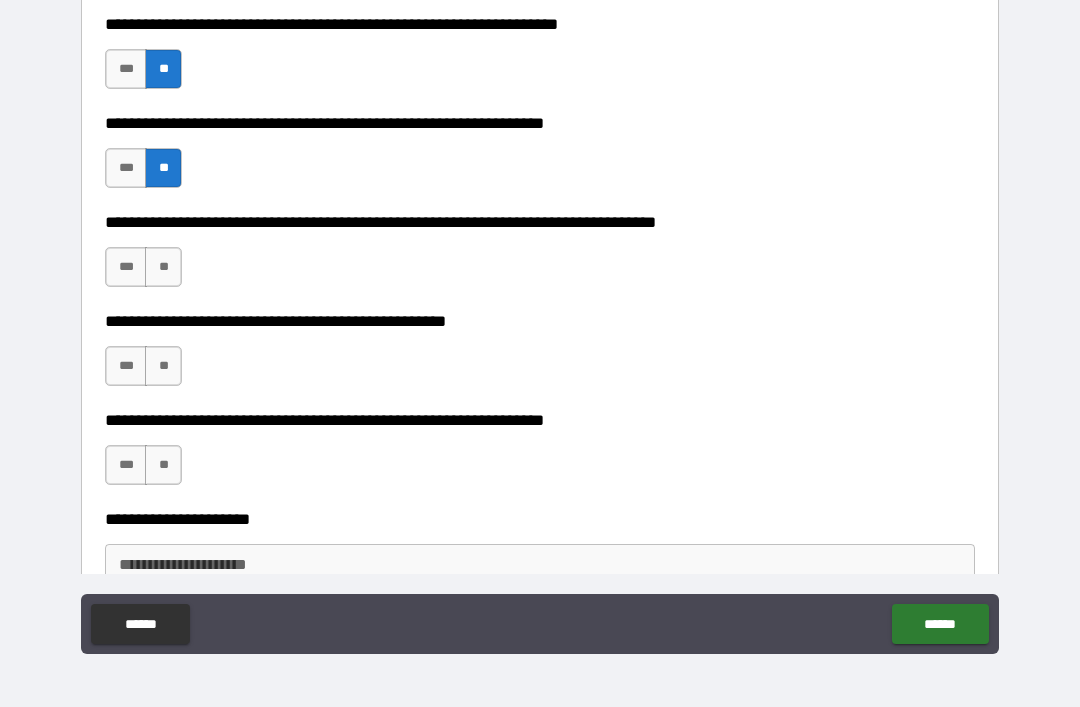 click on "**" at bounding box center [163, 267] 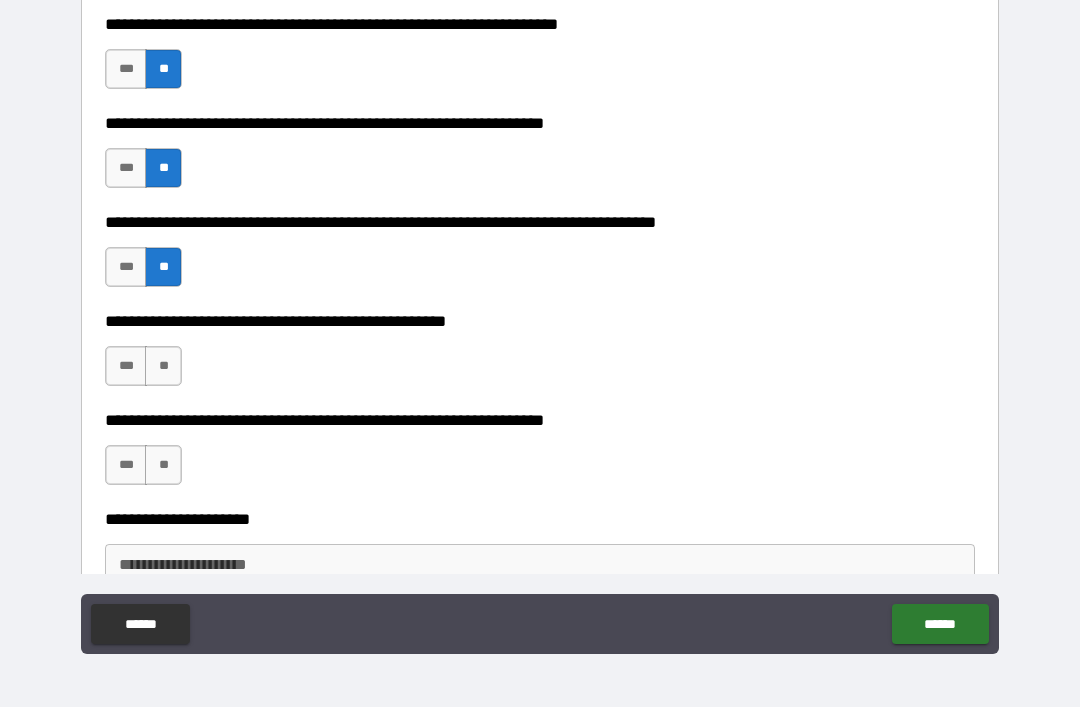 click on "**" at bounding box center [163, 366] 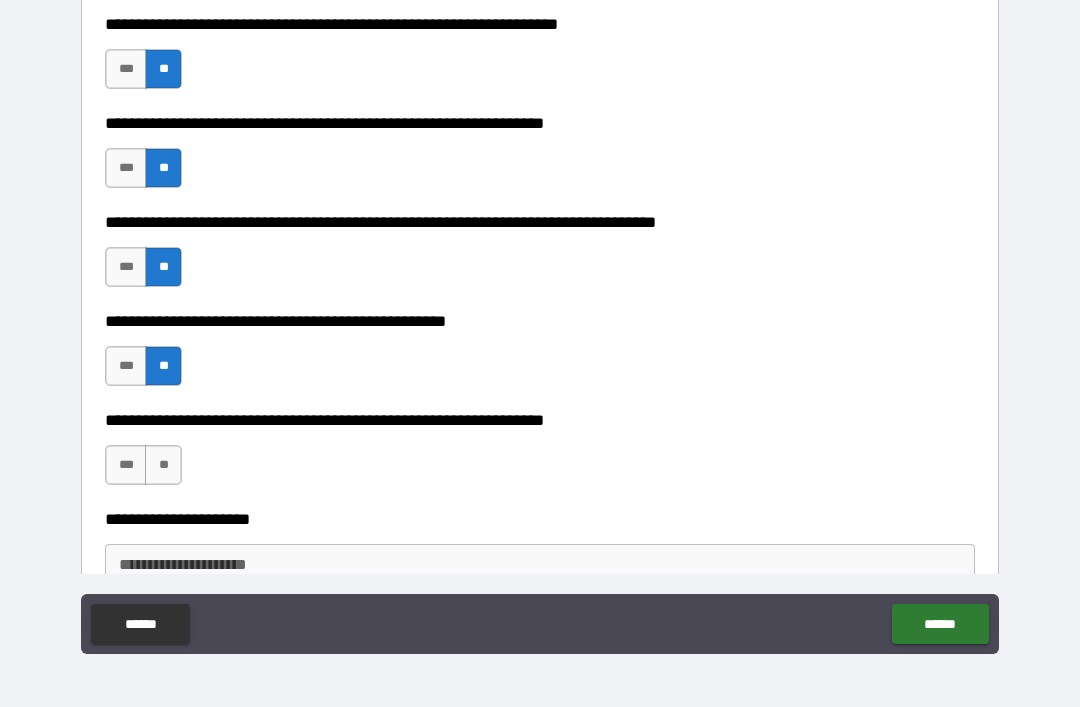 scroll, scrollTop: 3263, scrollLeft: 0, axis: vertical 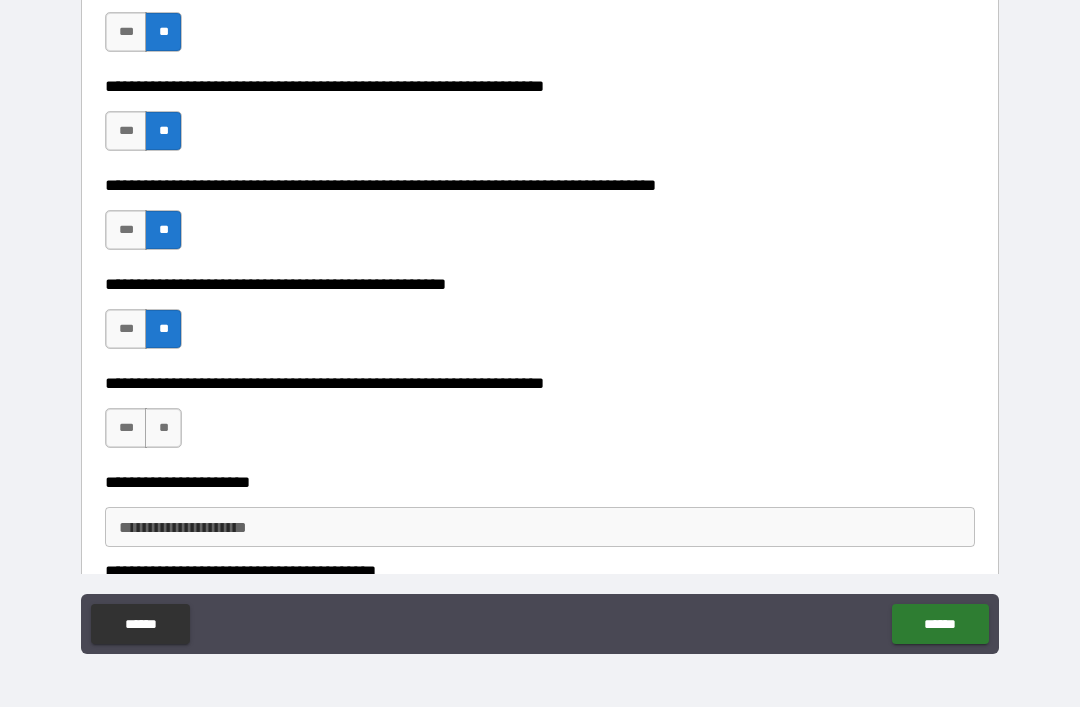 click on "**" at bounding box center [163, 428] 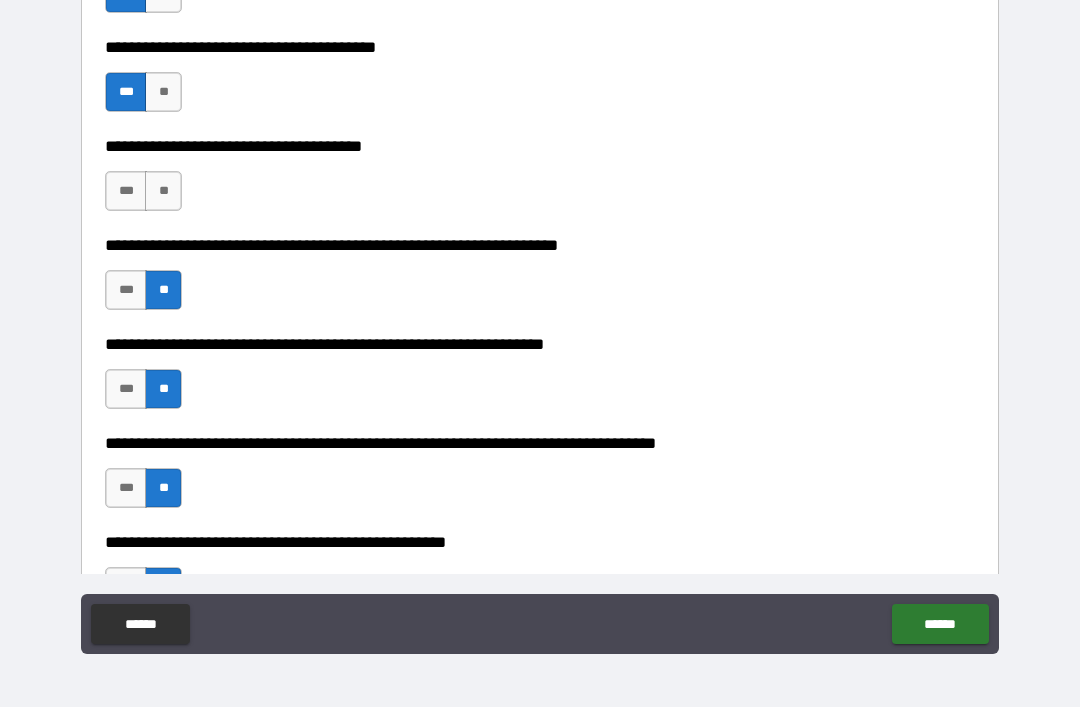 scroll, scrollTop: 3006, scrollLeft: 0, axis: vertical 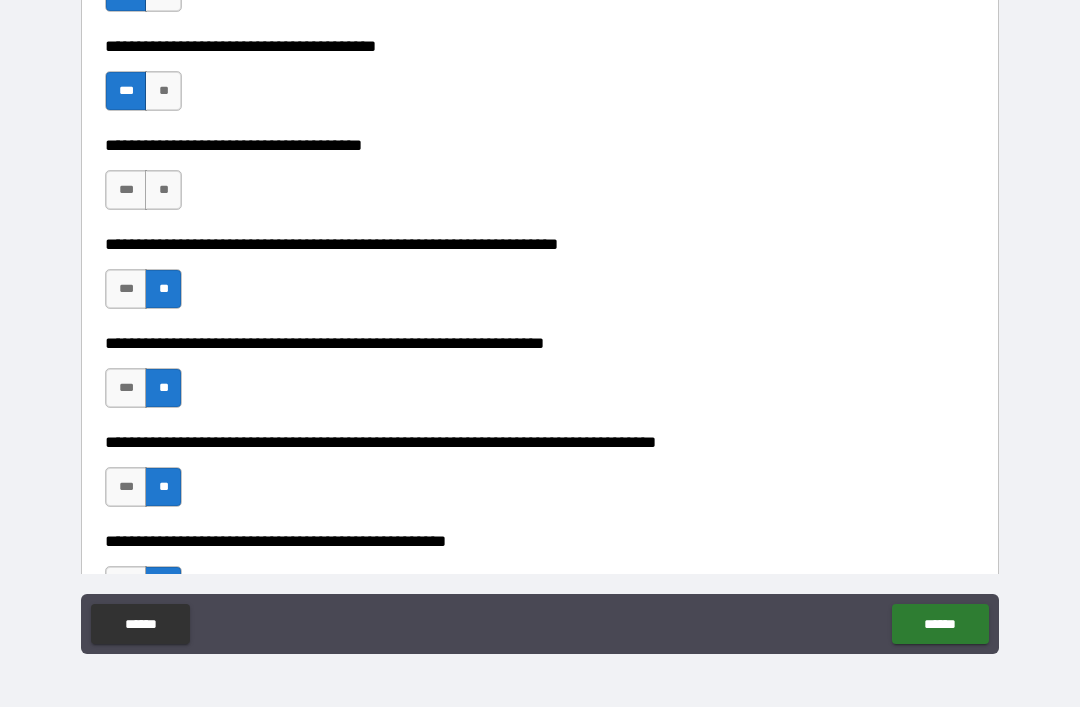 click on "**" at bounding box center (163, 190) 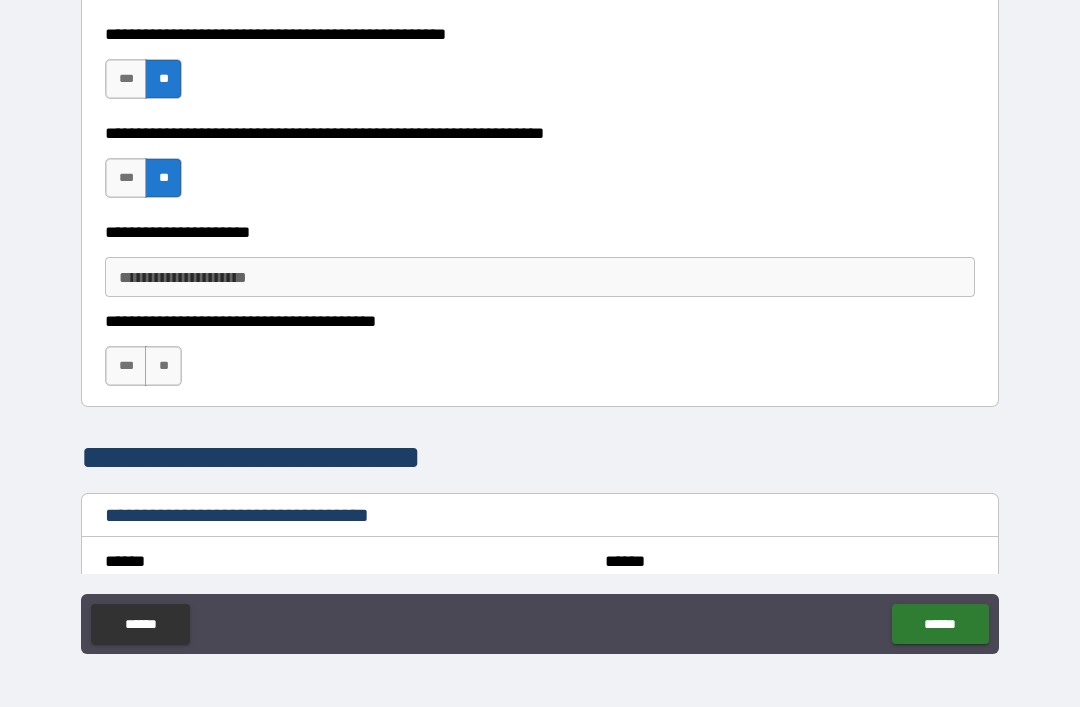 scroll, scrollTop: 3516, scrollLeft: 0, axis: vertical 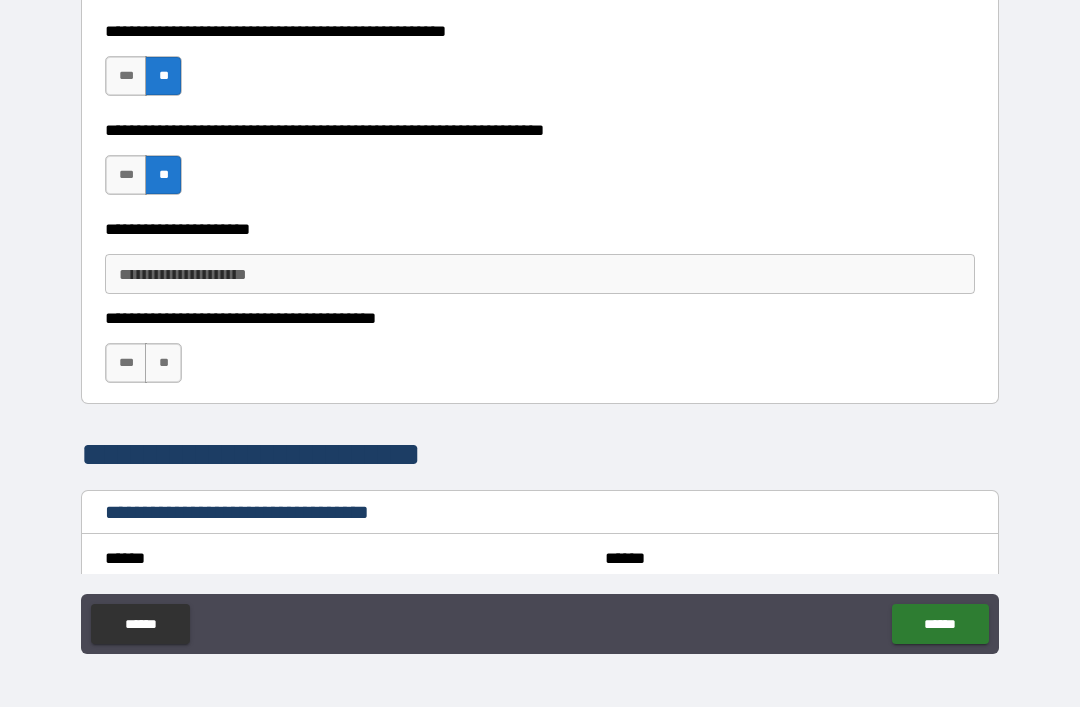 click on "**" at bounding box center (163, 363) 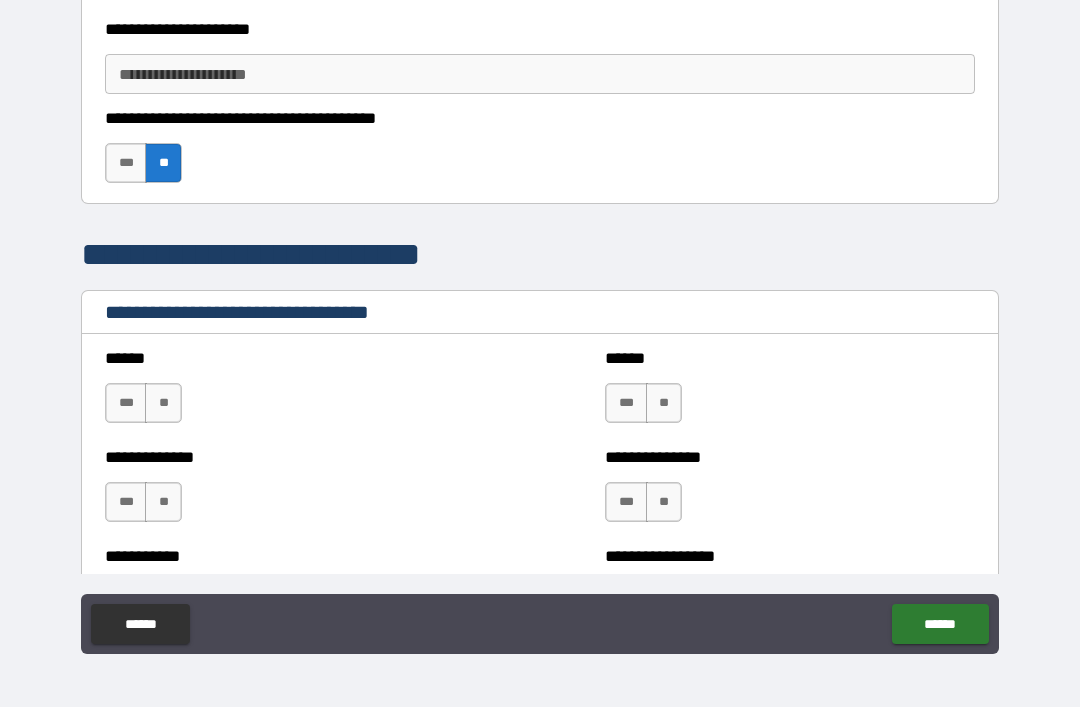 scroll, scrollTop: 3724, scrollLeft: 0, axis: vertical 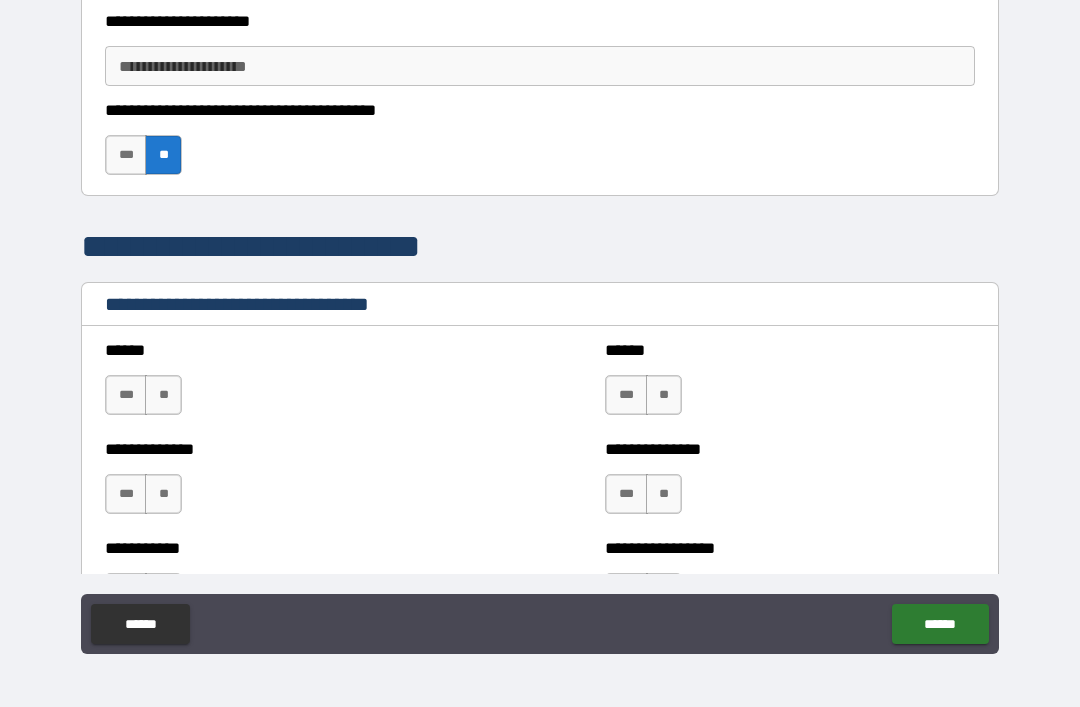 click on "**" at bounding box center [163, 395] 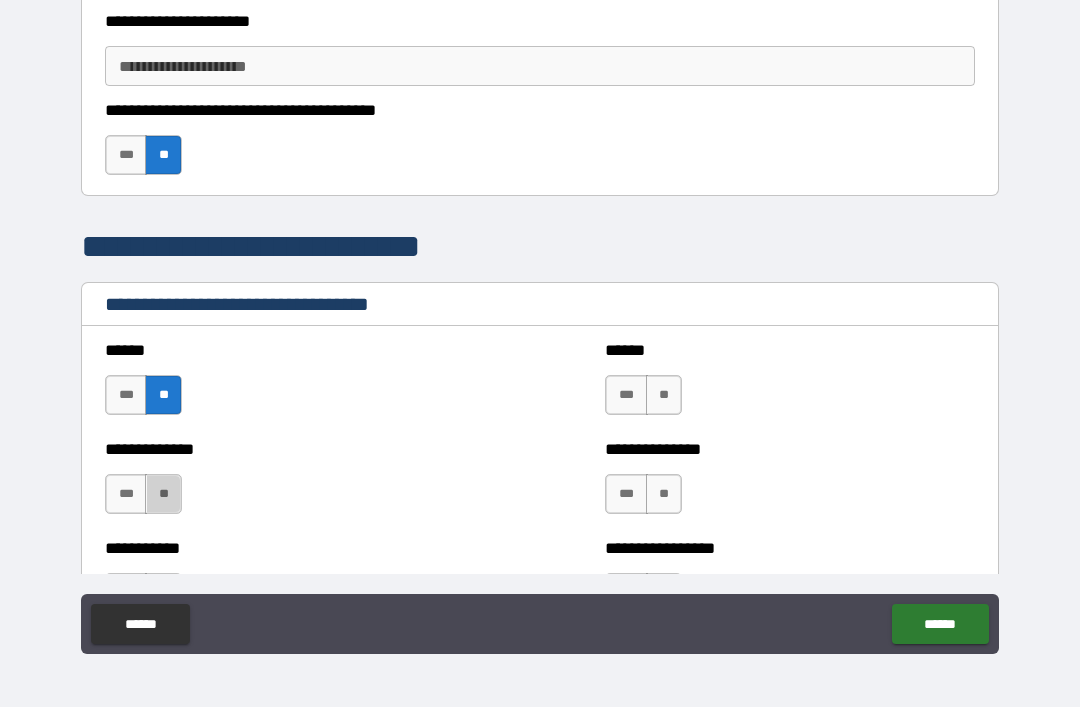 click on "**" at bounding box center (163, 494) 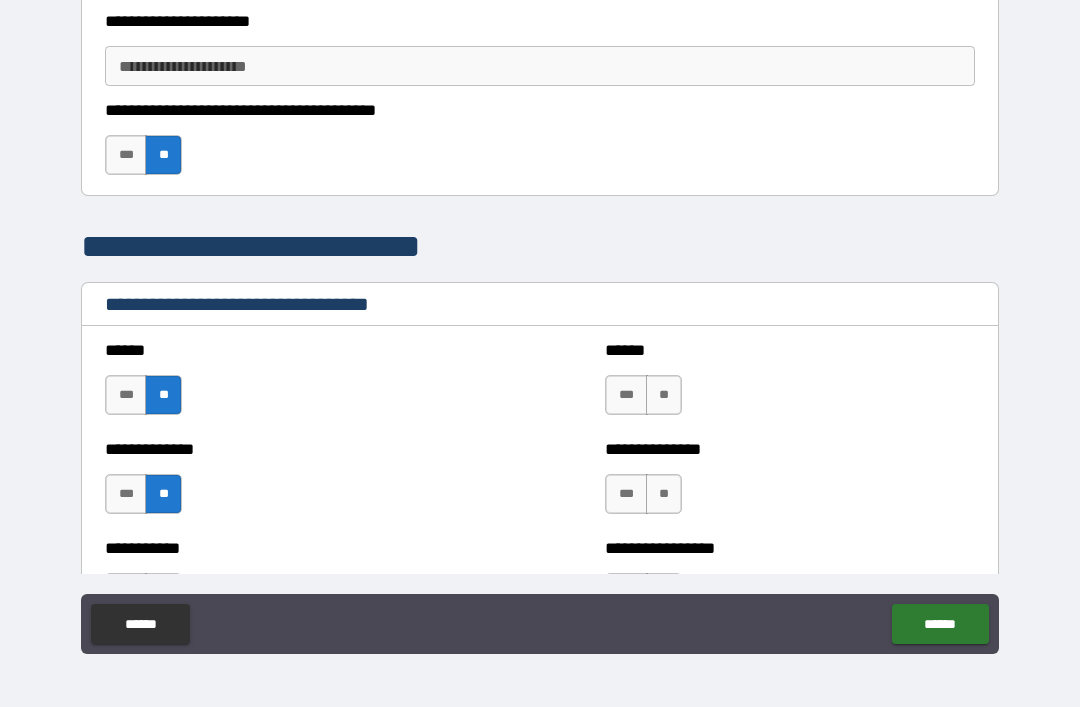 click on "**" at bounding box center (664, 395) 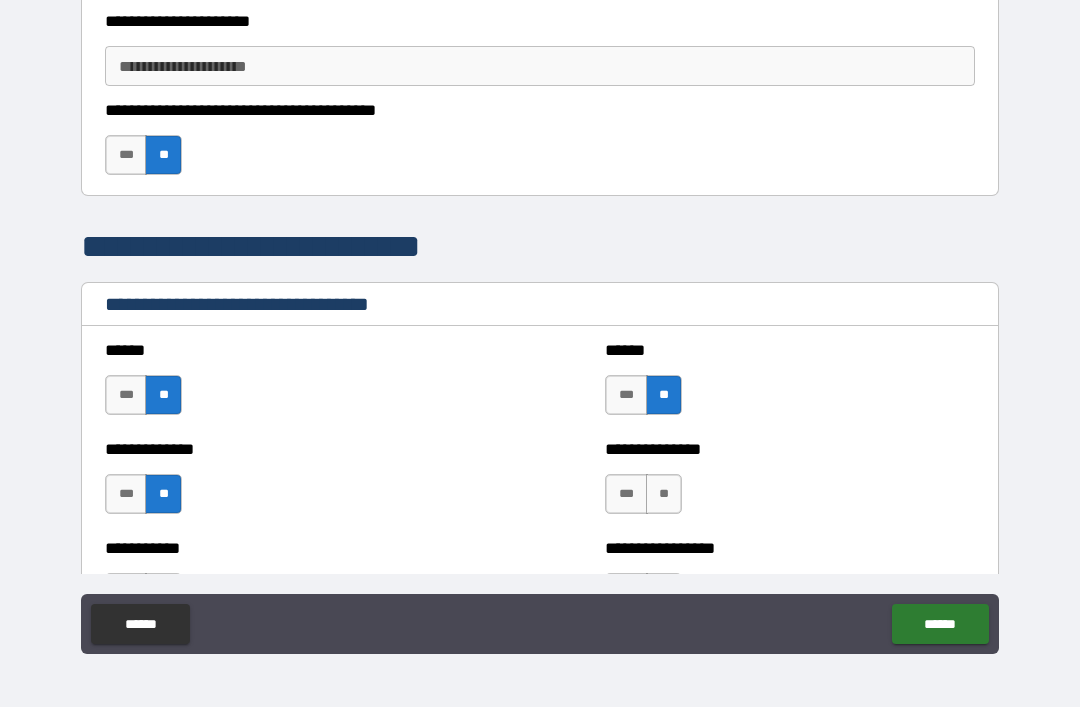 click on "**" at bounding box center (664, 494) 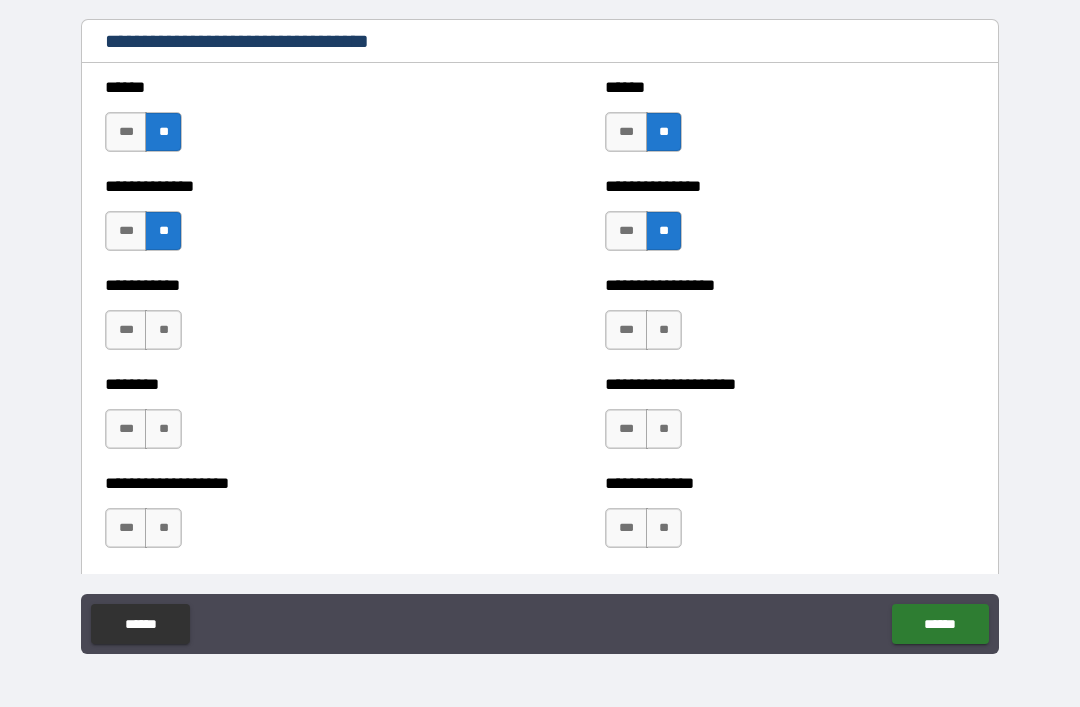 scroll, scrollTop: 3990, scrollLeft: 0, axis: vertical 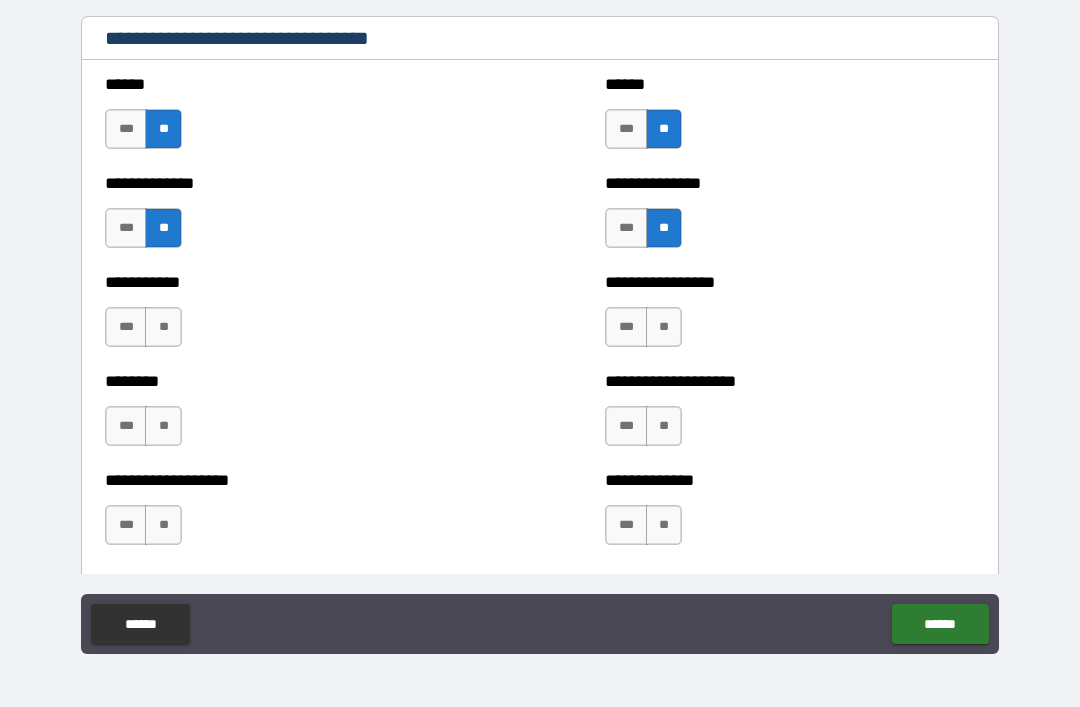 click on "**" at bounding box center (664, 327) 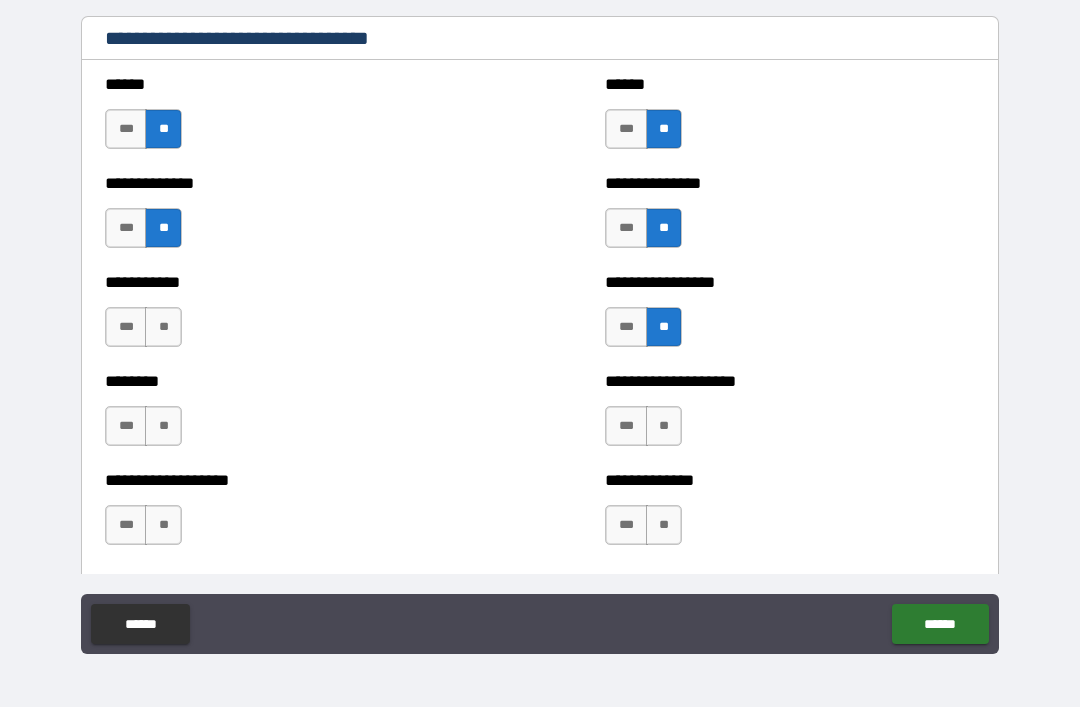 click on "**" at bounding box center (163, 327) 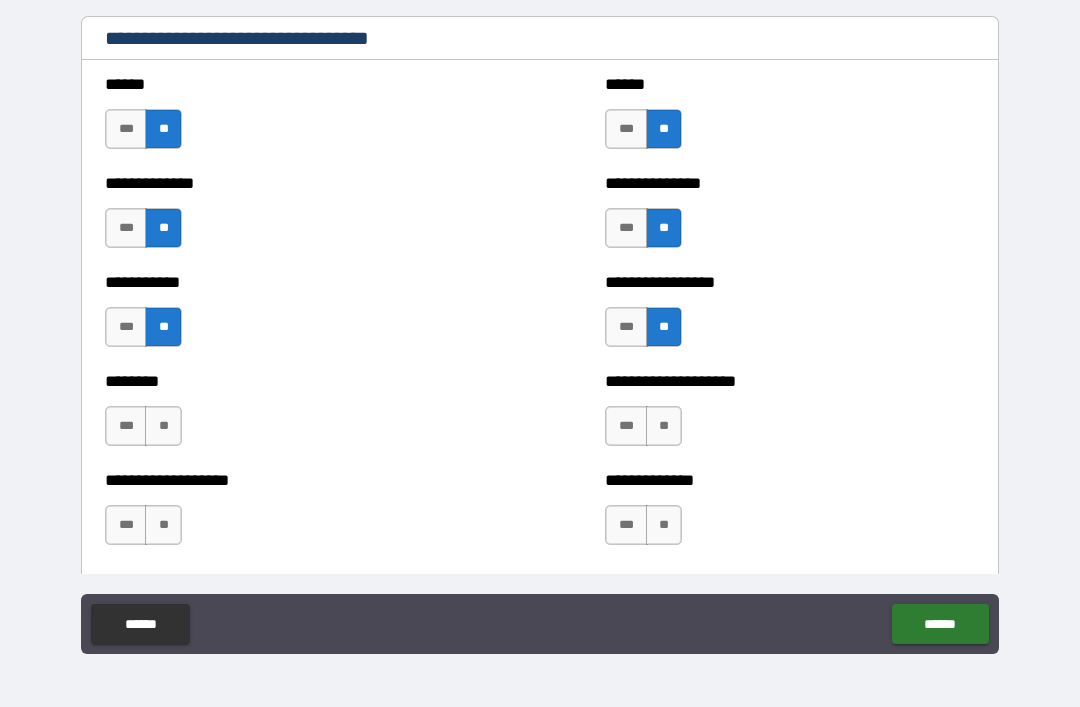 click on "**" at bounding box center (163, 426) 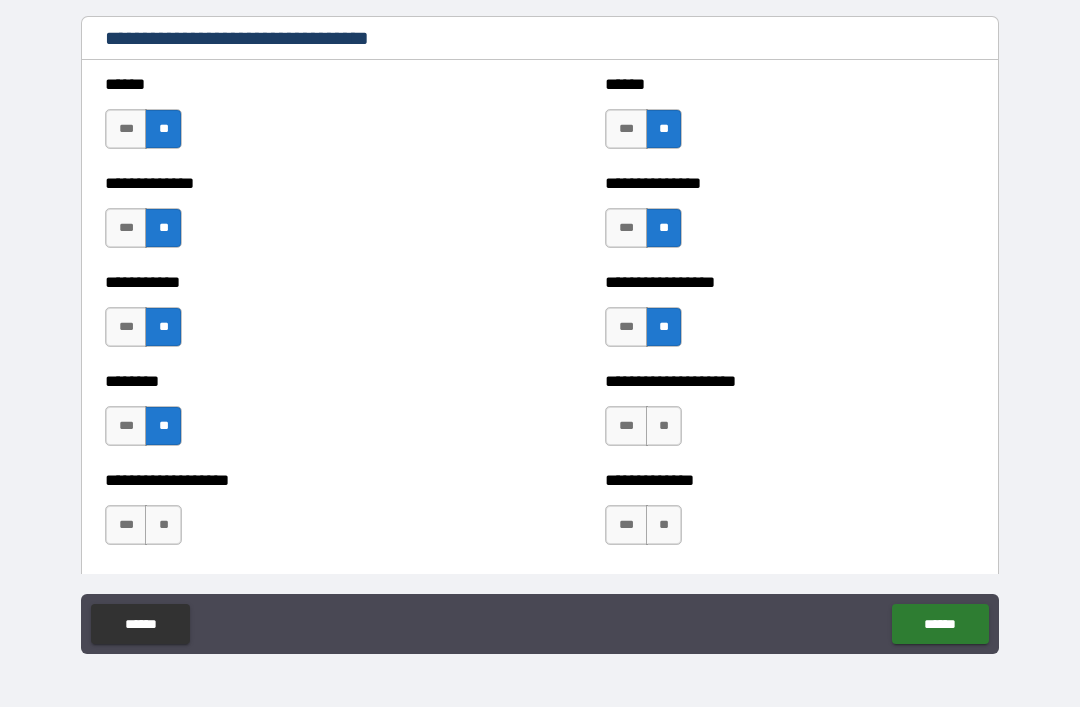 click on "**" at bounding box center [163, 525] 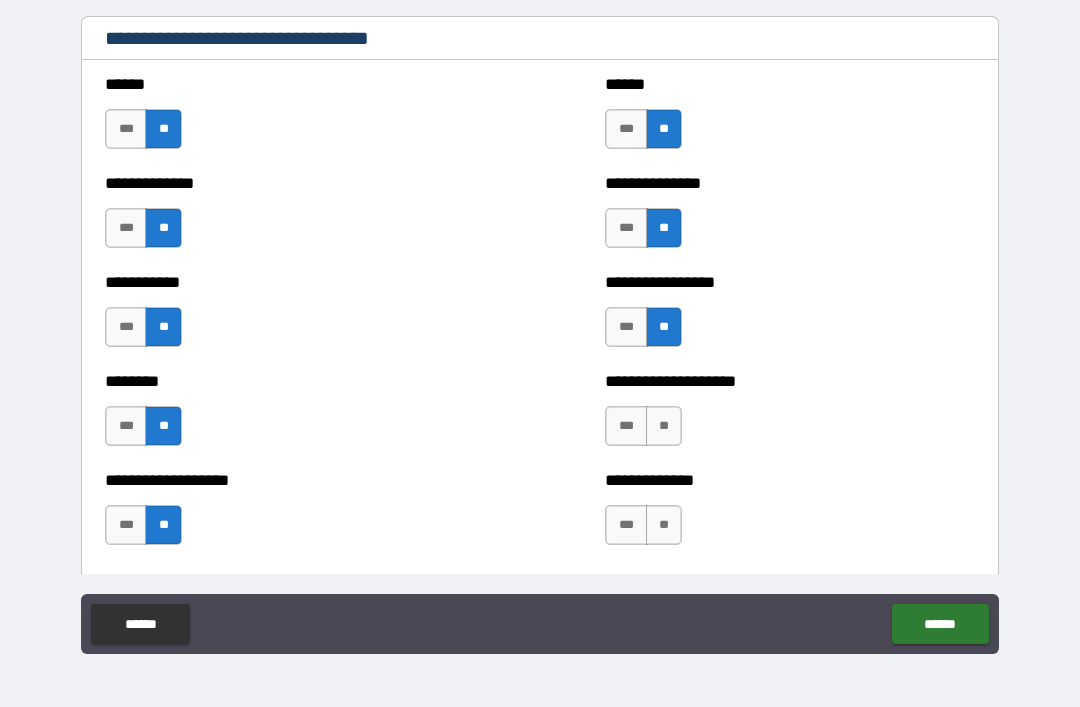 click on "**" at bounding box center [664, 426] 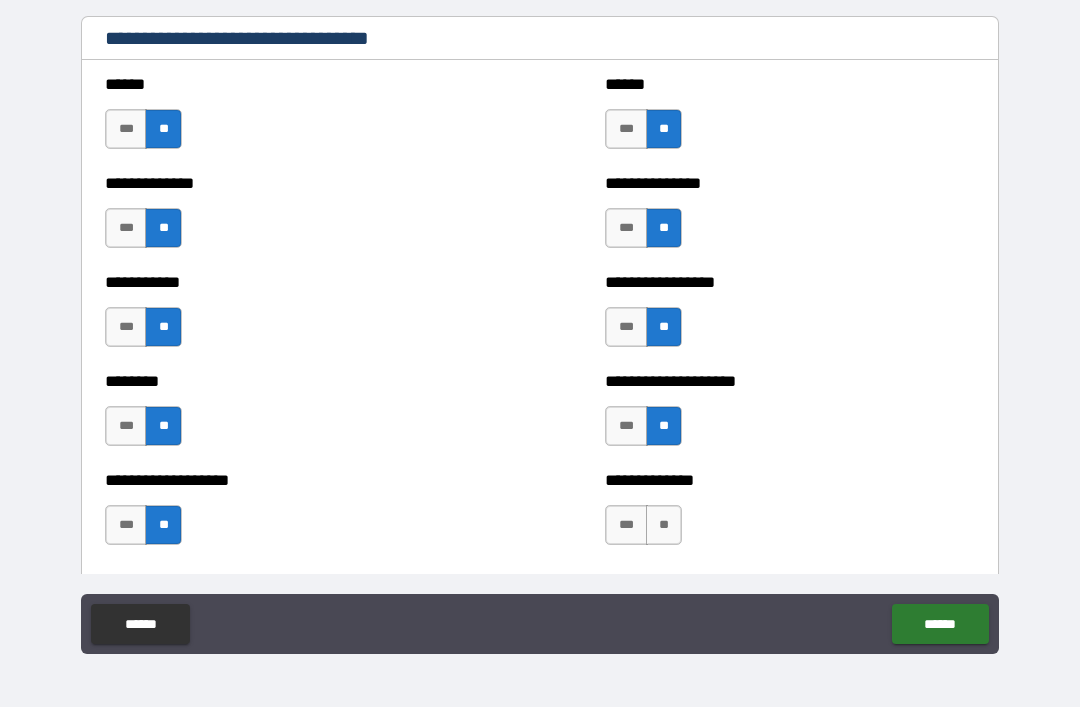 click on "**" at bounding box center [664, 525] 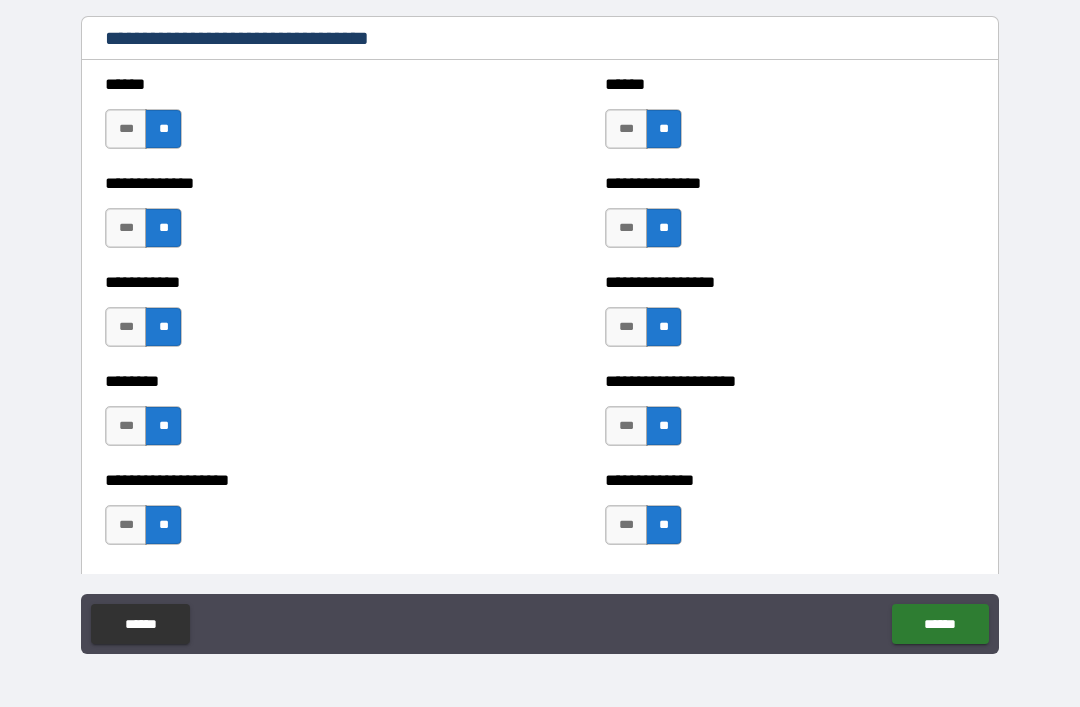 click on "**" at bounding box center [163, 525] 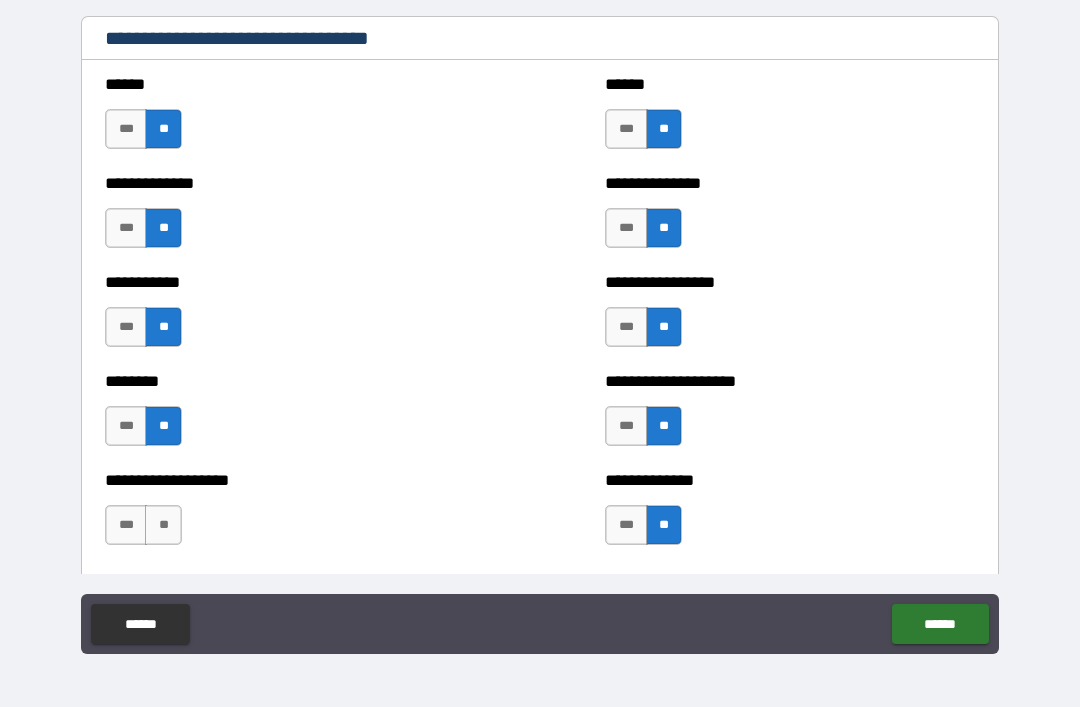 click on "**" at bounding box center (163, 525) 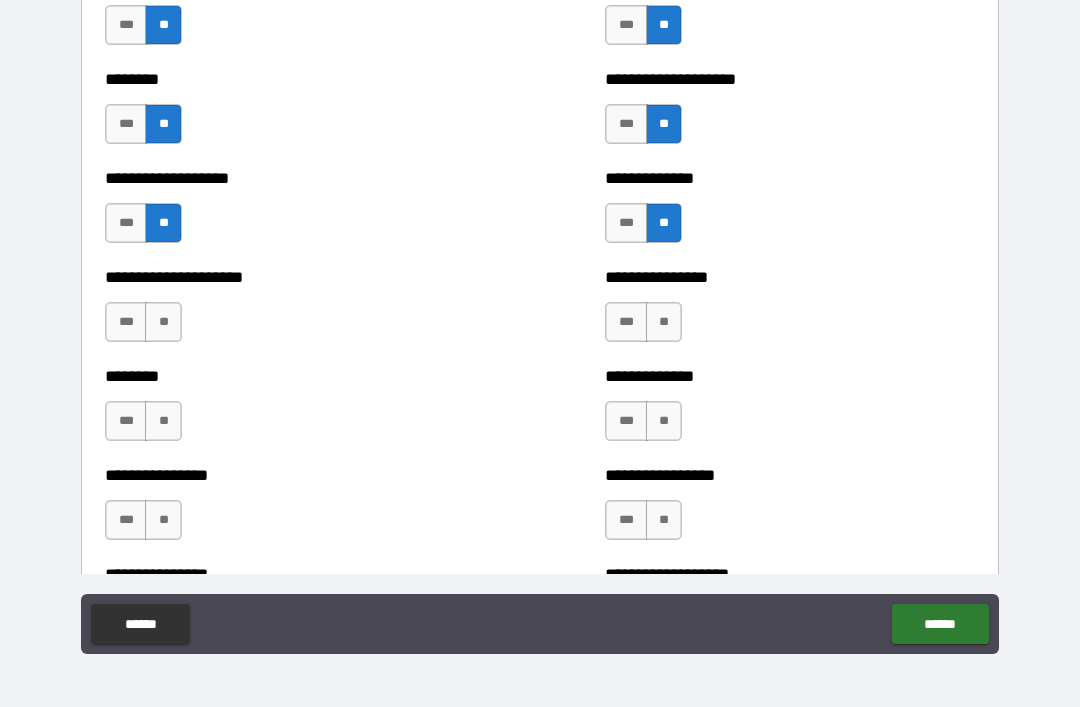 scroll, scrollTop: 4296, scrollLeft: 0, axis: vertical 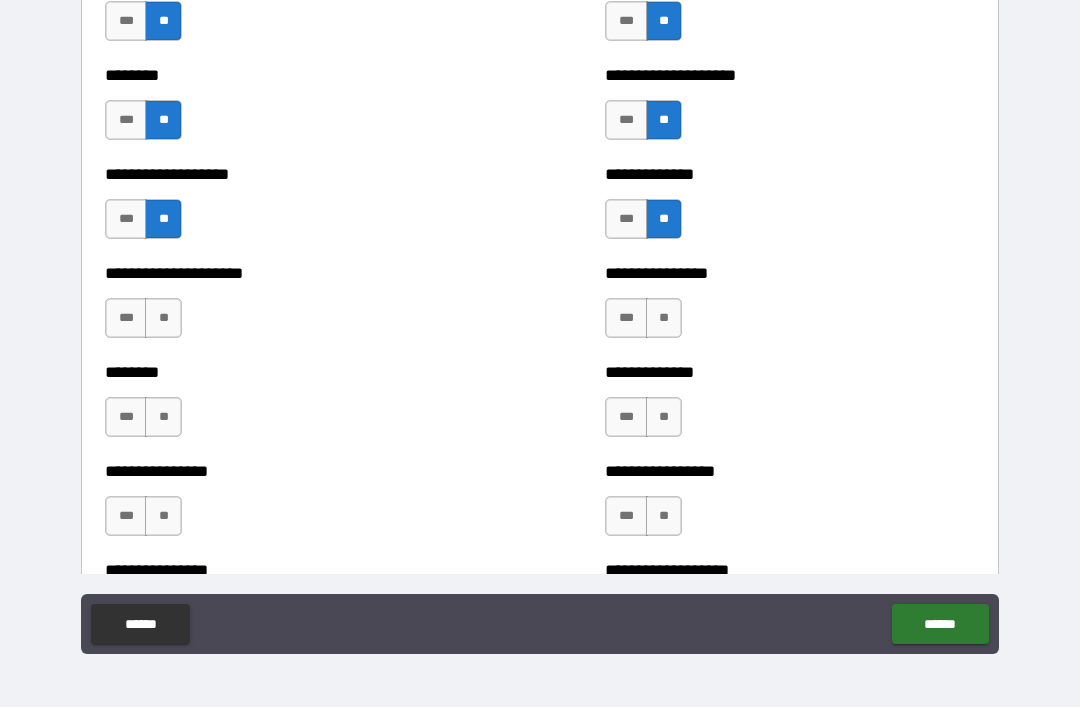 click on "**" at bounding box center (163, 318) 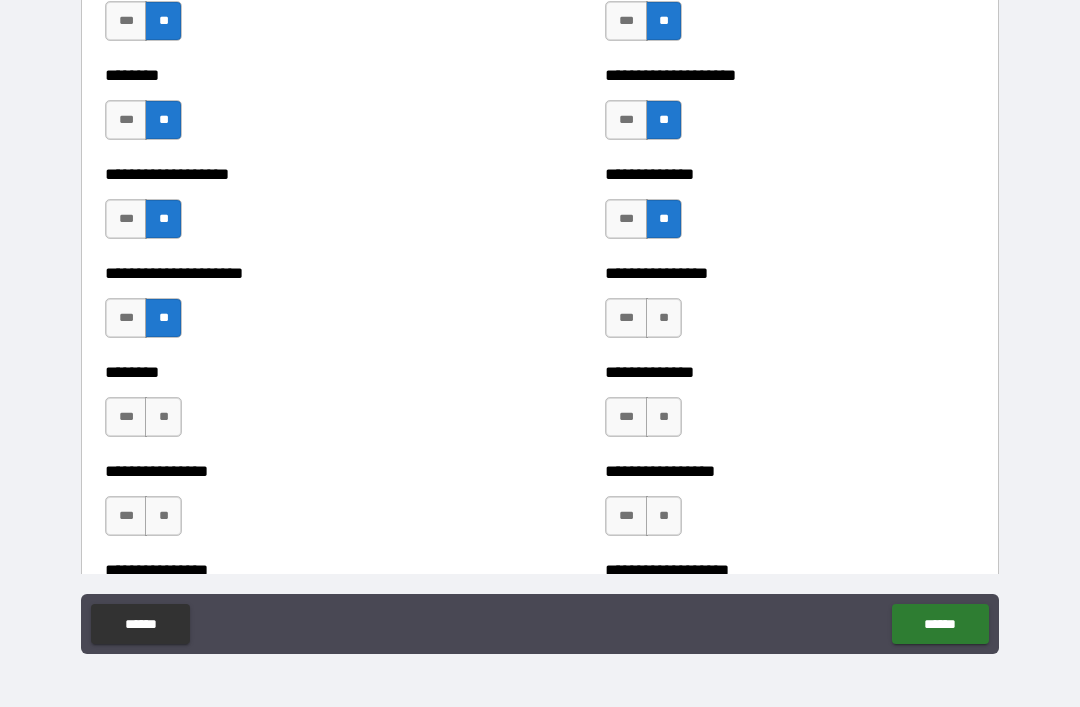 click on "**" at bounding box center (163, 417) 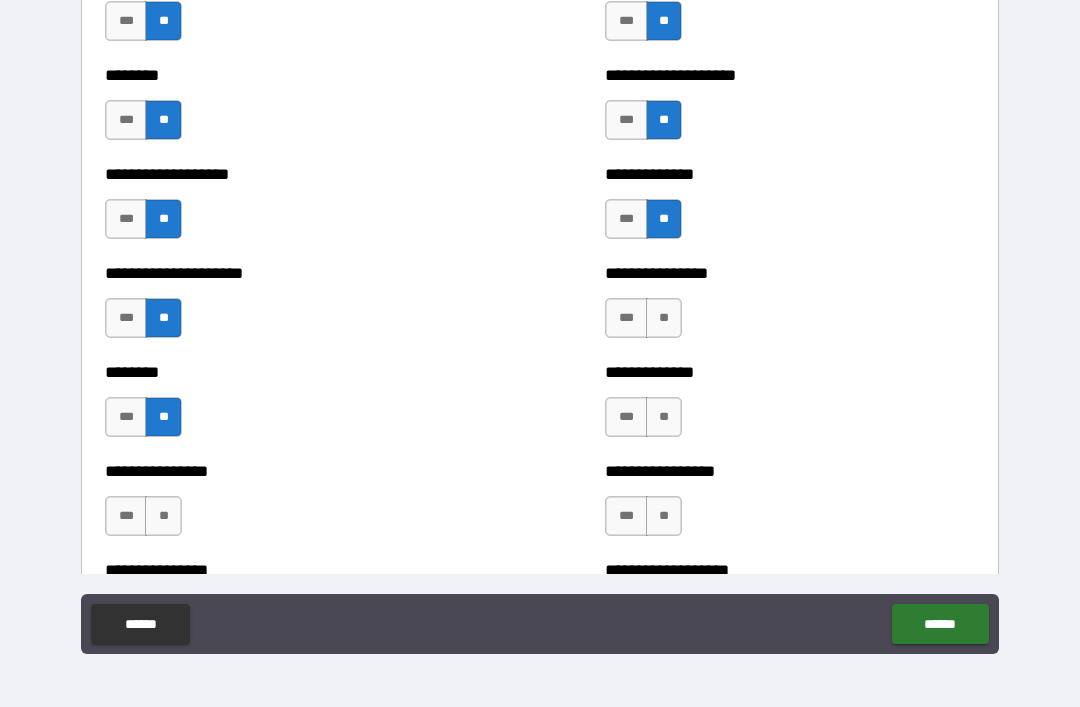 click on "**" at bounding box center [163, 516] 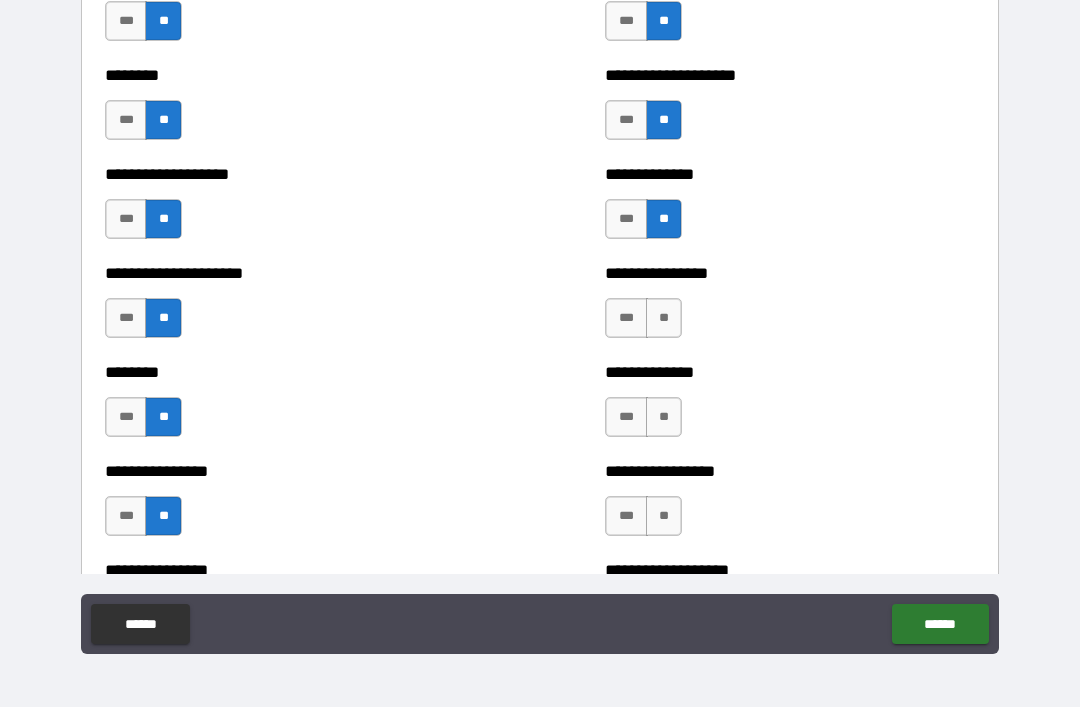 click on "**" at bounding box center [664, 318] 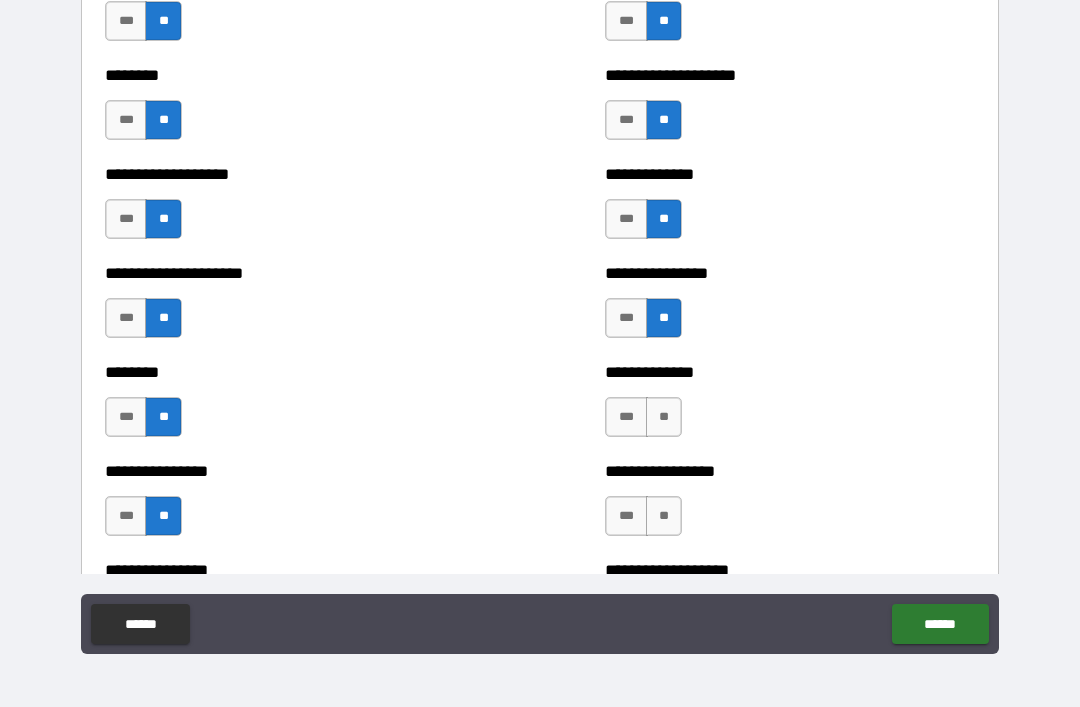 click on "**" at bounding box center [664, 417] 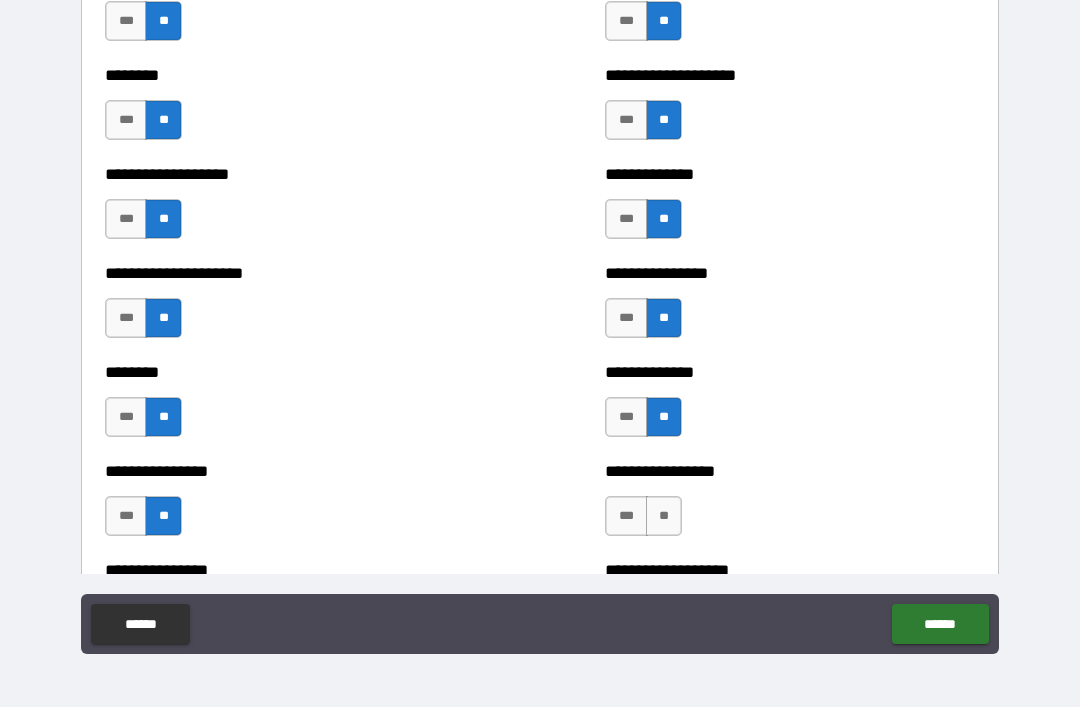 click on "**" at bounding box center [664, 516] 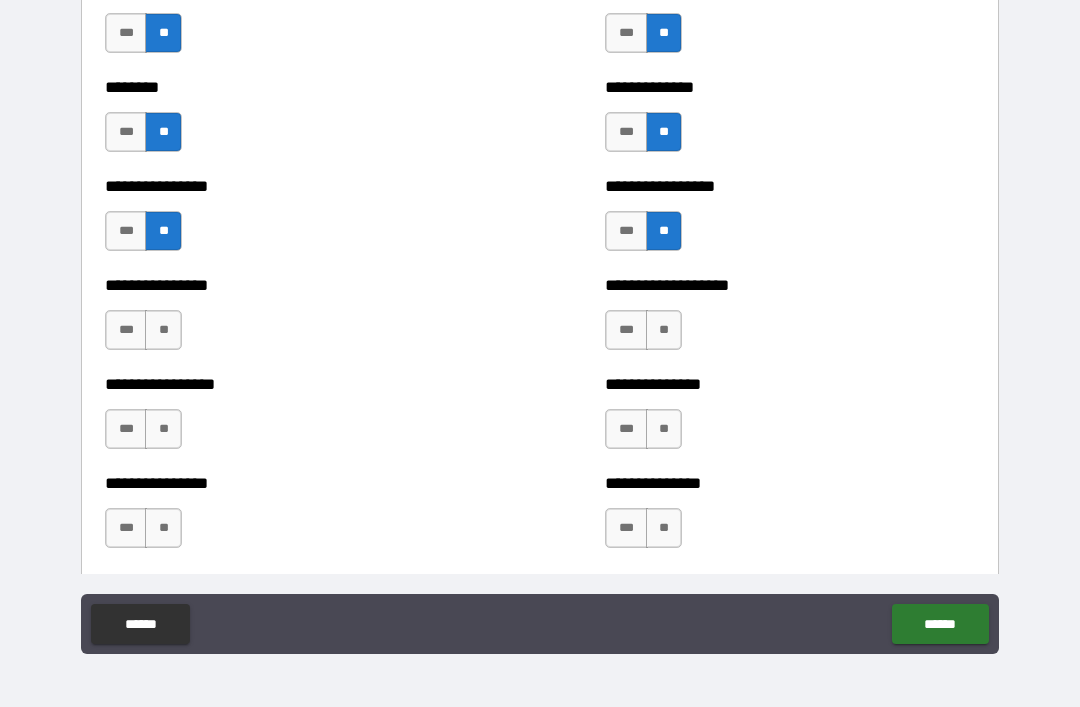 scroll, scrollTop: 4584, scrollLeft: 0, axis: vertical 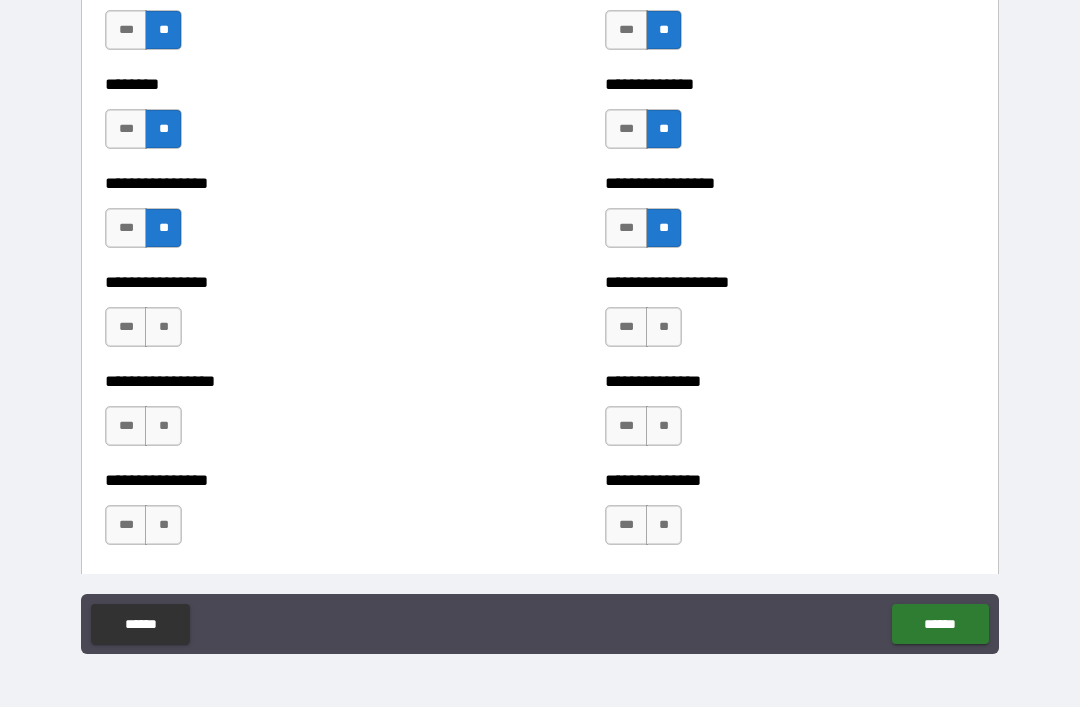 click on "**" at bounding box center (664, 327) 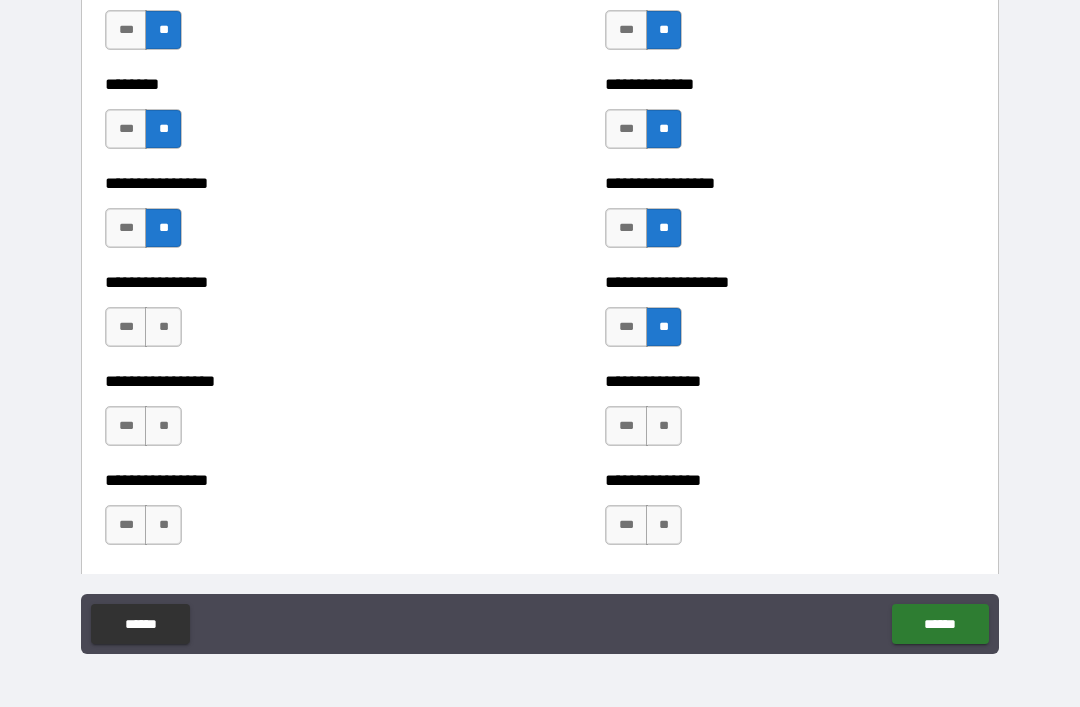 click on "**" at bounding box center (664, 426) 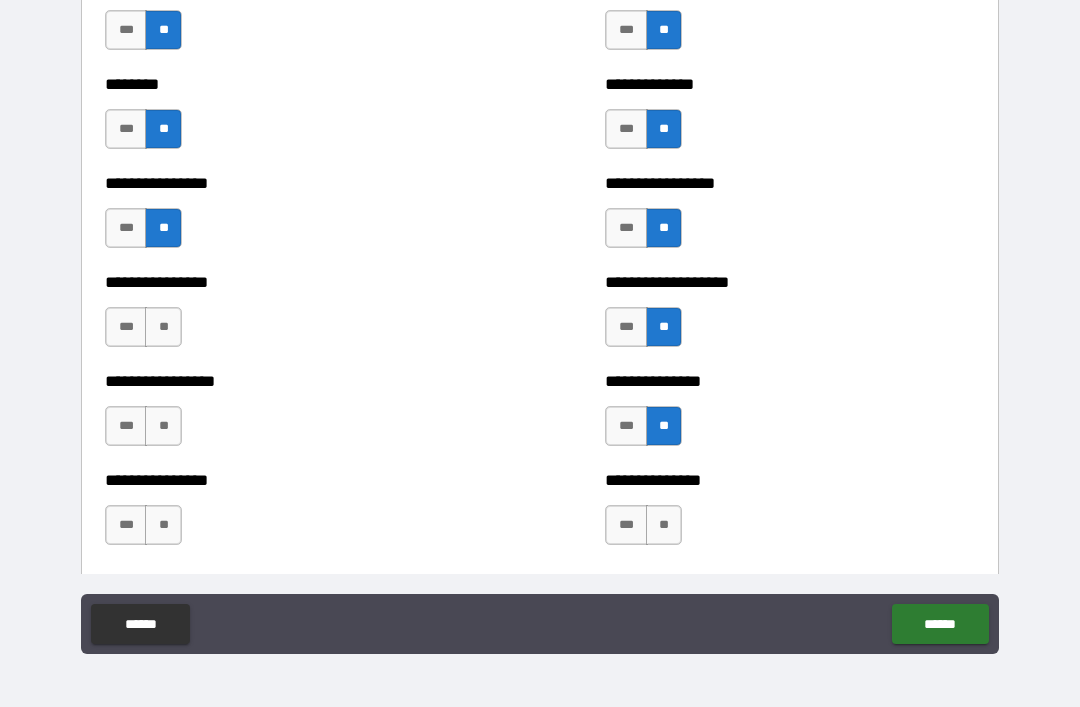 click on "**" at bounding box center [664, 525] 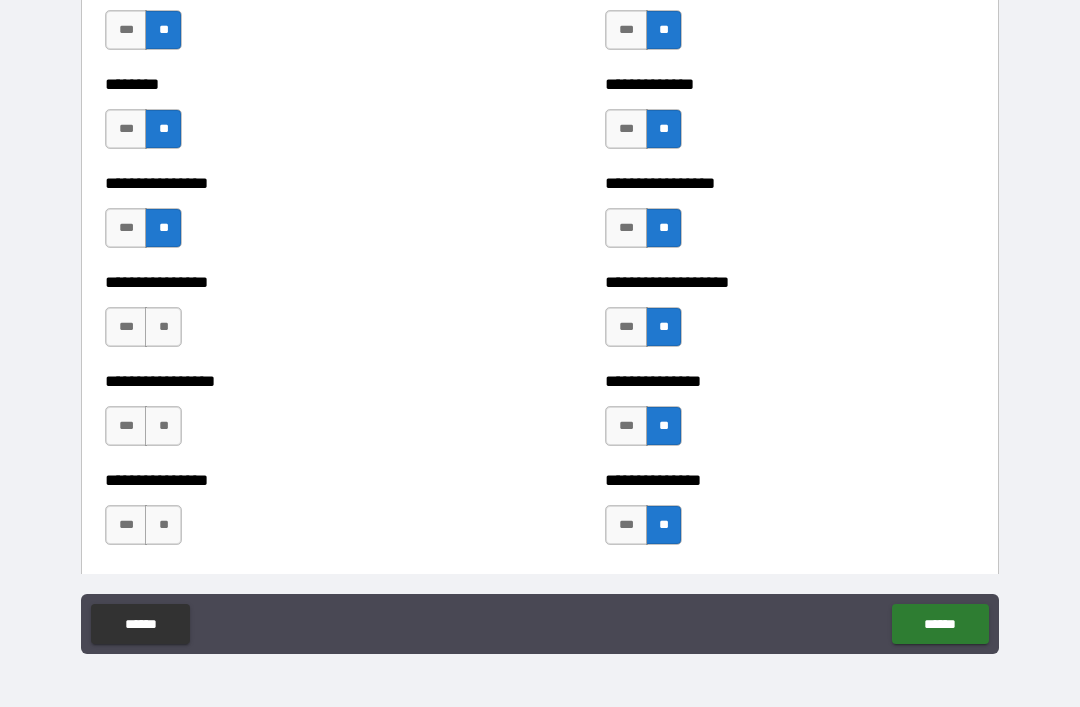 click on "**" at bounding box center (163, 327) 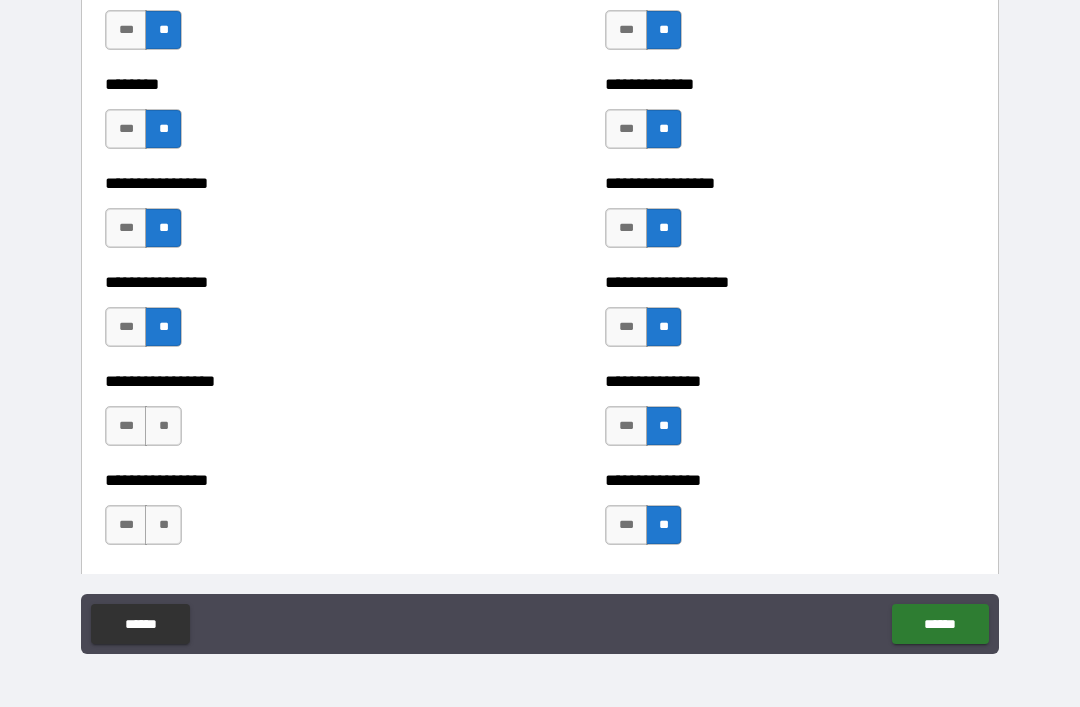 click on "**" at bounding box center [163, 426] 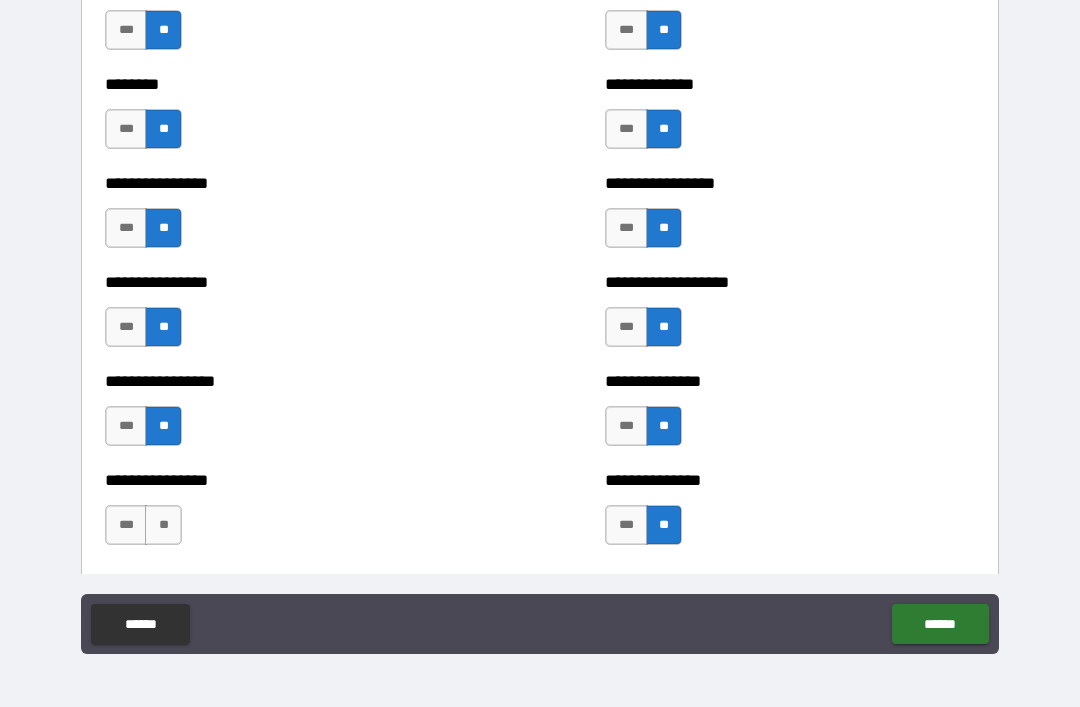 click on "**" at bounding box center [163, 525] 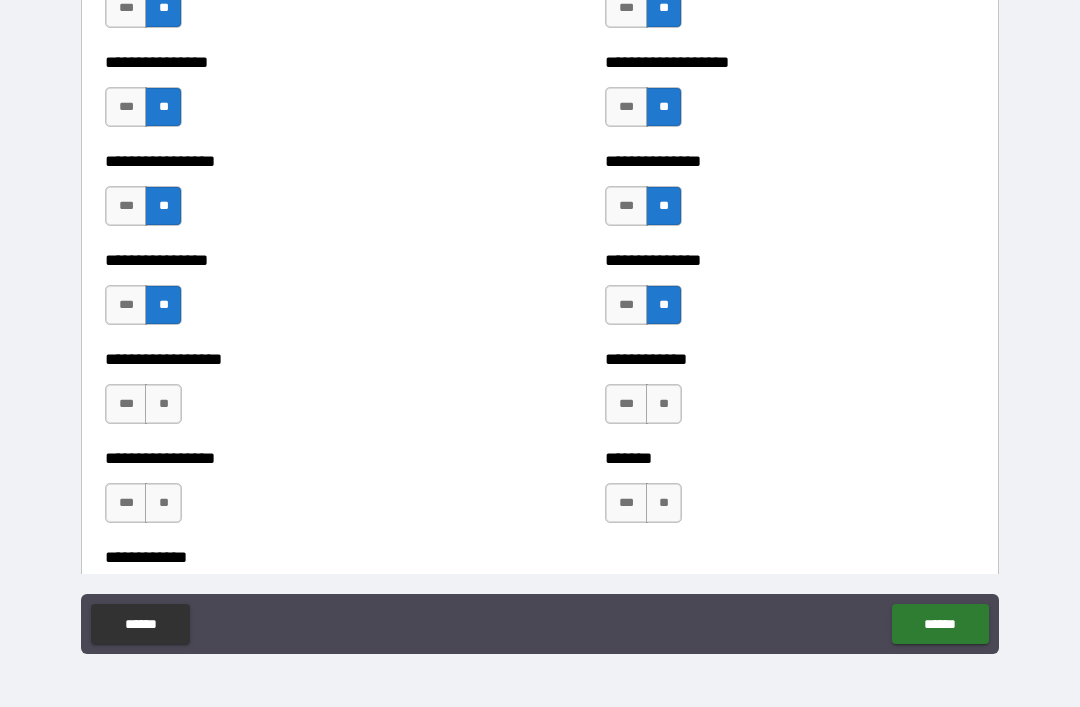 scroll, scrollTop: 4823, scrollLeft: 0, axis: vertical 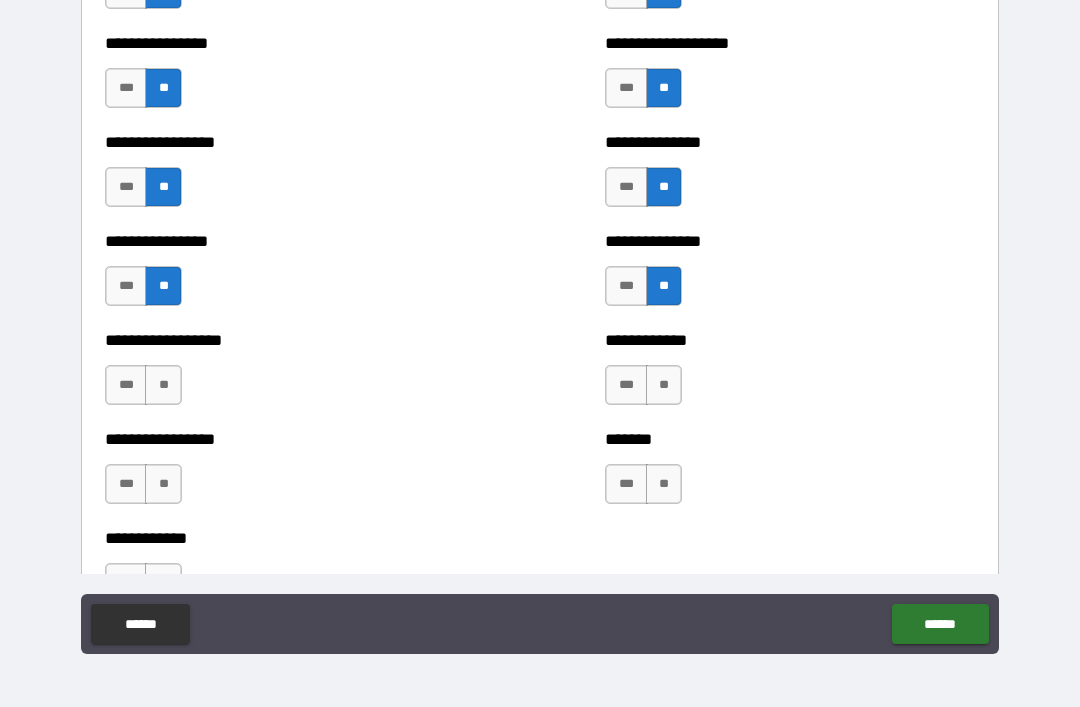 click on "**" at bounding box center (163, 385) 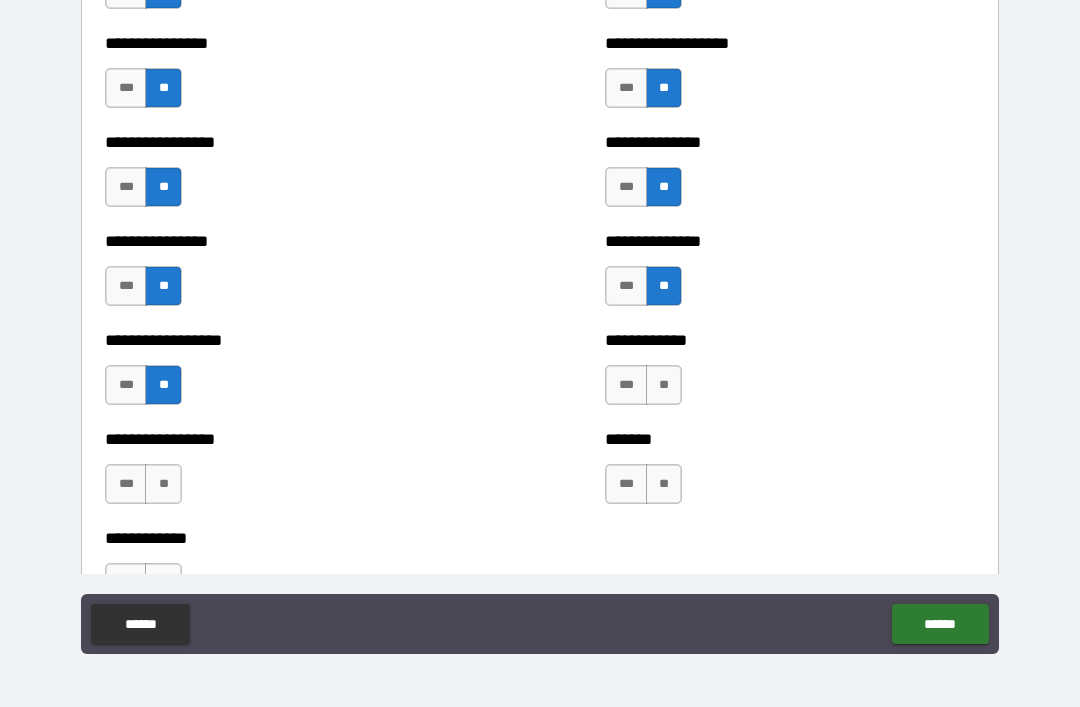 click on "**" at bounding box center [163, 484] 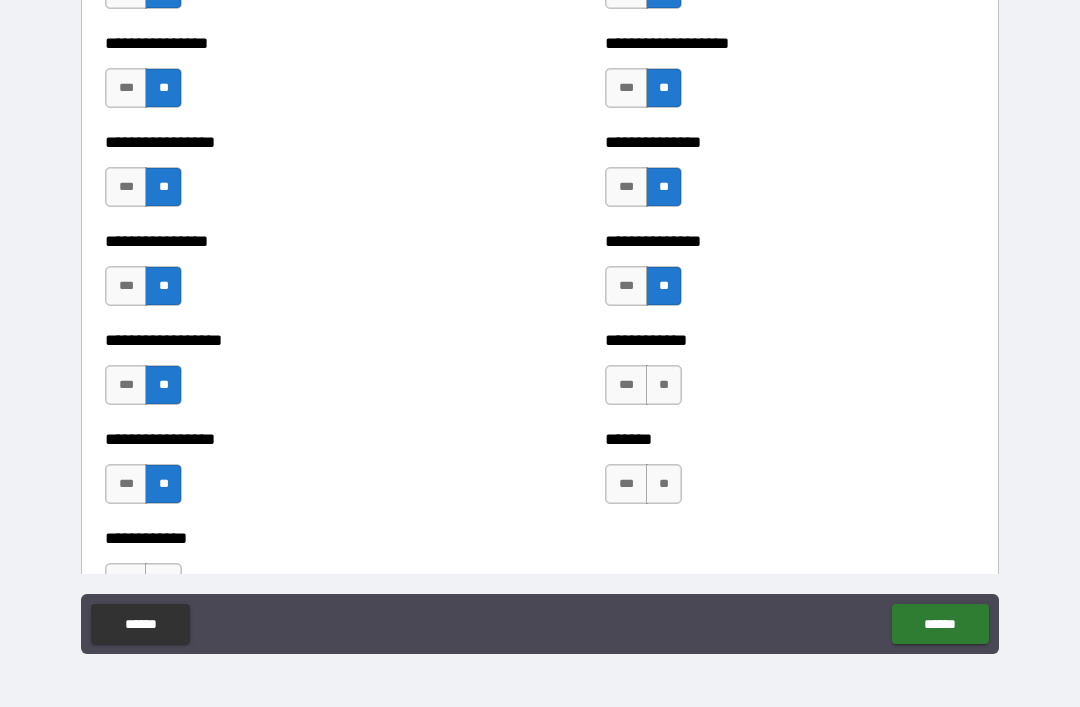 click on "**" at bounding box center [163, 583] 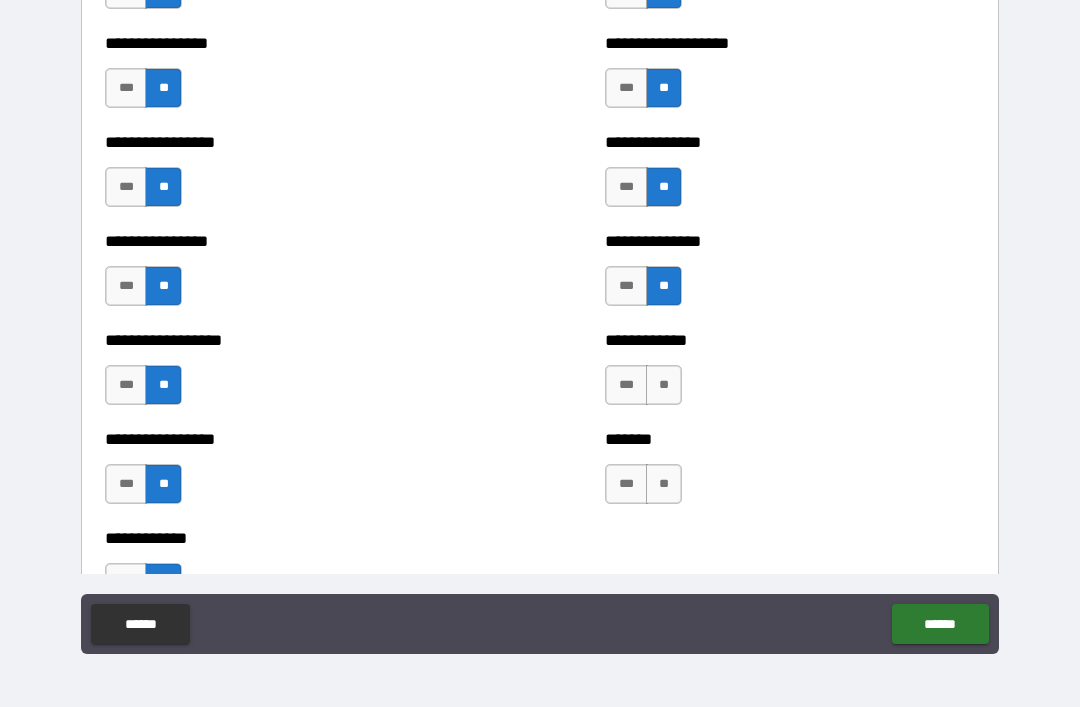 click on "**" at bounding box center [664, 385] 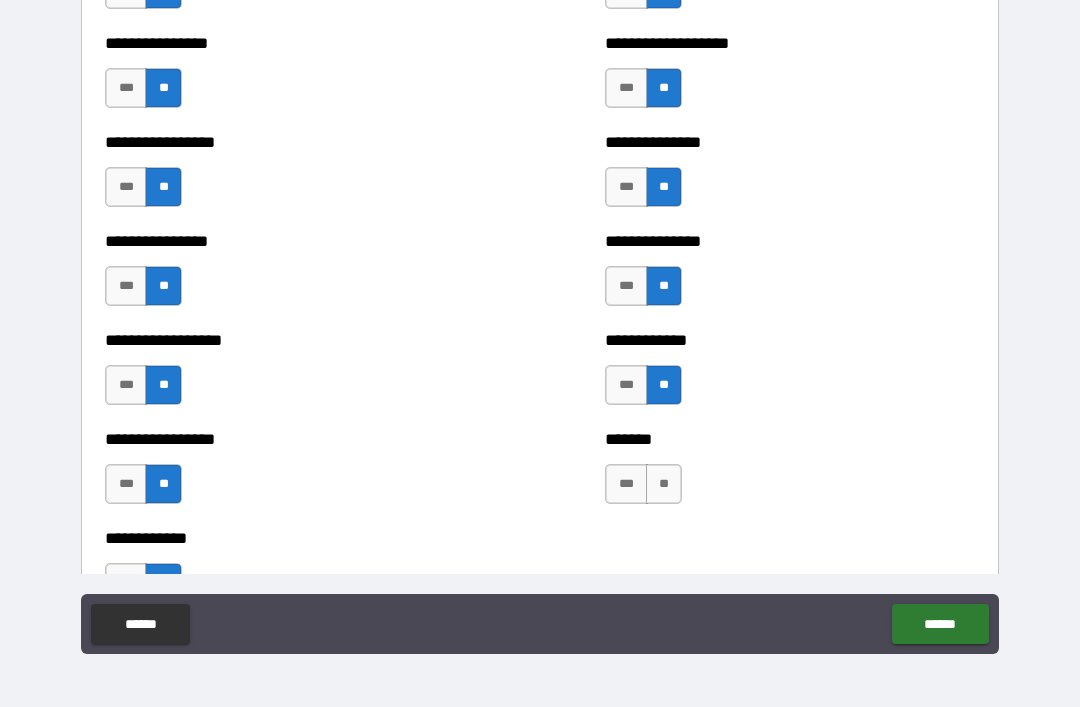 click on "**" at bounding box center (664, 484) 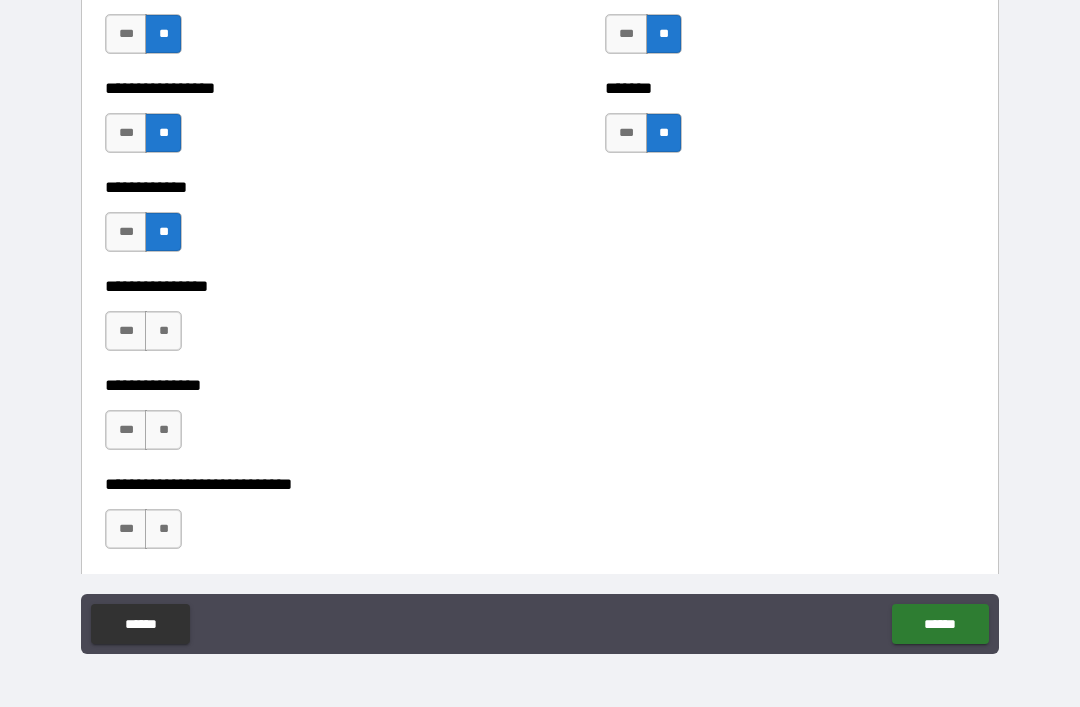 scroll, scrollTop: 5182, scrollLeft: 0, axis: vertical 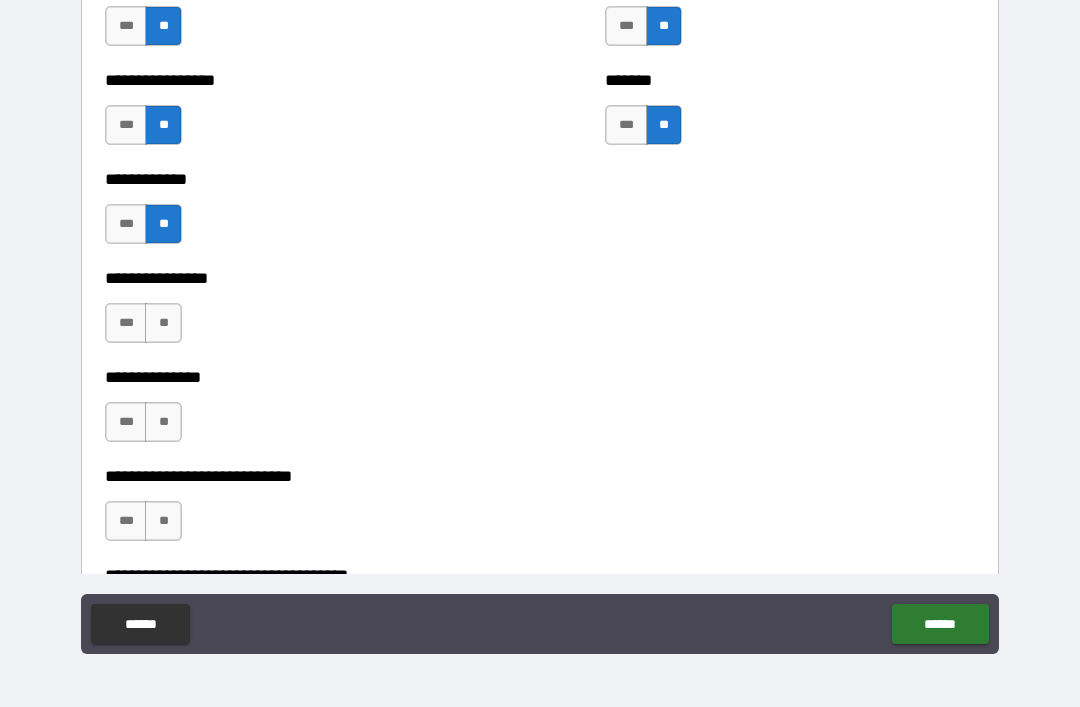 click on "**" at bounding box center [163, 323] 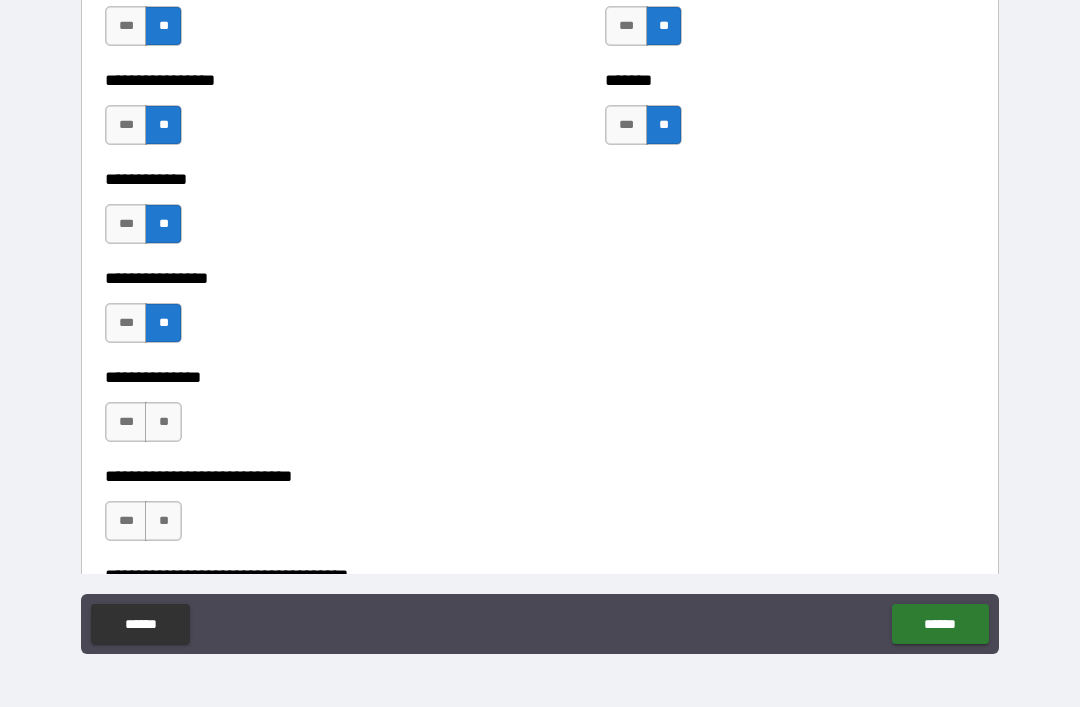 click on "**" at bounding box center [163, 422] 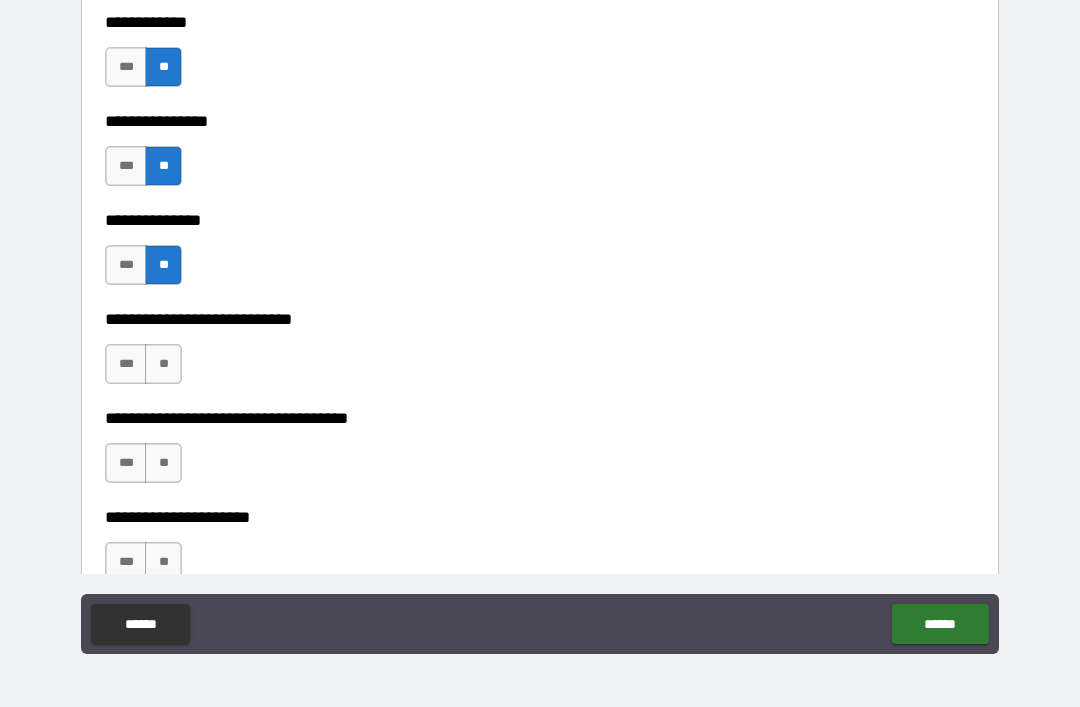 scroll, scrollTop: 5340, scrollLeft: 0, axis: vertical 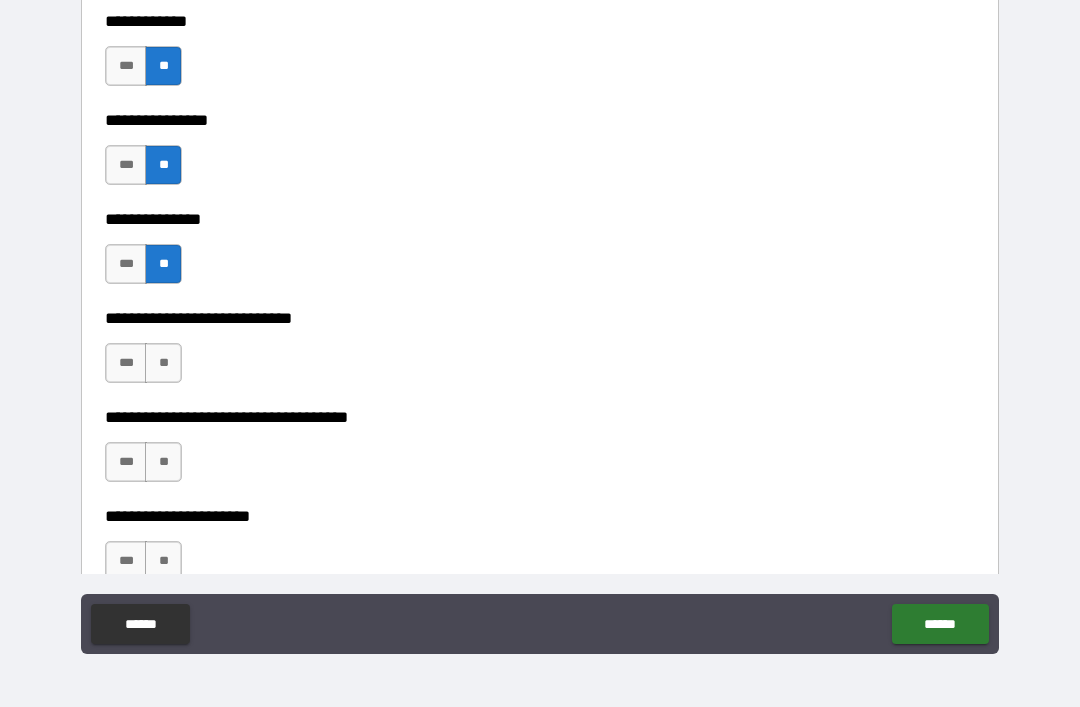 click on "**" at bounding box center (163, 363) 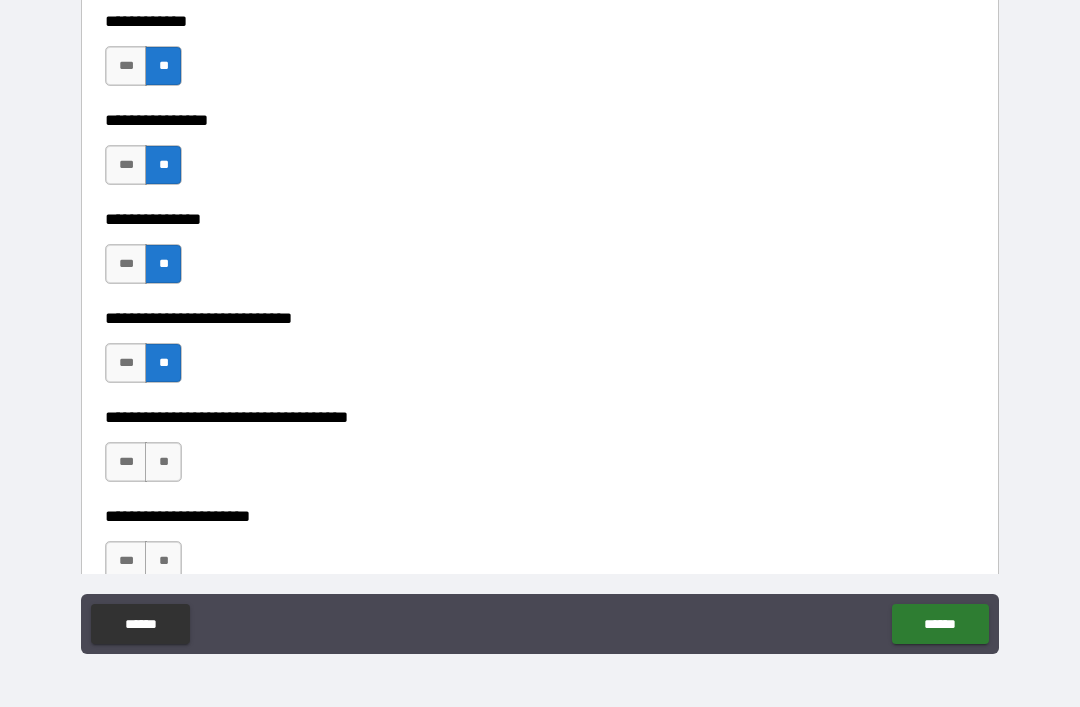 click on "**" at bounding box center [163, 462] 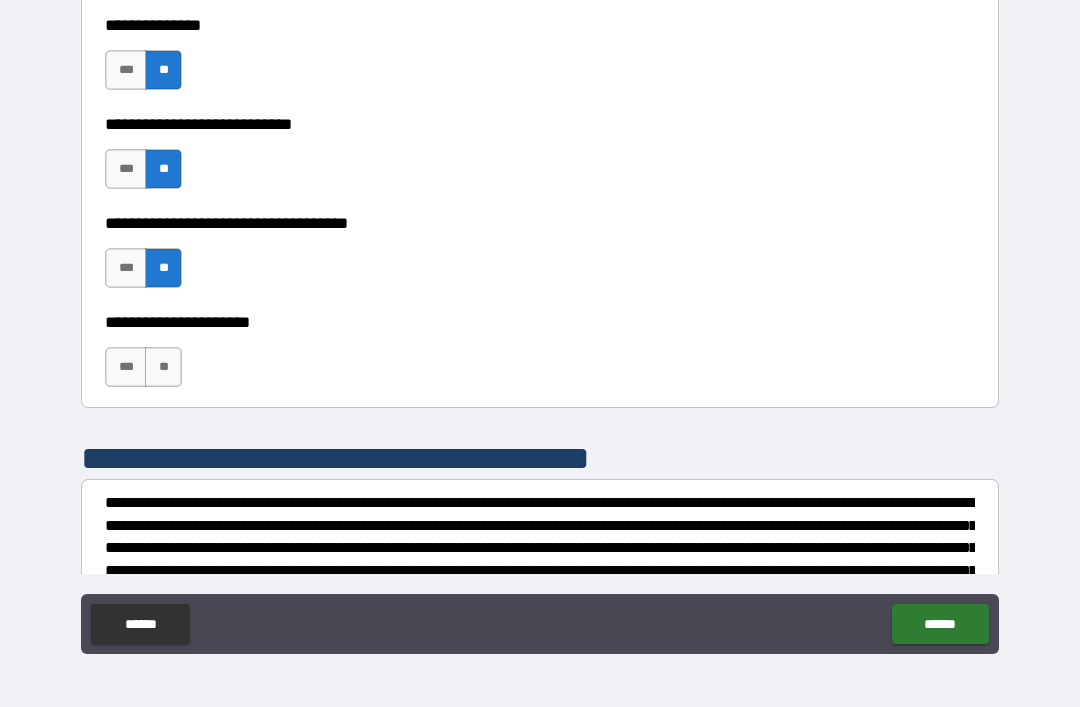 scroll, scrollTop: 5535, scrollLeft: 0, axis: vertical 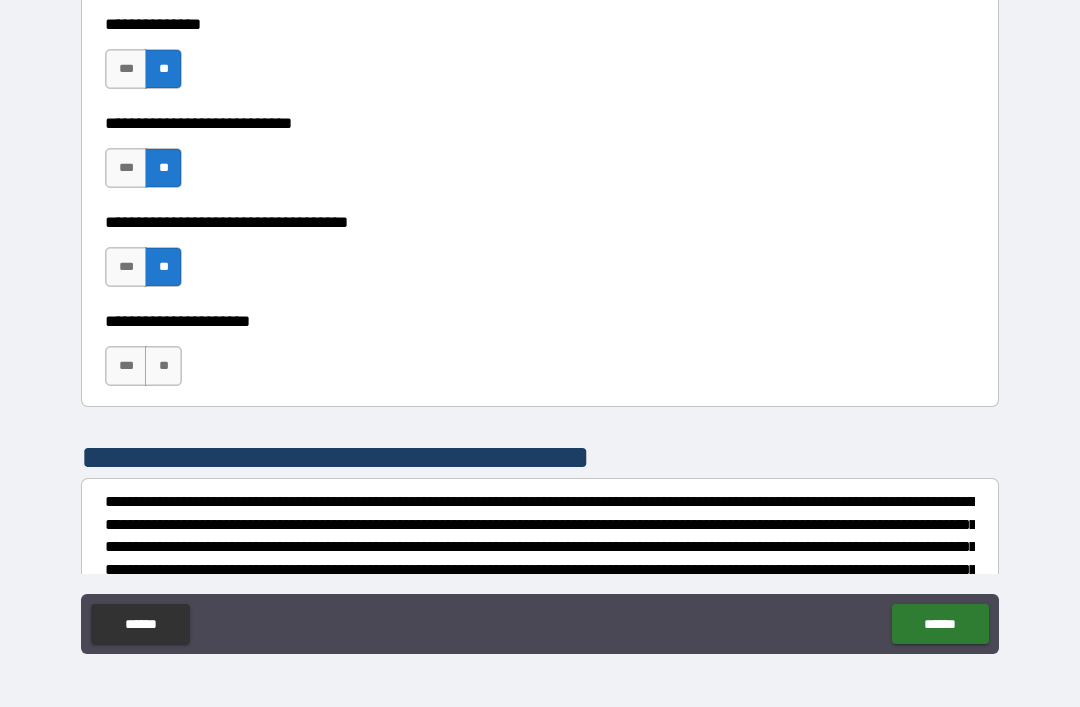 click on "**" at bounding box center (163, 366) 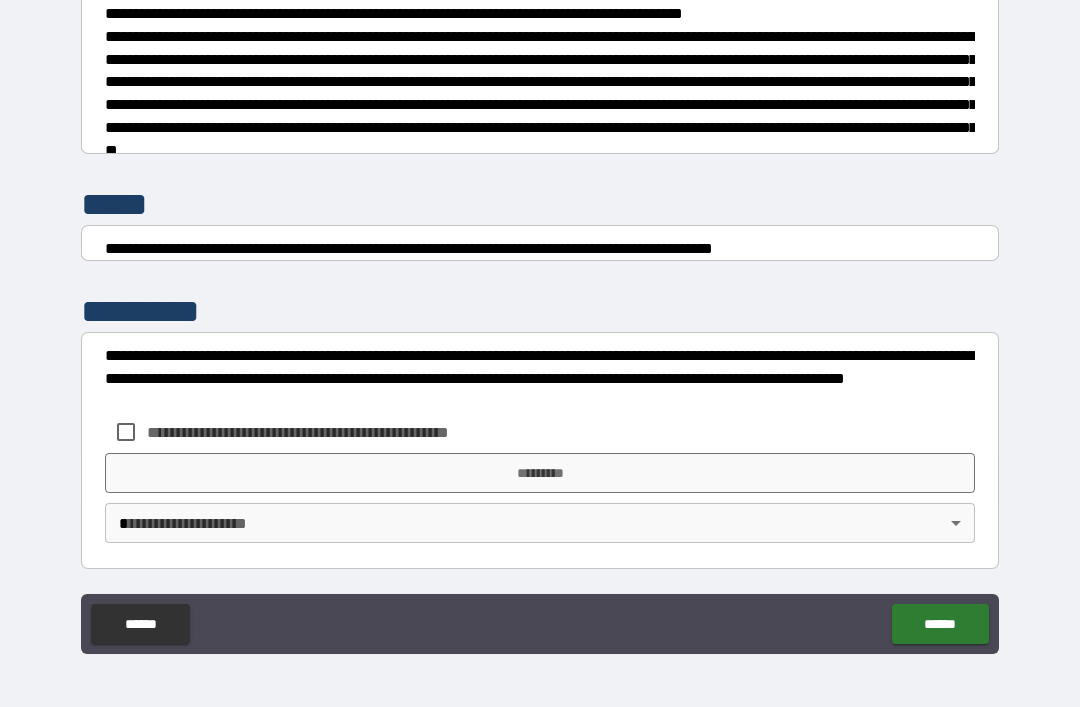 scroll, scrollTop: 7470, scrollLeft: 0, axis: vertical 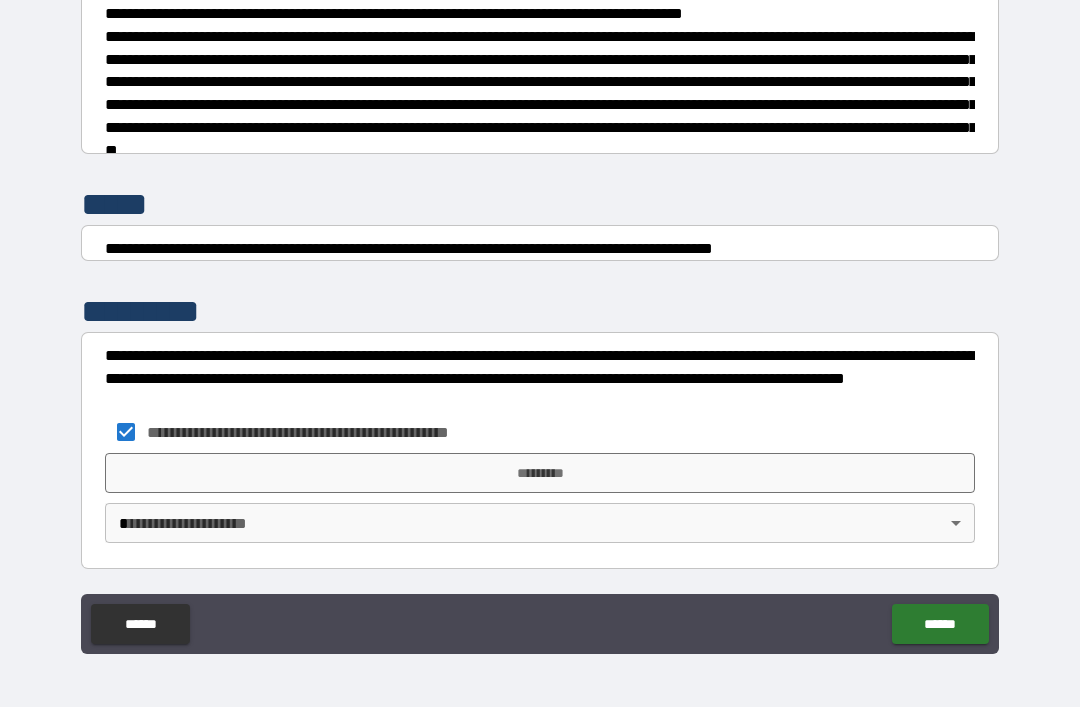 click on "*********" at bounding box center (540, 473) 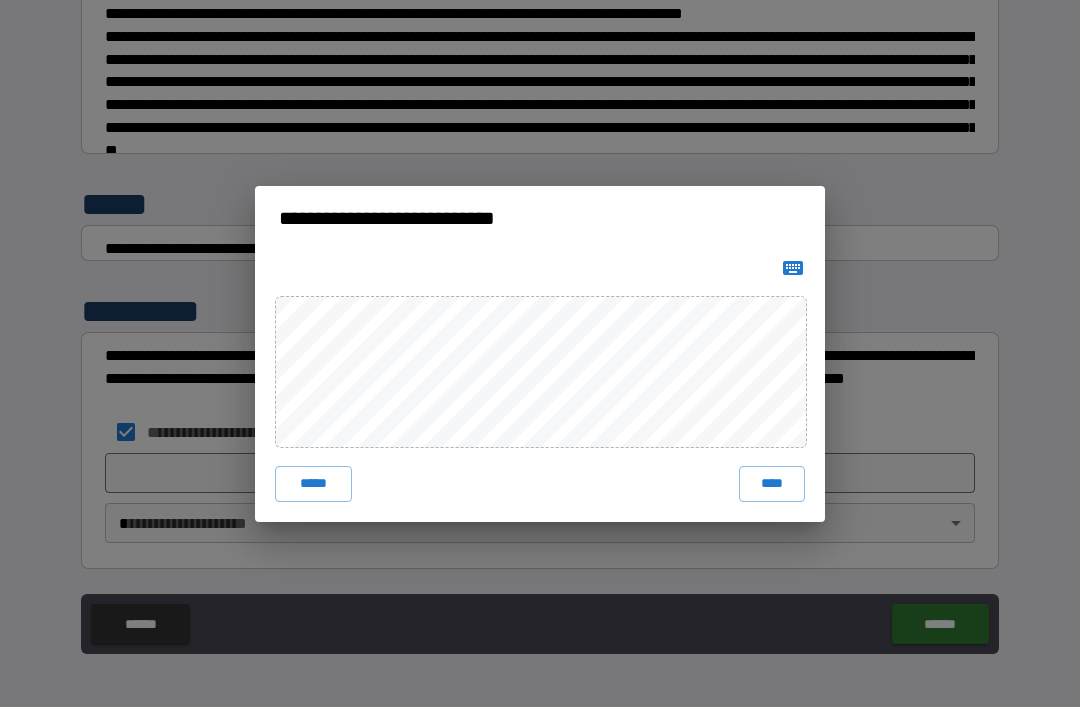 click on "****" at bounding box center (772, 484) 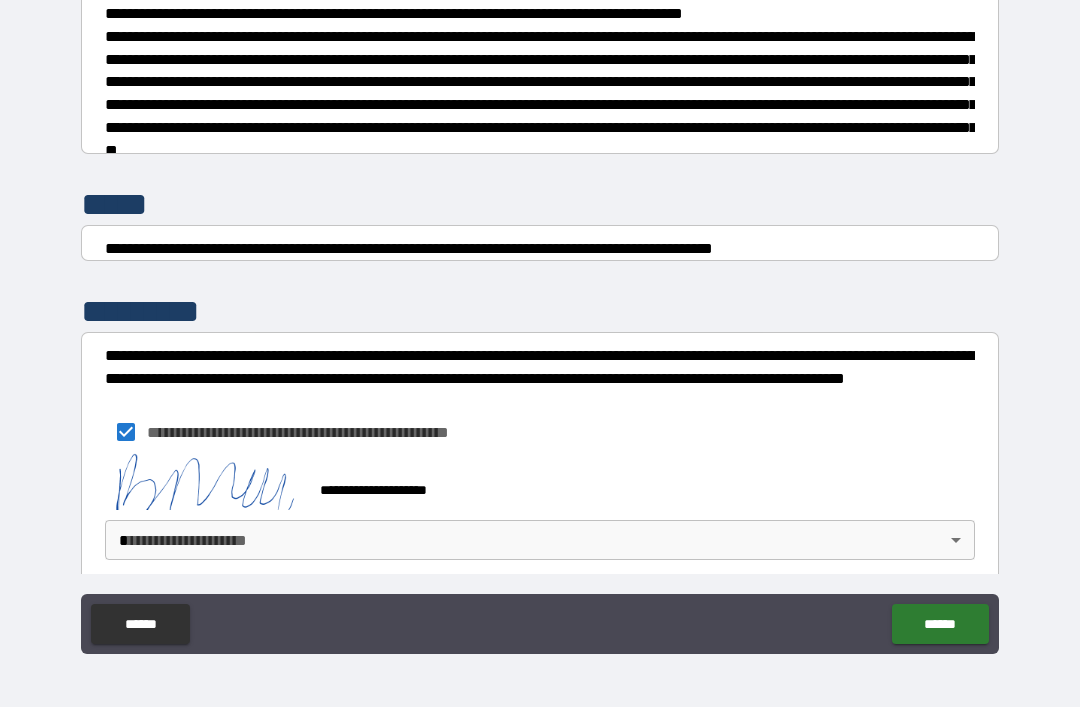 click on "**********" at bounding box center (540, 321) 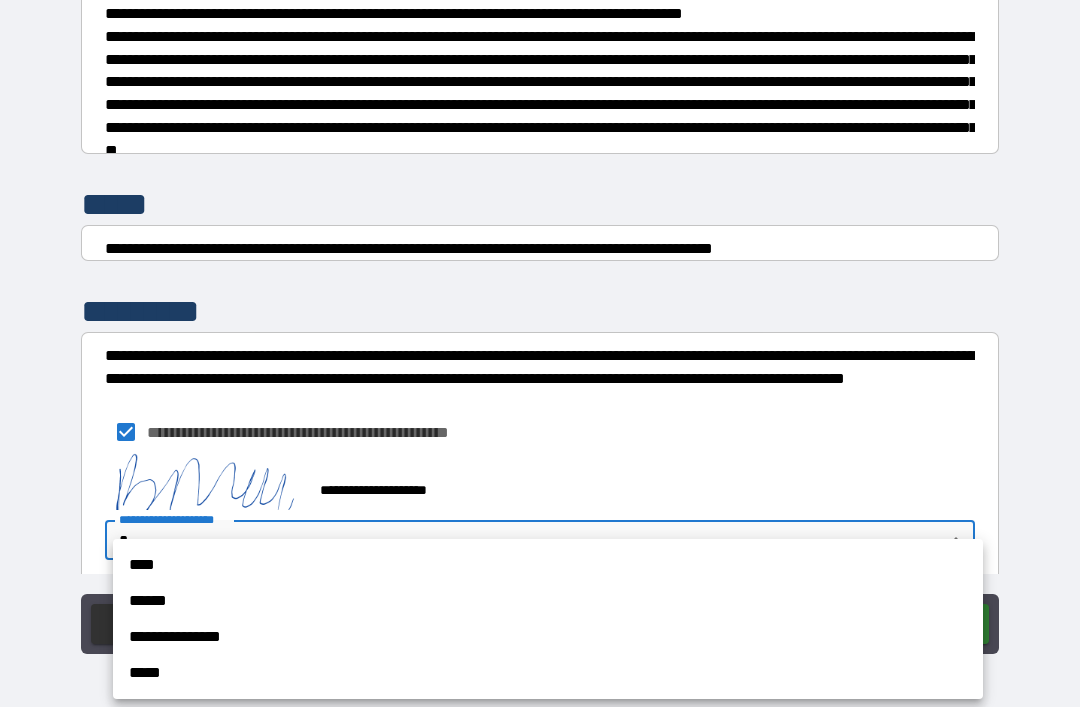 click on "**********" at bounding box center [548, 637] 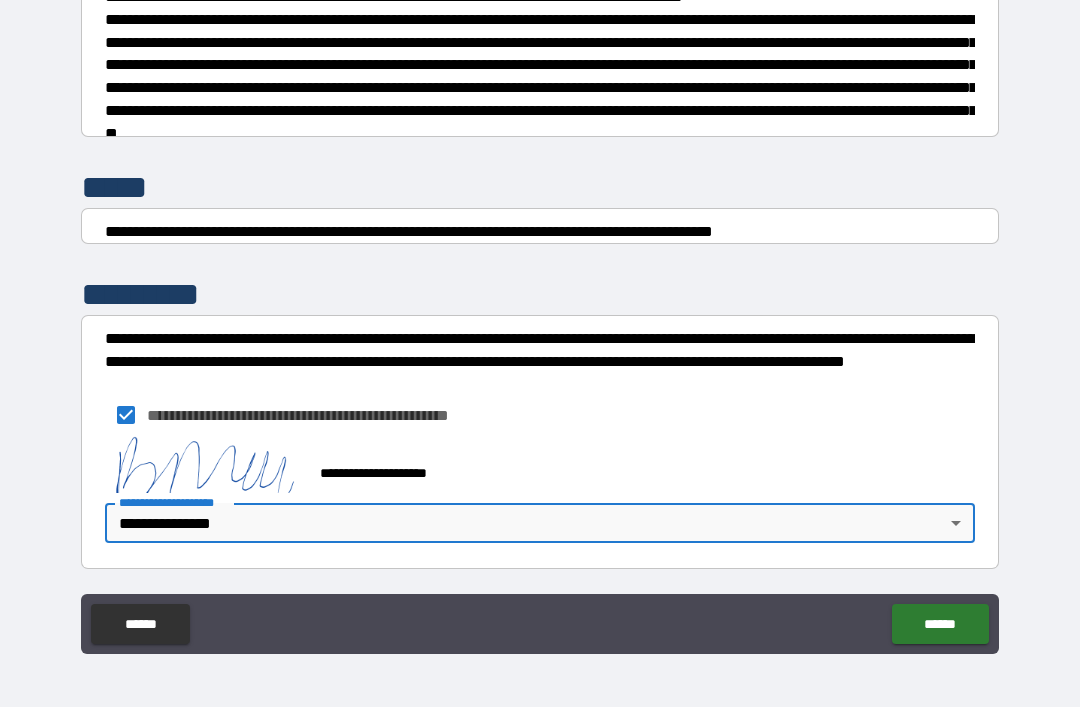 scroll, scrollTop: 7489, scrollLeft: 0, axis: vertical 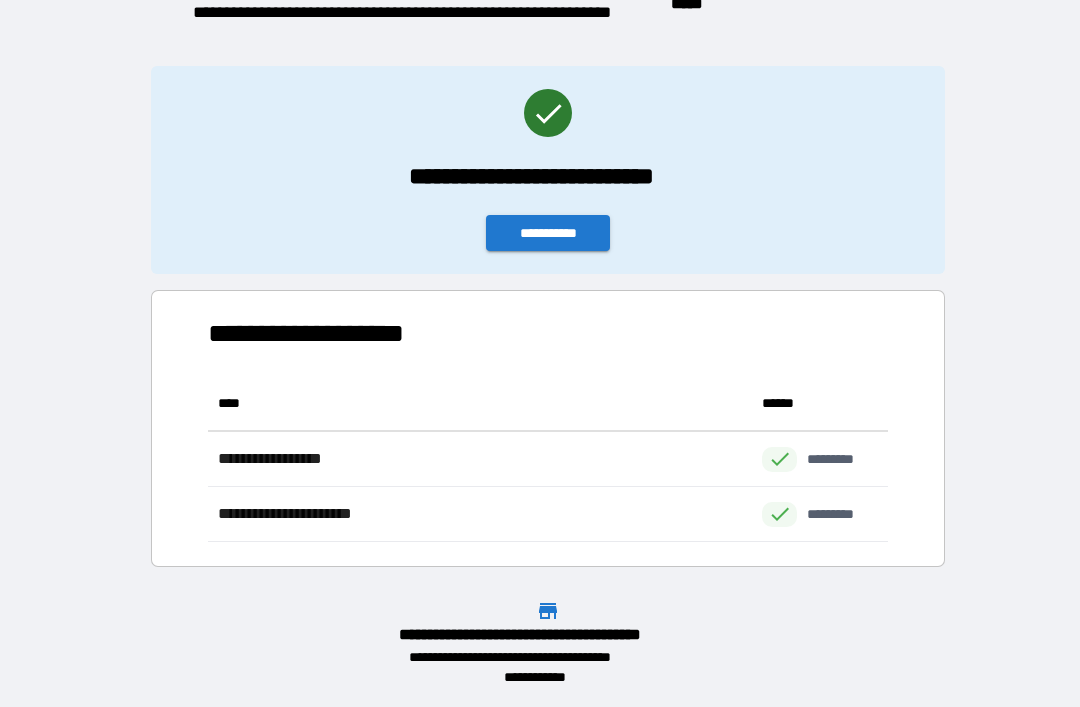 click on "**********" at bounding box center [548, 233] 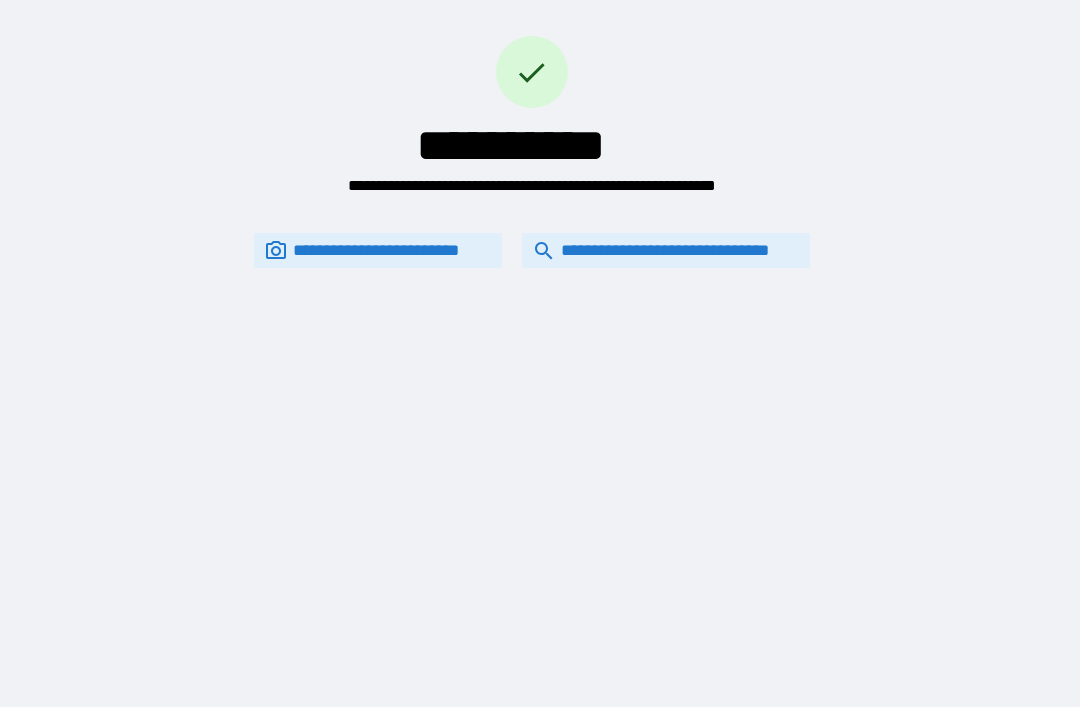 click on "**********" at bounding box center [666, 250] 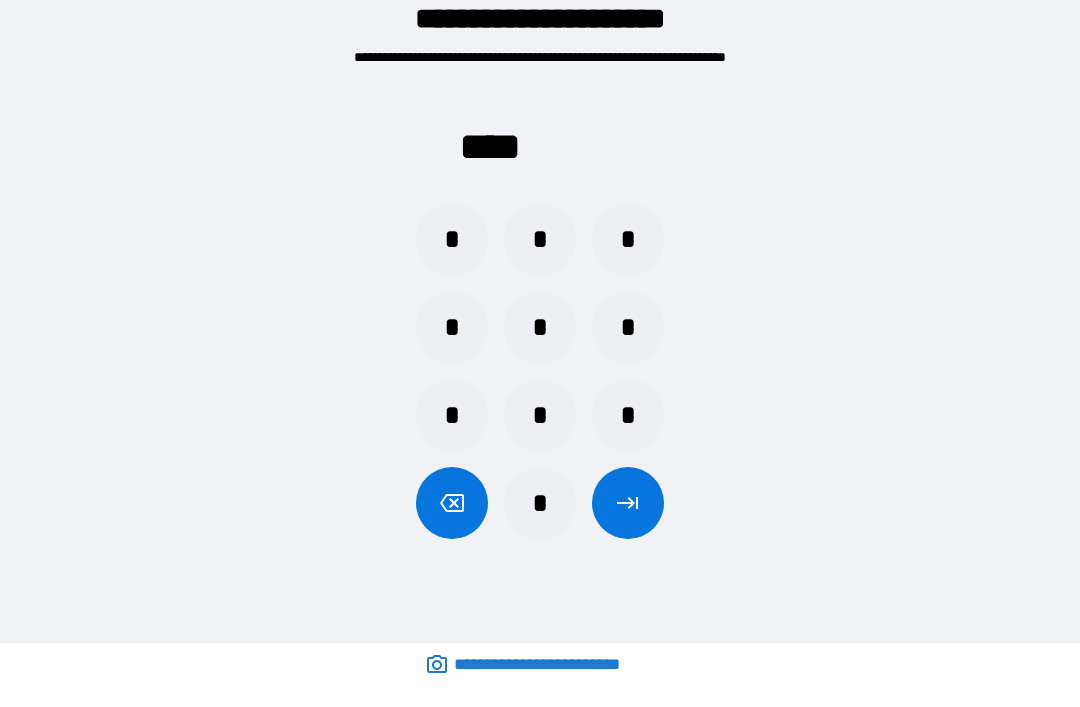 click on "*" at bounding box center [540, 503] 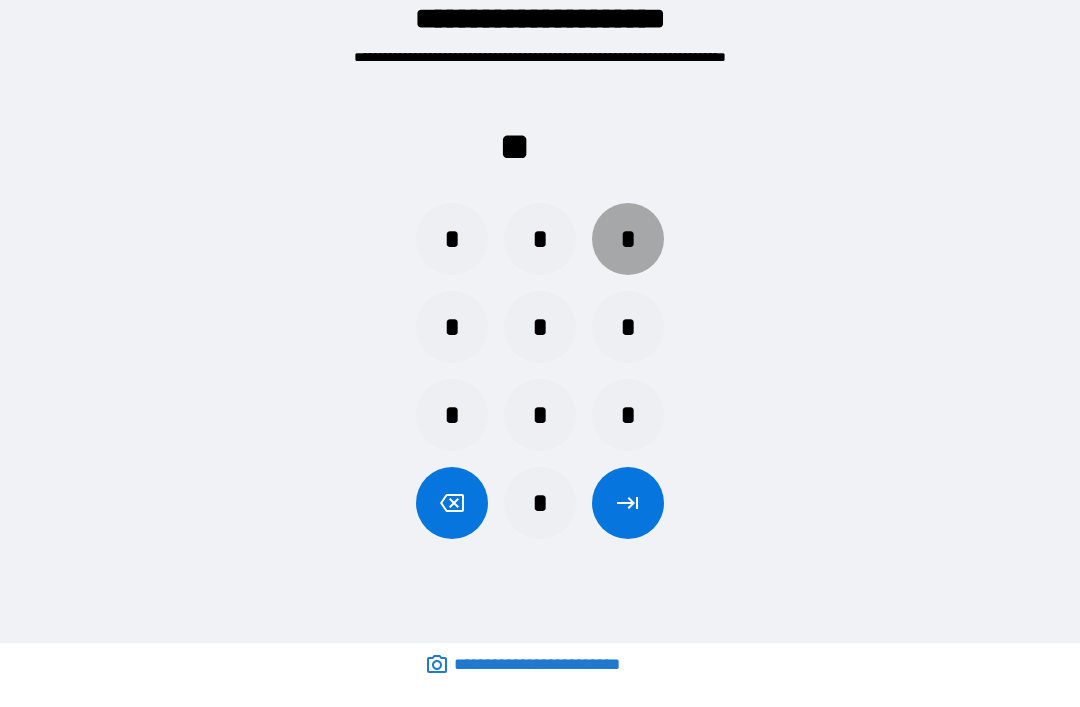 click on "*" at bounding box center (452, 327) 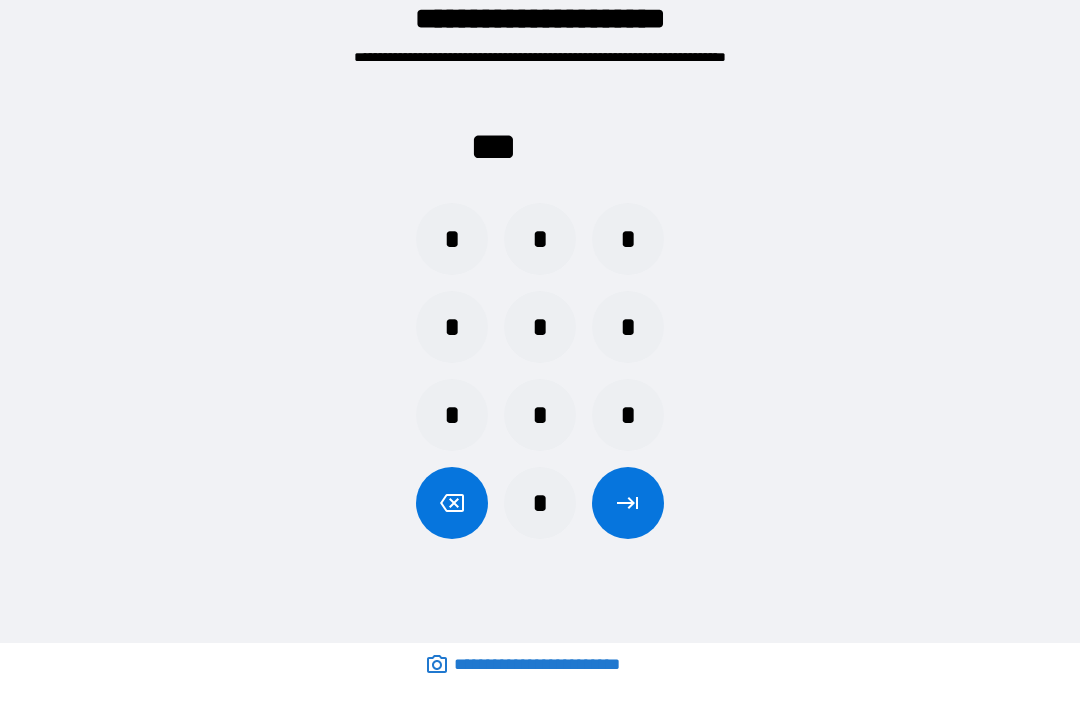 click on "*" at bounding box center (452, 327) 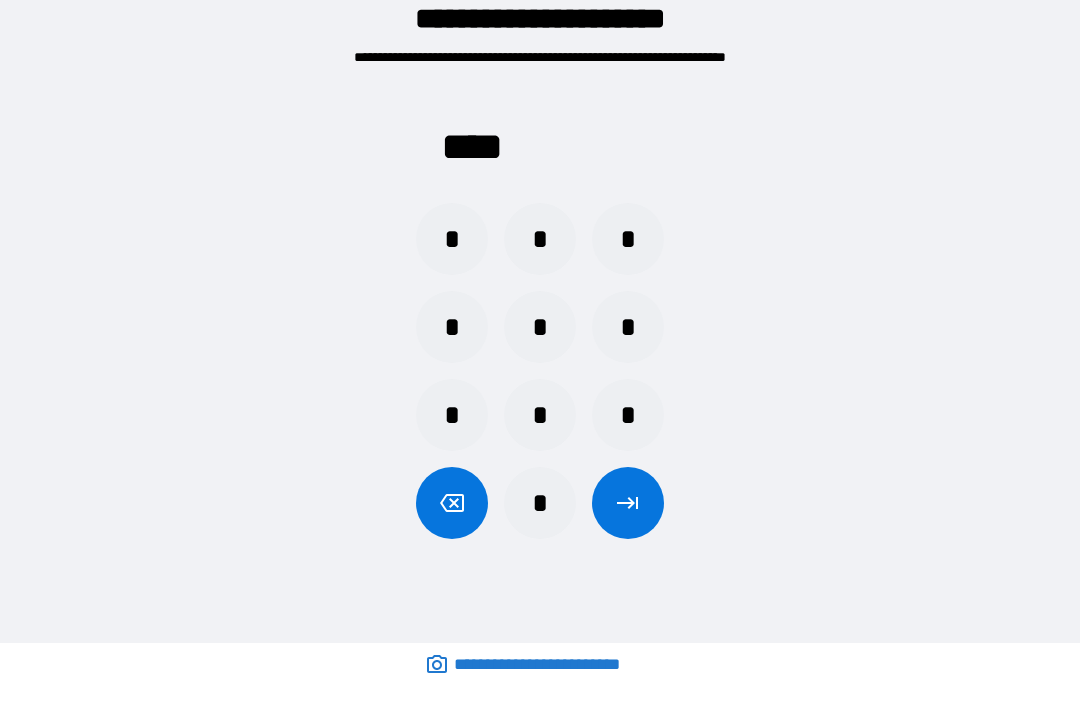 click 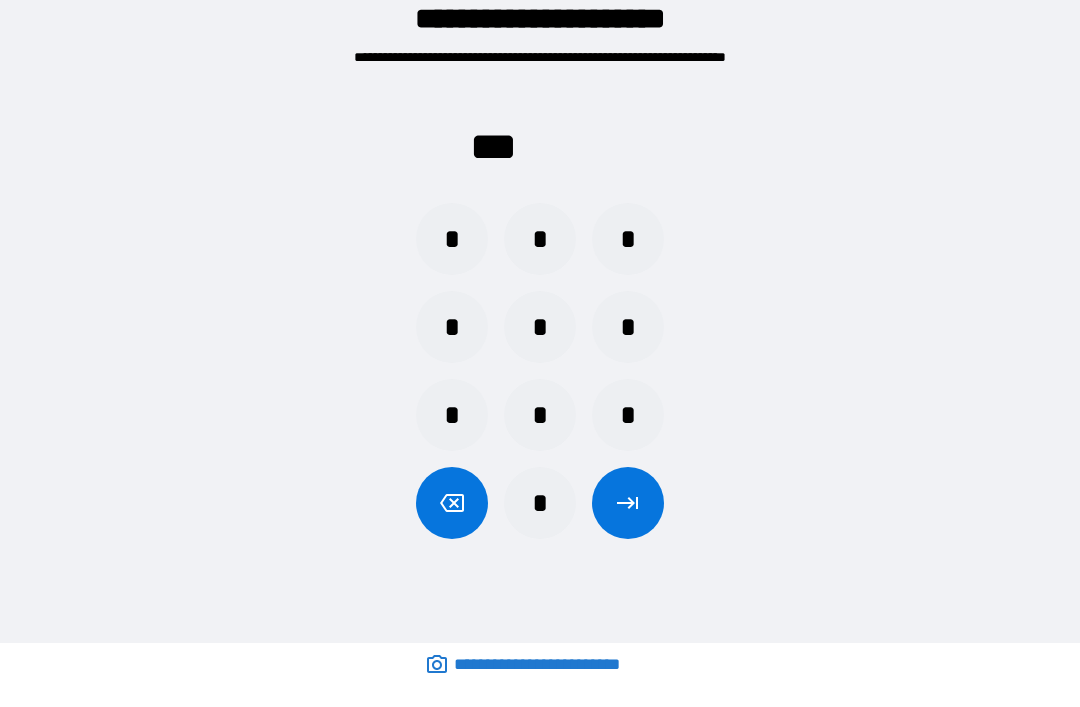 click 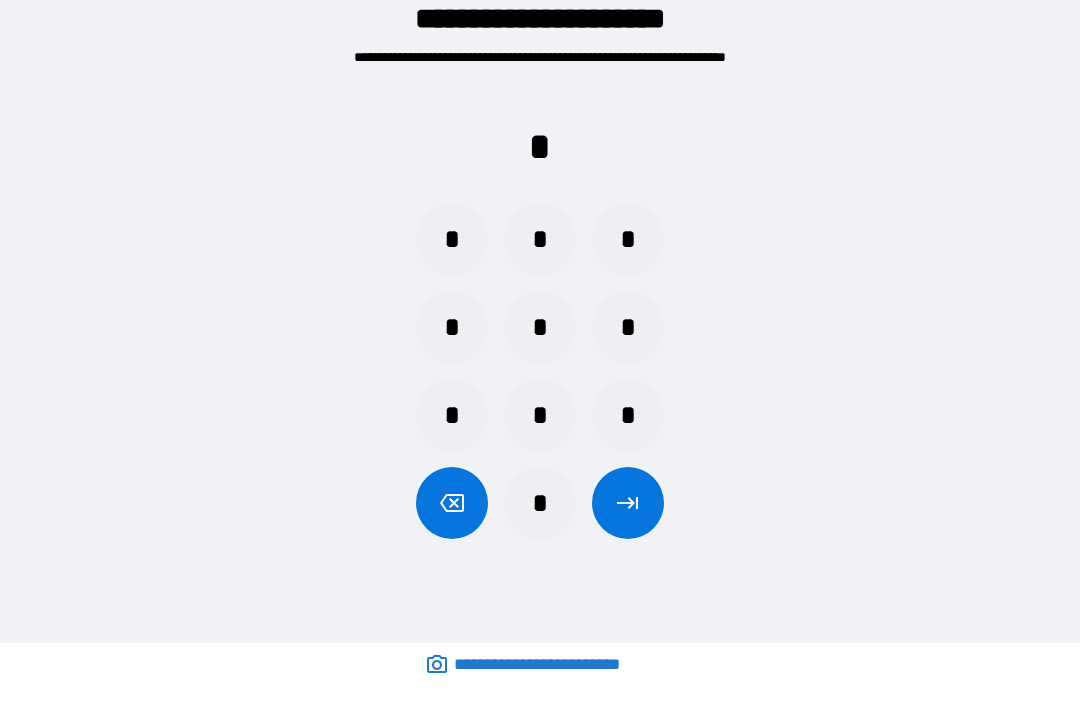 click 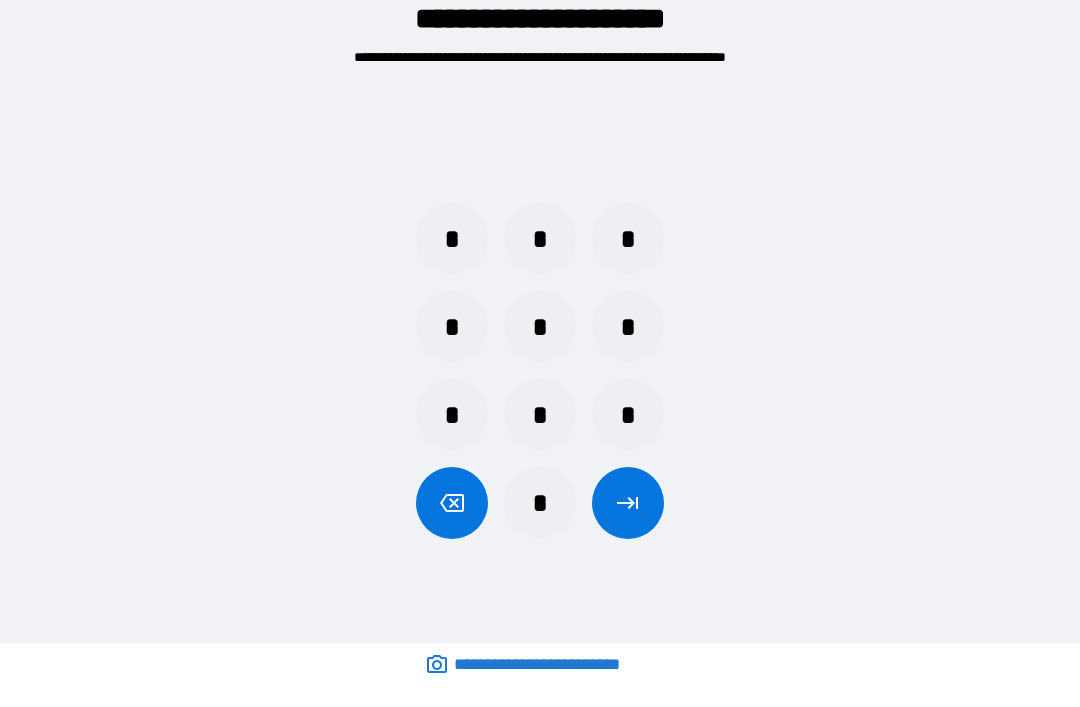 click on "*" at bounding box center [540, 503] 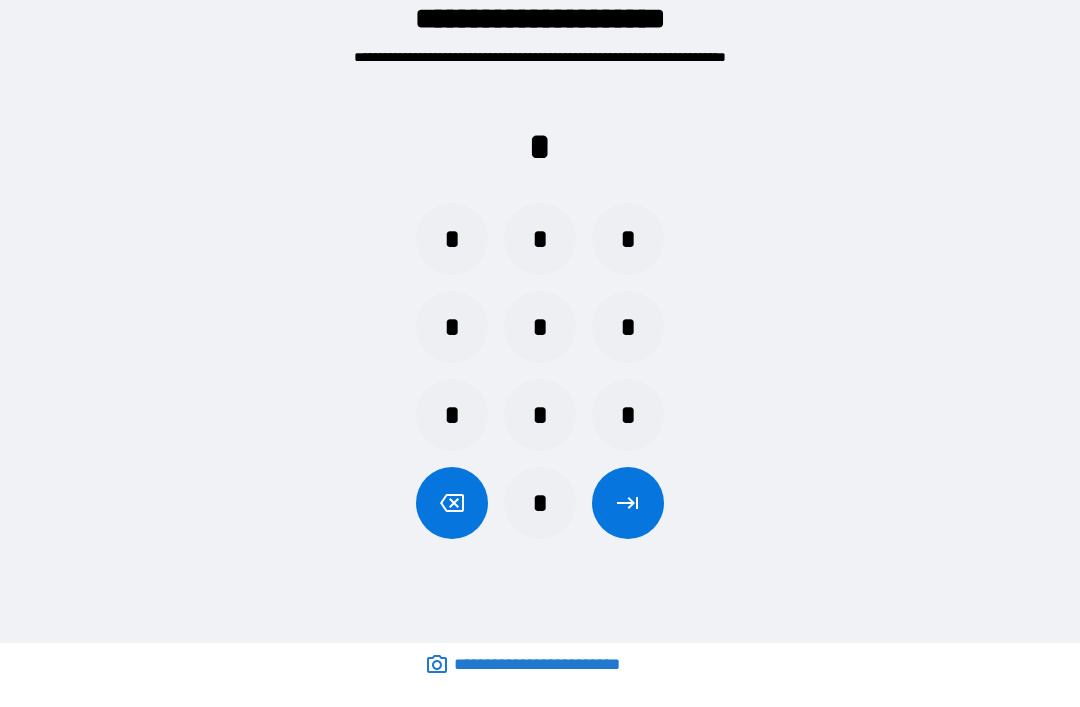 click on "*" at bounding box center [540, 415] 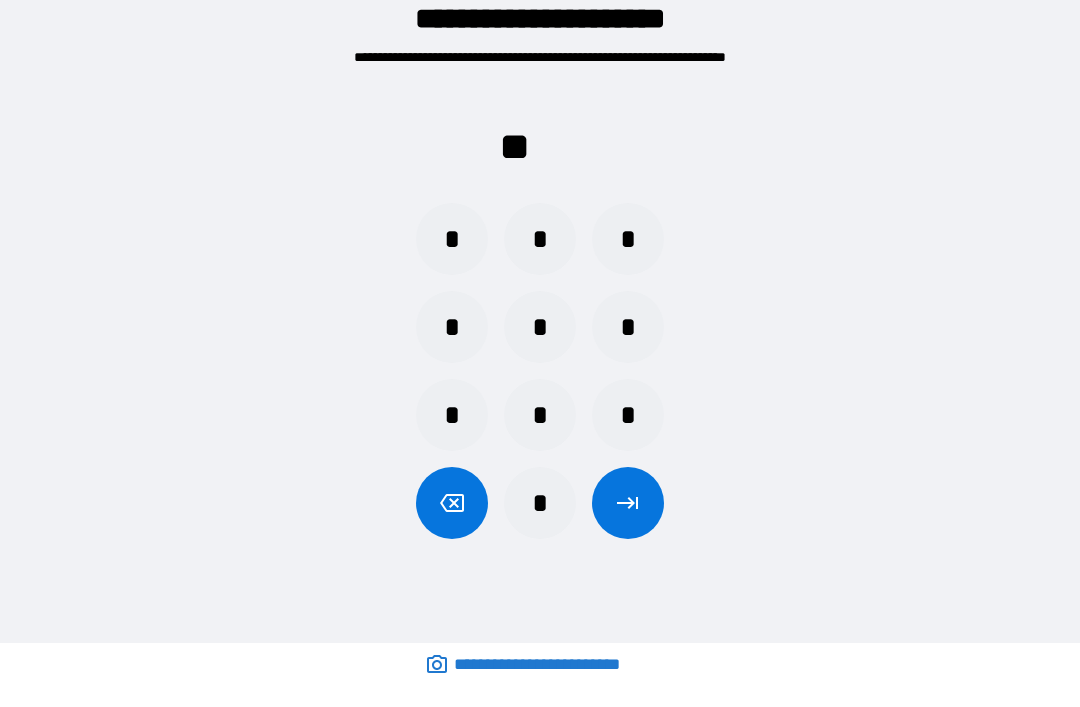 click on "*" at bounding box center [452, 327] 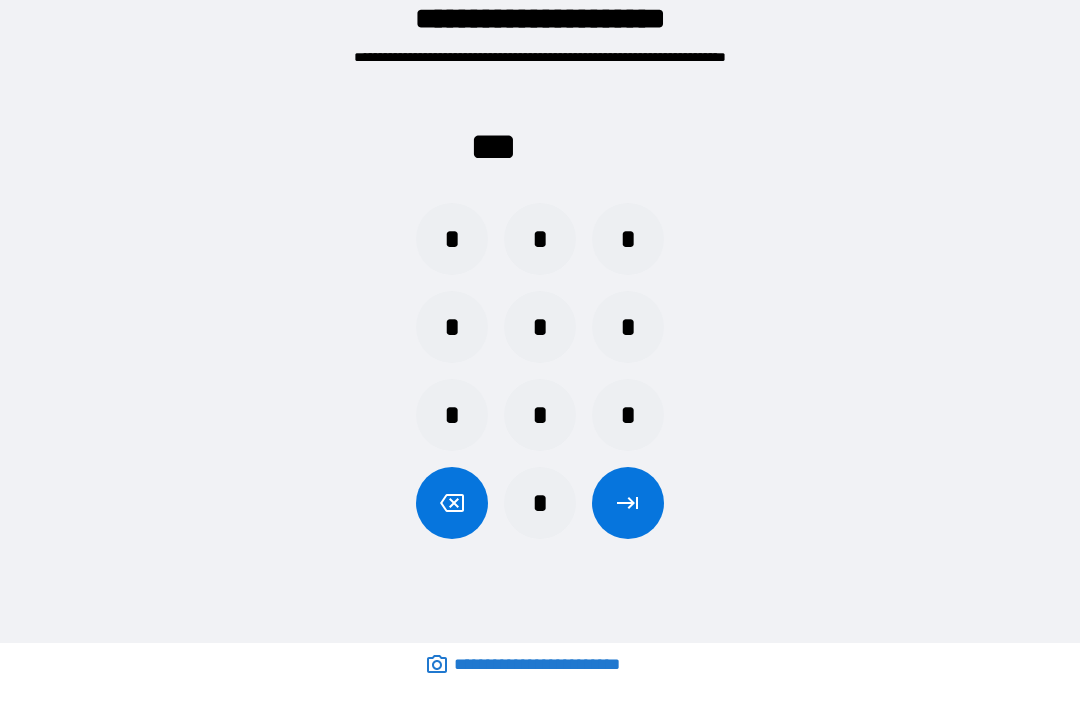 click on "*" at bounding box center [628, 239] 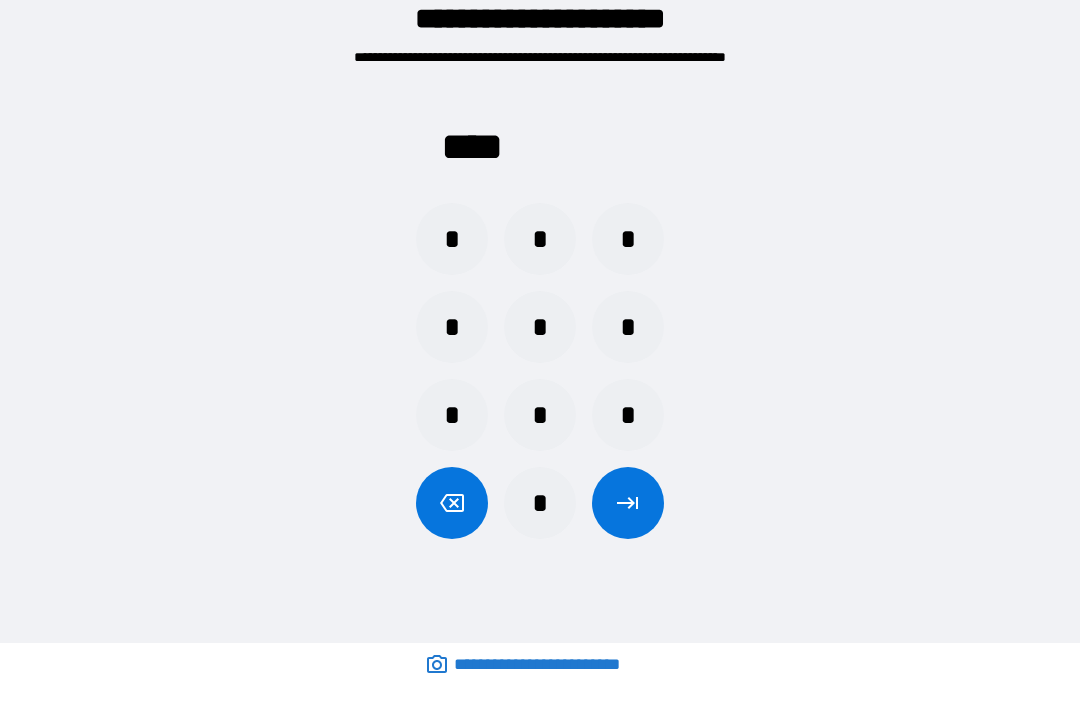 click 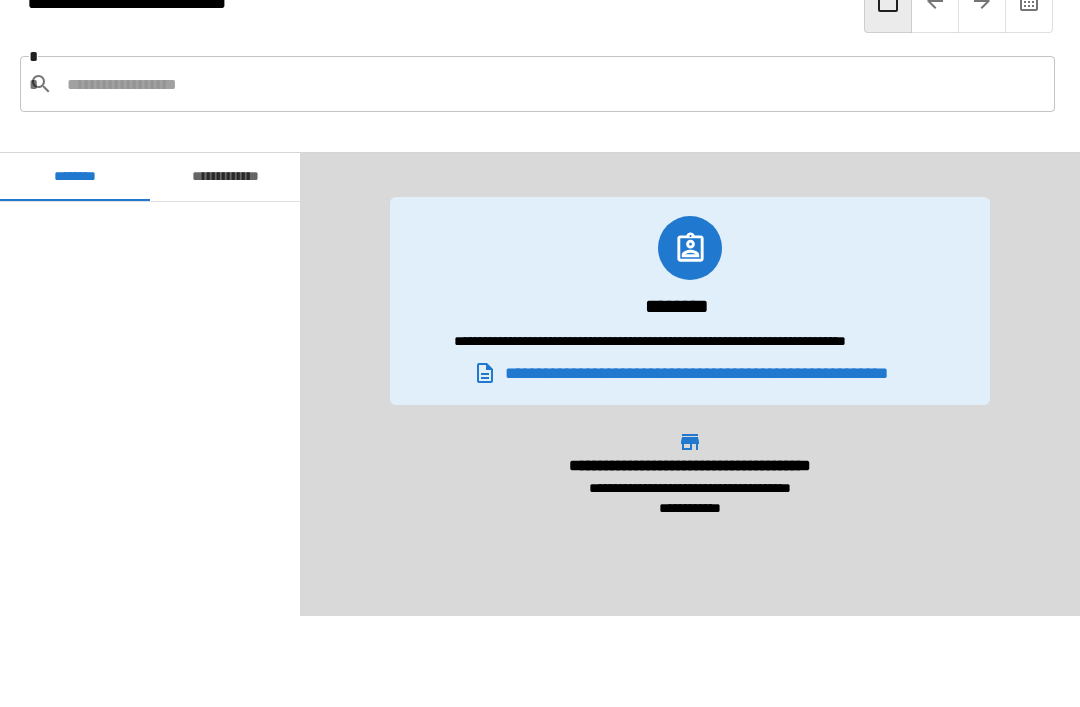 scroll, scrollTop: 420, scrollLeft: 0, axis: vertical 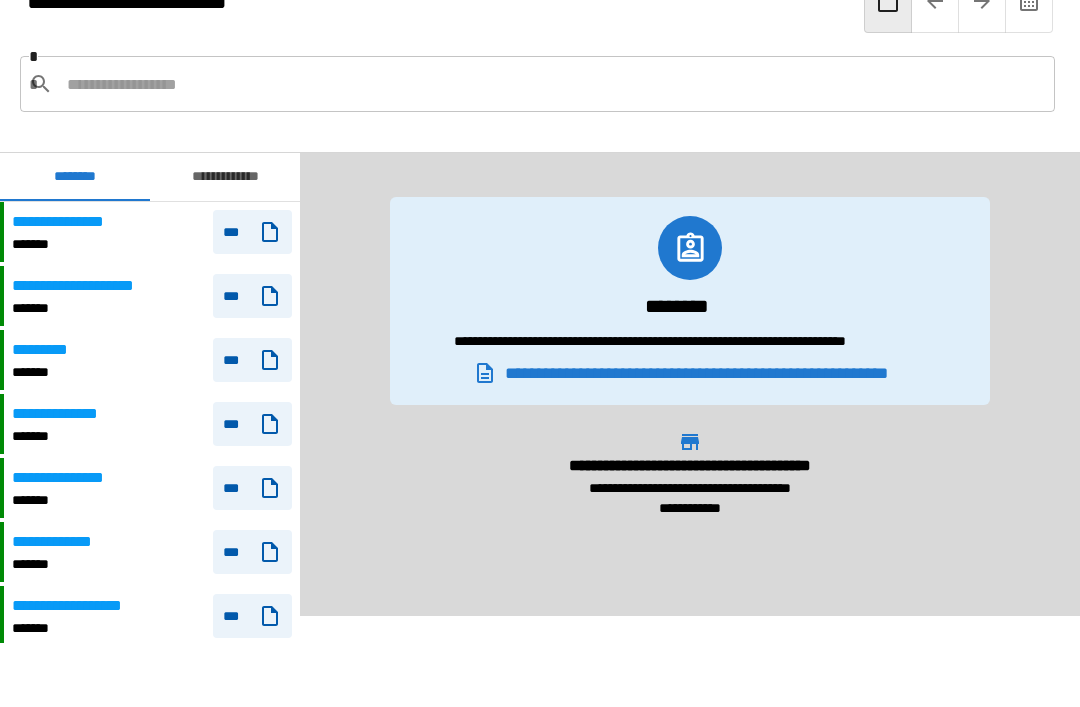 click on "*******" at bounding box center (94, 308) 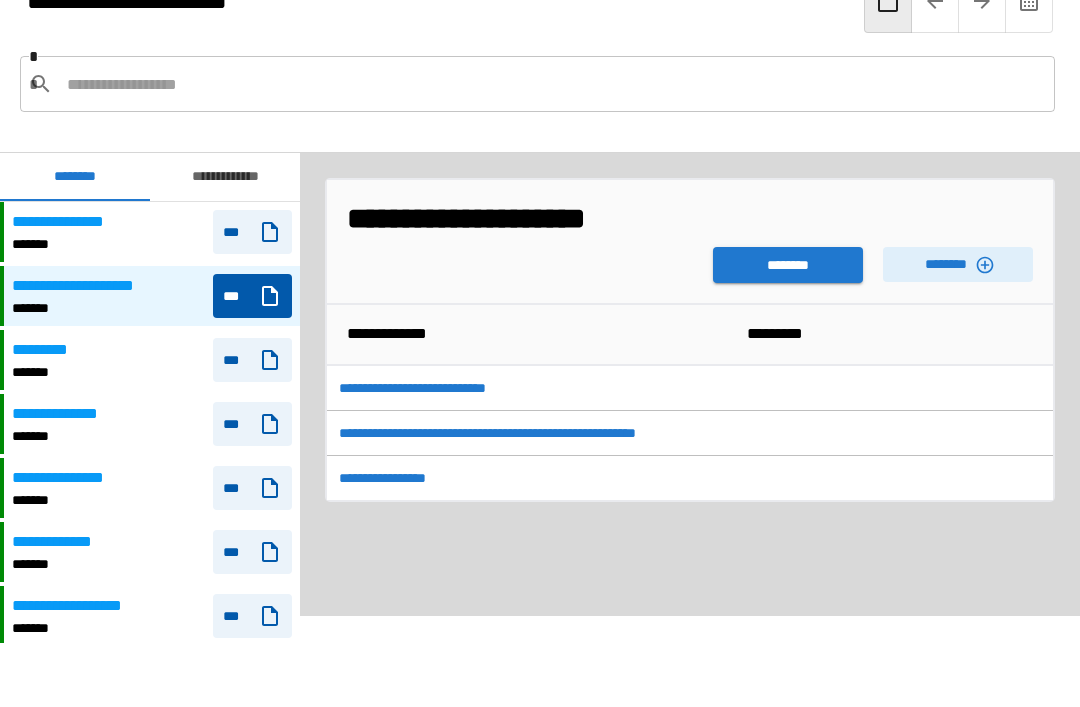 click on "********" at bounding box center (788, 265) 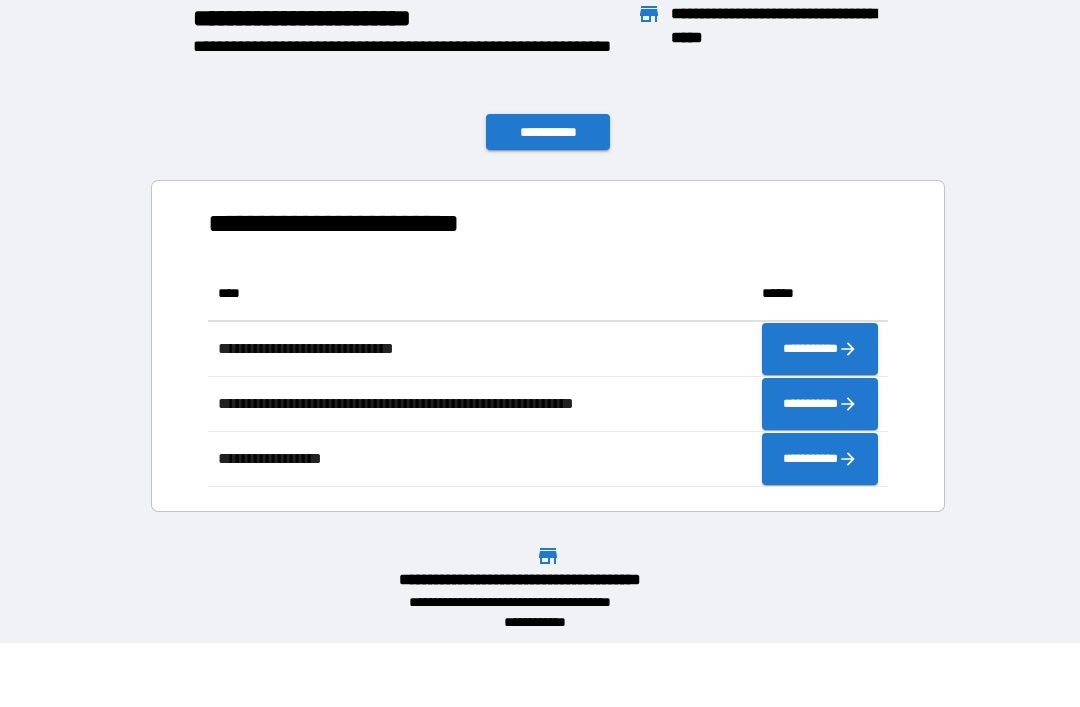 scroll, scrollTop: 221, scrollLeft: 680, axis: both 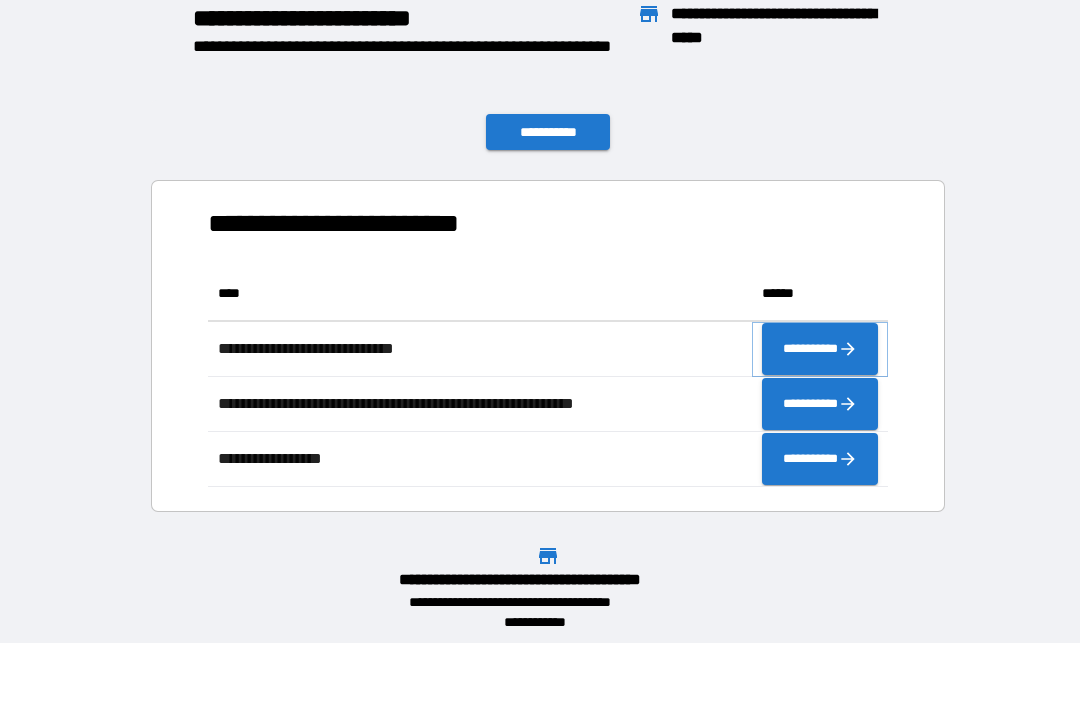 click on "**********" at bounding box center (820, 349) 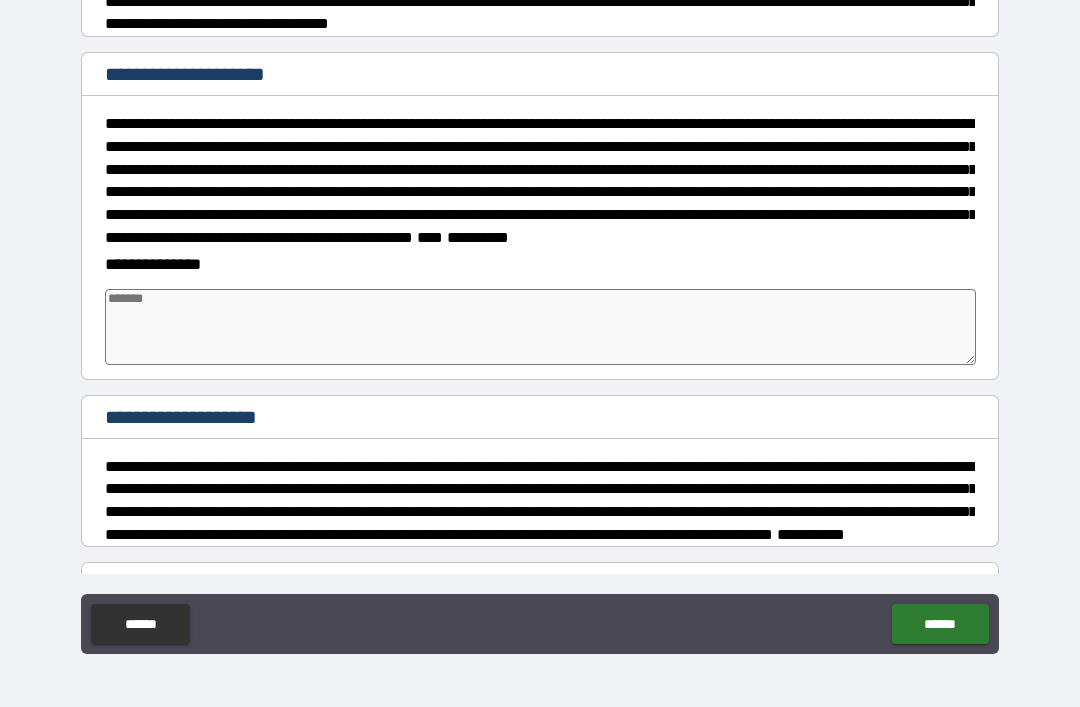 scroll, scrollTop: 937, scrollLeft: 0, axis: vertical 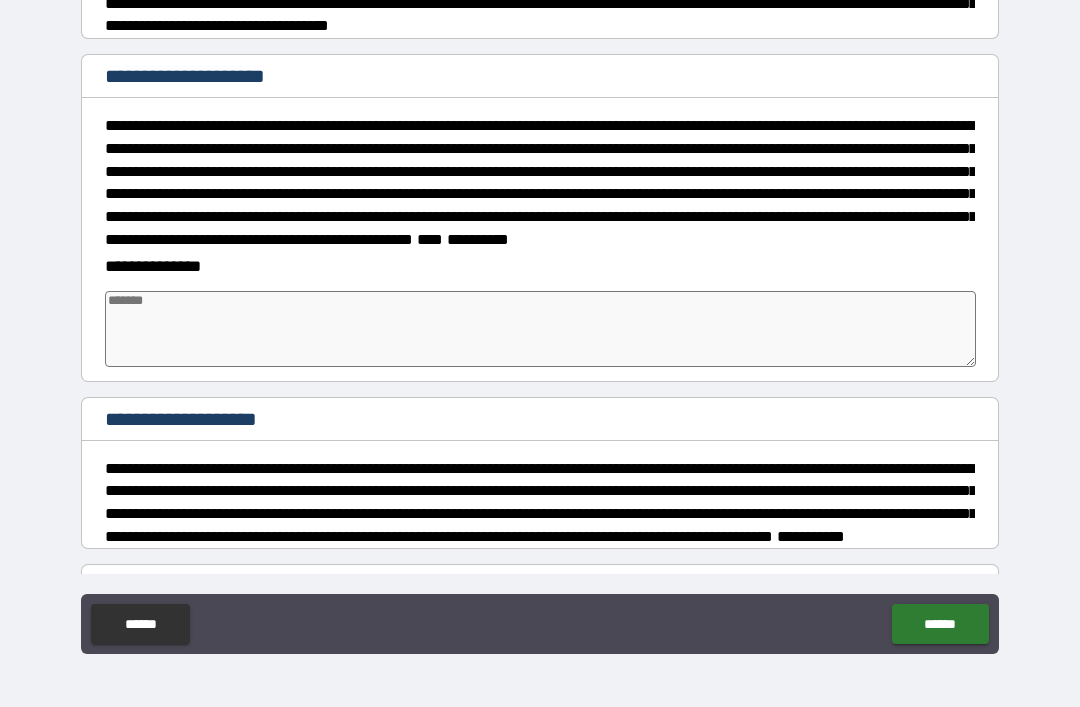 click at bounding box center (540, 329) 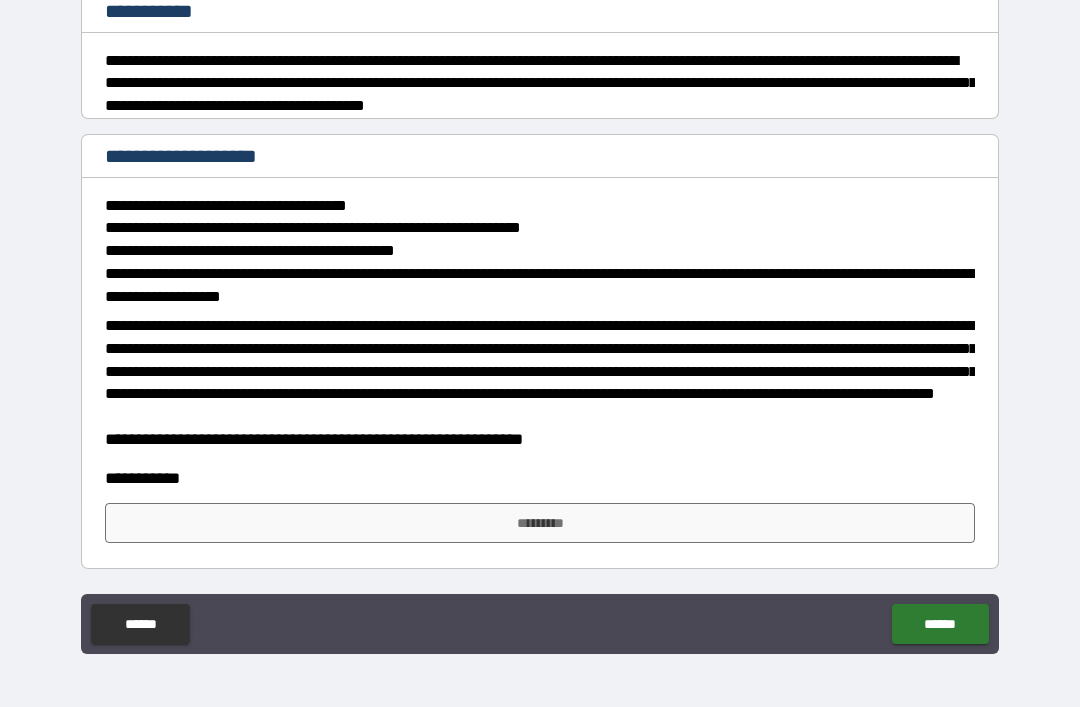 scroll, scrollTop: 1889, scrollLeft: 0, axis: vertical 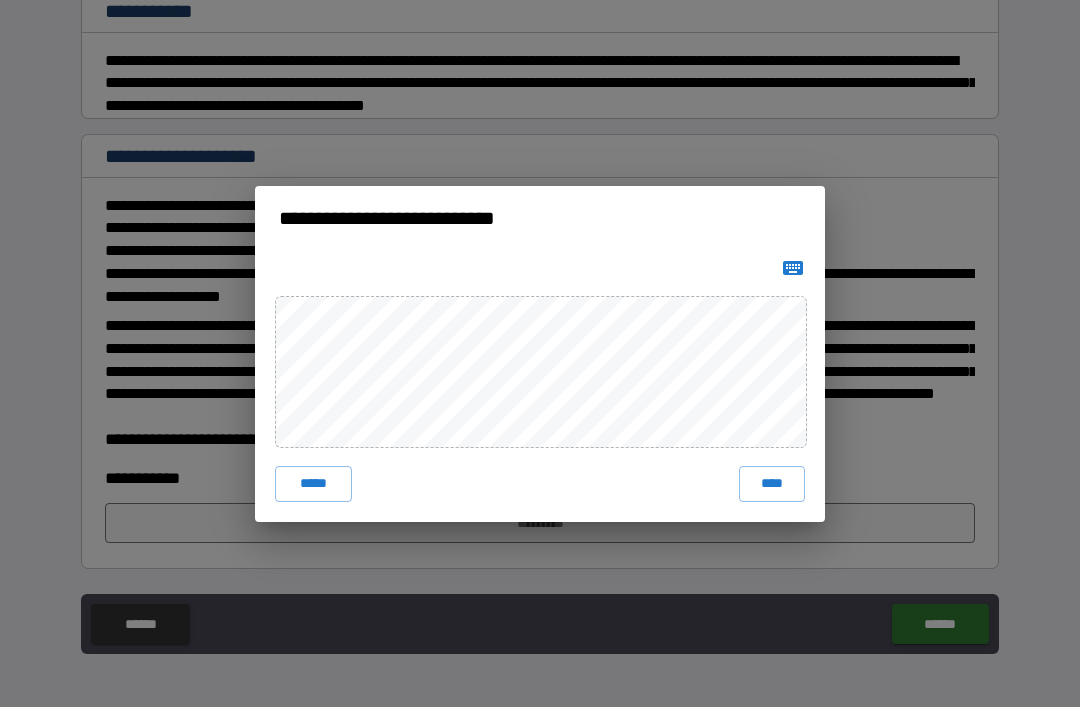 click on "****" at bounding box center [772, 484] 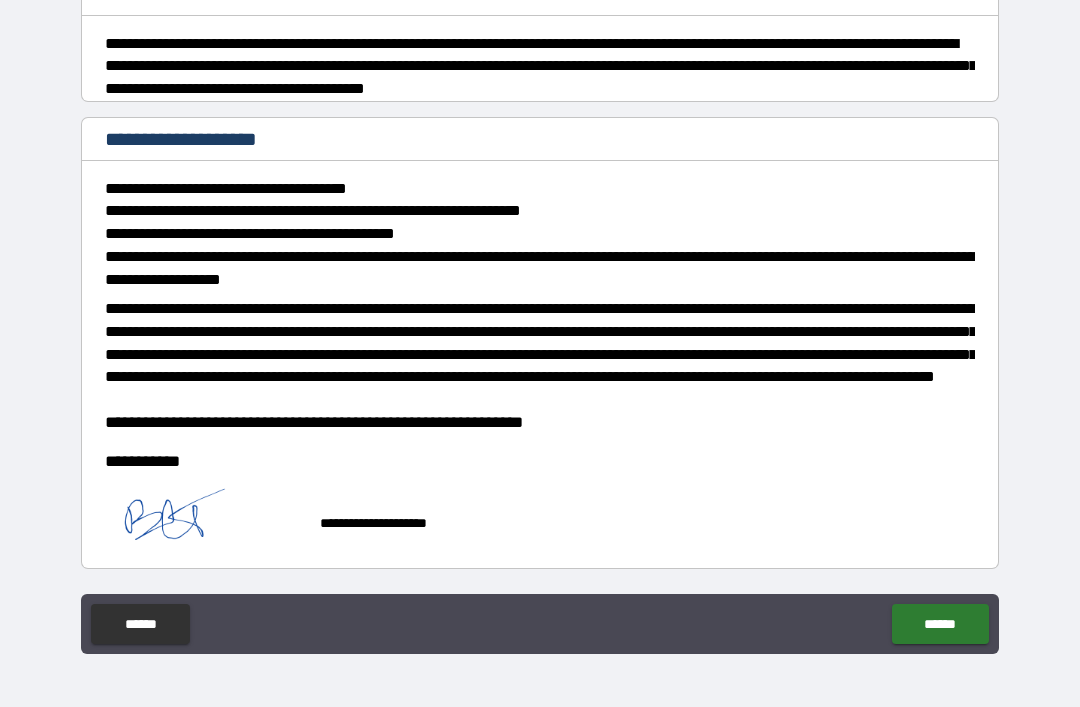 scroll, scrollTop: 1879, scrollLeft: 0, axis: vertical 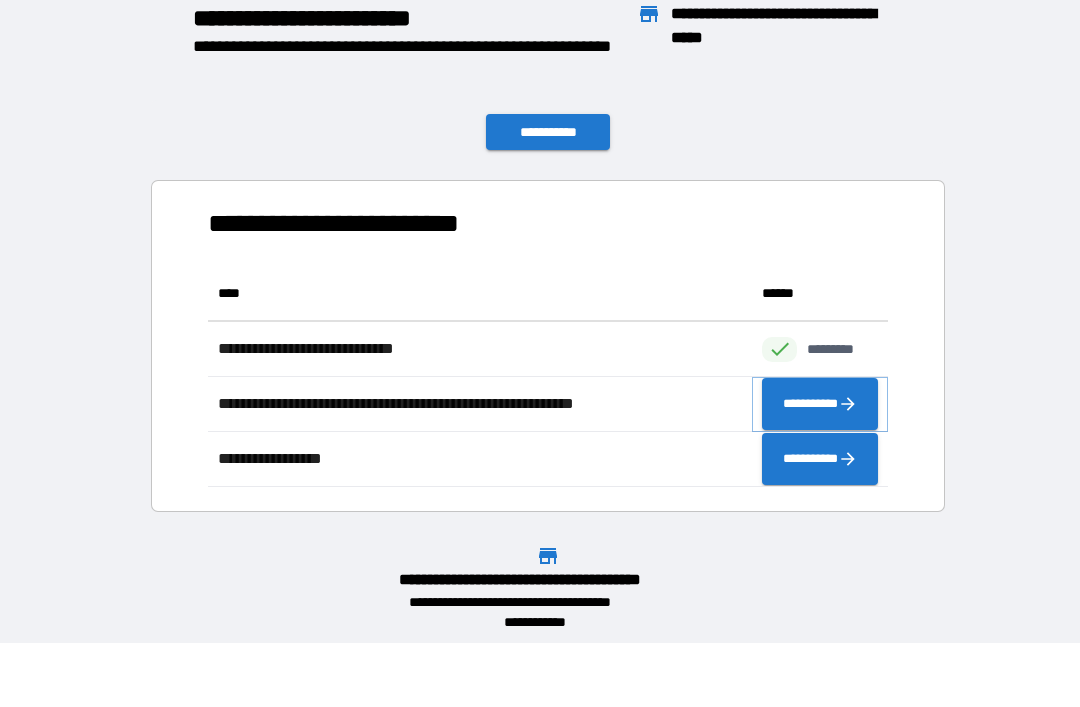 click on "**********" at bounding box center (820, 404) 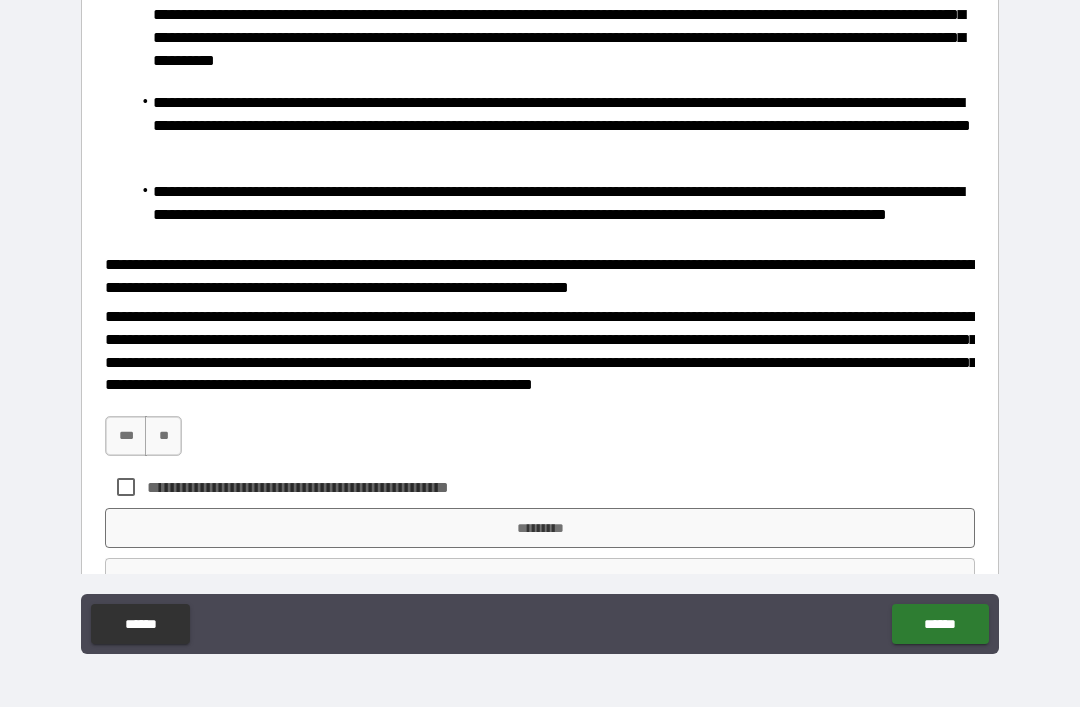 scroll, scrollTop: 598, scrollLeft: 0, axis: vertical 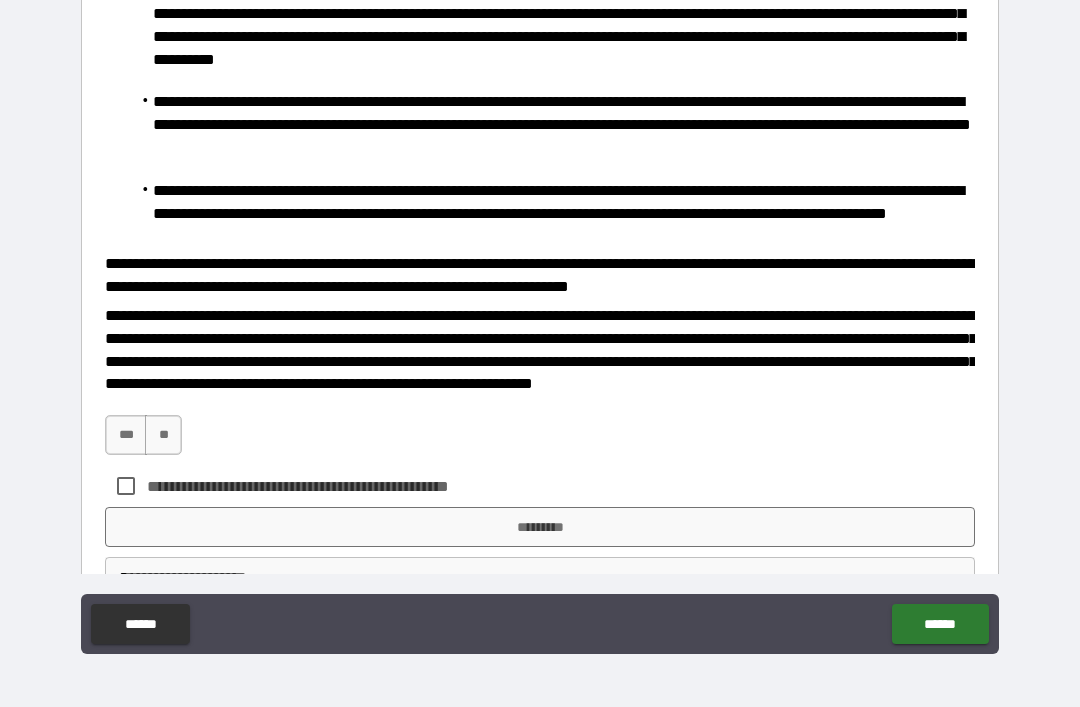 click on "***" at bounding box center [126, 435] 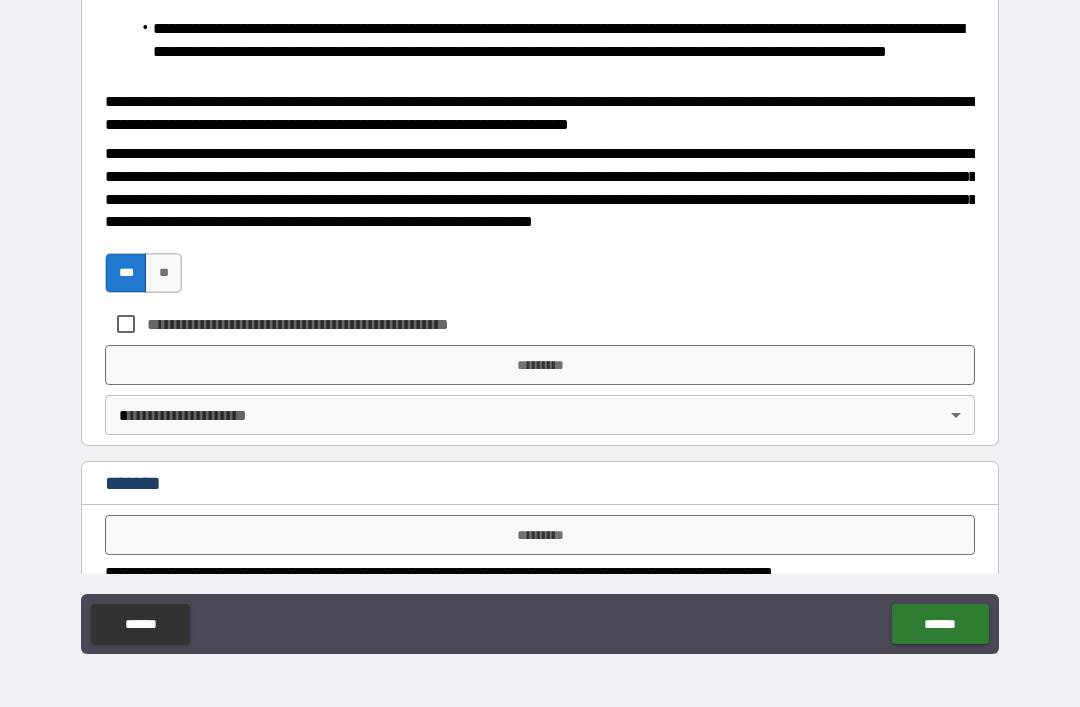 scroll, scrollTop: 762, scrollLeft: 0, axis: vertical 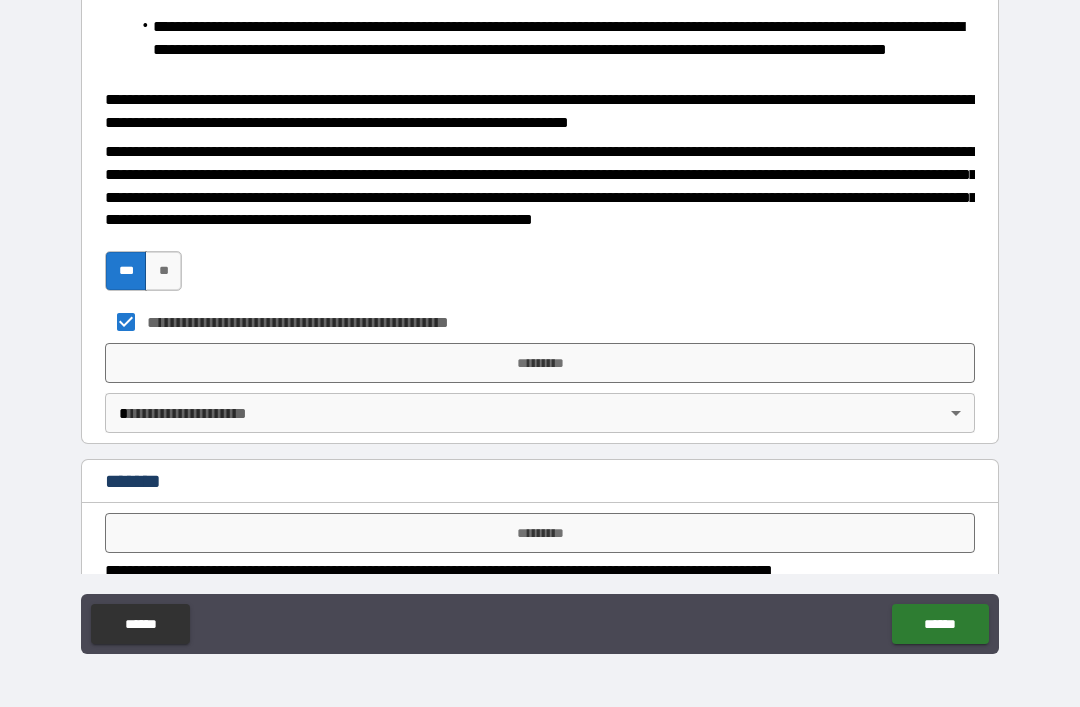 click on "**********" at bounding box center (540, 321) 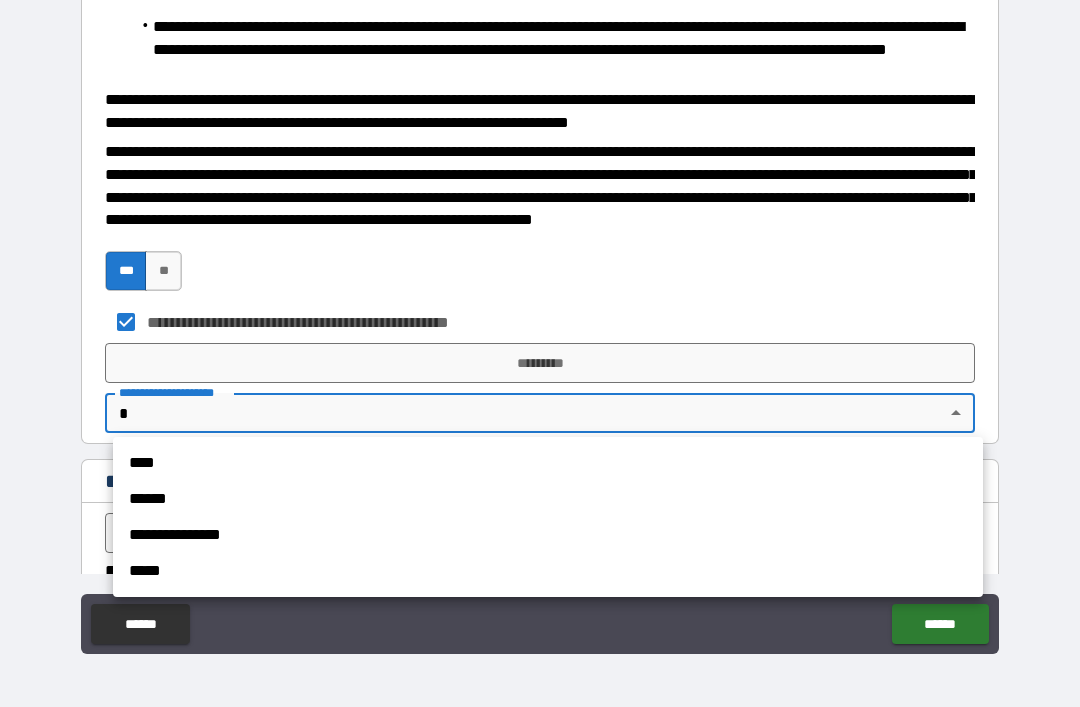 click on "**********" at bounding box center (548, 535) 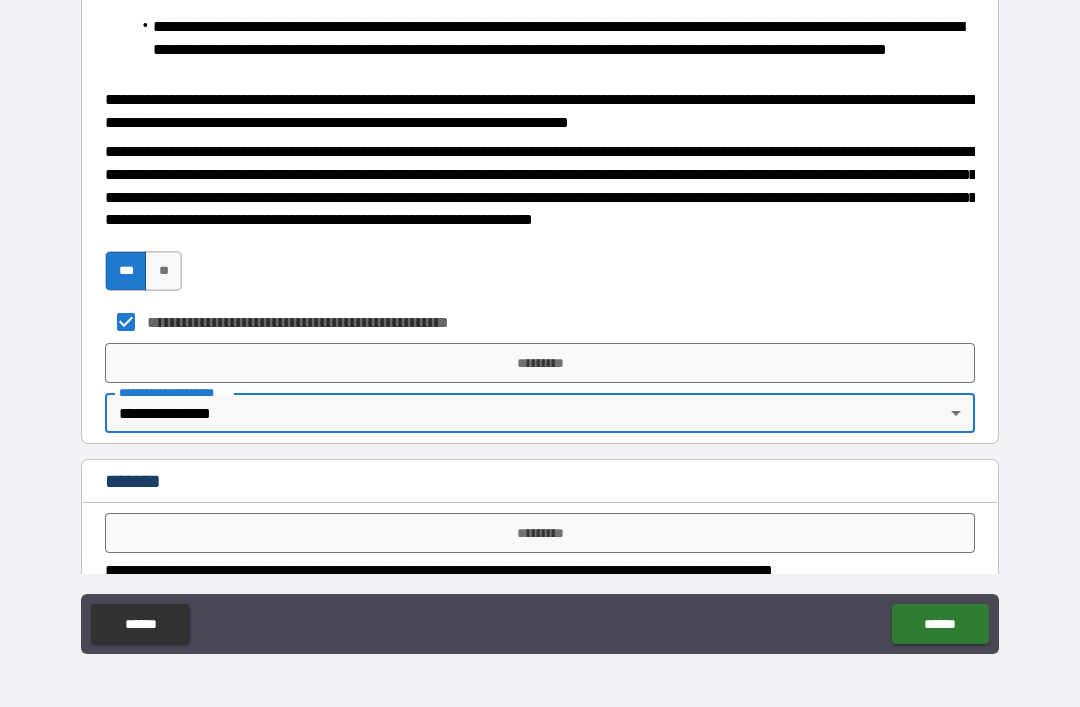click on "*********" at bounding box center (540, 363) 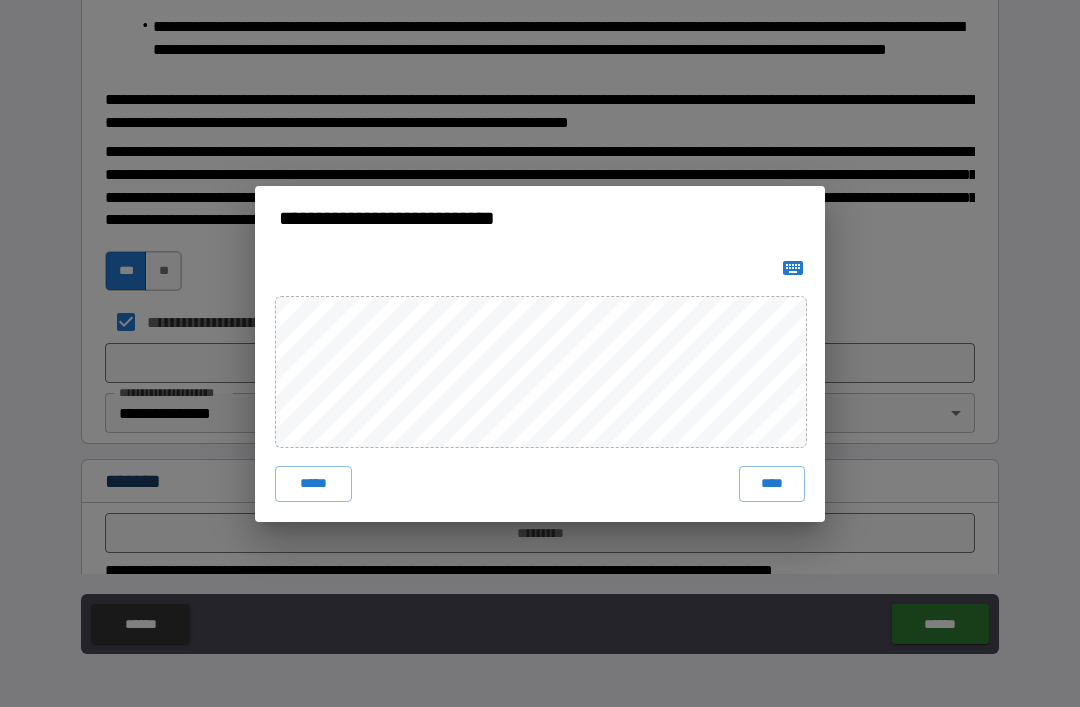 click on "****" at bounding box center (772, 484) 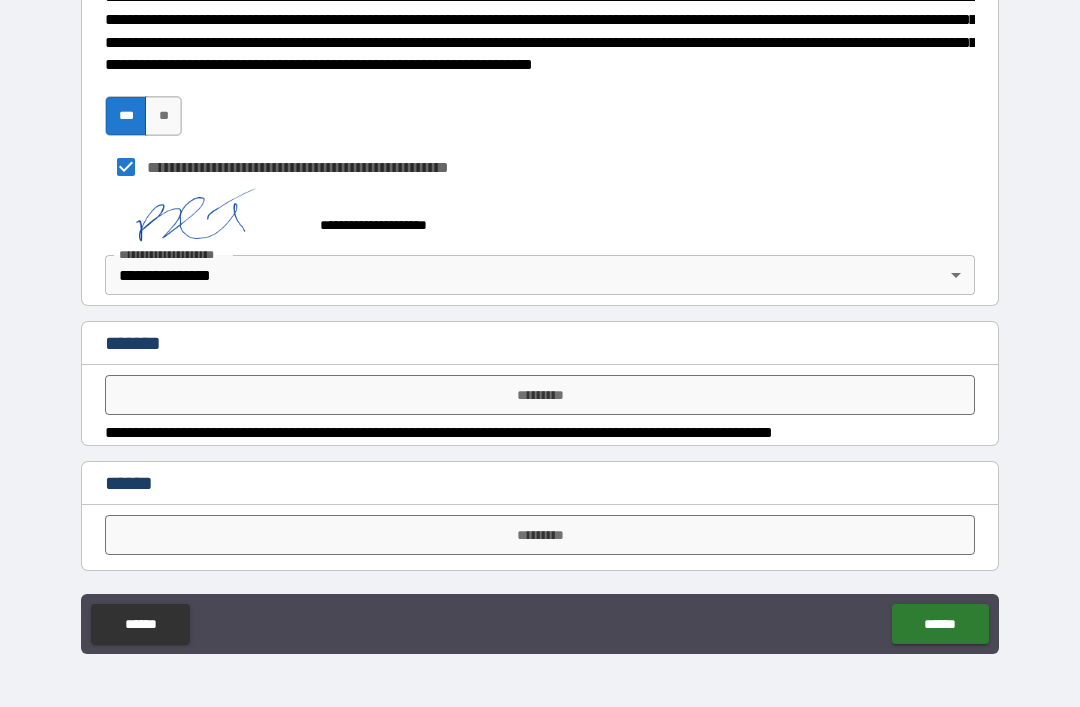 scroll, scrollTop: 914, scrollLeft: 0, axis: vertical 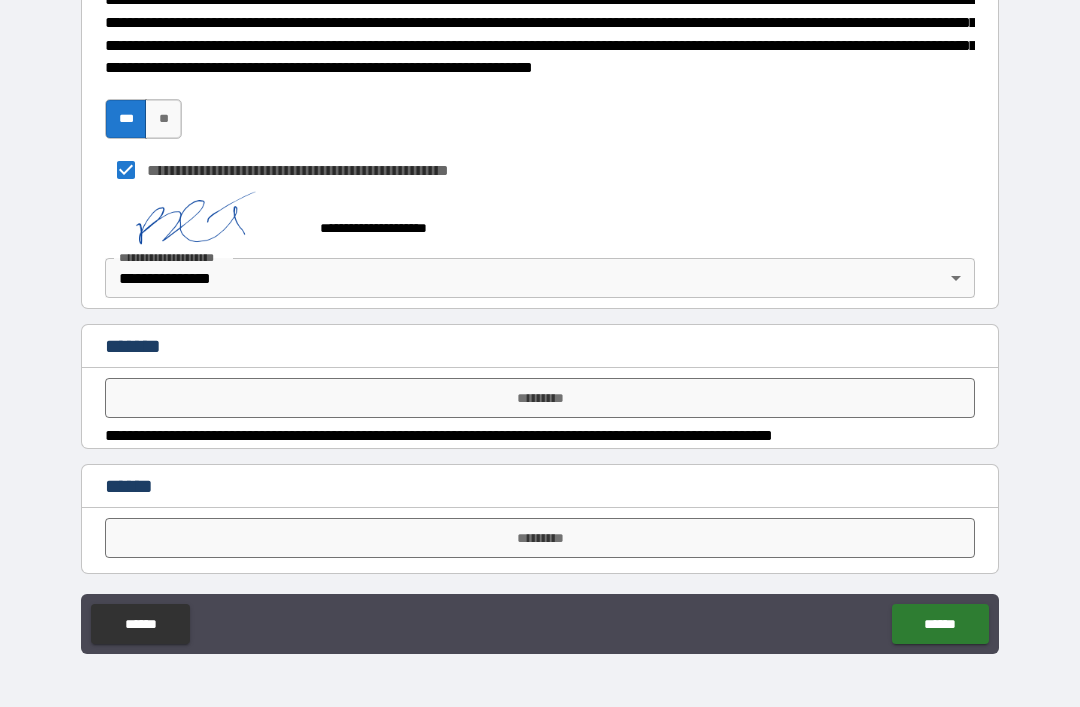 click on "******" at bounding box center [940, 624] 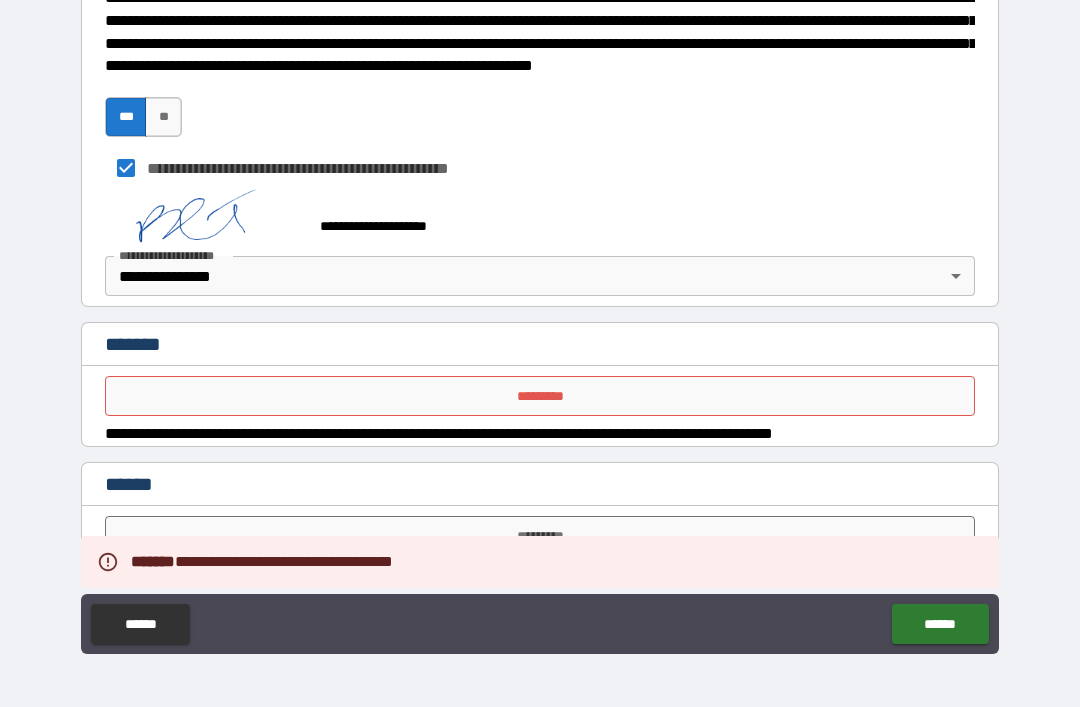 scroll, scrollTop: 914, scrollLeft: 0, axis: vertical 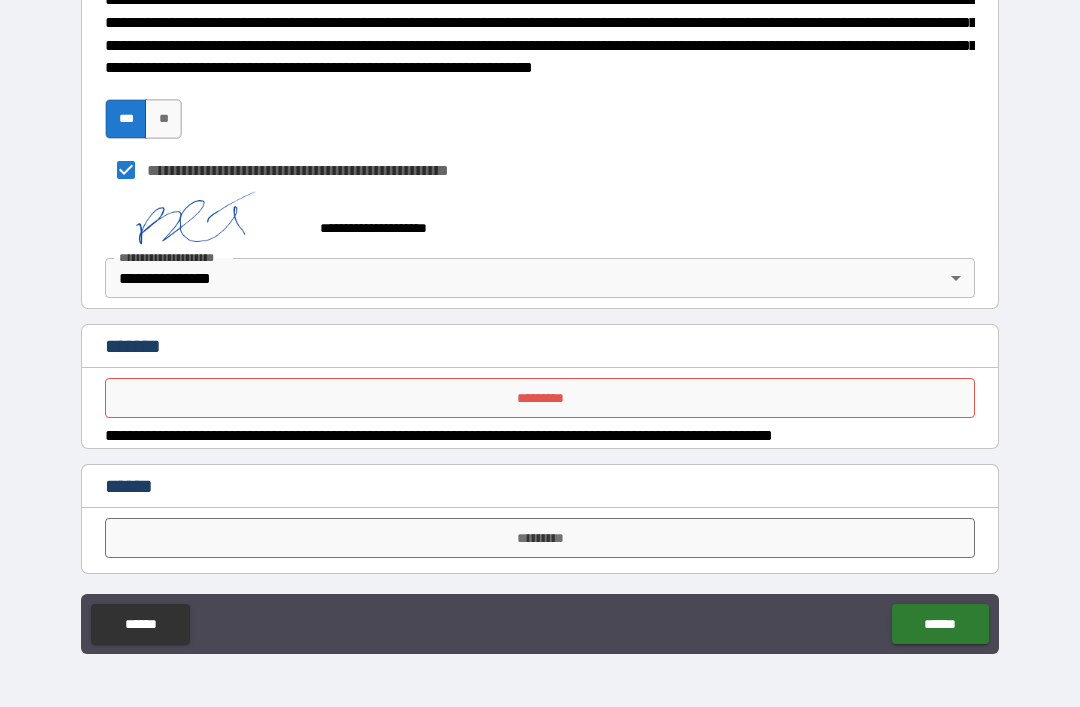 click on "******" at bounding box center (940, 624) 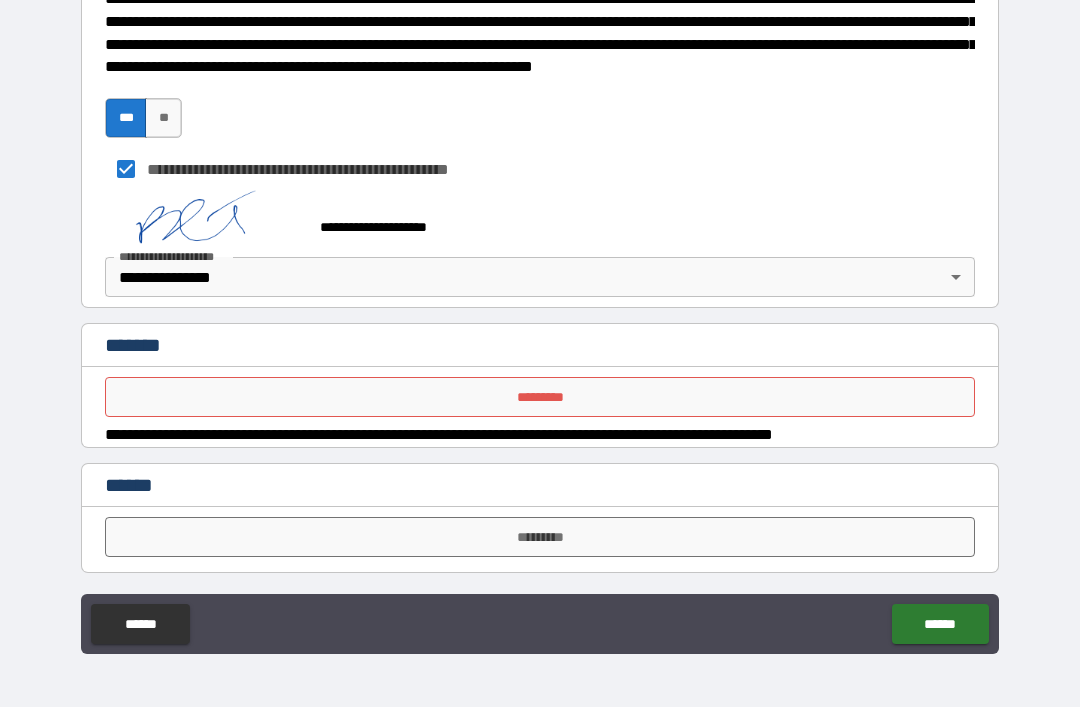 scroll, scrollTop: 914, scrollLeft: 0, axis: vertical 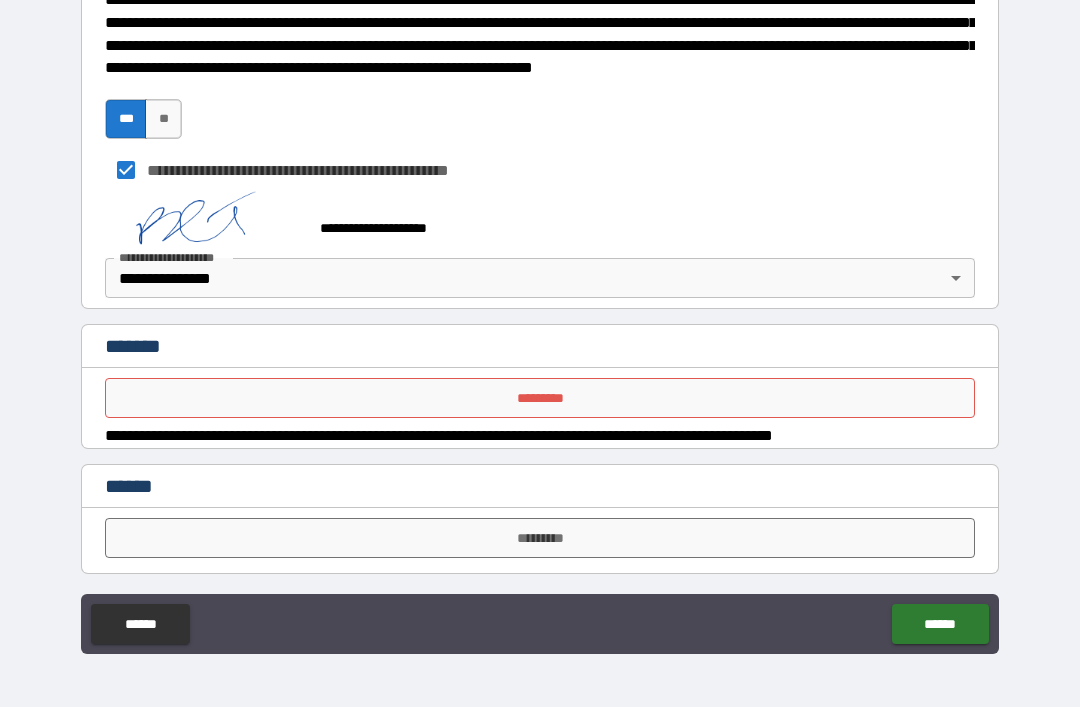 click on "*********" at bounding box center (540, 398) 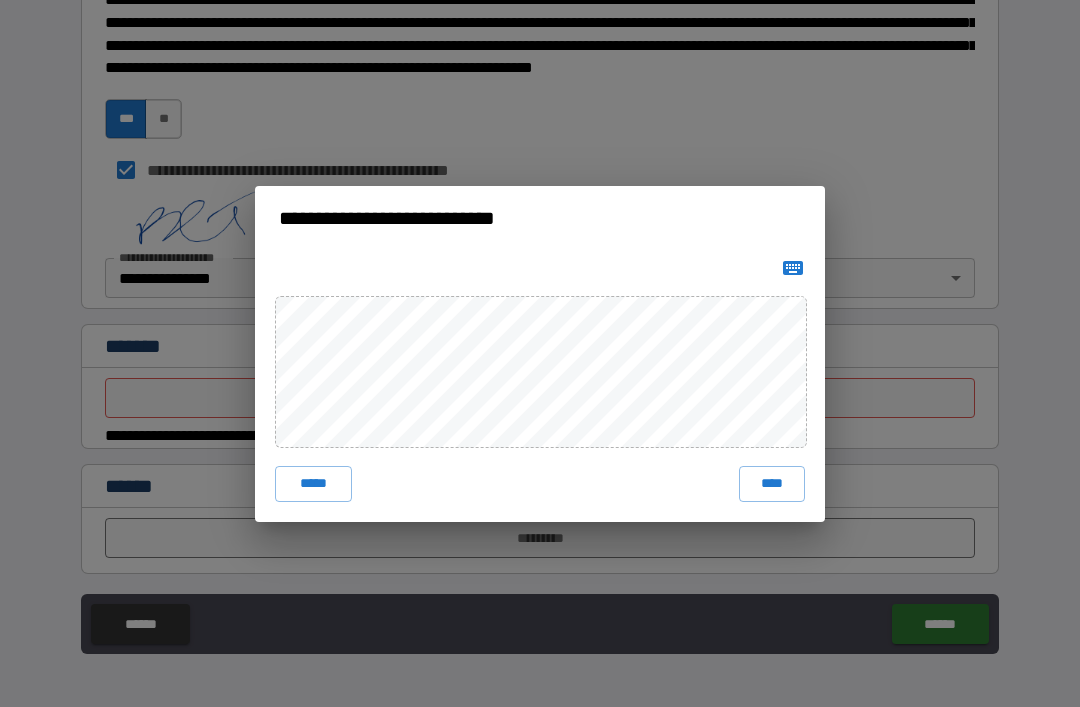 click on "*****" at bounding box center [313, 484] 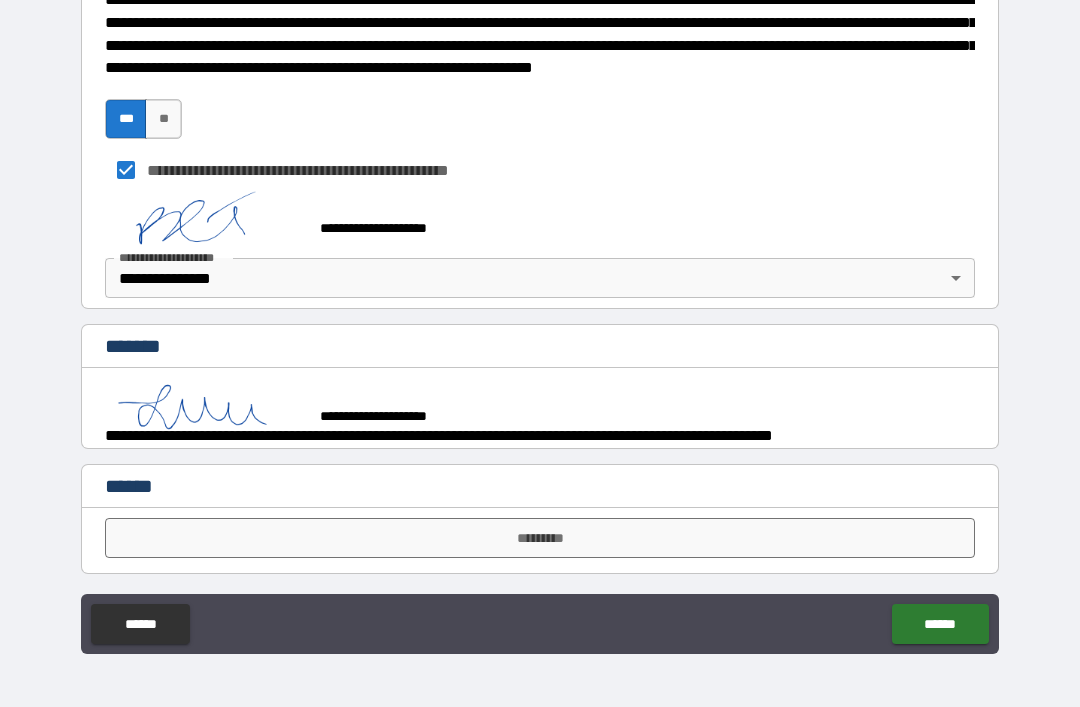 scroll, scrollTop: 904, scrollLeft: 0, axis: vertical 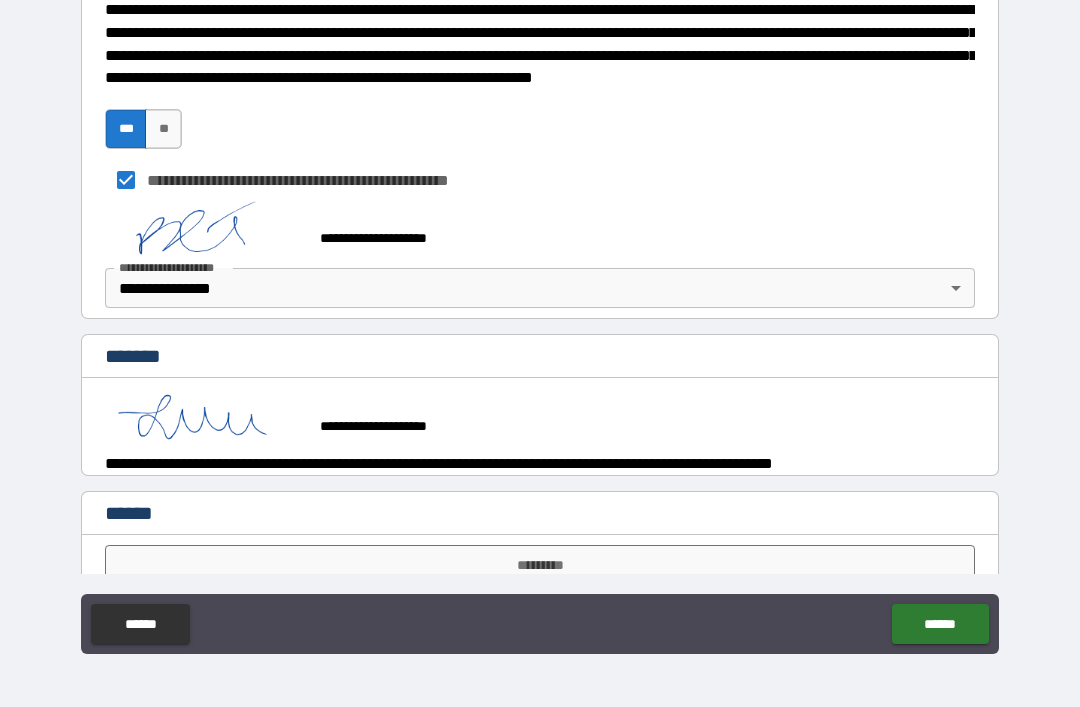 click on "******" at bounding box center [940, 624] 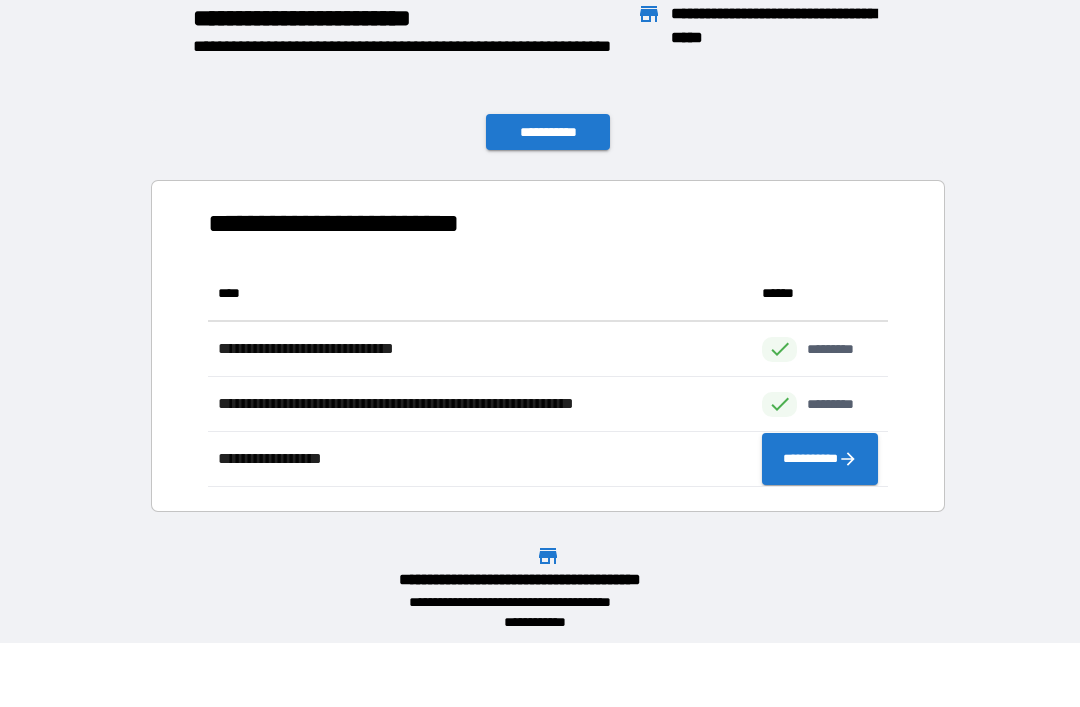 scroll, scrollTop: 221, scrollLeft: 680, axis: both 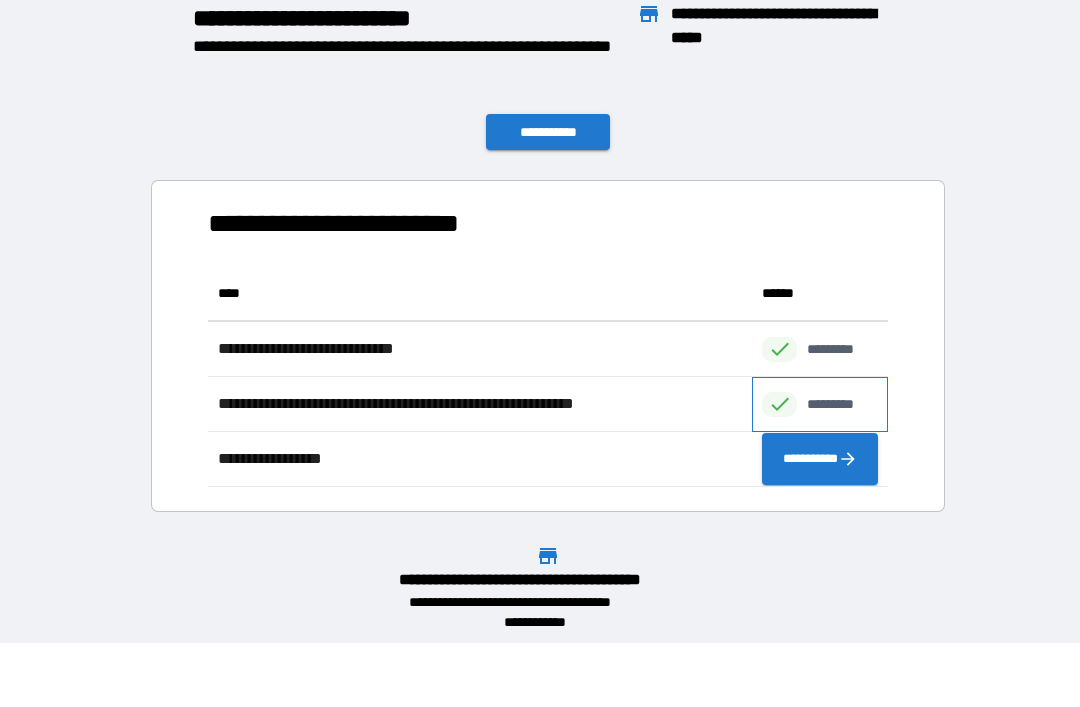 click on "*********" at bounding box center [820, 404] 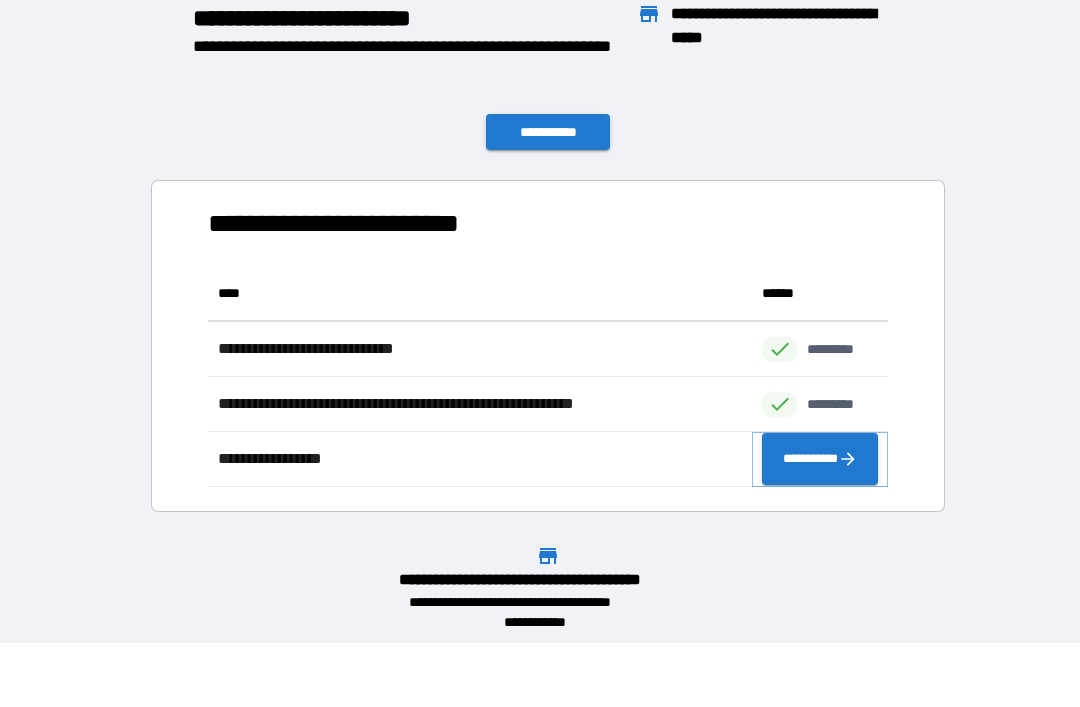 click on "**********" at bounding box center (820, 459) 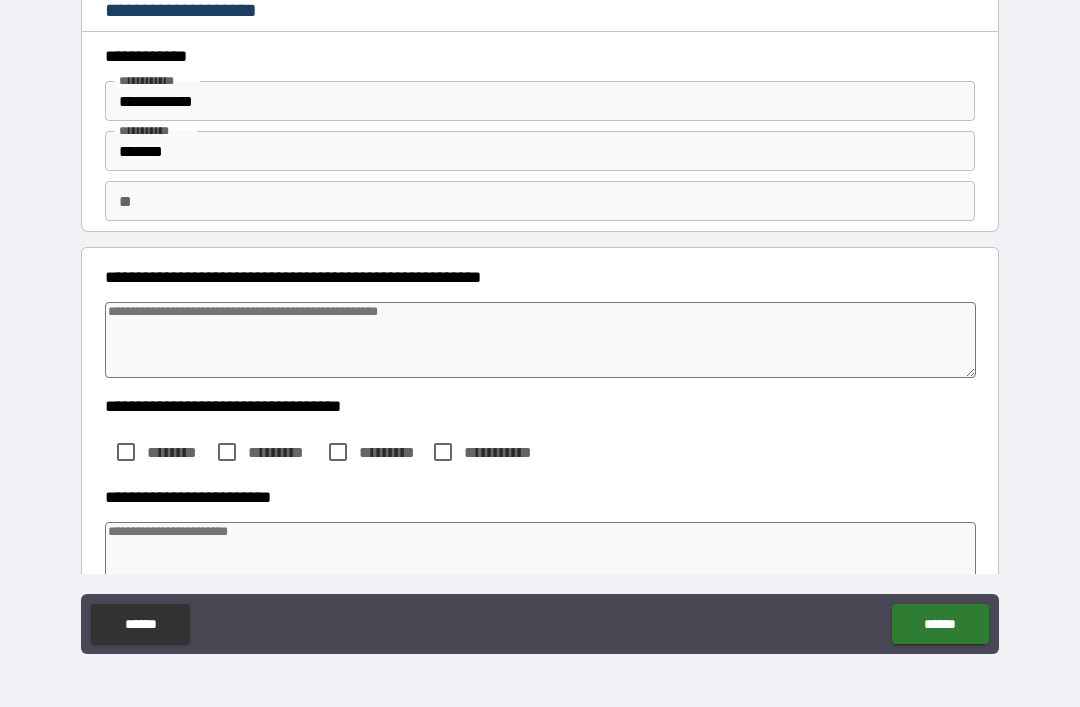 click at bounding box center (540, 340) 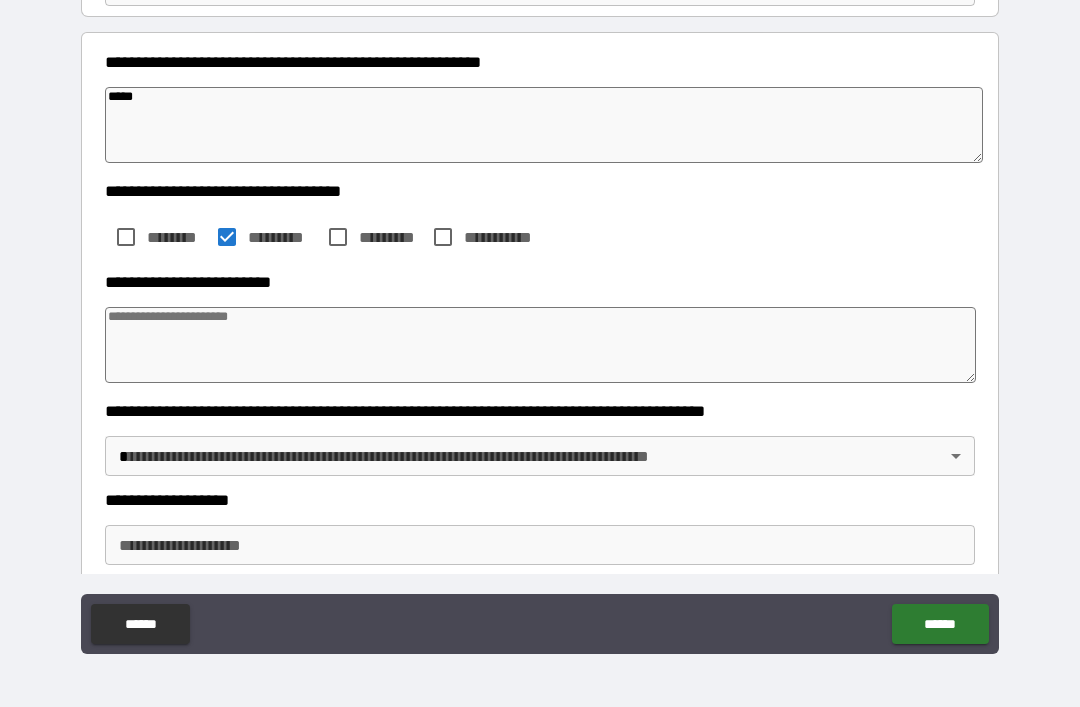 scroll, scrollTop: 236, scrollLeft: 0, axis: vertical 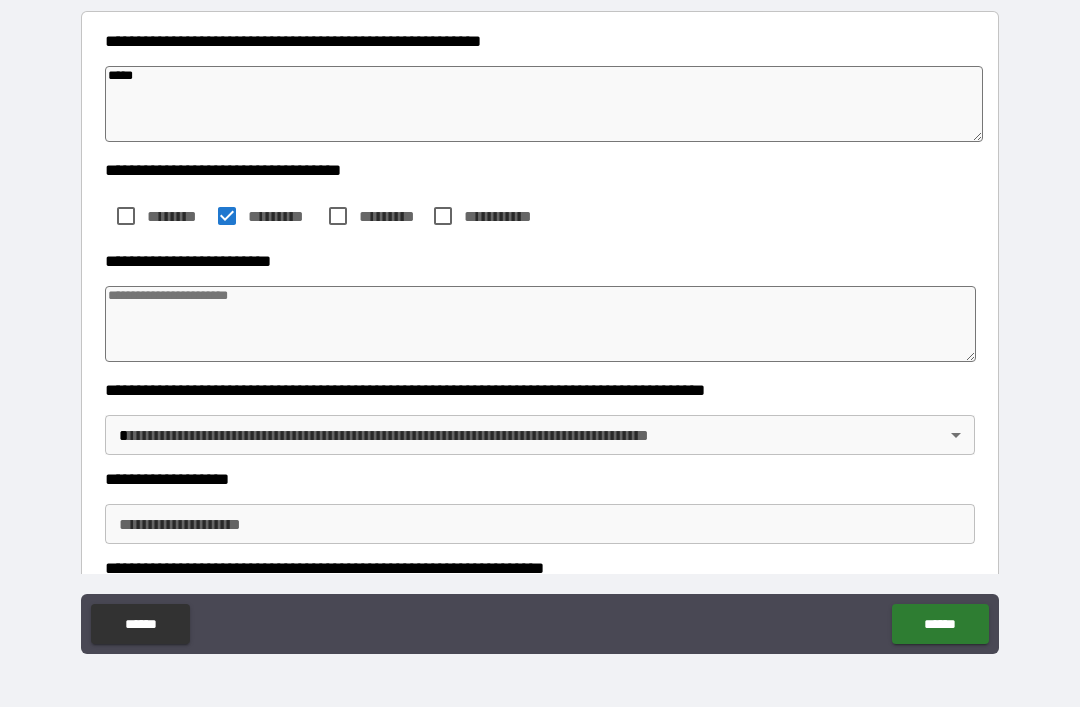 click at bounding box center (540, 324) 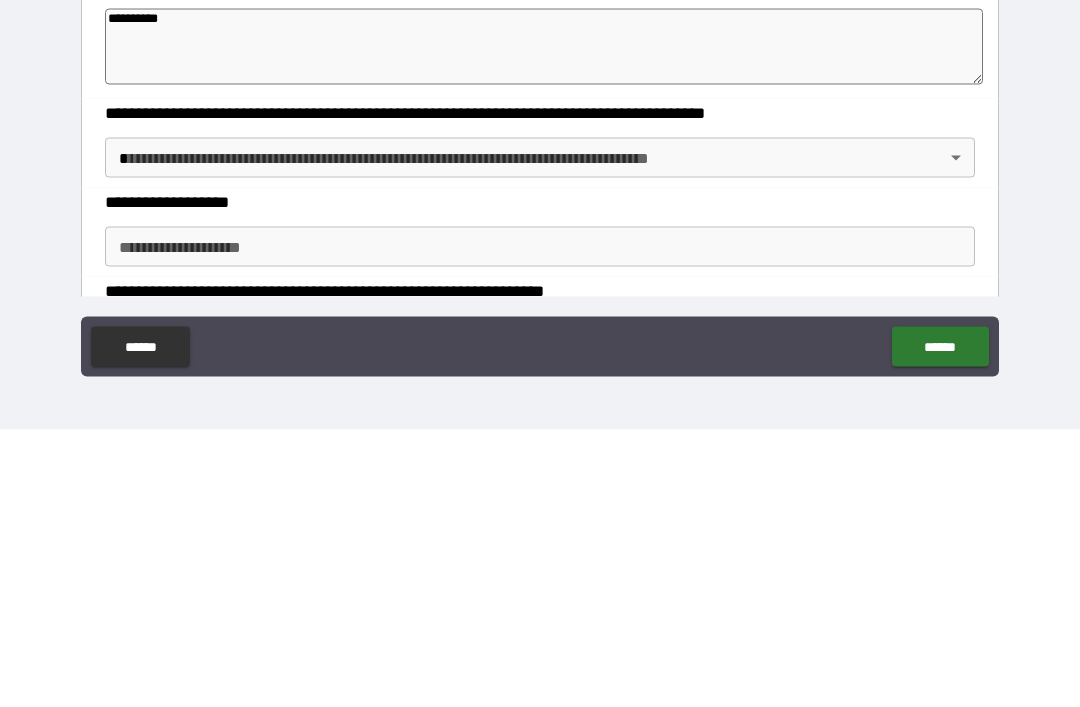 click on "**********" at bounding box center [540, 321] 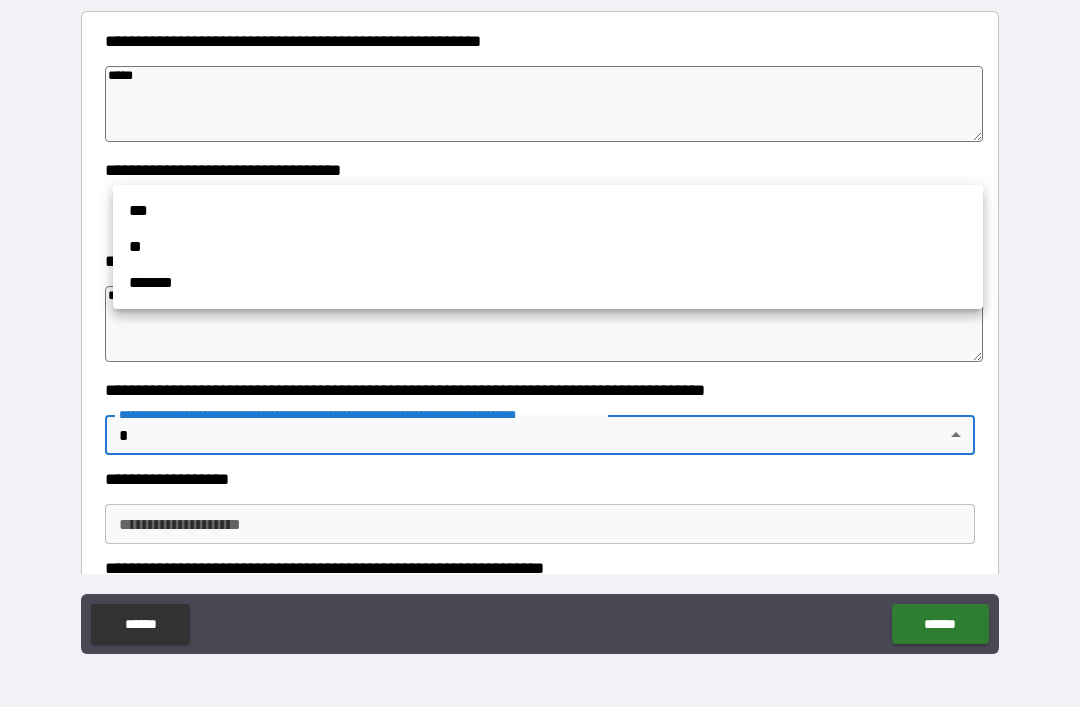 click on "**" at bounding box center (548, 247) 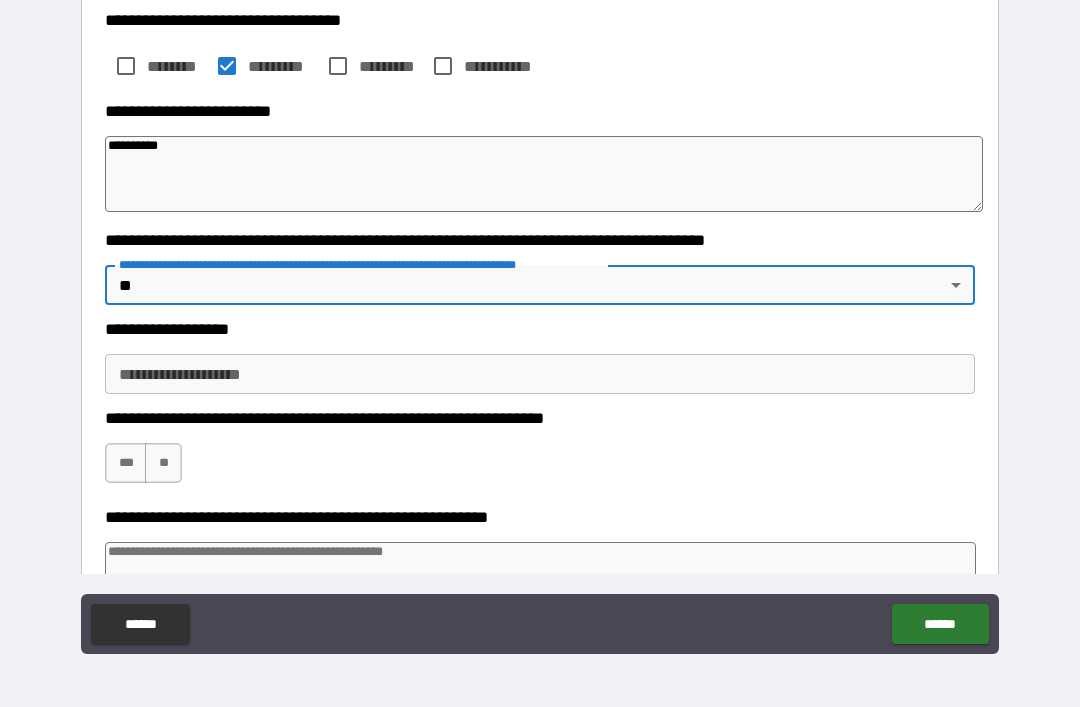 scroll, scrollTop: 387, scrollLeft: 0, axis: vertical 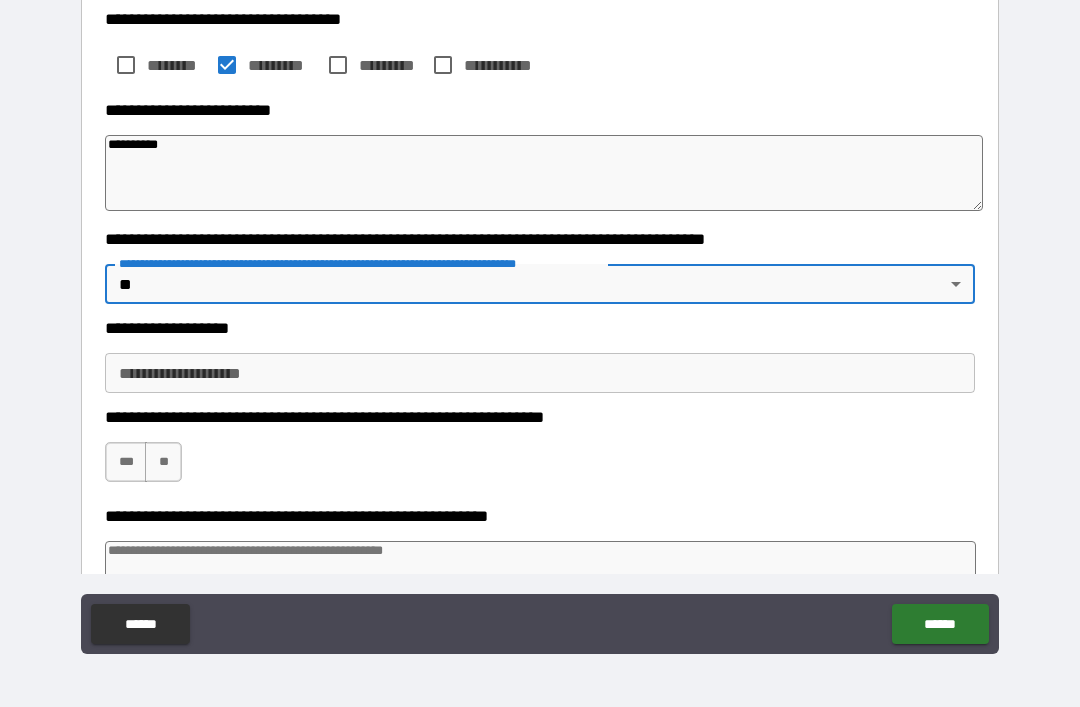 click on "**********" at bounding box center (540, 373) 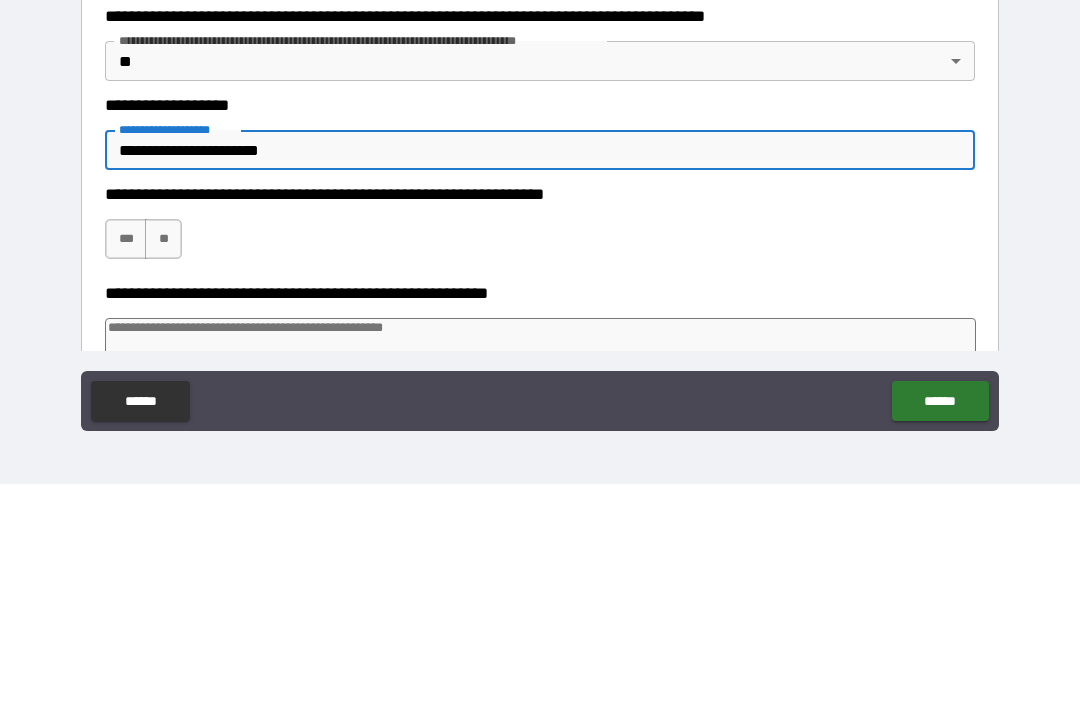 click on "***" at bounding box center [126, 462] 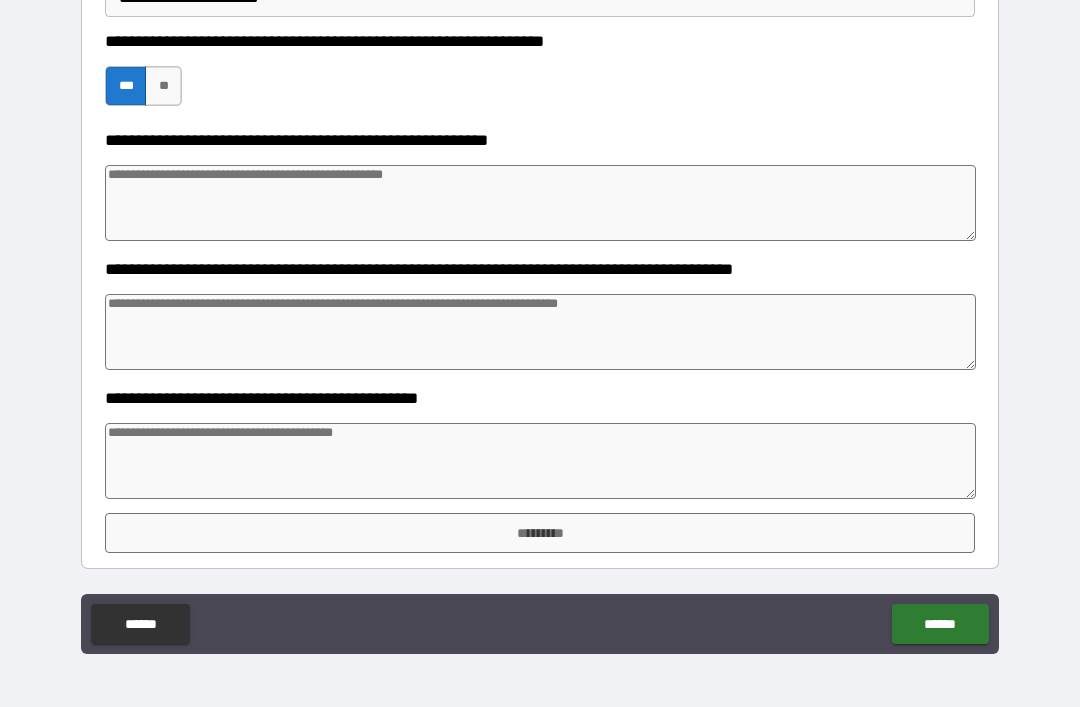 scroll, scrollTop: 763, scrollLeft: 0, axis: vertical 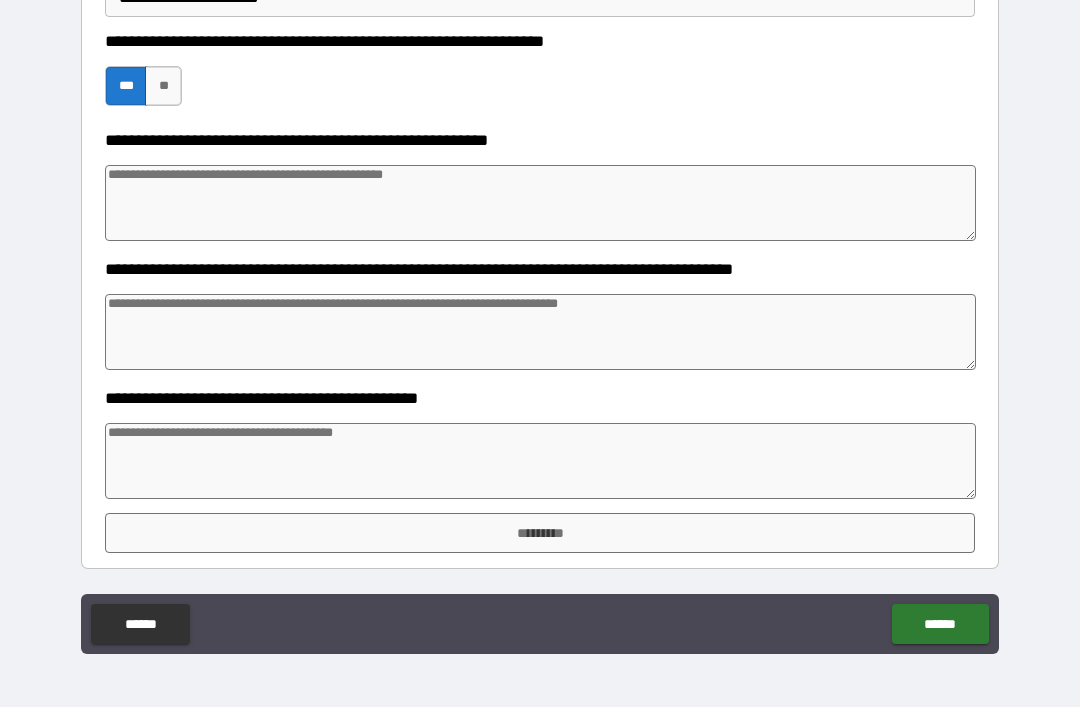 click at bounding box center (540, 461) 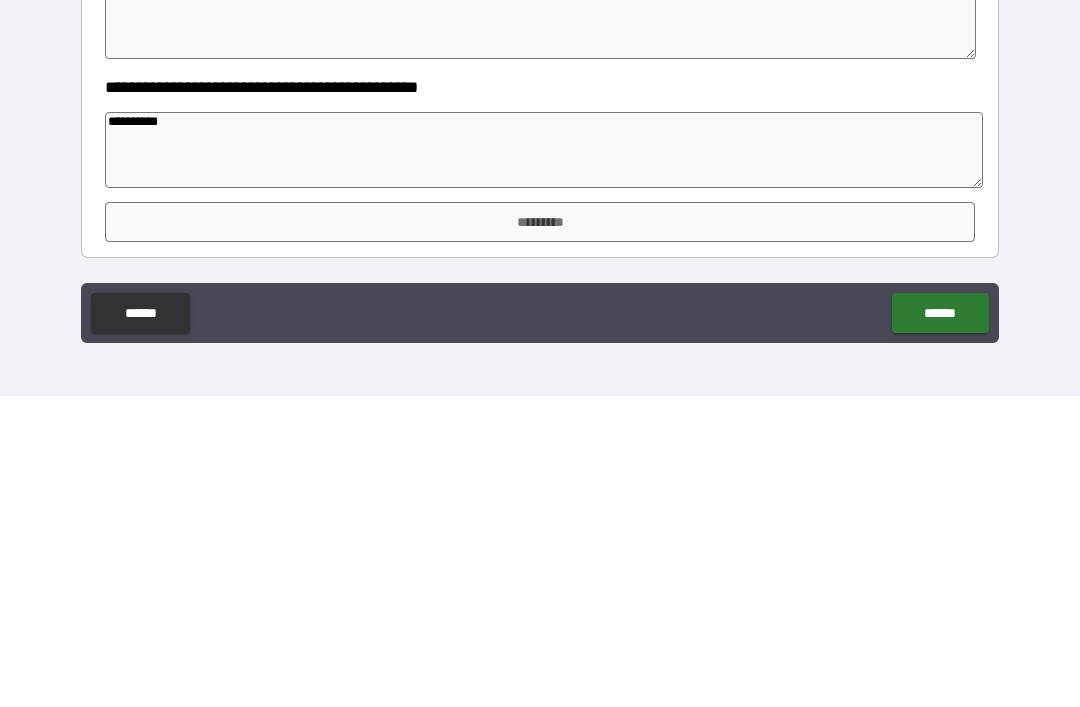 click on "*********" at bounding box center [540, 533] 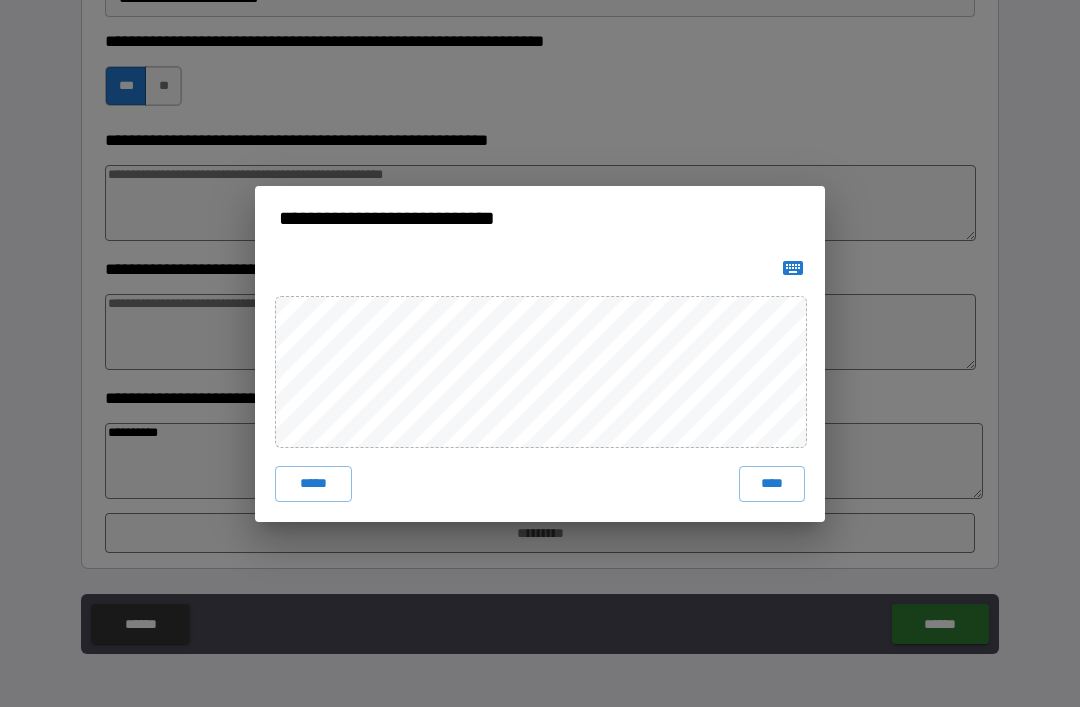 click on "****" at bounding box center [772, 484] 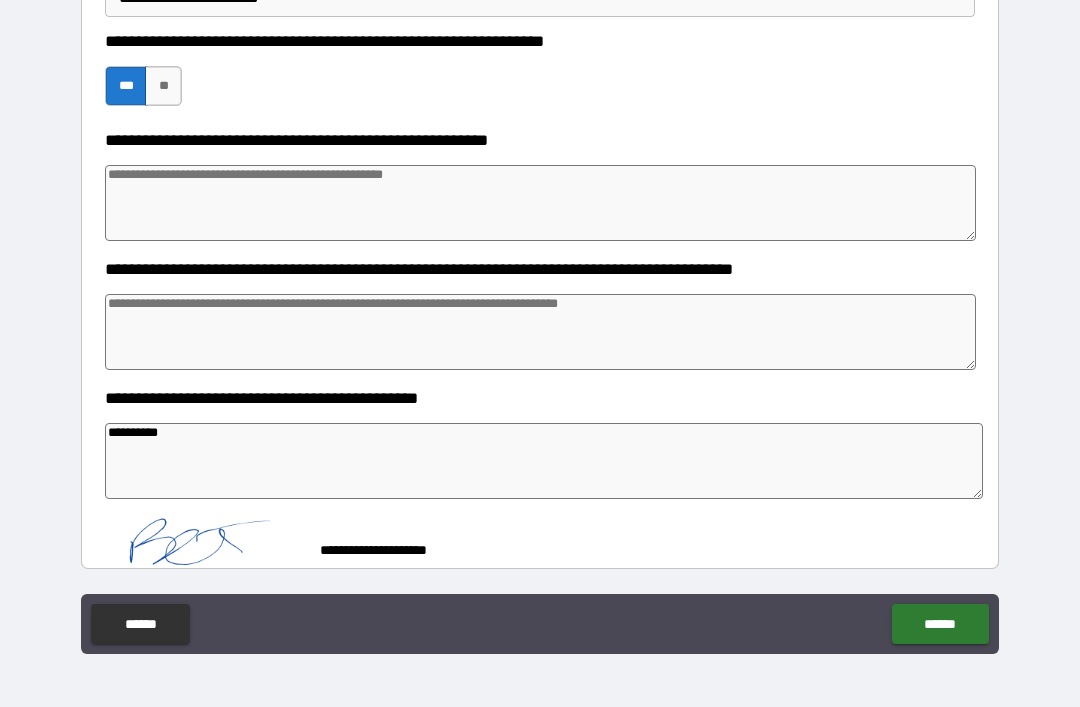 scroll, scrollTop: 753, scrollLeft: 0, axis: vertical 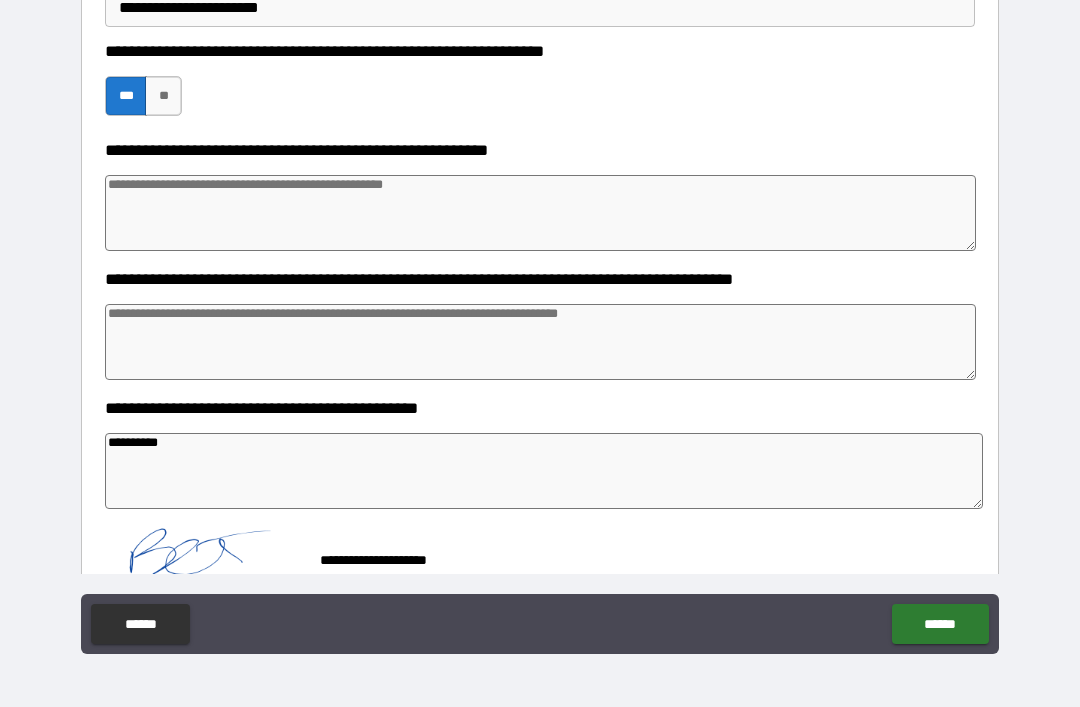 click on "******" at bounding box center [940, 624] 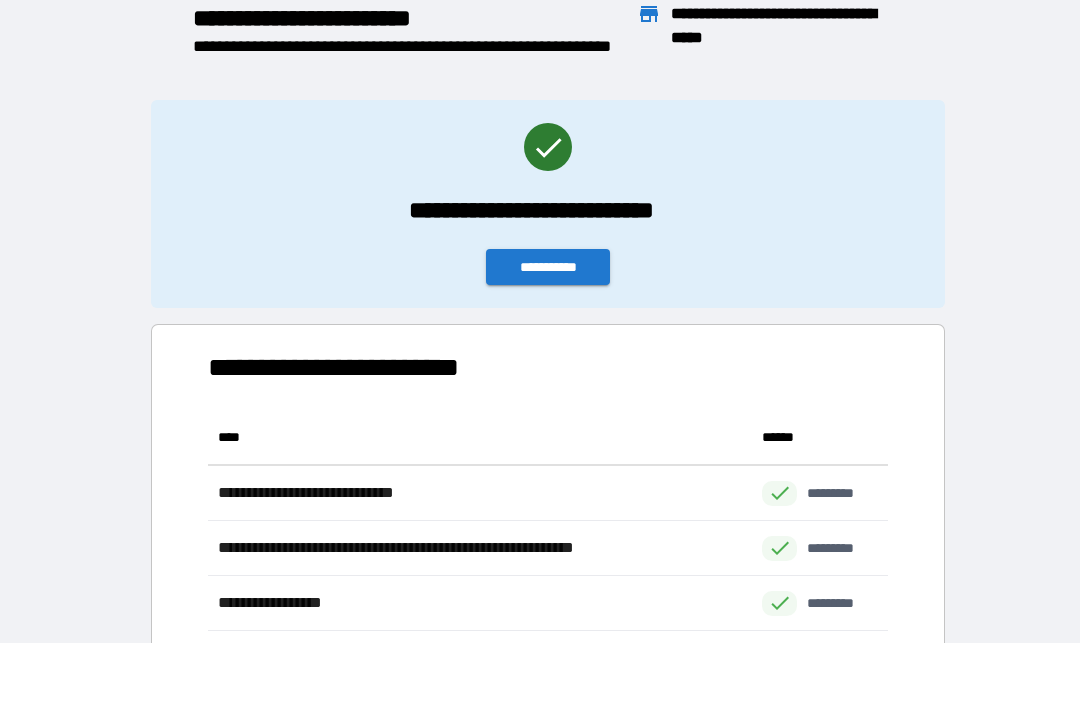 scroll, scrollTop: 1, scrollLeft: 1, axis: both 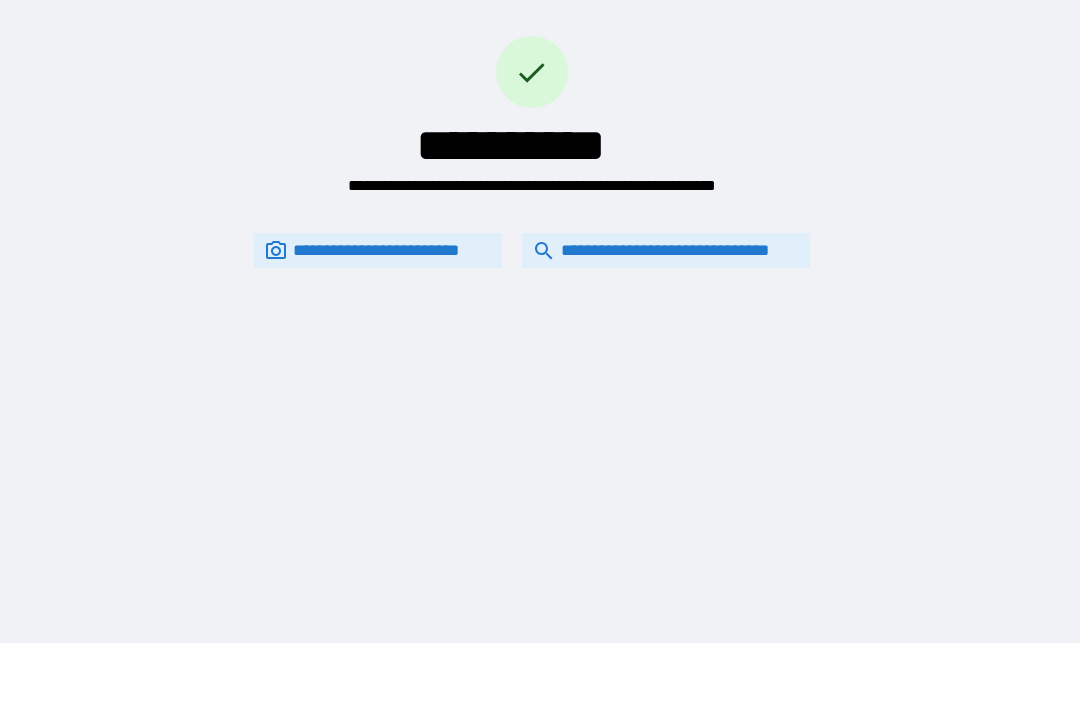 click on "**********" at bounding box center (666, 250) 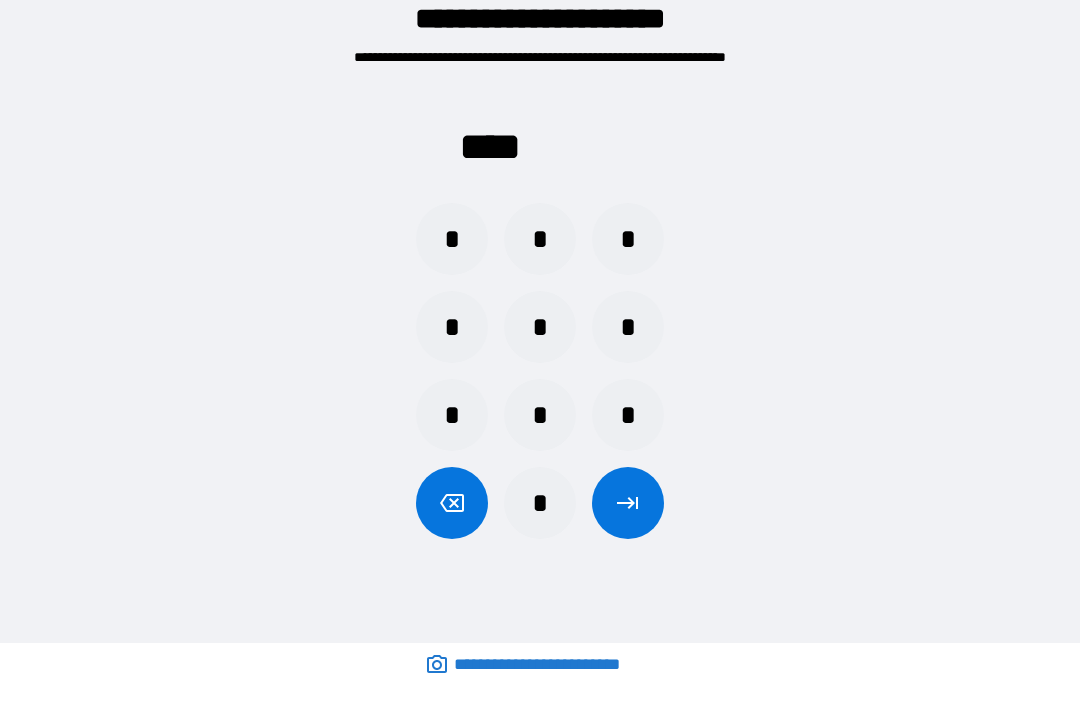 click on "*" at bounding box center (540, 503) 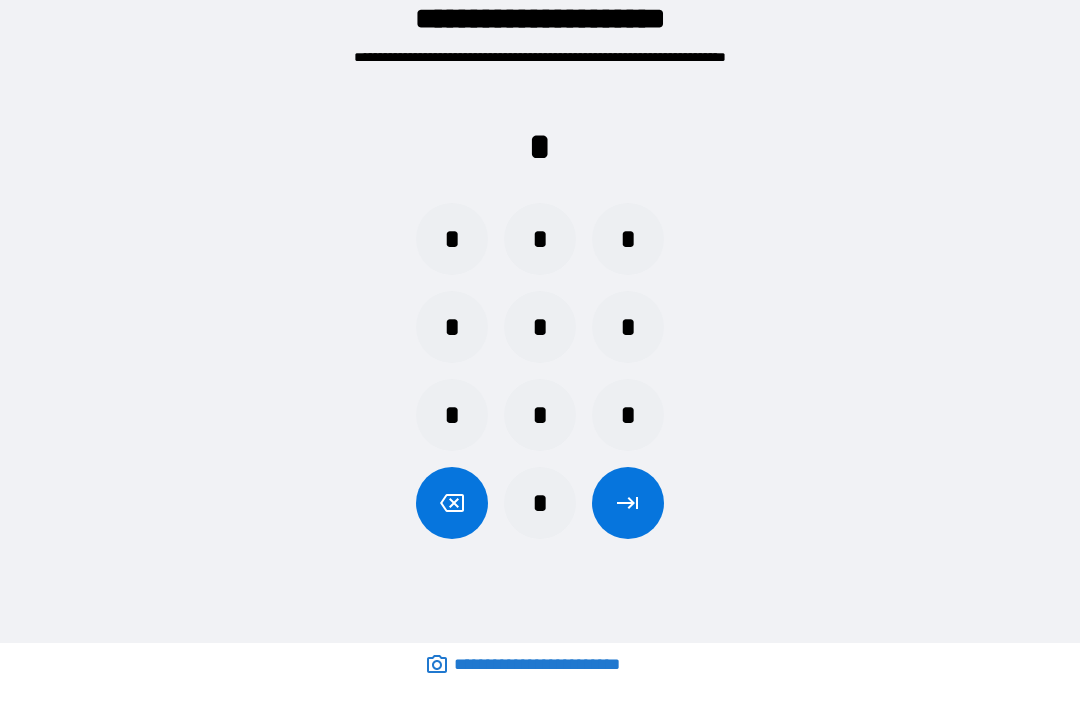 click on "*" at bounding box center [540, 415] 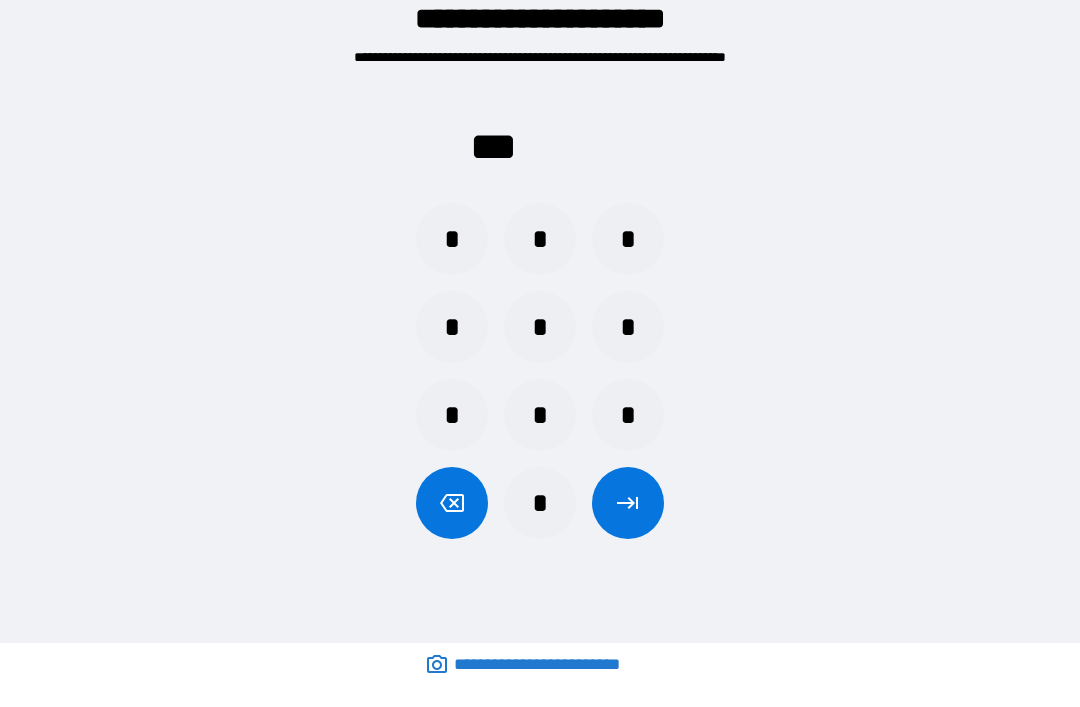 click on "*" at bounding box center (628, 239) 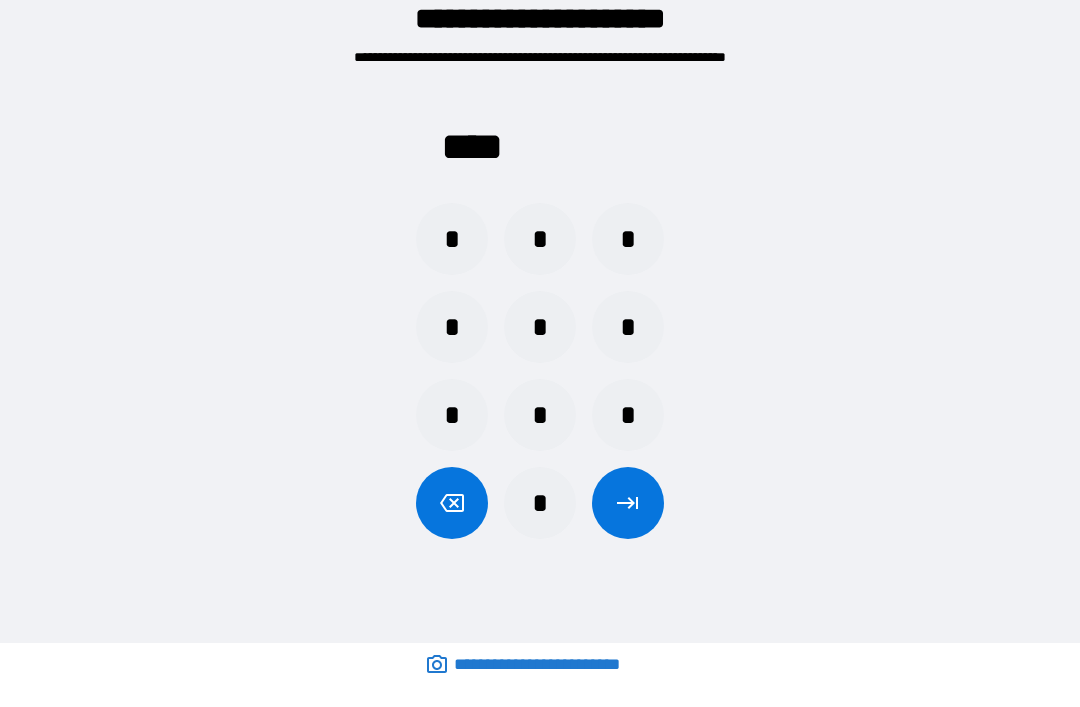click 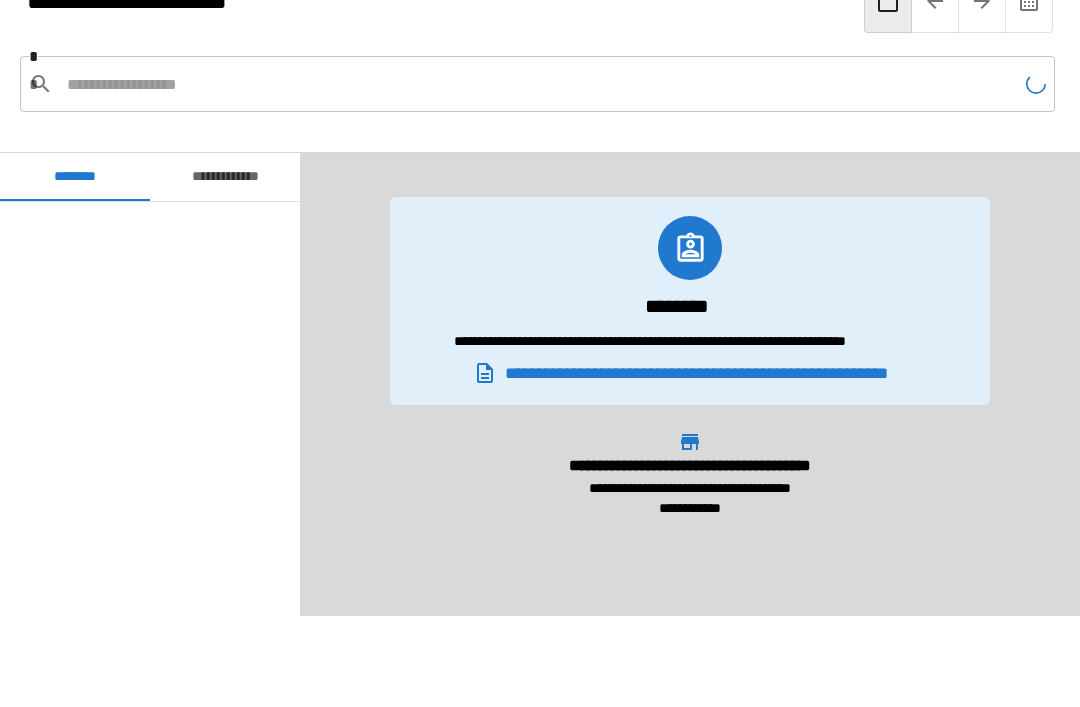 scroll, scrollTop: 540, scrollLeft: 0, axis: vertical 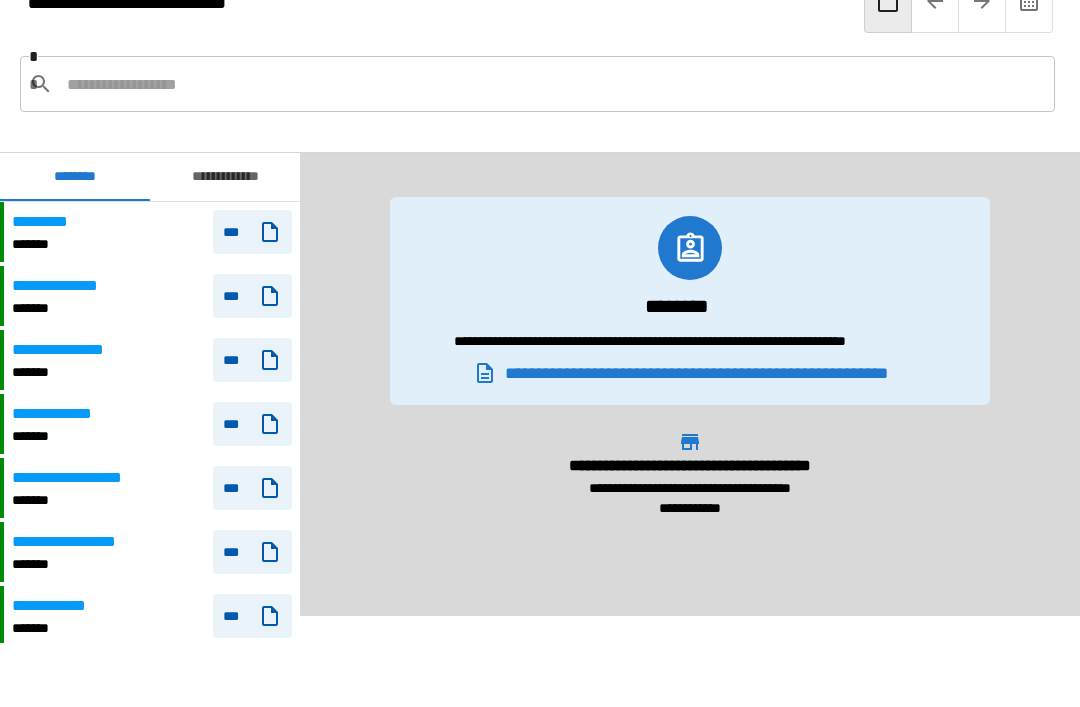 click on "********* ******* ***" at bounding box center (152, 232) 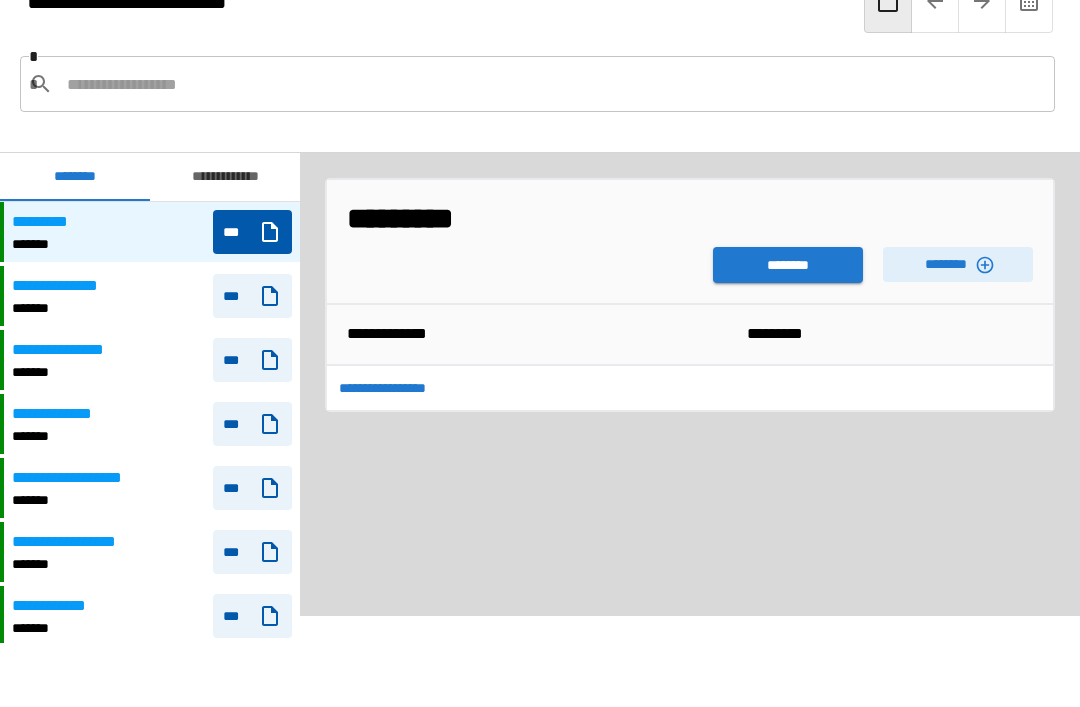 click on "********" at bounding box center (788, 265) 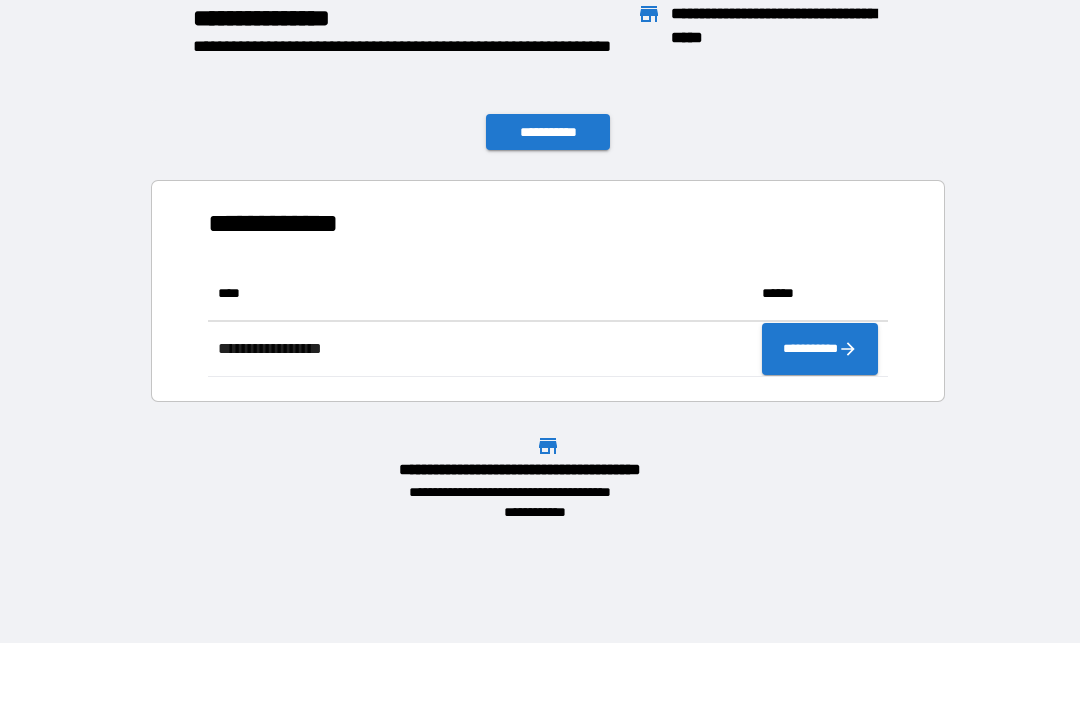scroll, scrollTop: 1, scrollLeft: 1, axis: both 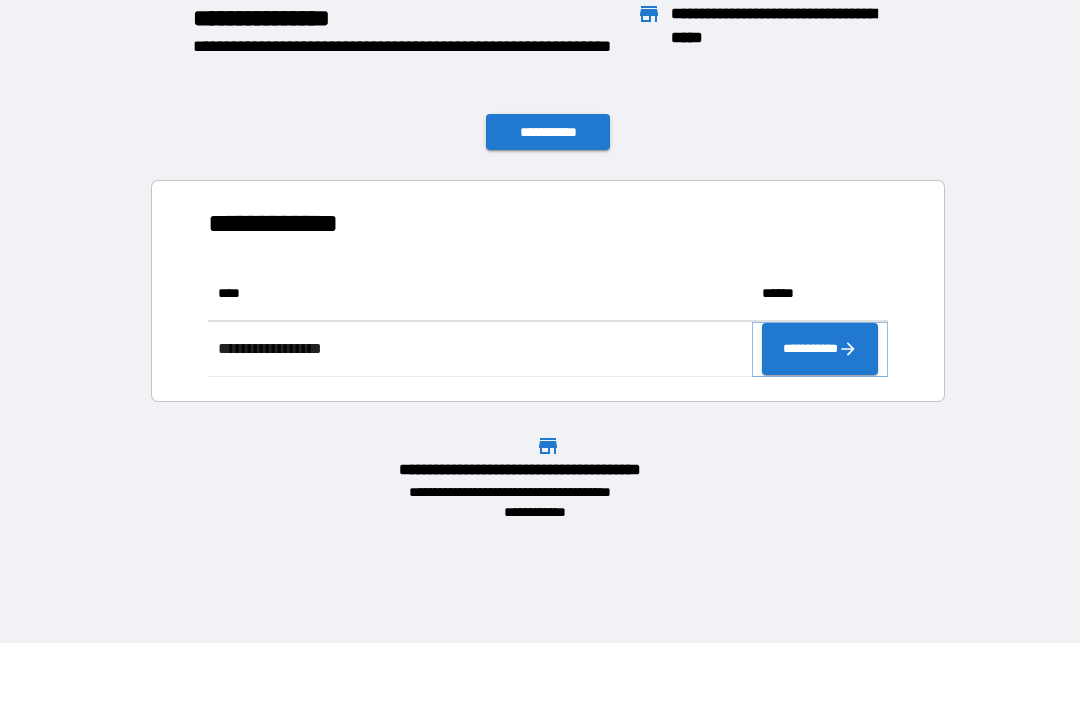 click 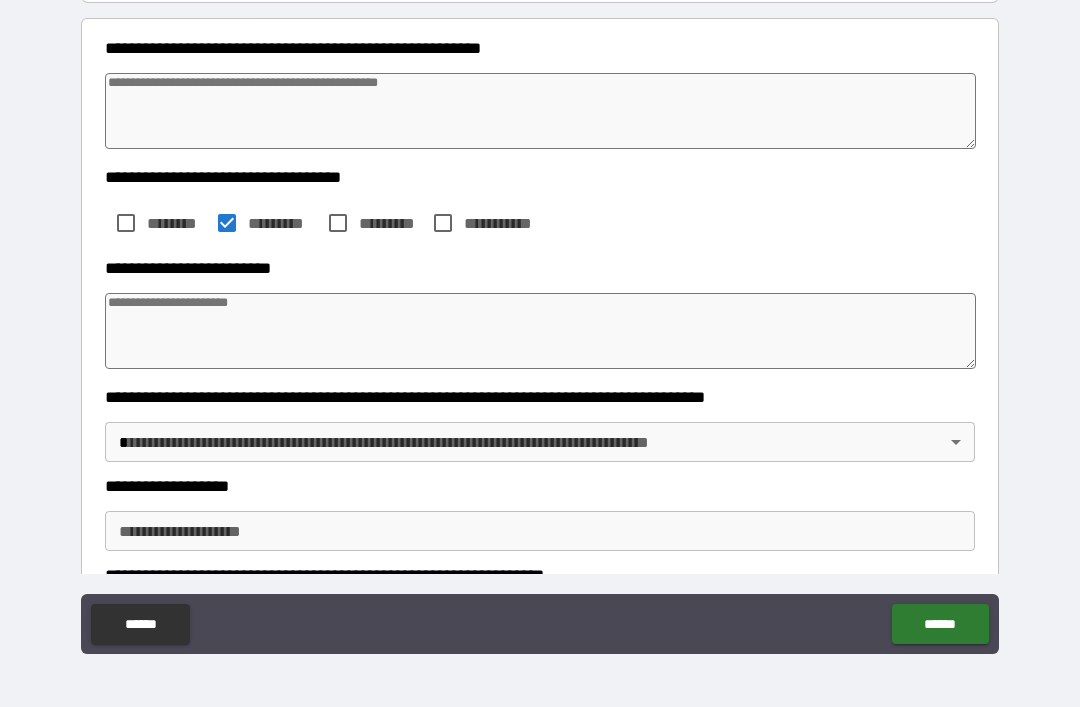scroll, scrollTop: 233, scrollLeft: 0, axis: vertical 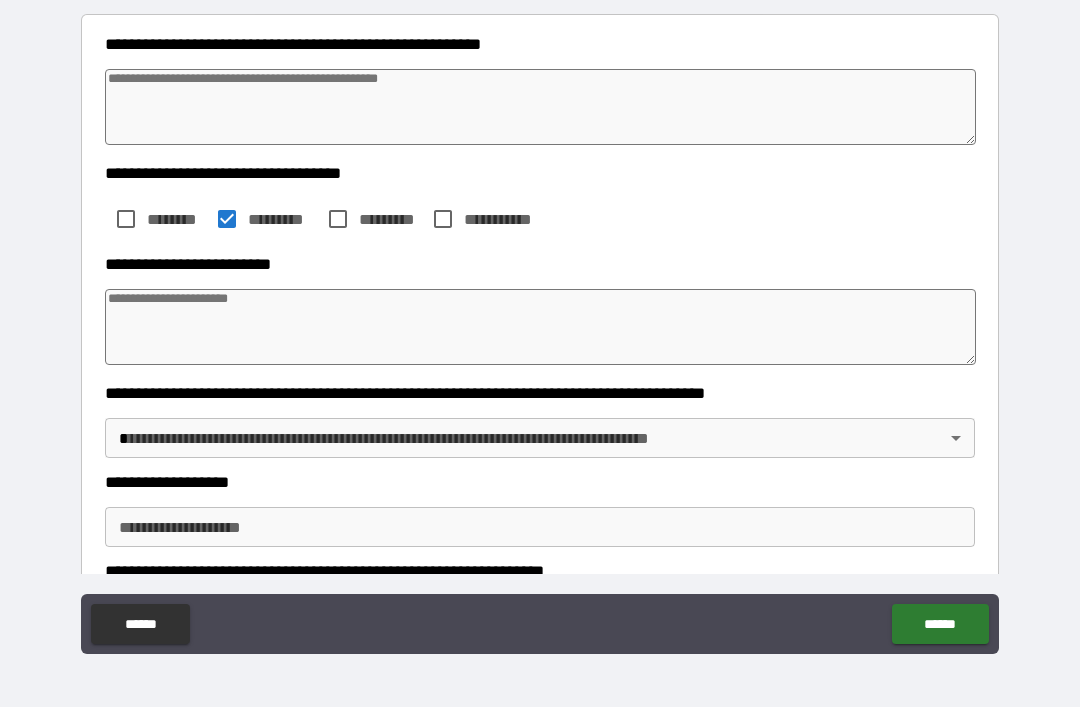 click at bounding box center (540, 327) 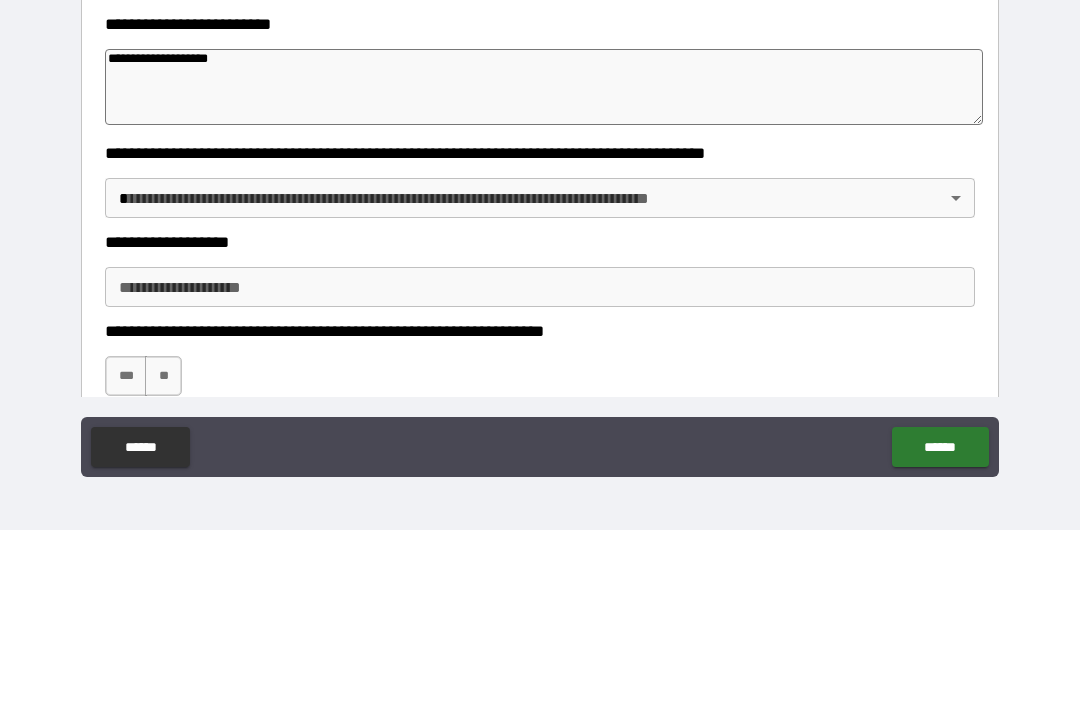 scroll, scrollTop: 304, scrollLeft: 0, axis: vertical 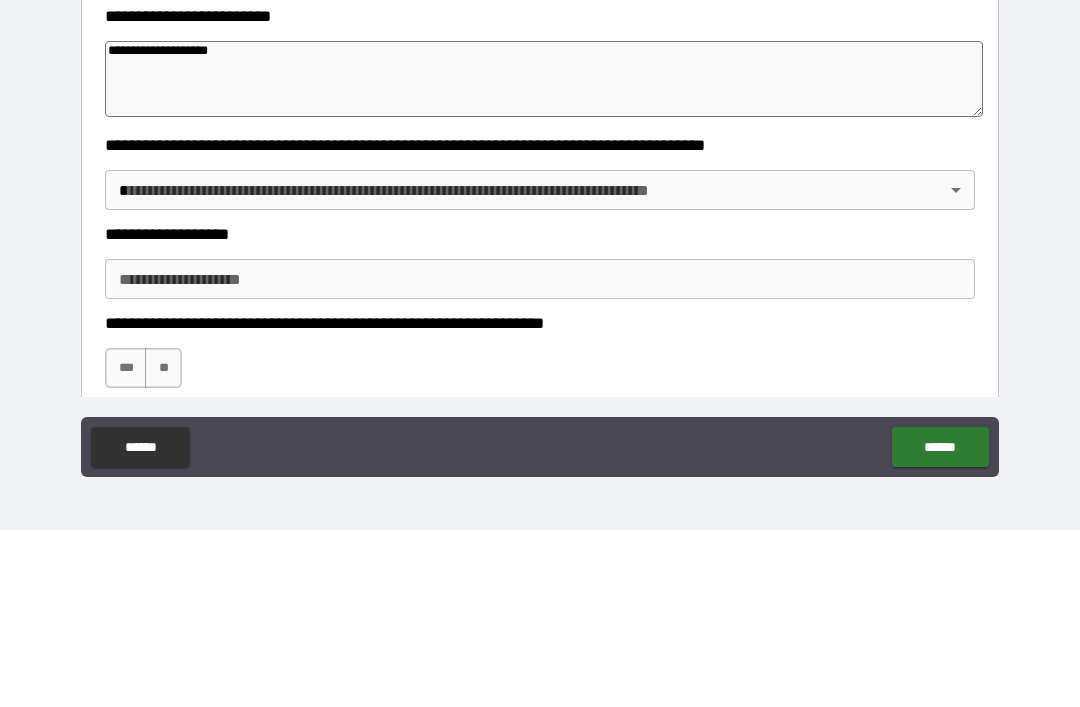 click on "**********" at bounding box center (540, 321) 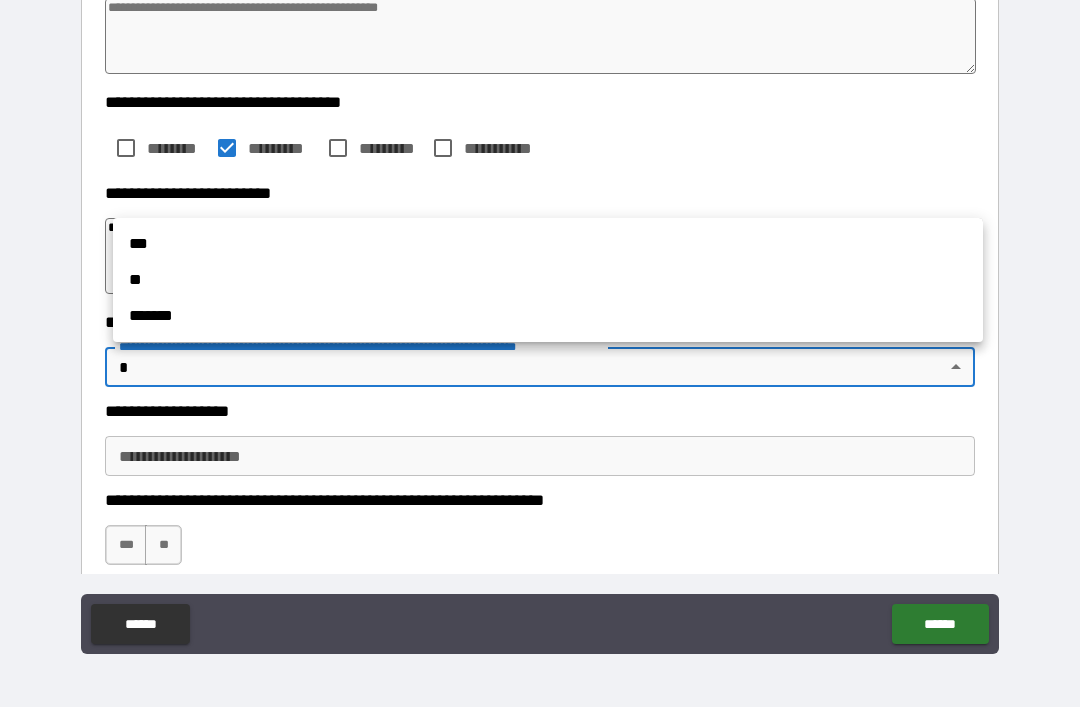 click on "**" at bounding box center [548, 280] 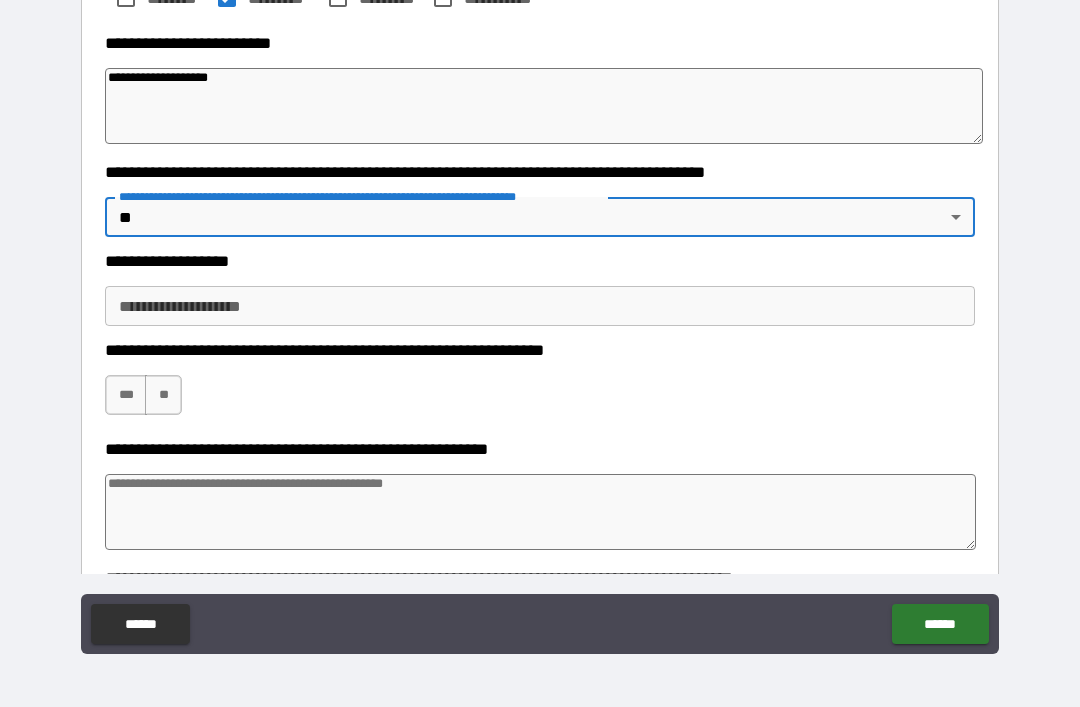 scroll, scrollTop: 459, scrollLeft: 0, axis: vertical 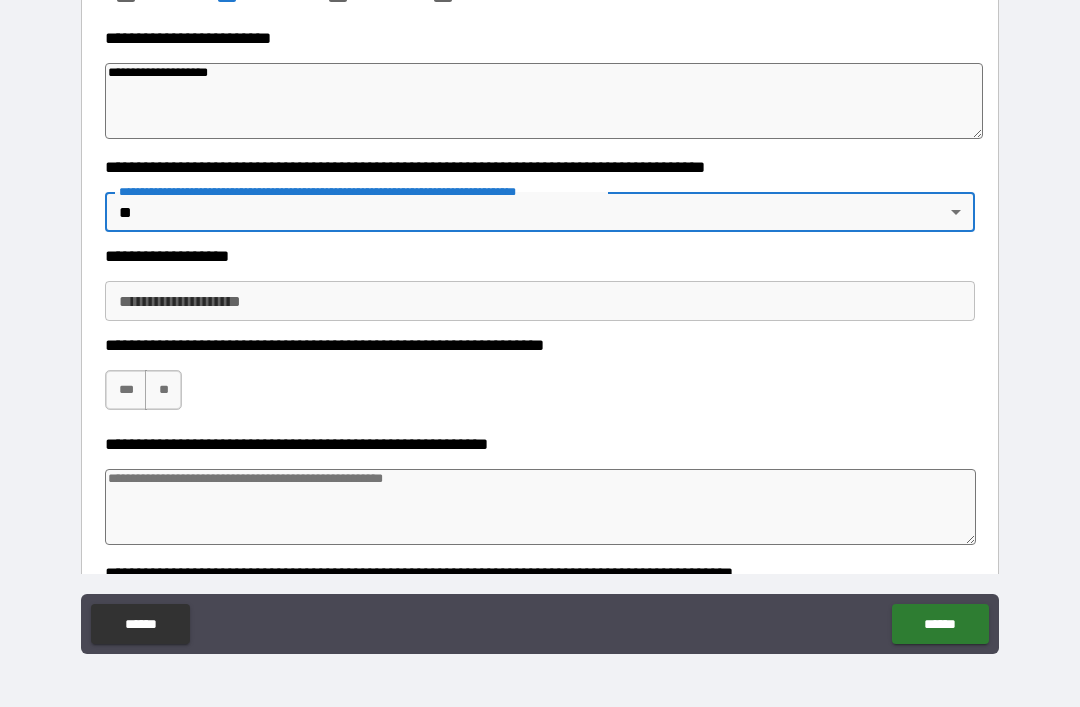 click on "**********" at bounding box center [540, 301] 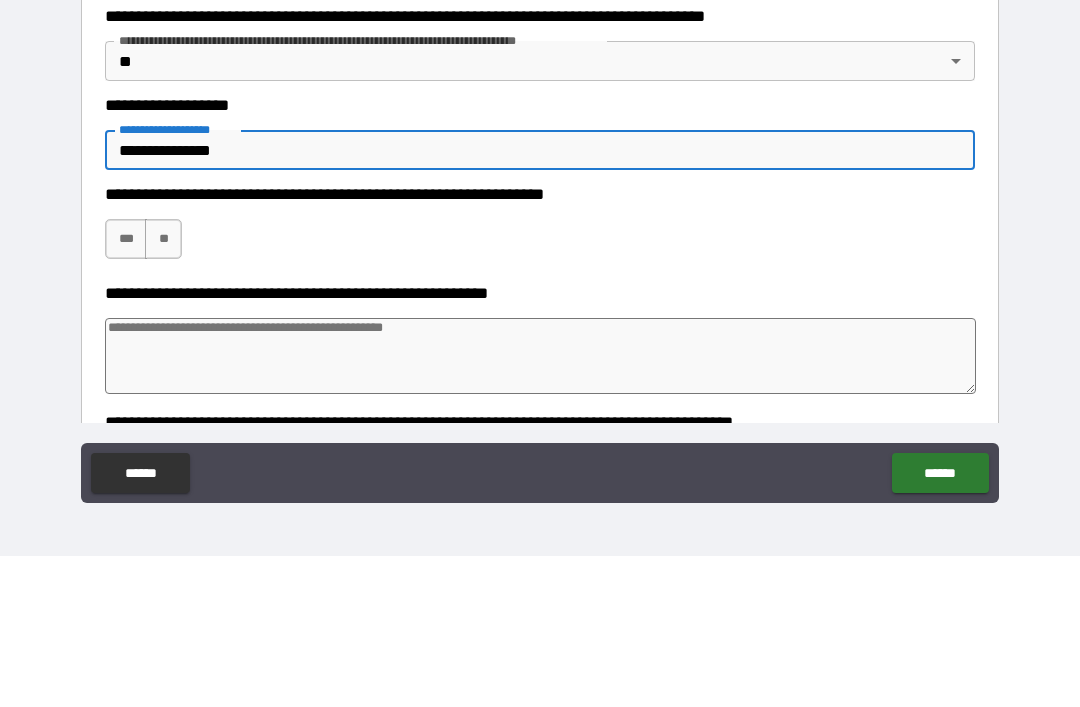 click on "***" at bounding box center (126, 390) 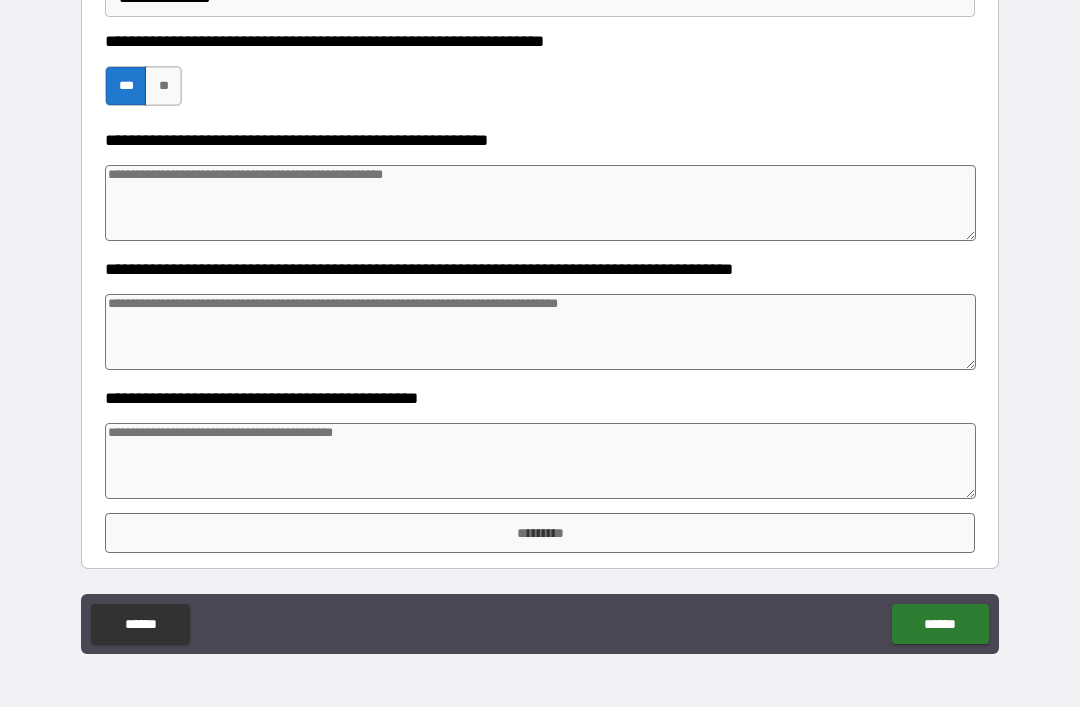 scroll, scrollTop: 763, scrollLeft: 0, axis: vertical 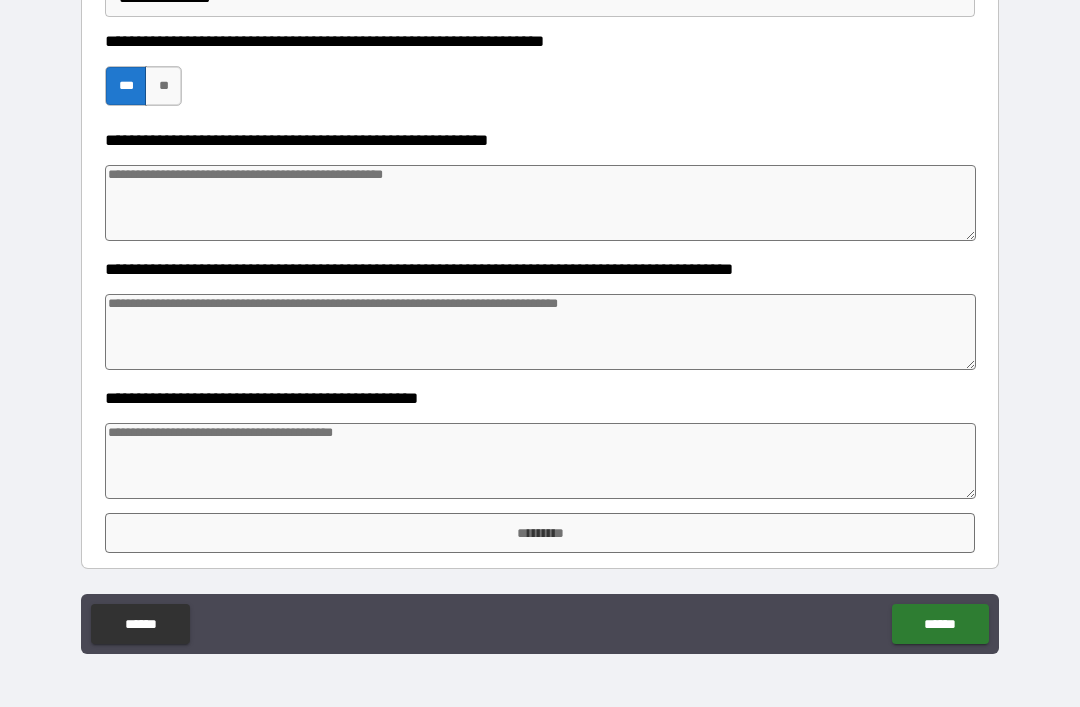 click at bounding box center (540, 461) 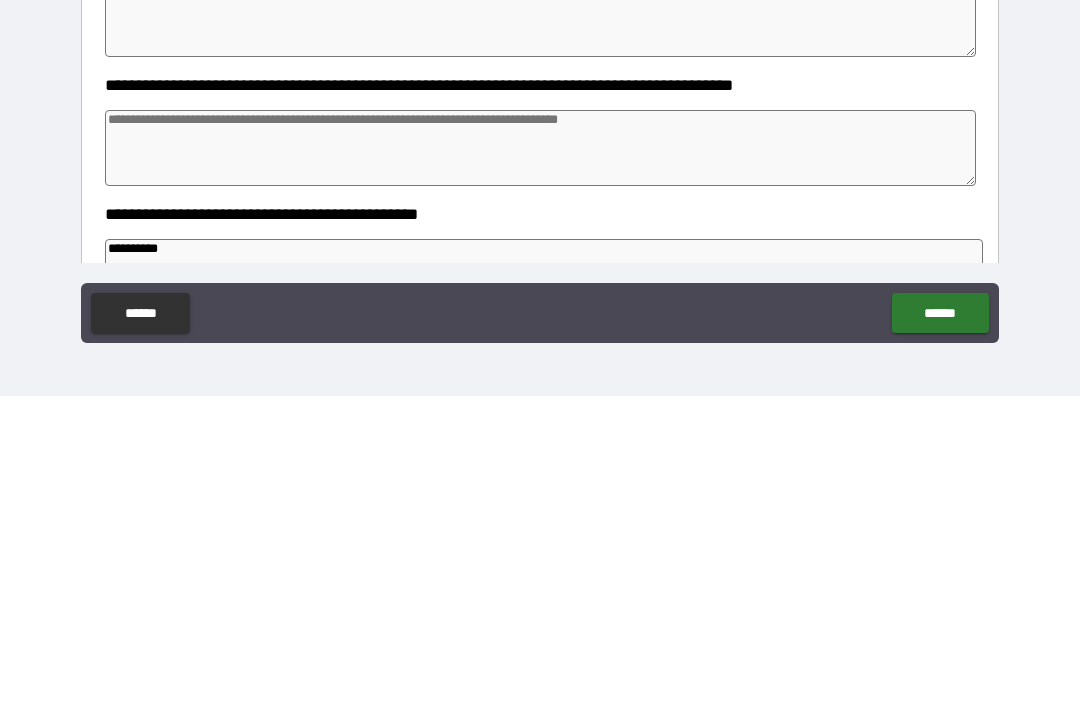 scroll, scrollTop: 629, scrollLeft: 0, axis: vertical 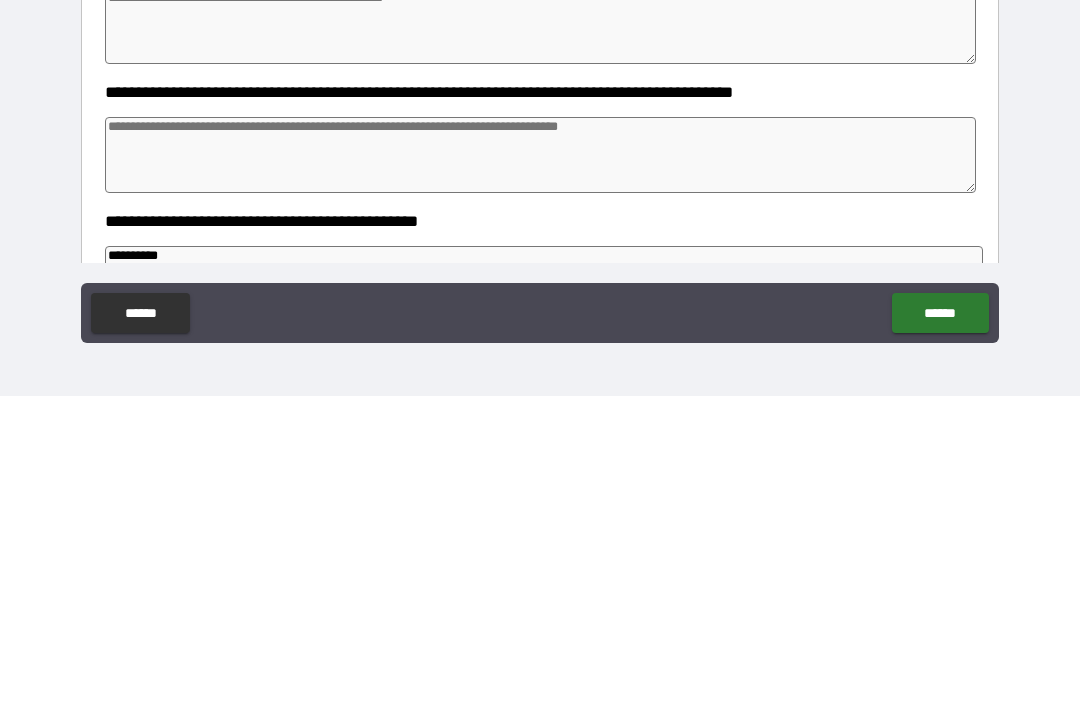 click at bounding box center (540, 466) 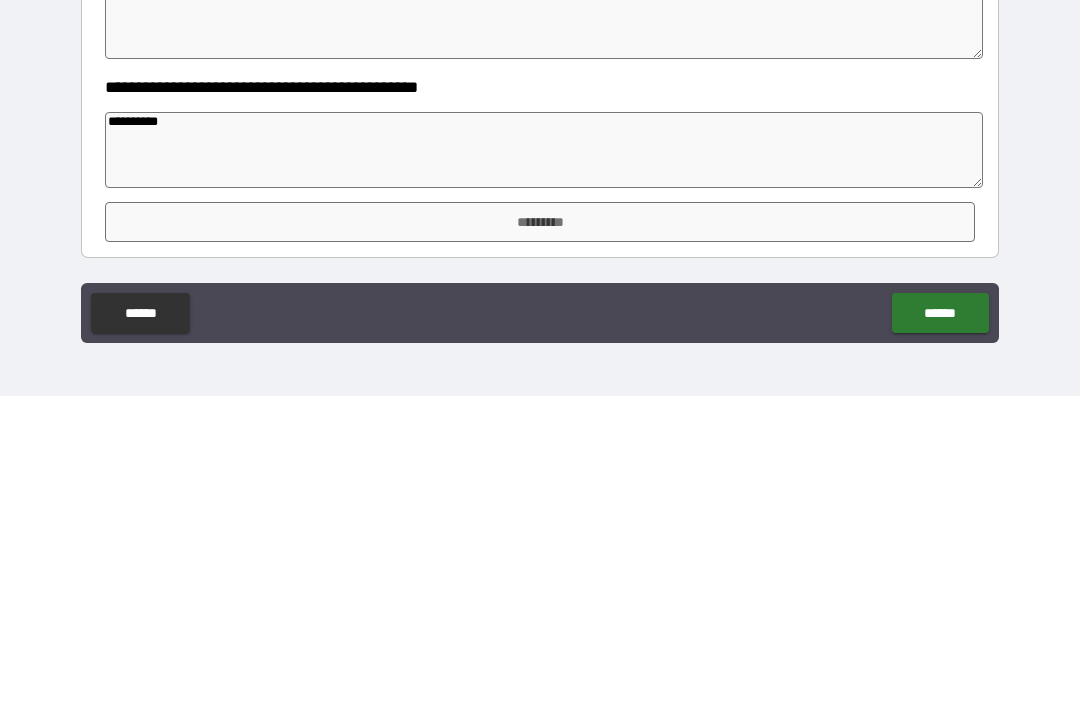 scroll, scrollTop: 763, scrollLeft: 0, axis: vertical 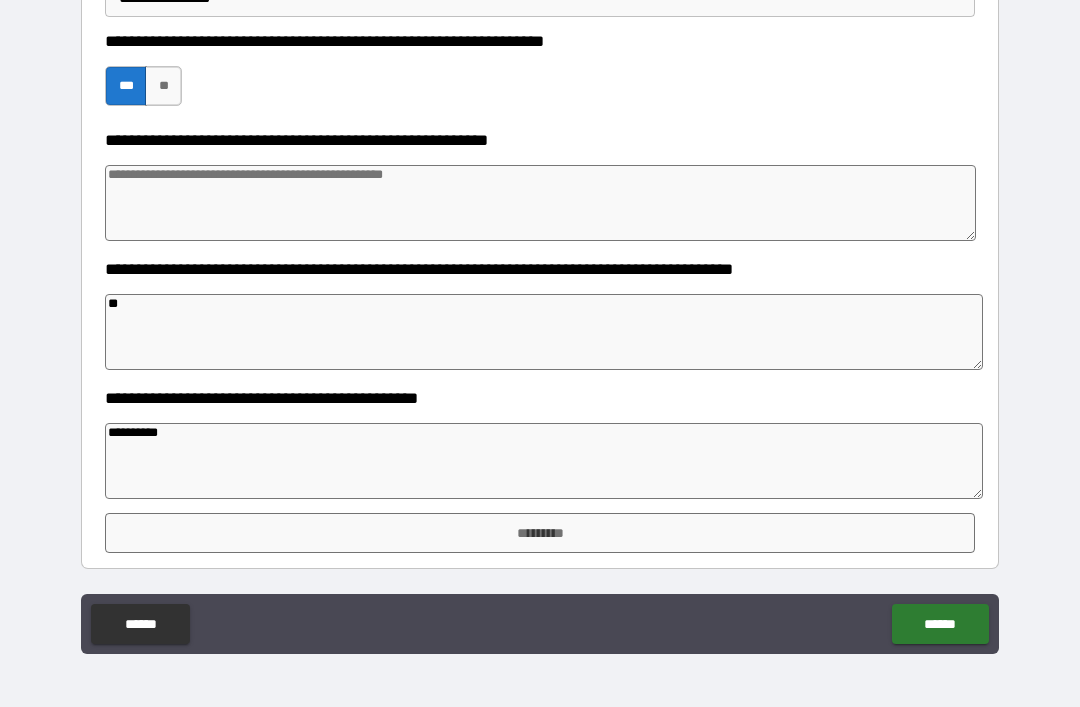 click on "*********" at bounding box center [540, 533] 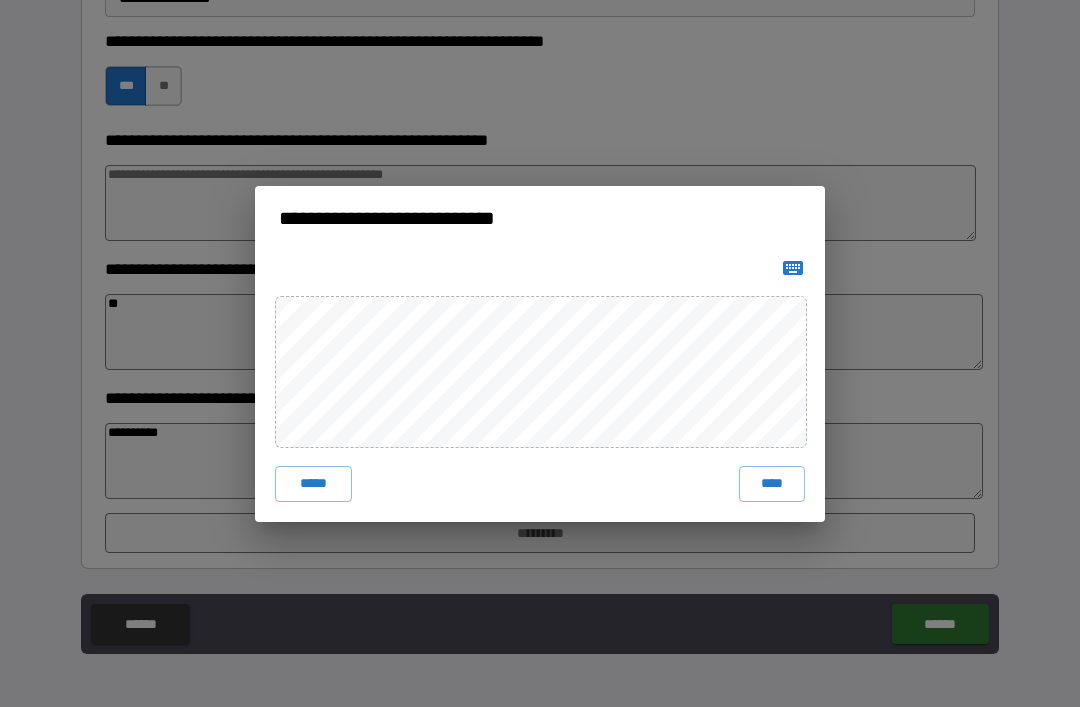 click on "****" at bounding box center [772, 484] 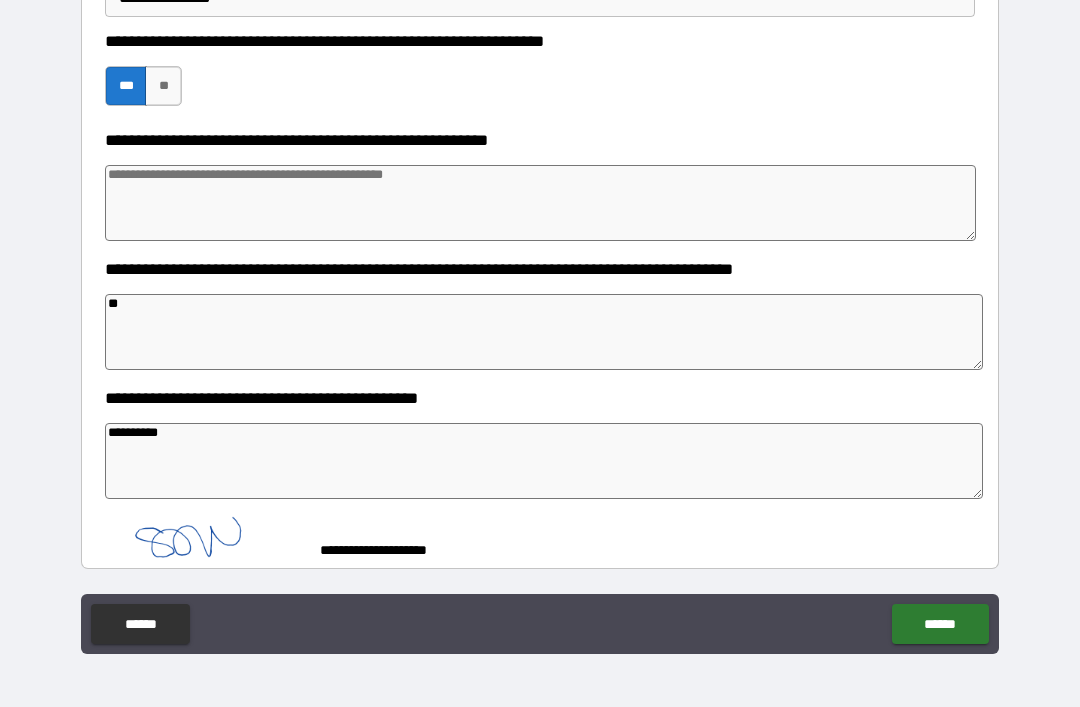 scroll, scrollTop: 753, scrollLeft: 0, axis: vertical 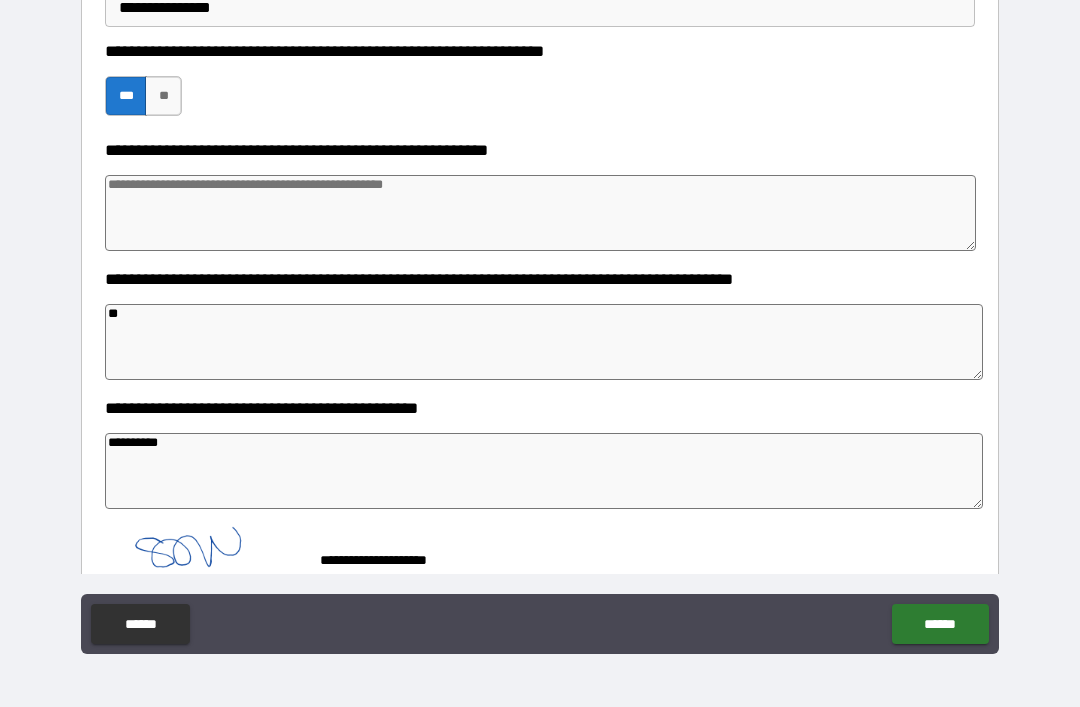 click on "******" at bounding box center [940, 624] 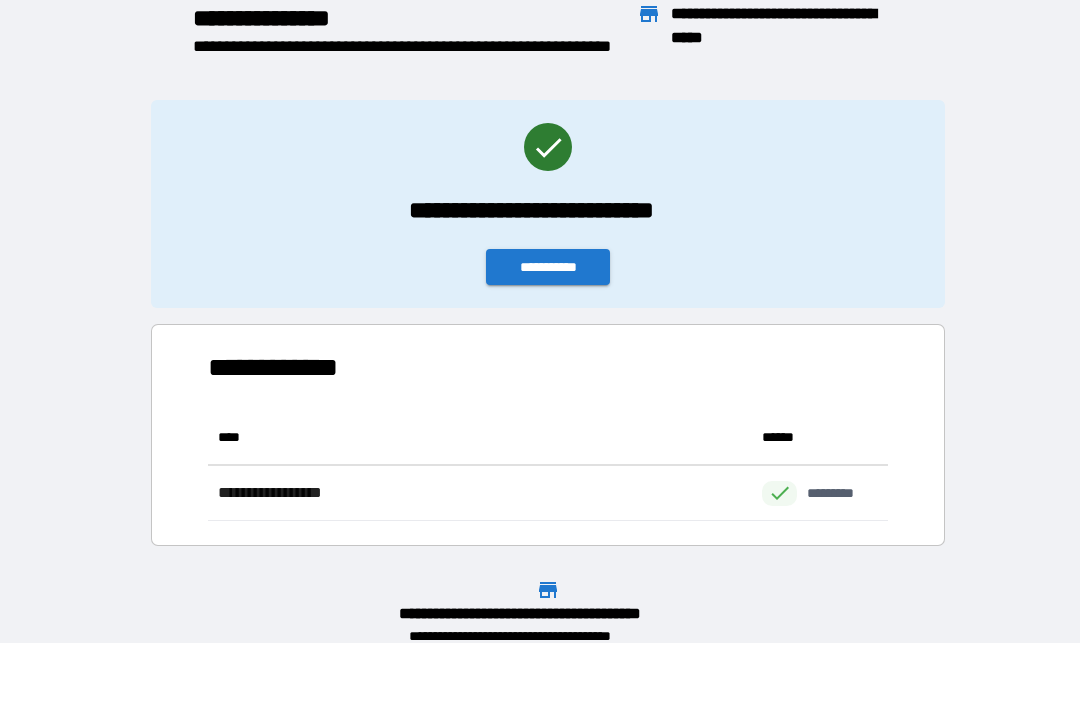 scroll, scrollTop: 1, scrollLeft: 1, axis: both 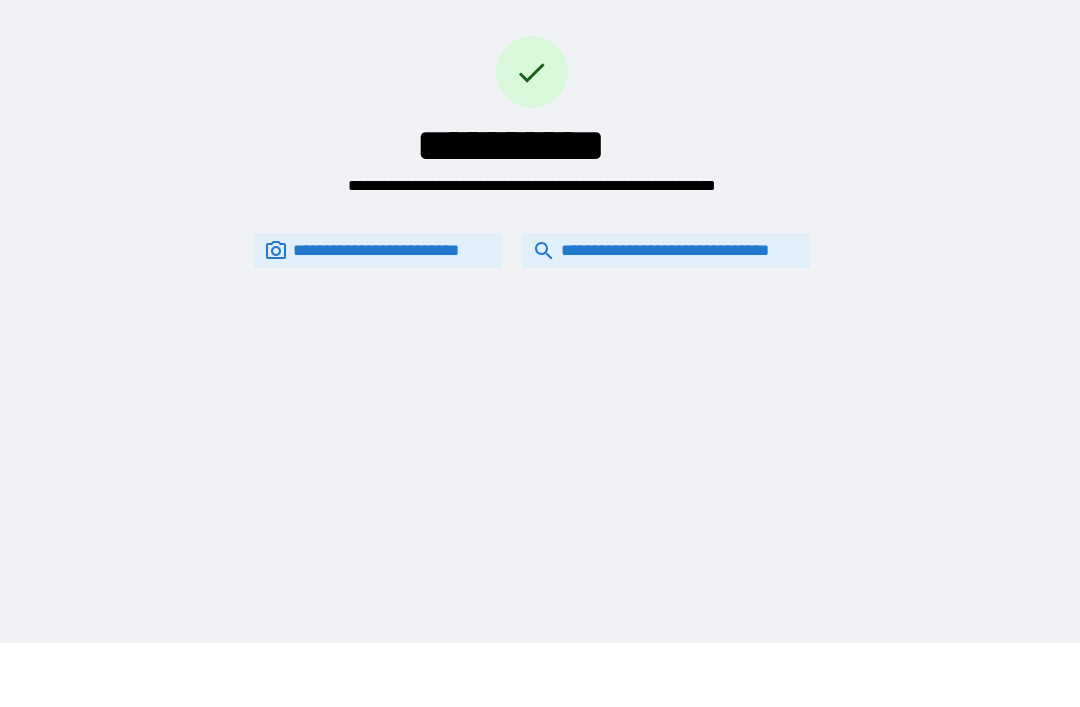 click on "**********" at bounding box center [666, 250] 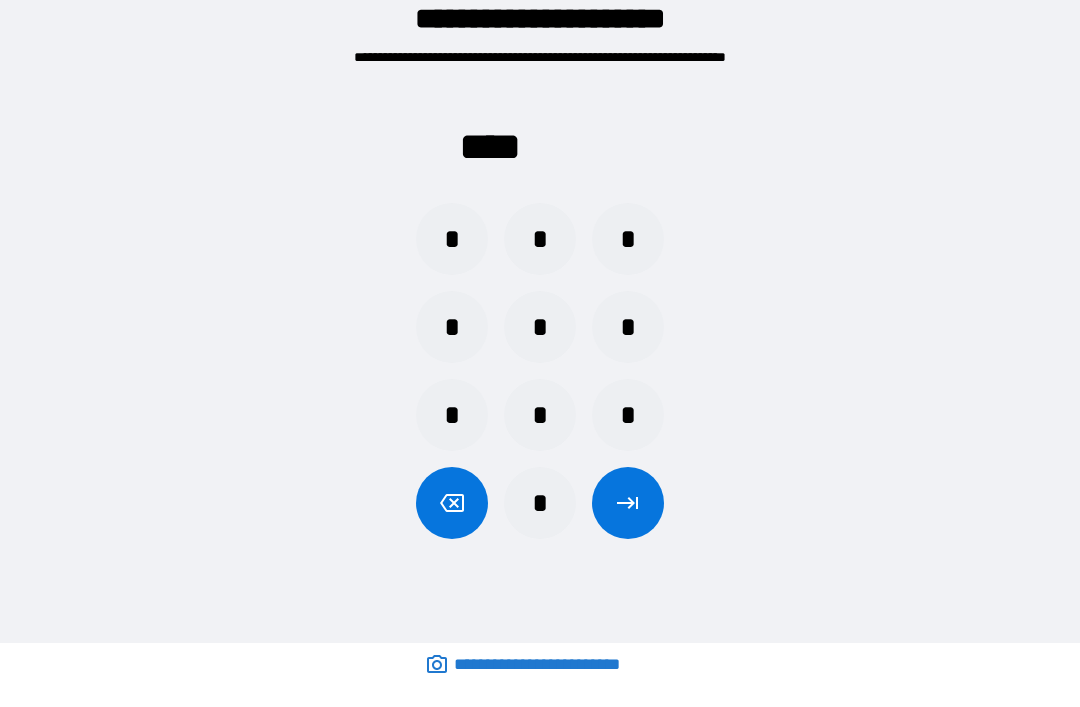 click on "*" at bounding box center (540, 503) 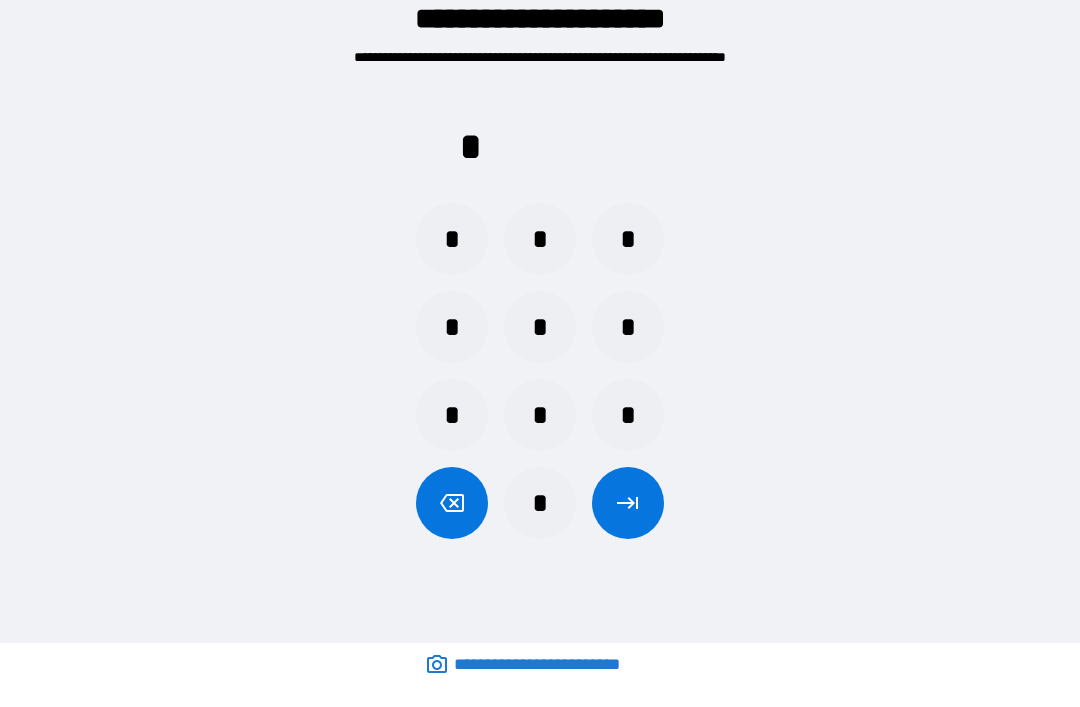 click on "*" at bounding box center [540, 415] 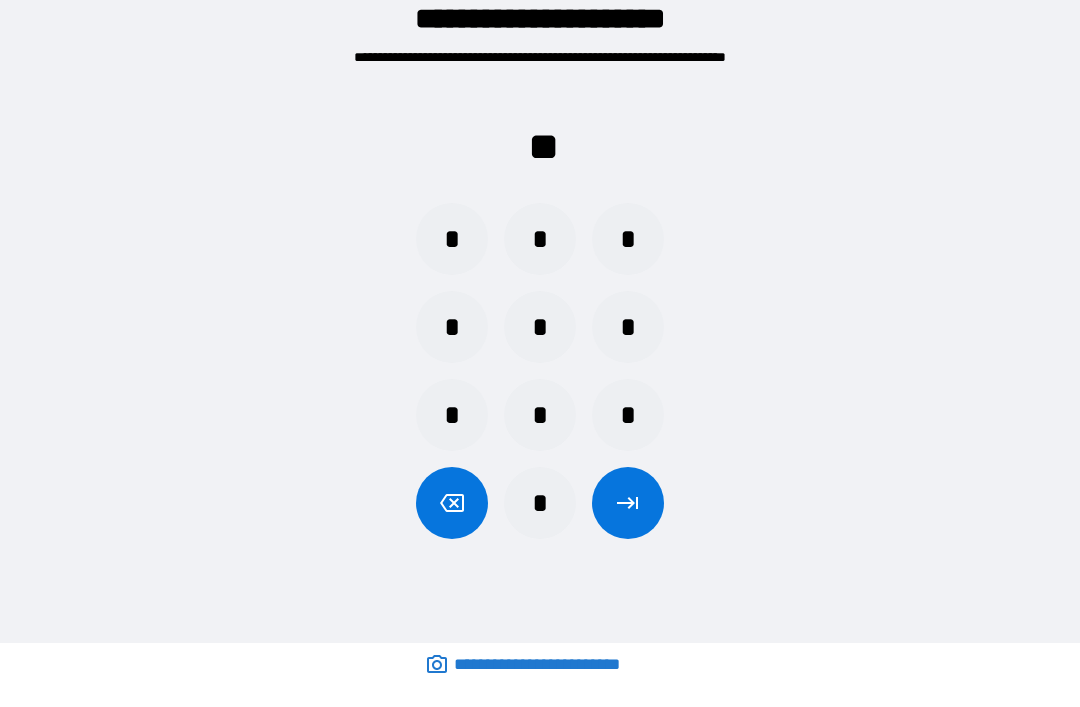 click on "*" at bounding box center (452, 327) 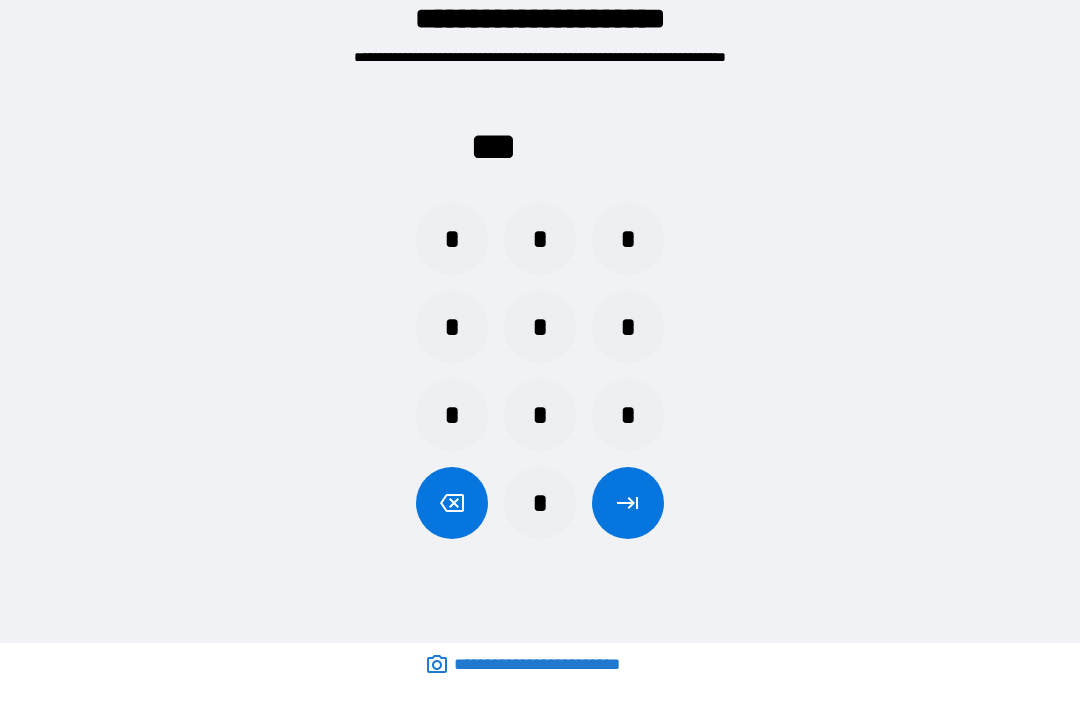 click on "*" at bounding box center [628, 239] 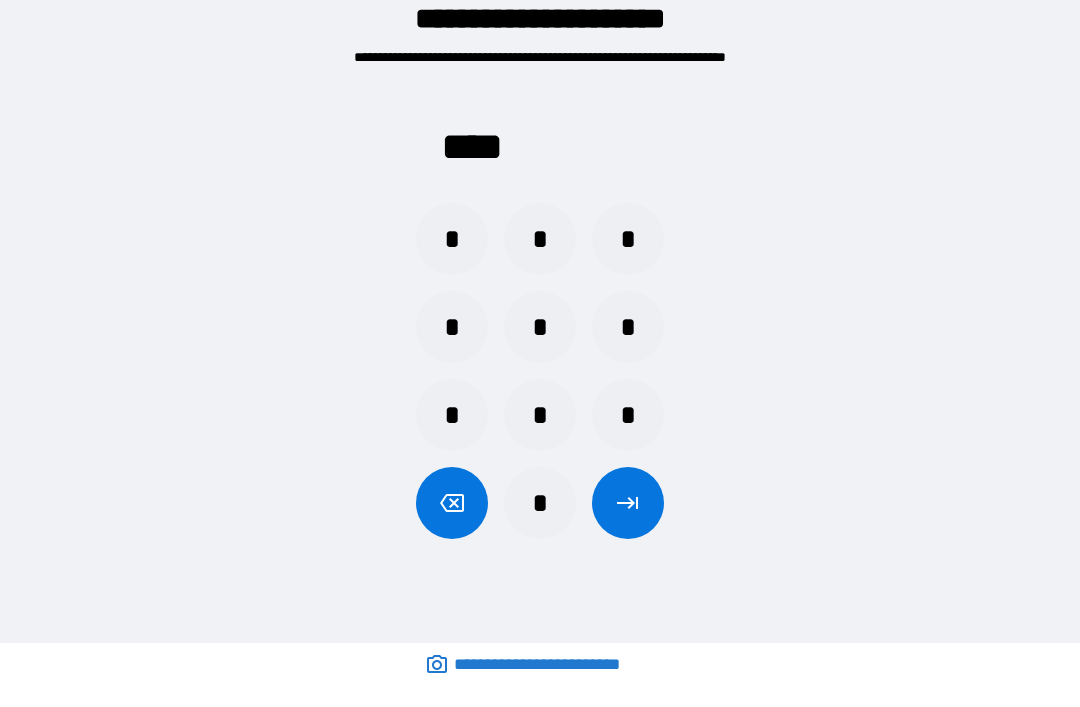 click at bounding box center (628, 503) 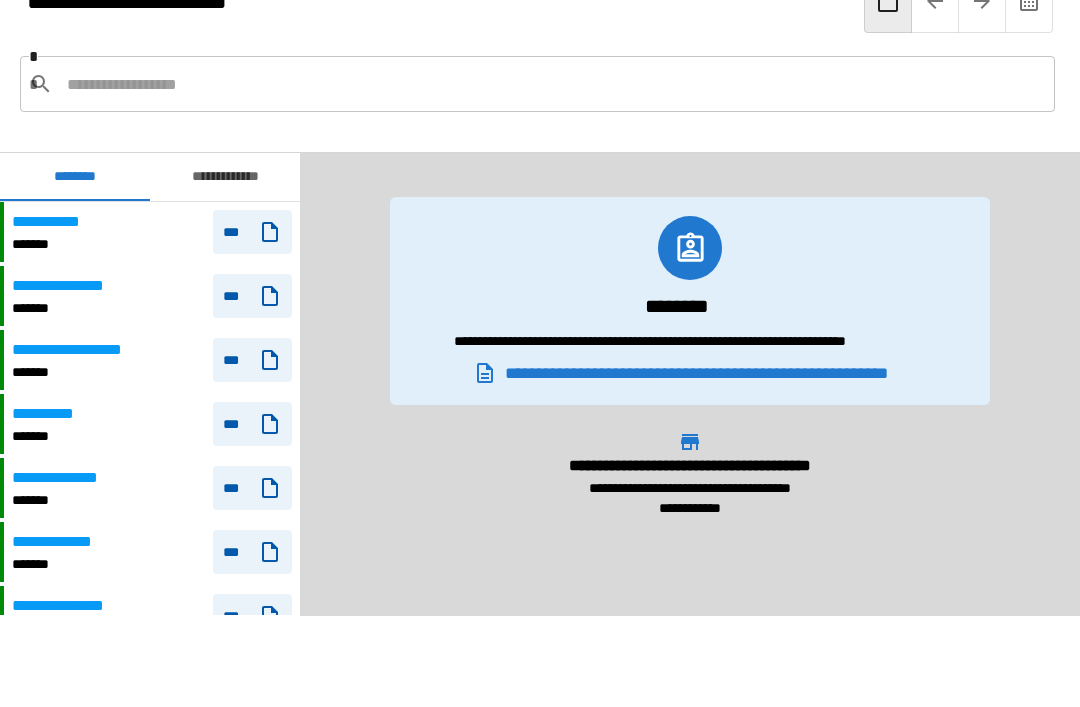 scroll, scrollTop: 540, scrollLeft: 0, axis: vertical 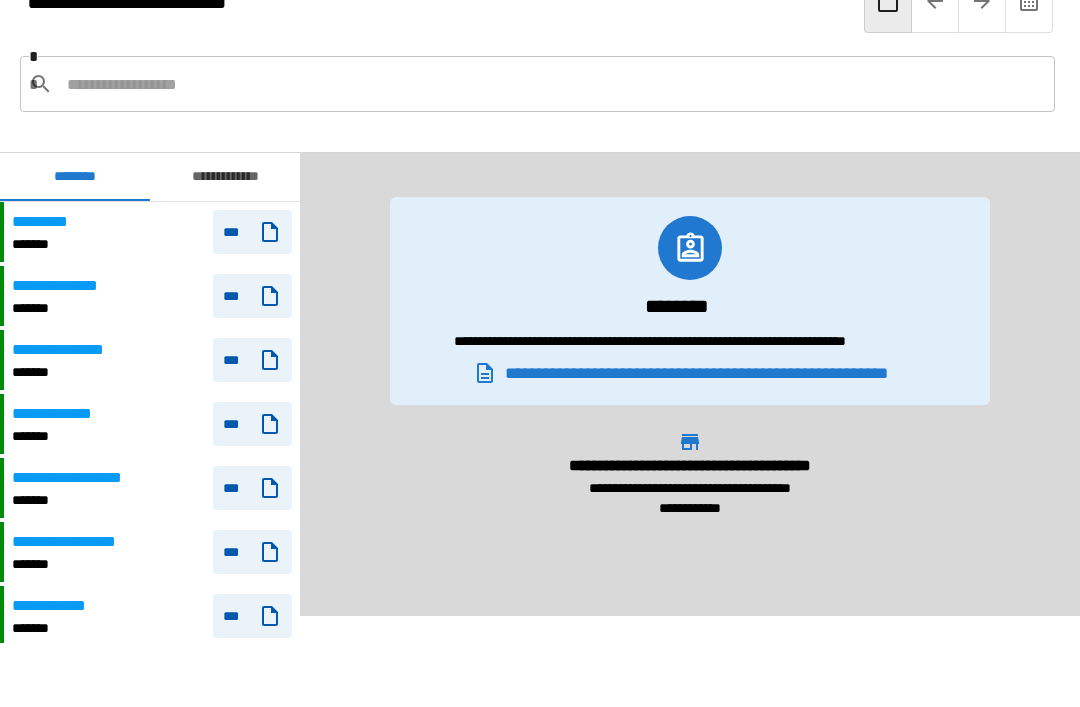 click at bounding box center (553, 84) 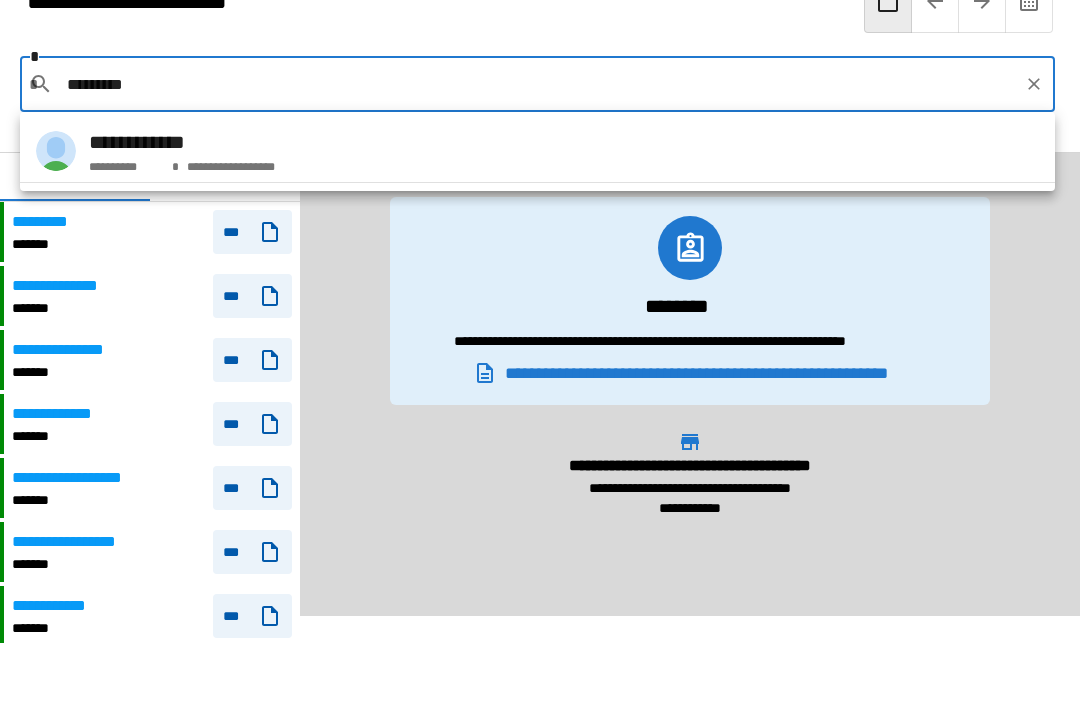 click on "**********" at bounding box center (537, 151) 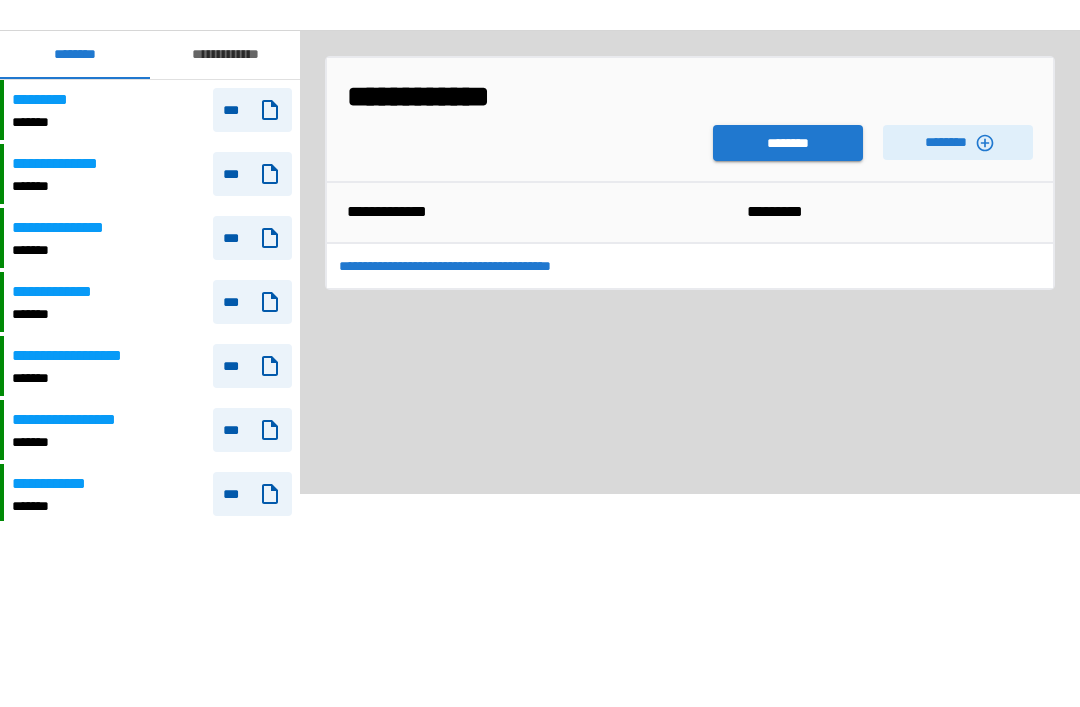 click on "********" at bounding box center [788, 265] 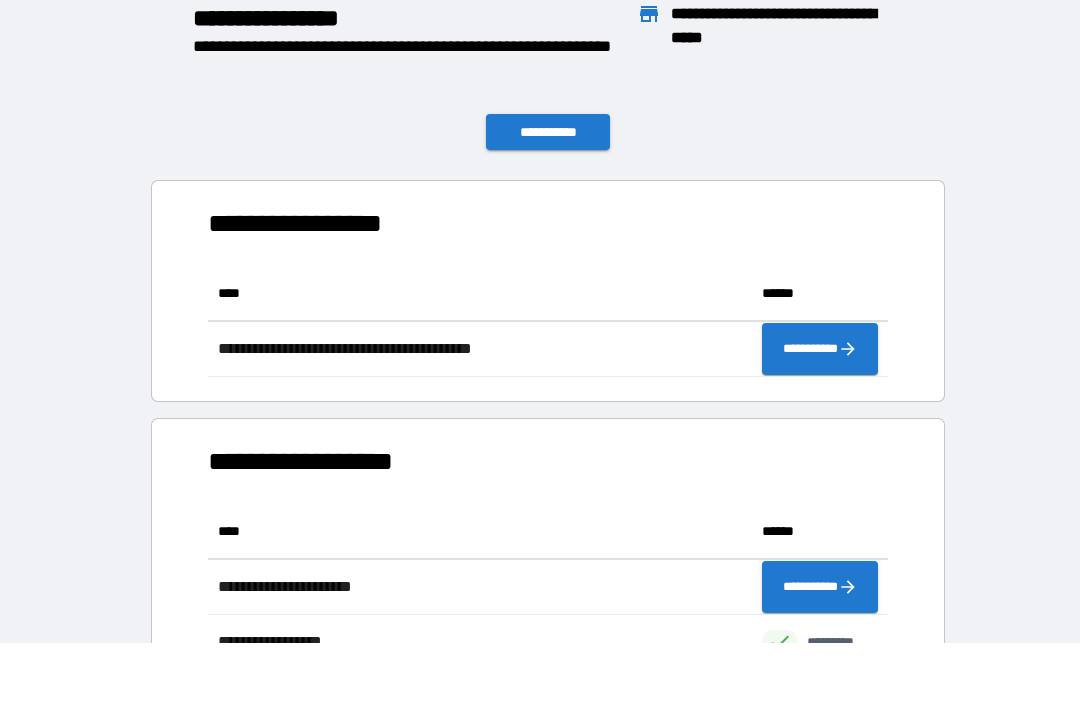 scroll, scrollTop: 1, scrollLeft: 1, axis: both 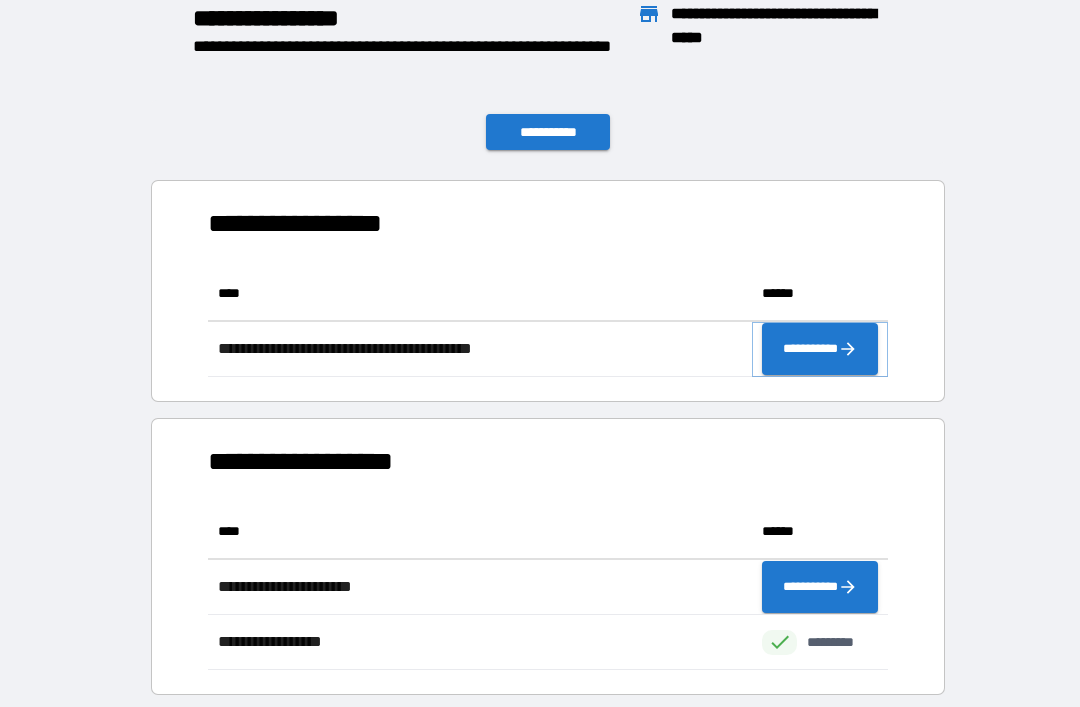 click on "**********" at bounding box center [820, 349] 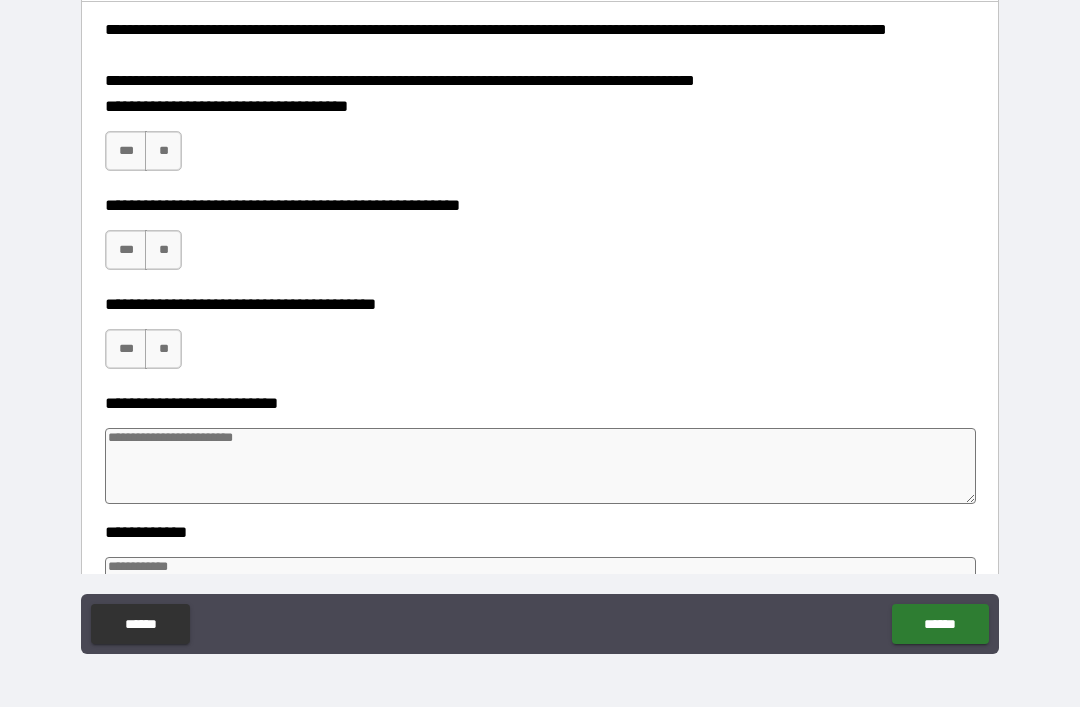 scroll, scrollTop: 250, scrollLeft: 0, axis: vertical 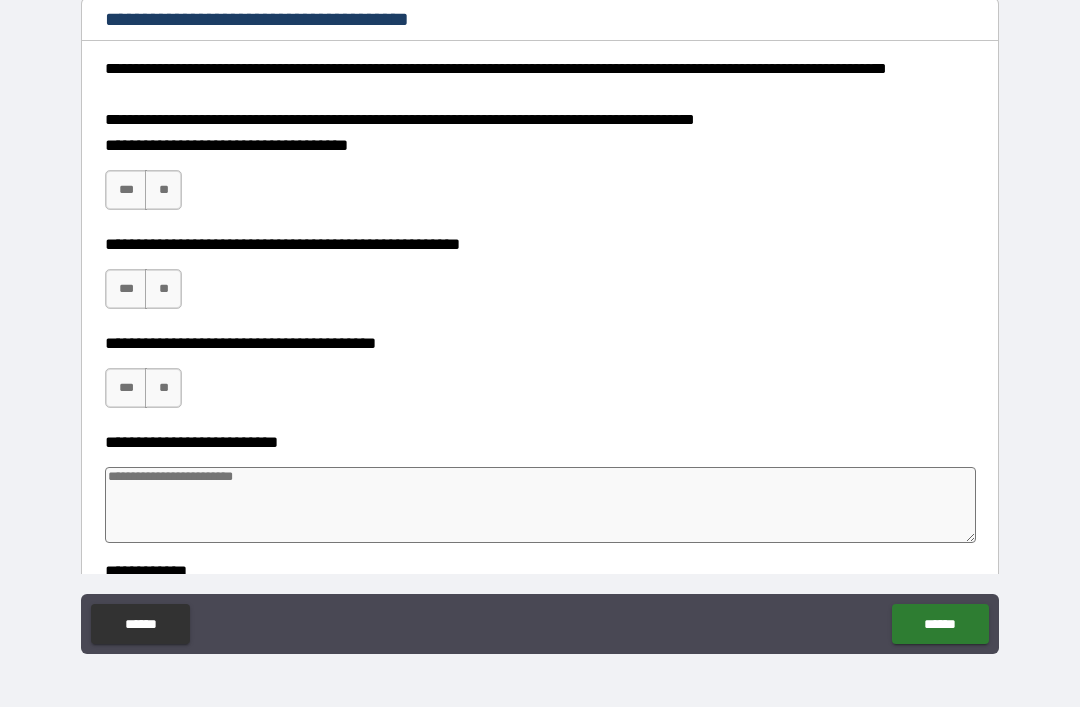 click on "***" at bounding box center (126, 190) 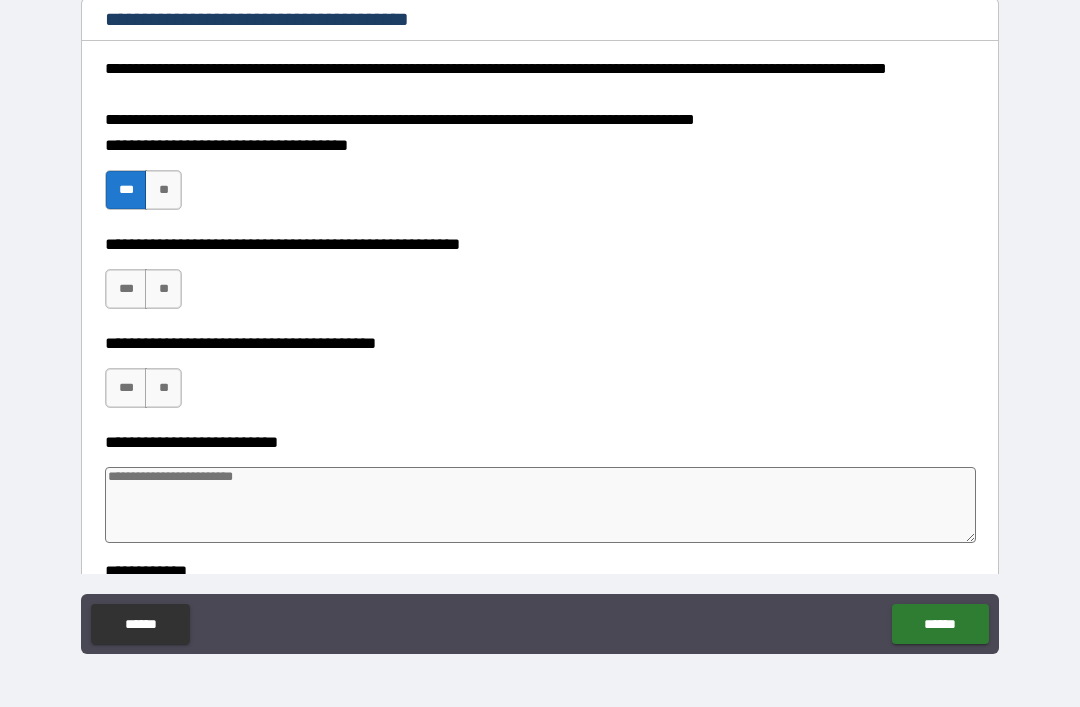 click on "***" at bounding box center (126, 289) 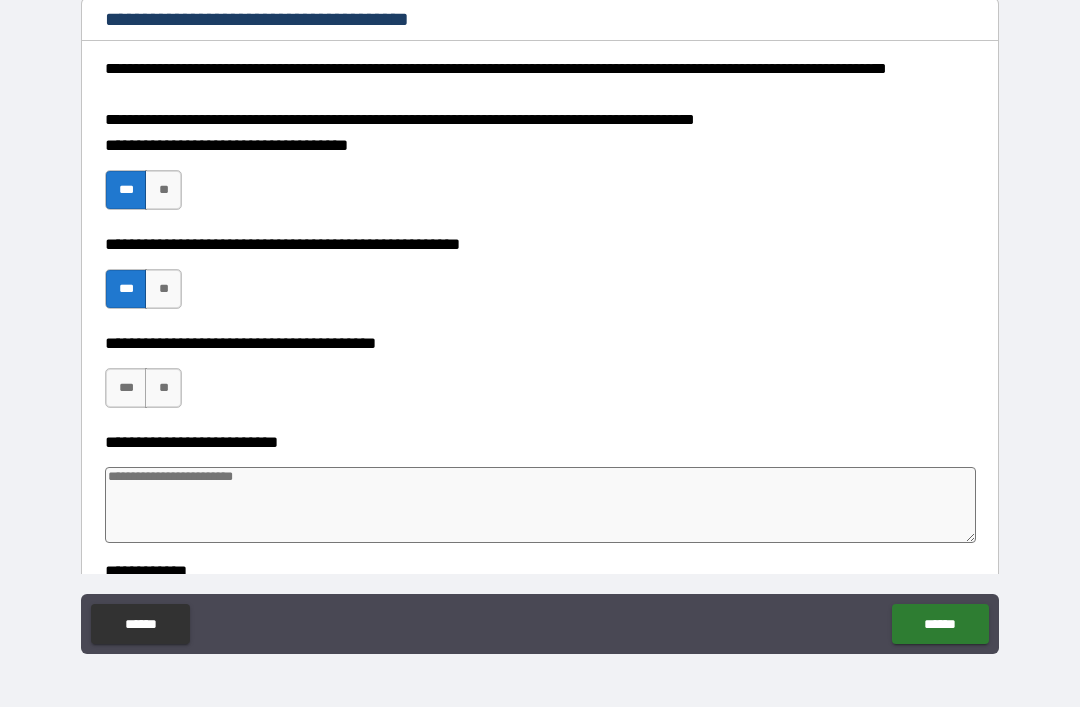 click on "***" at bounding box center [126, 388] 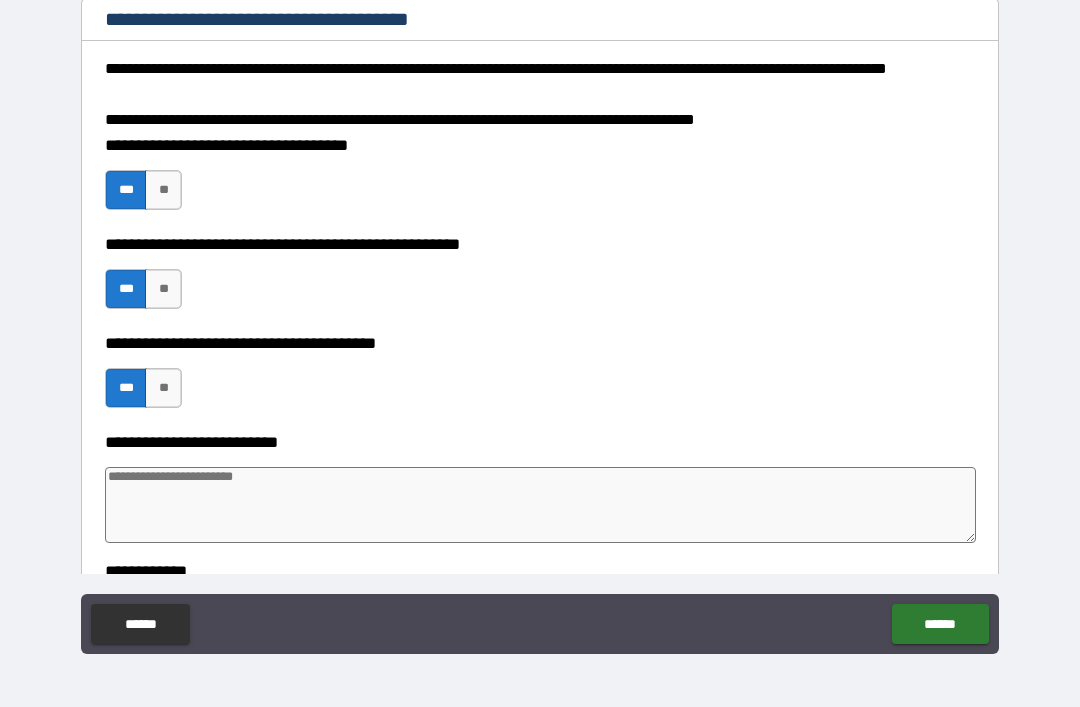 click at bounding box center (540, 505) 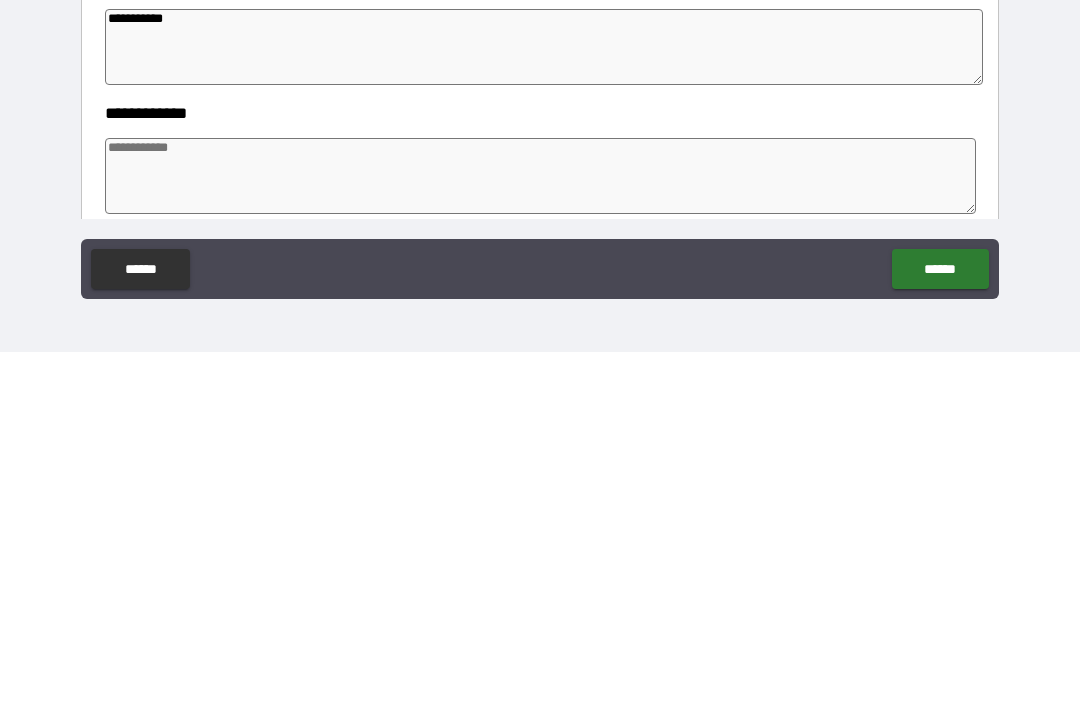 scroll, scrollTop: 357, scrollLeft: 0, axis: vertical 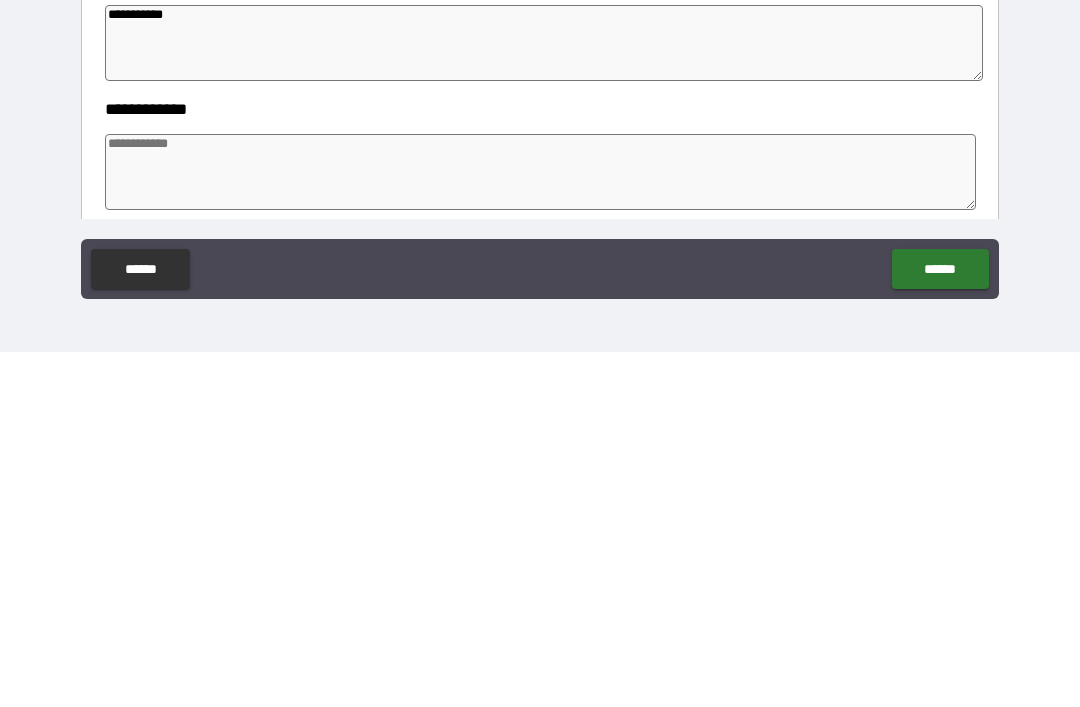 click at bounding box center [540, 527] 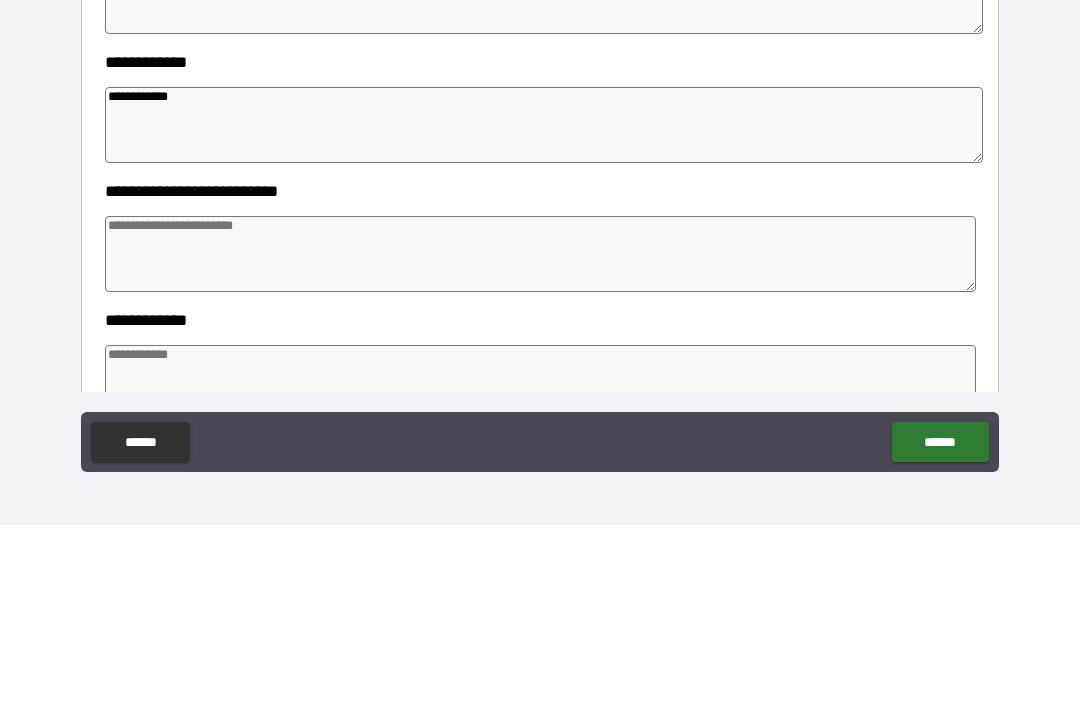 scroll, scrollTop: 617, scrollLeft: 0, axis: vertical 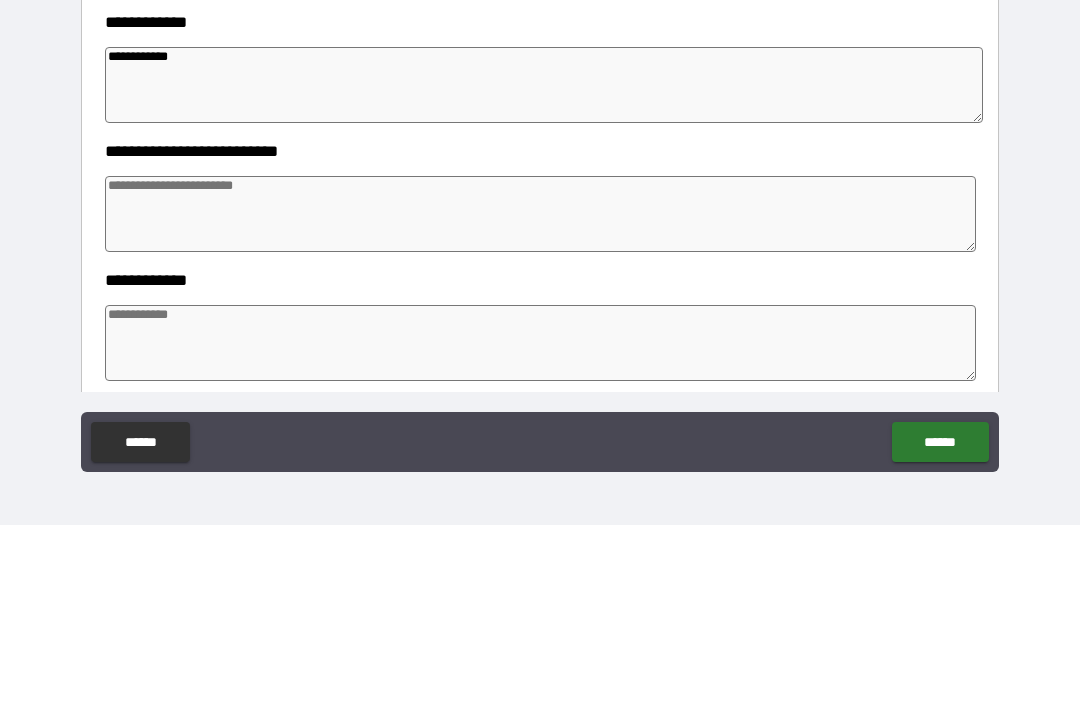 click at bounding box center (540, 396) 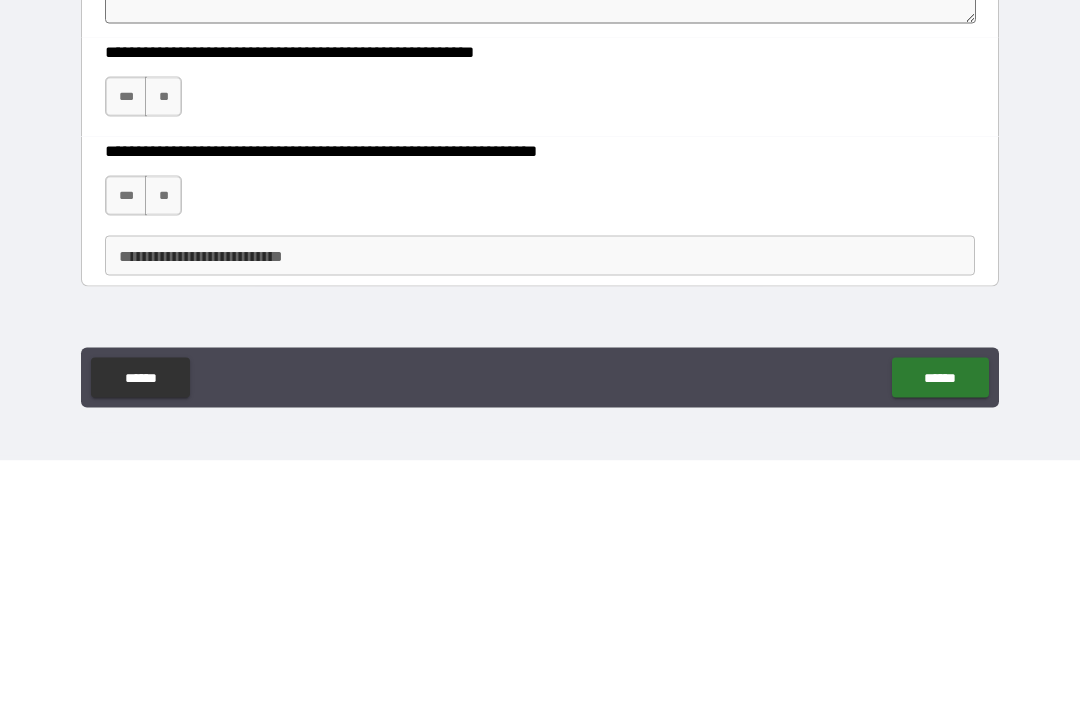 scroll, scrollTop: 915, scrollLeft: 0, axis: vertical 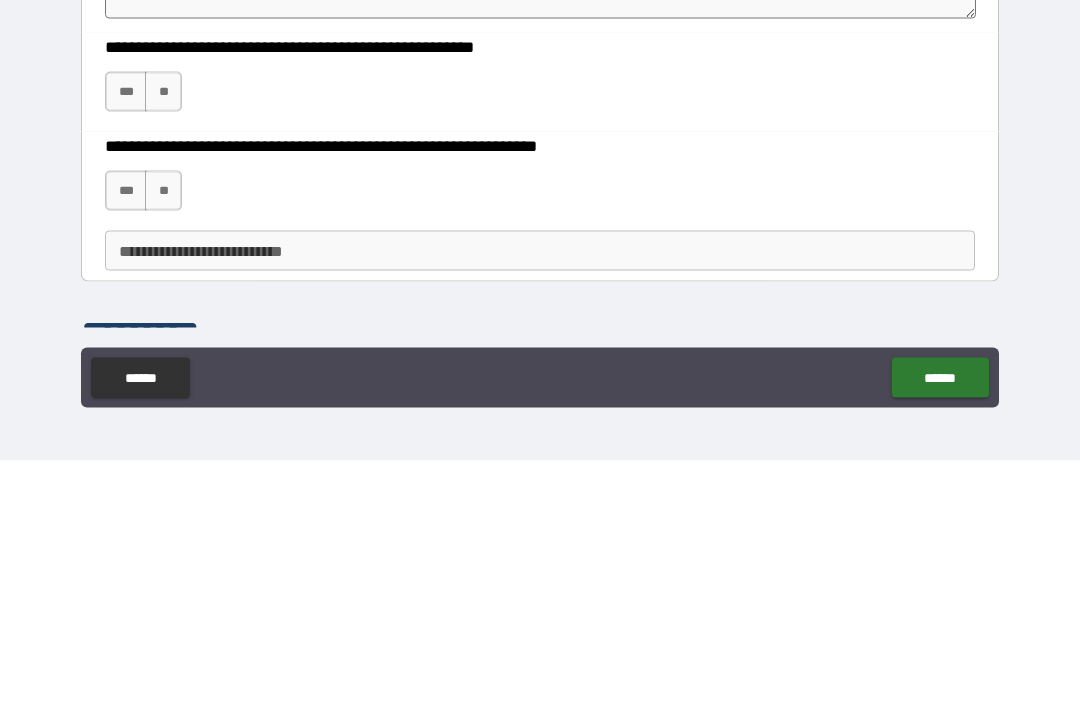 click on "***" at bounding box center [126, 338] 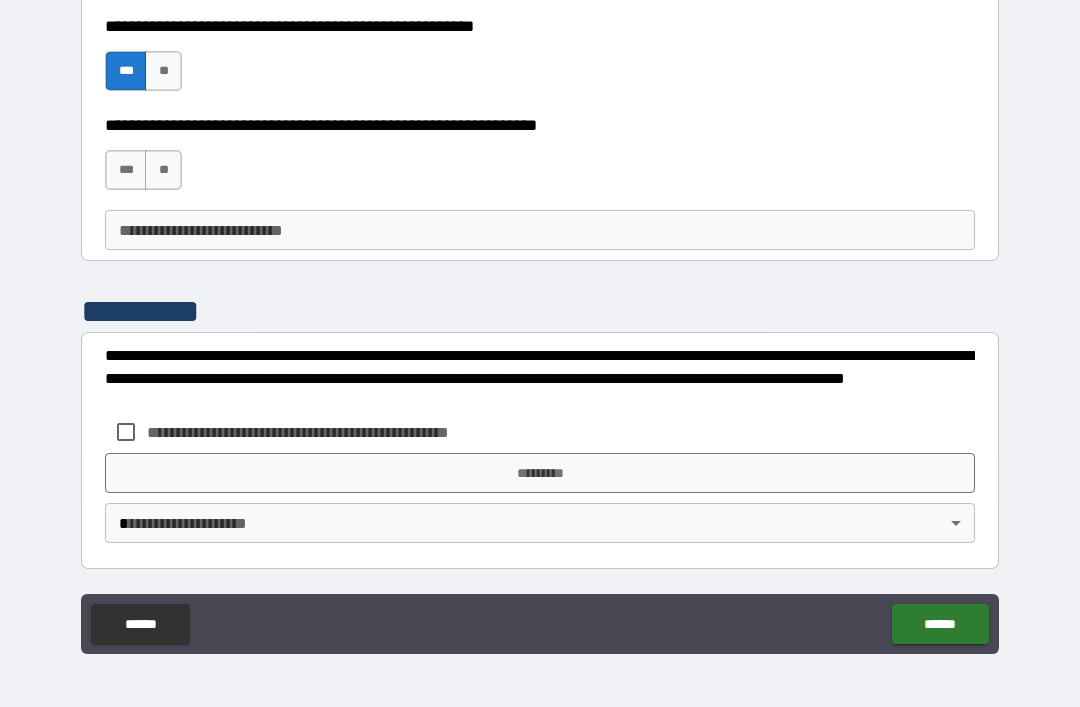 scroll, scrollTop: 1182, scrollLeft: 0, axis: vertical 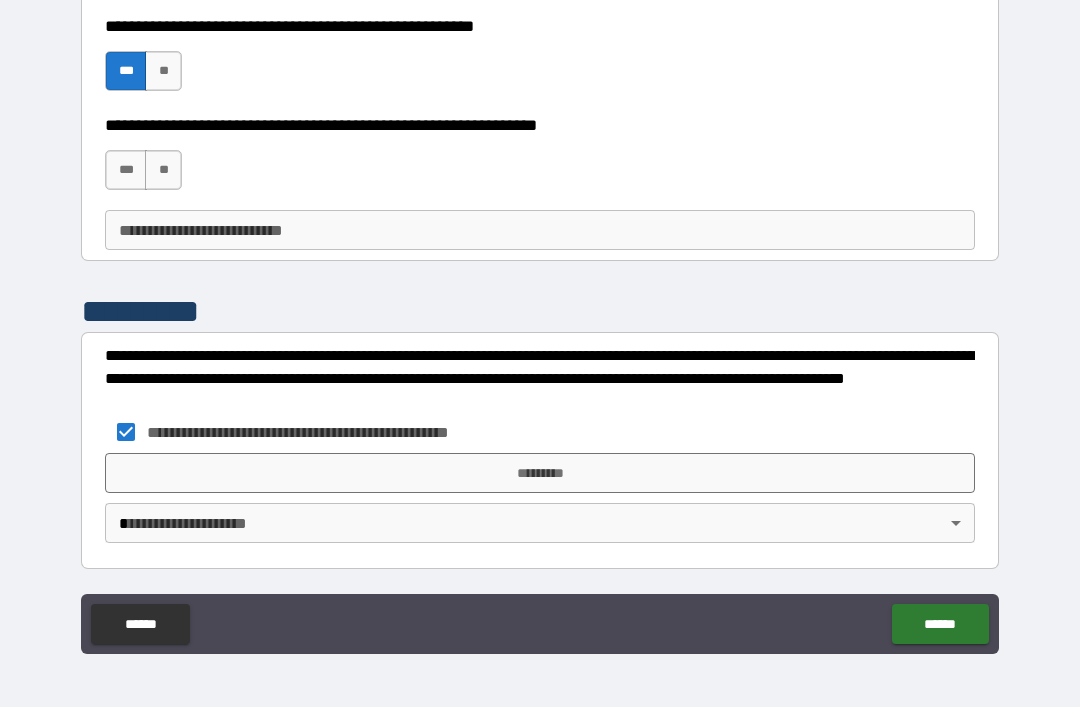 click on "*********" at bounding box center (540, 473) 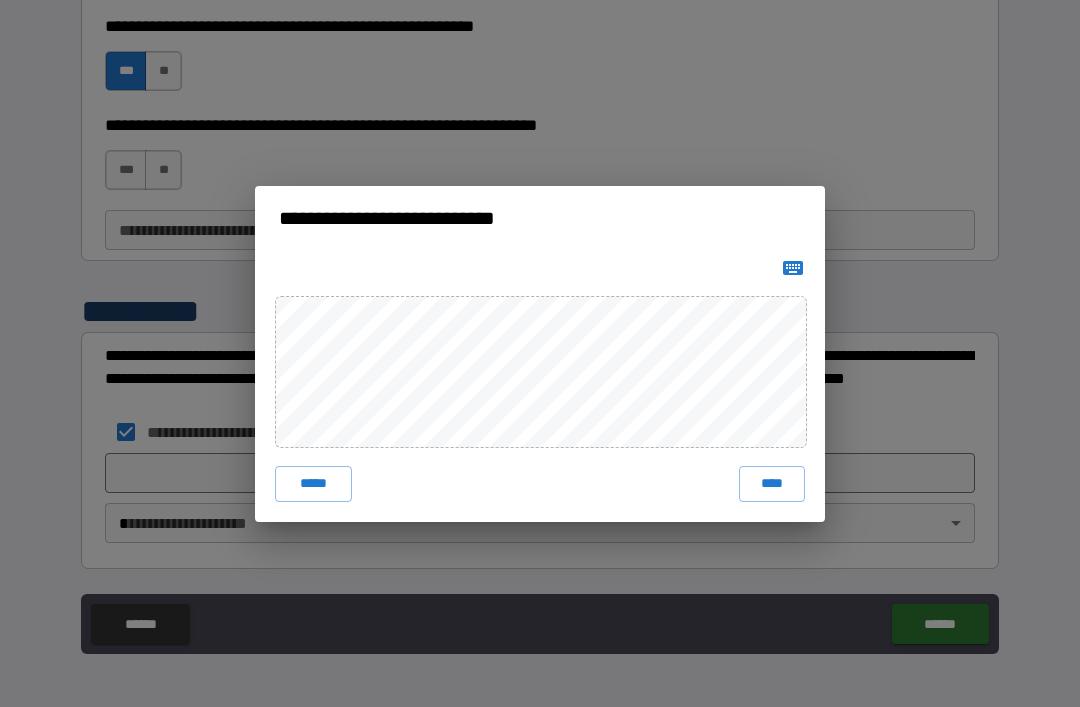 click on "****" at bounding box center (772, 484) 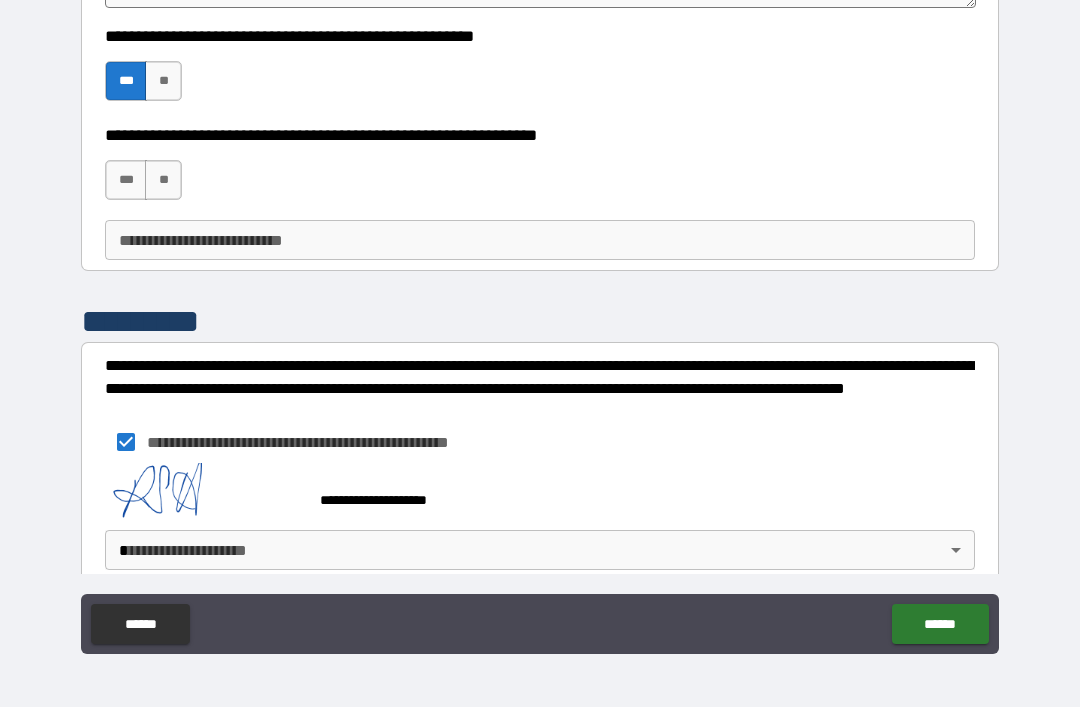 click on "**********" at bounding box center [540, 321] 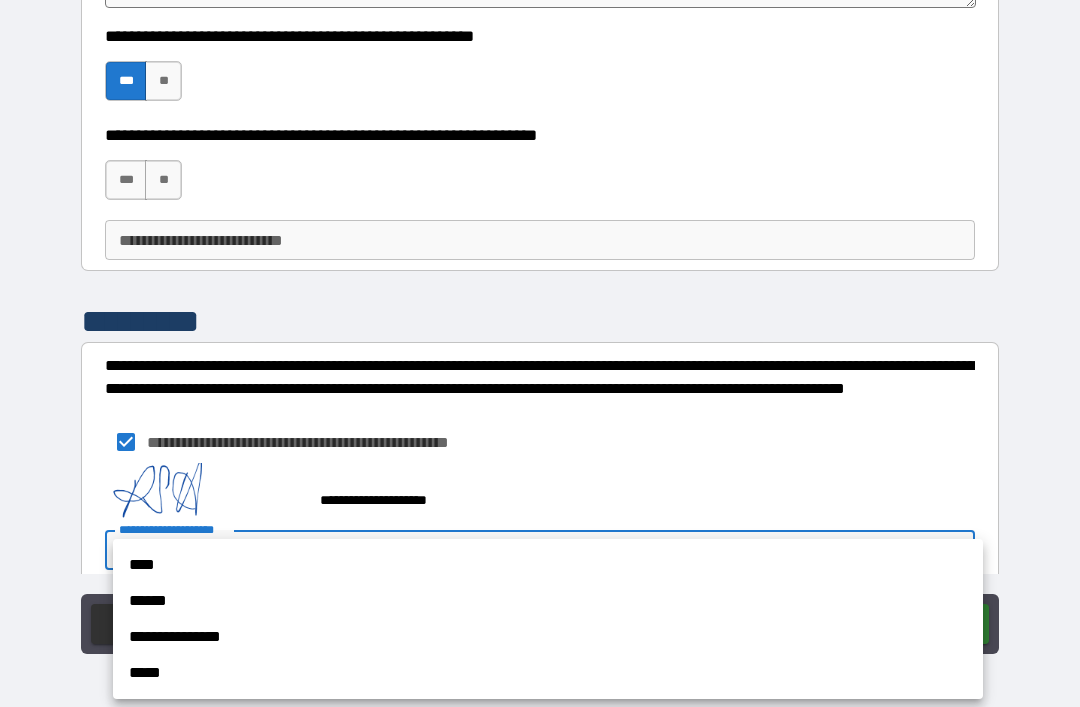 click on "**********" at bounding box center (548, 637) 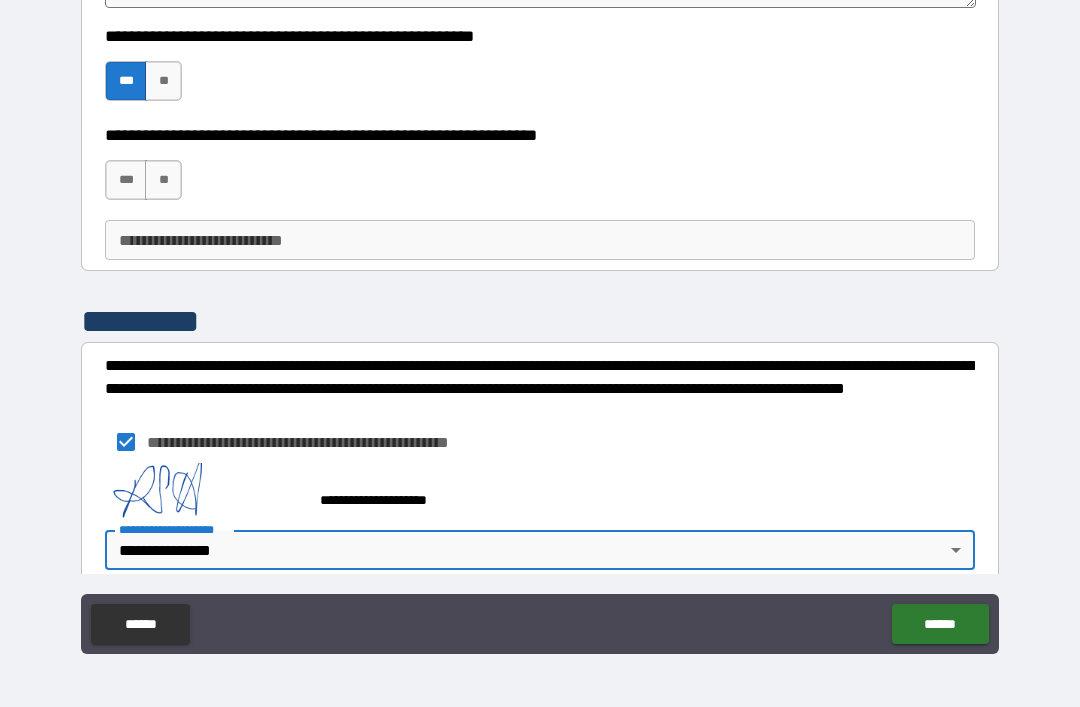 click on "******" at bounding box center [940, 624] 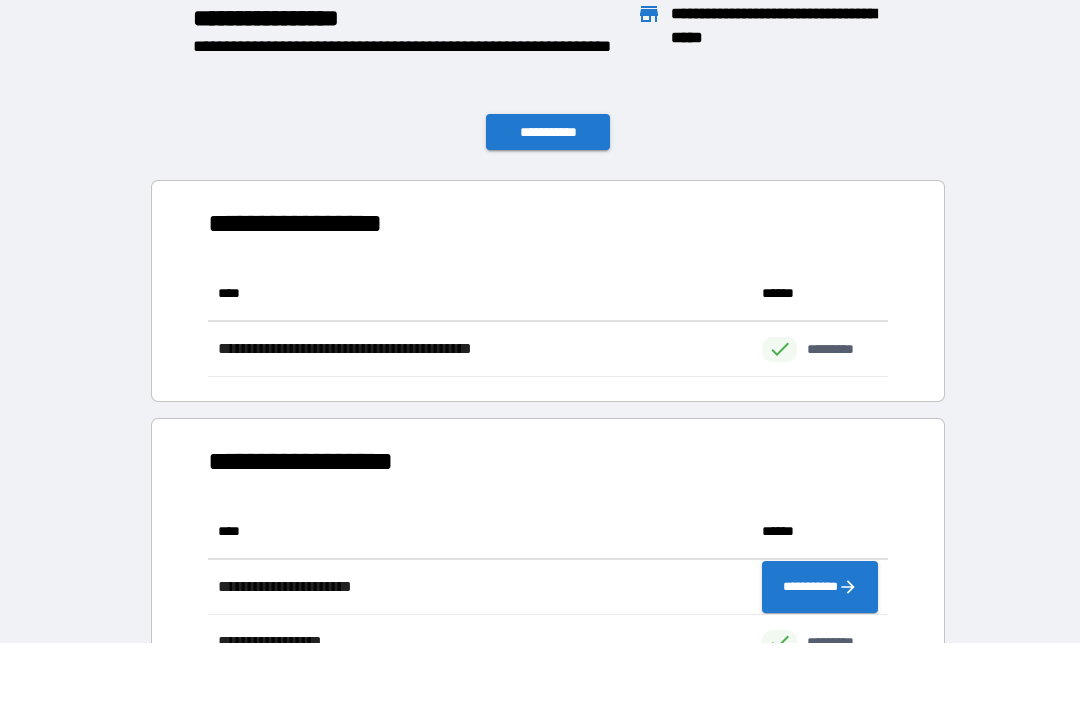 scroll, scrollTop: 111, scrollLeft: 680, axis: both 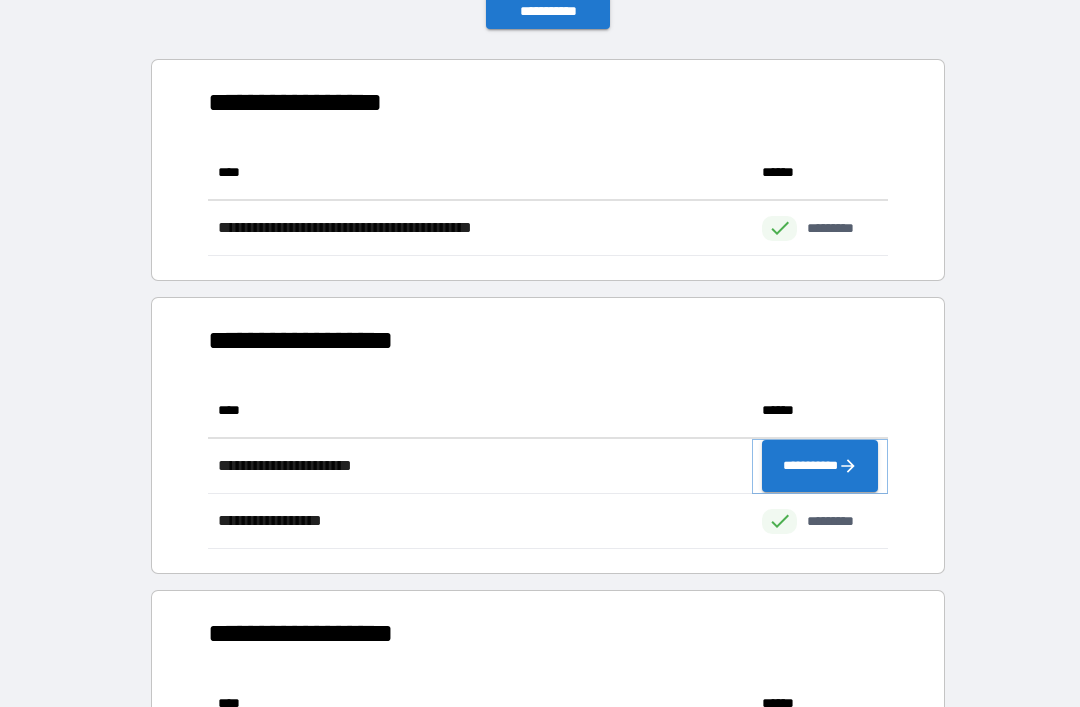 click on "**********" at bounding box center (820, 466) 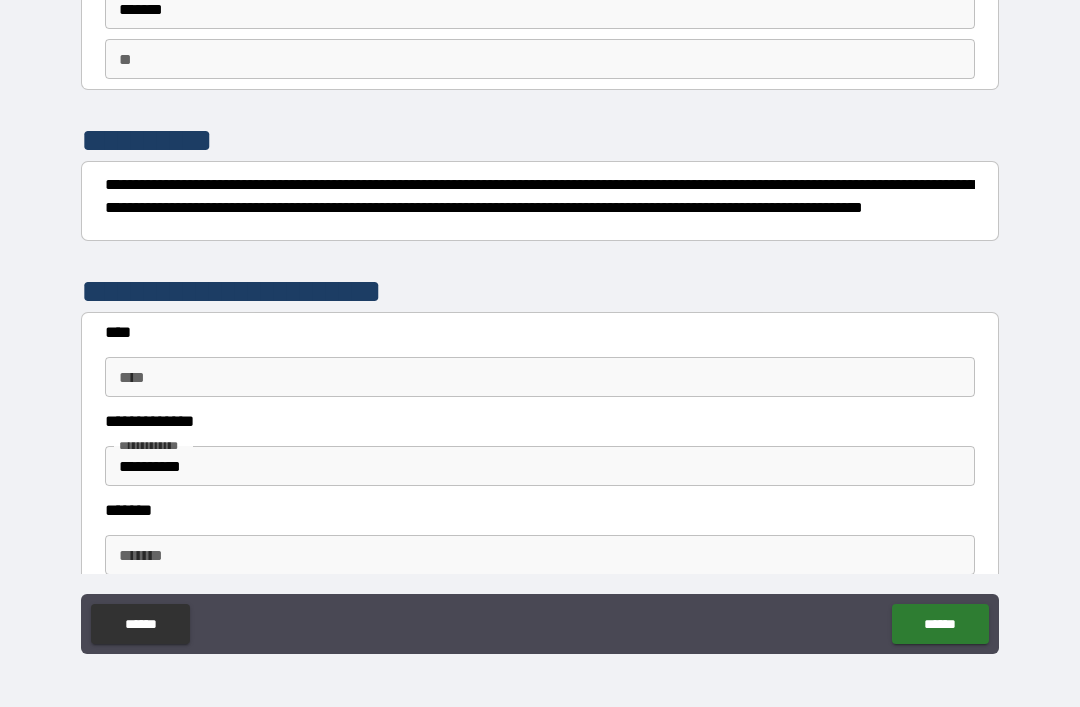 scroll, scrollTop: 157, scrollLeft: 0, axis: vertical 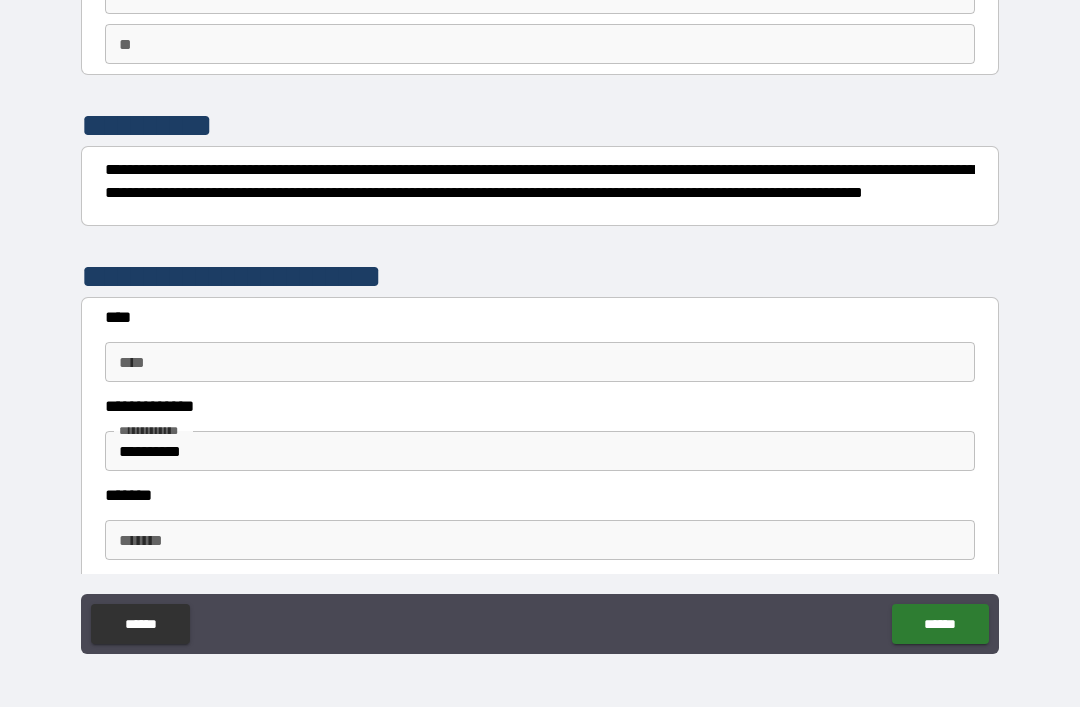 click on "****" at bounding box center [540, 362] 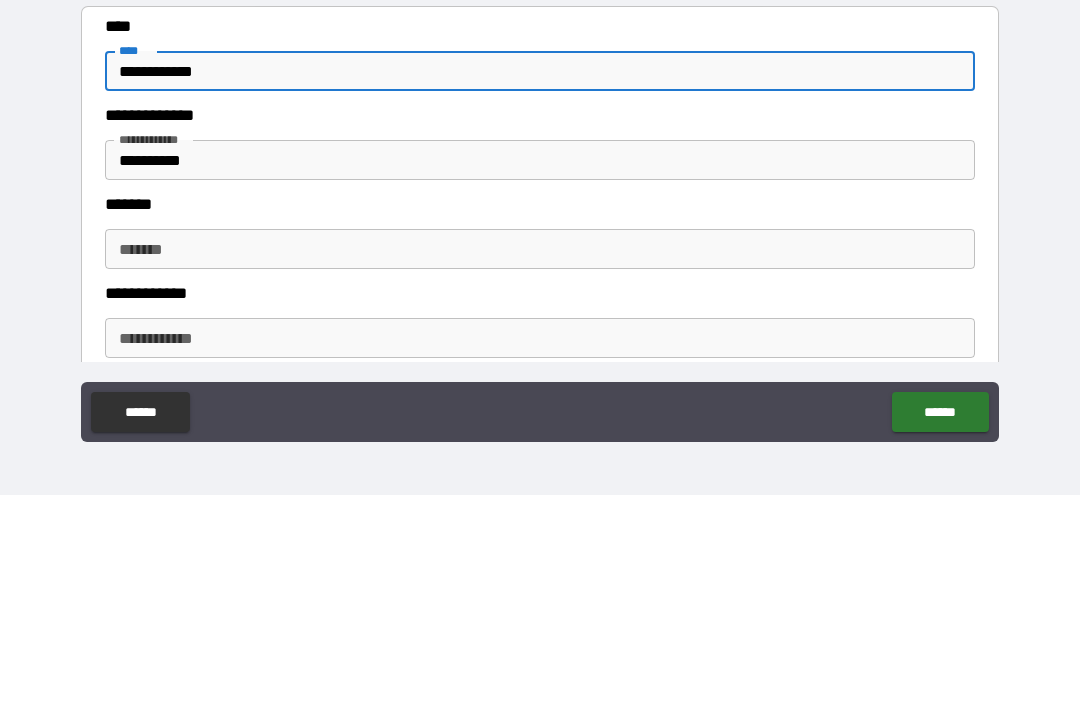 scroll, scrollTop: 251, scrollLeft: 0, axis: vertical 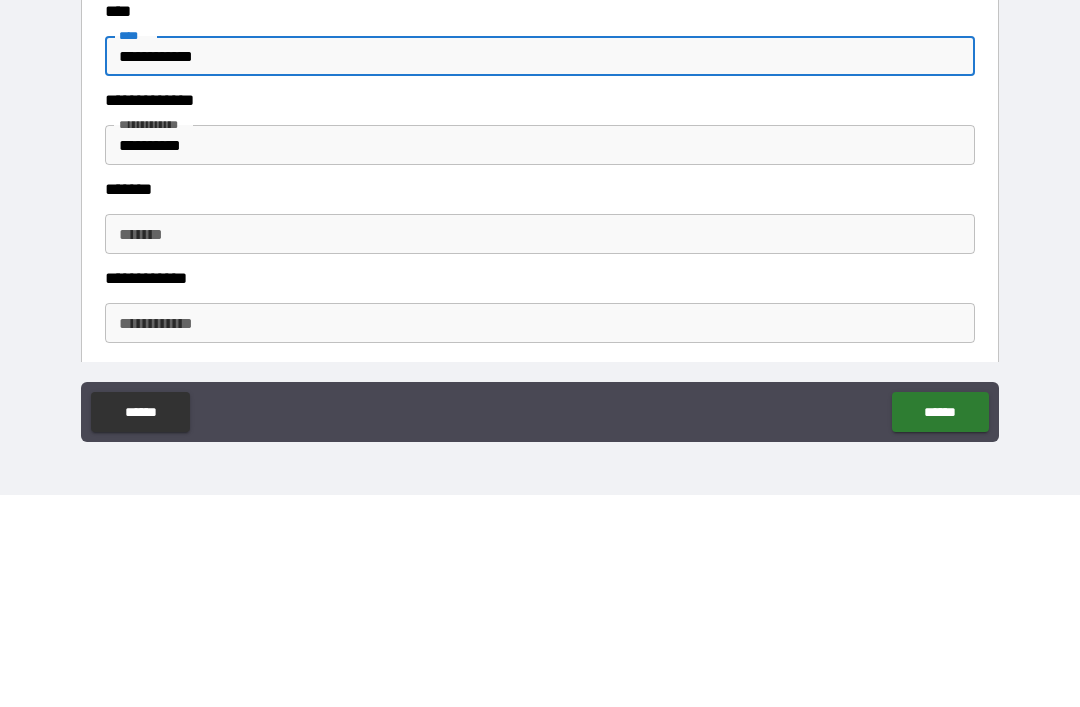 click on "**********" at bounding box center [540, 357] 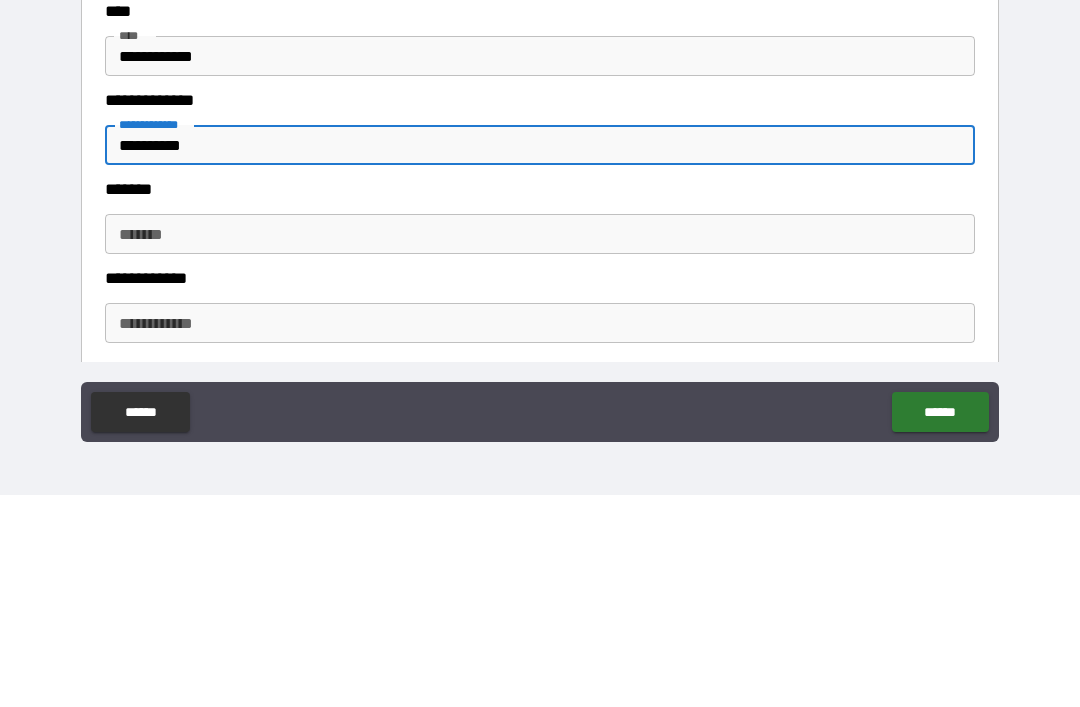 click on "**********" at bounding box center [540, 357] 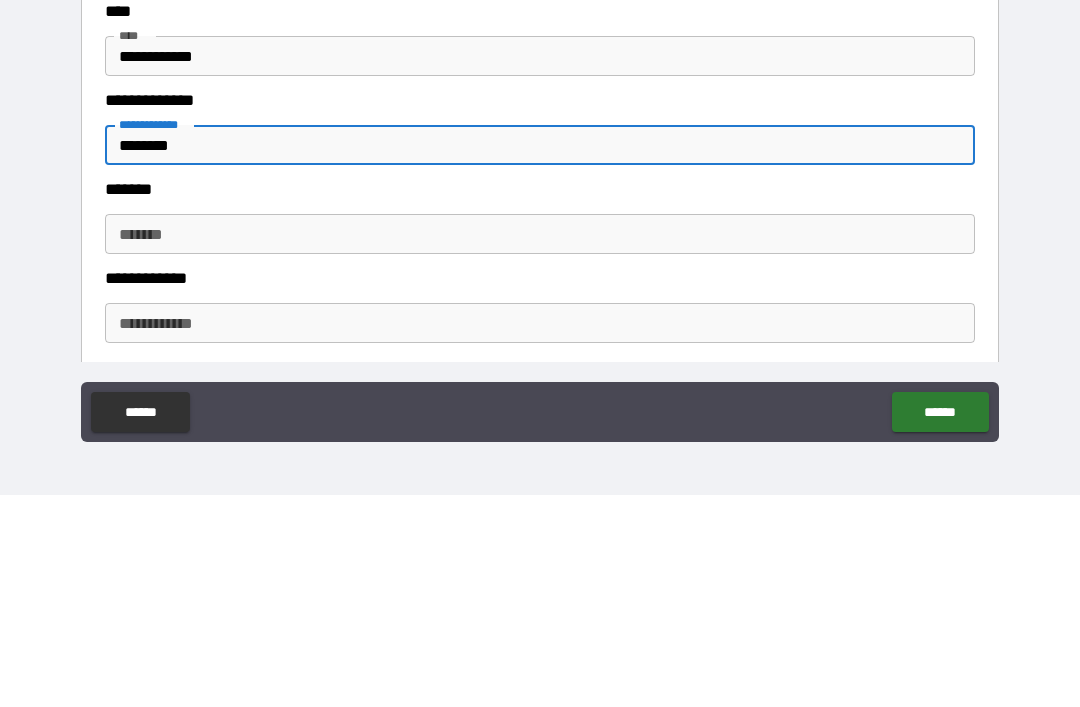 click on "*******" at bounding box center [540, 446] 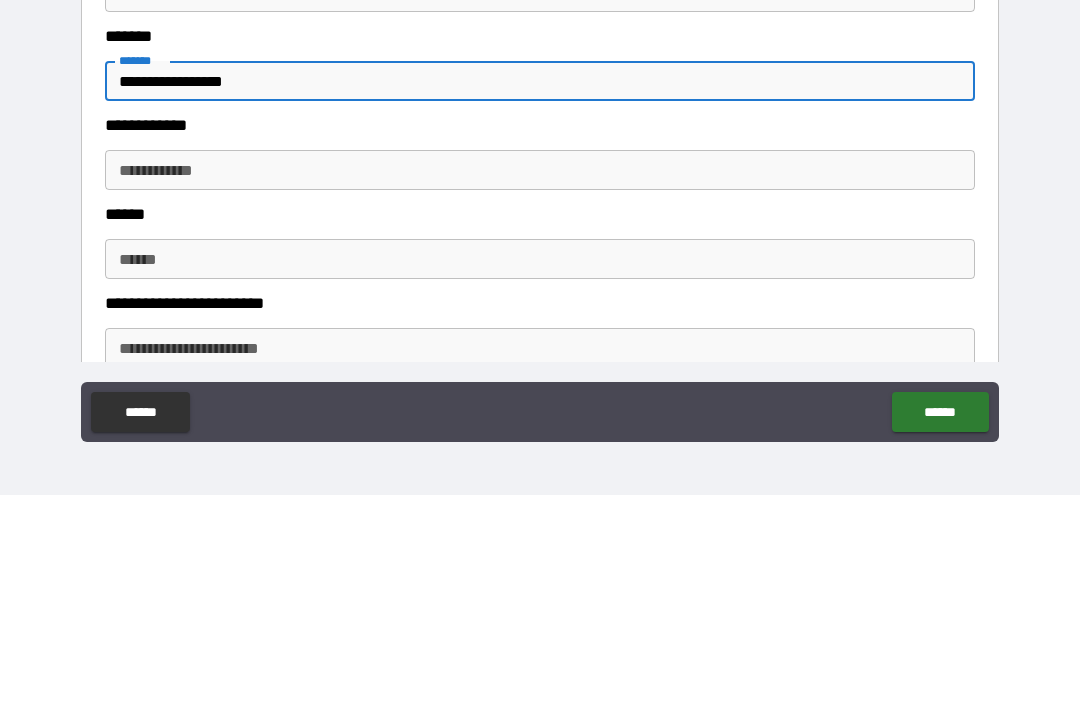 scroll, scrollTop: 400, scrollLeft: 0, axis: vertical 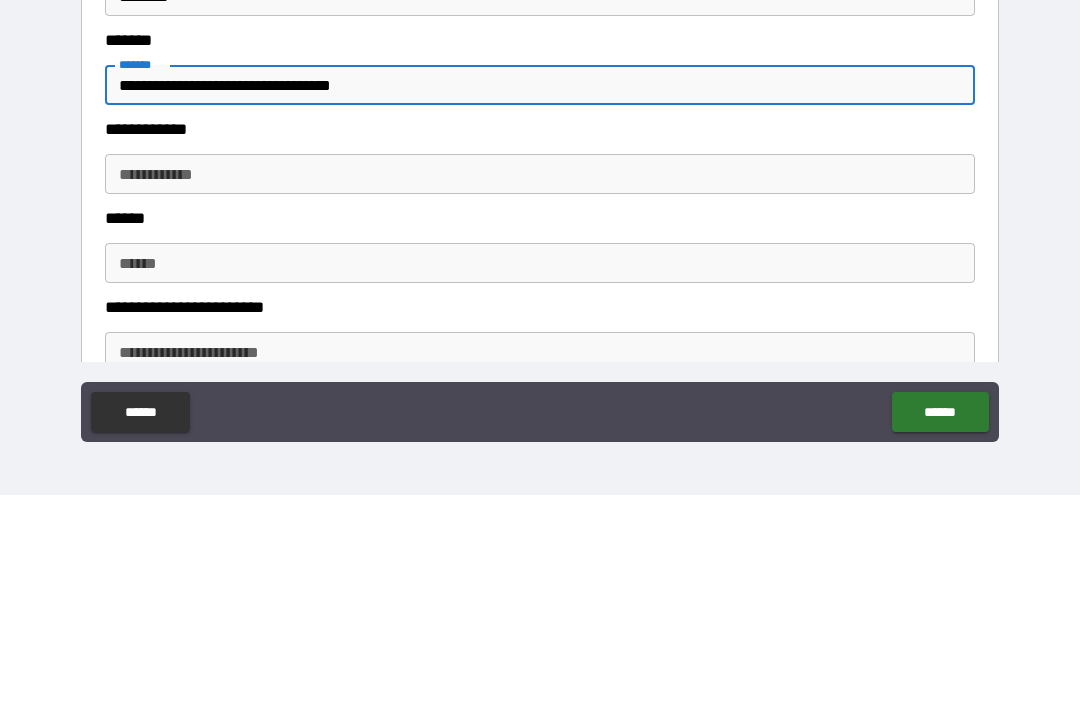 click on "**********" at bounding box center [540, 386] 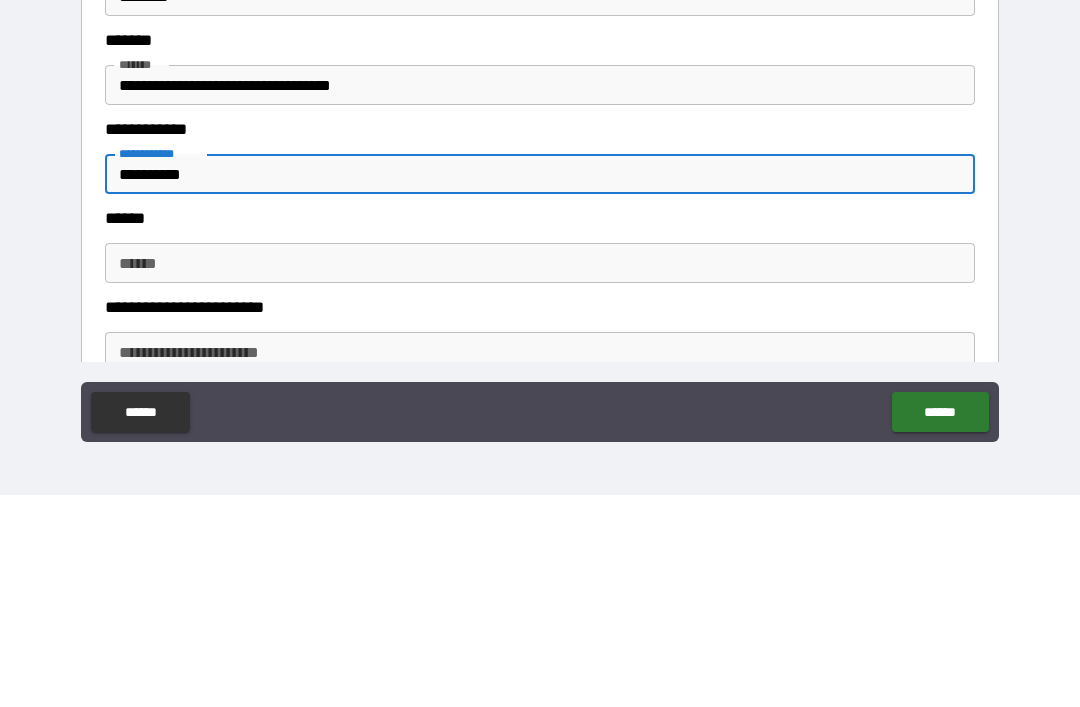 click on "******" at bounding box center (540, 475) 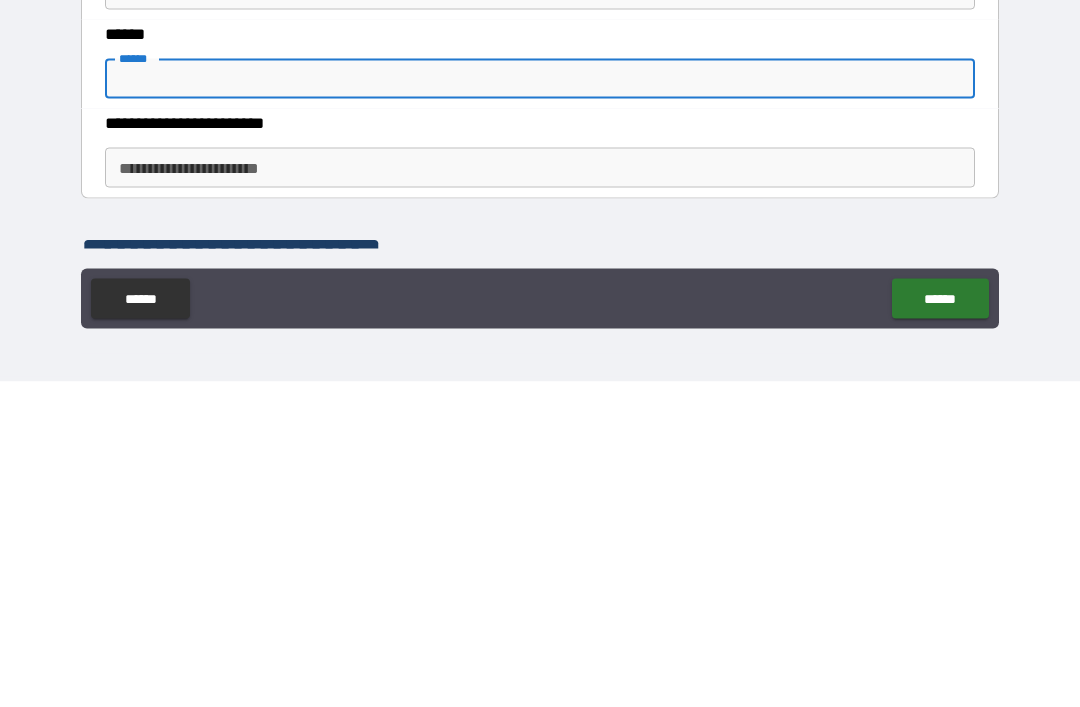 scroll, scrollTop: 476, scrollLeft: 0, axis: vertical 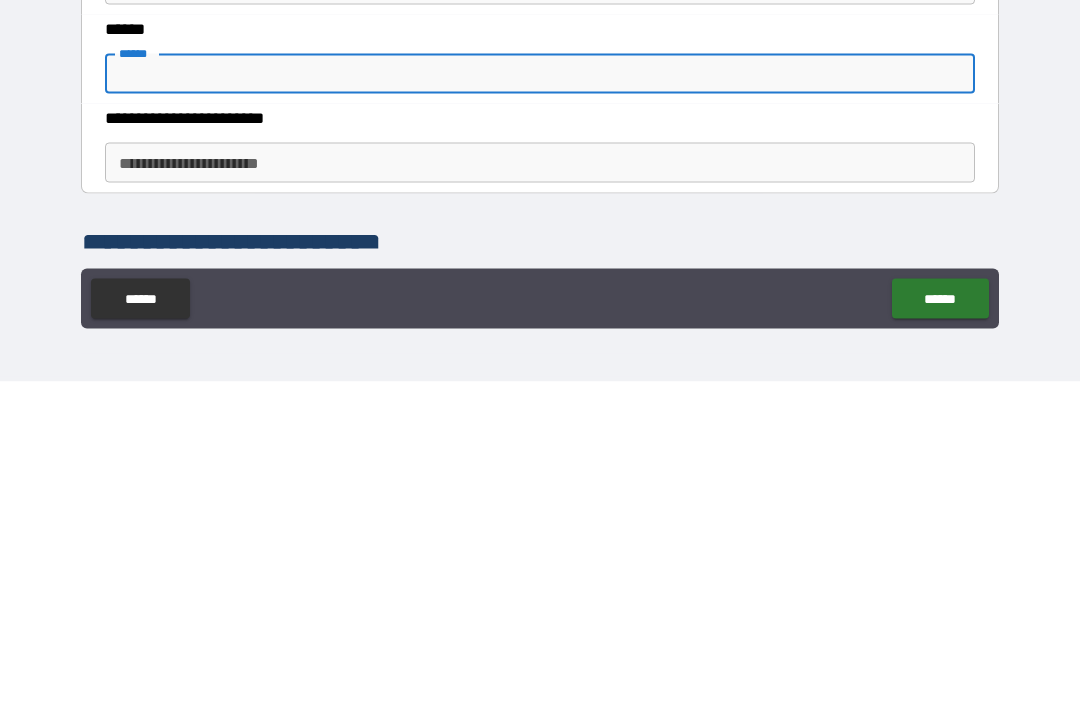 click on "**********" at bounding box center (540, 488) 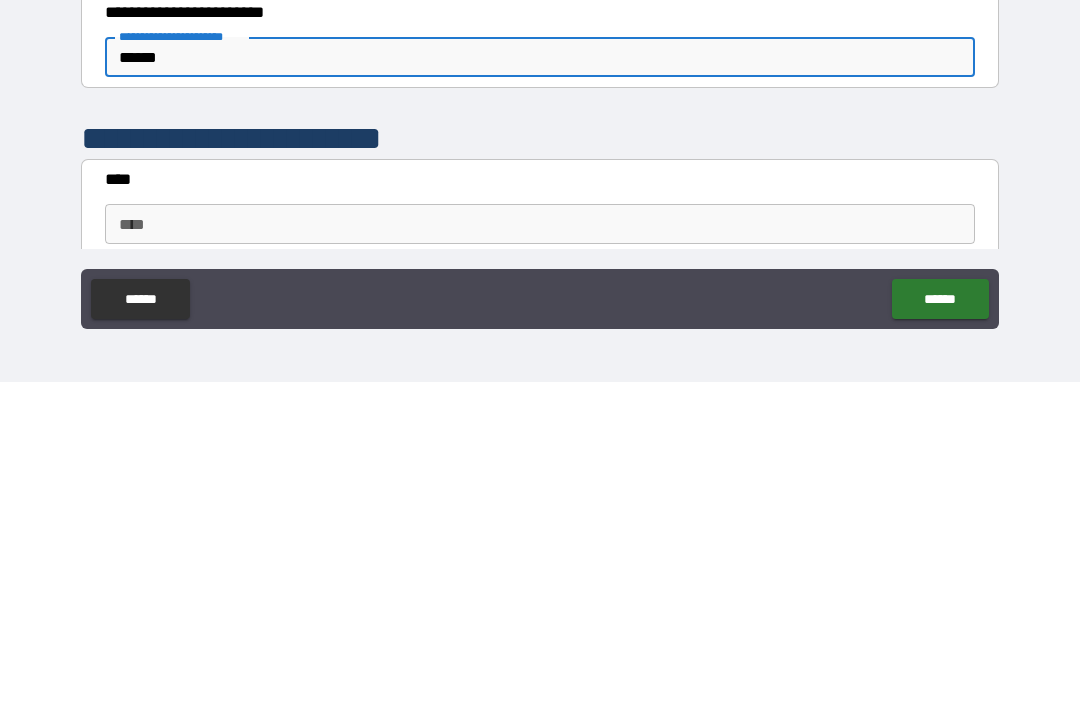 scroll, scrollTop: 591, scrollLeft: 0, axis: vertical 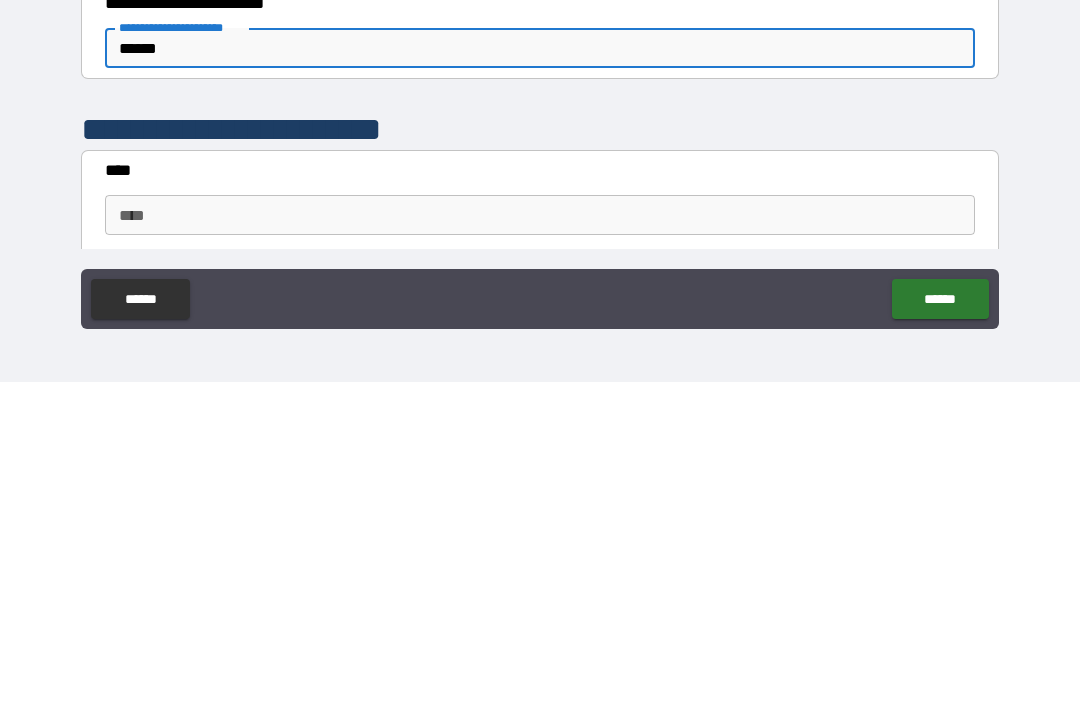 click on "****" at bounding box center (540, 540) 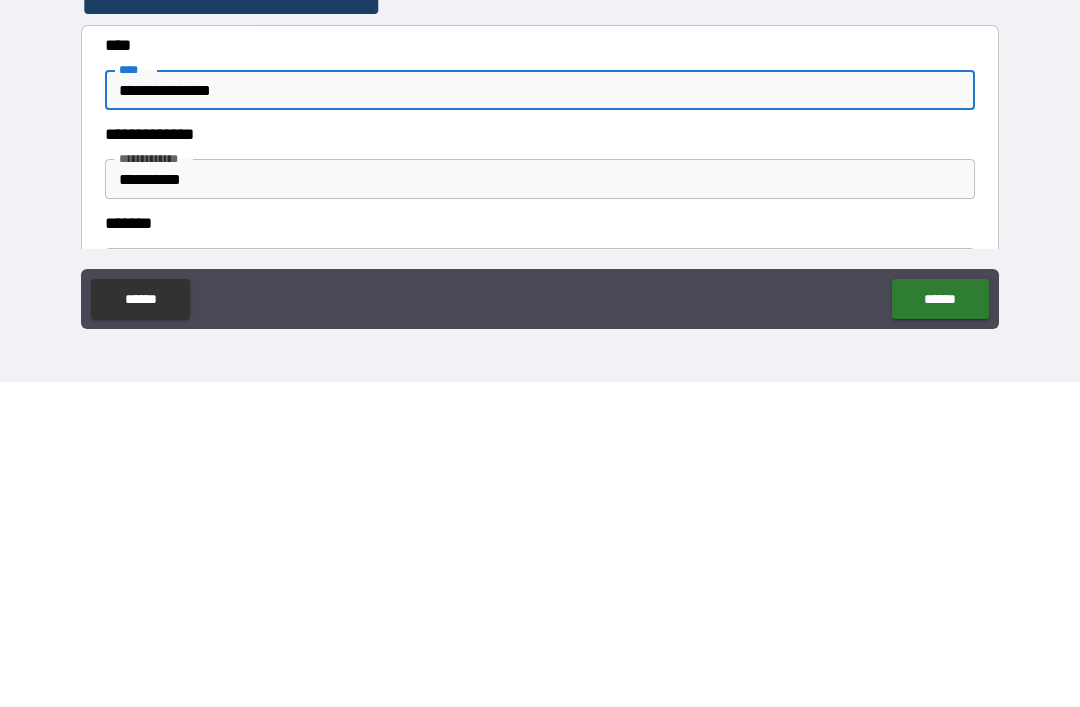 scroll, scrollTop: 728, scrollLeft: 0, axis: vertical 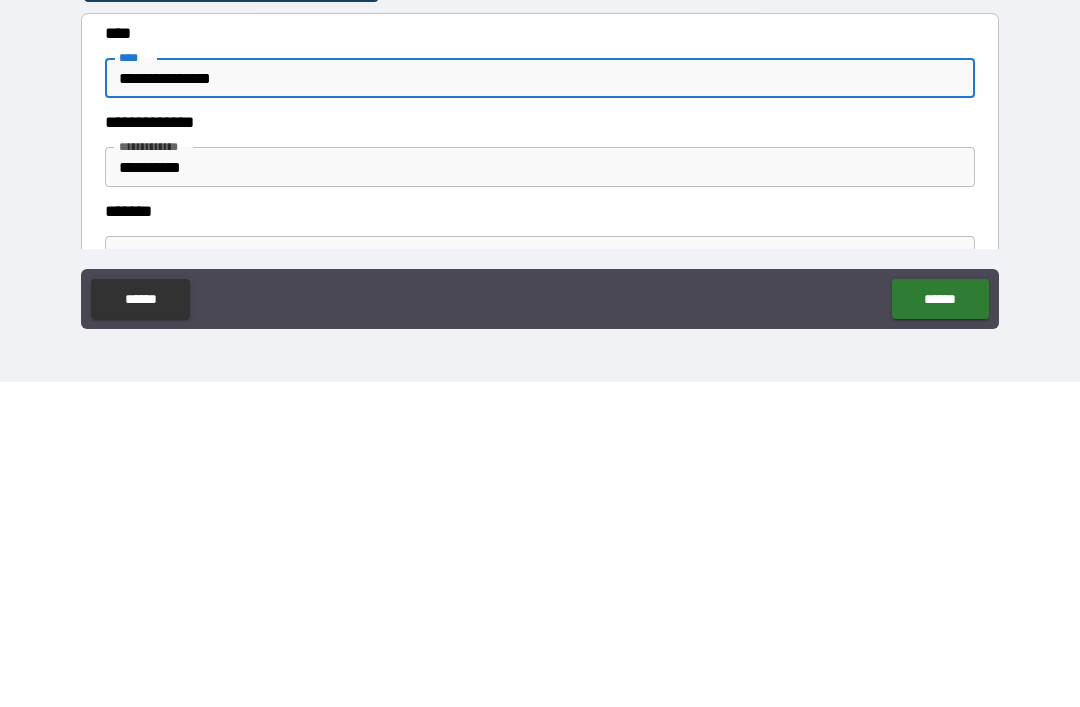 click on "**********" at bounding box center [540, 492] 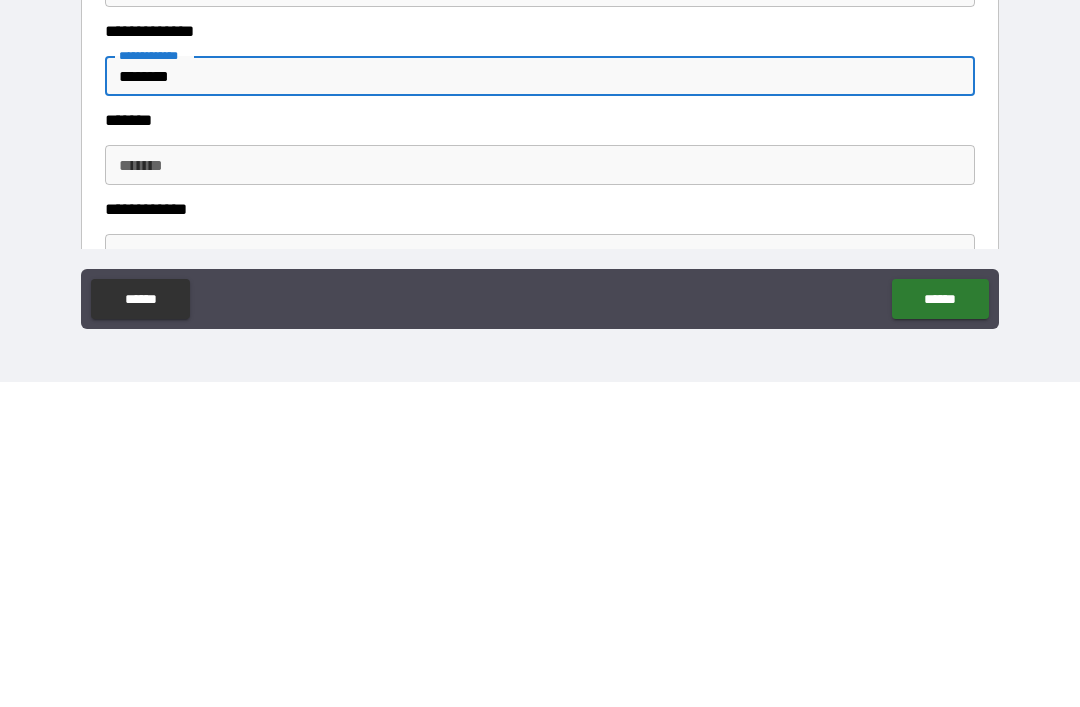 scroll, scrollTop: 820, scrollLeft: 0, axis: vertical 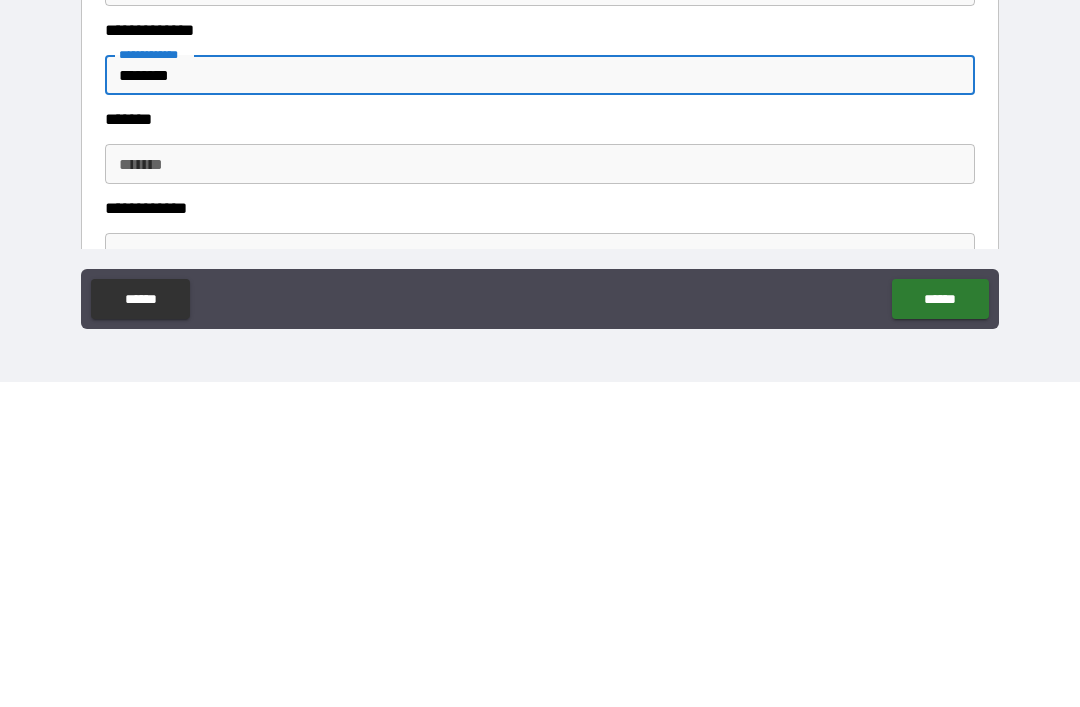 click on "*******" at bounding box center (540, 489) 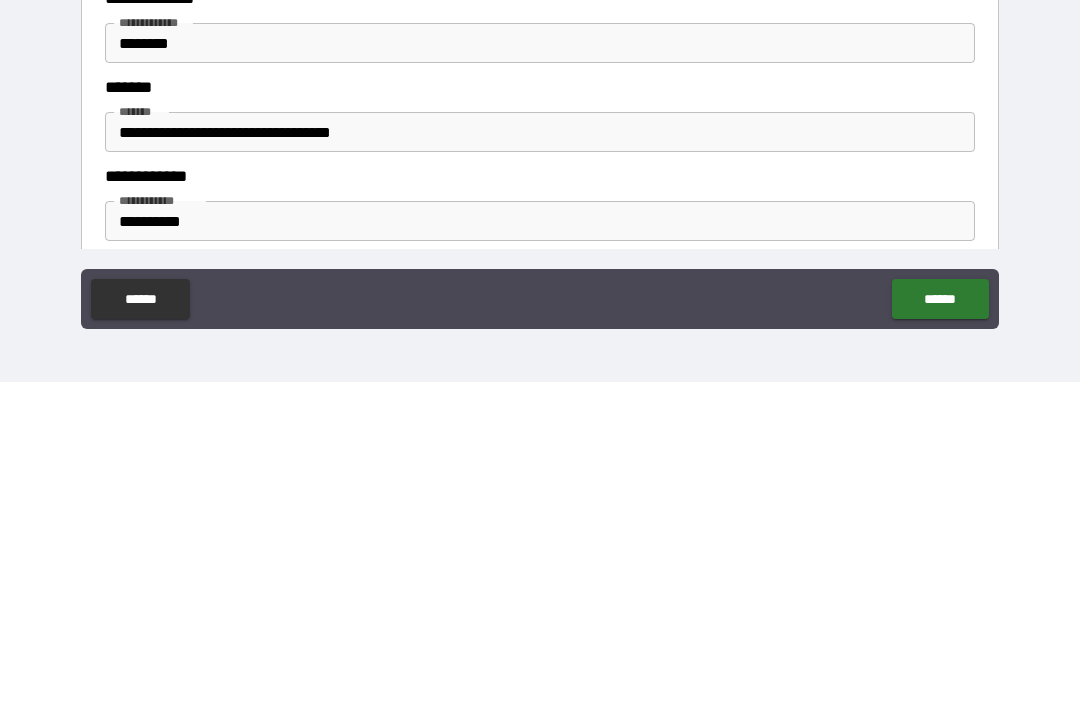 scroll, scrollTop: 249, scrollLeft: 0, axis: vertical 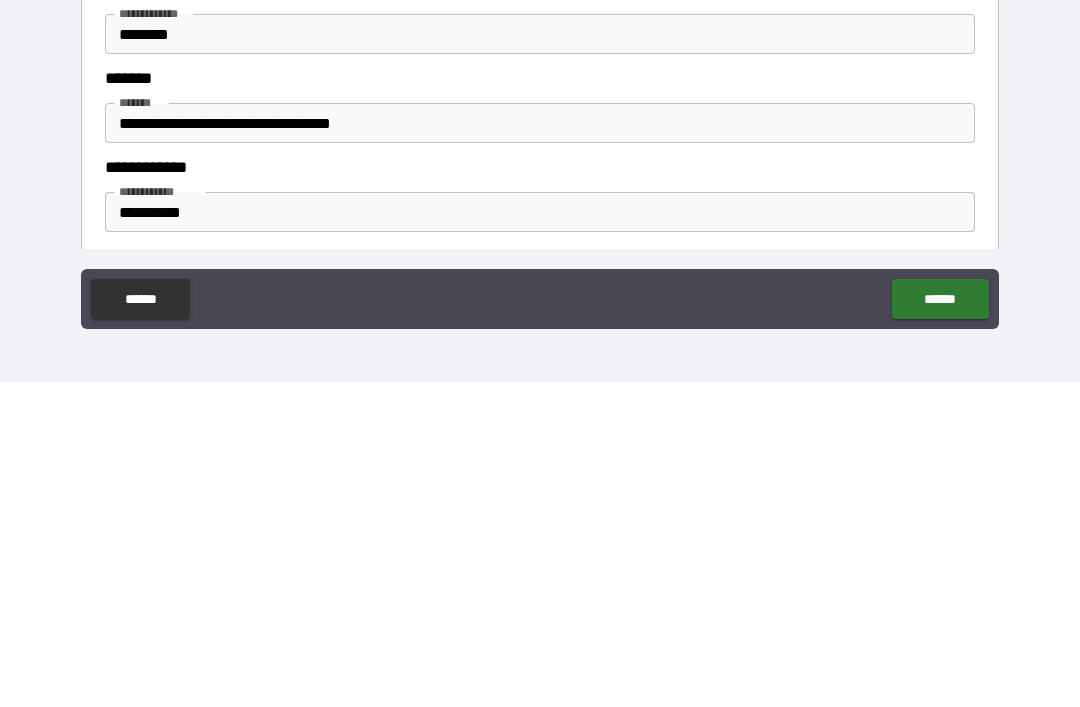 click on "**********" at bounding box center (540, 448) 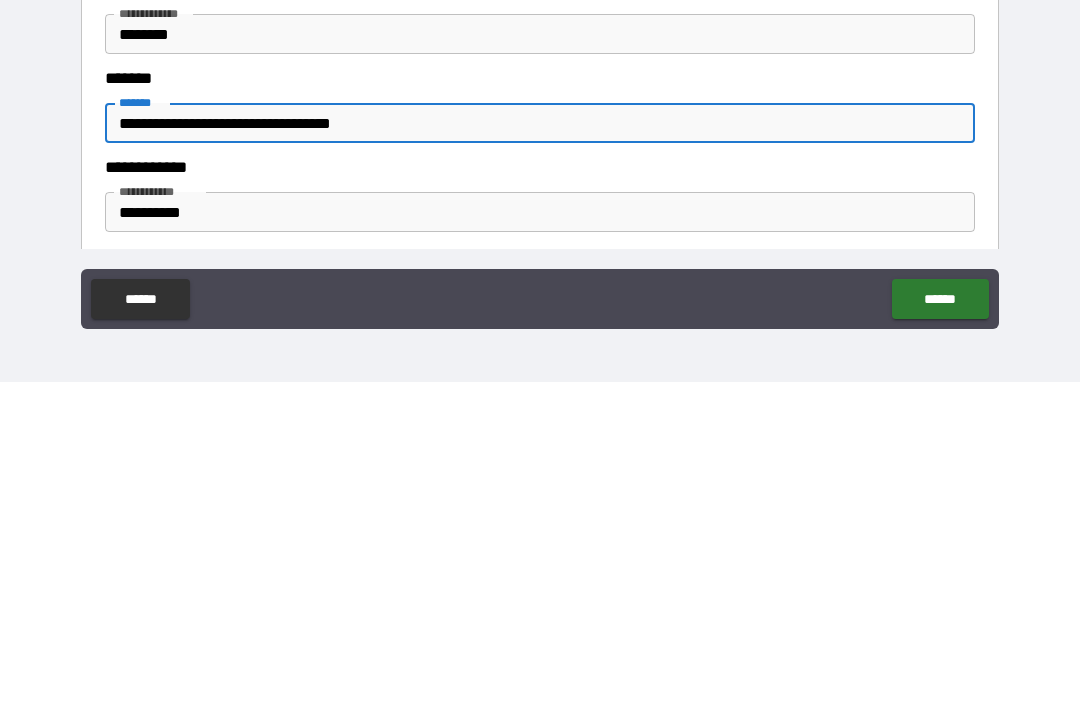 click on "**********" at bounding box center (540, 448) 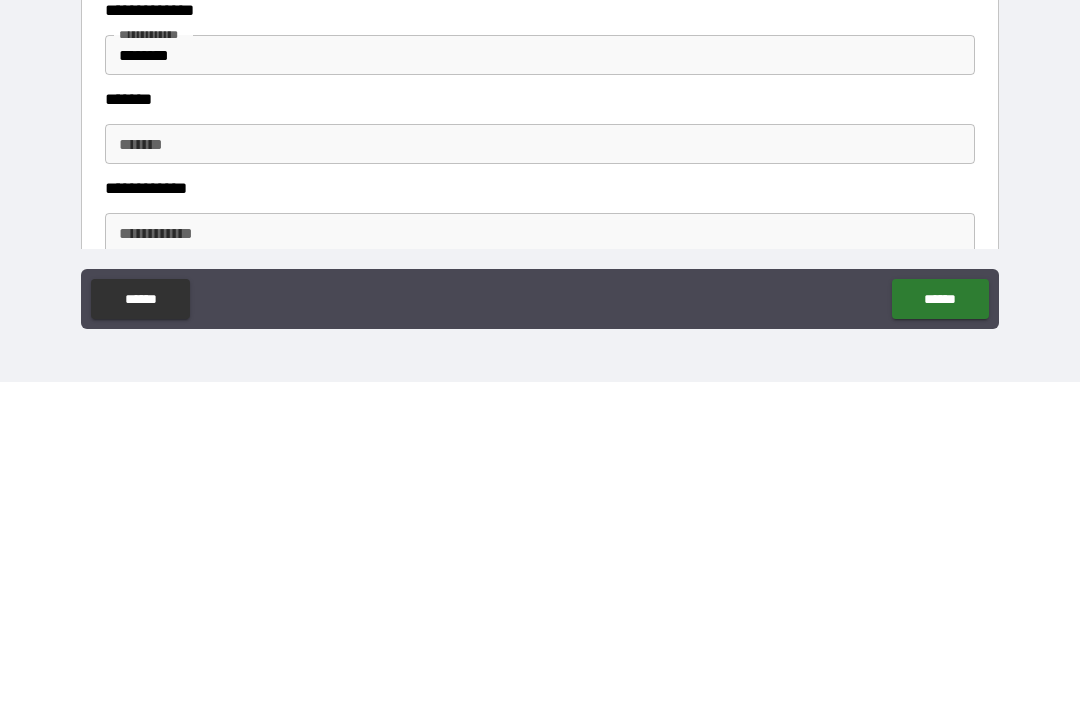 scroll, scrollTop: 879, scrollLeft: 0, axis: vertical 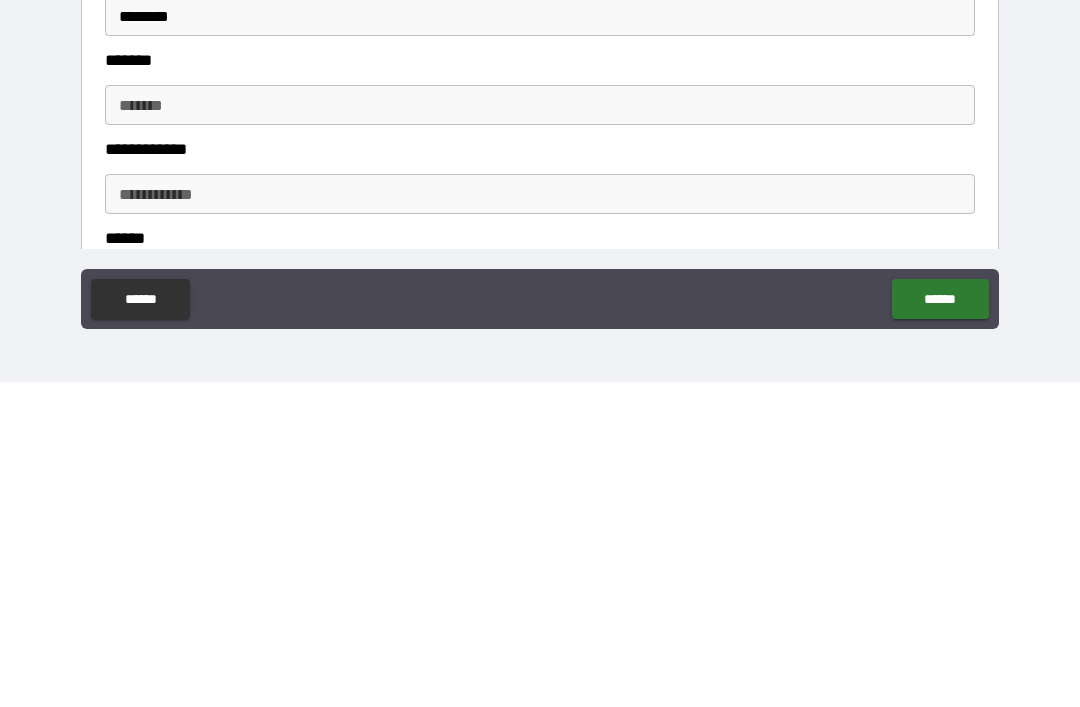 click on "*******" at bounding box center [540, 430] 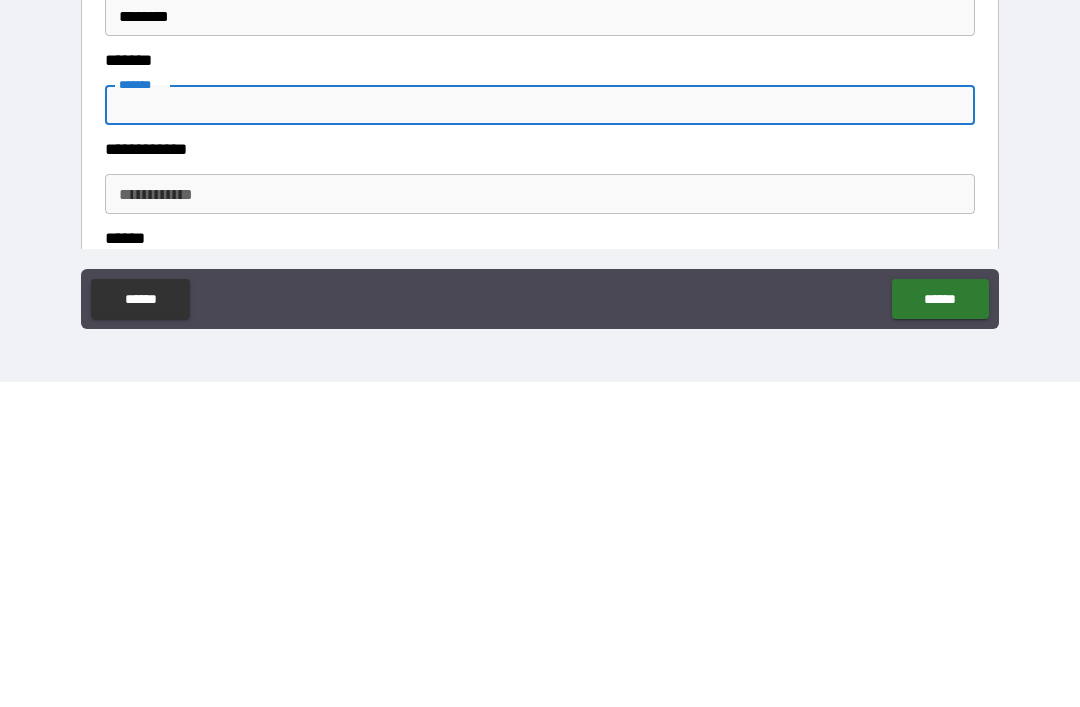 click on "*******" at bounding box center (540, 430) 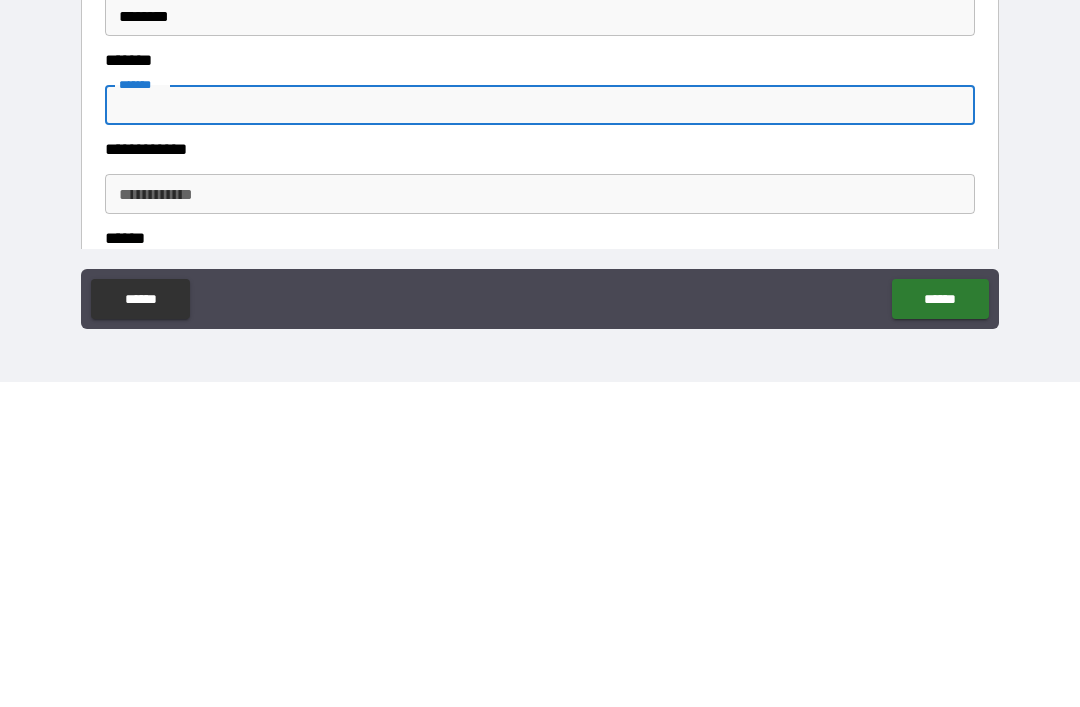 paste on "**********" 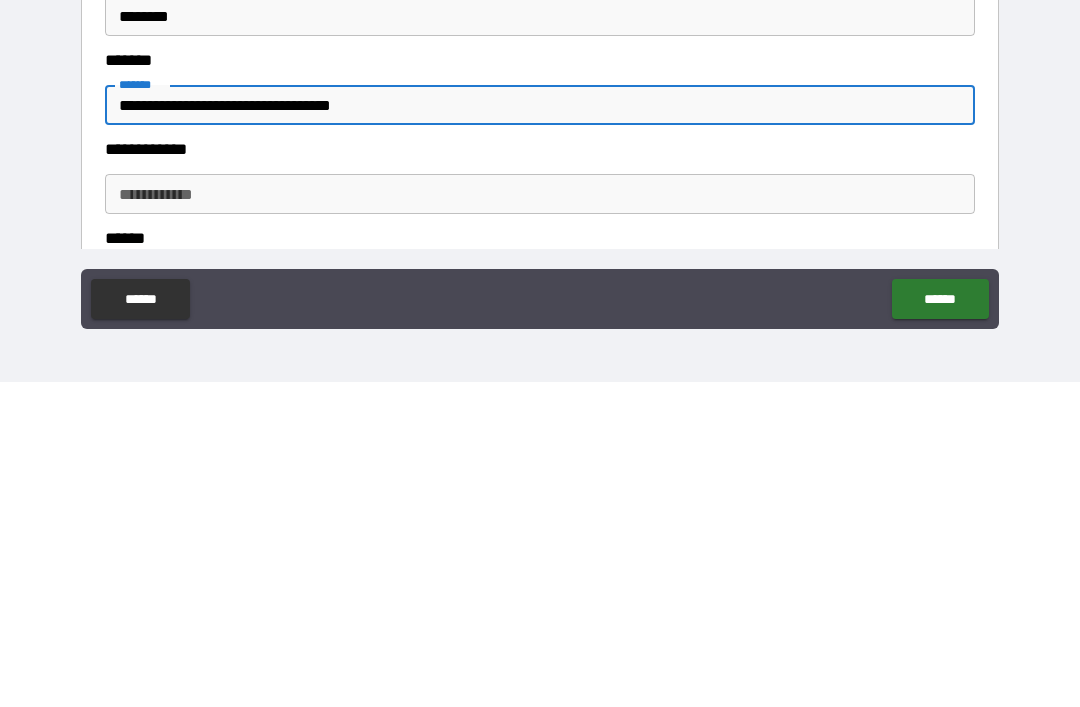 click on "**********" at bounding box center [540, 519] 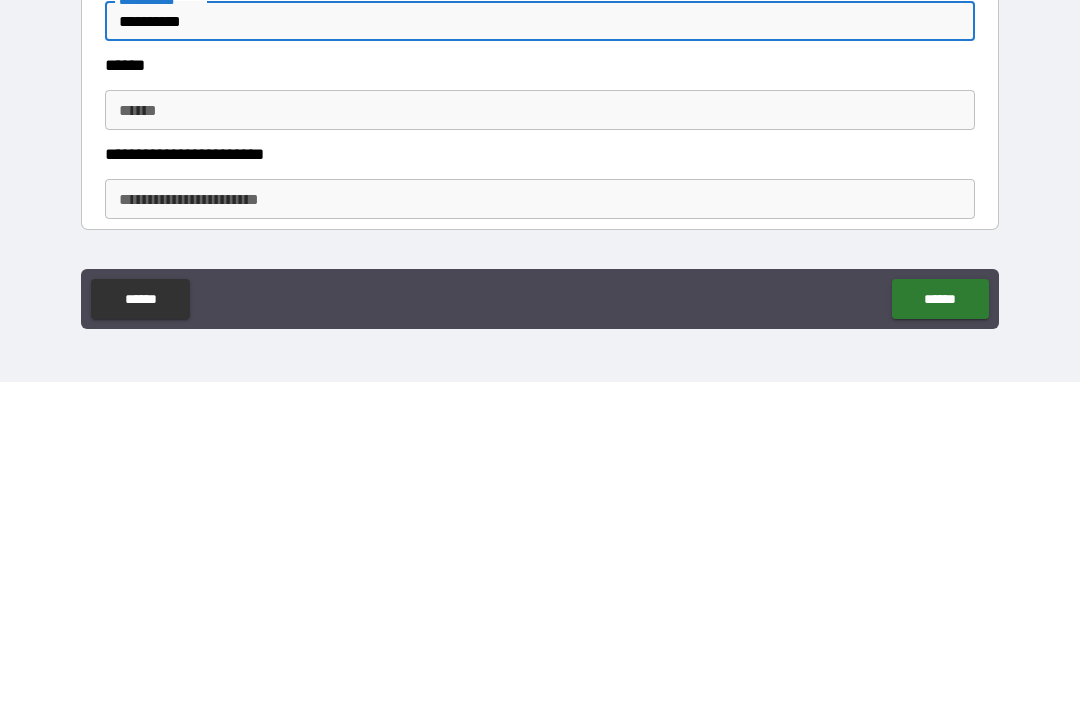 scroll, scrollTop: 1063, scrollLeft: 0, axis: vertical 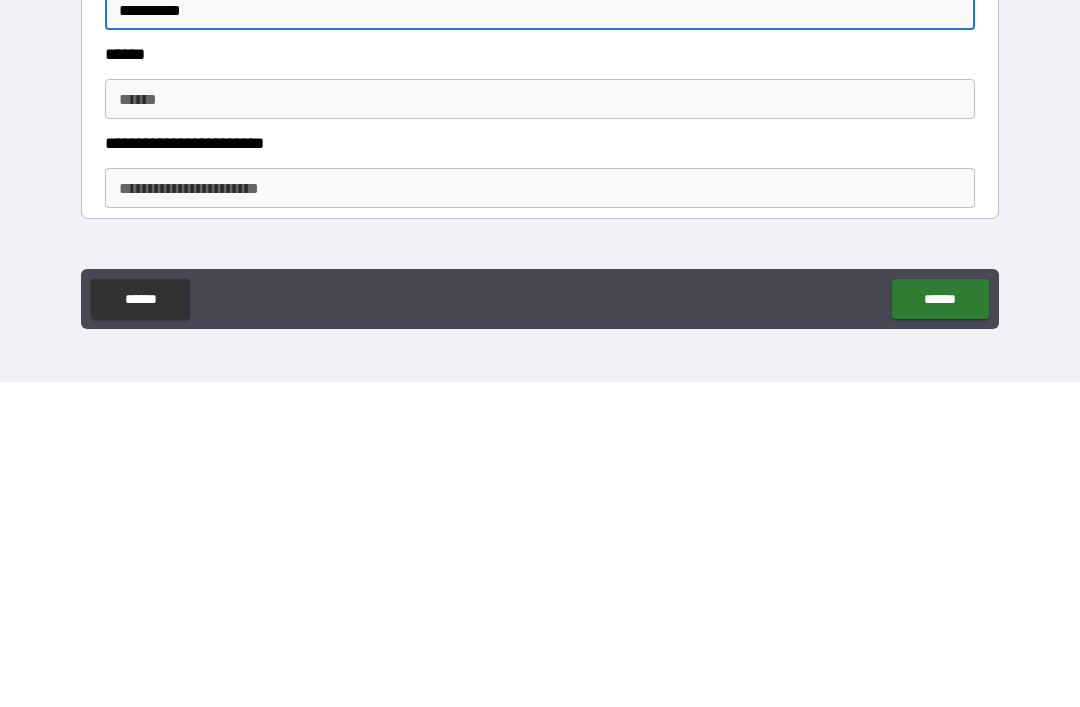 click on "**********" at bounding box center [540, 513] 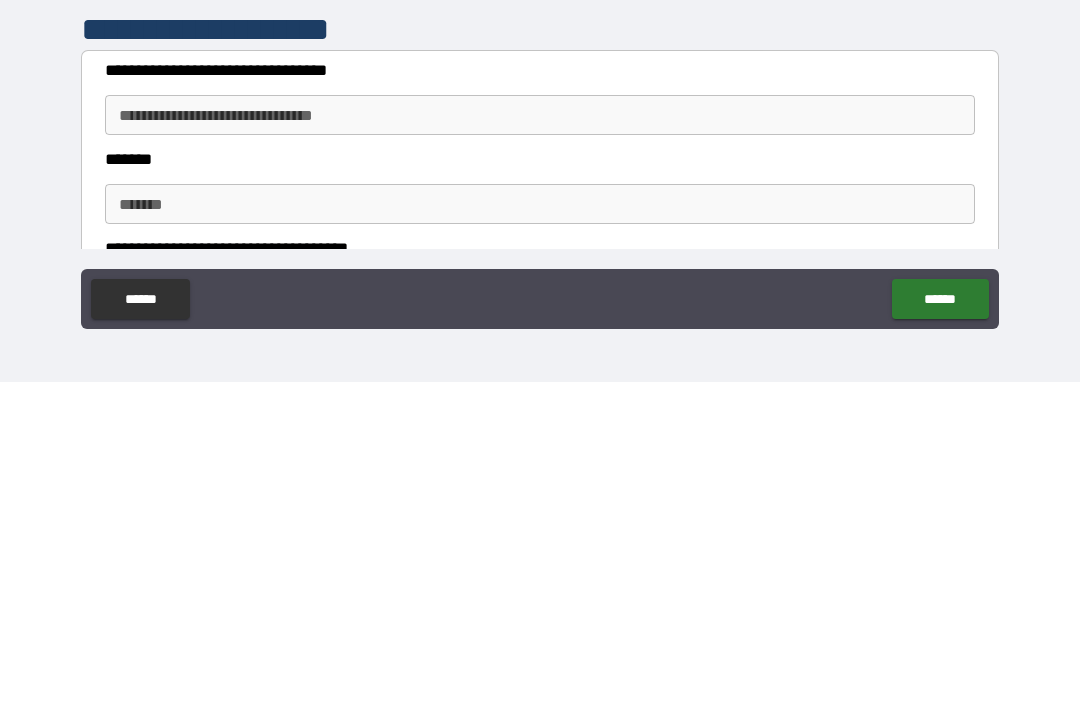 scroll, scrollTop: 1290, scrollLeft: 0, axis: vertical 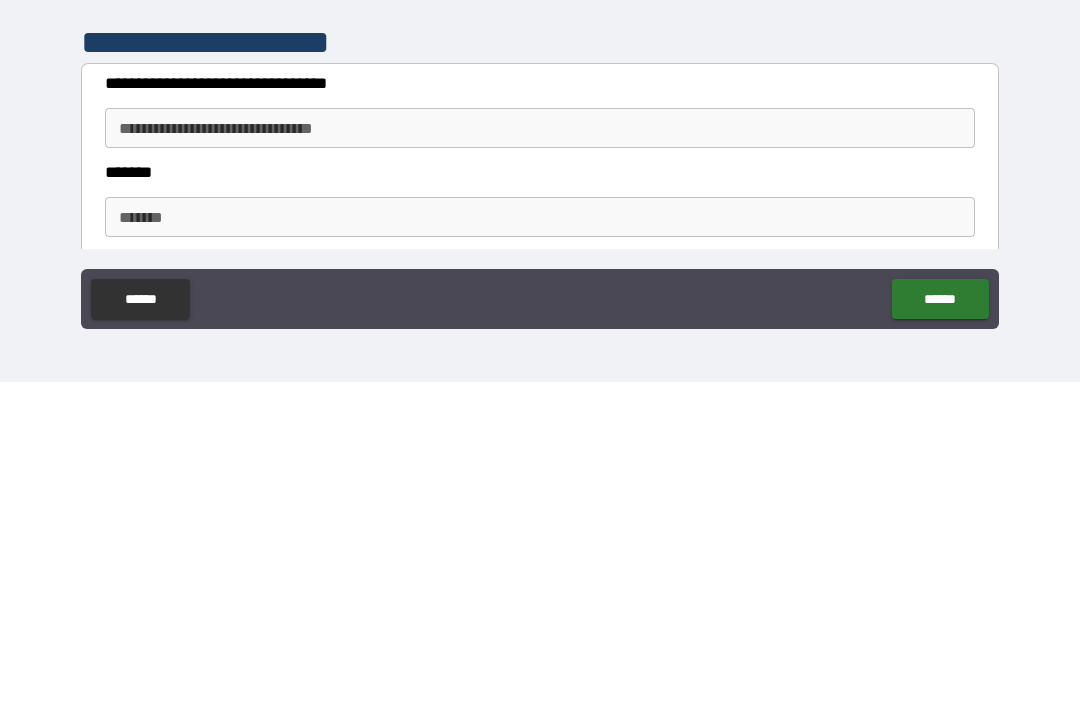 click on "**********" at bounding box center (540, 453) 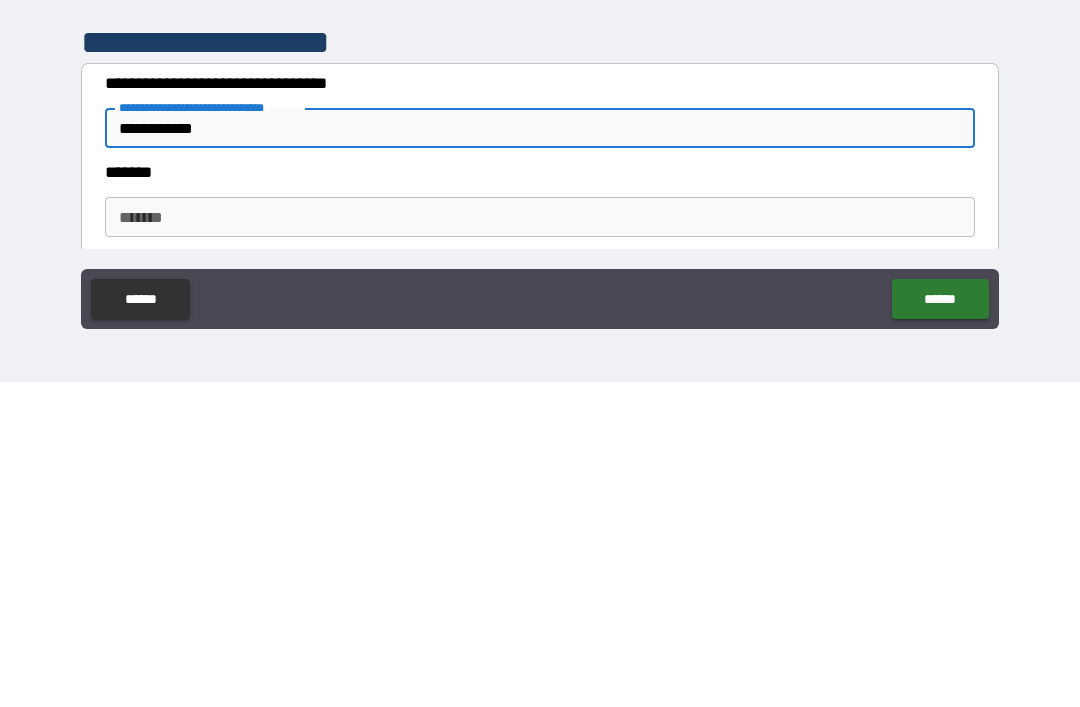 click on "*******" at bounding box center (540, 542) 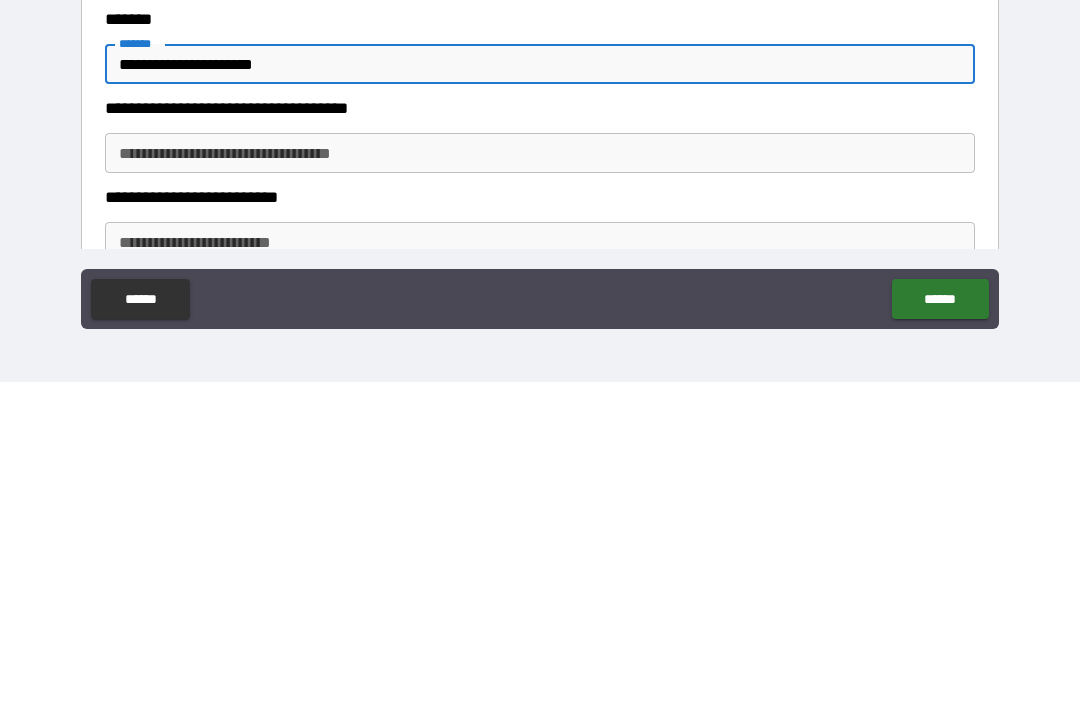 scroll, scrollTop: 1450, scrollLeft: 0, axis: vertical 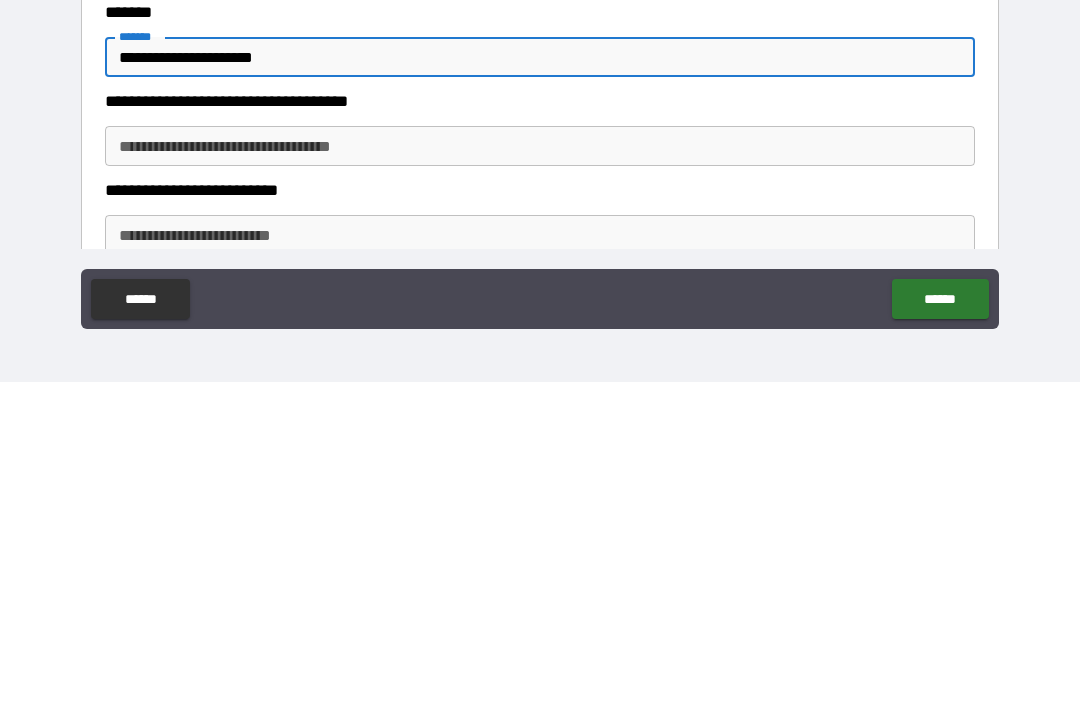 click on "**********" at bounding box center [540, 471] 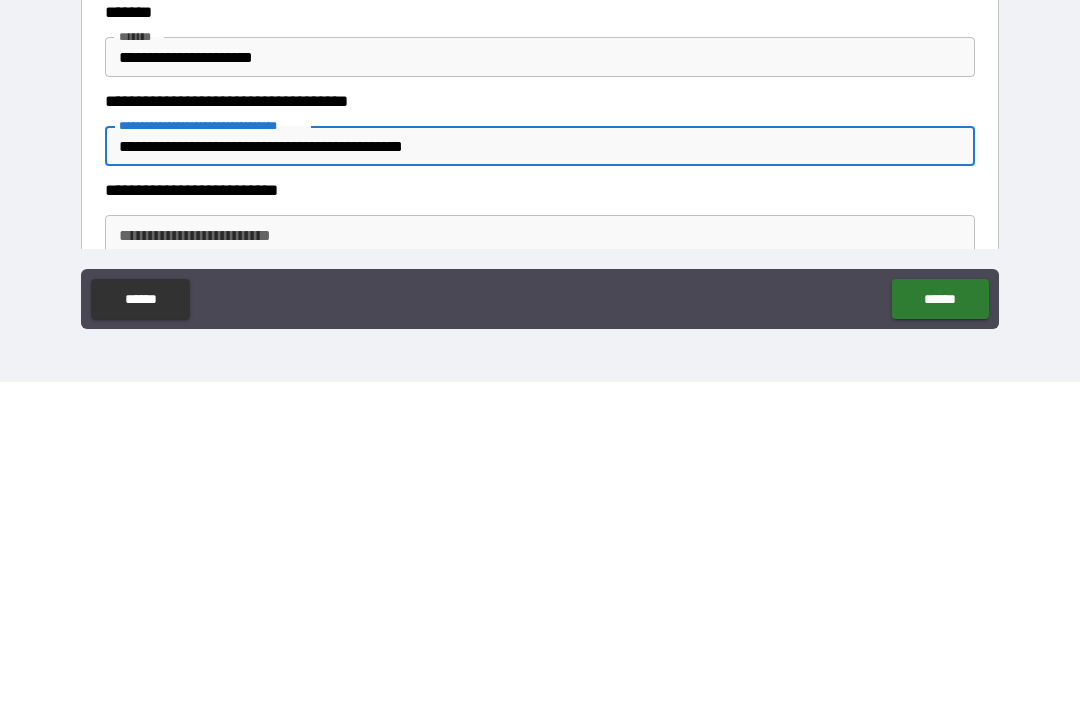 click on "**********" at bounding box center [540, 560] 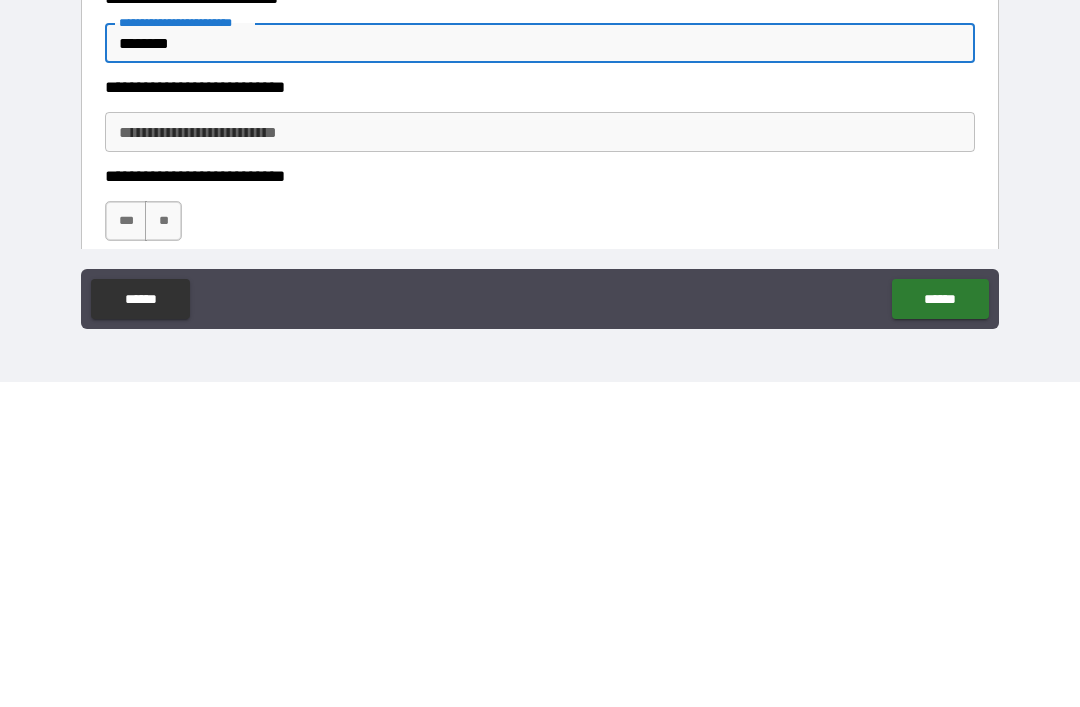 scroll, scrollTop: 1653, scrollLeft: 0, axis: vertical 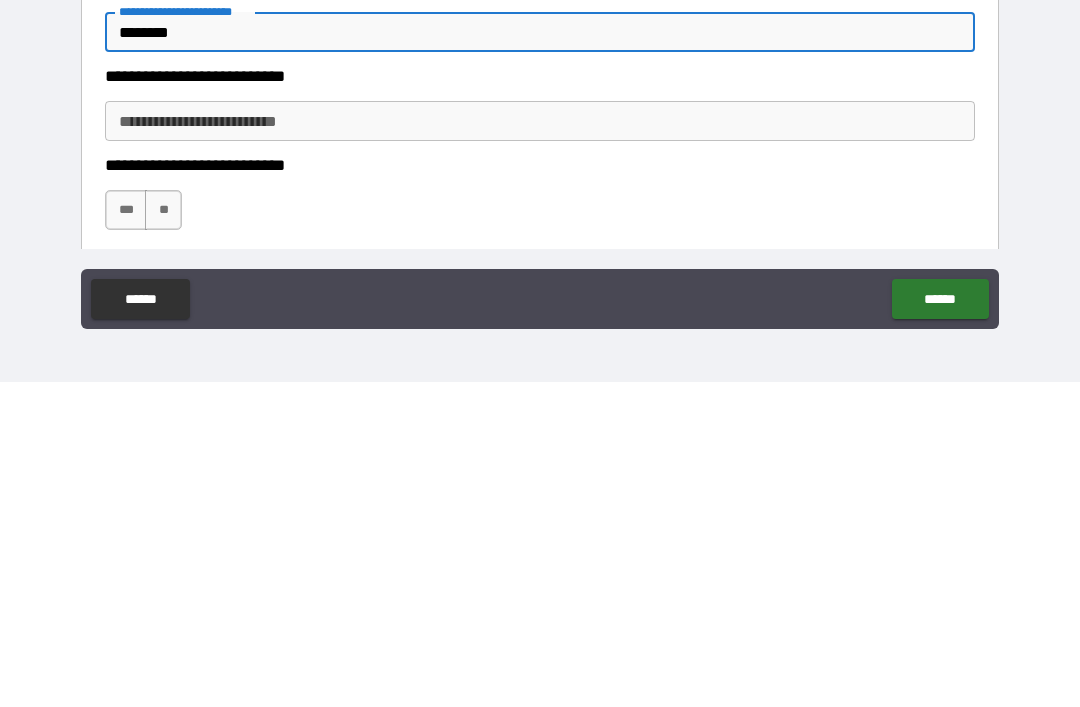 click on "**********" at bounding box center [540, 446] 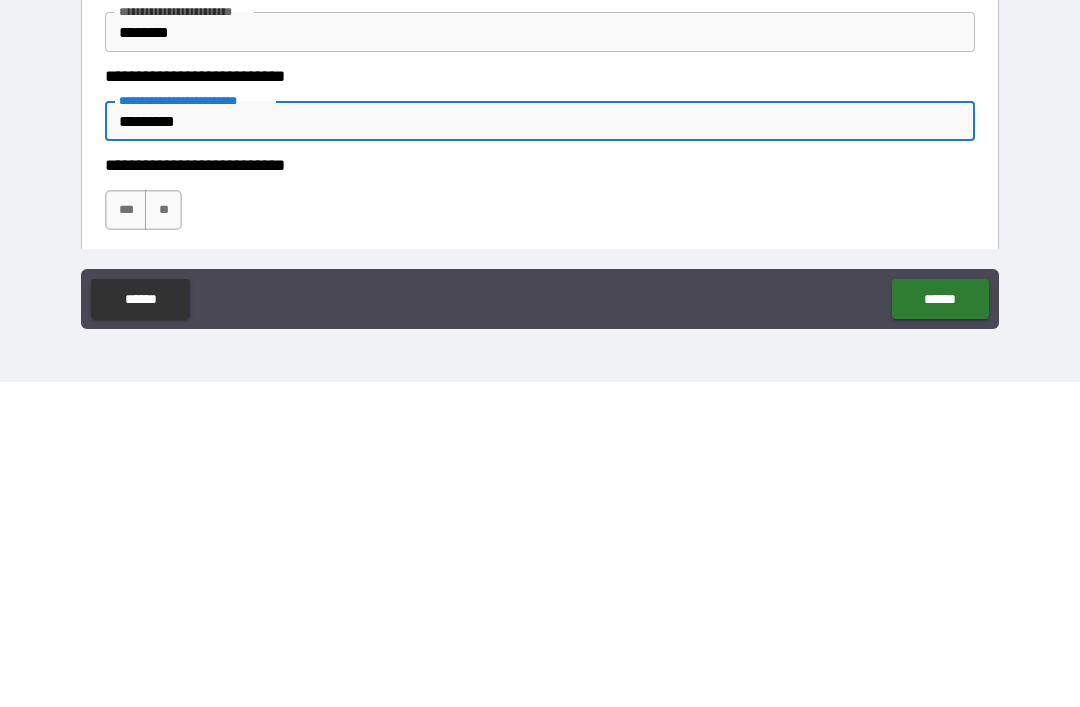 click on "***" at bounding box center (126, 535) 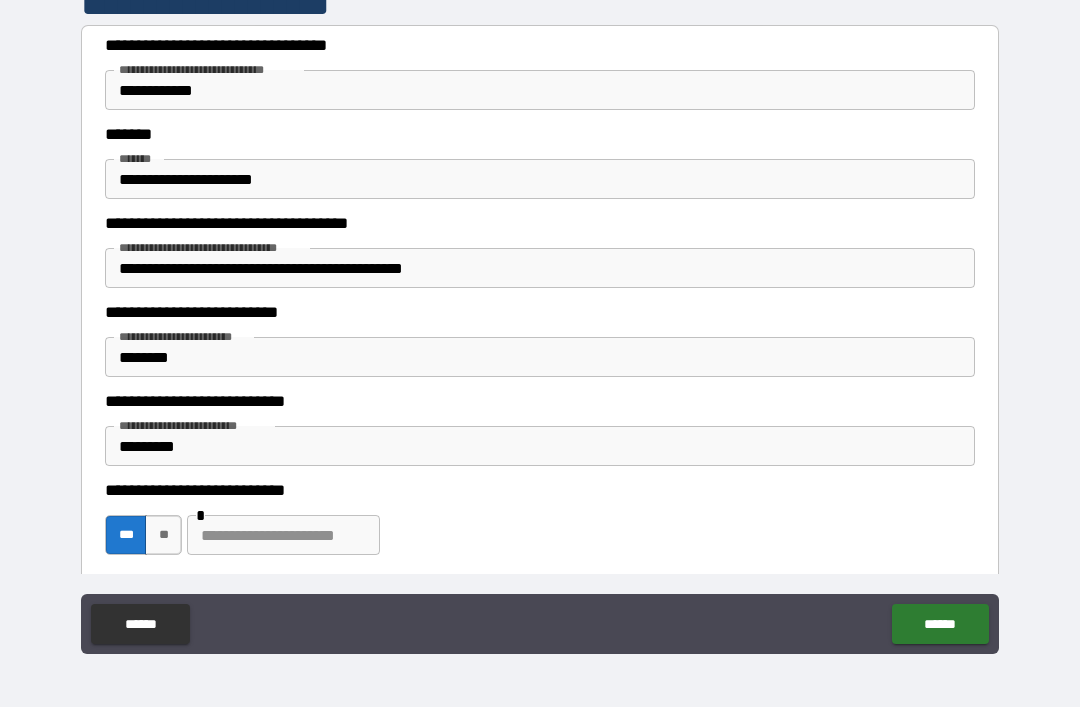 click on "******" at bounding box center [940, 624] 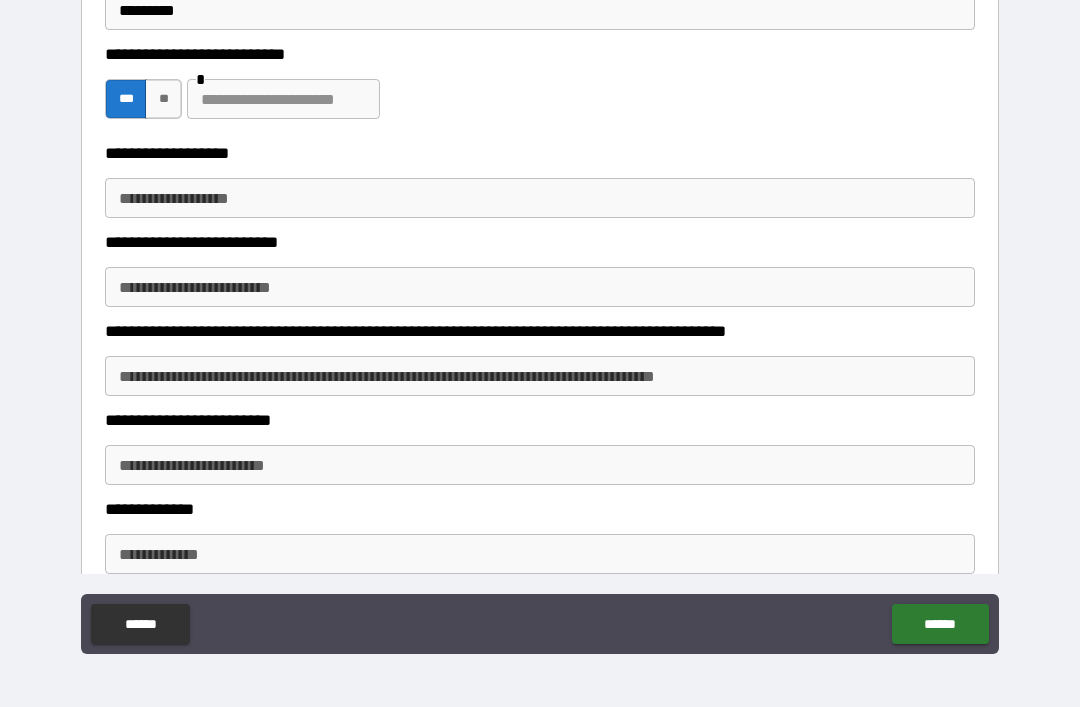 scroll, scrollTop: 2058, scrollLeft: 0, axis: vertical 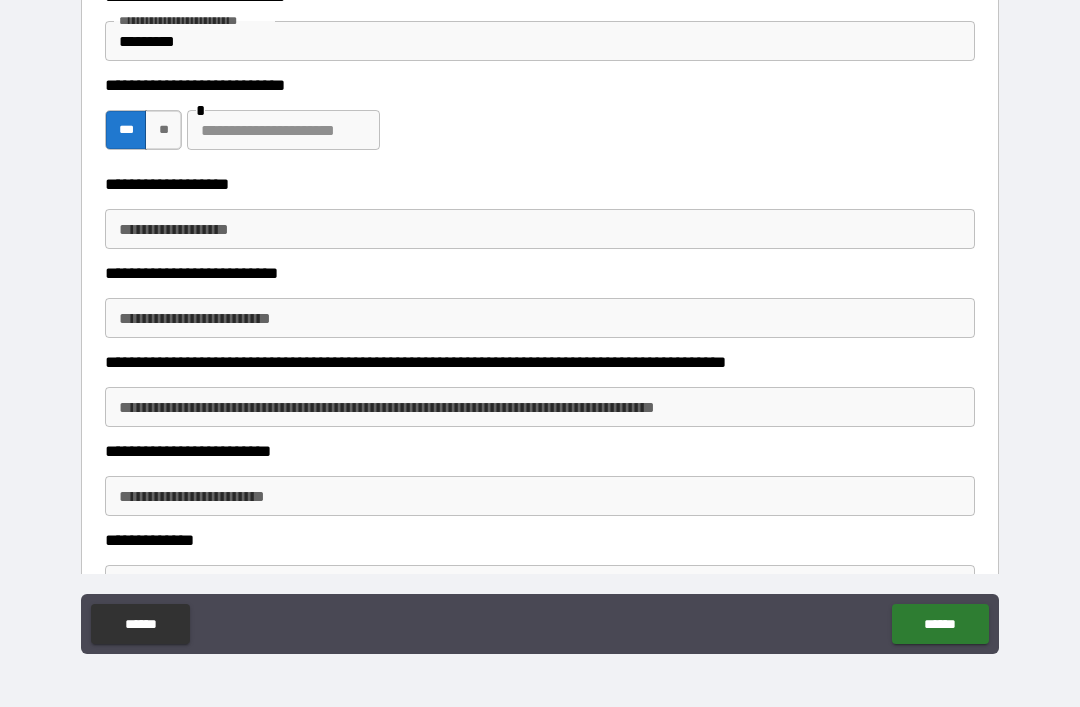 click at bounding box center [283, 130] 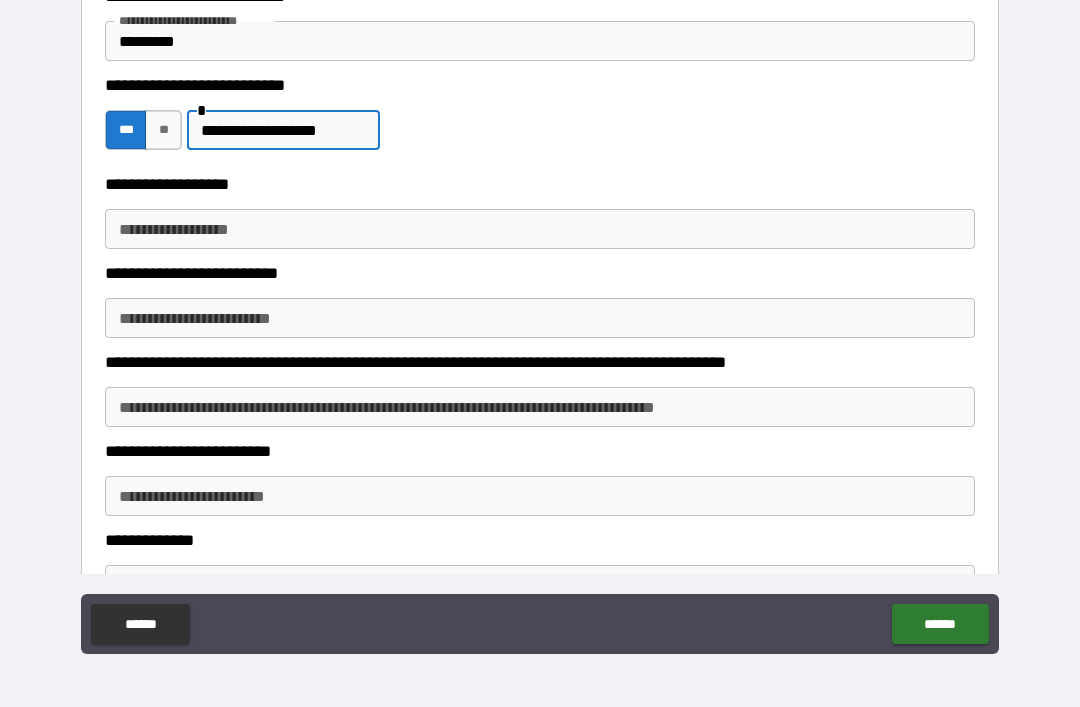 click on "**********" at bounding box center (540, 229) 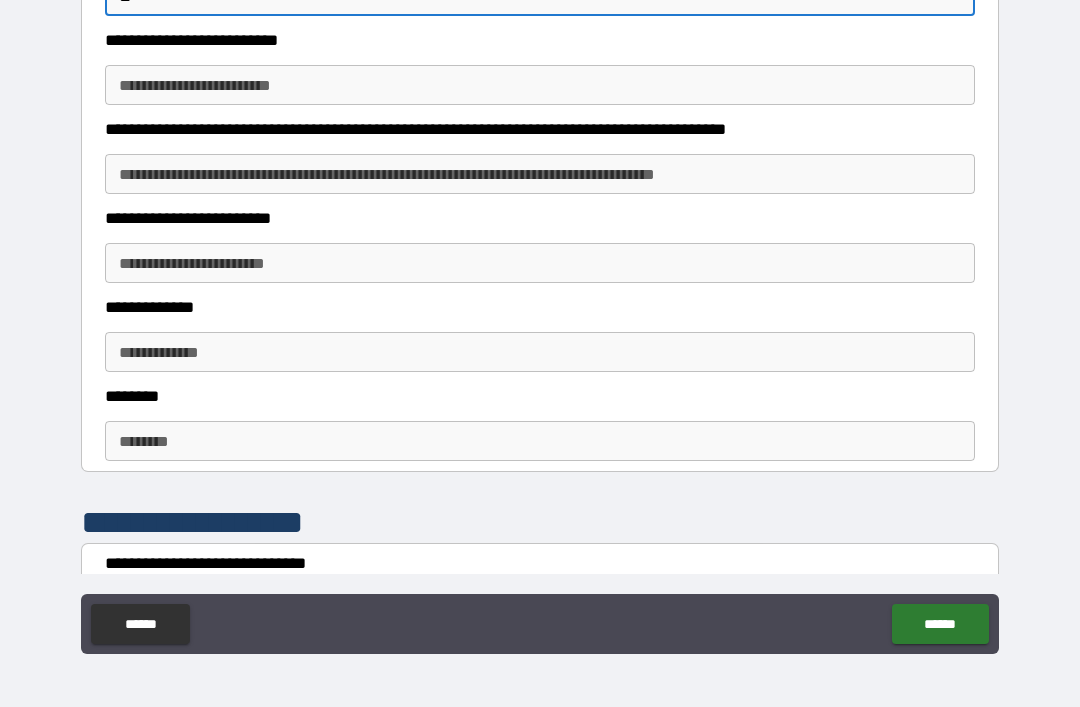 scroll, scrollTop: 2286, scrollLeft: 0, axis: vertical 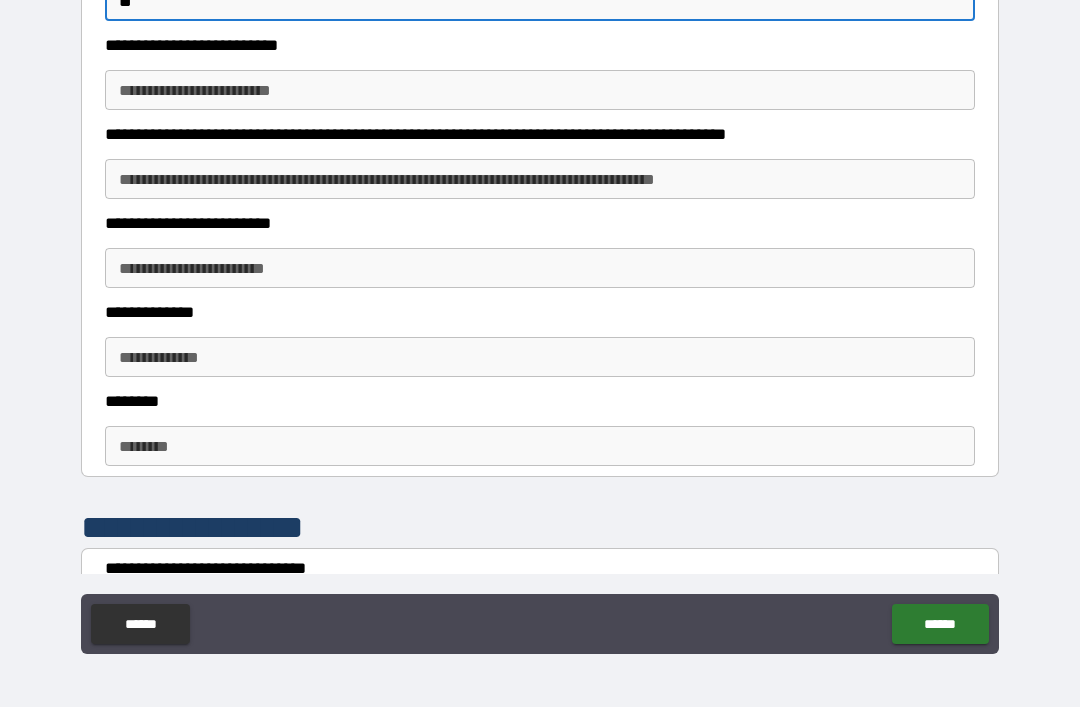 click on "**********" at bounding box center [540, 179] 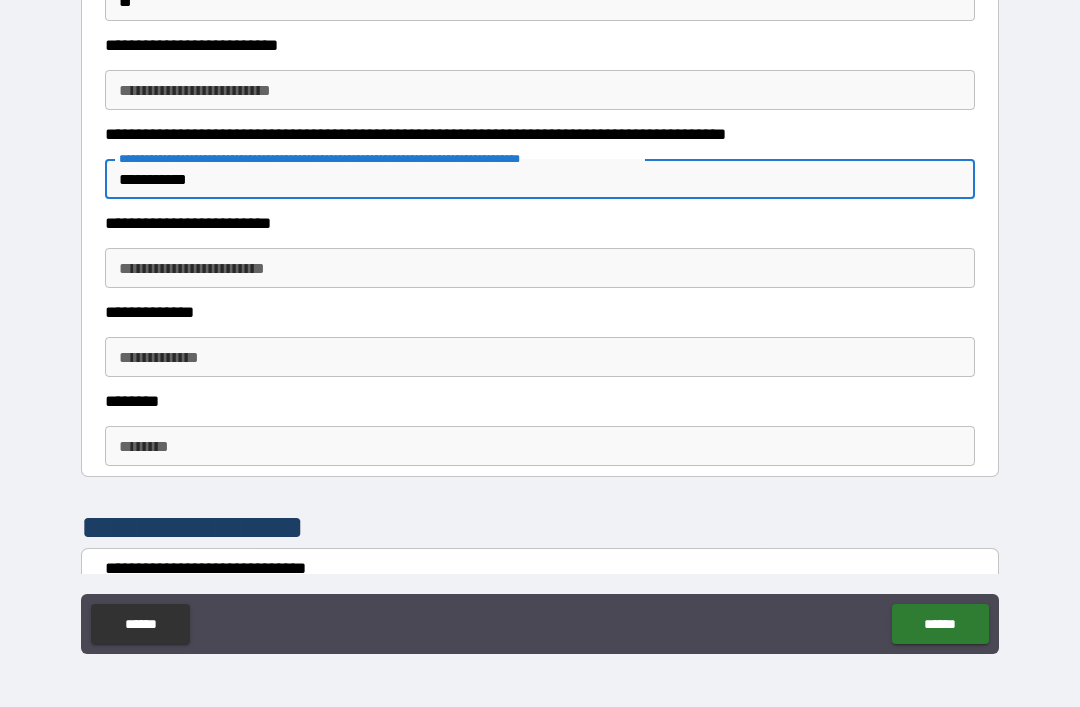 click on "**********" at bounding box center [540, 268] 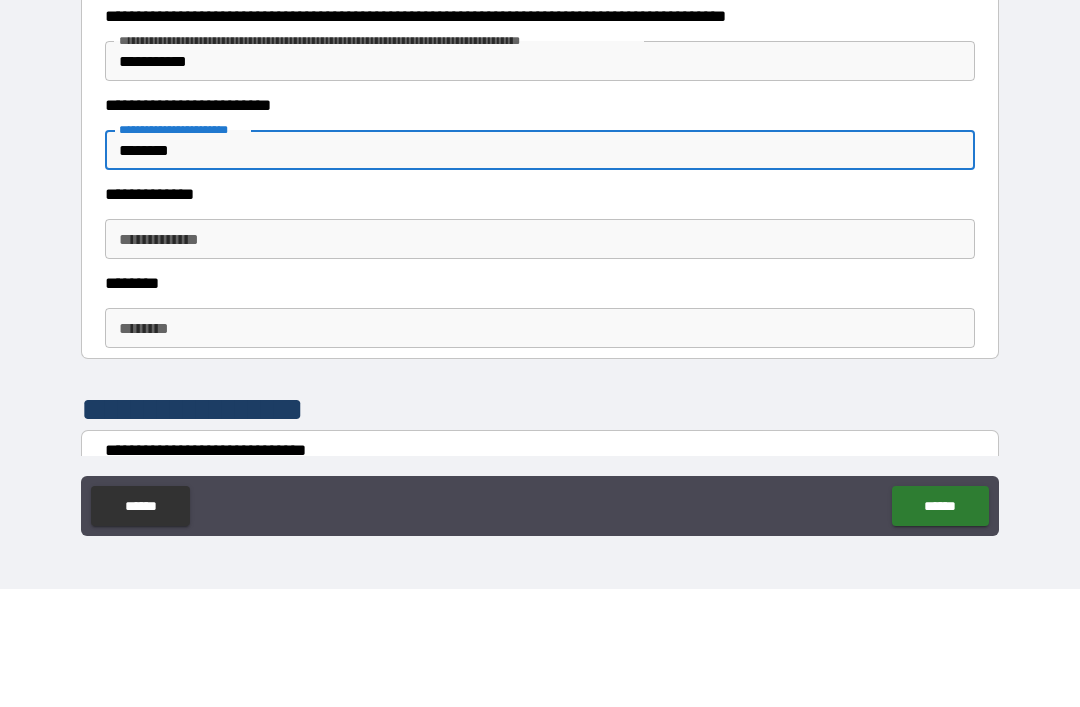 click on "**********" at bounding box center [540, 357] 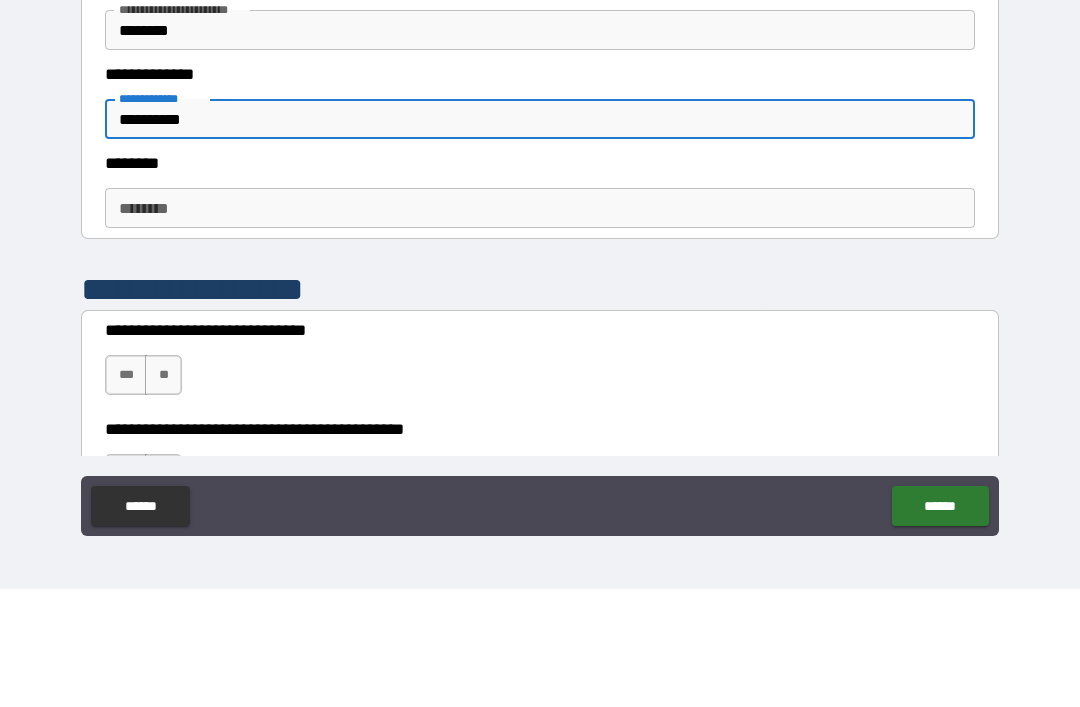 scroll, scrollTop: 2407, scrollLeft: 0, axis: vertical 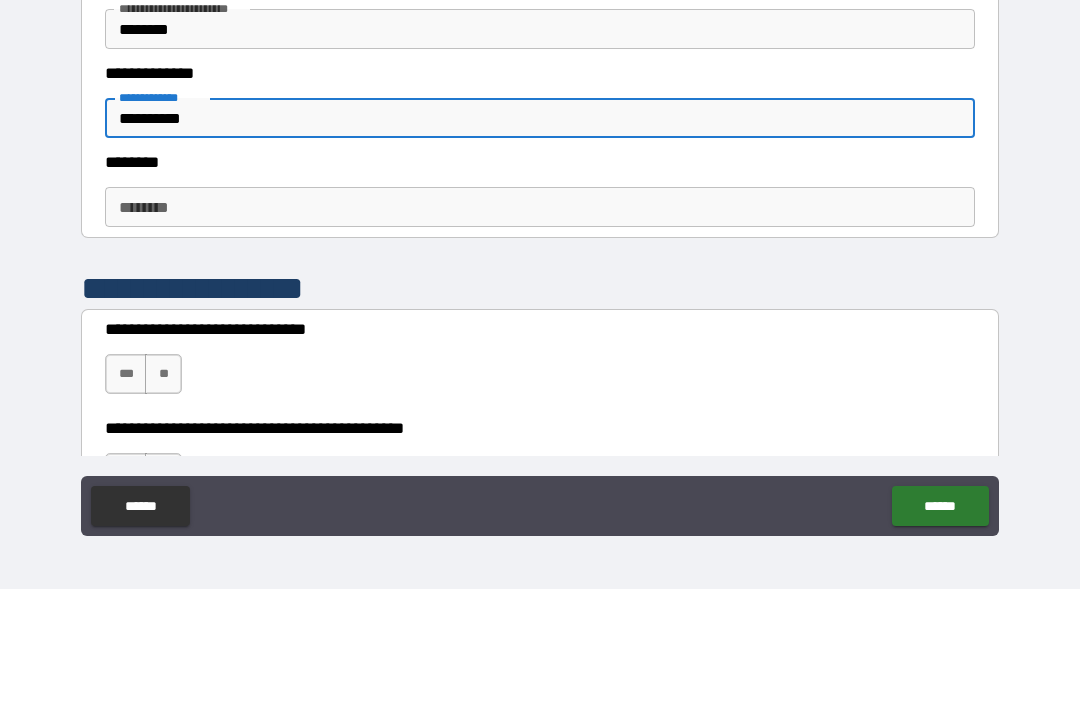 click on "********" at bounding box center (540, 325) 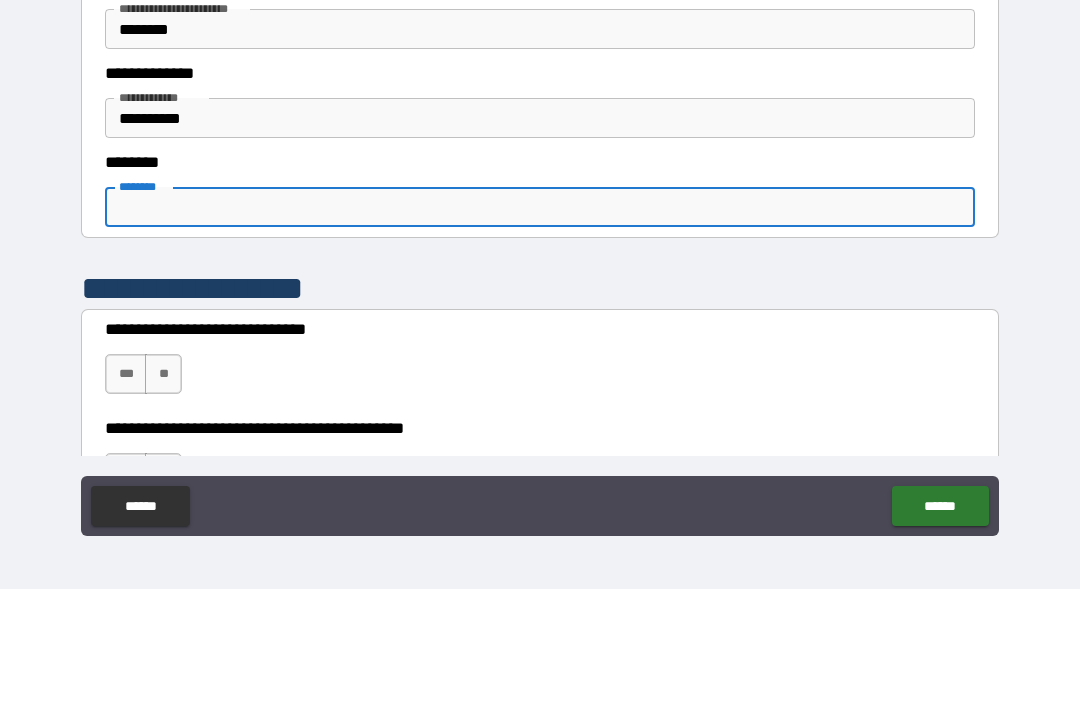 click on "********" at bounding box center (540, 325) 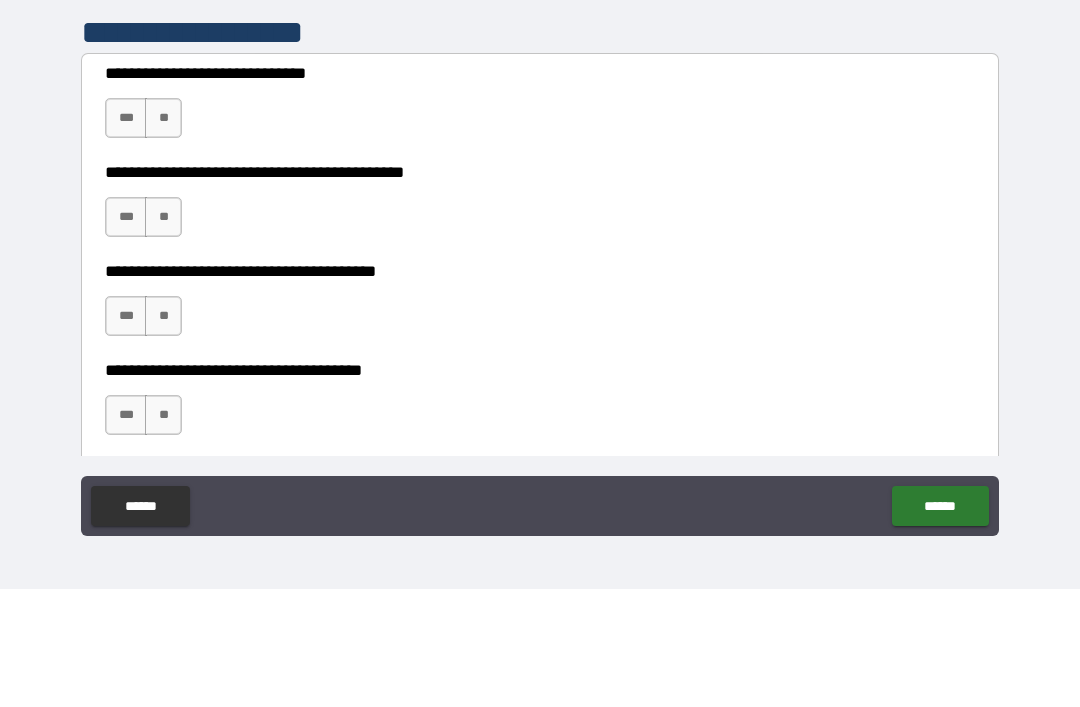 scroll, scrollTop: 2667, scrollLeft: 0, axis: vertical 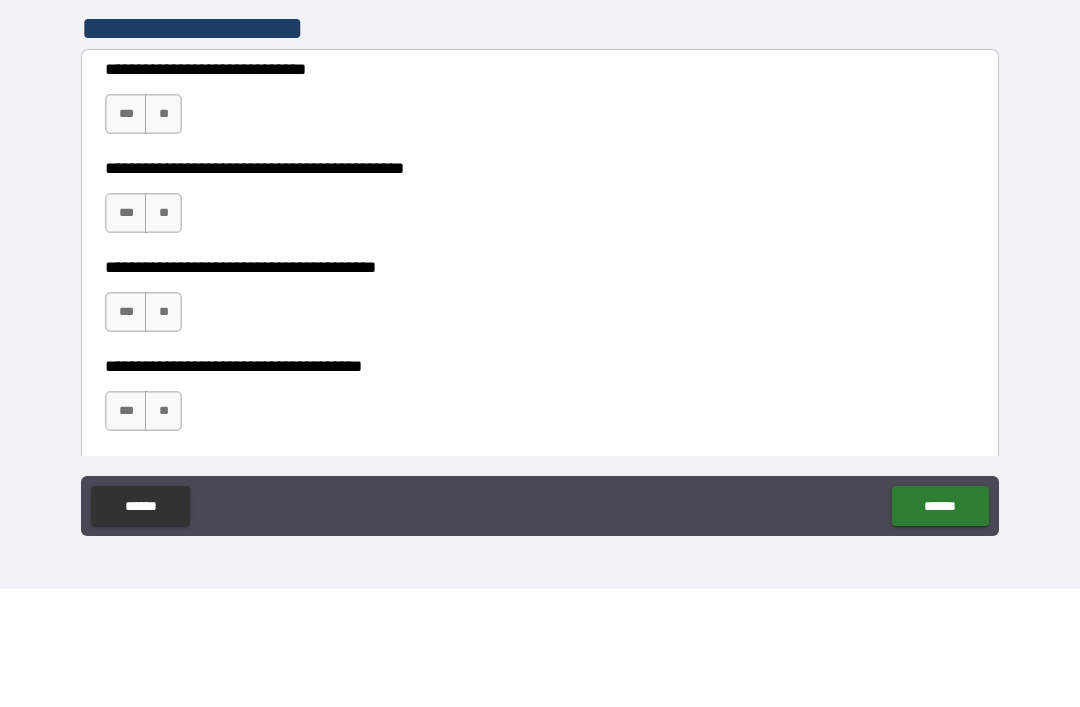click on "***" at bounding box center [126, 232] 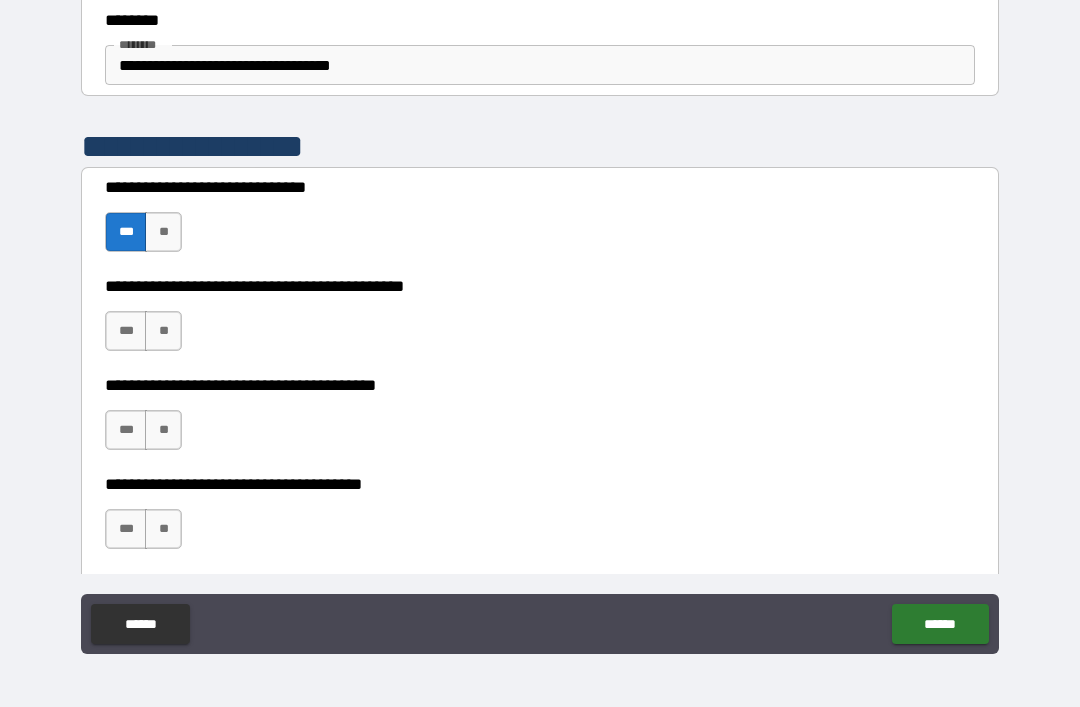 click on "***" at bounding box center [126, 331] 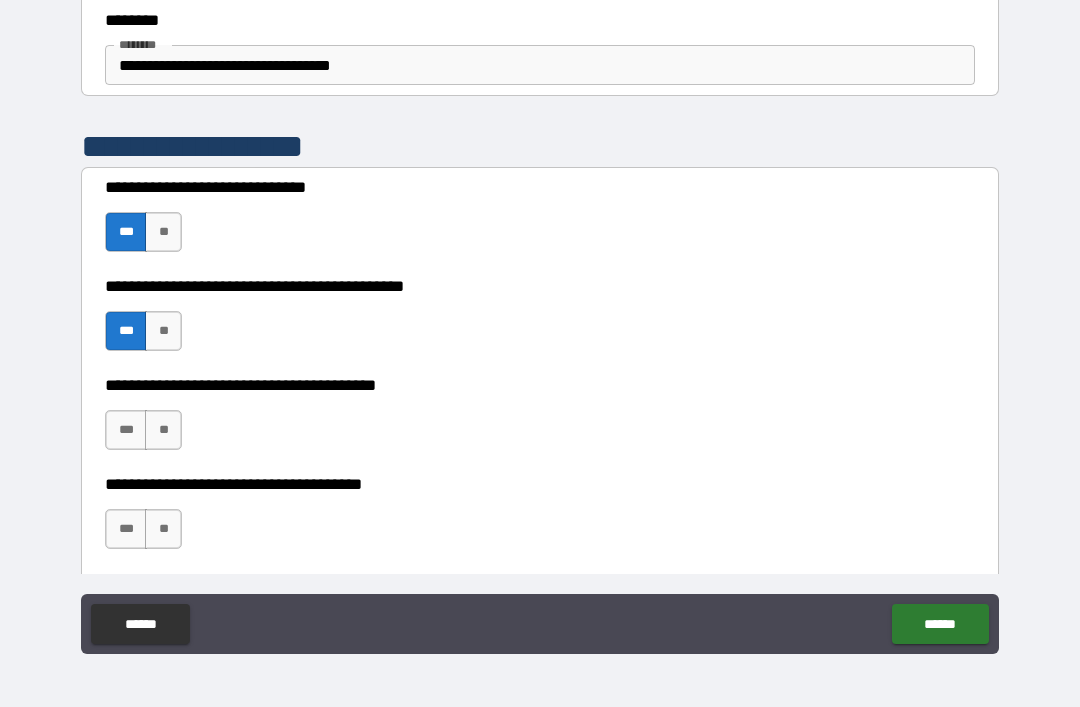 click on "***" at bounding box center [126, 430] 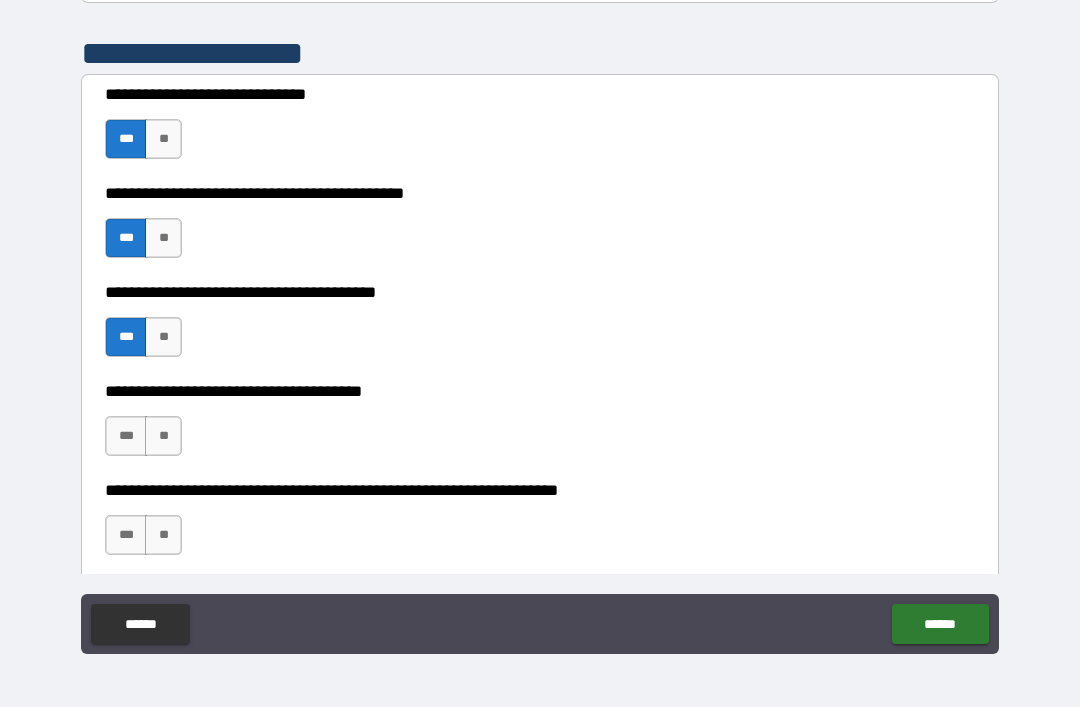 scroll, scrollTop: 2761, scrollLeft: 0, axis: vertical 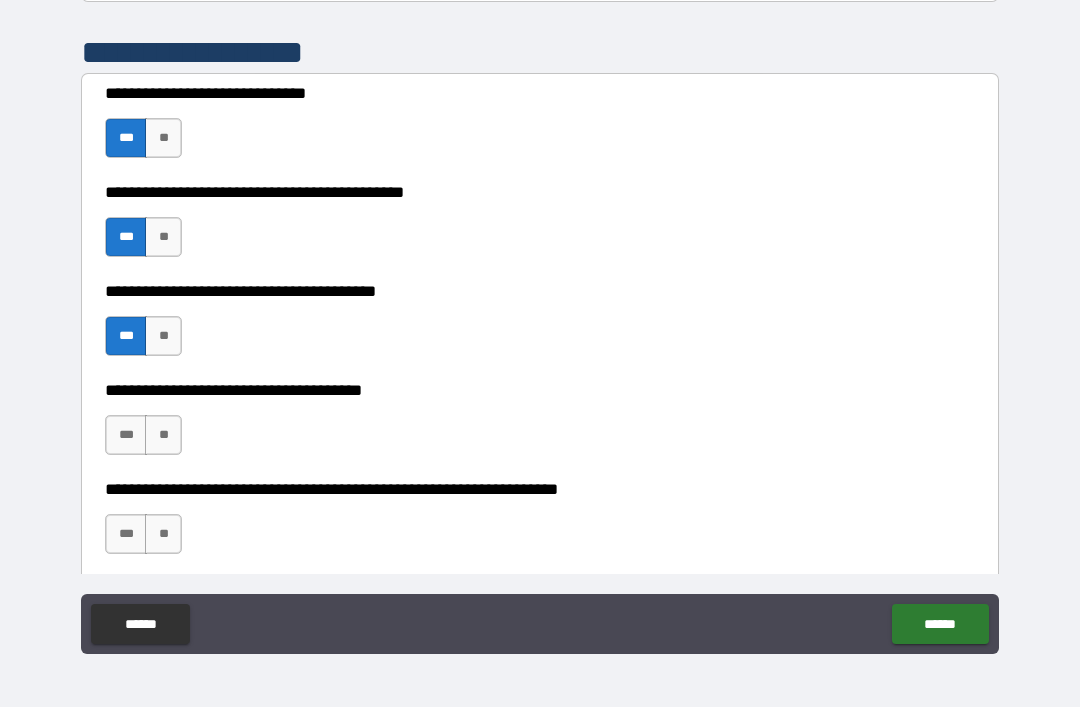 click on "**" at bounding box center [163, 435] 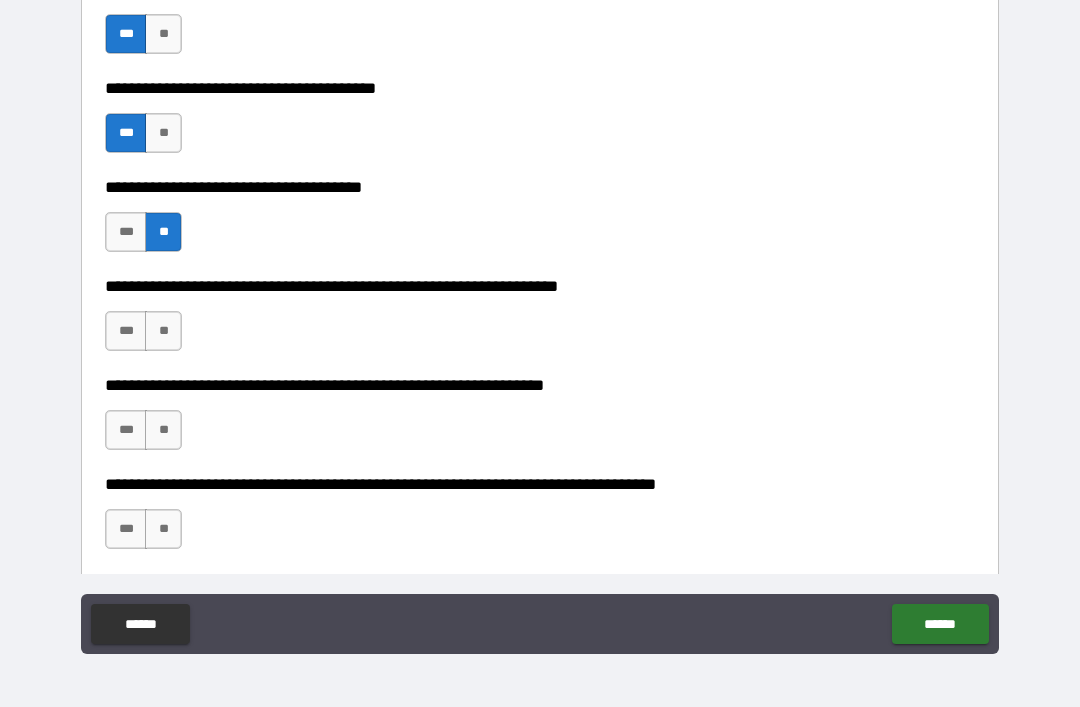 scroll, scrollTop: 2965, scrollLeft: 0, axis: vertical 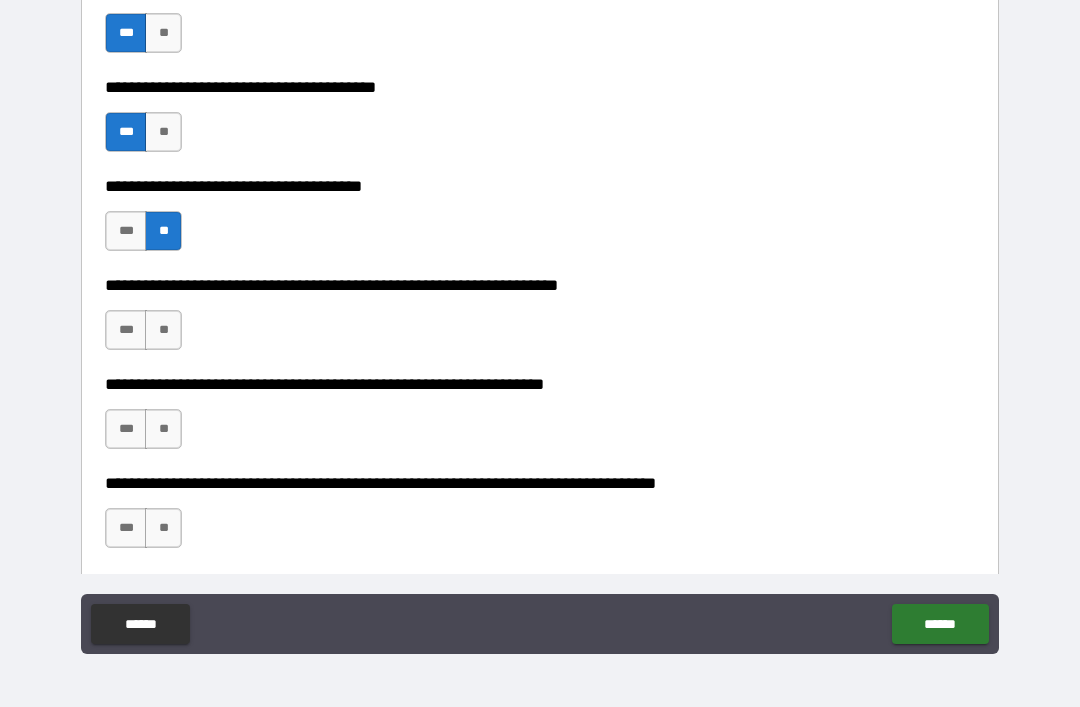 click on "**" at bounding box center [163, 330] 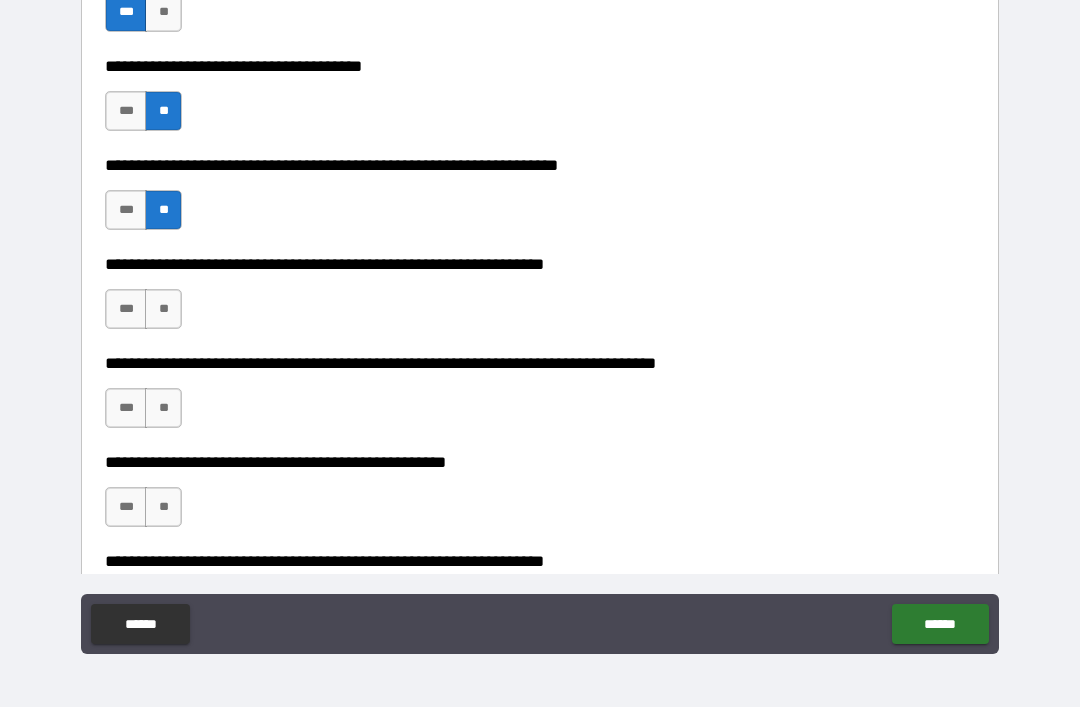 scroll, scrollTop: 3096, scrollLeft: 0, axis: vertical 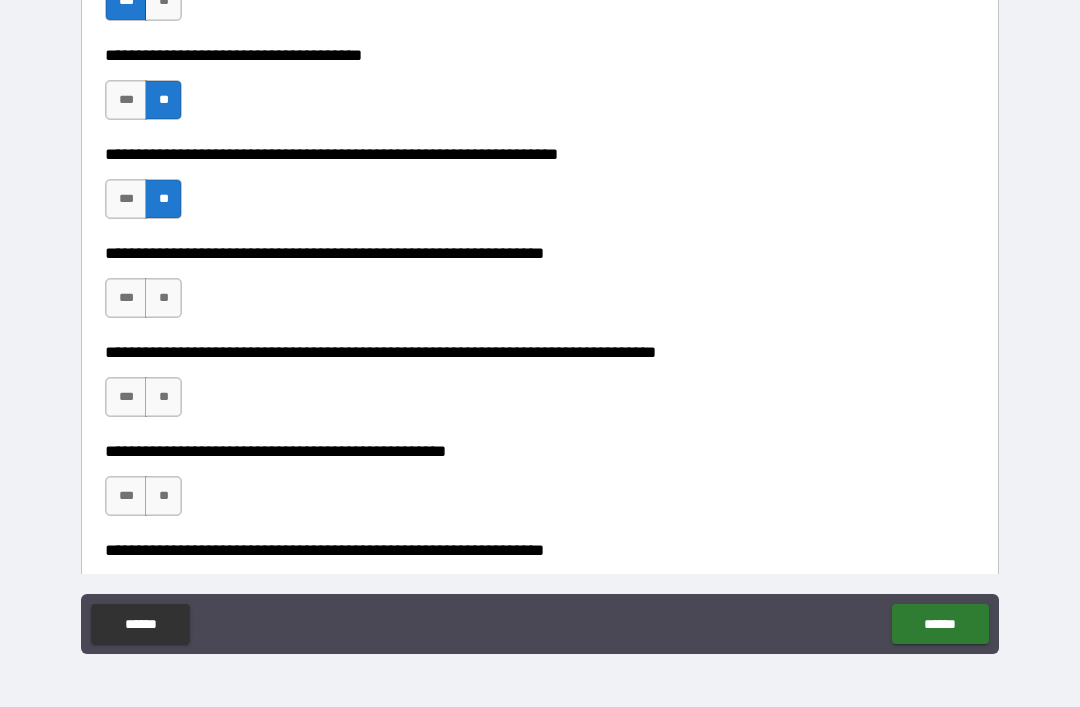 click on "**" at bounding box center [163, 298] 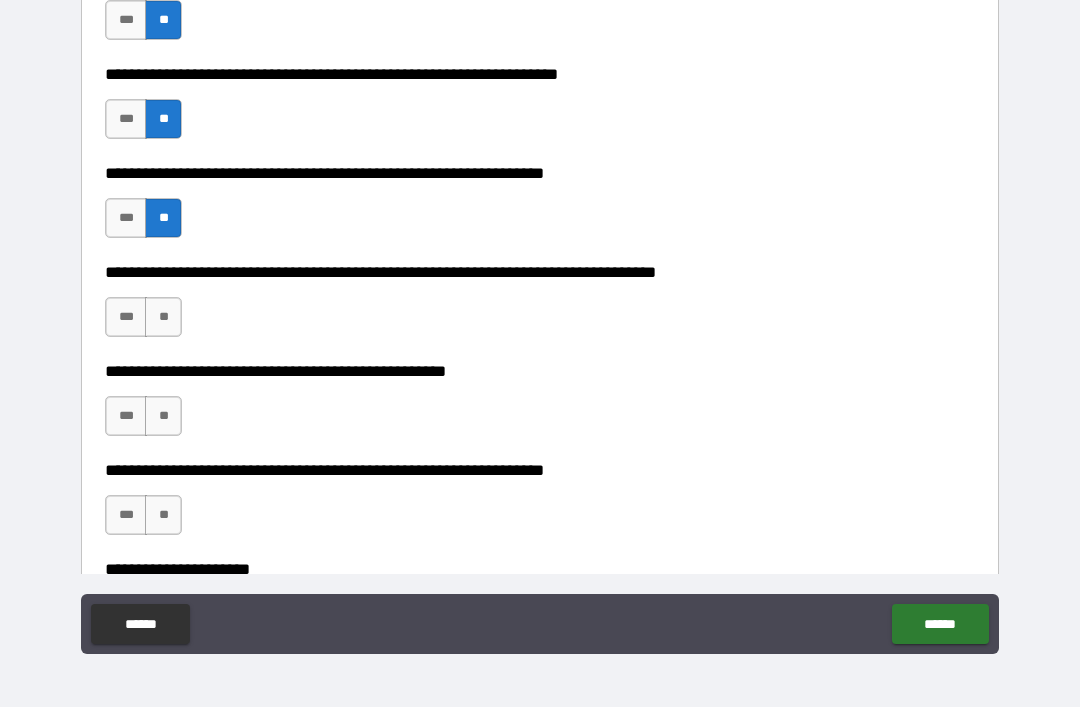 scroll, scrollTop: 3186, scrollLeft: 0, axis: vertical 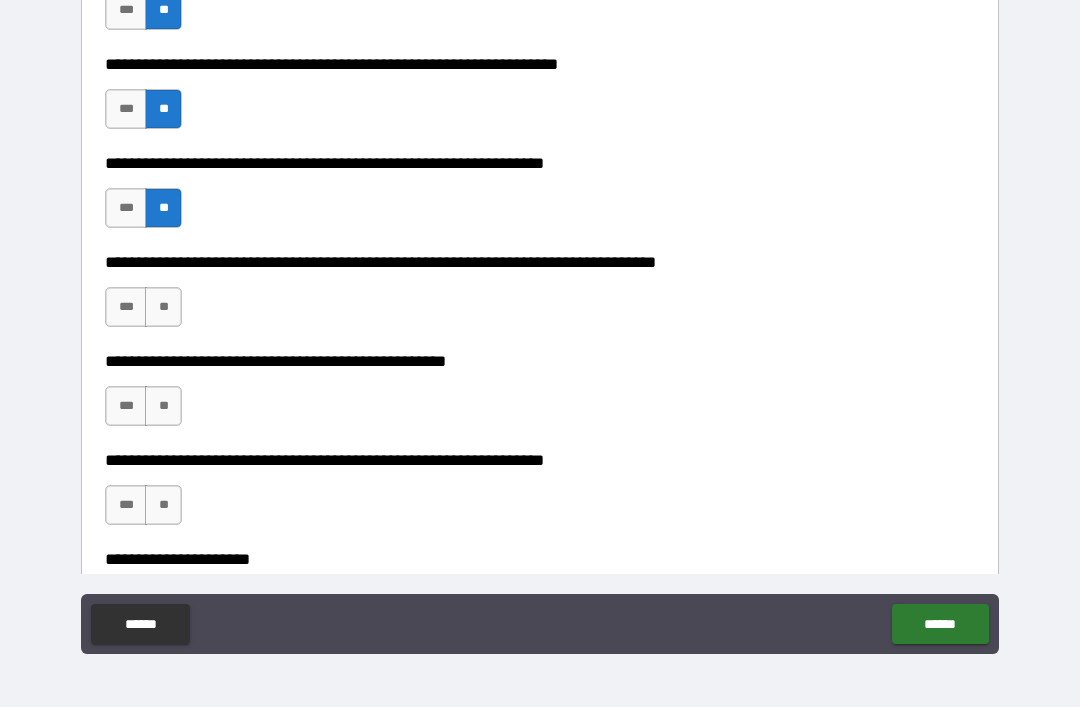 click on "***" at bounding box center [126, 208] 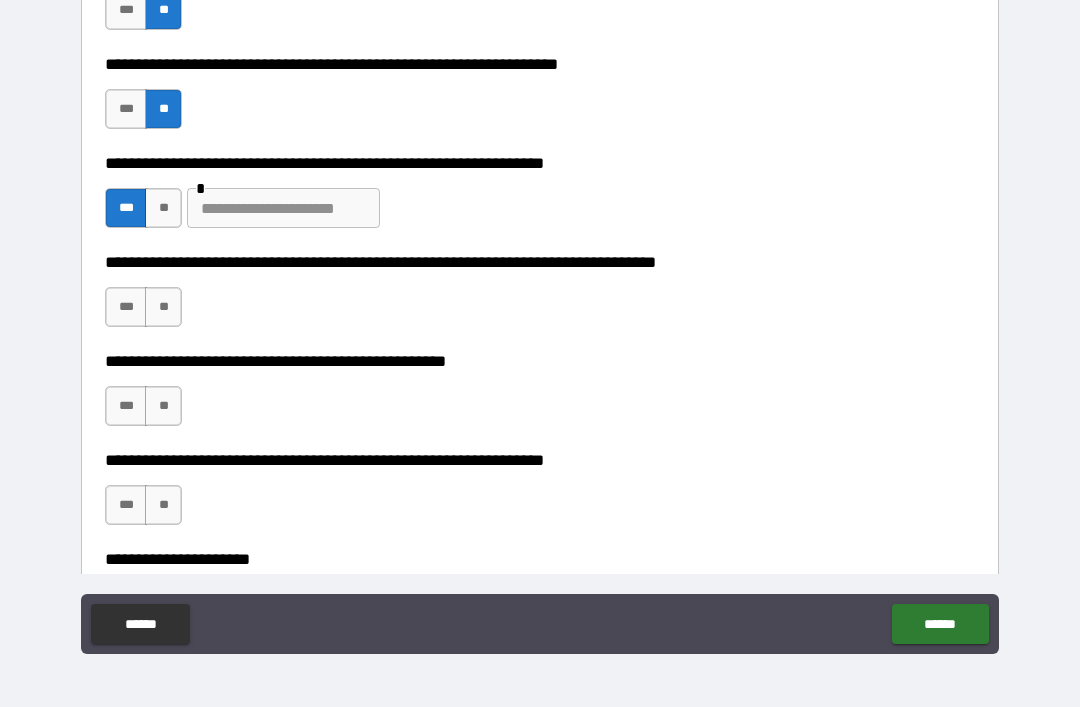 click at bounding box center (283, 208) 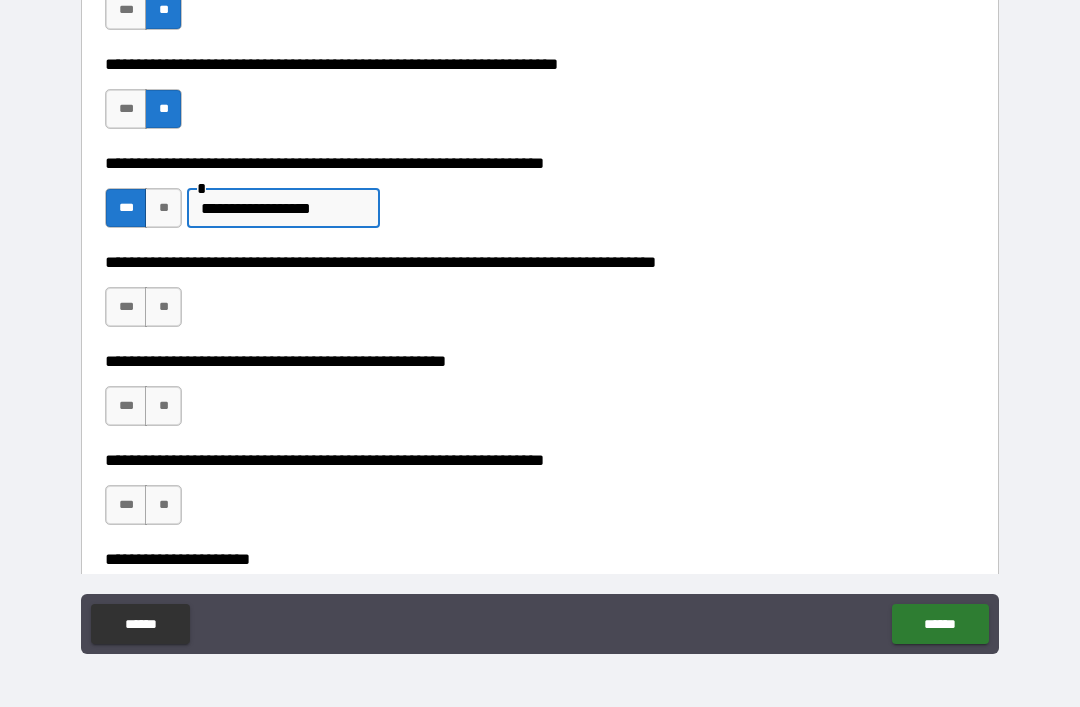 click on "**********" at bounding box center [283, 208] 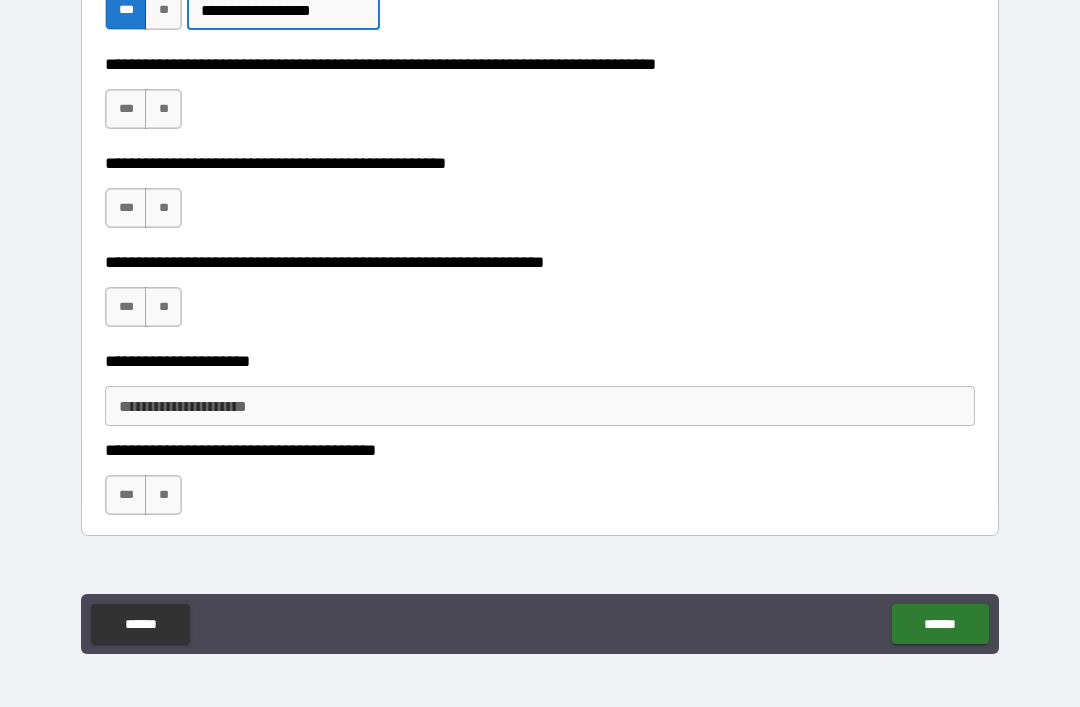 scroll, scrollTop: 3382, scrollLeft: 0, axis: vertical 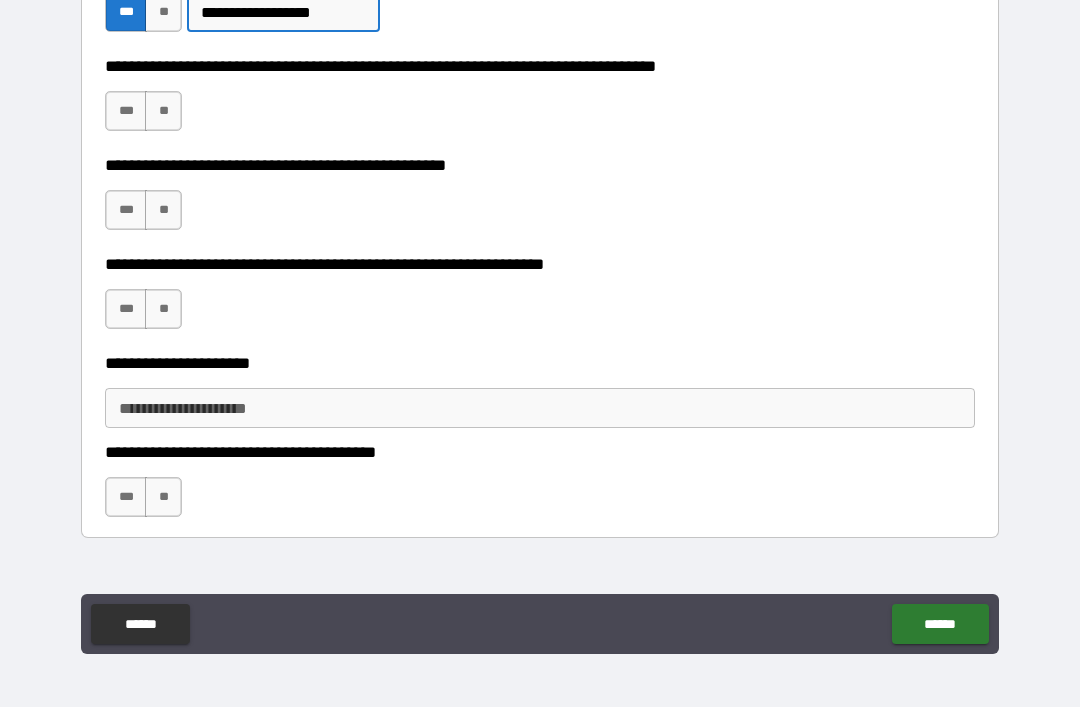 click on "**" at bounding box center [163, 111] 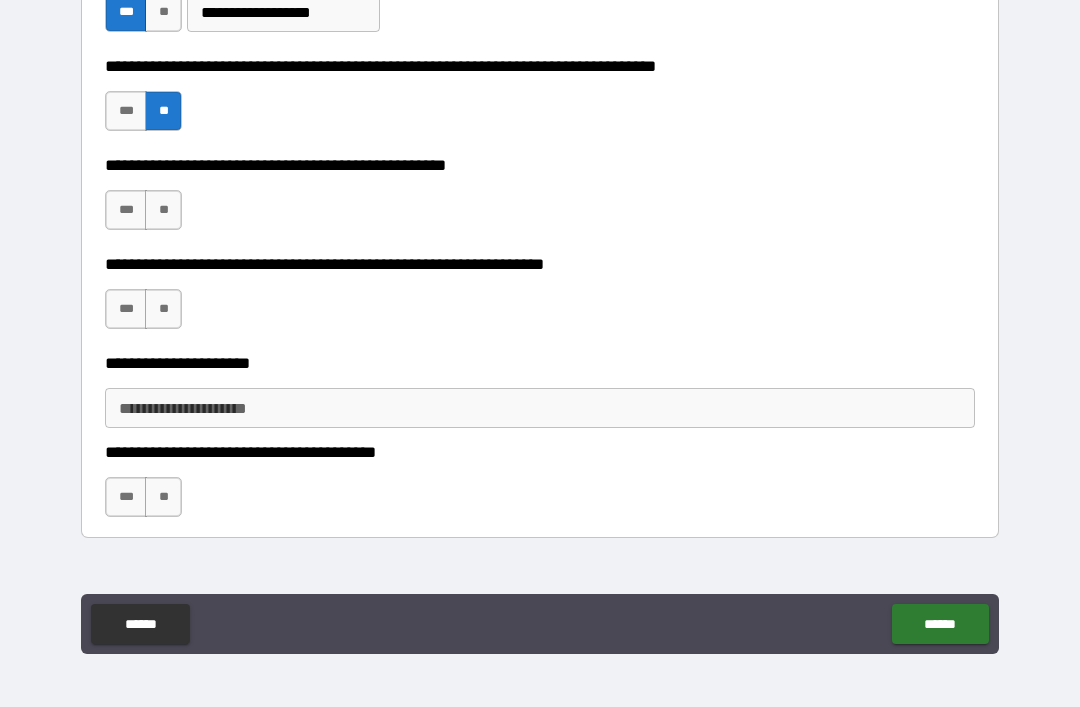 click on "**" at bounding box center [163, 210] 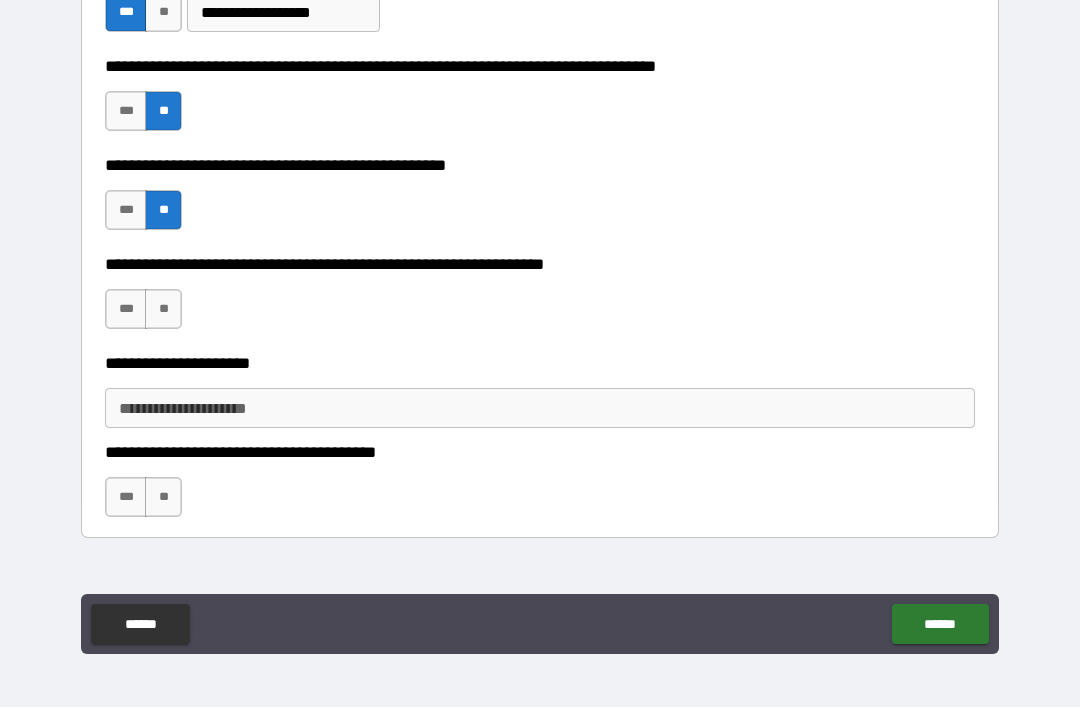 click on "**" at bounding box center (163, 309) 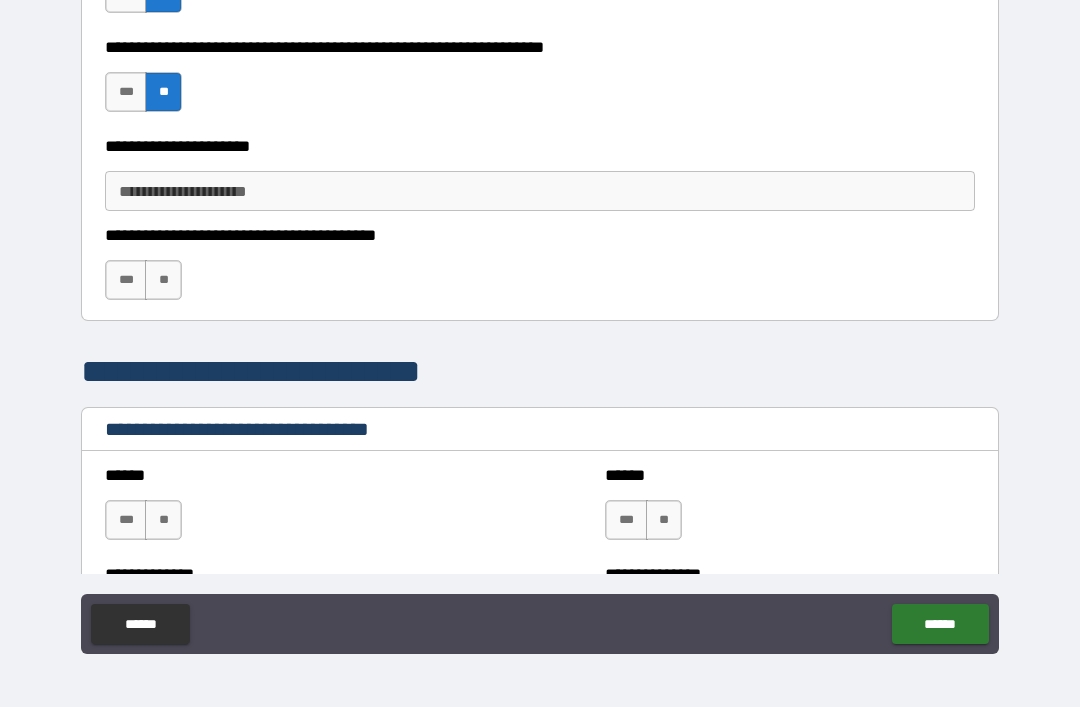scroll, scrollTop: 3601, scrollLeft: 0, axis: vertical 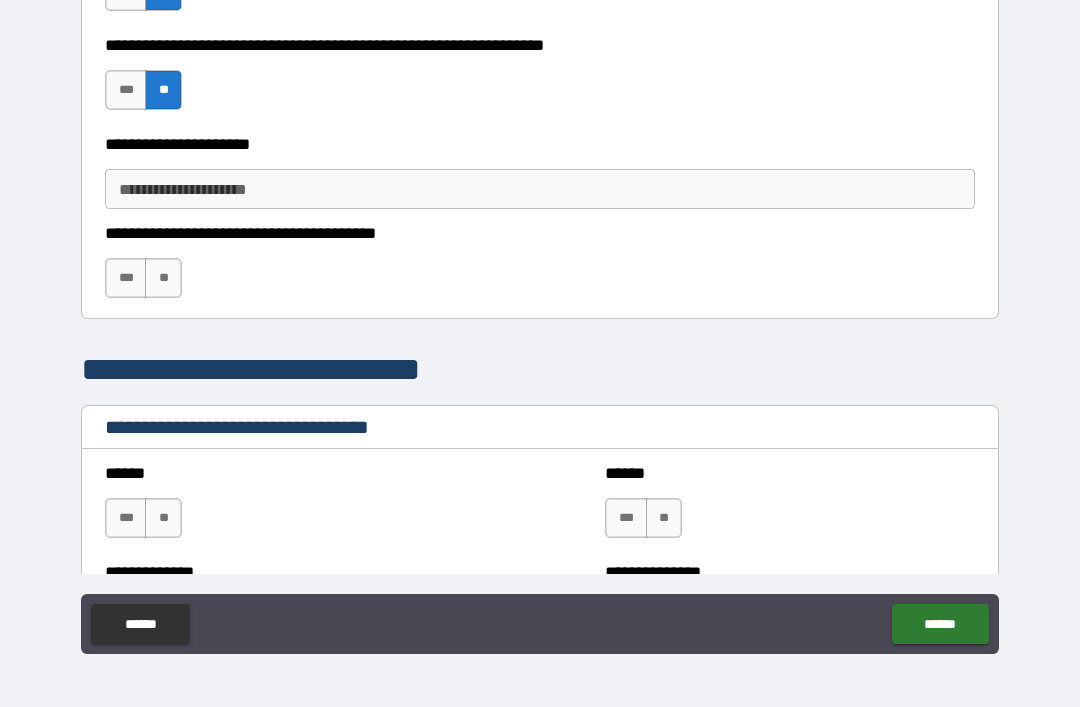 click on "**" at bounding box center (163, 278) 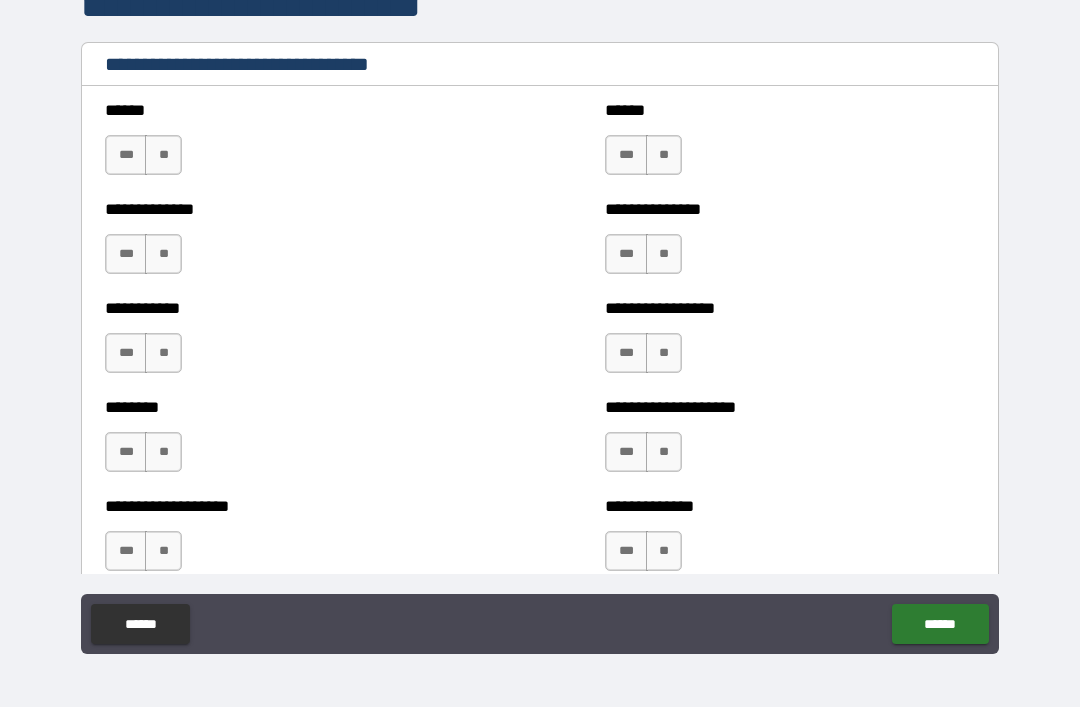 scroll, scrollTop: 3962, scrollLeft: 0, axis: vertical 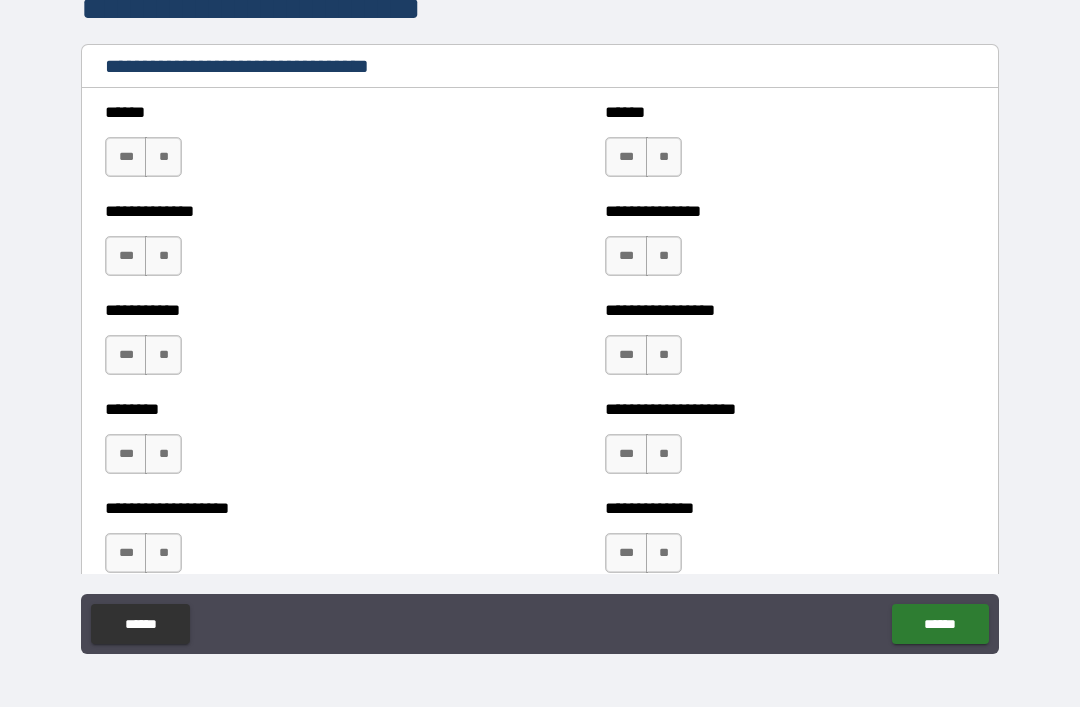 click on "**" at bounding box center (163, 157) 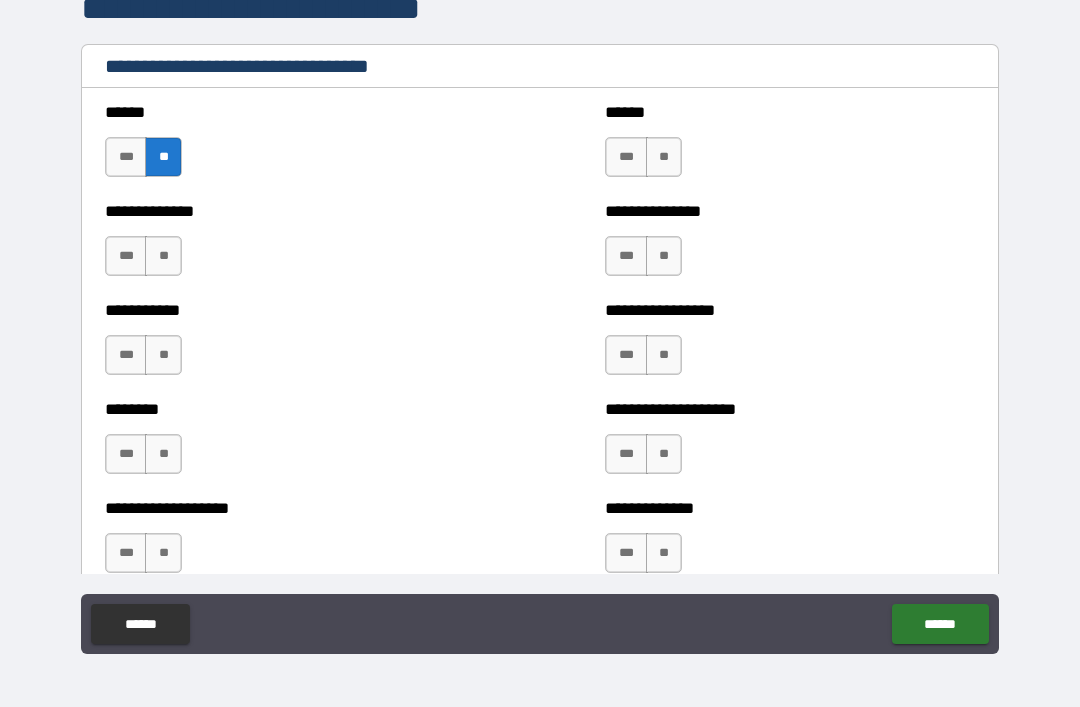 click on "**" at bounding box center [163, 256] 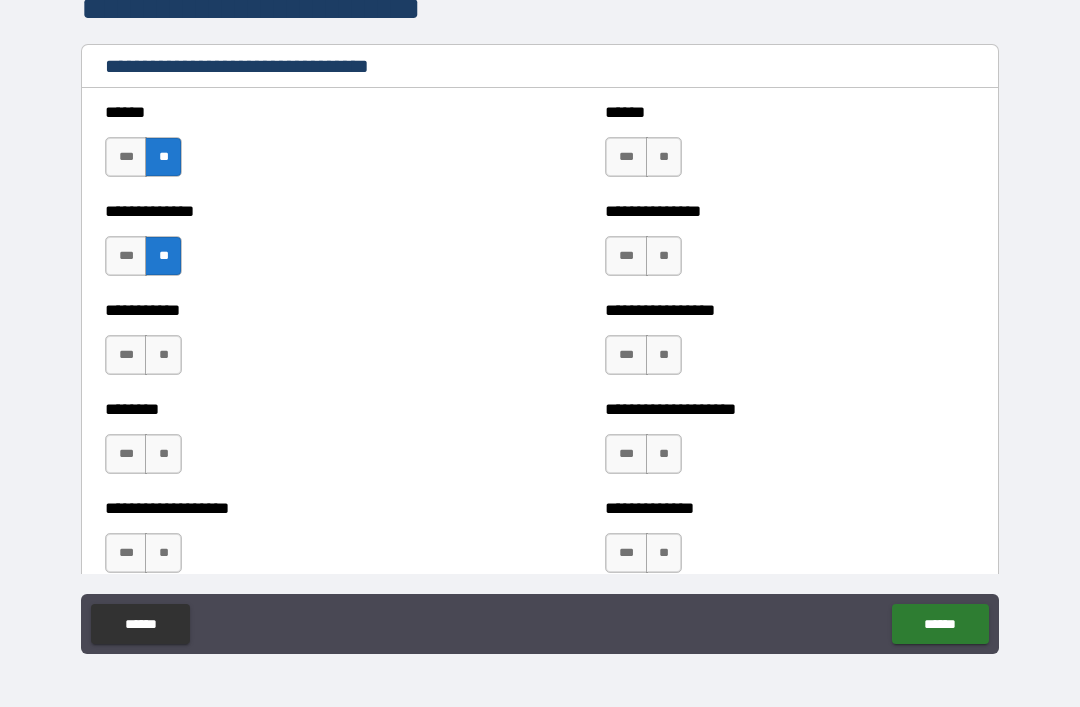 click on "**" at bounding box center [163, 355] 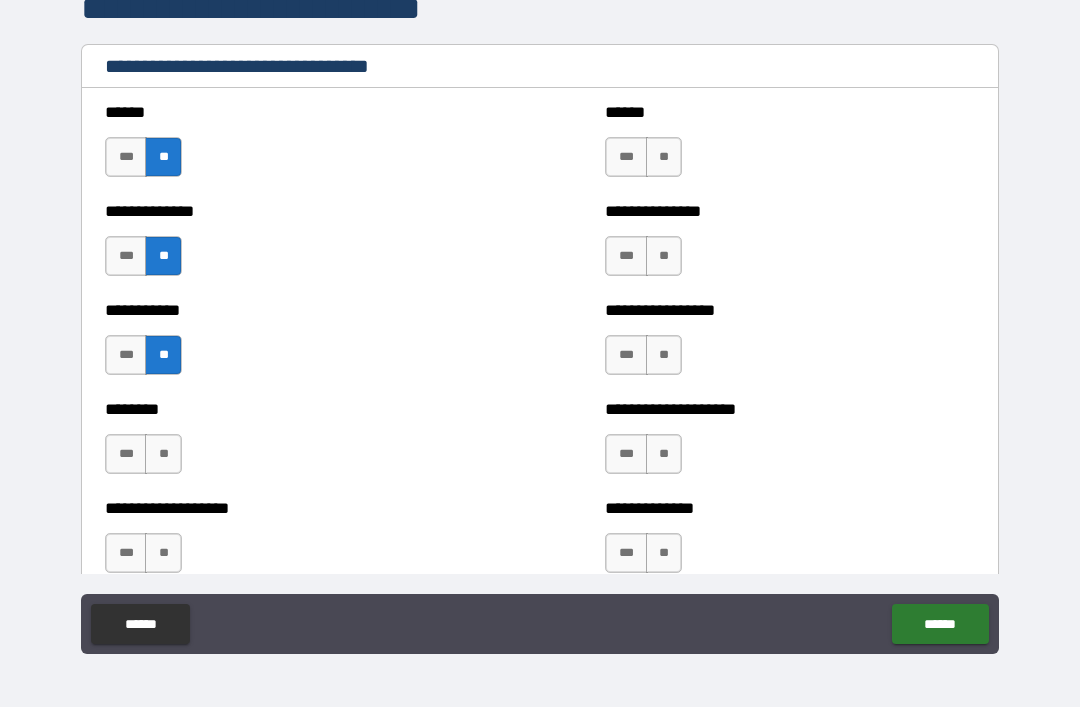 click on "**" at bounding box center [163, 454] 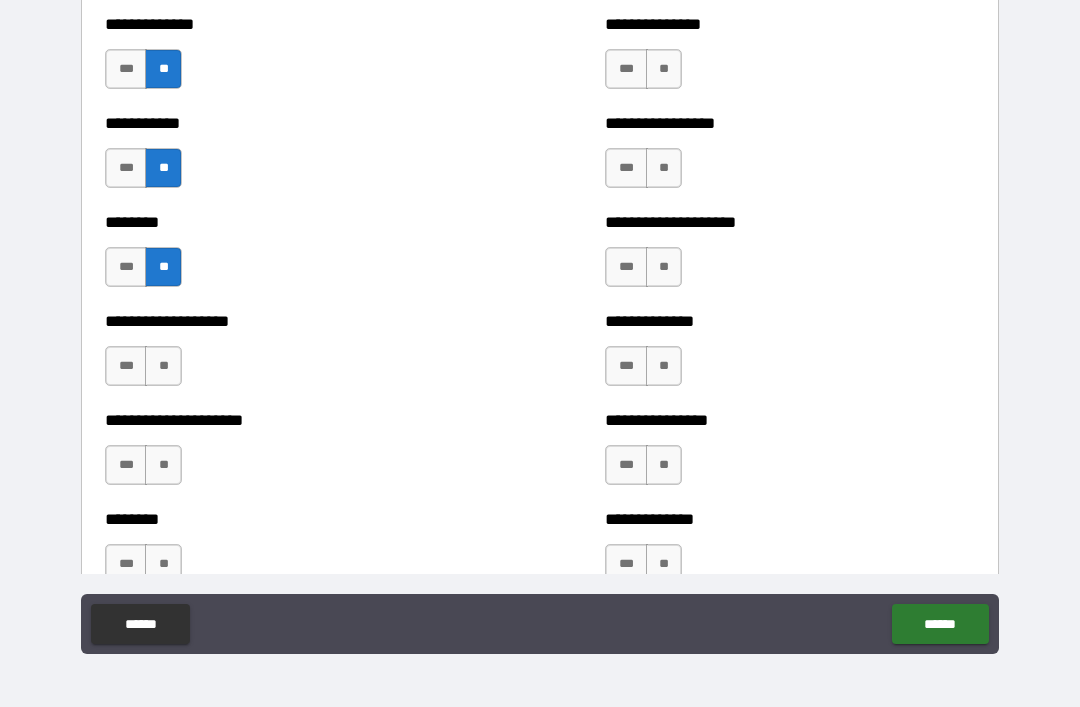 scroll, scrollTop: 4172, scrollLeft: 0, axis: vertical 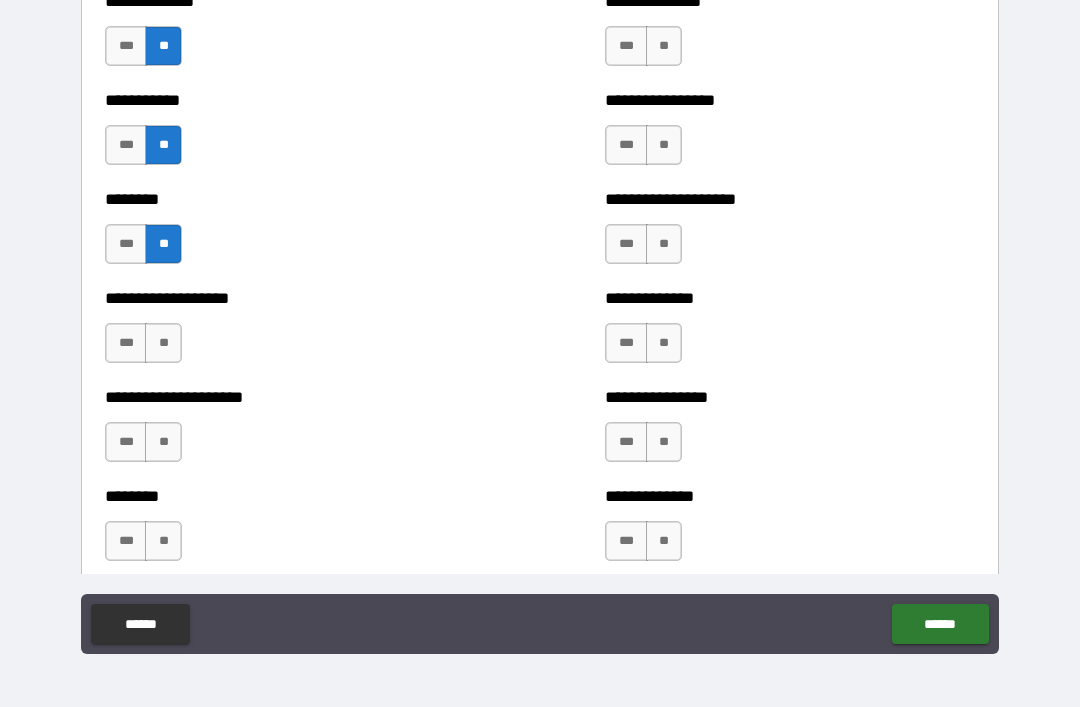click on "**" at bounding box center [163, 343] 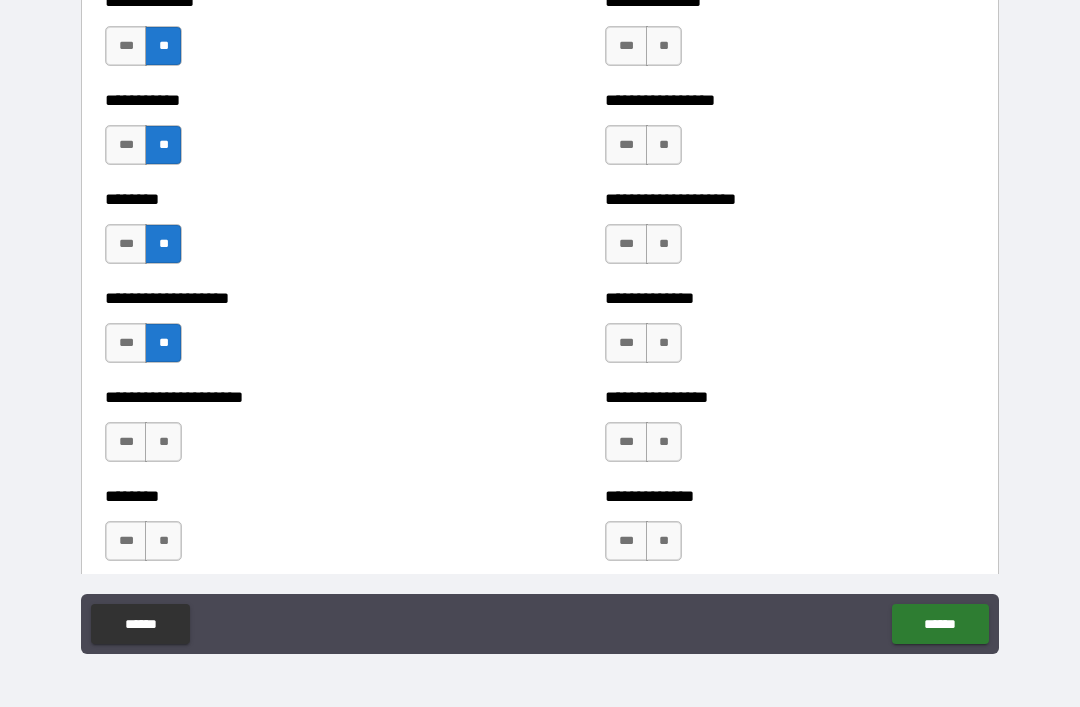 click on "**" at bounding box center (163, 442) 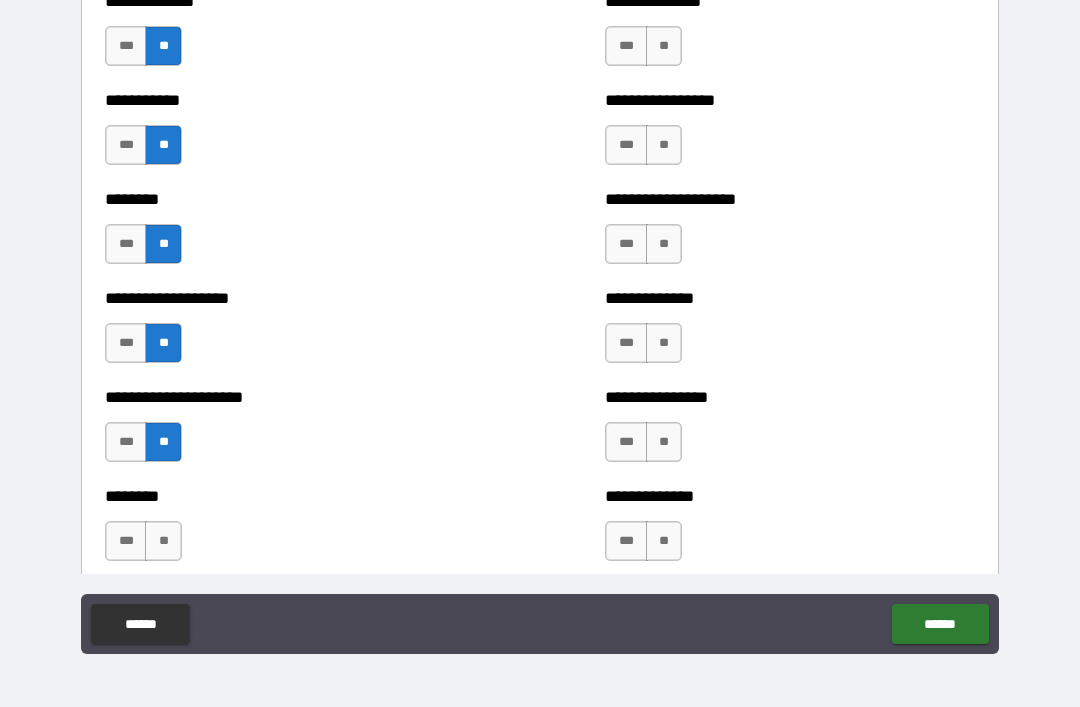 click on "**" at bounding box center [163, 541] 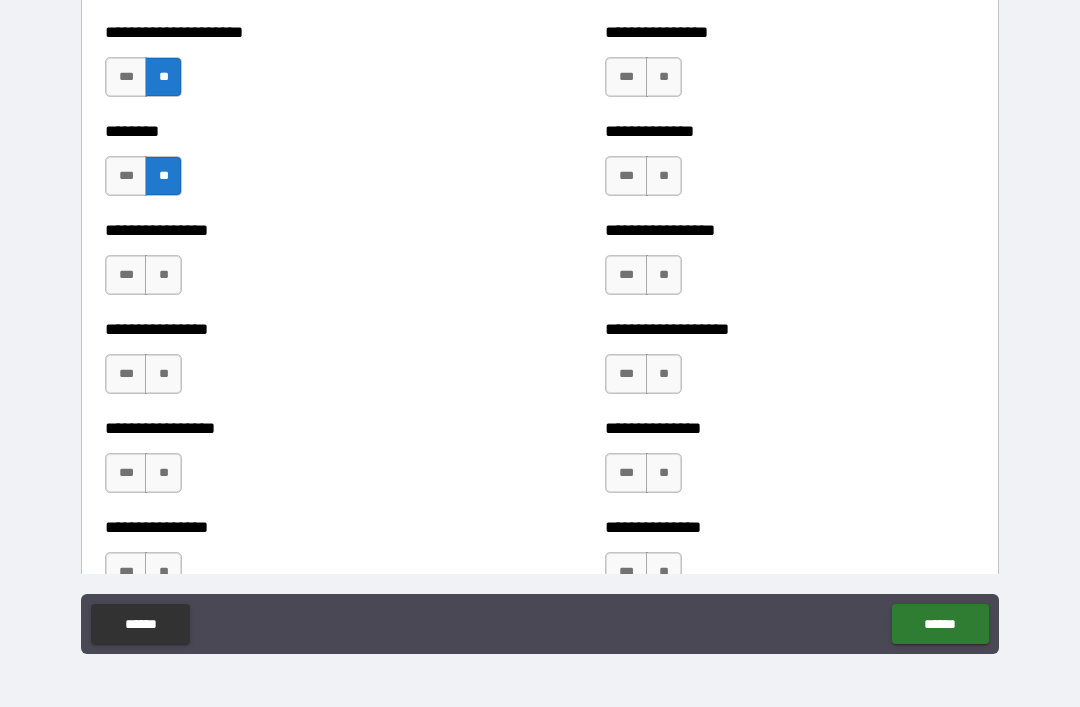 scroll, scrollTop: 4546, scrollLeft: 0, axis: vertical 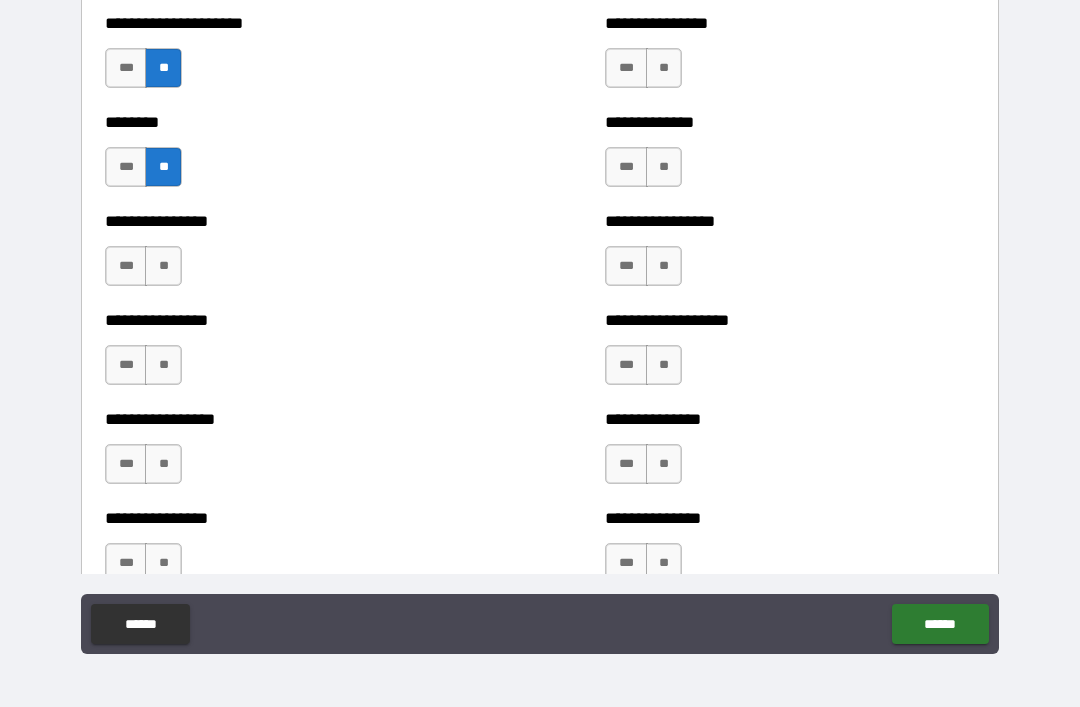 click on "**" at bounding box center [163, 266] 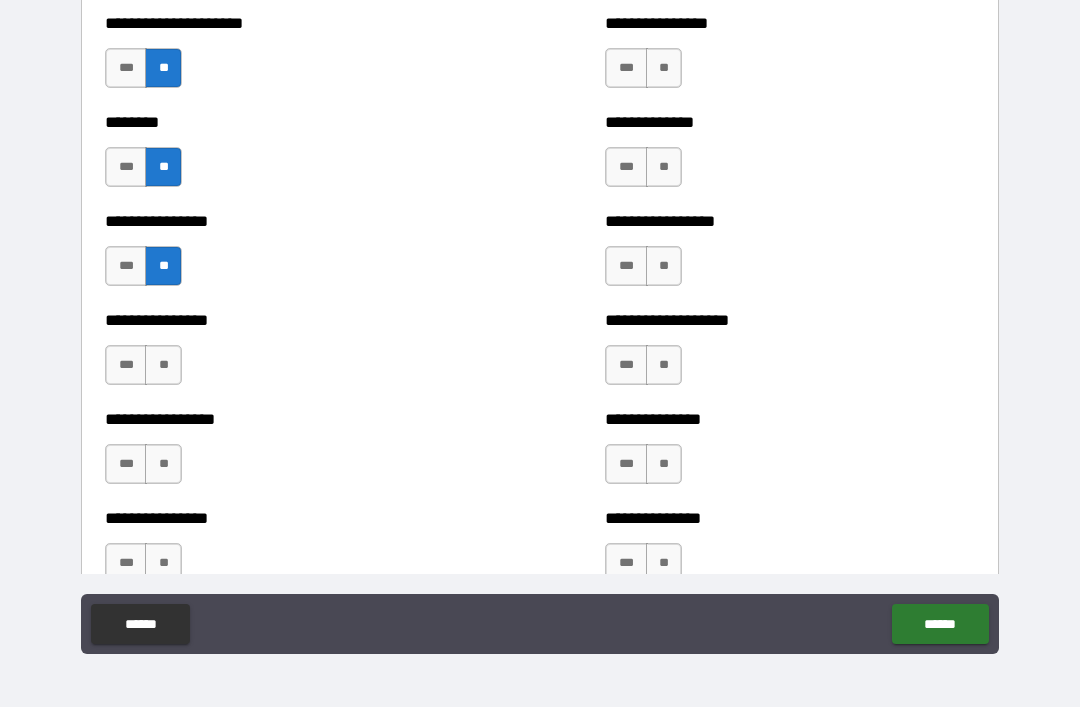 click on "**" at bounding box center [163, 365] 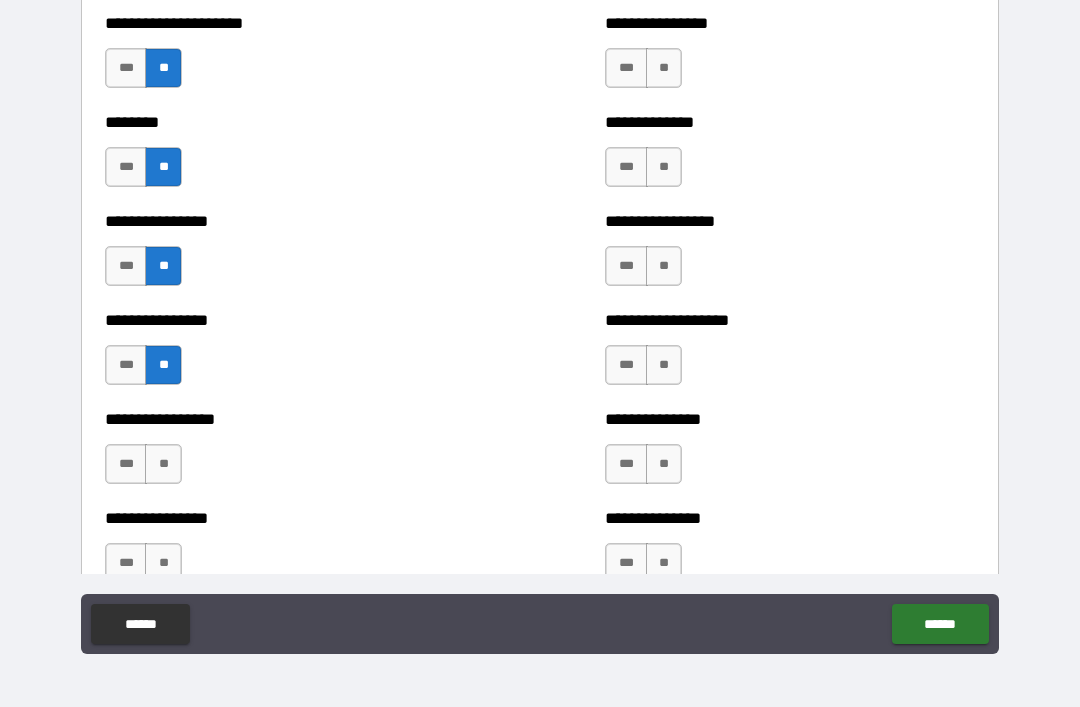 click on "**" at bounding box center (163, 464) 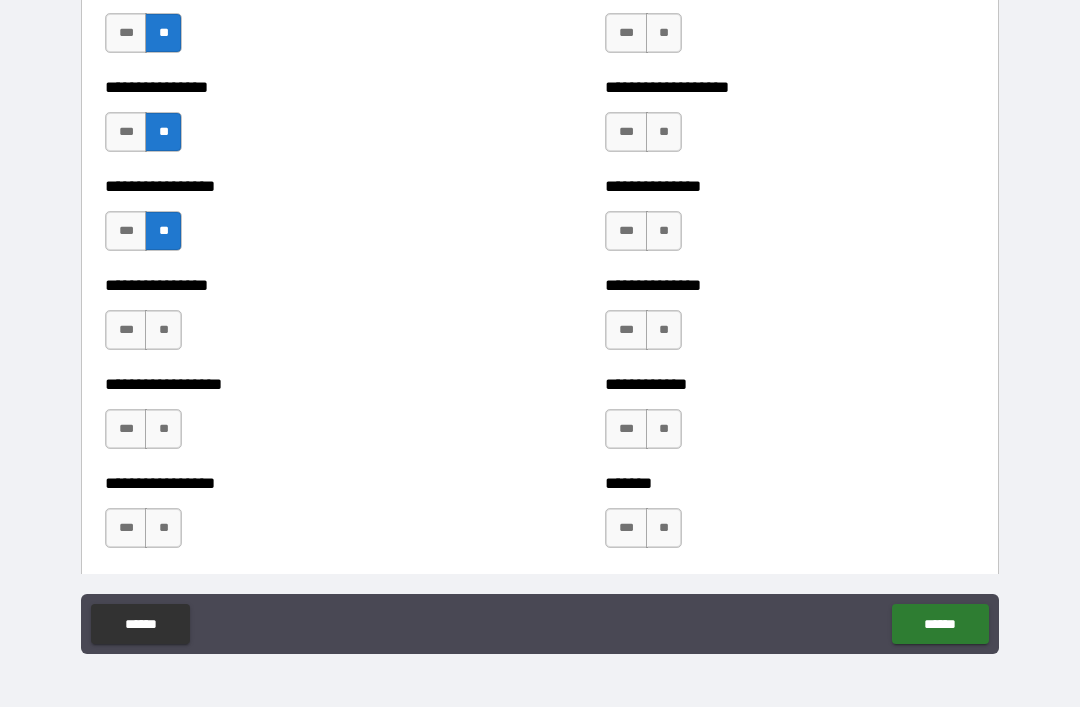 scroll, scrollTop: 4790, scrollLeft: 0, axis: vertical 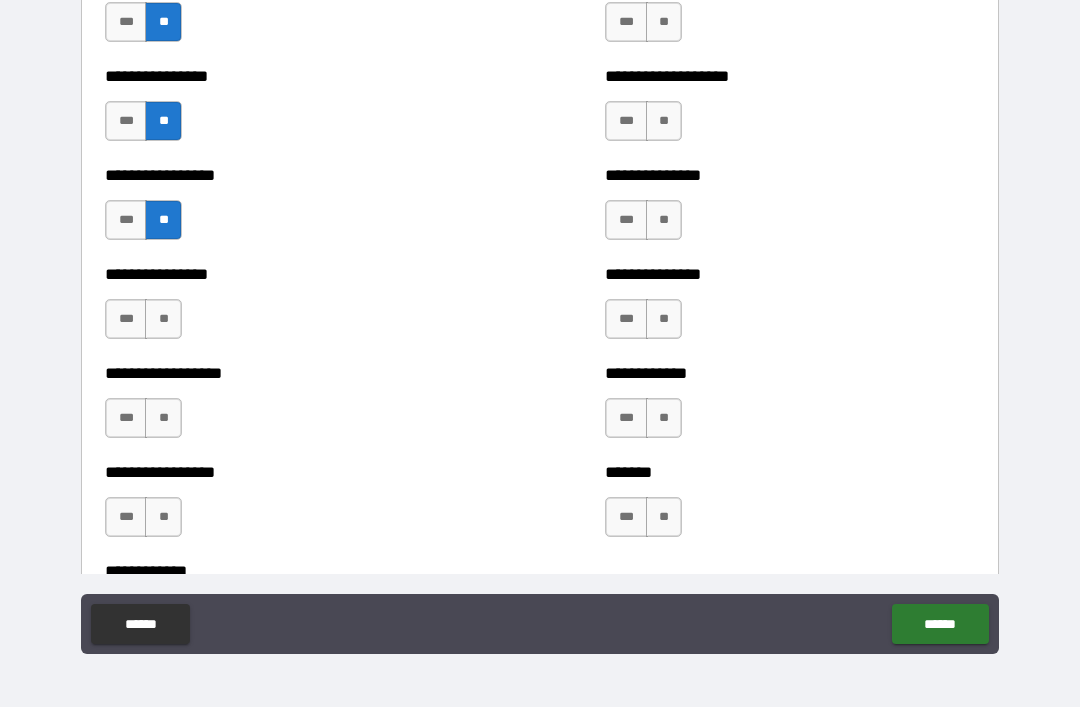click on "**" at bounding box center (163, 319) 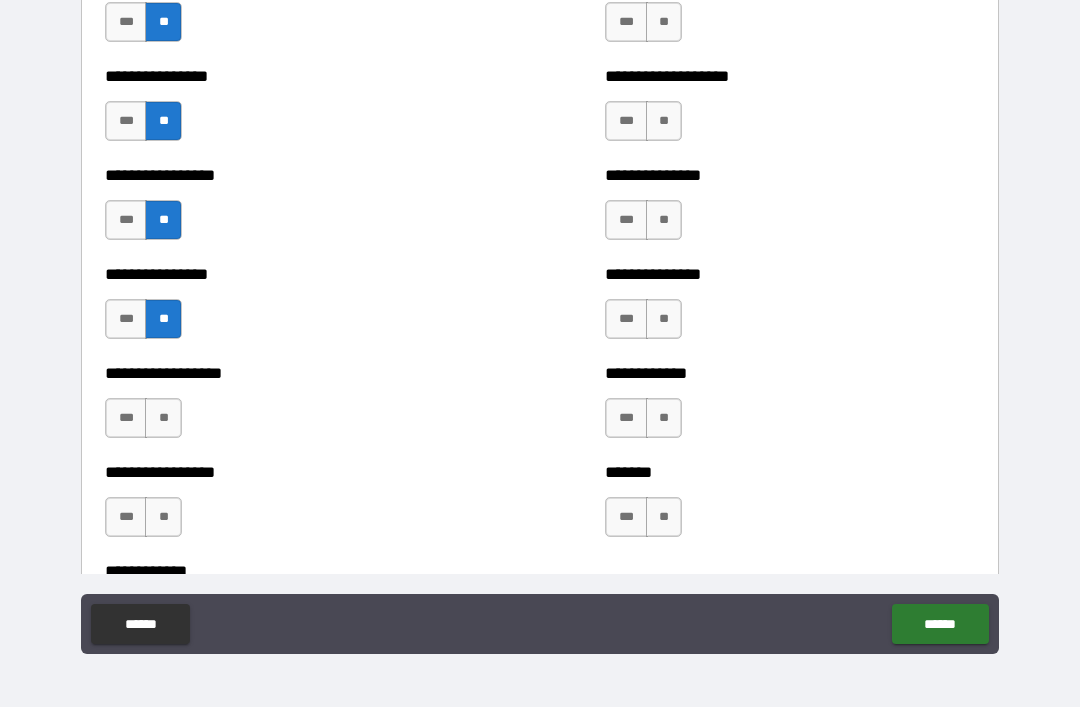 click on "**" at bounding box center [163, 418] 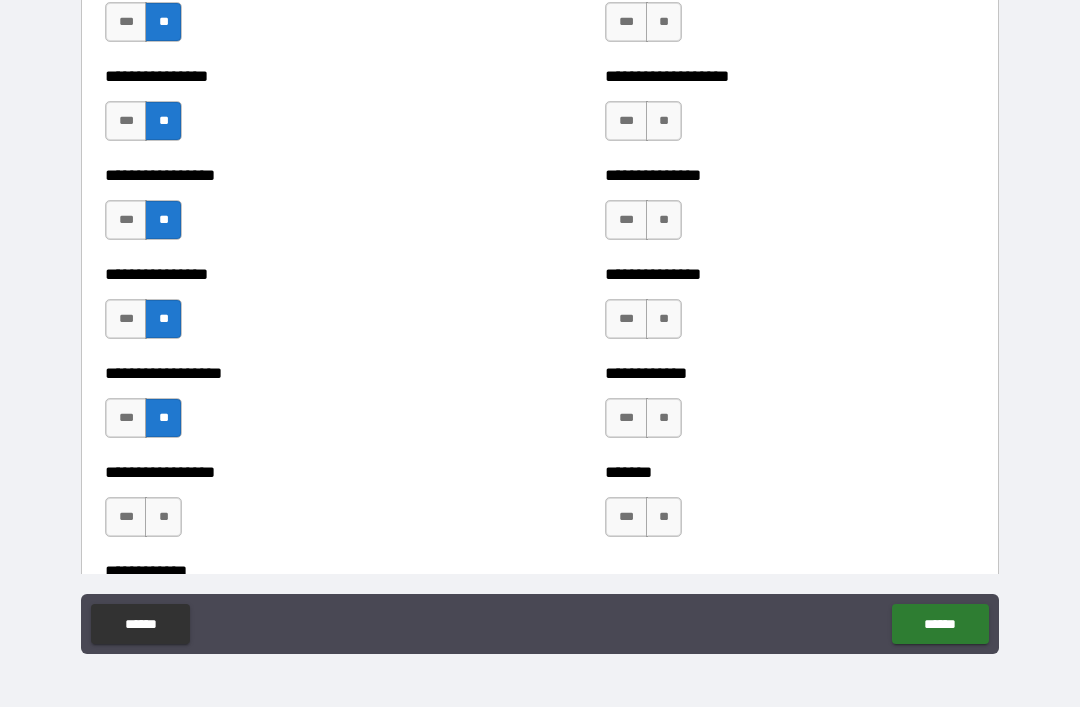 click on "**" at bounding box center (163, 517) 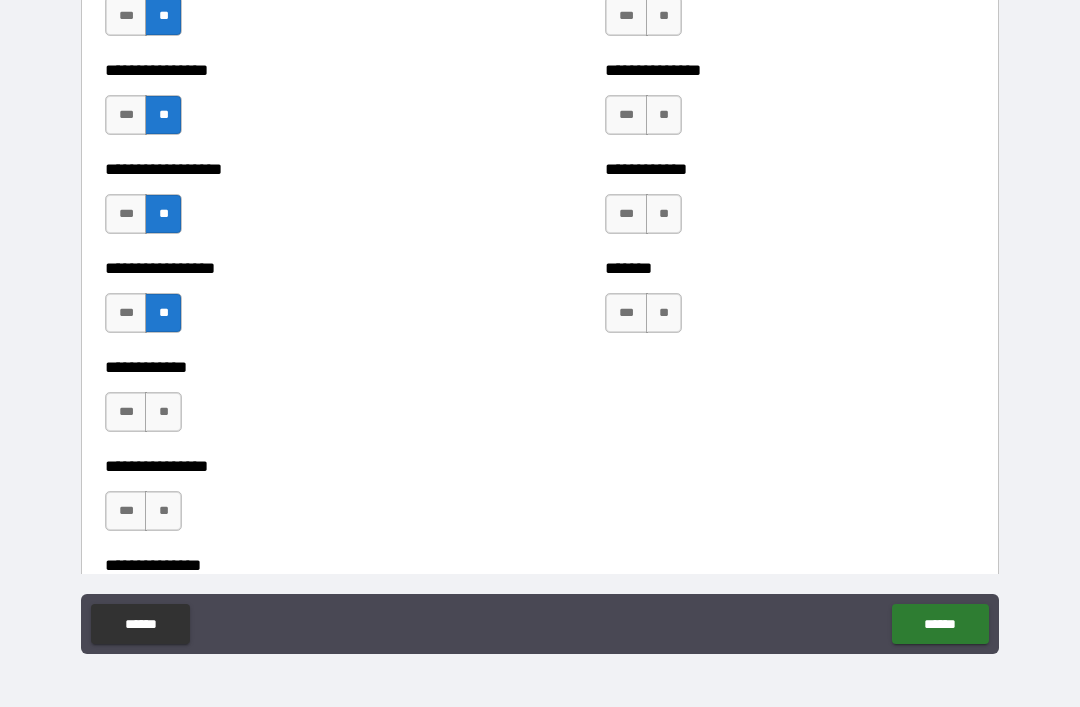 scroll, scrollTop: 5017, scrollLeft: 0, axis: vertical 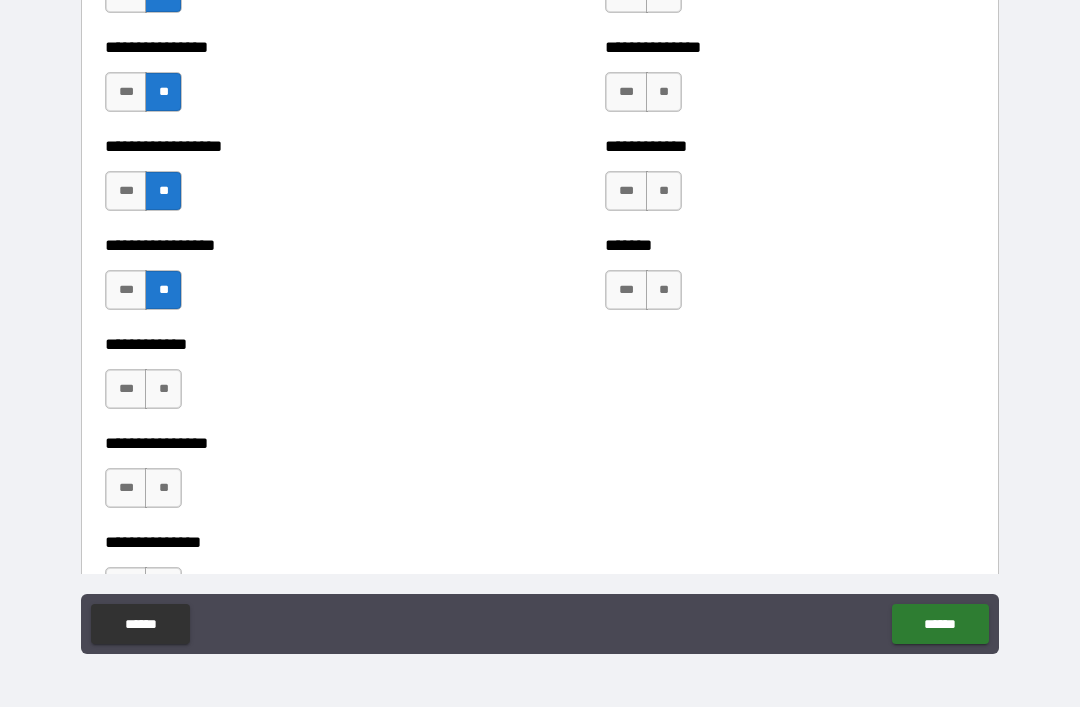 click on "**" at bounding box center (163, 389) 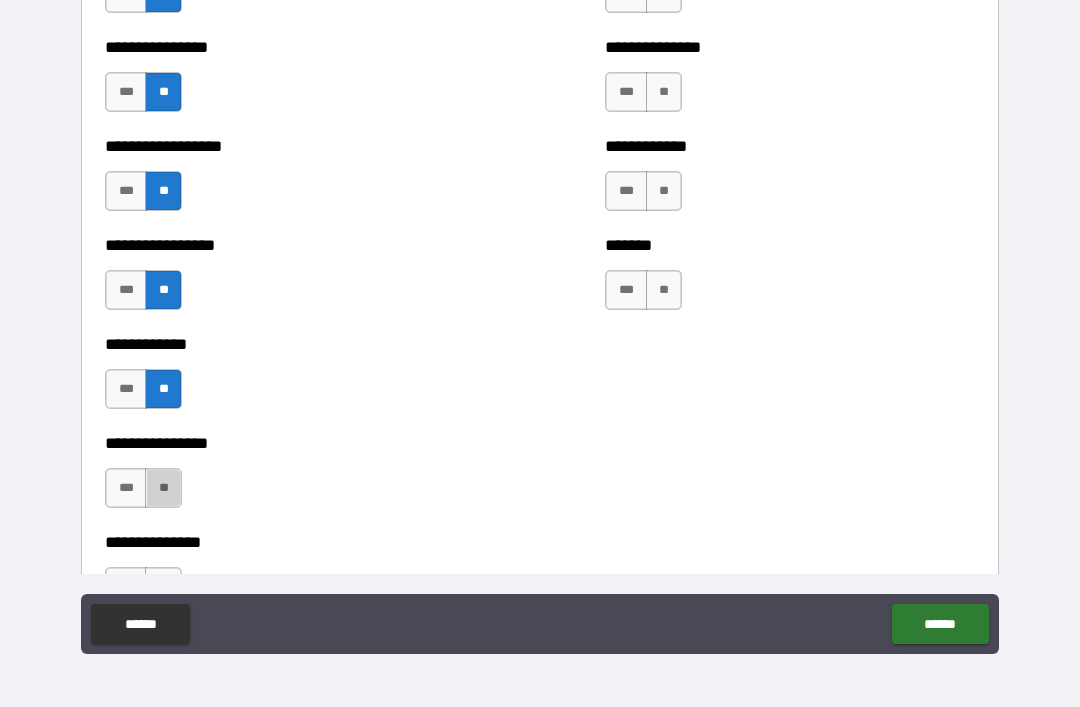 click on "**" at bounding box center (163, 488) 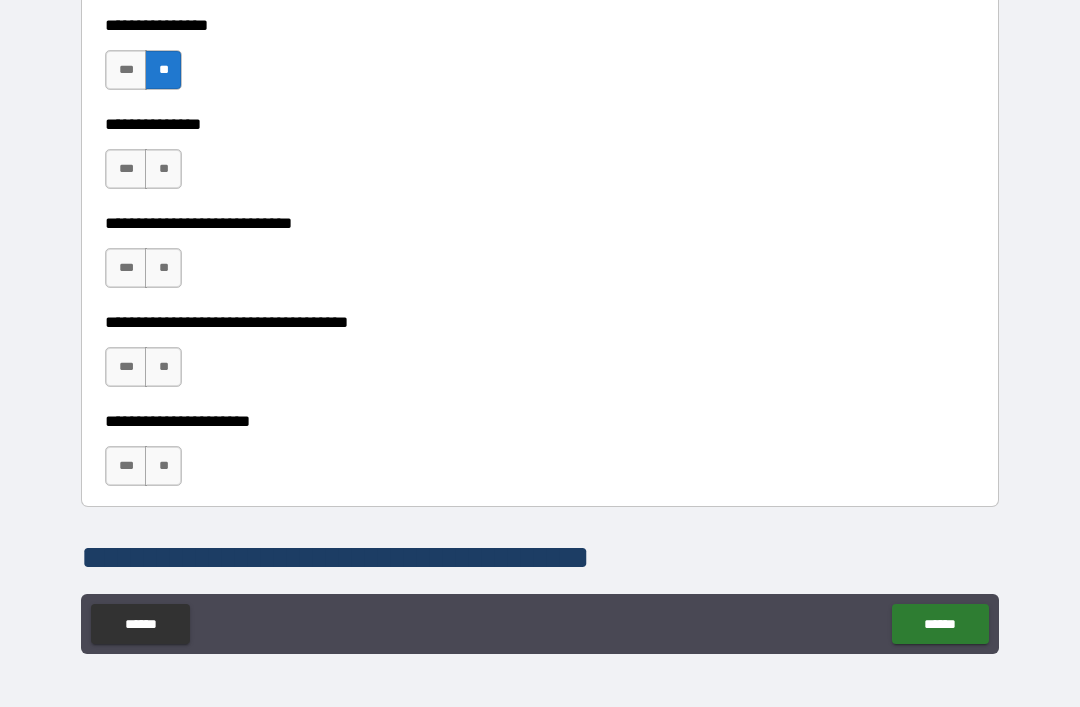 scroll, scrollTop: 5436, scrollLeft: 0, axis: vertical 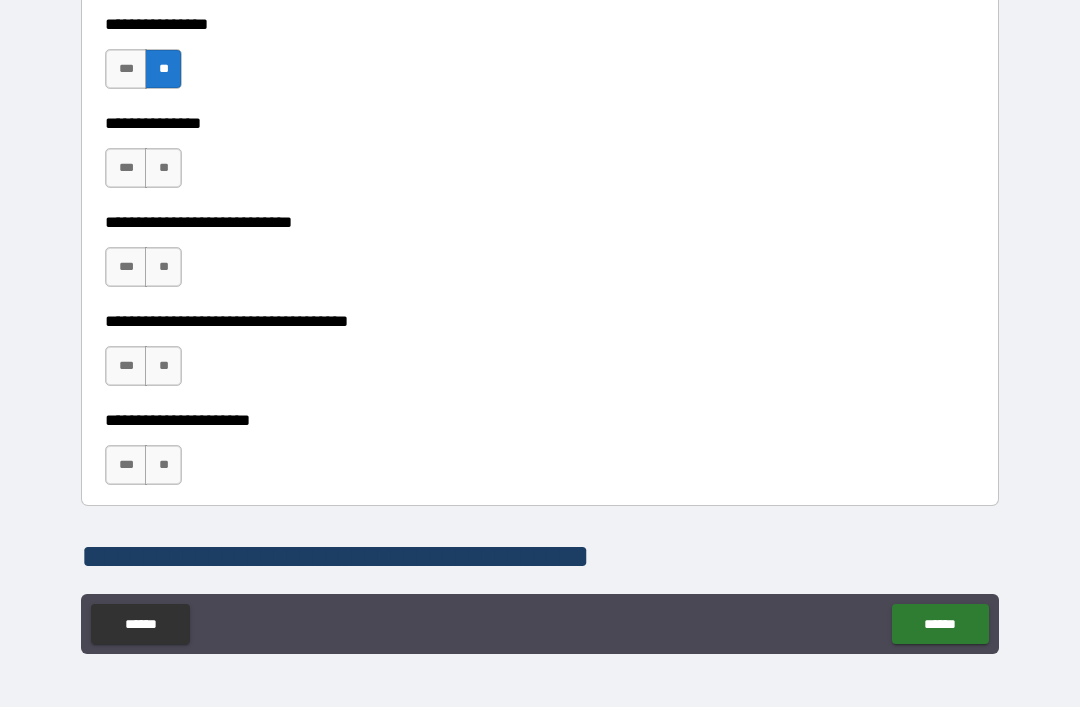 click on "**" at bounding box center (163, 168) 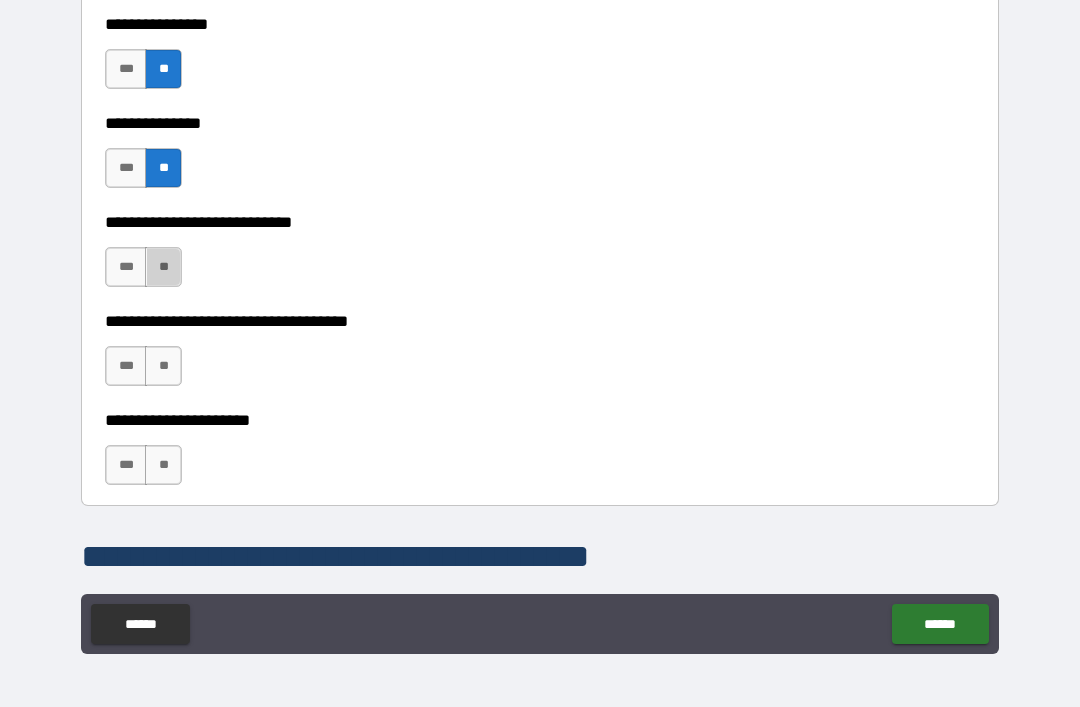 click on "**" at bounding box center [163, 267] 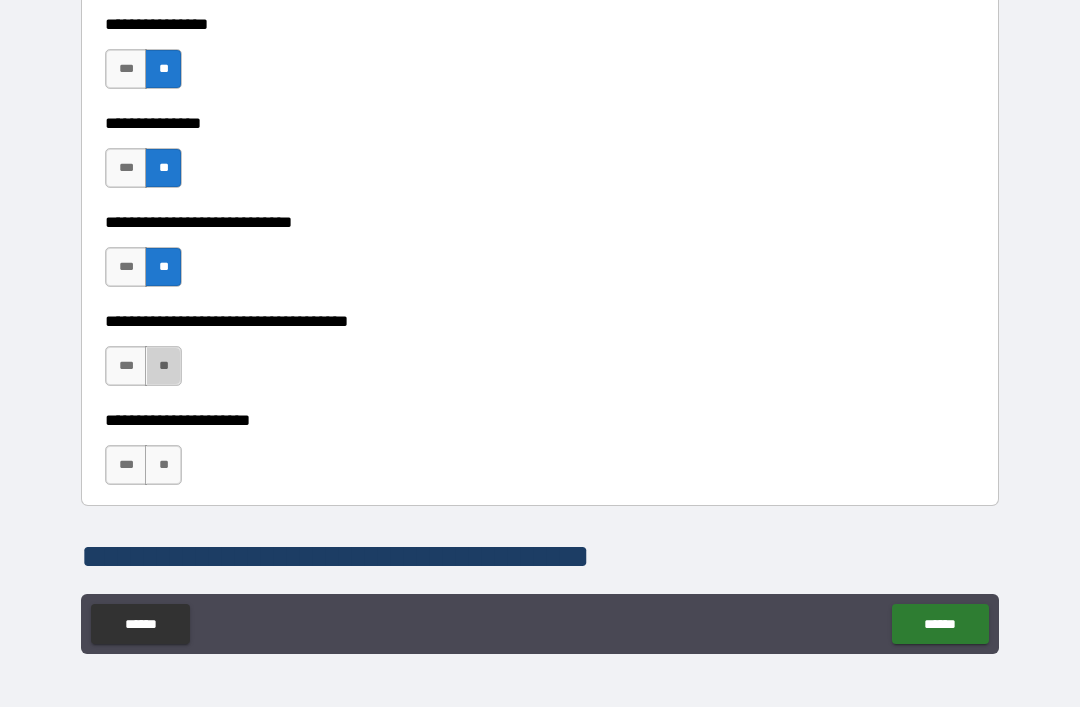 click on "**" at bounding box center (163, 366) 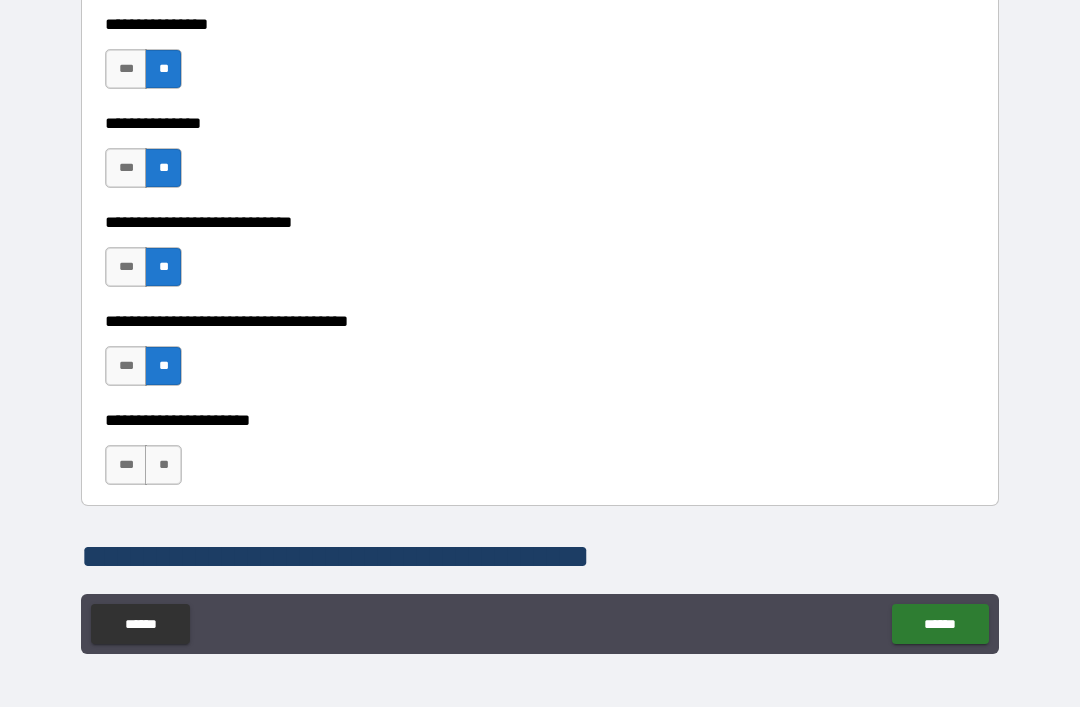 click on "**" at bounding box center (163, 465) 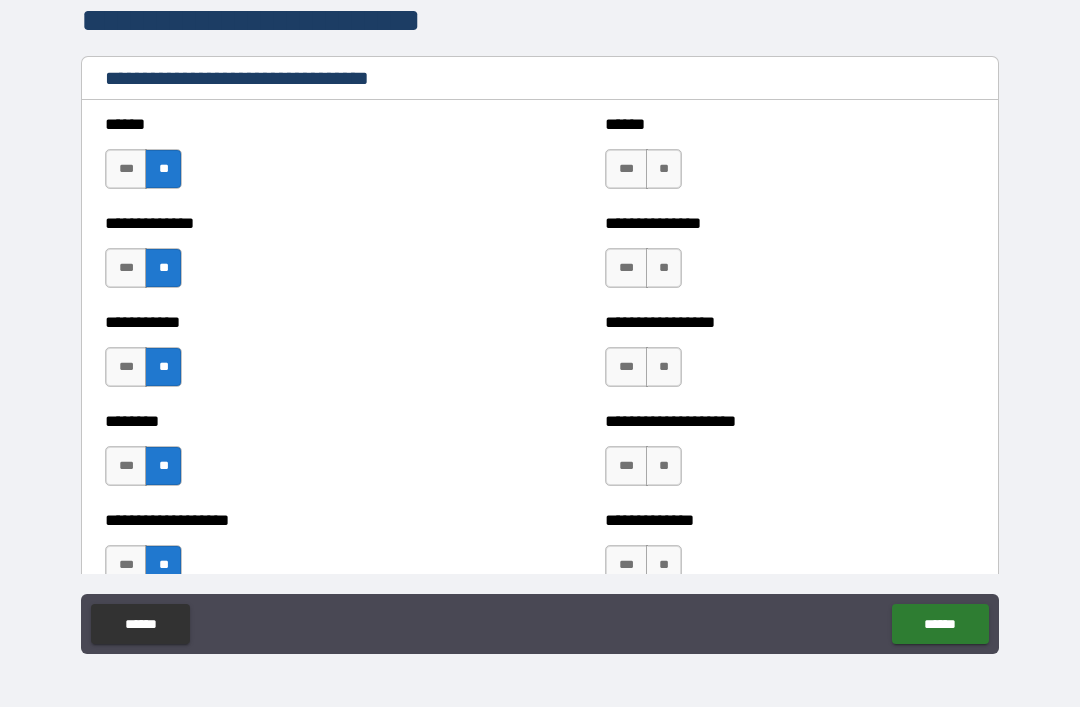 scroll, scrollTop: 3953, scrollLeft: 0, axis: vertical 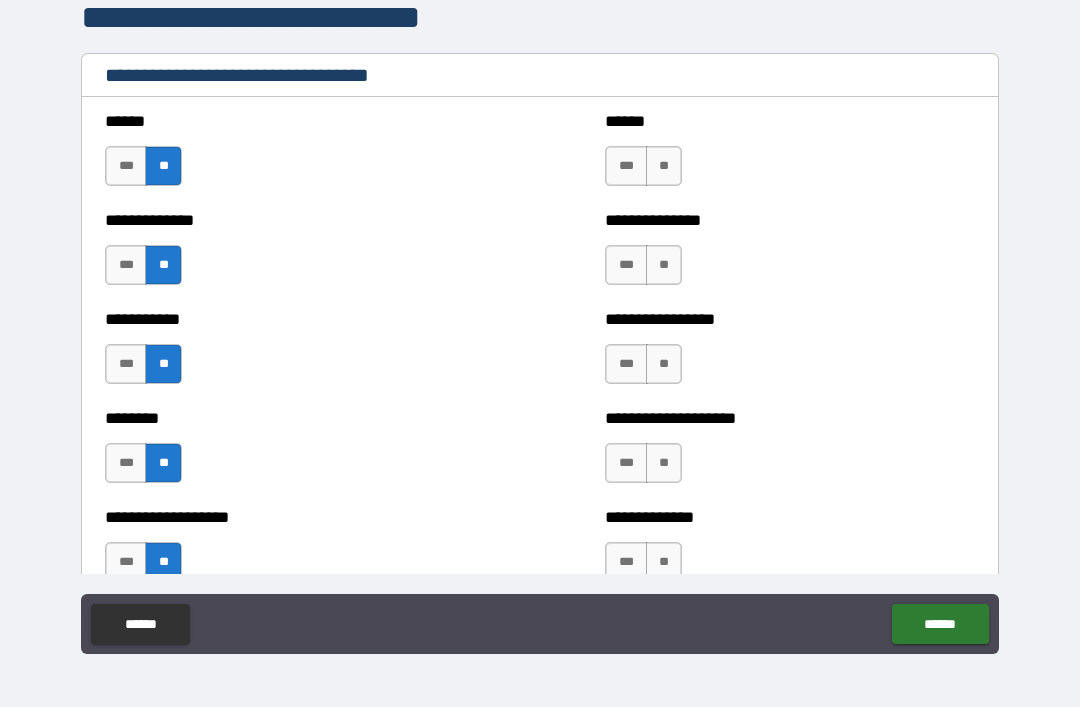 click on "***" at bounding box center (626, 166) 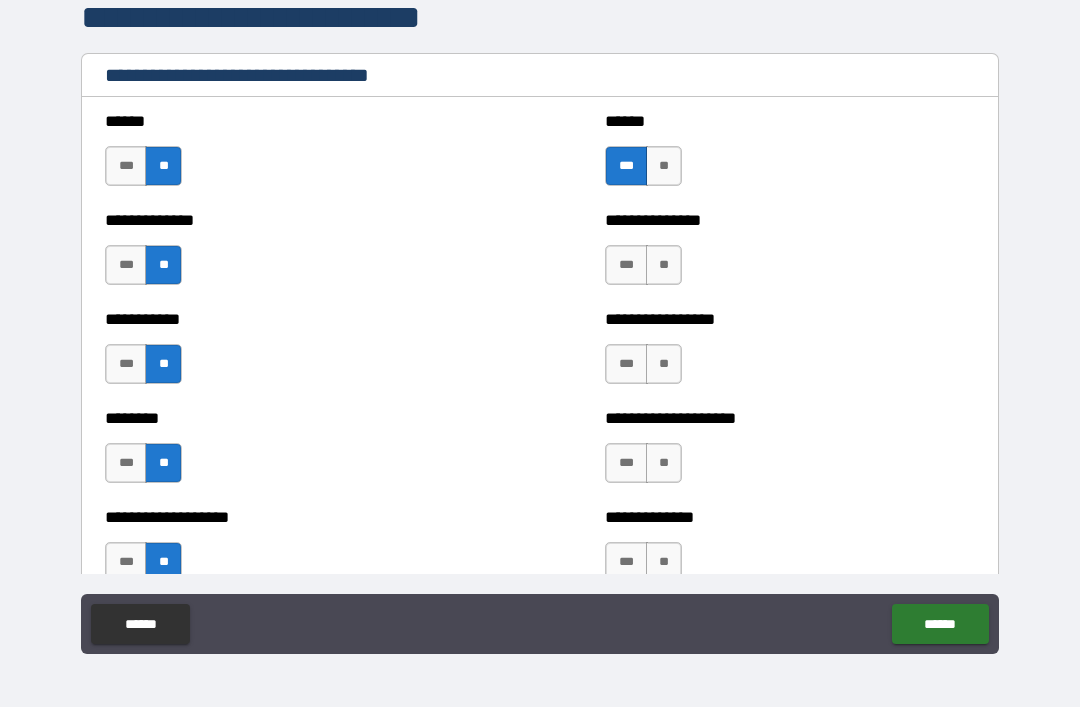 click on "***" at bounding box center (626, 265) 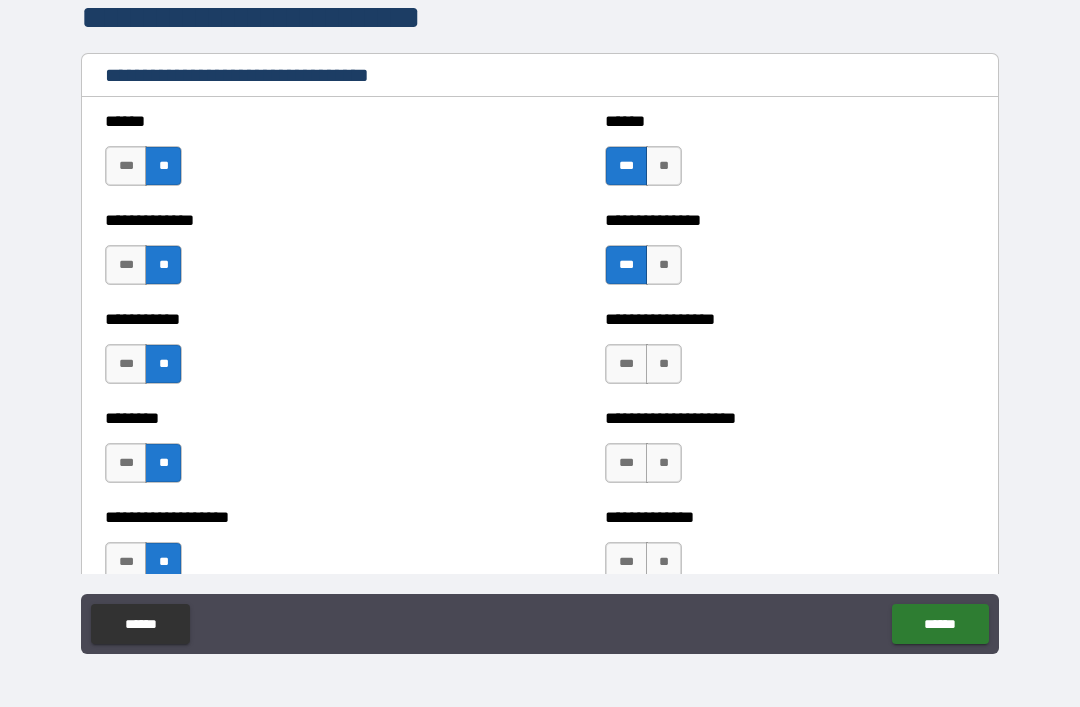 click on "**" at bounding box center (664, 166) 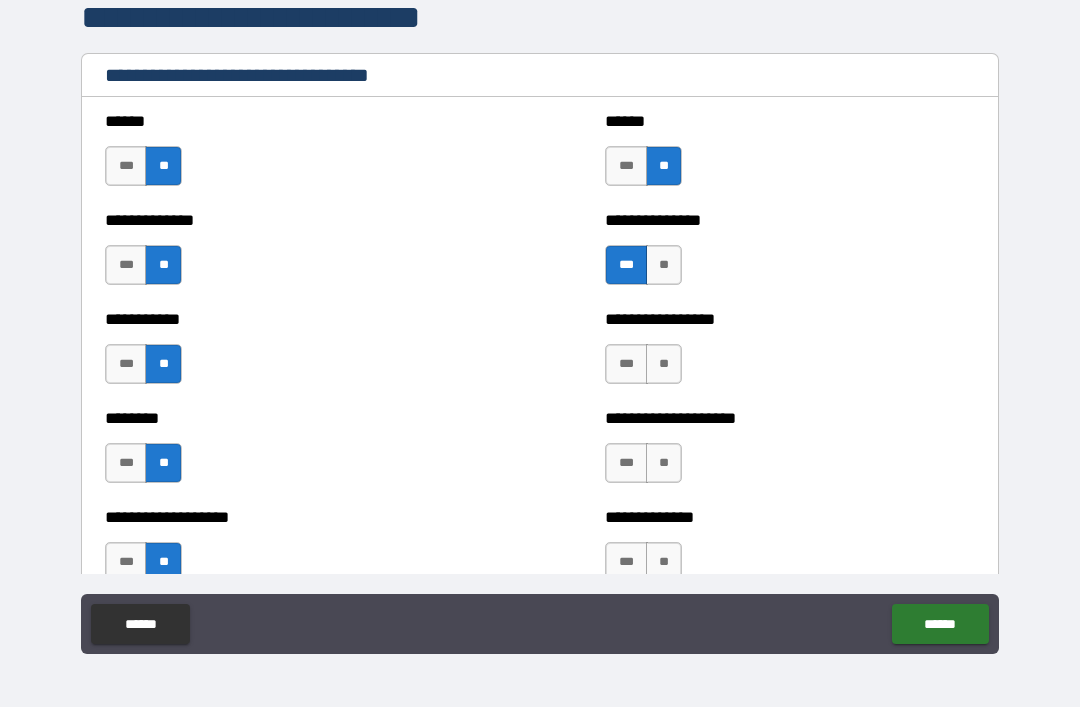 click on "**" at bounding box center [664, 265] 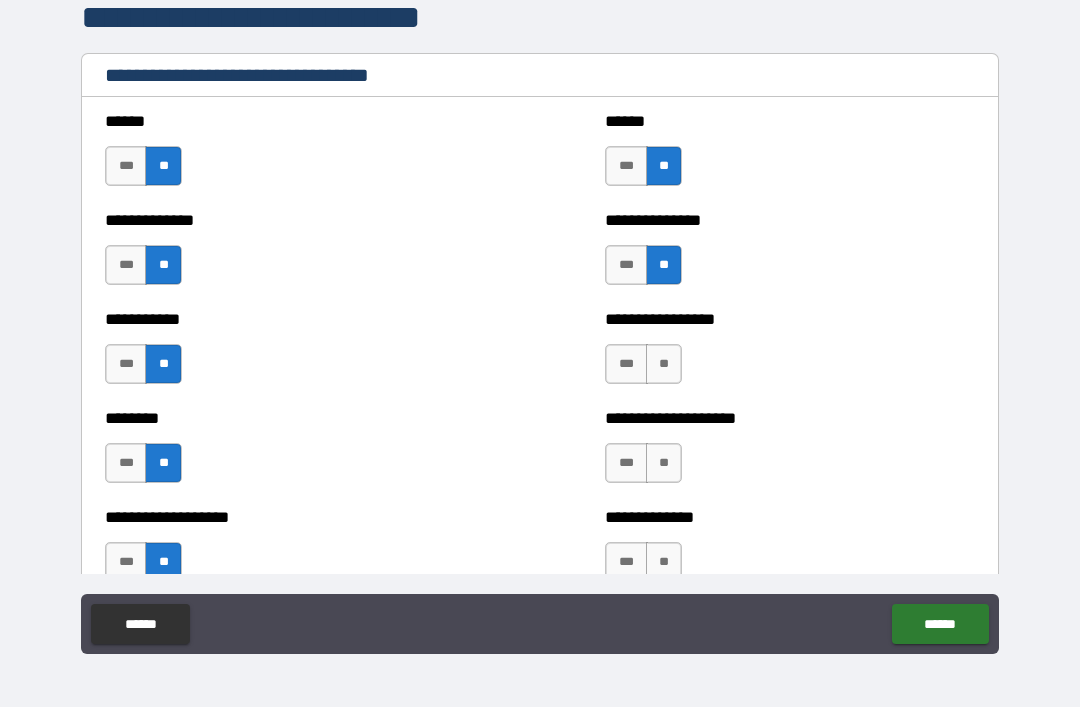 click on "**" at bounding box center (664, 364) 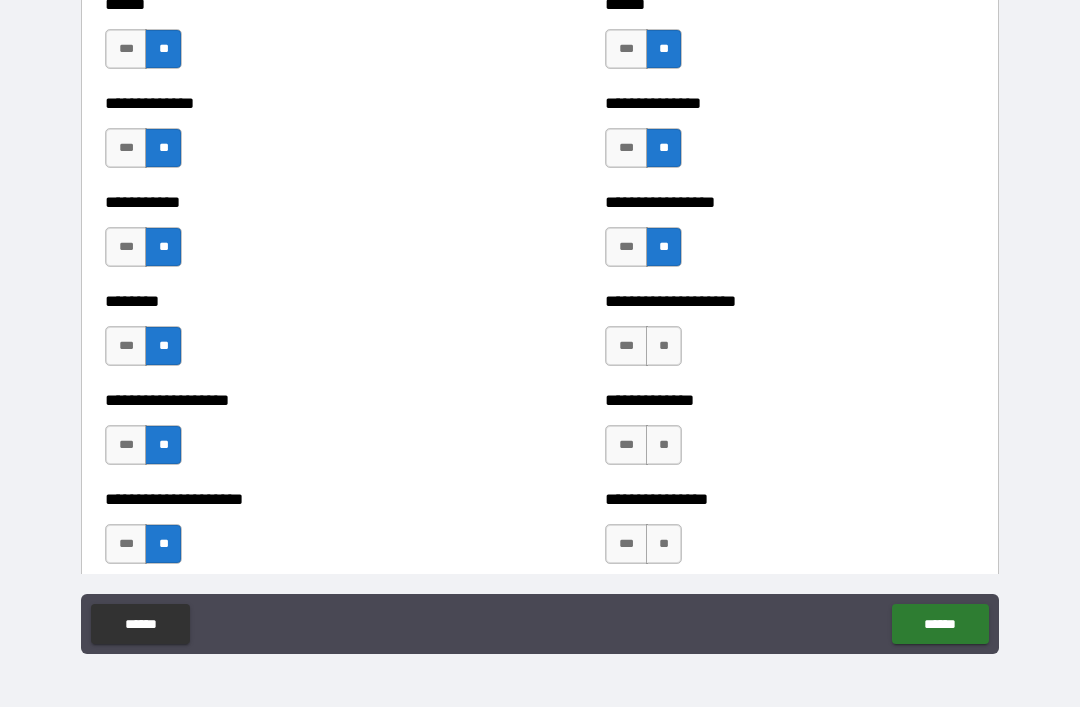 scroll, scrollTop: 4079, scrollLeft: 0, axis: vertical 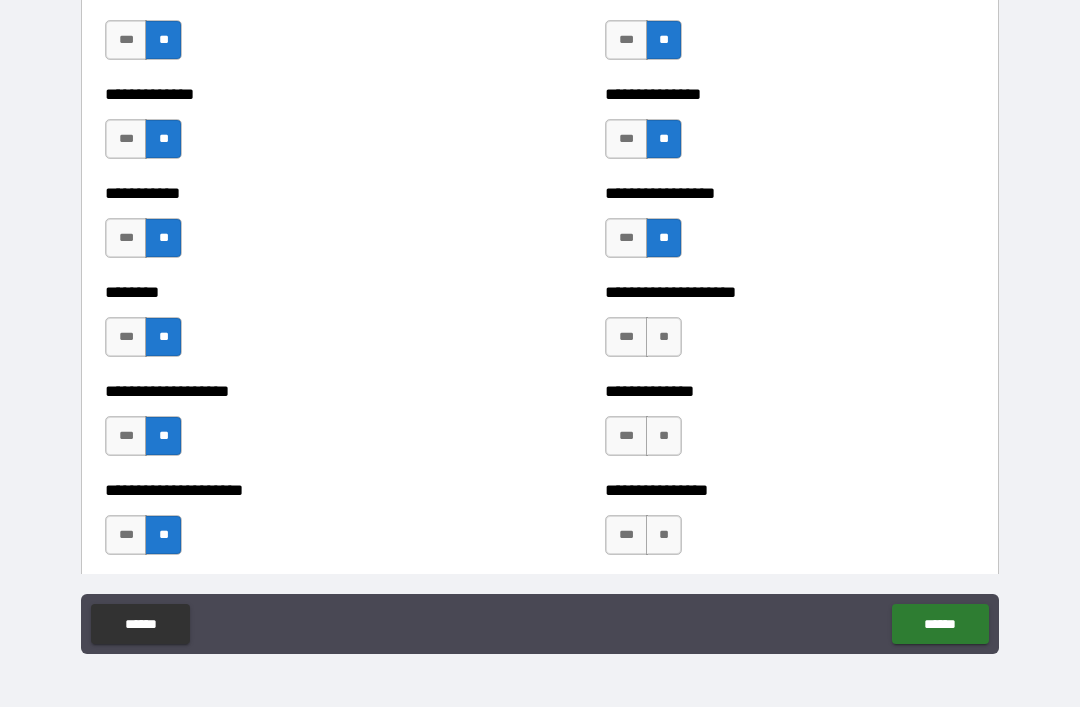 click on "**" at bounding box center (664, 337) 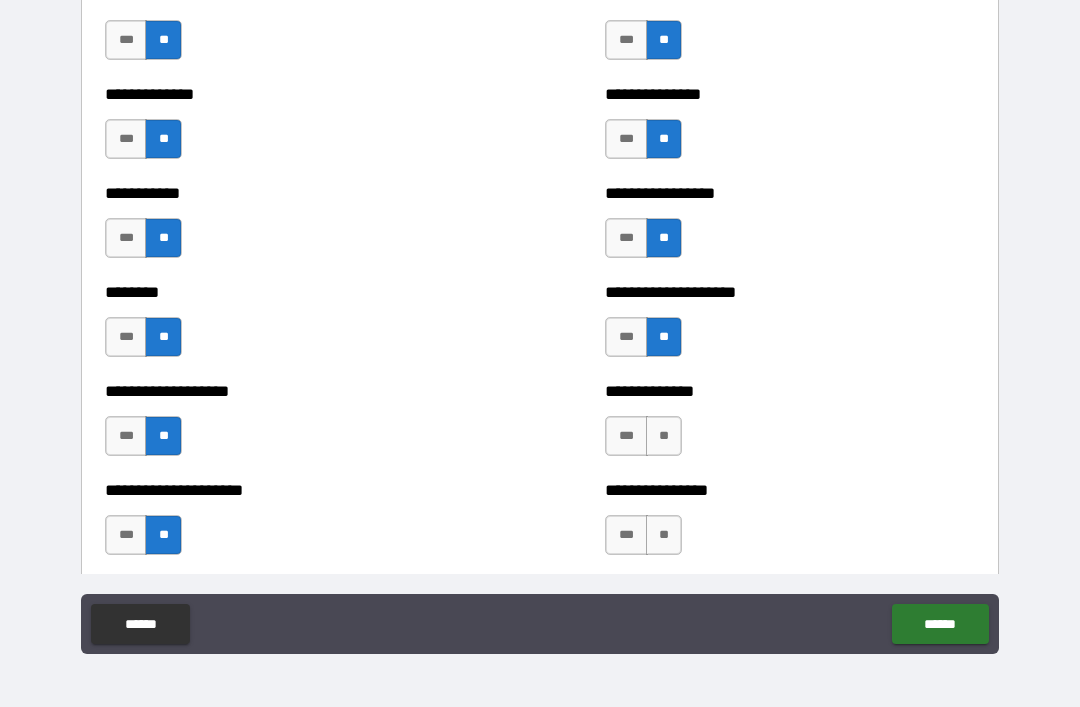 click on "**" at bounding box center [664, 436] 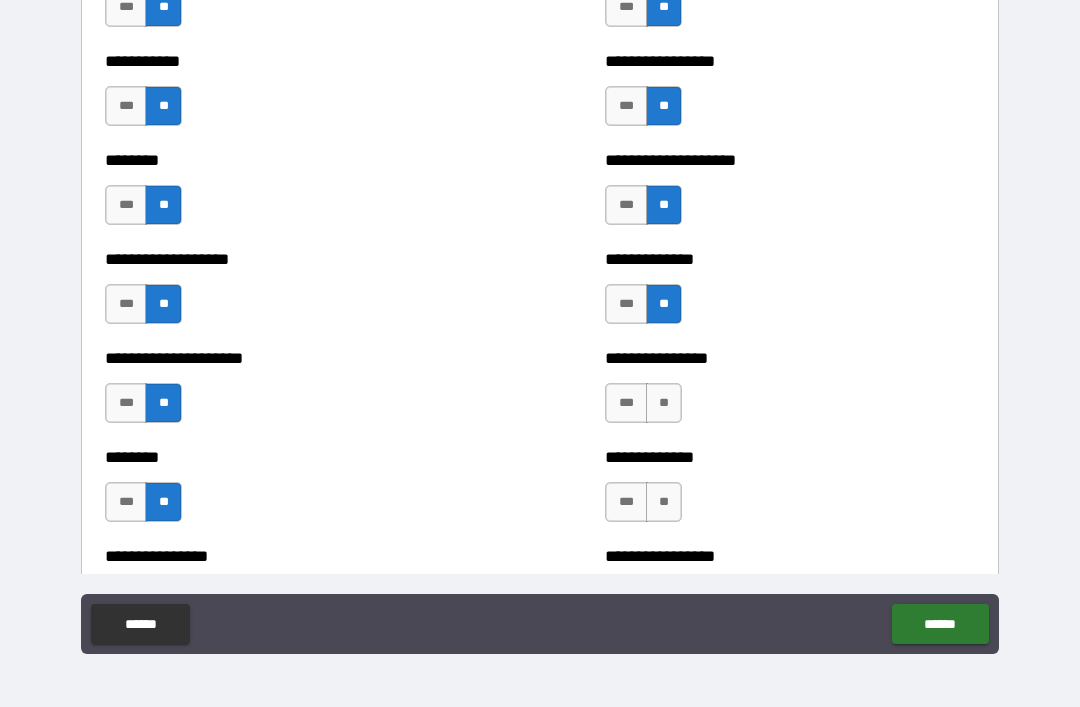 scroll, scrollTop: 4217, scrollLeft: 0, axis: vertical 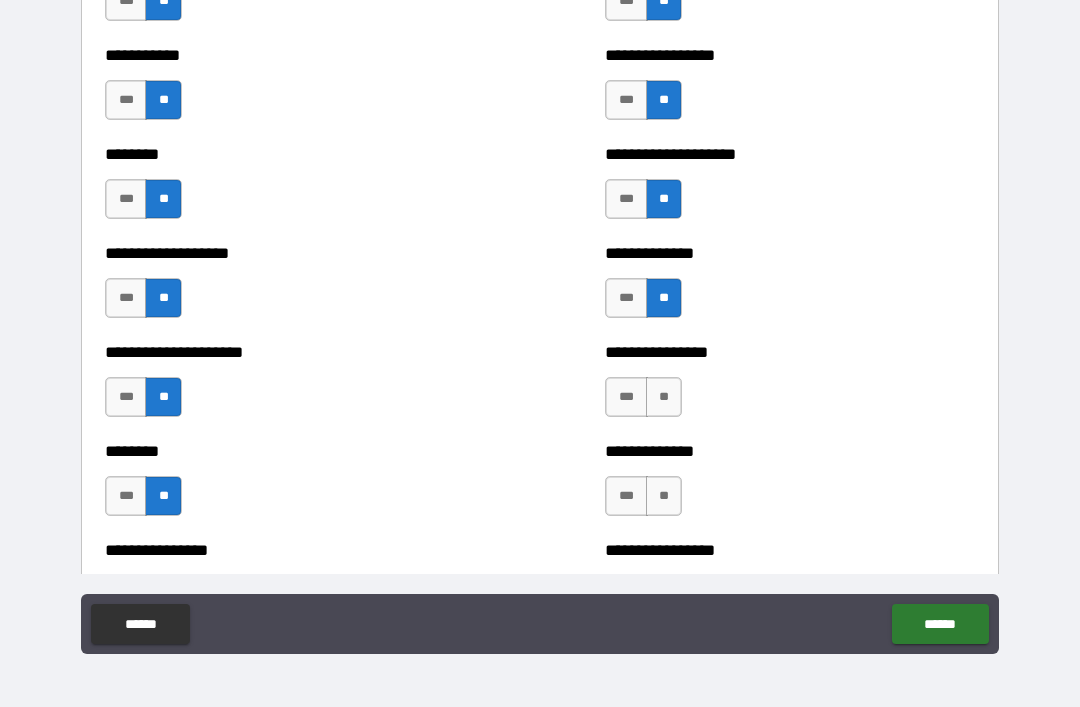 click on "**" at bounding box center [664, 397] 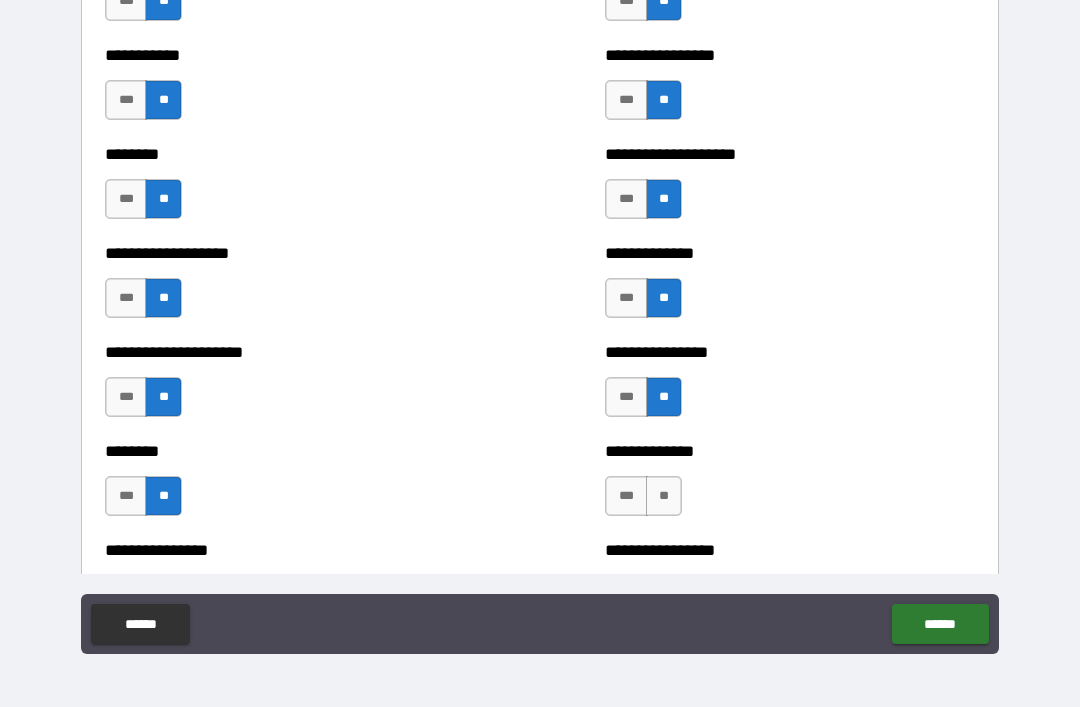 click on "**" at bounding box center (664, 496) 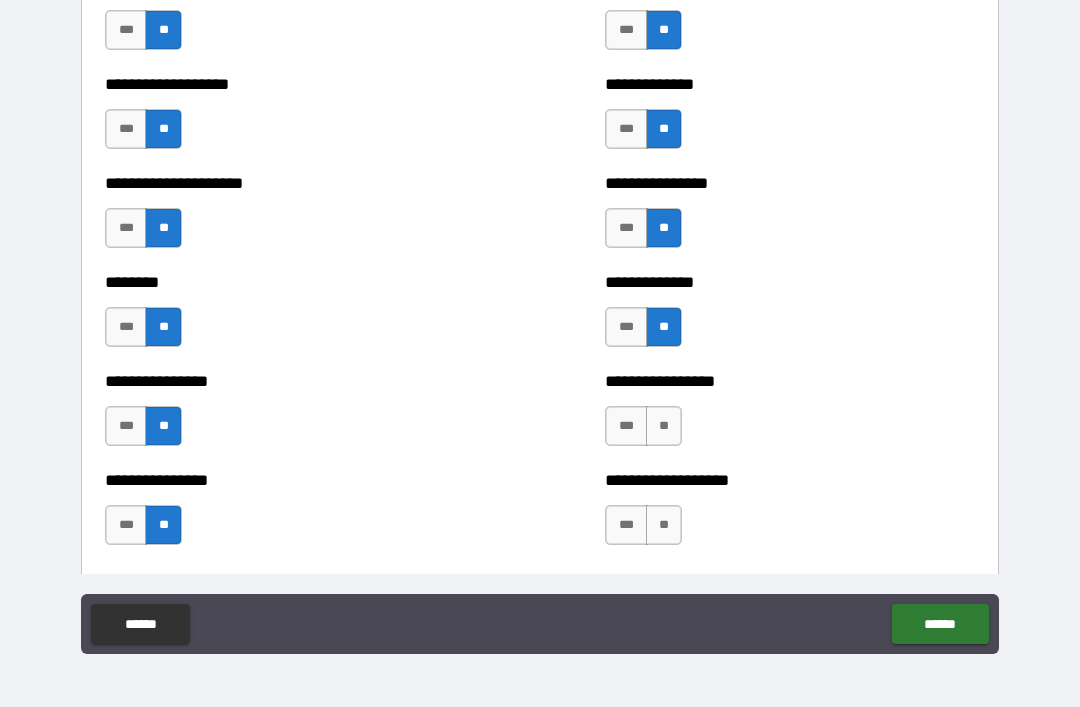 scroll, scrollTop: 4425, scrollLeft: 0, axis: vertical 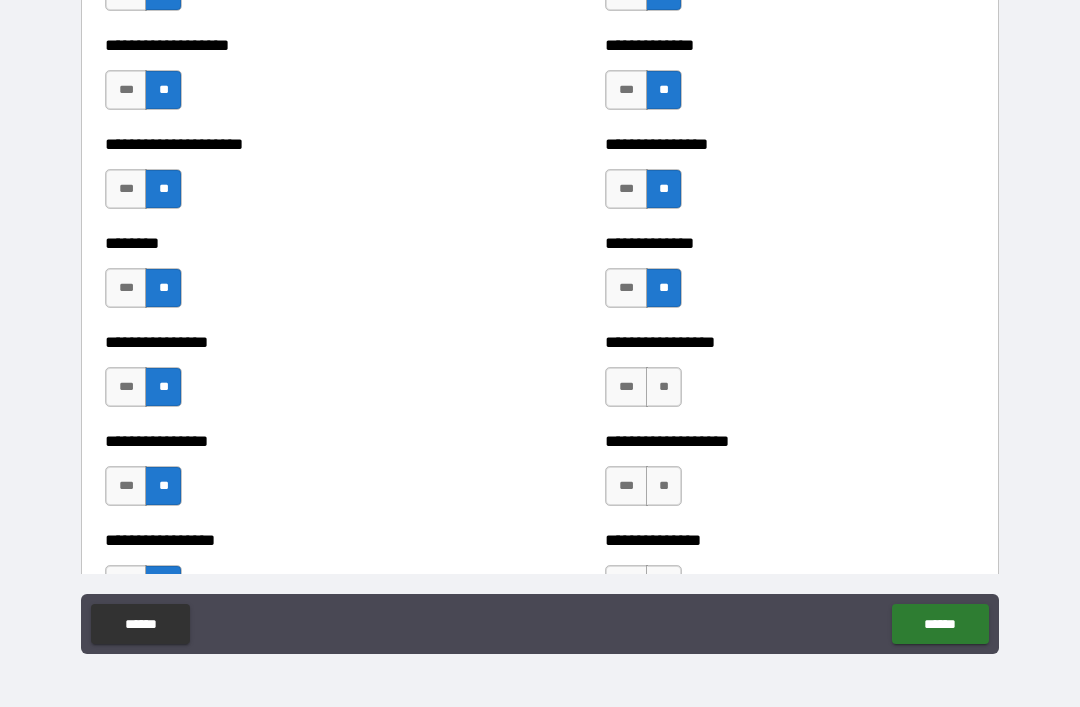 click on "**" at bounding box center (664, 387) 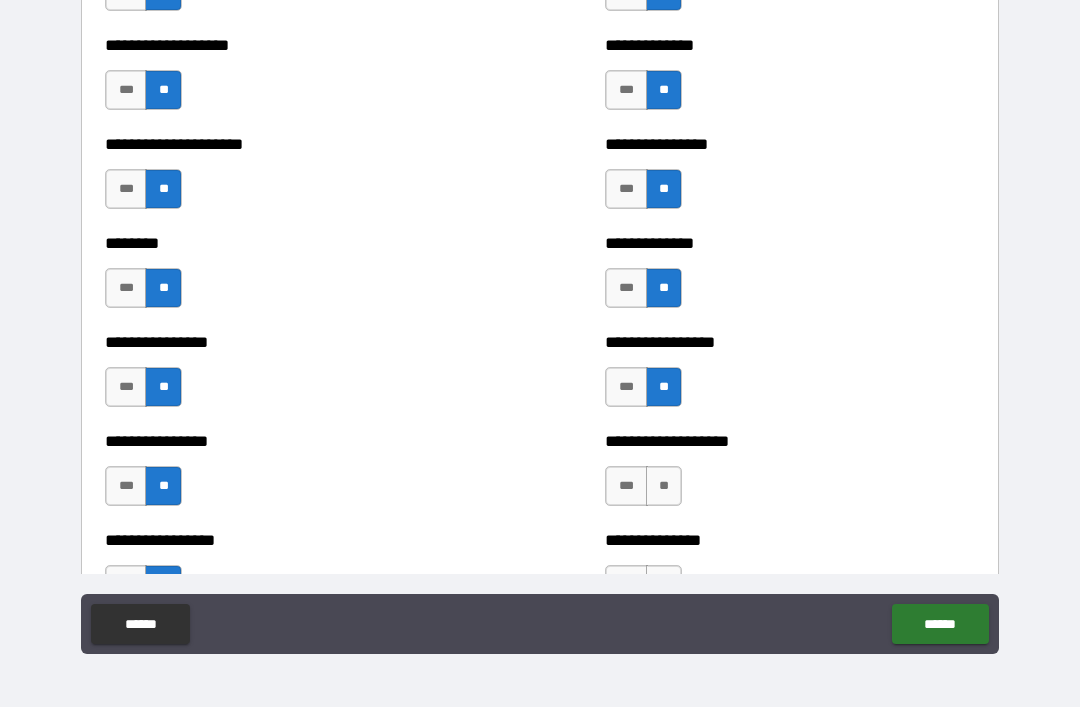 click on "**" at bounding box center [664, 486] 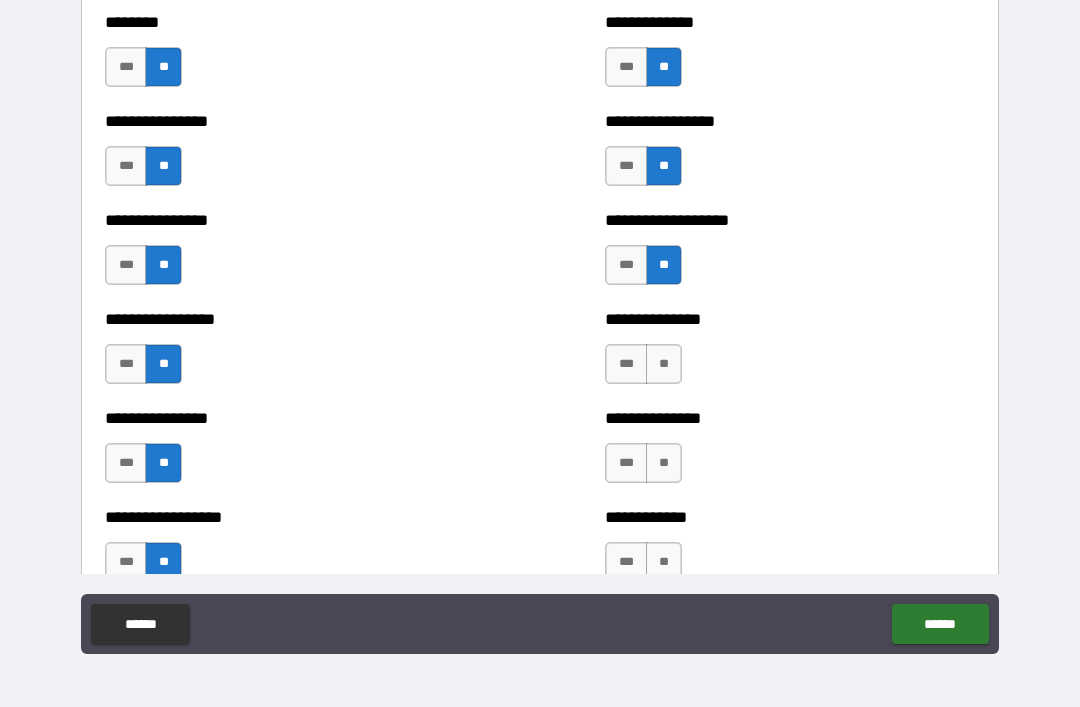 scroll, scrollTop: 4650, scrollLeft: 0, axis: vertical 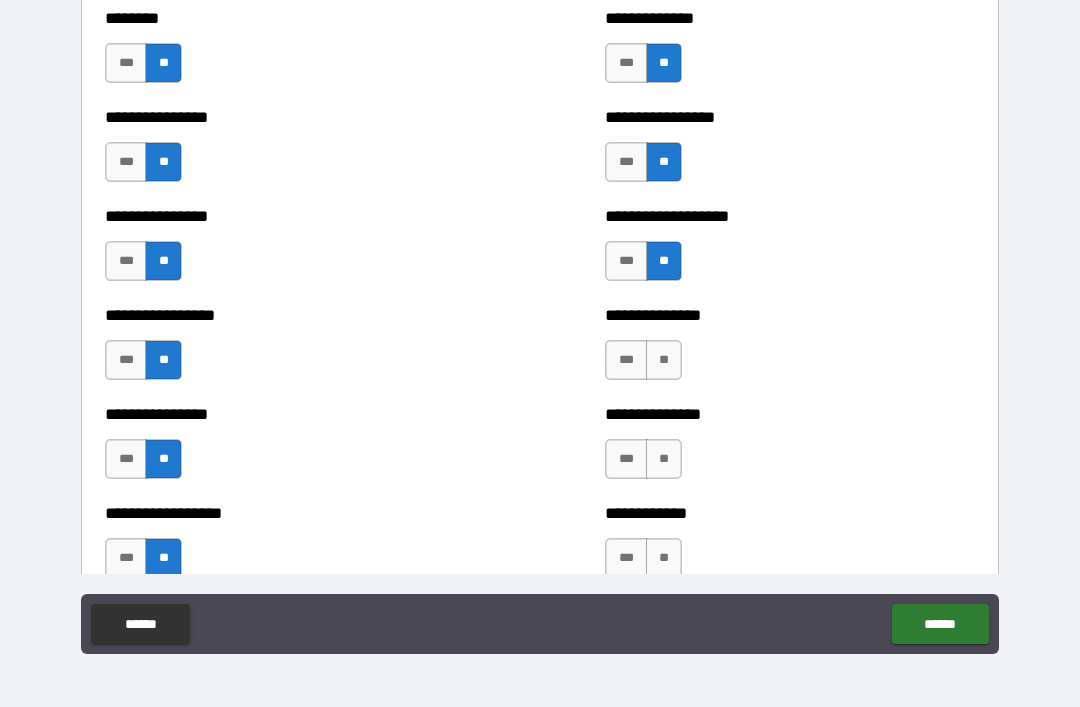 click on "**" at bounding box center (664, 360) 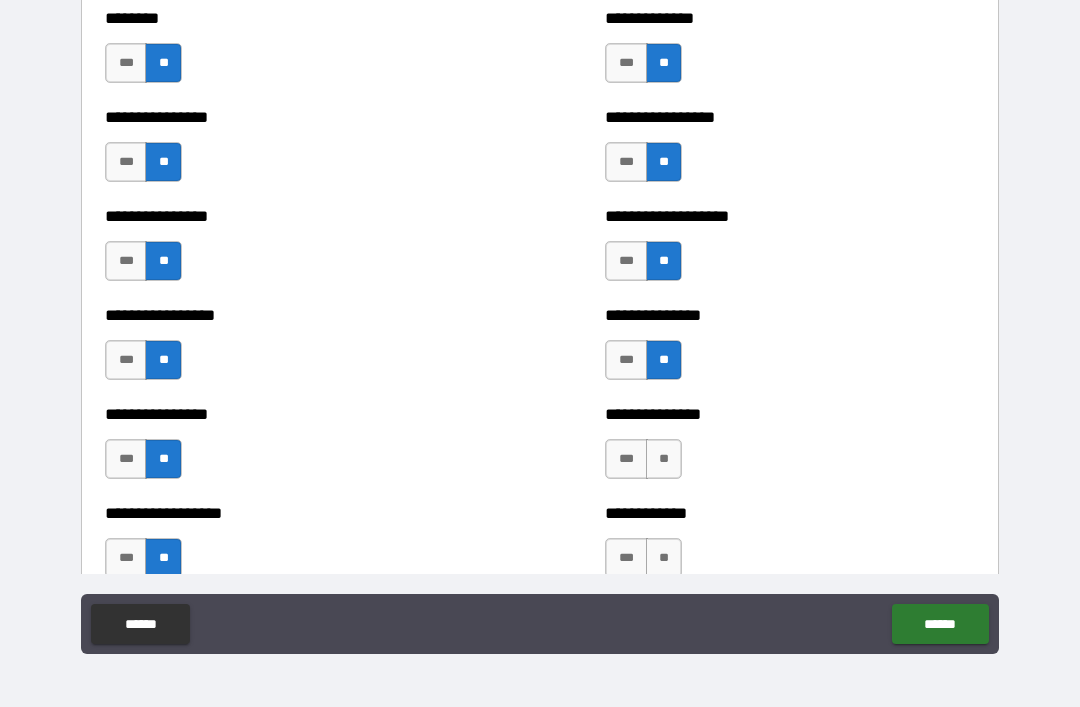 click on "**" at bounding box center [664, 459] 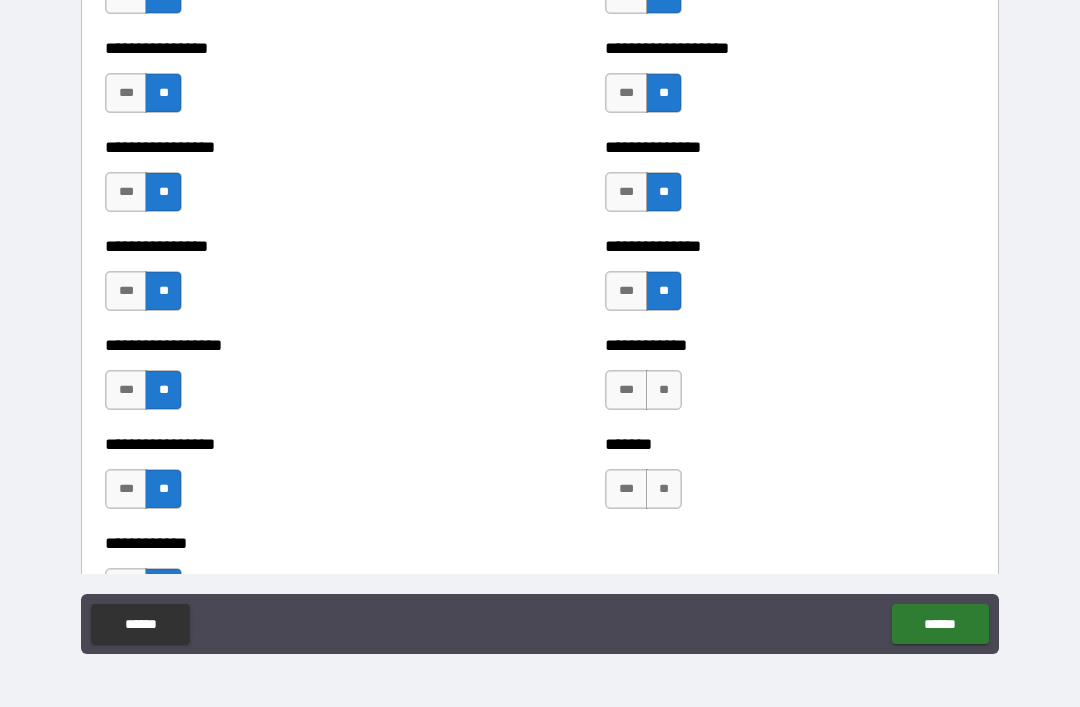 scroll, scrollTop: 4823, scrollLeft: 0, axis: vertical 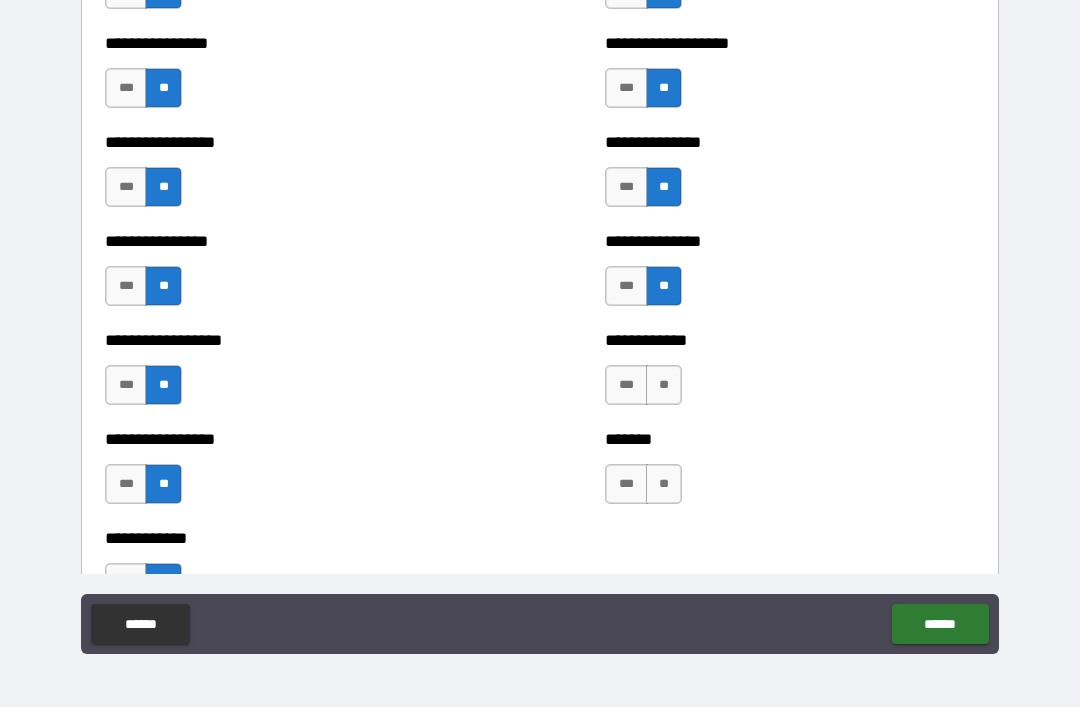 click on "**" at bounding box center [664, 385] 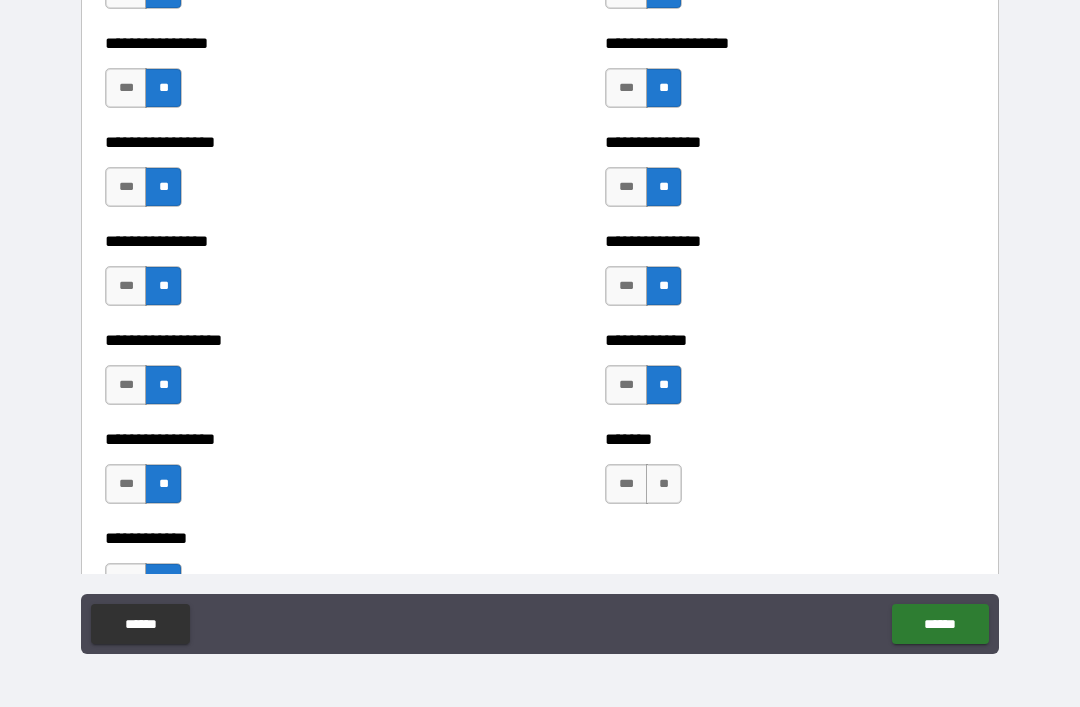 click on "**" at bounding box center [664, 484] 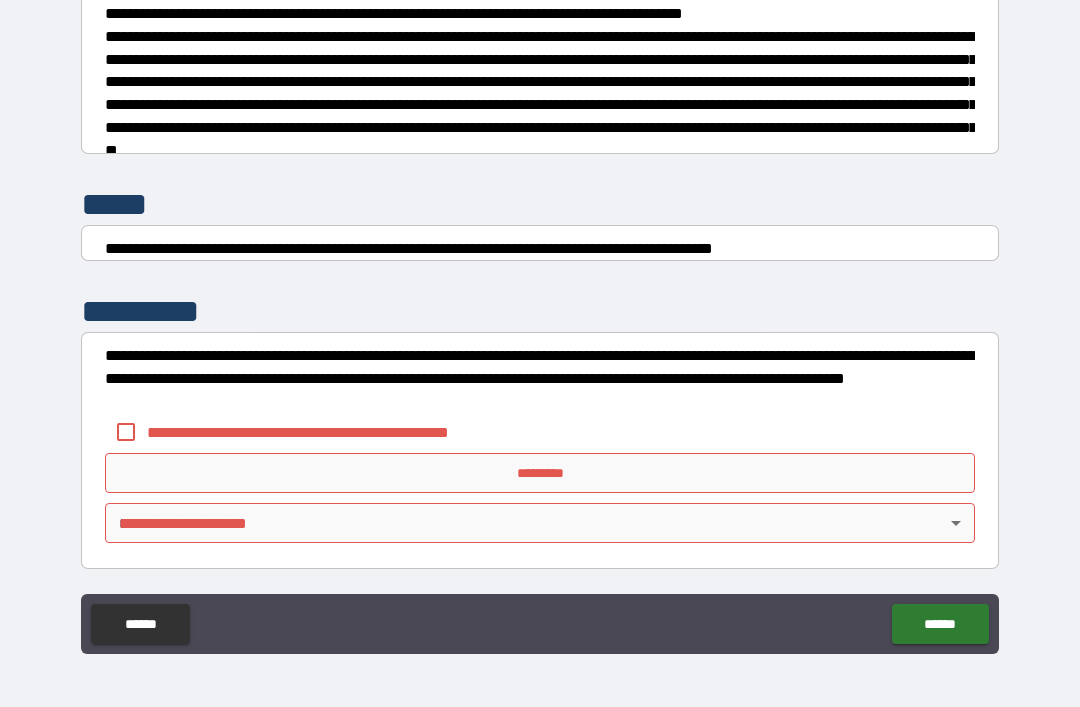 scroll, scrollTop: 7470, scrollLeft: 0, axis: vertical 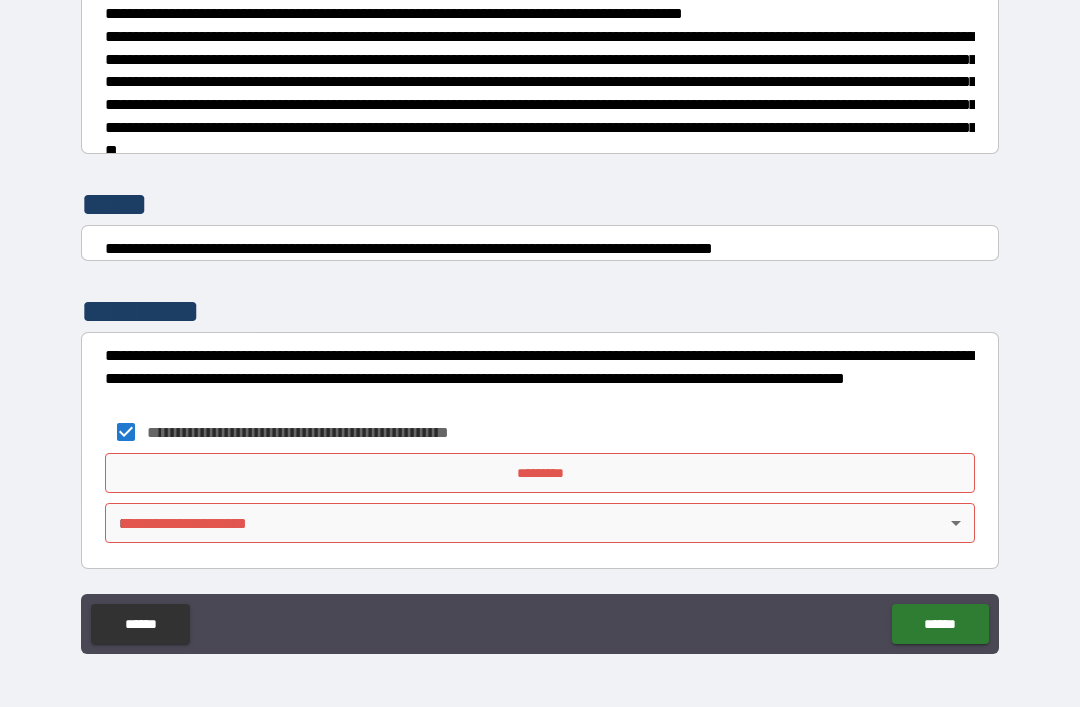 click on "*********" at bounding box center [540, 473] 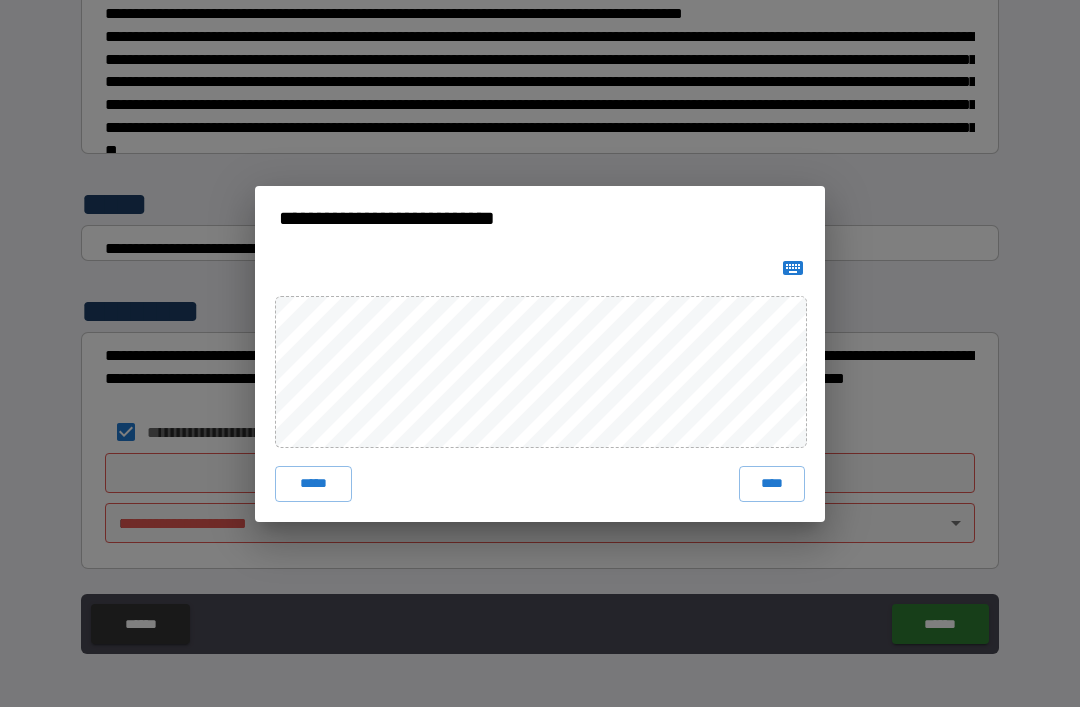 click on "*****" at bounding box center [313, 484] 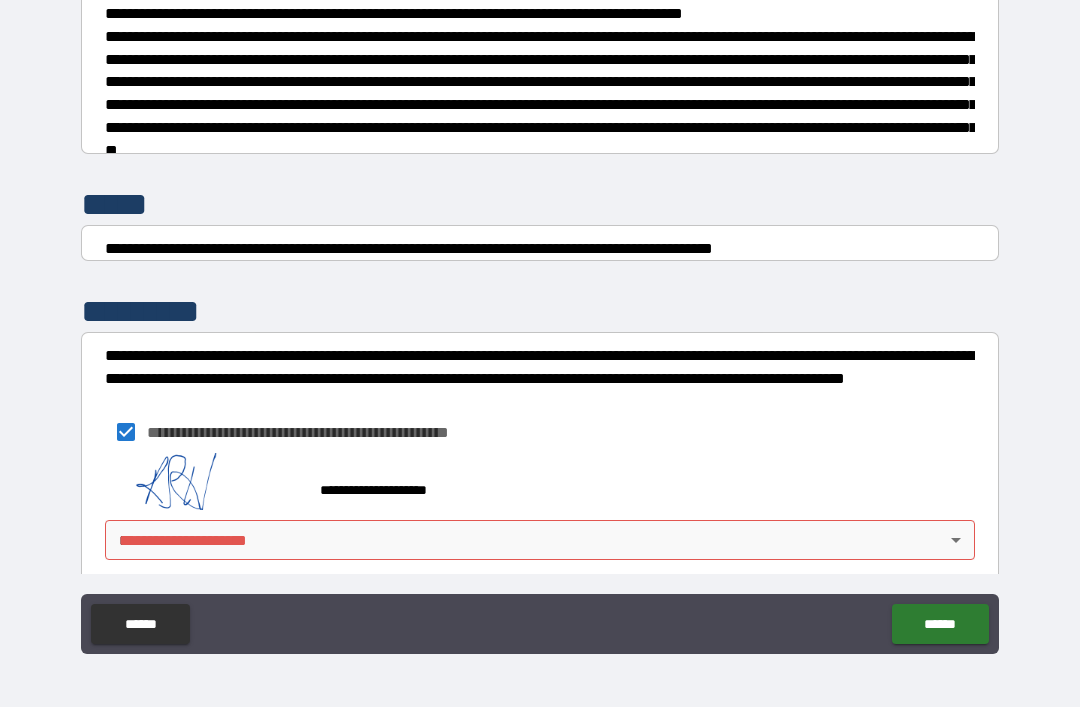click on "**********" at bounding box center (540, 321) 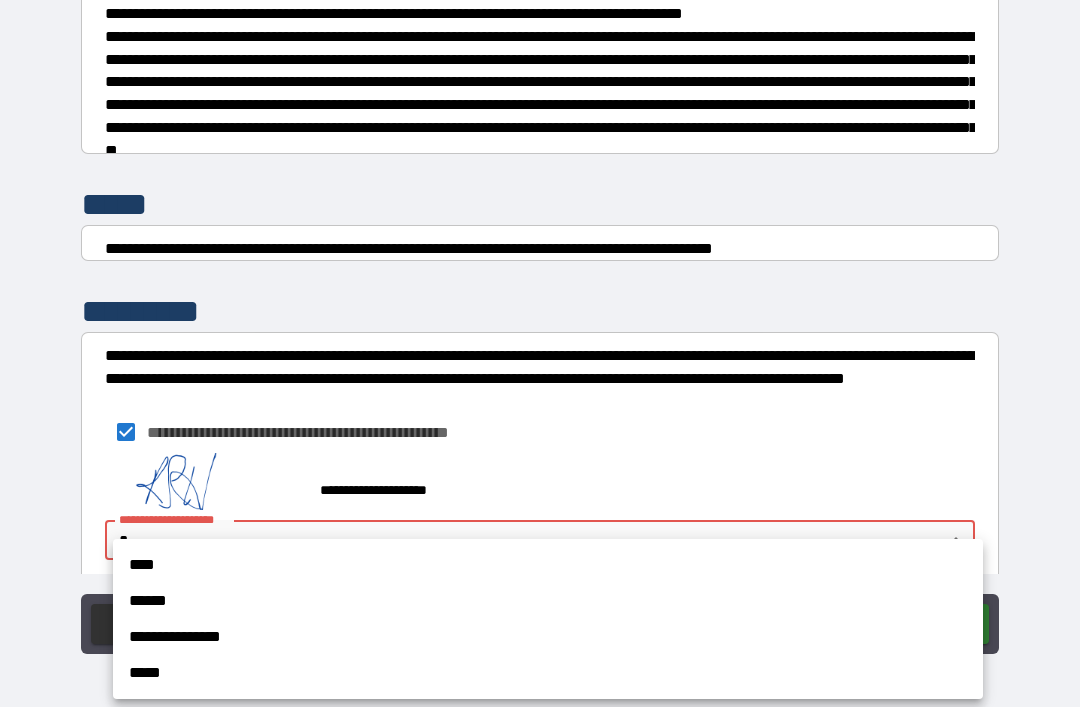 click on "**********" at bounding box center (548, 637) 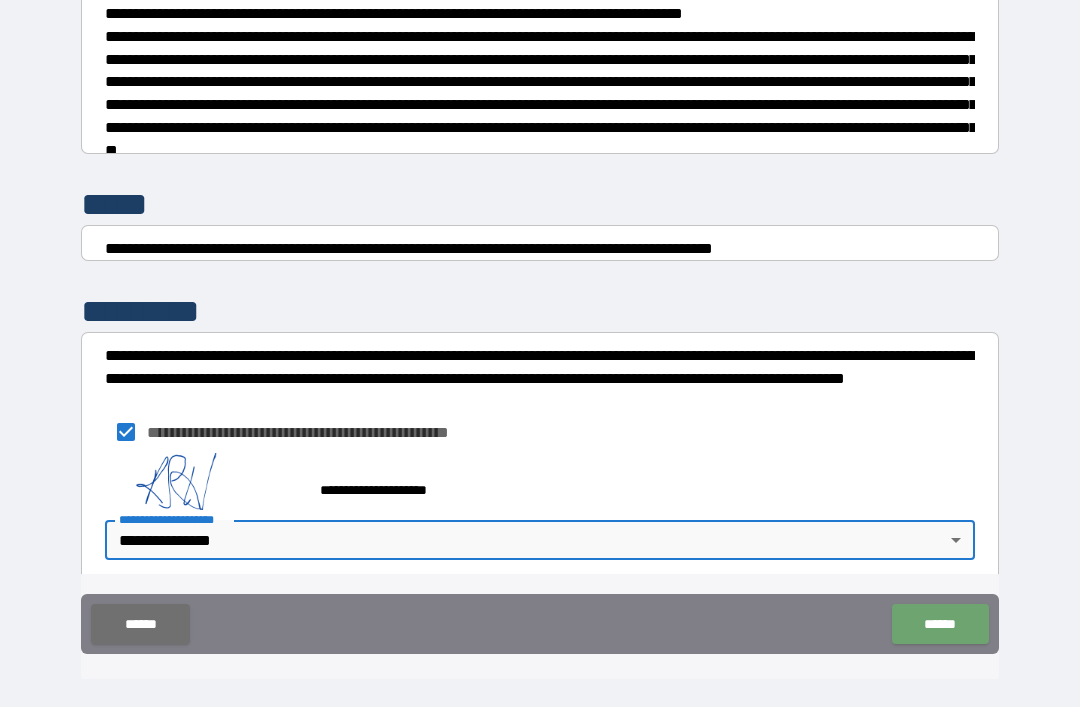click on "******" at bounding box center [940, 624] 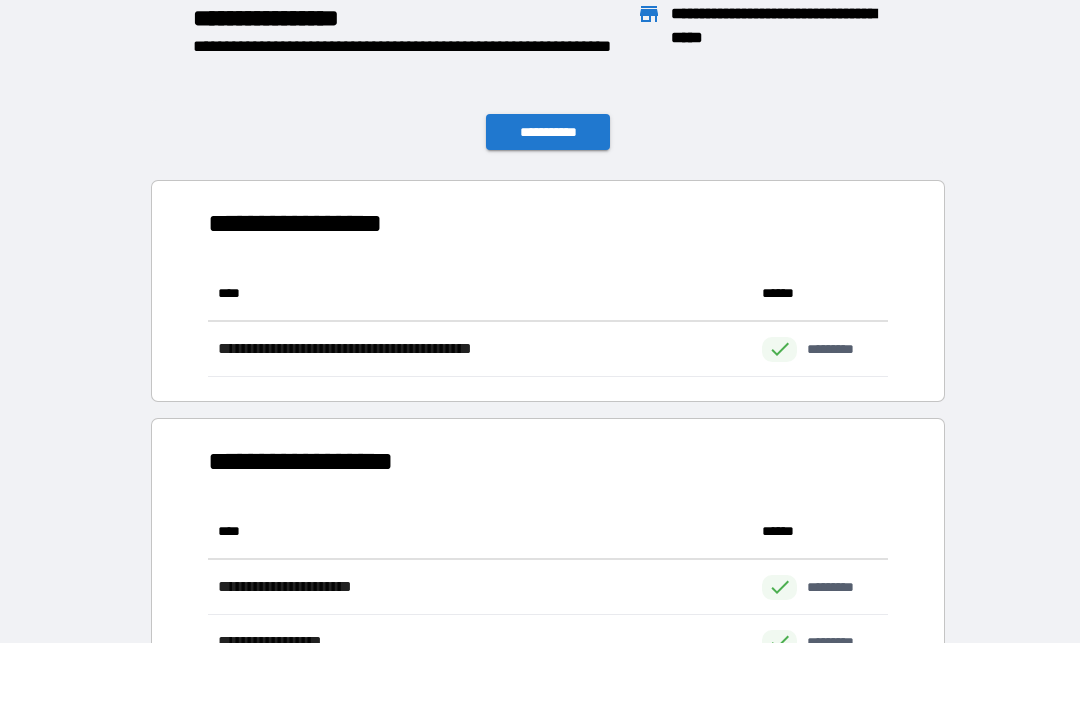 scroll, scrollTop: 111, scrollLeft: 680, axis: both 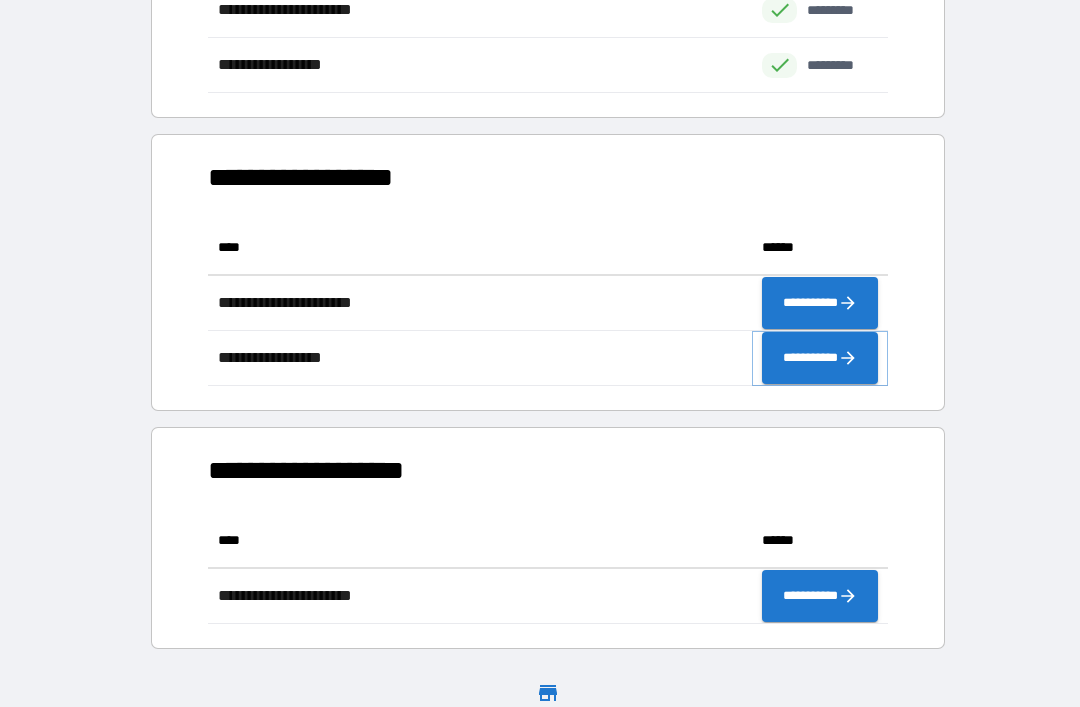click on "**********" at bounding box center (820, 358) 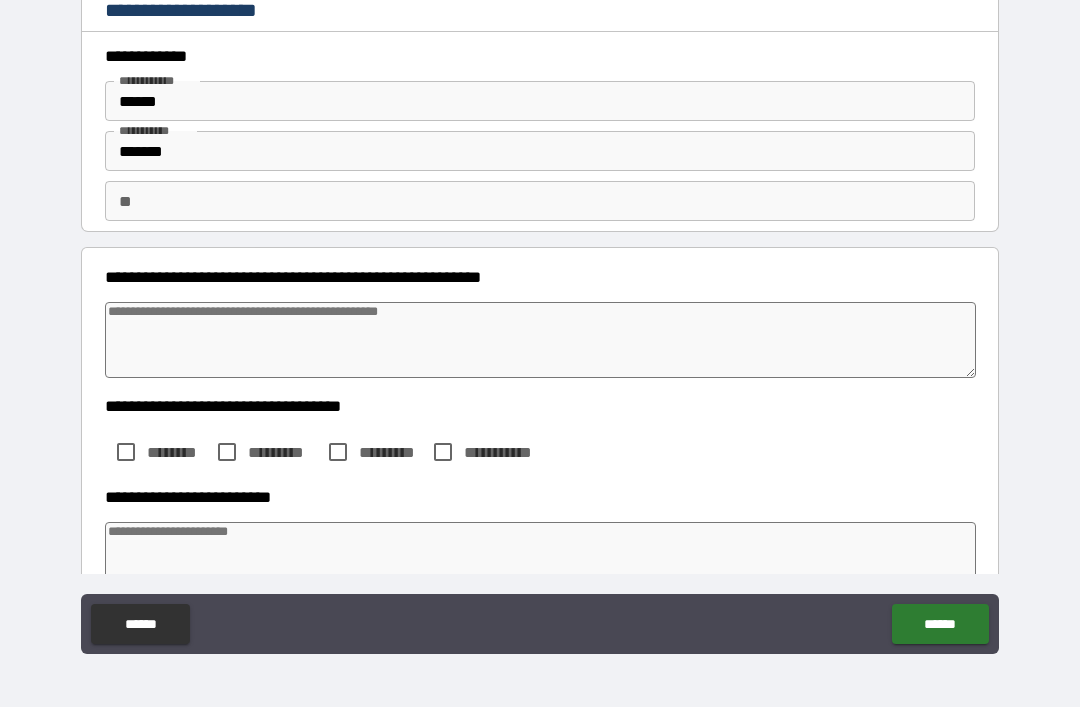 scroll, scrollTop: 0, scrollLeft: 0, axis: both 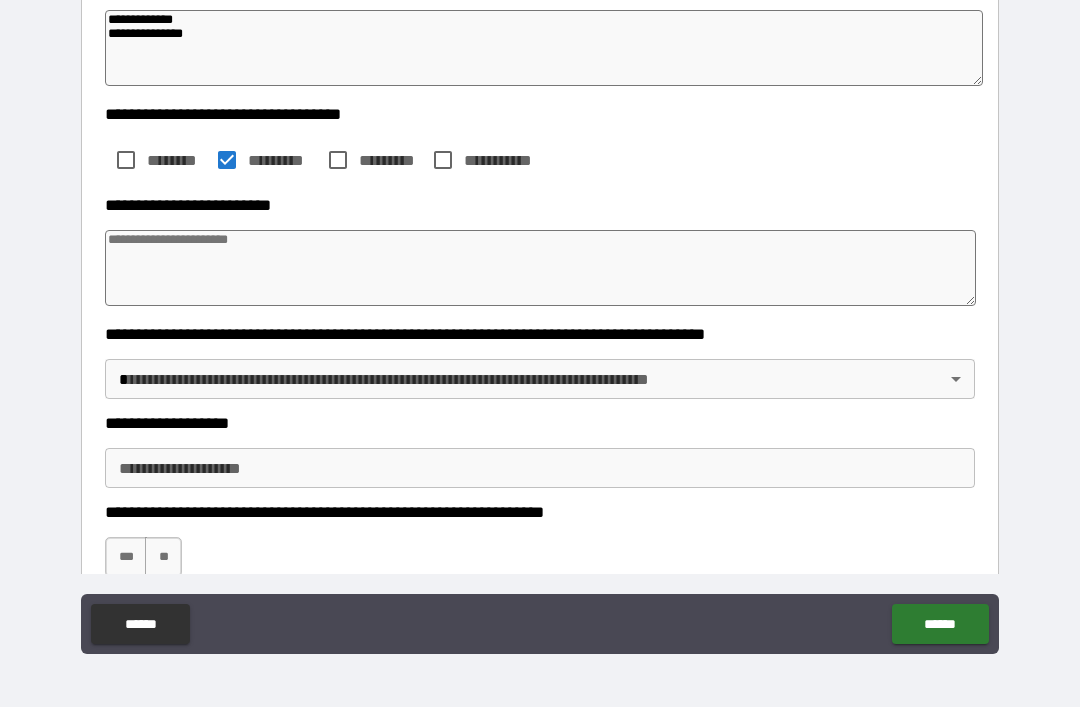 click at bounding box center [540, 268] 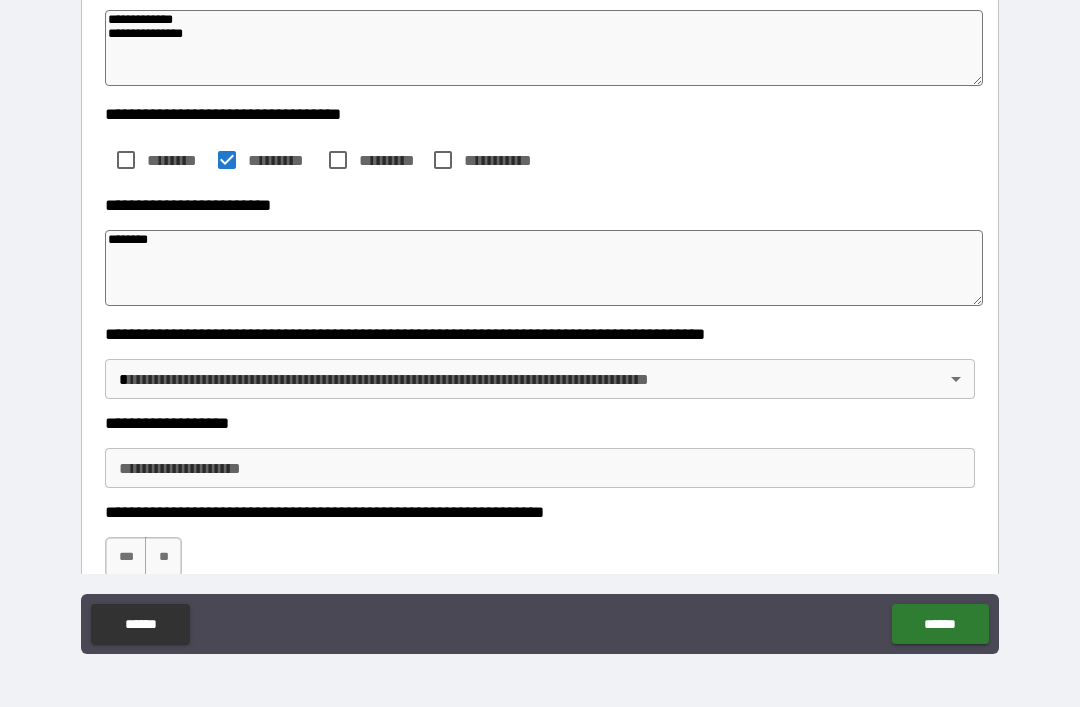 click on "**********" at bounding box center (540, 145) 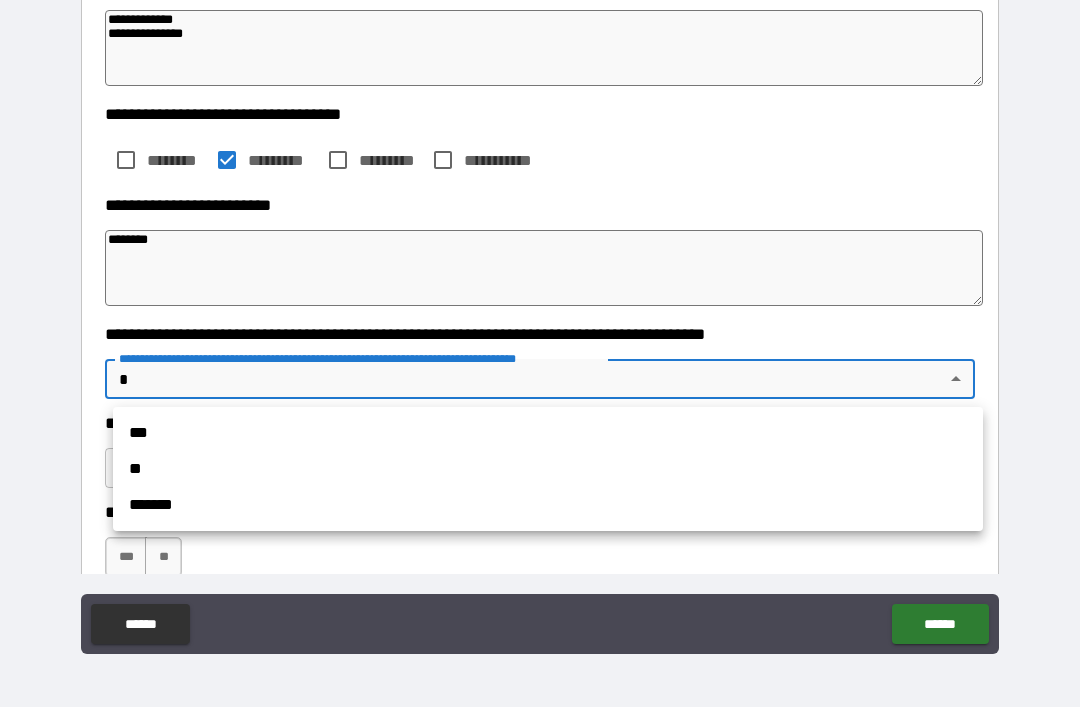 click on "**" at bounding box center [548, 469] 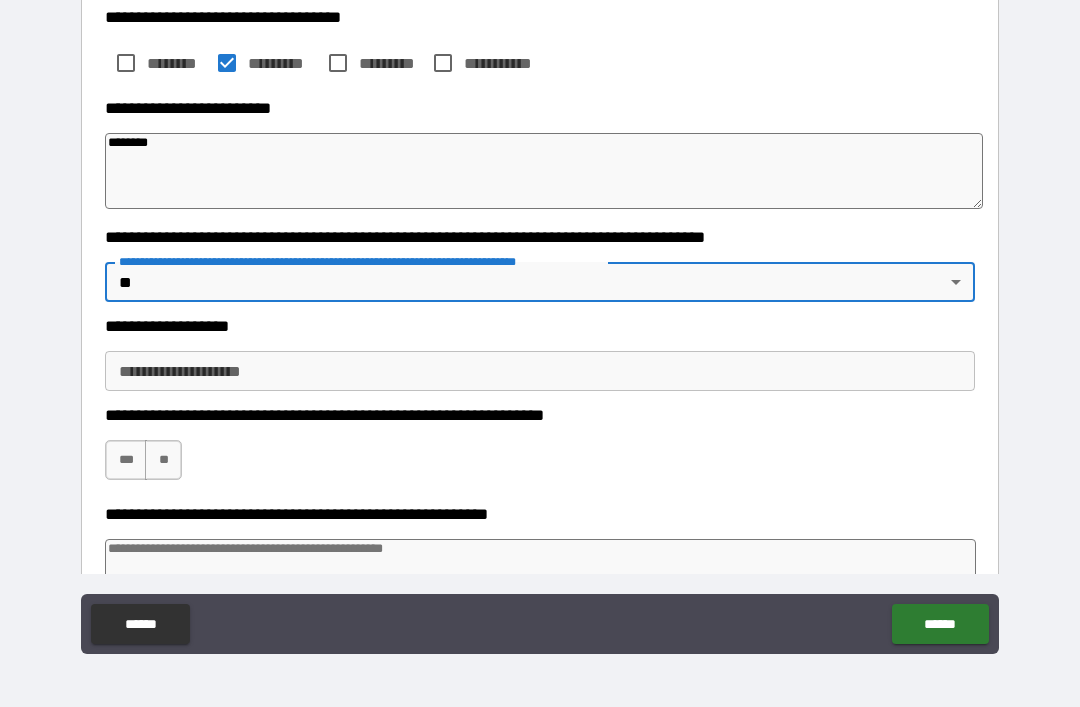scroll, scrollTop: 399, scrollLeft: 0, axis: vertical 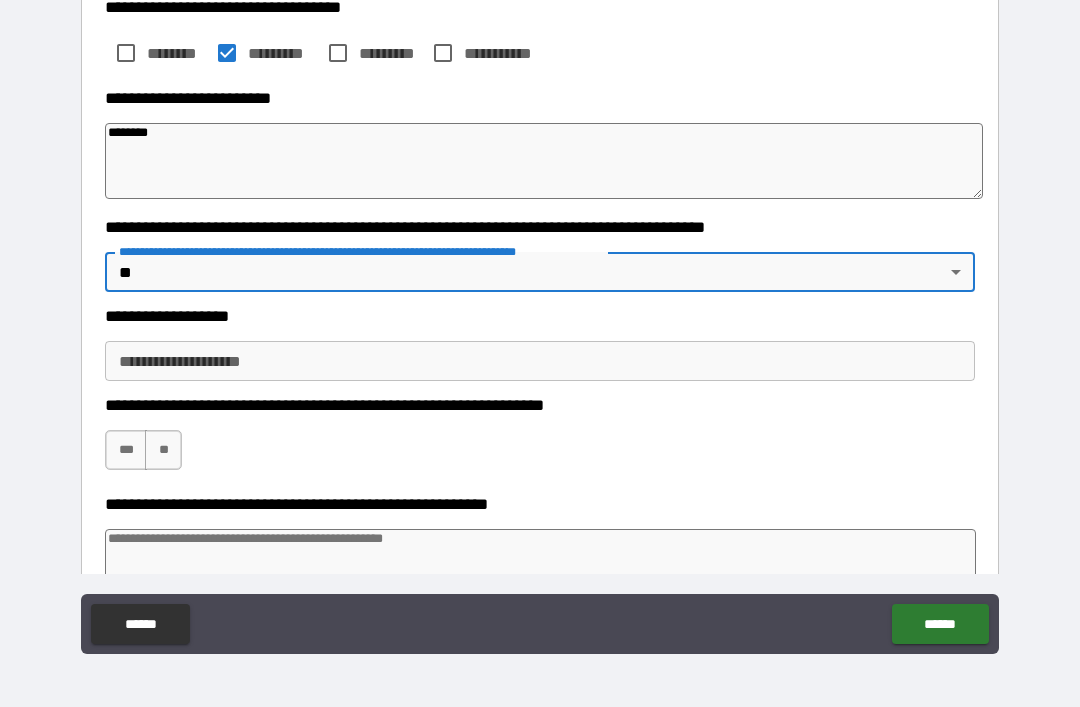 click on "**********" at bounding box center [540, 361] 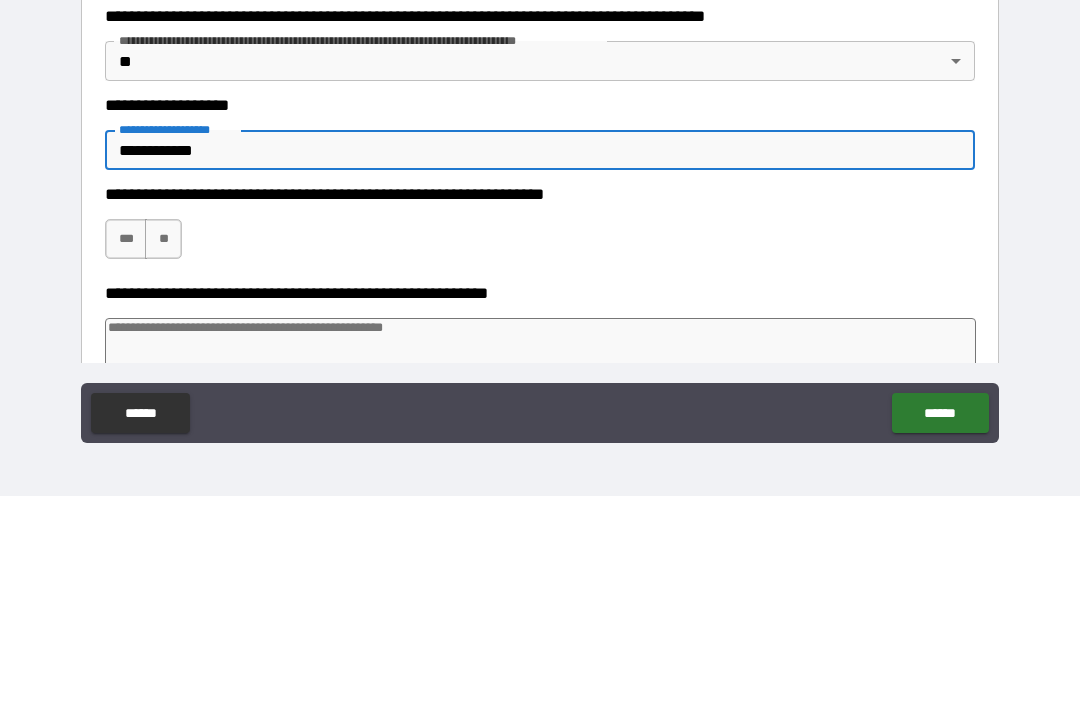 click on "***" at bounding box center (126, 450) 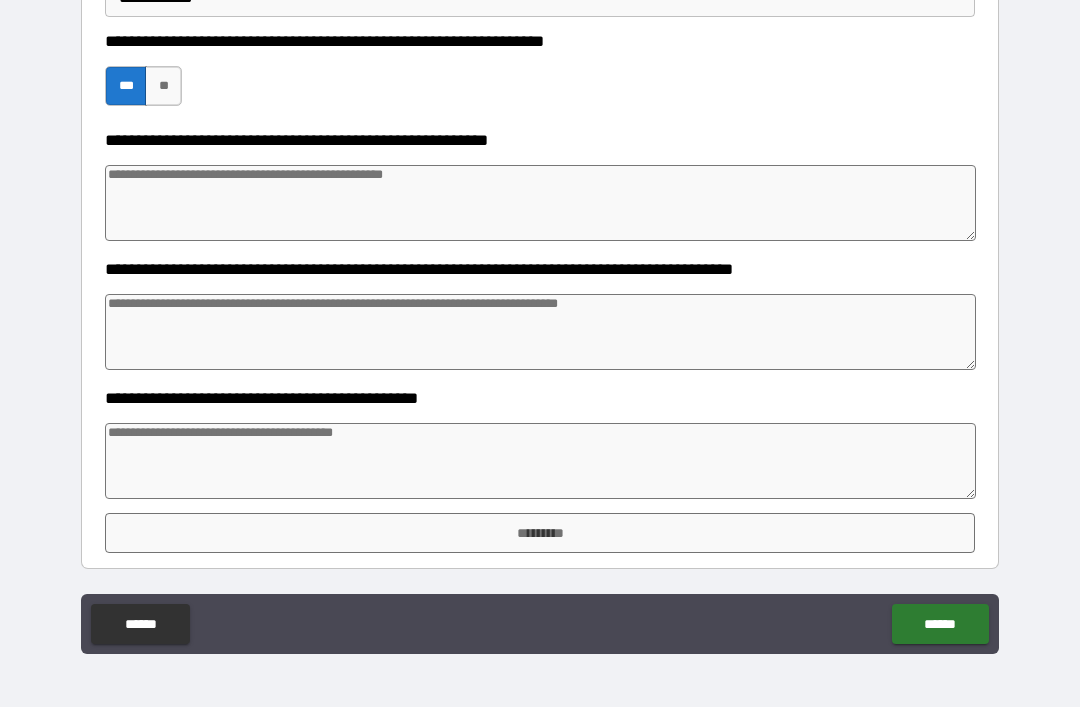 scroll, scrollTop: 763, scrollLeft: 0, axis: vertical 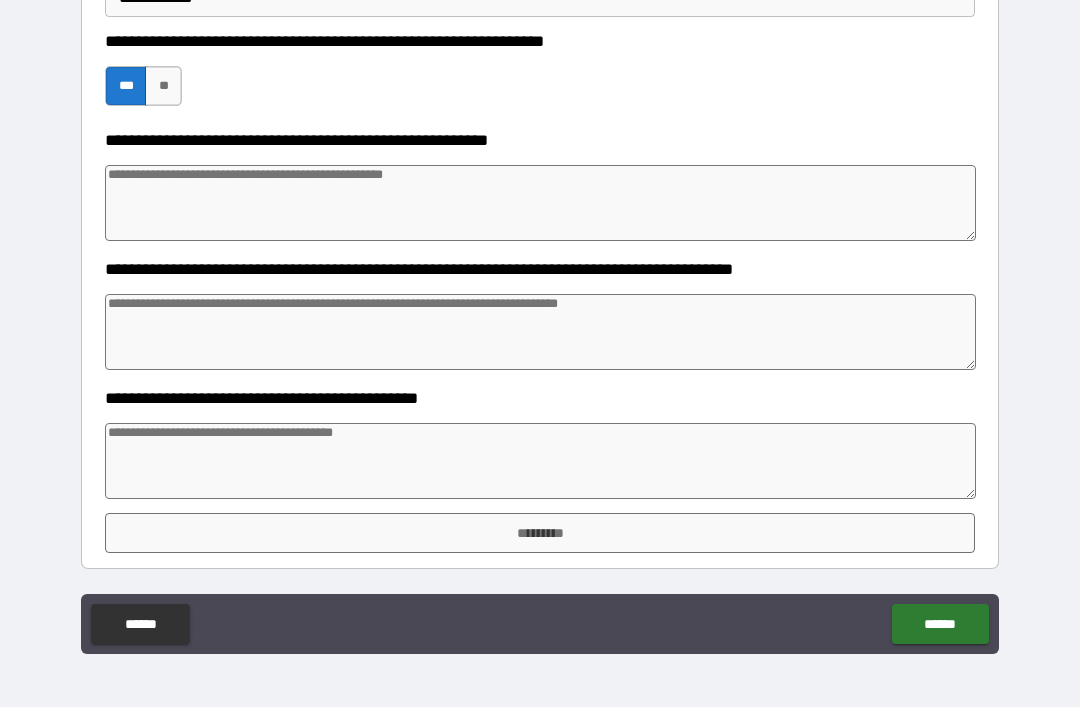 click on "*********" at bounding box center [540, 533] 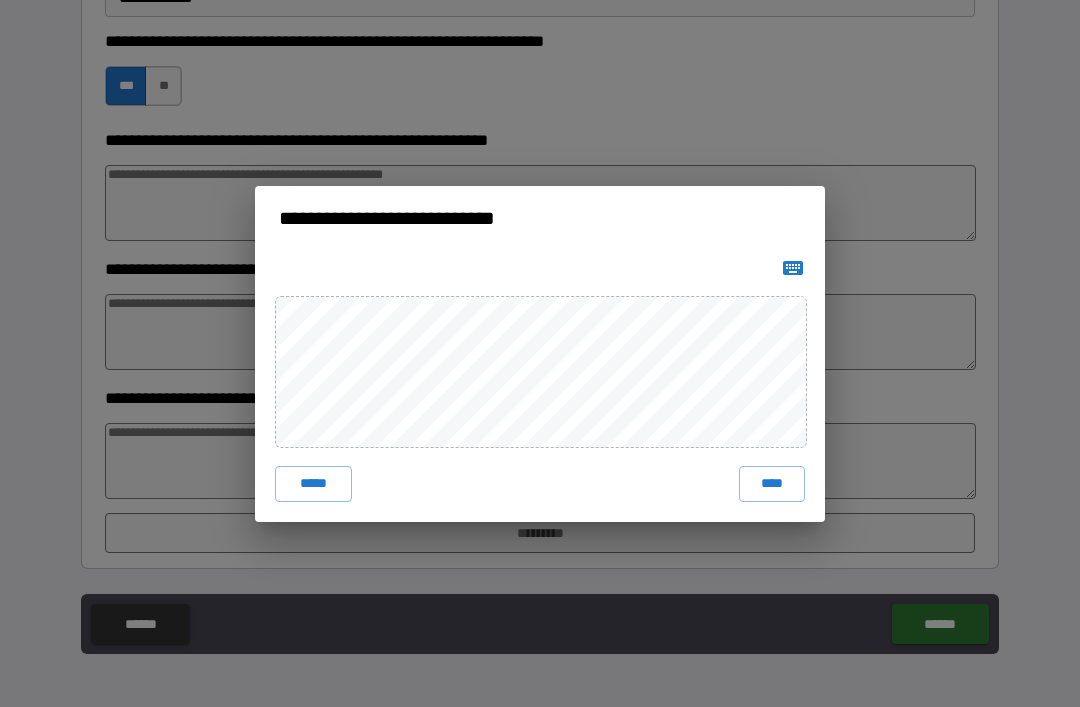 click on "****" at bounding box center (772, 484) 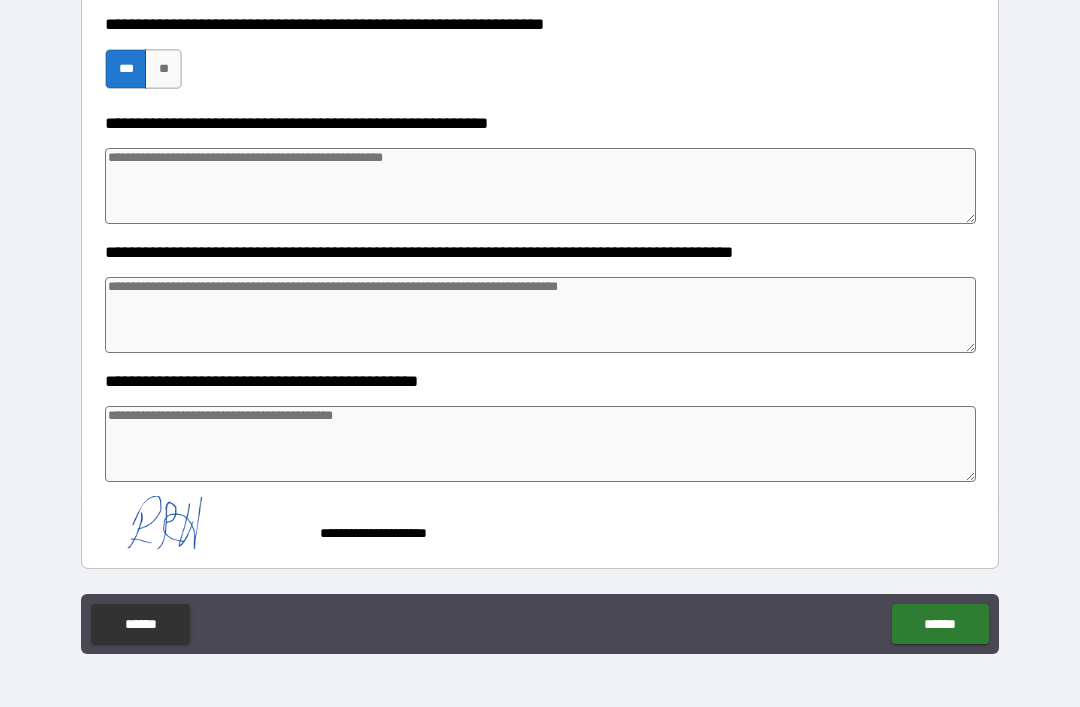 scroll, scrollTop: 780, scrollLeft: 0, axis: vertical 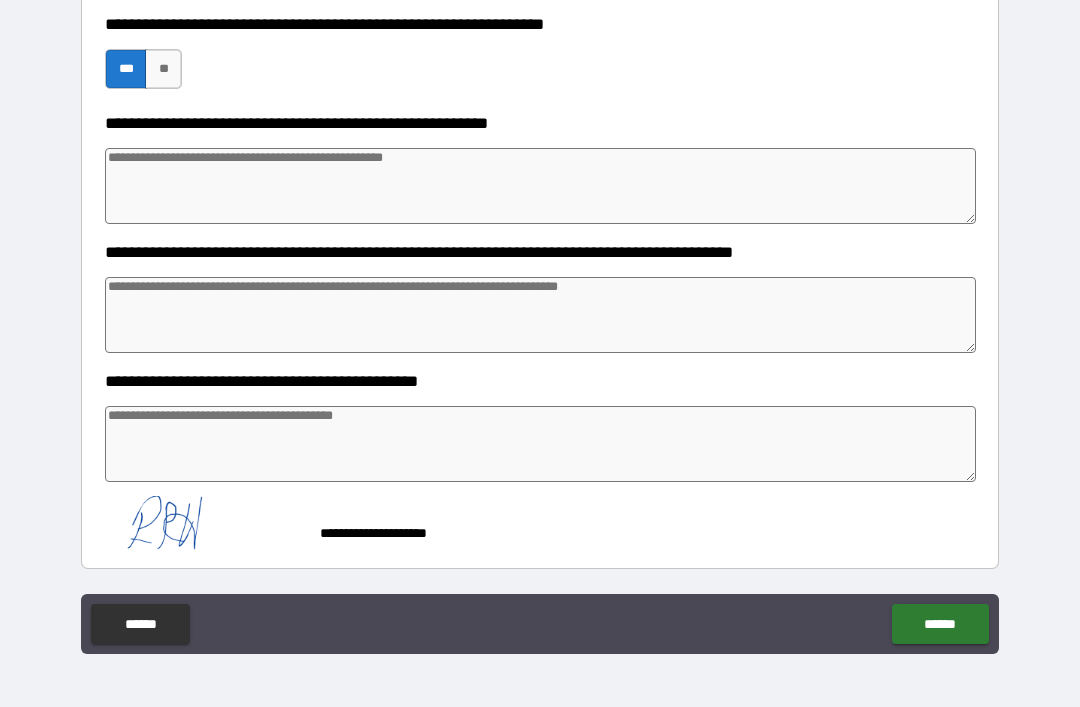 click on "******" at bounding box center (940, 624) 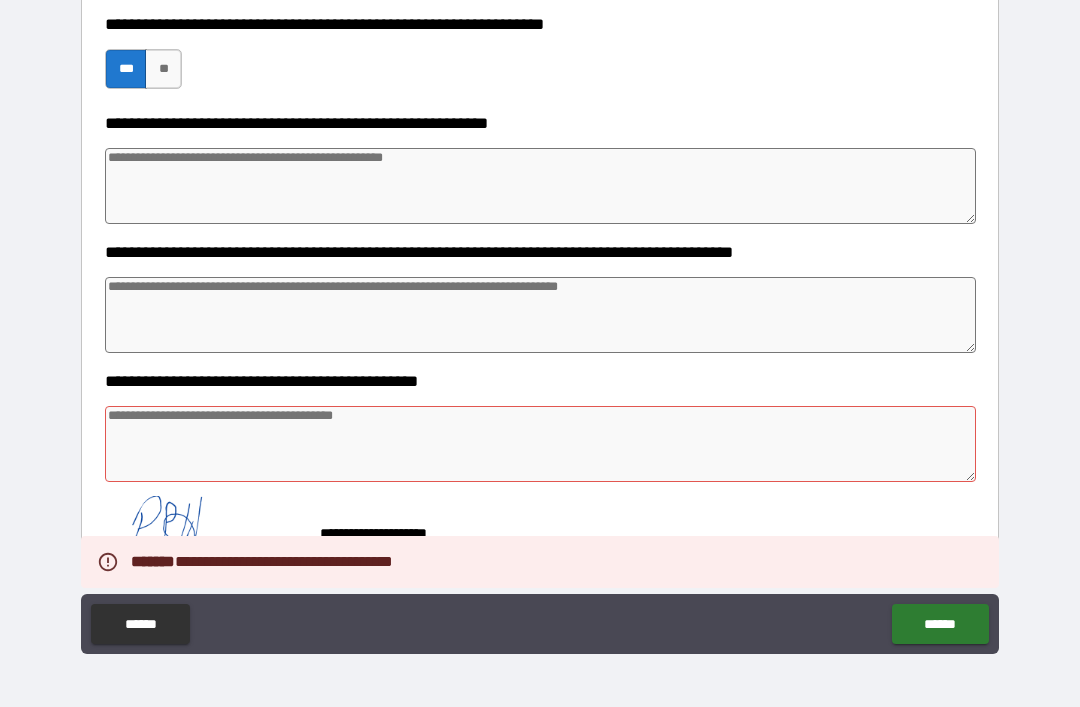 click at bounding box center [540, 444] 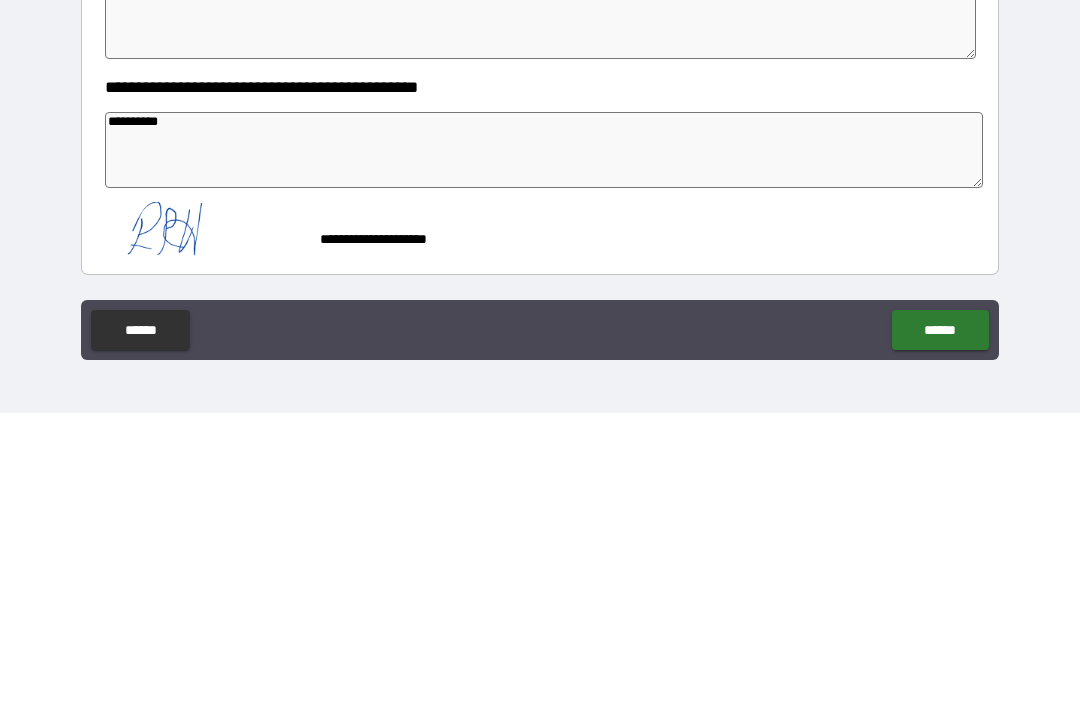 click on "**********" at bounding box center (540, 324) 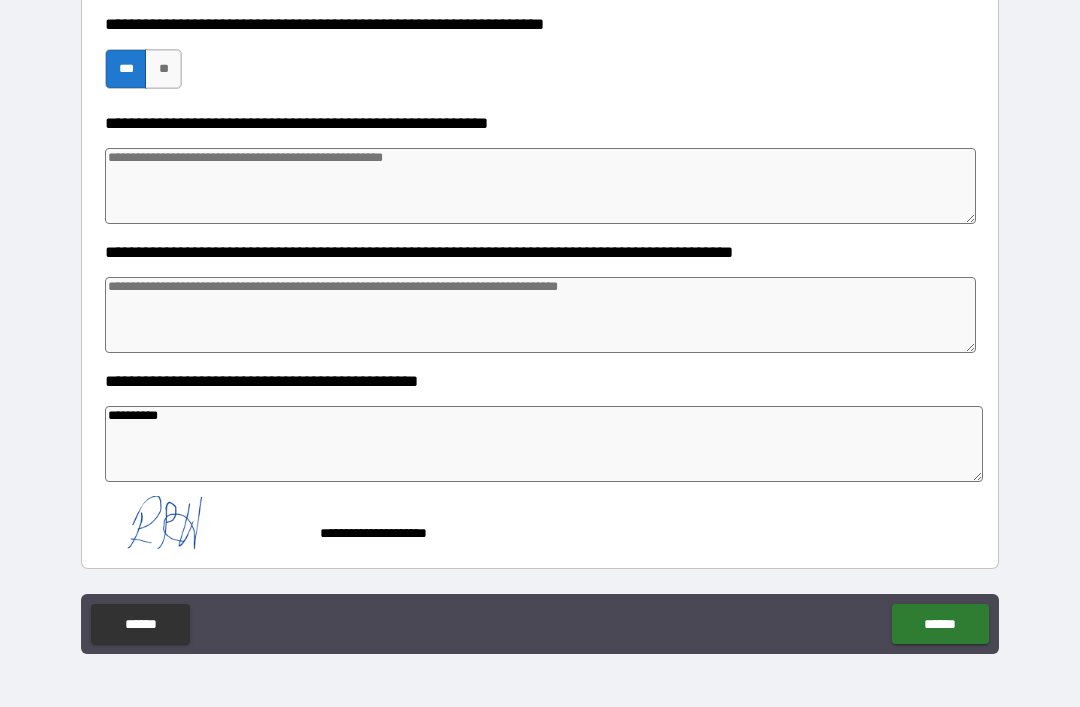 click on "******" at bounding box center [940, 624] 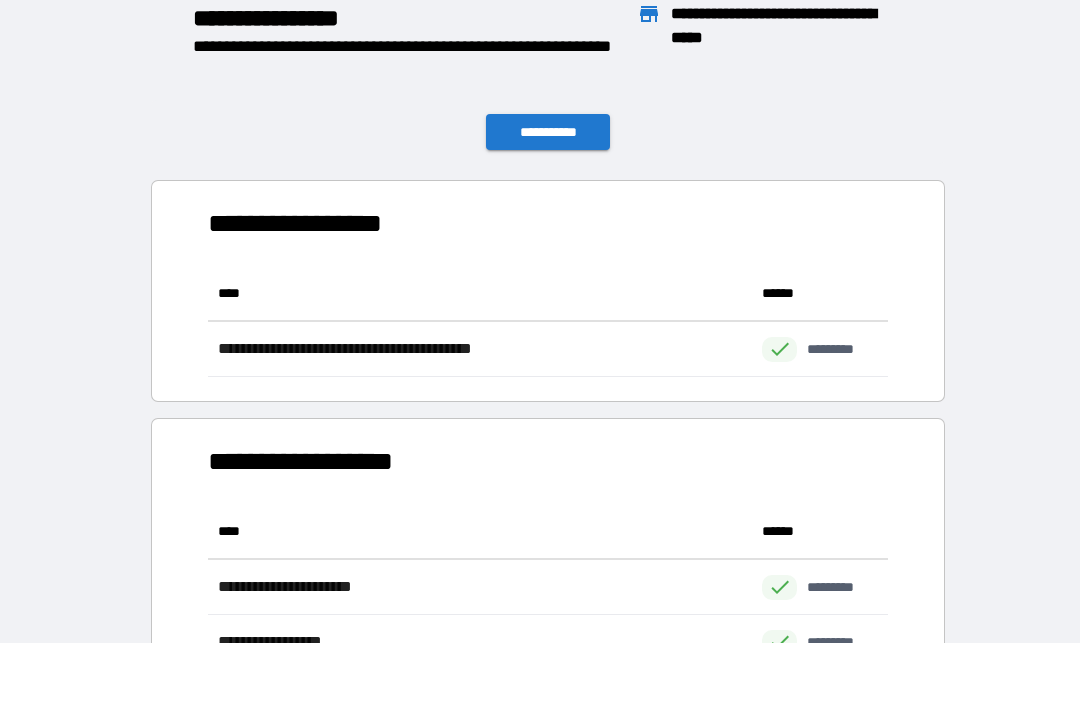scroll, scrollTop: 111, scrollLeft: 680, axis: both 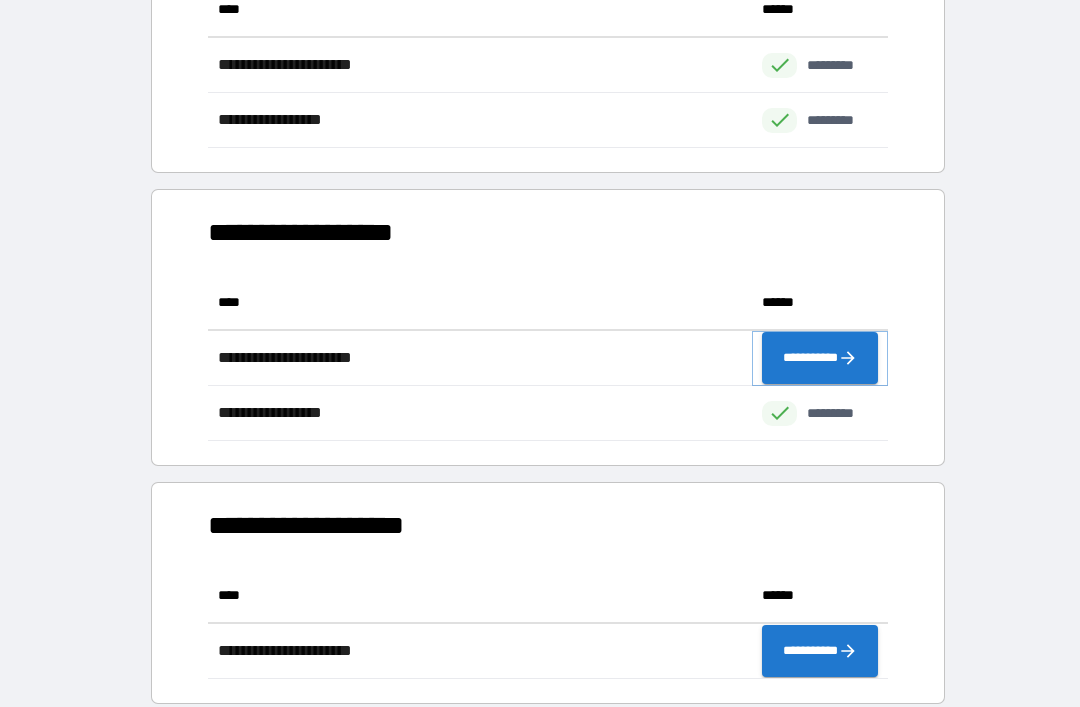 click on "**********" at bounding box center (820, 358) 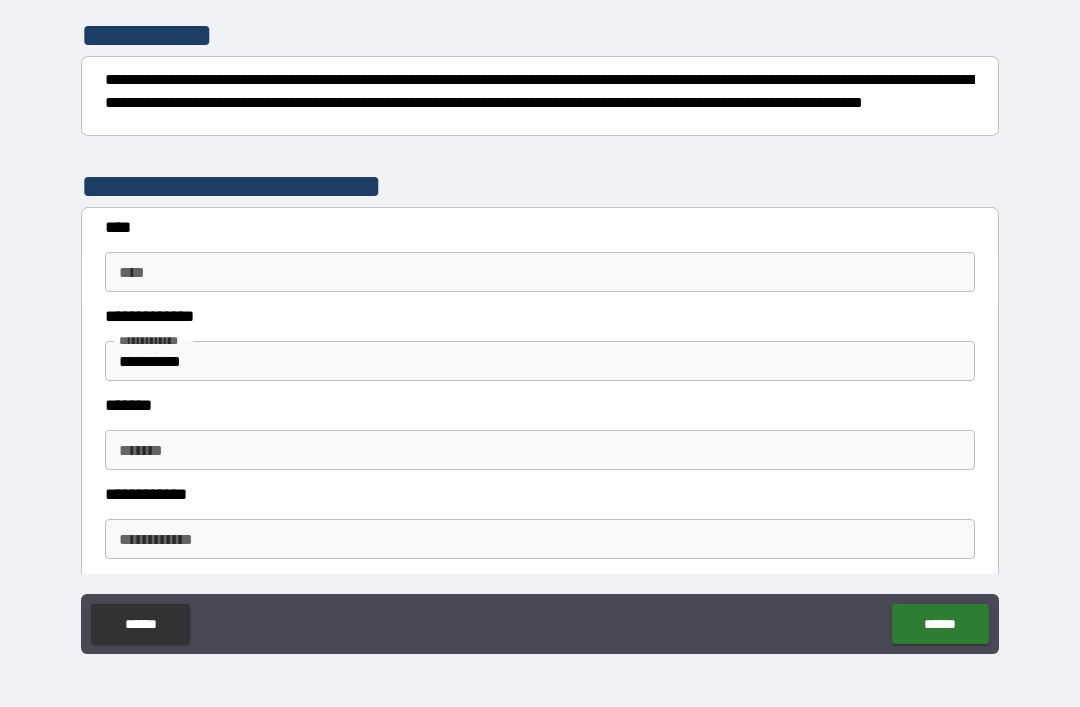 scroll, scrollTop: 316, scrollLeft: 0, axis: vertical 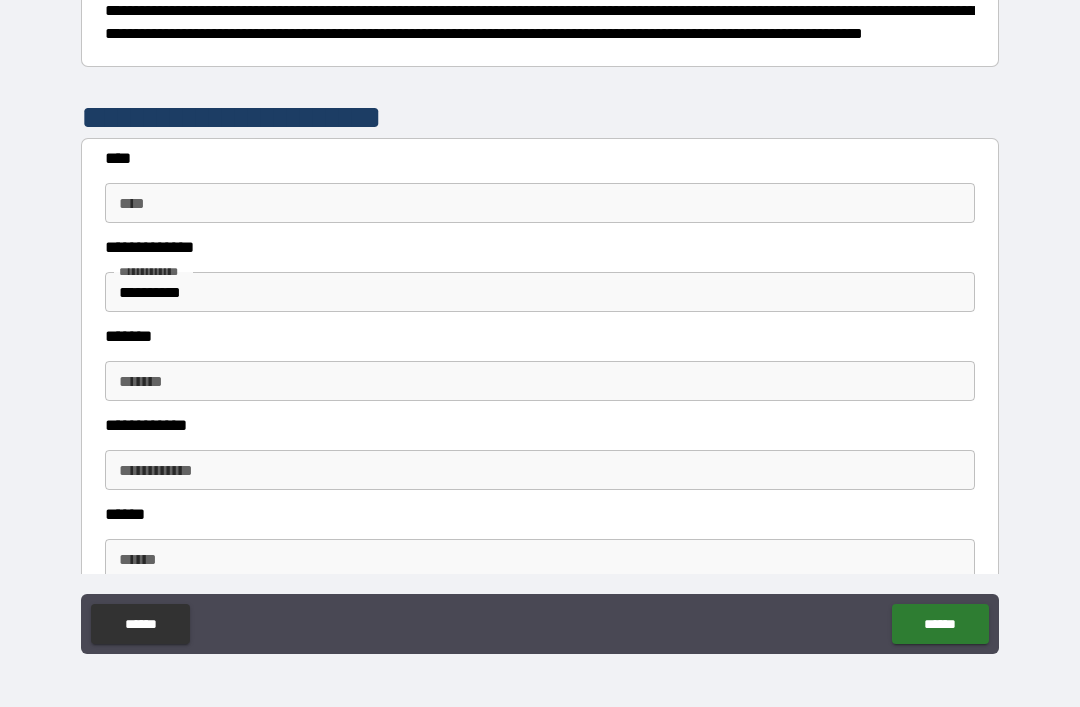 click on "**** ****" at bounding box center (540, 203) 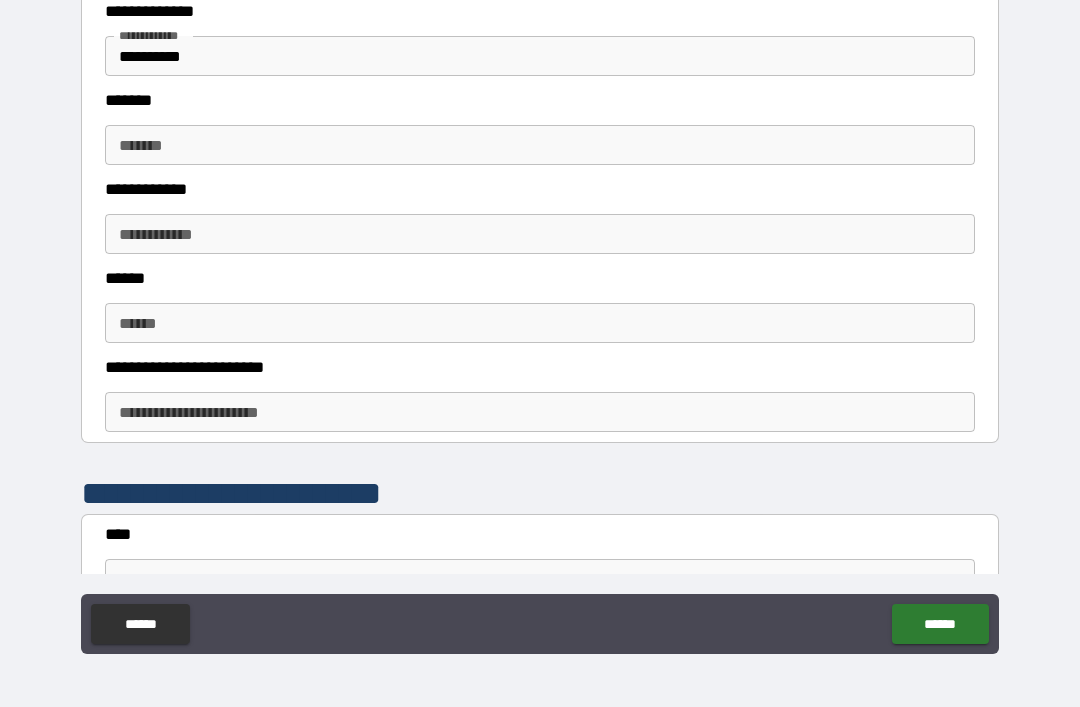 scroll, scrollTop: 538, scrollLeft: 0, axis: vertical 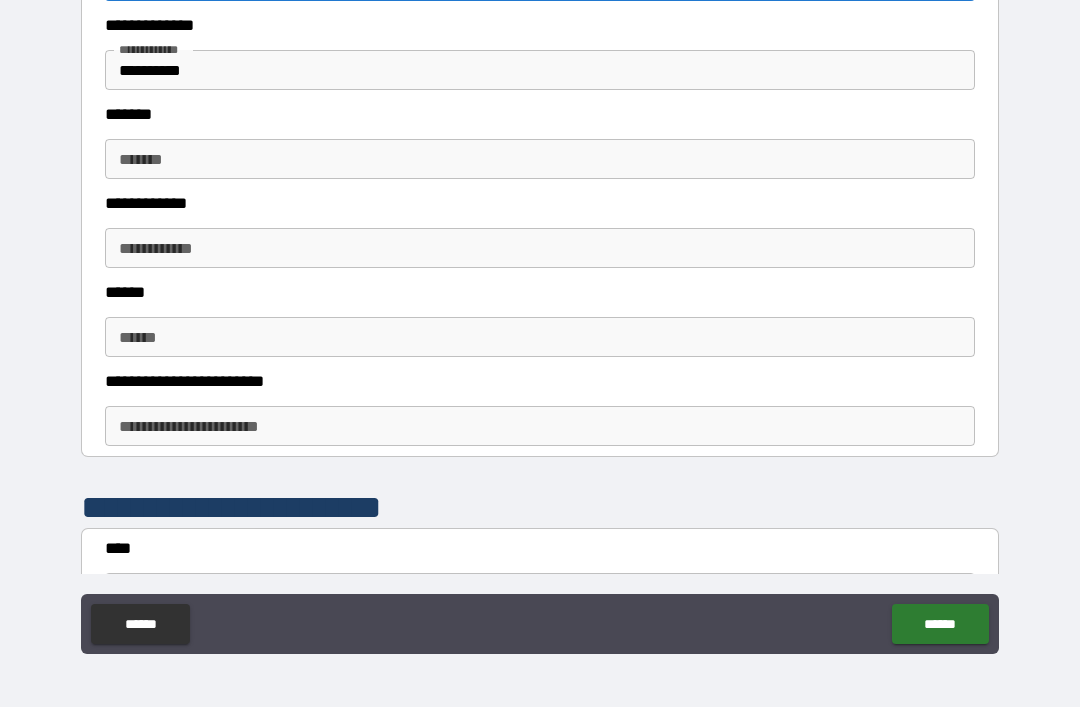 click on "**********" at bounding box center (540, 70) 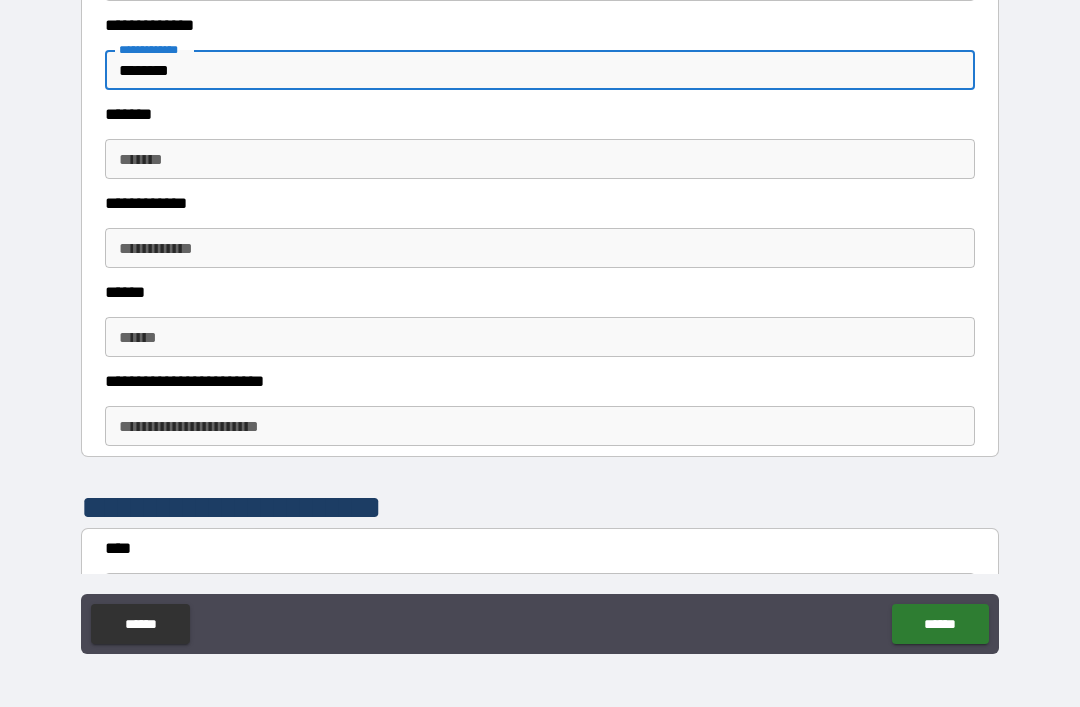 click on "******* *******" at bounding box center [540, 159] 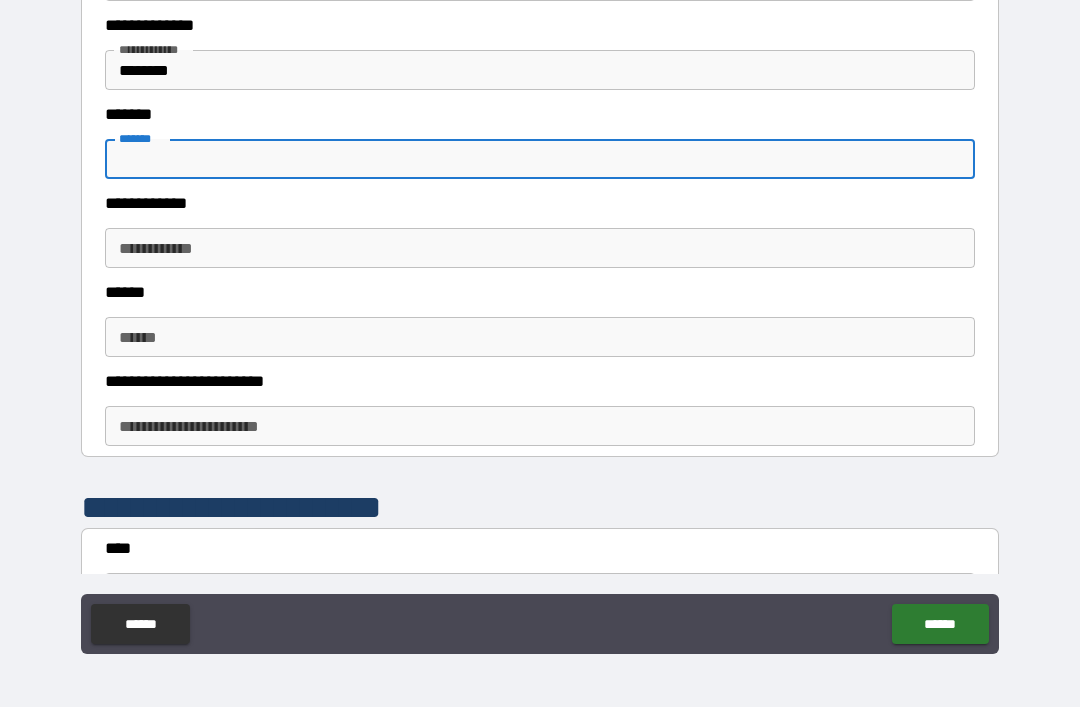 click on "*******" at bounding box center (540, 159) 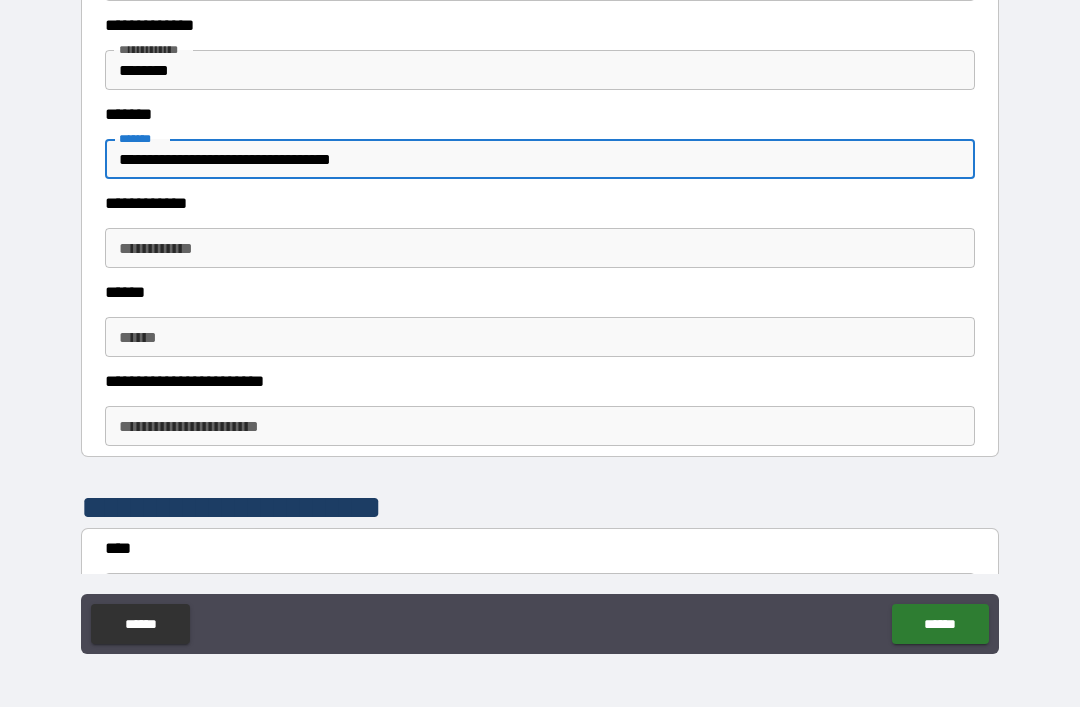 click on "**********" at bounding box center [540, 248] 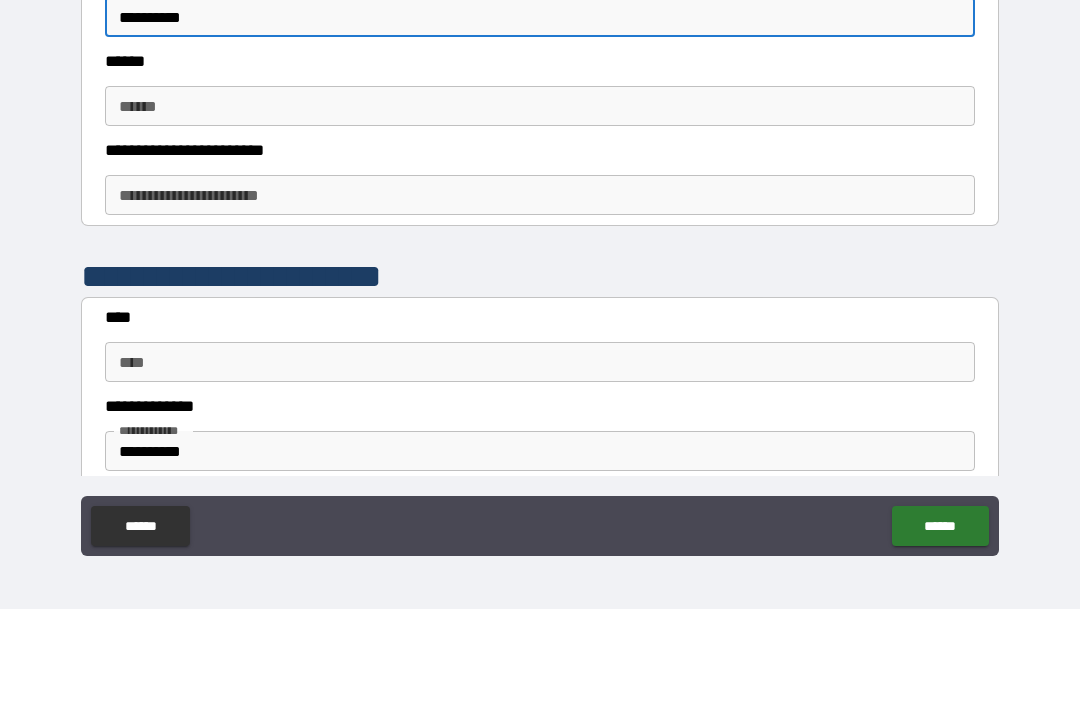 scroll, scrollTop: 698, scrollLeft: 0, axis: vertical 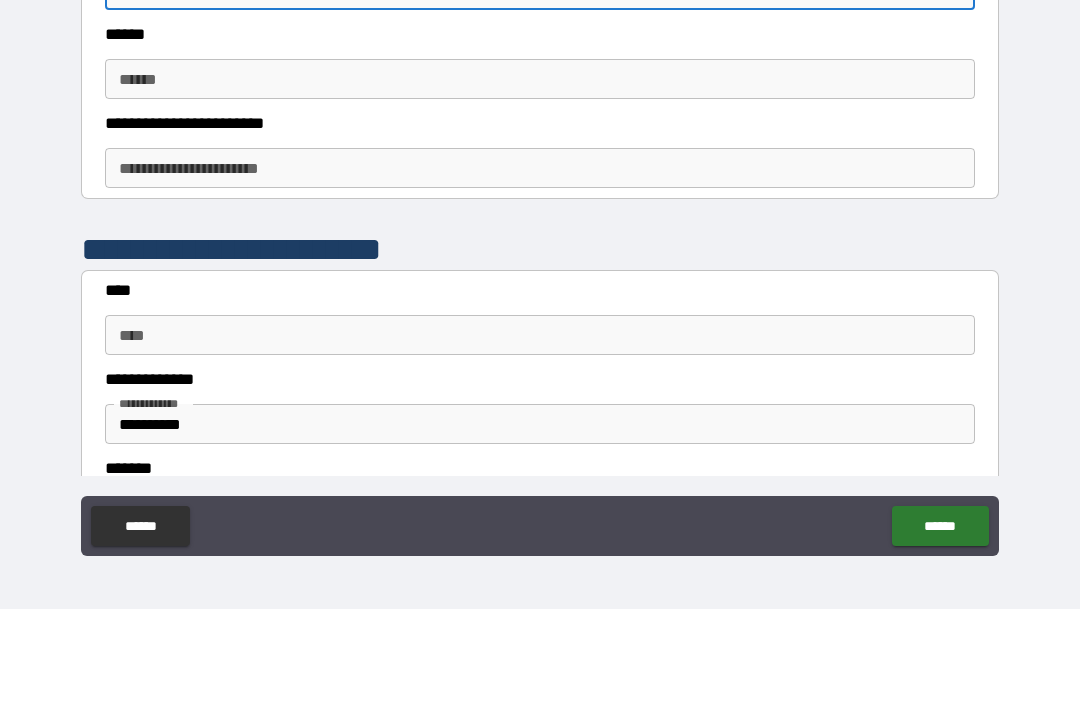 click on "**********" at bounding box center [540, 266] 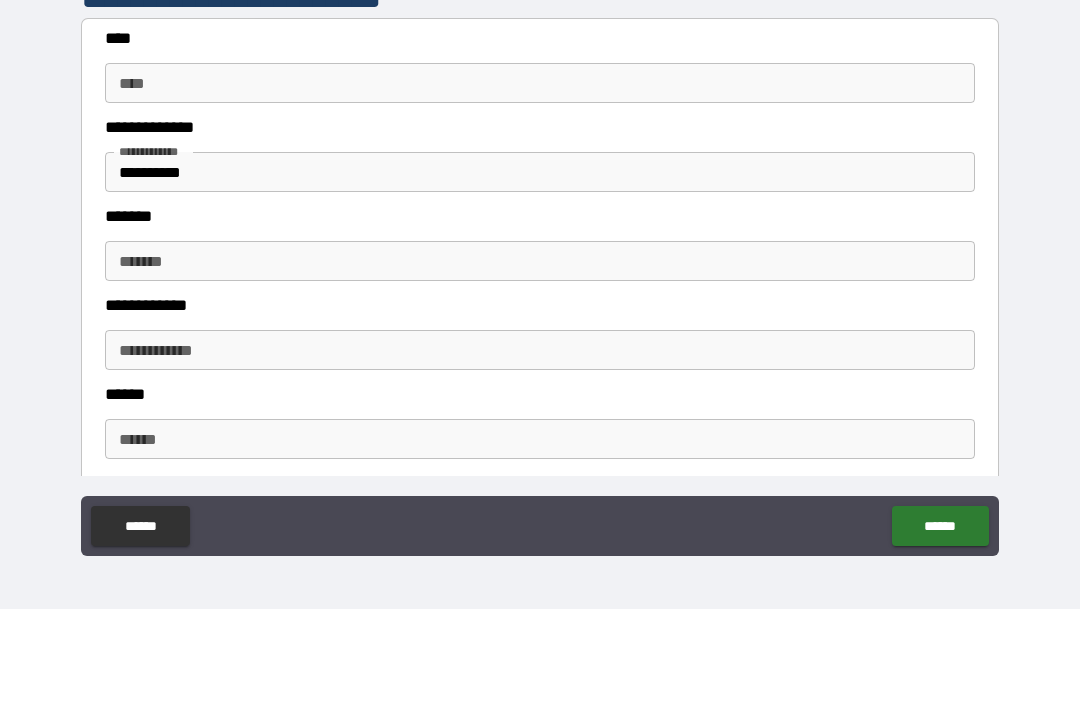 scroll, scrollTop: 945, scrollLeft: 0, axis: vertical 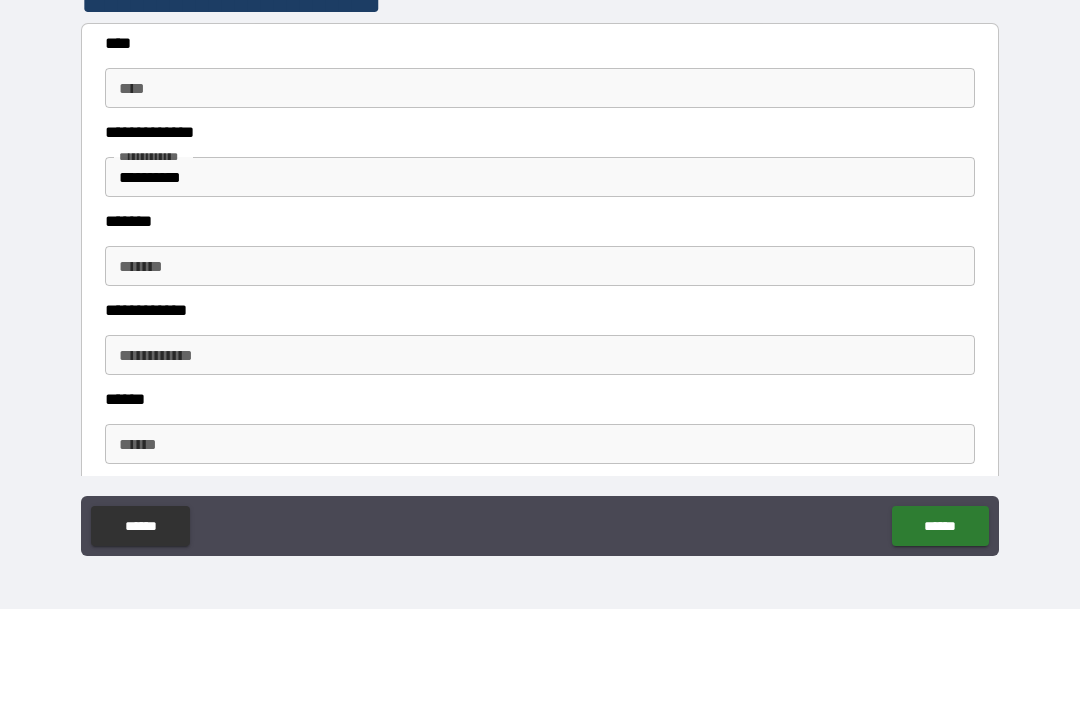 click on "**** ****" at bounding box center [540, 186] 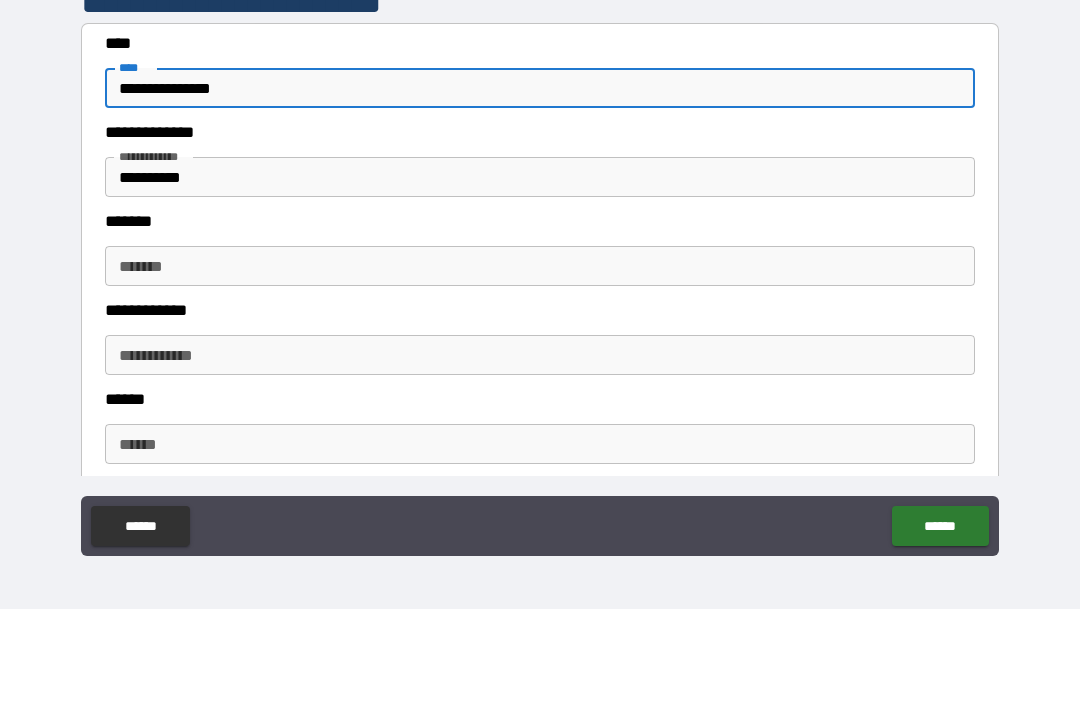 click on "**********" at bounding box center [540, 275] 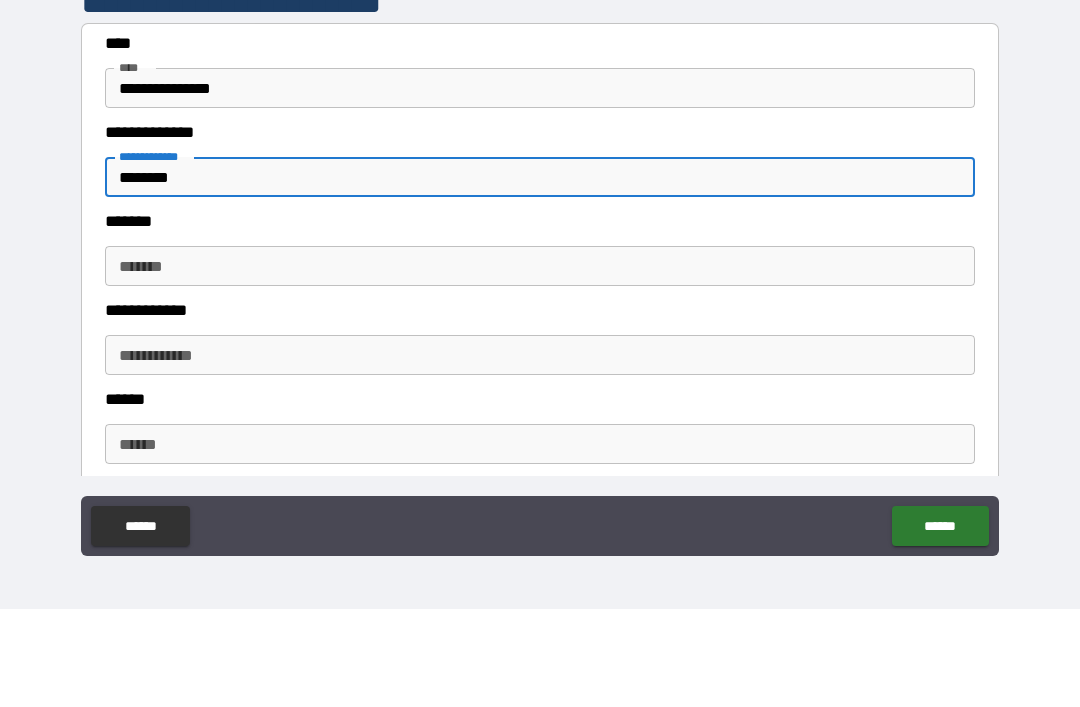 click on "*******" at bounding box center (540, 364) 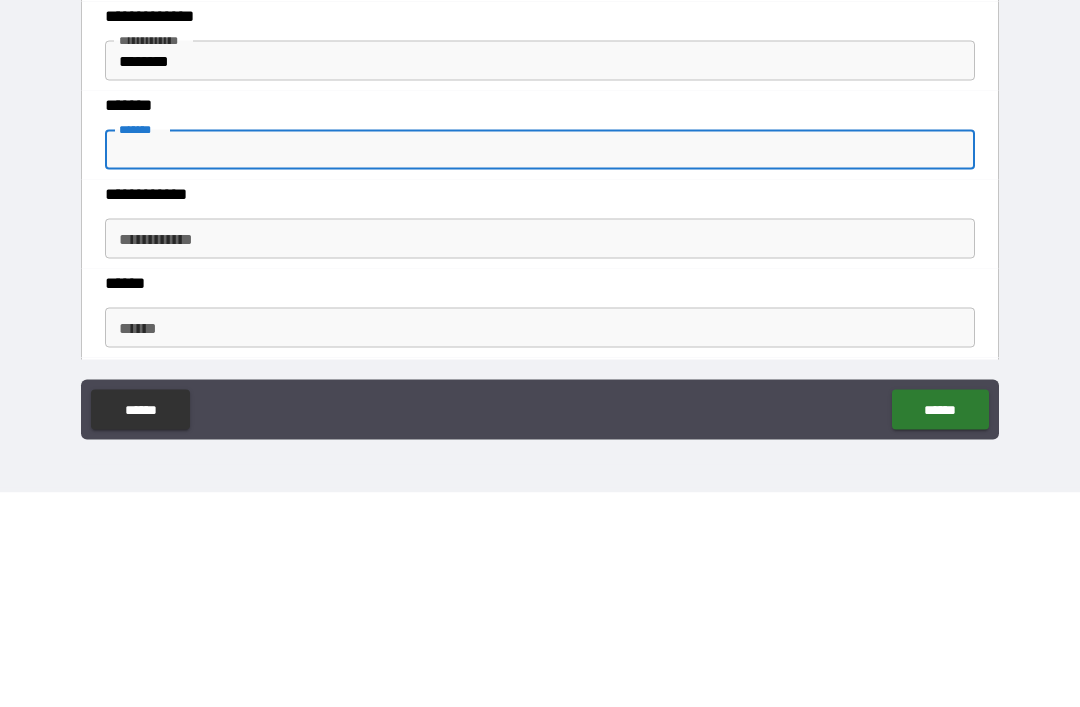 click on "*******" at bounding box center [540, 364] 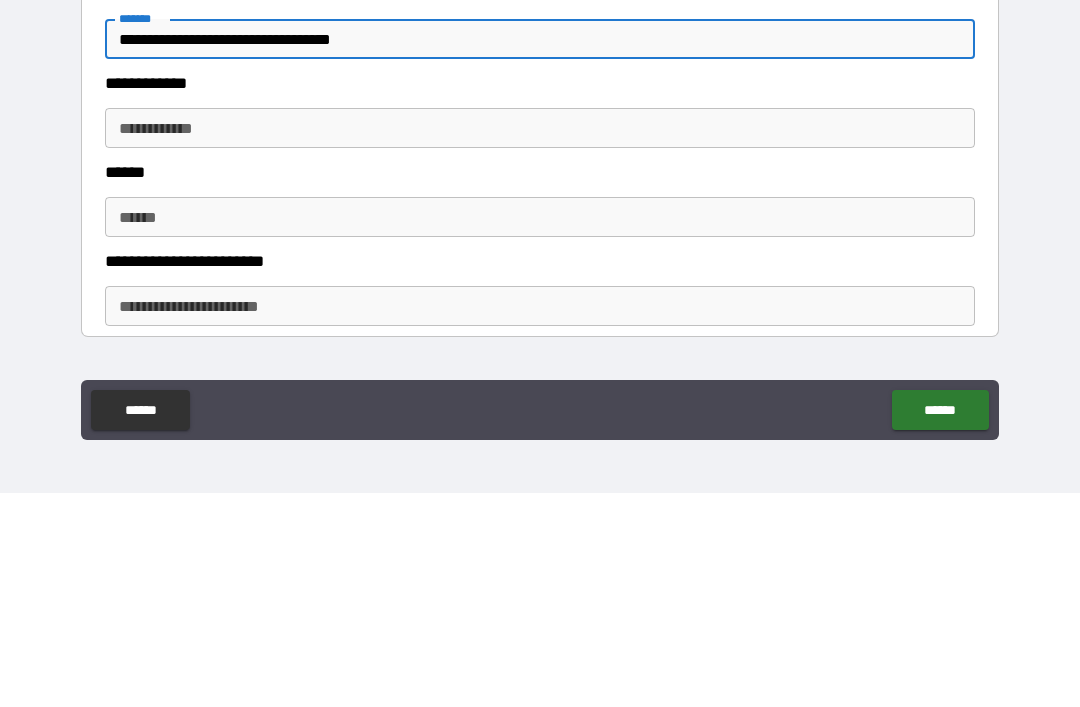 scroll, scrollTop: 1055, scrollLeft: 0, axis: vertical 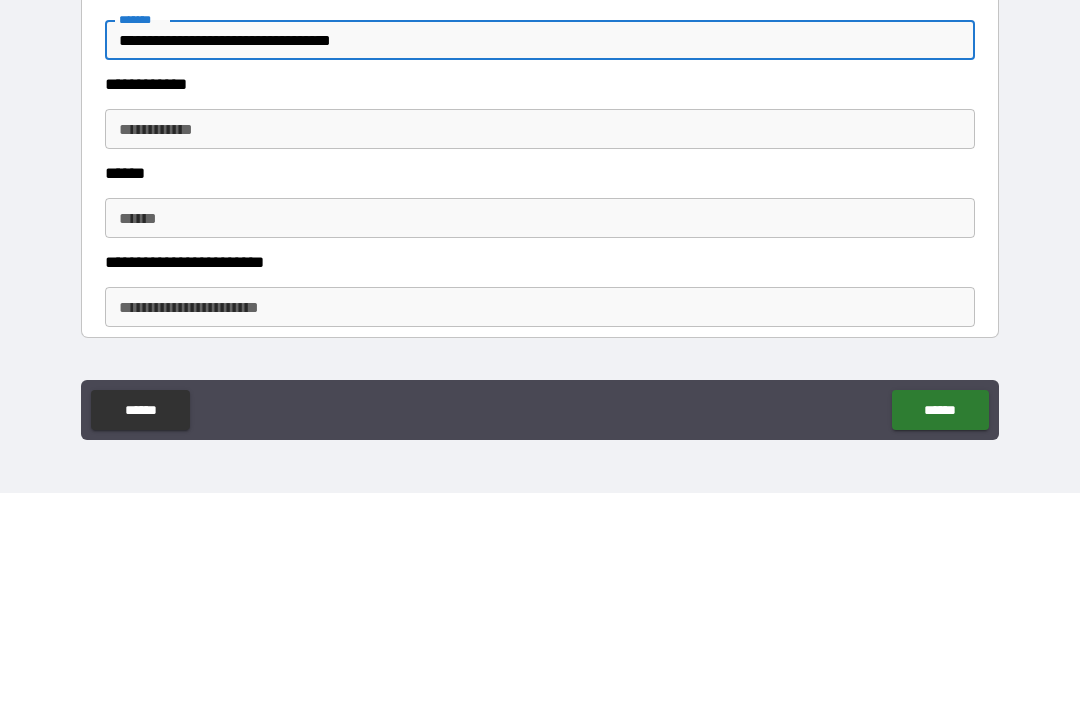 click on "**********" at bounding box center [540, 343] 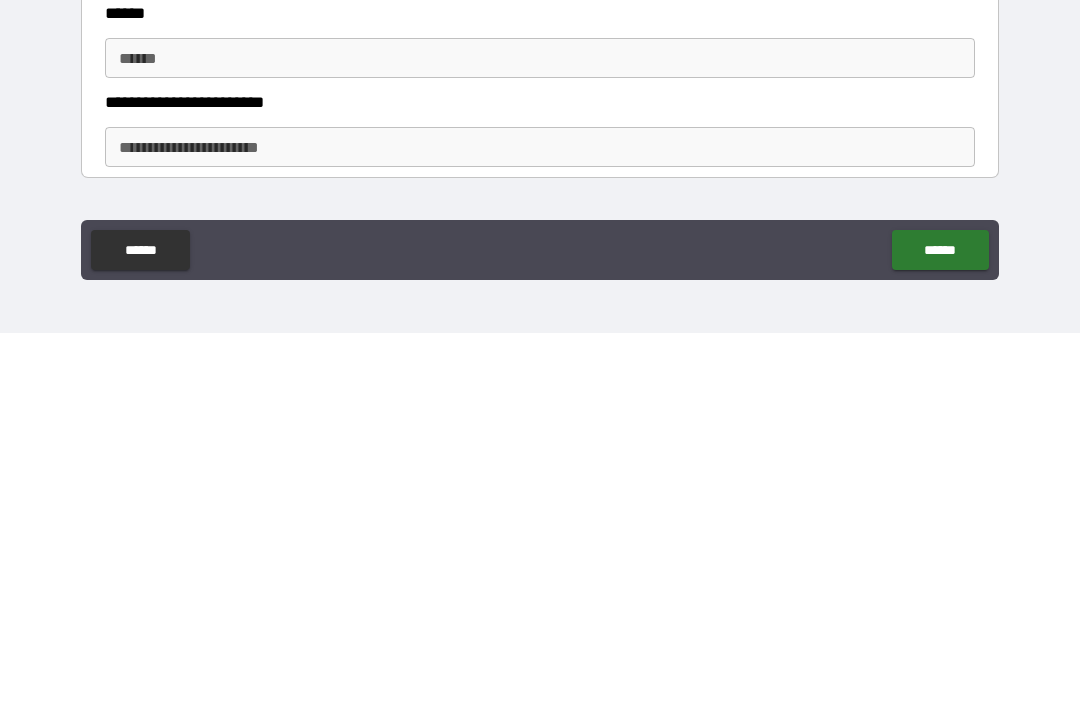click on "**********" at bounding box center (540, 521) 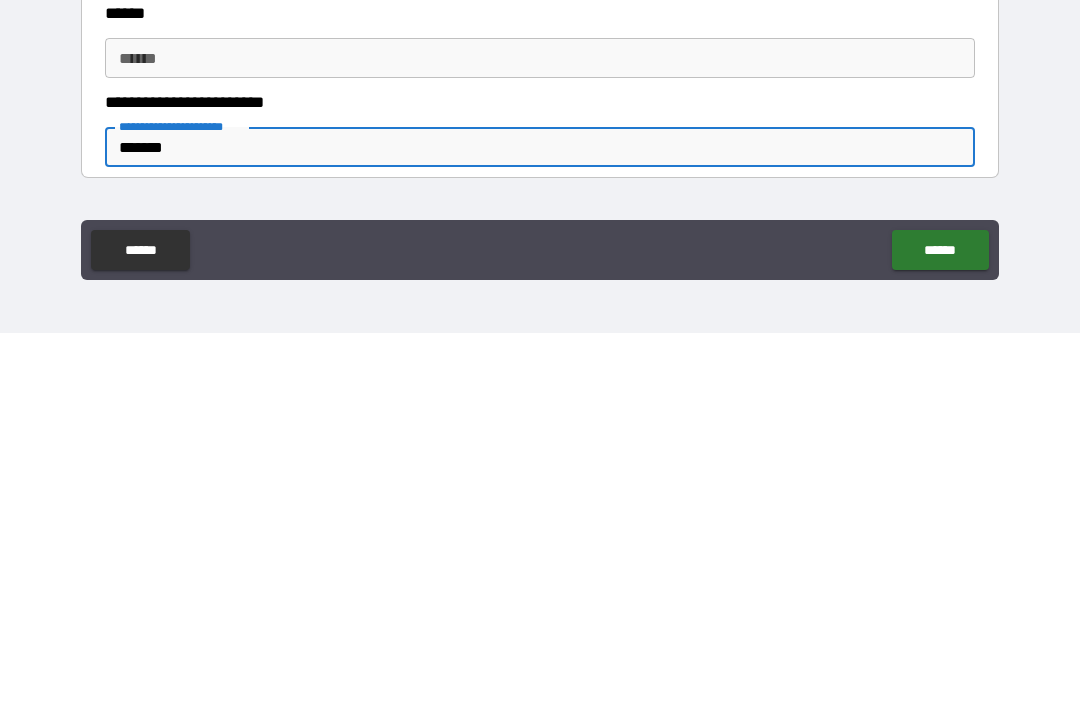 click on "******" at bounding box center (940, 624) 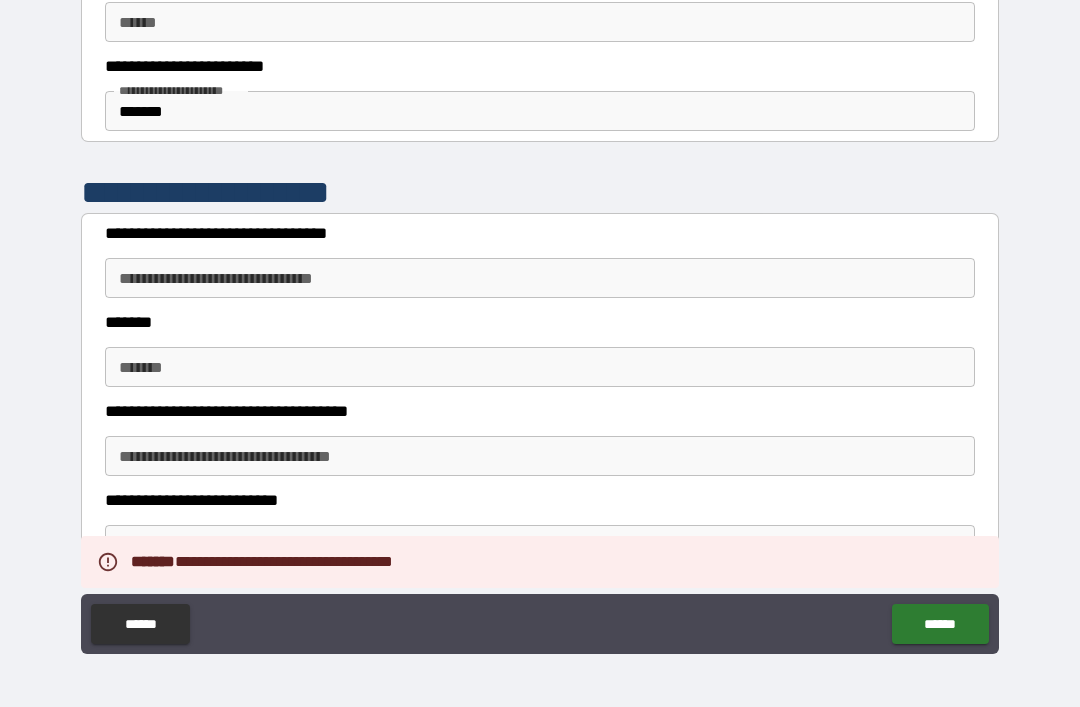 scroll, scrollTop: 1478, scrollLeft: 0, axis: vertical 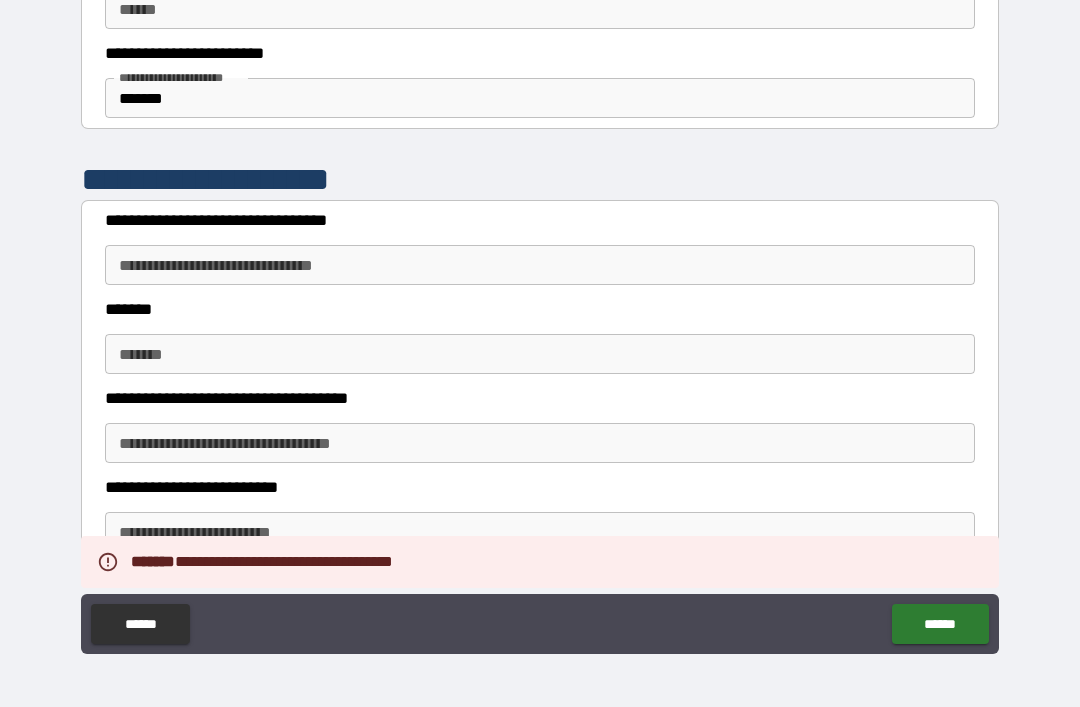 click on "**********" at bounding box center [540, 265] 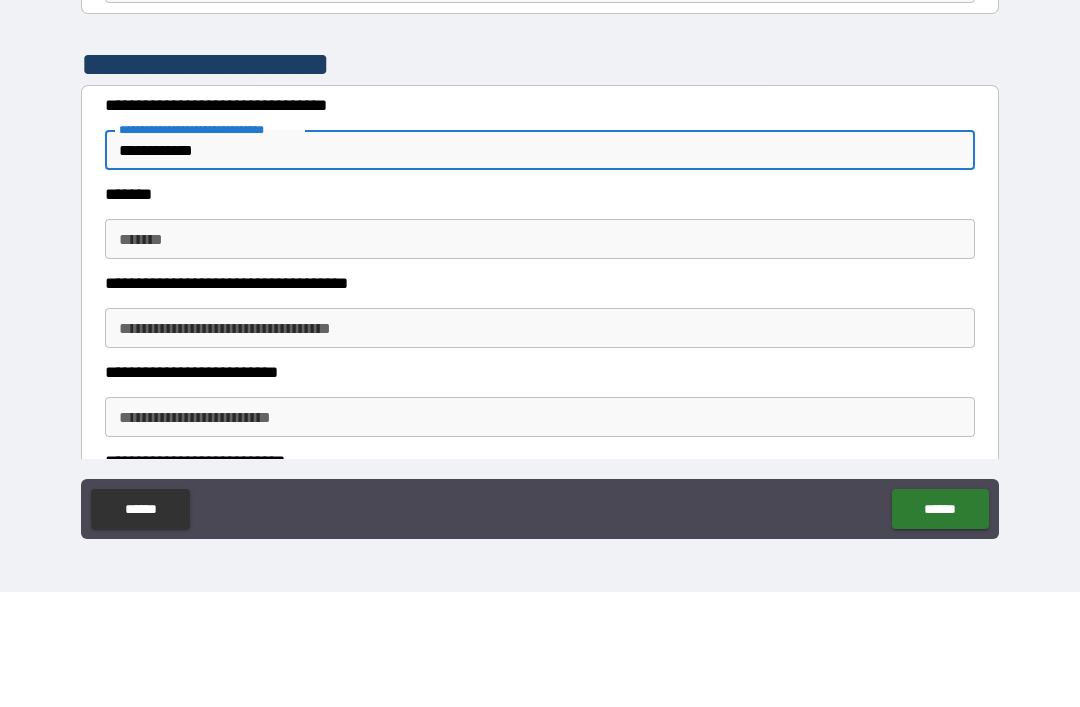 click on "*******" at bounding box center [540, 354] 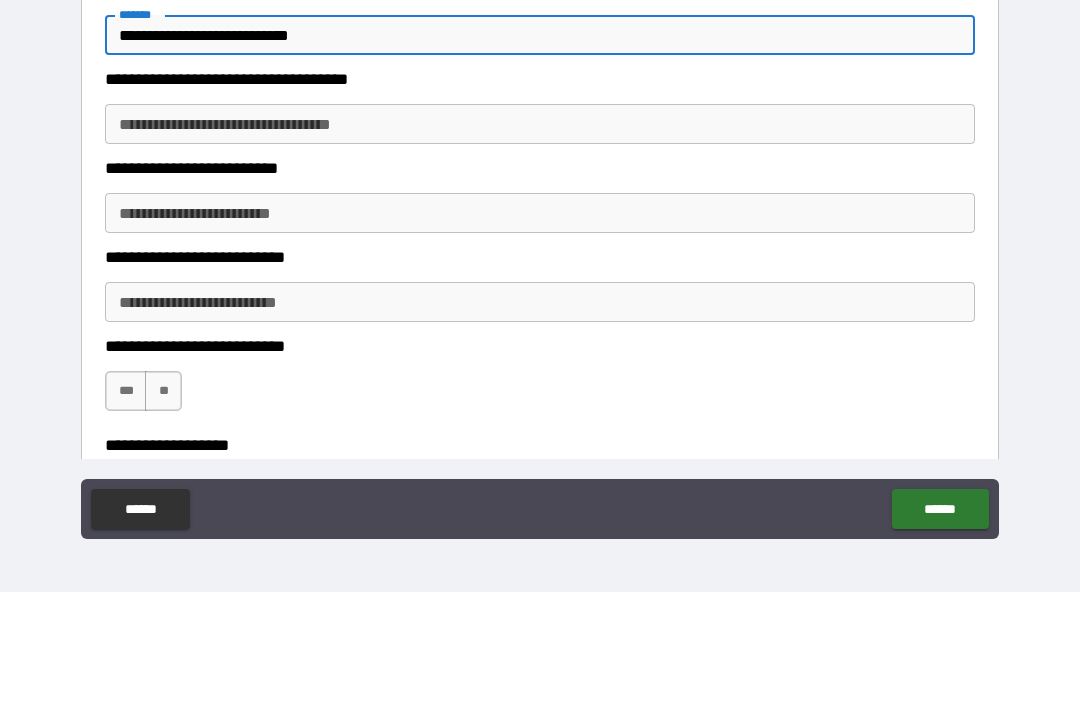 scroll, scrollTop: 1689, scrollLeft: 0, axis: vertical 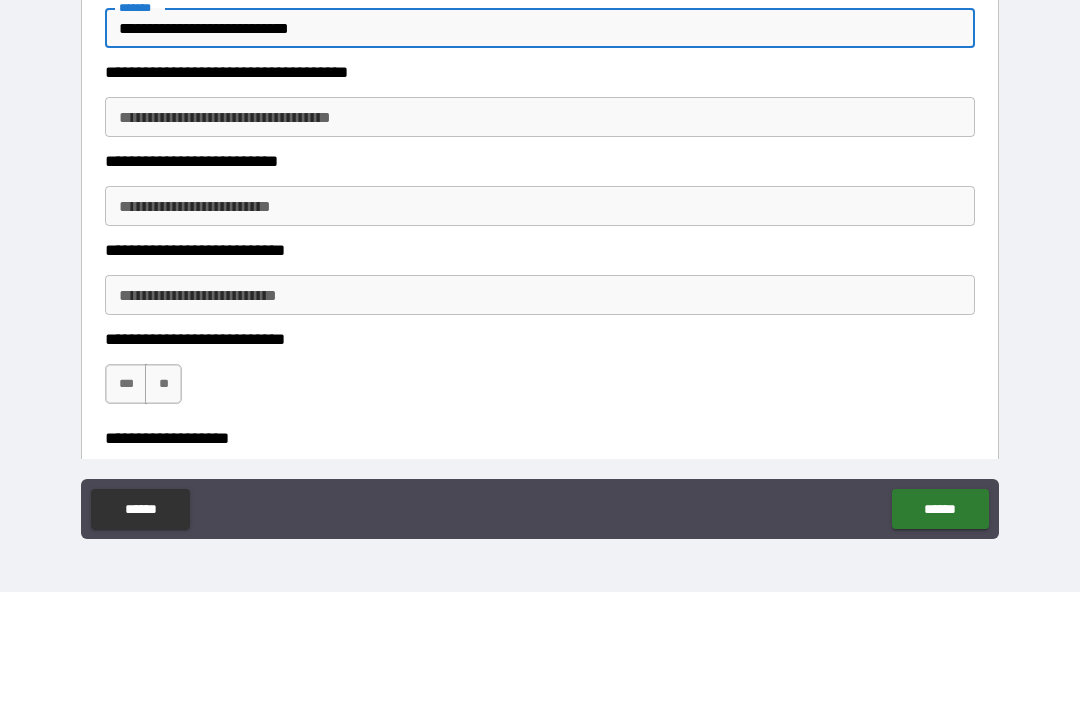 click on "**********" at bounding box center (540, 232) 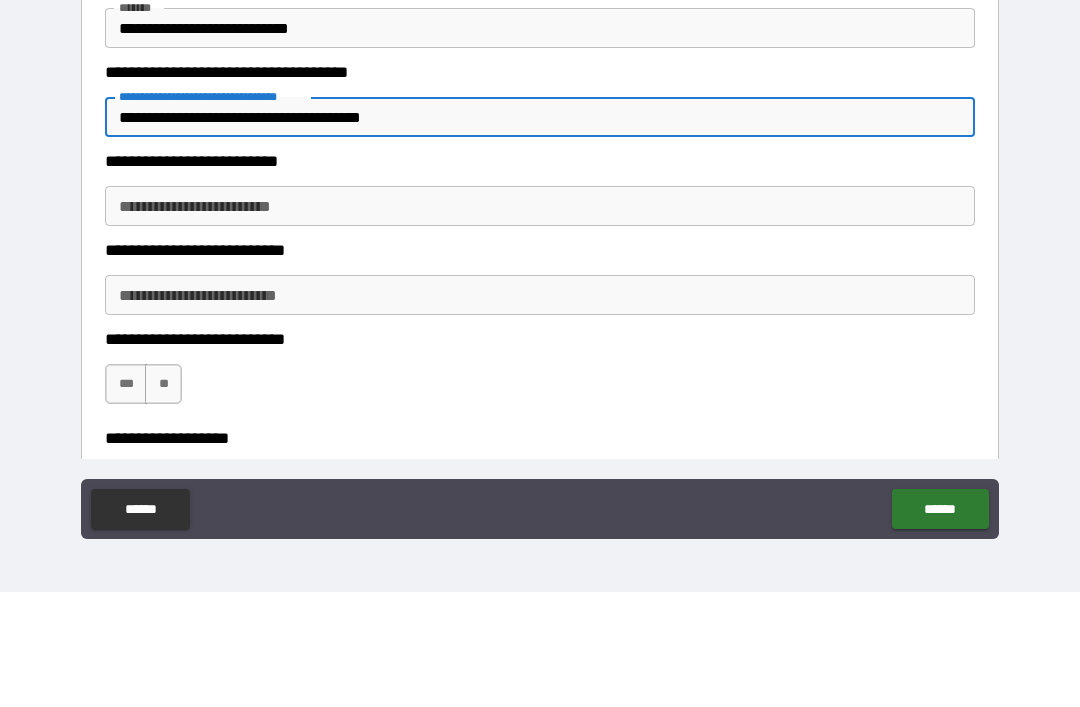 click on "**********" at bounding box center (540, 321) 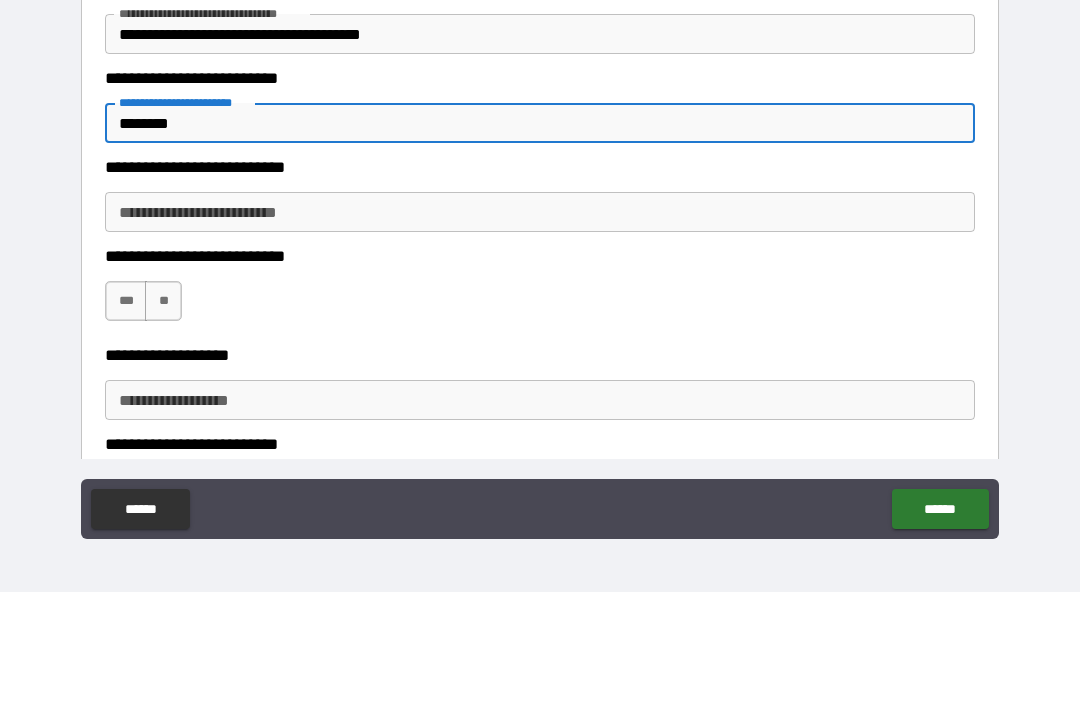 scroll, scrollTop: 1807, scrollLeft: 0, axis: vertical 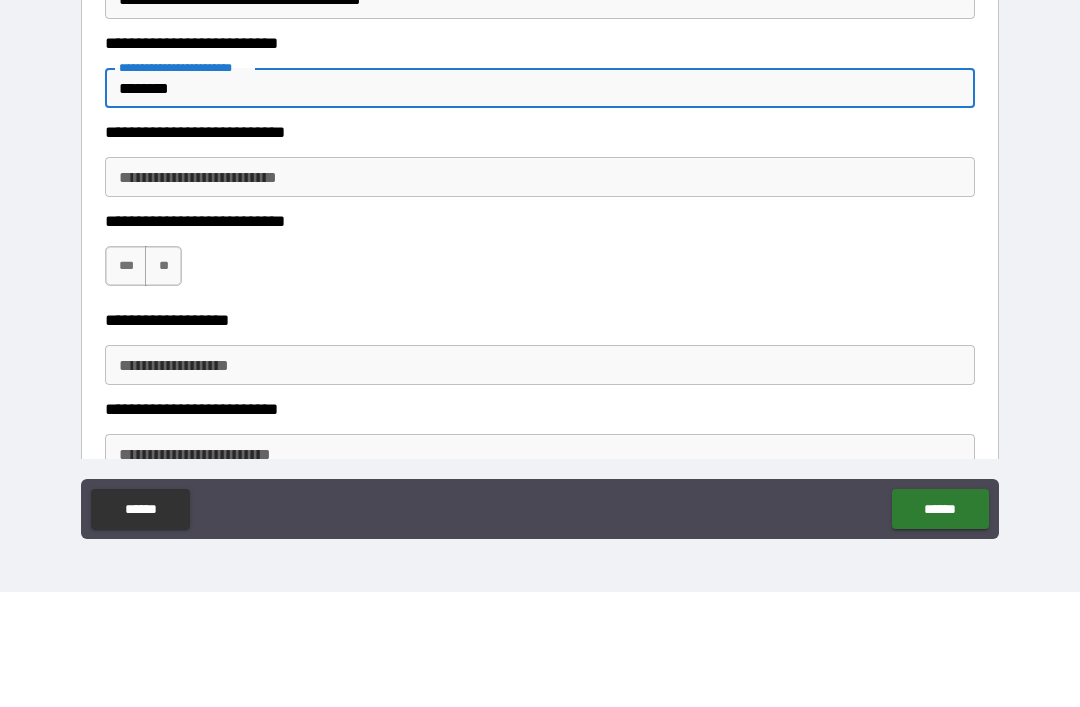 click on "**********" at bounding box center [540, 292] 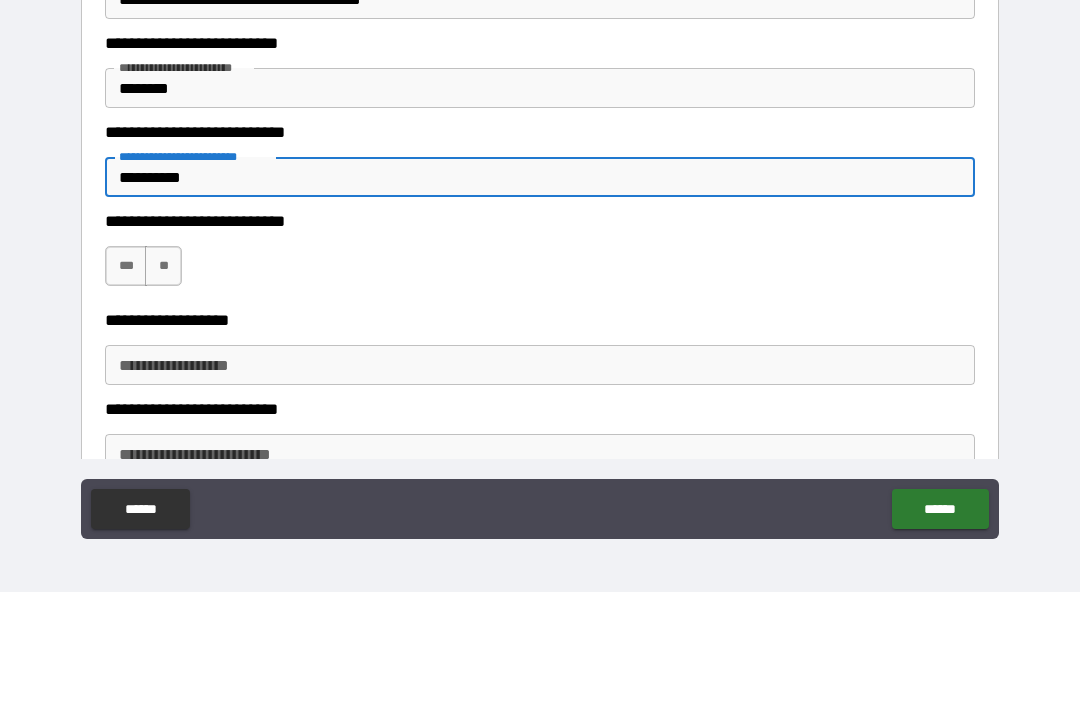 click on "***" at bounding box center [126, 381] 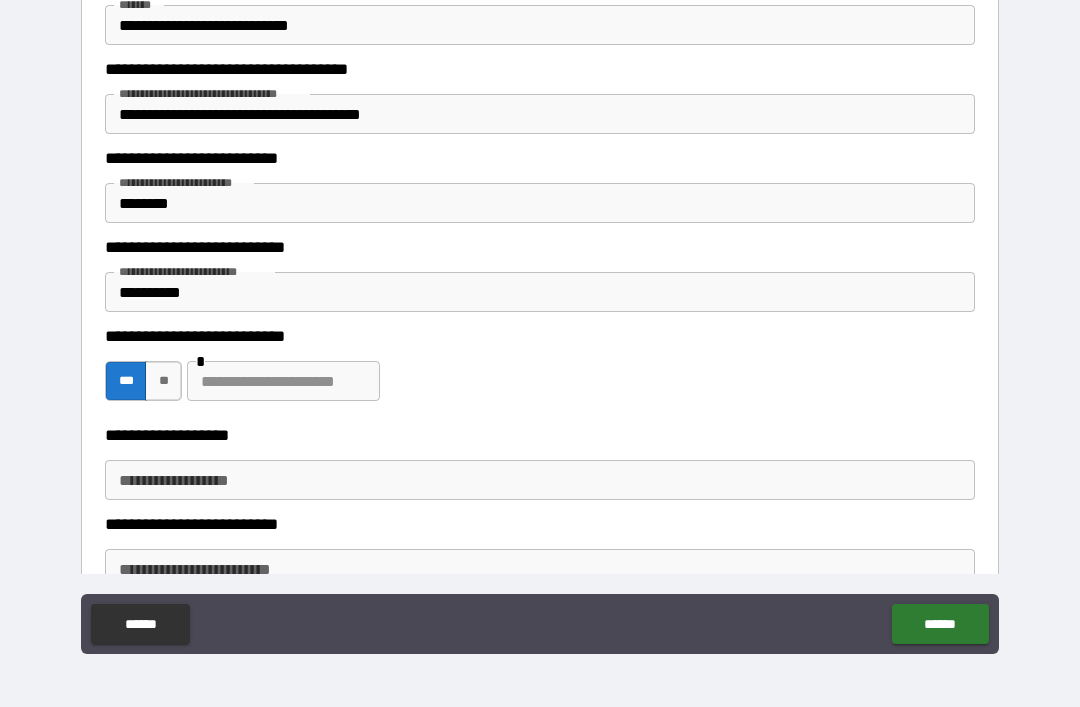 click on "**********" at bounding box center [540, 371] 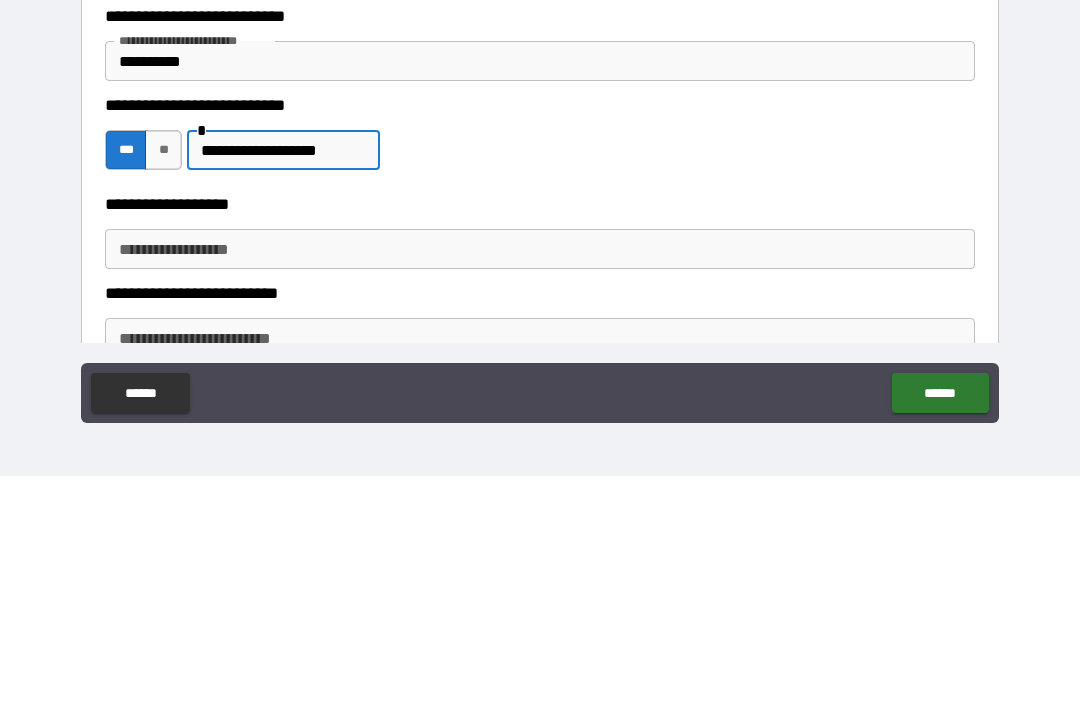 click on "**********" at bounding box center (540, 480) 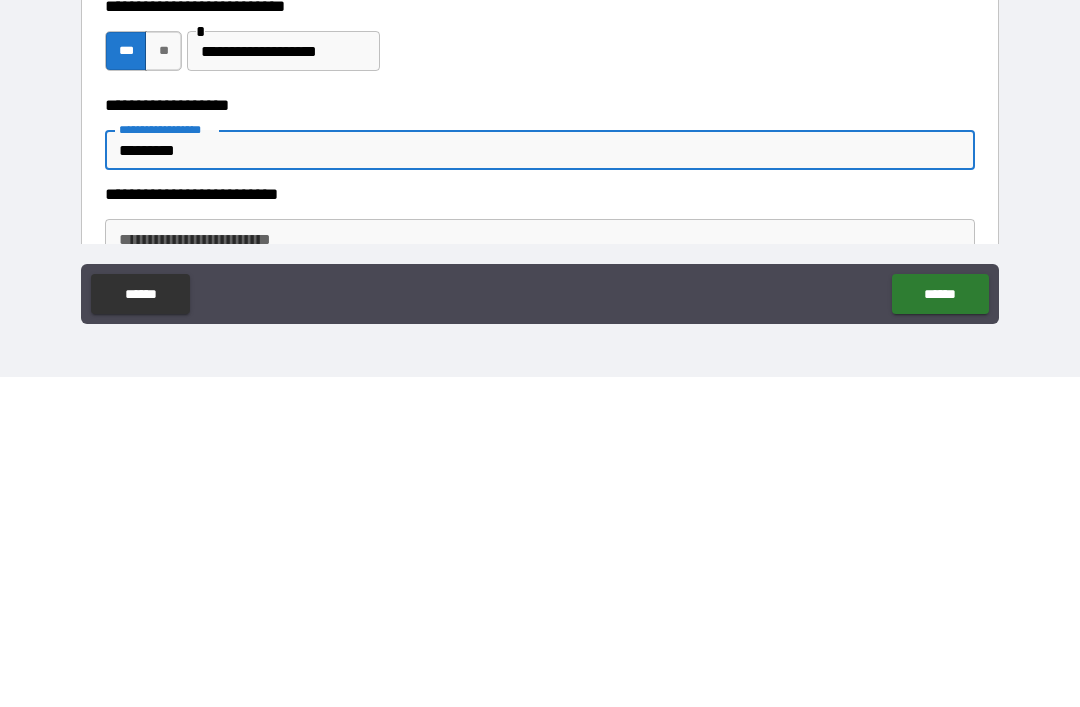 click on "**********" at bounding box center [540, 569] 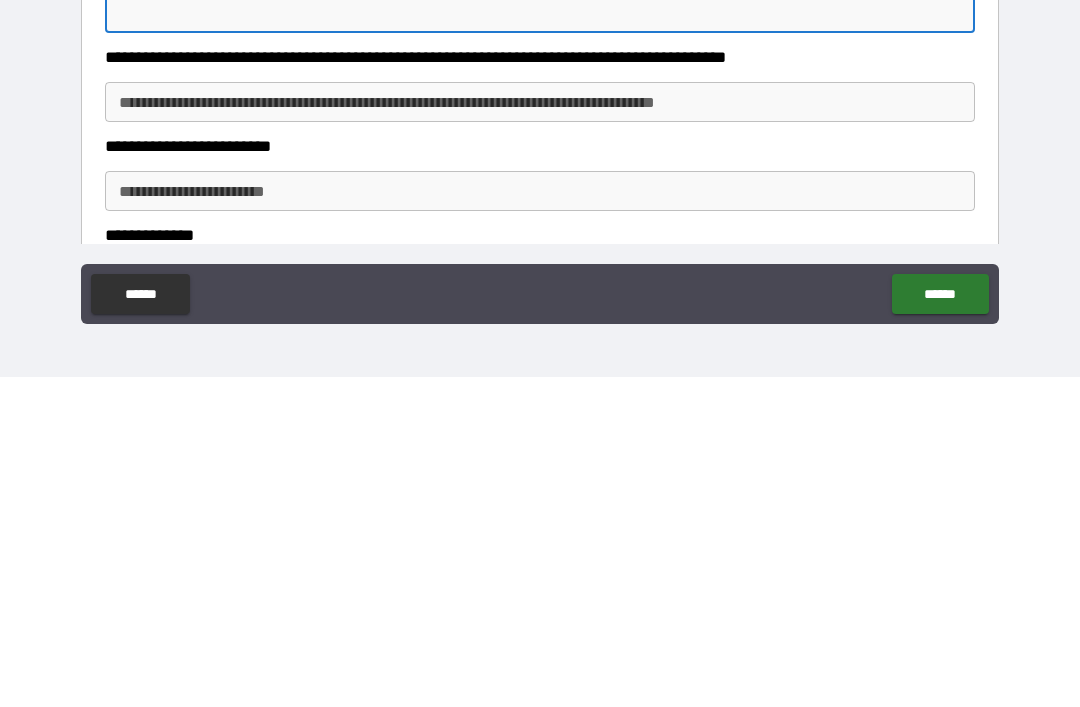 scroll, scrollTop: 2034, scrollLeft: 0, axis: vertical 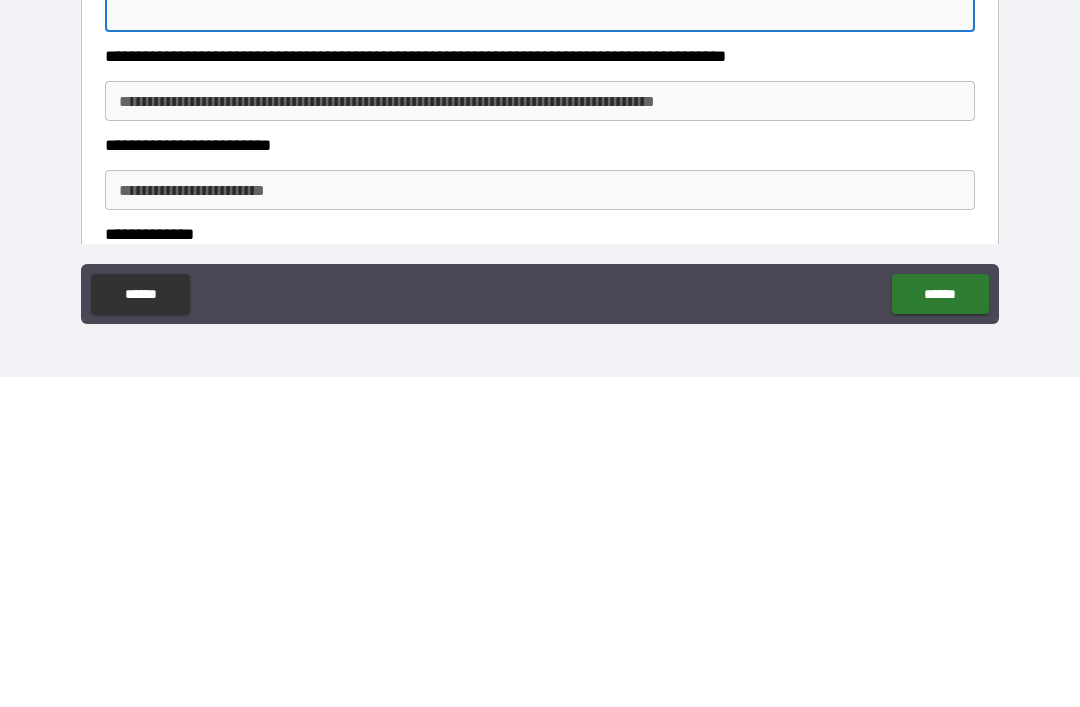 click on "**********" at bounding box center (540, 431) 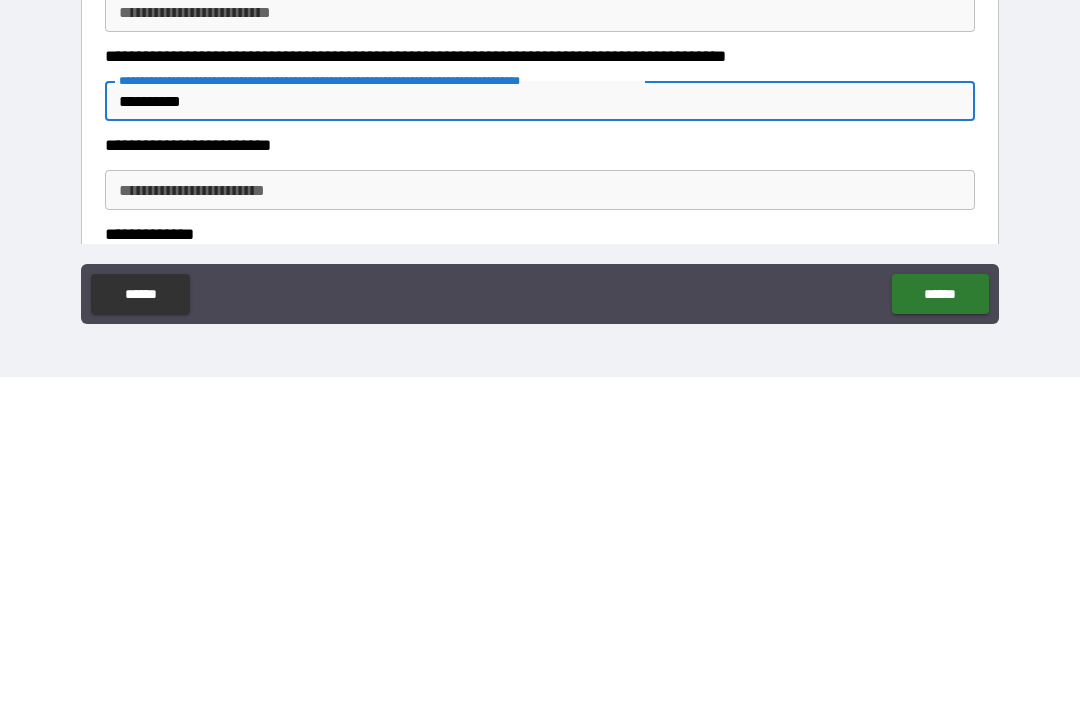 click on "**********" at bounding box center (540, 520) 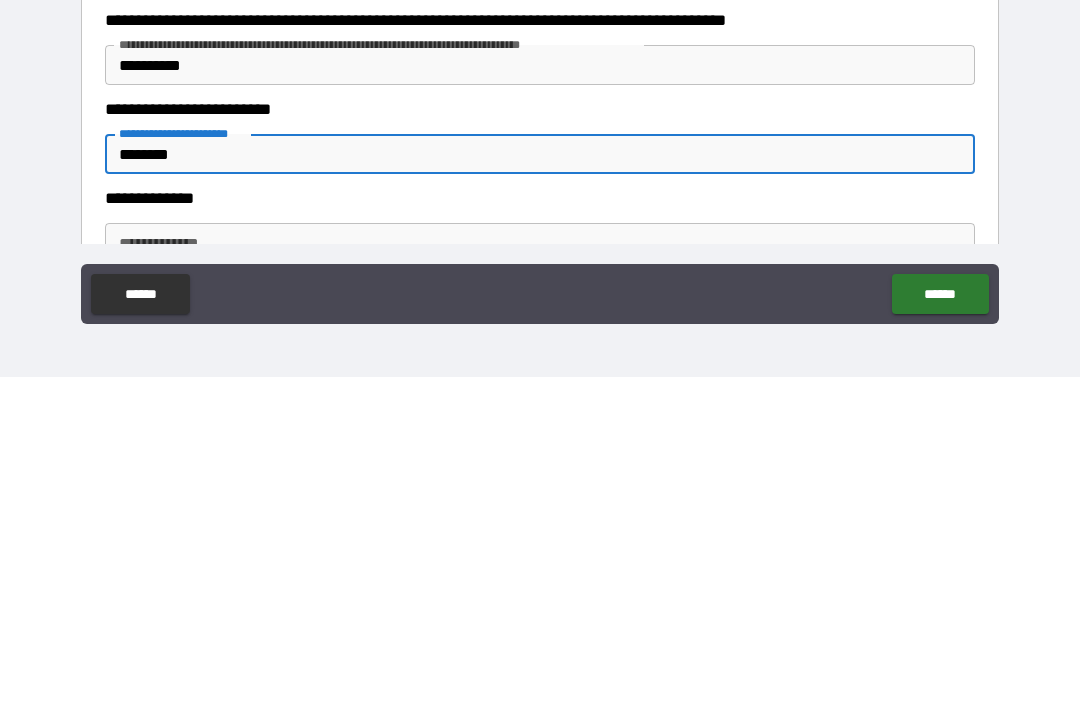 scroll, scrollTop: 2106, scrollLeft: 0, axis: vertical 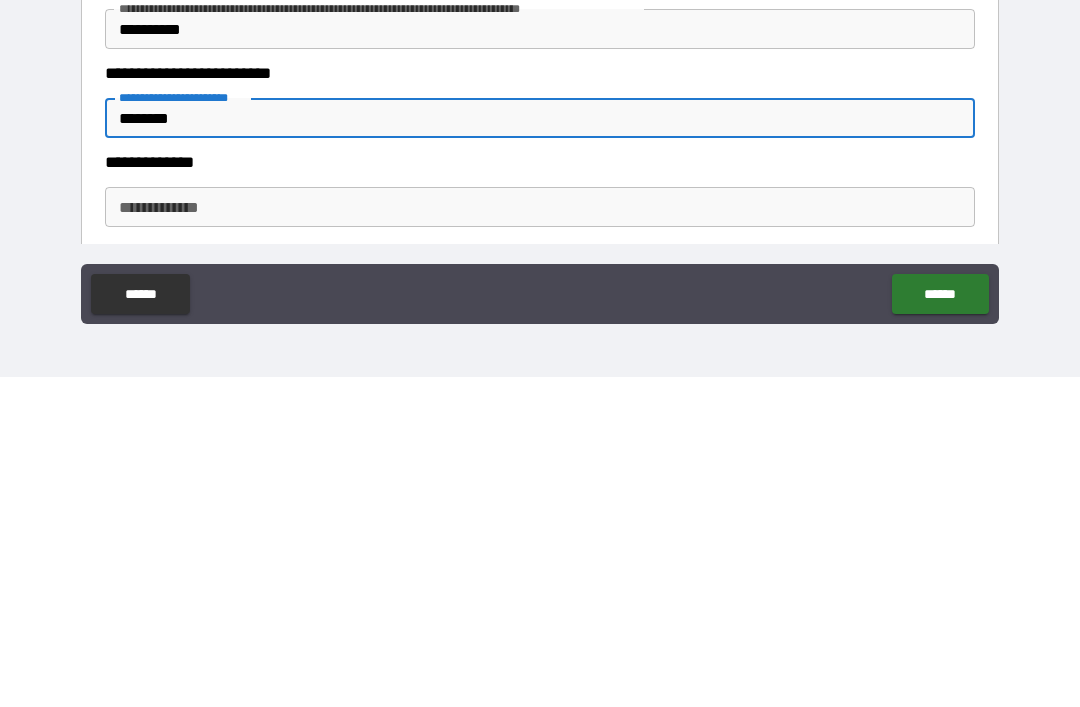 click on "**********" at bounding box center (540, 537) 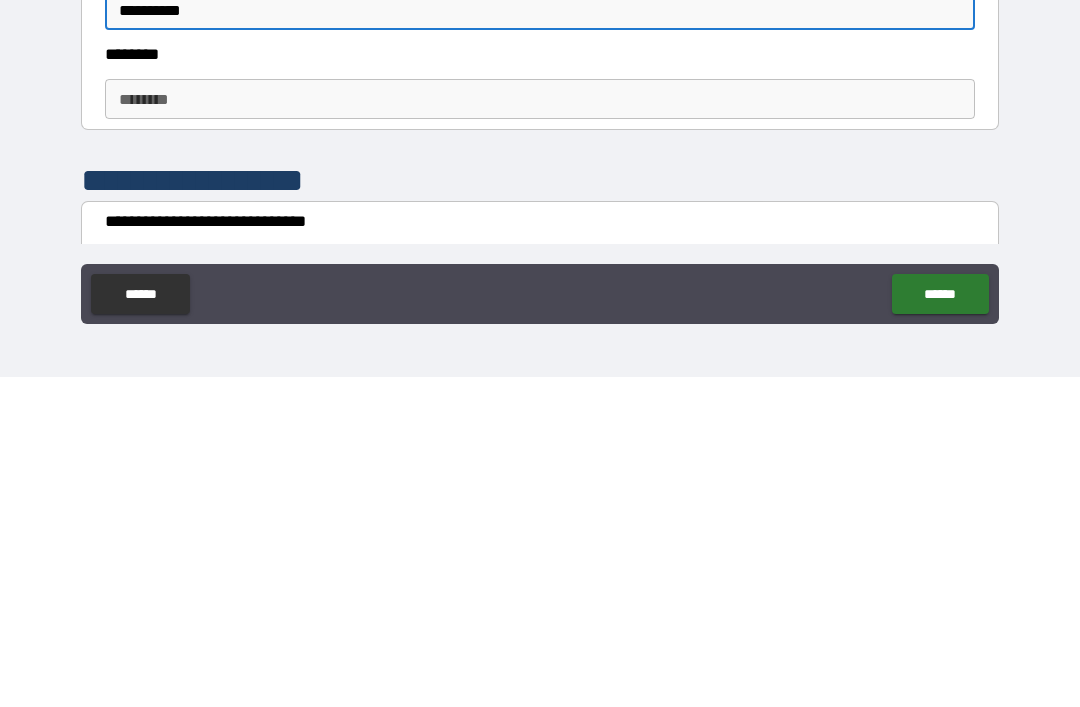 scroll, scrollTop: 2301, scrollLeft: 0, axis: vertical 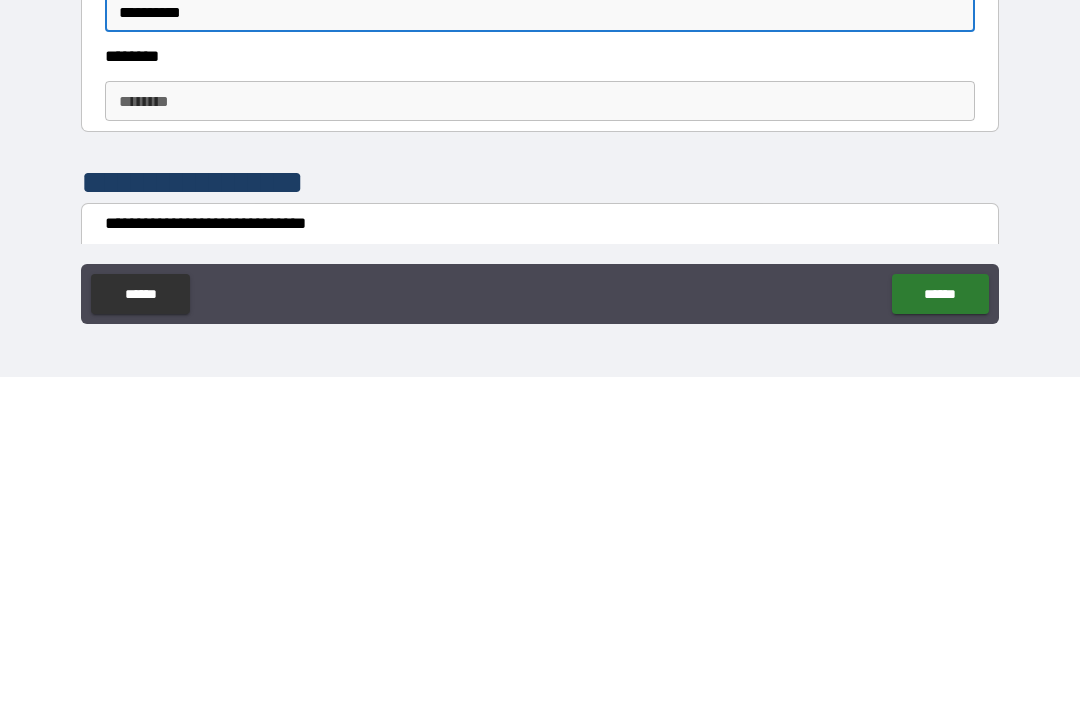 click on "********" at bounding box center [540, 431] 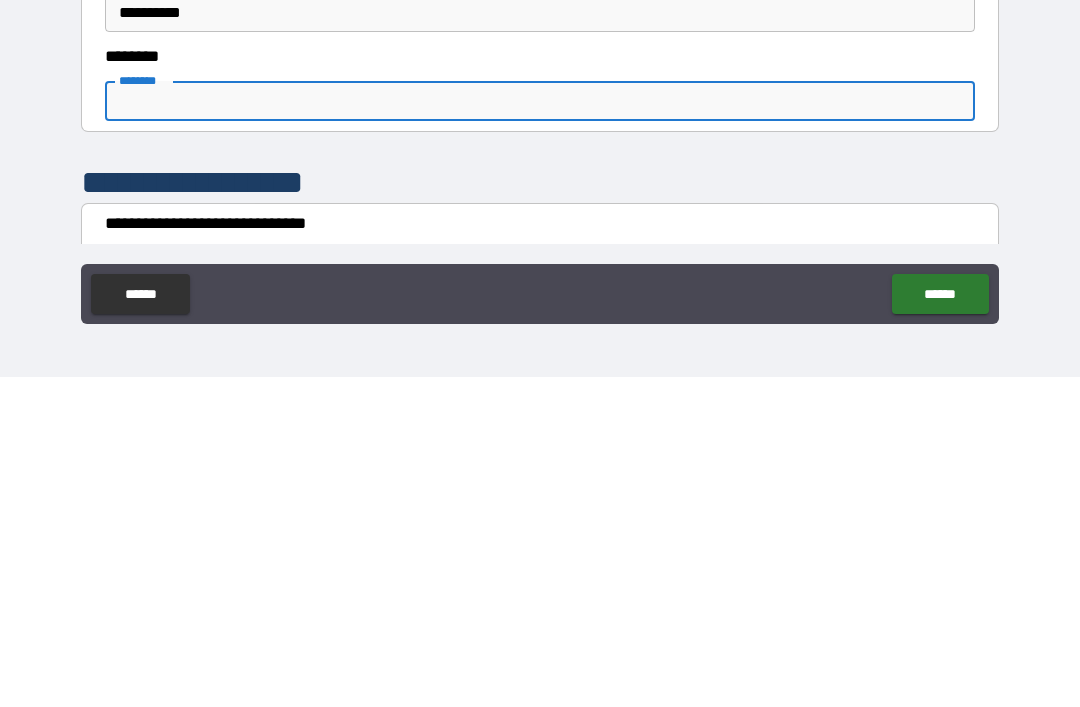 click on "********" at bounding box center (540, 431) 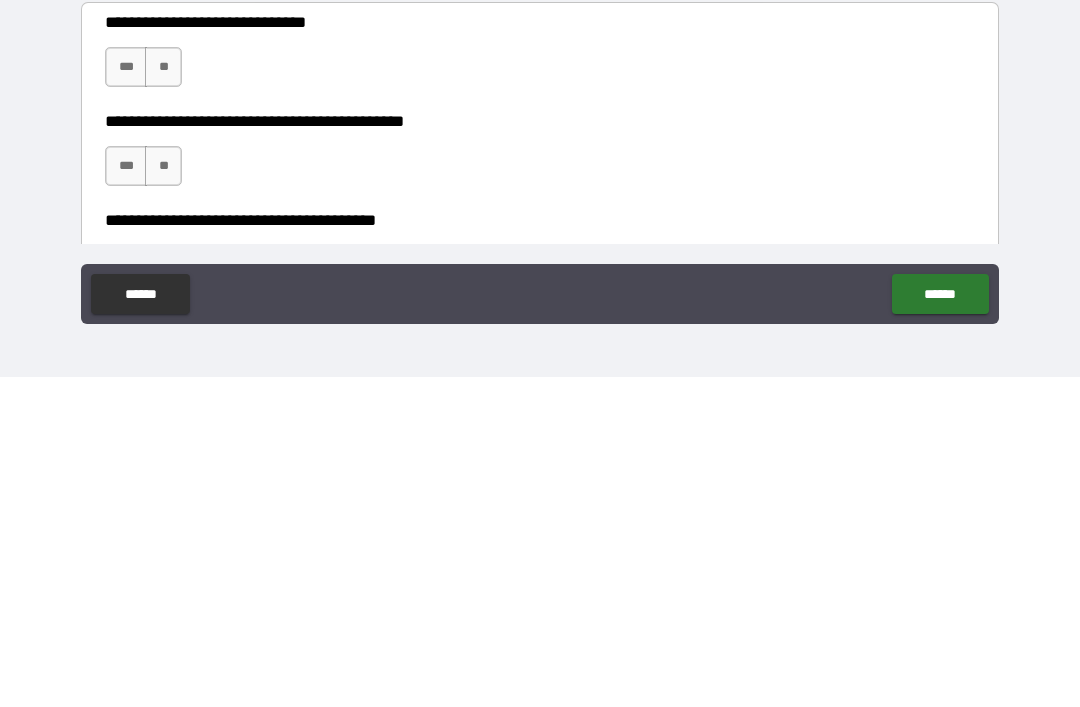scroll, scrollTop: 2504, scrollLeft: 0, axis: vertical 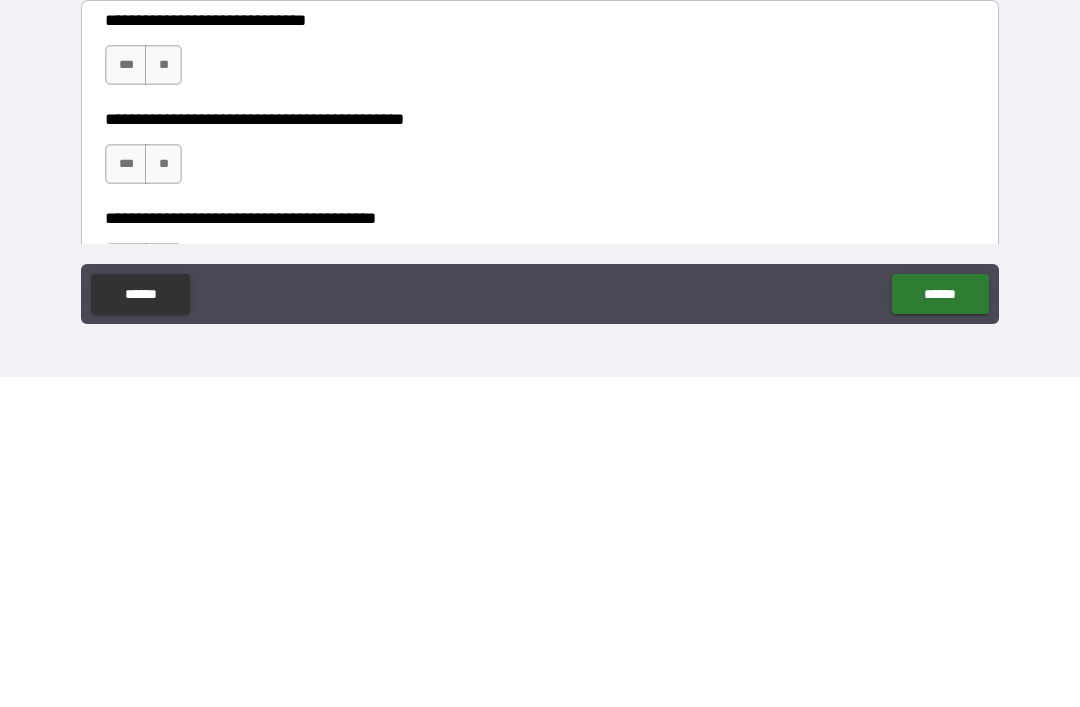 click on "**********" at bounding box center [540, 484] 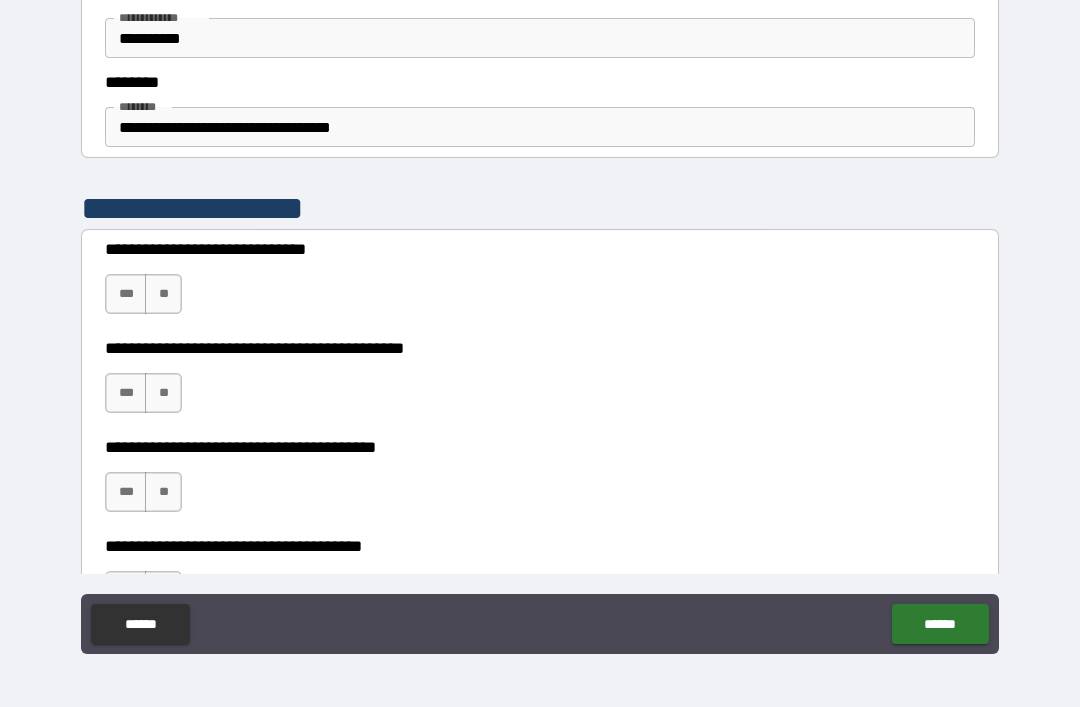 scroll, scrollTop: 2611, scrollLeft: 0, axis: vertical 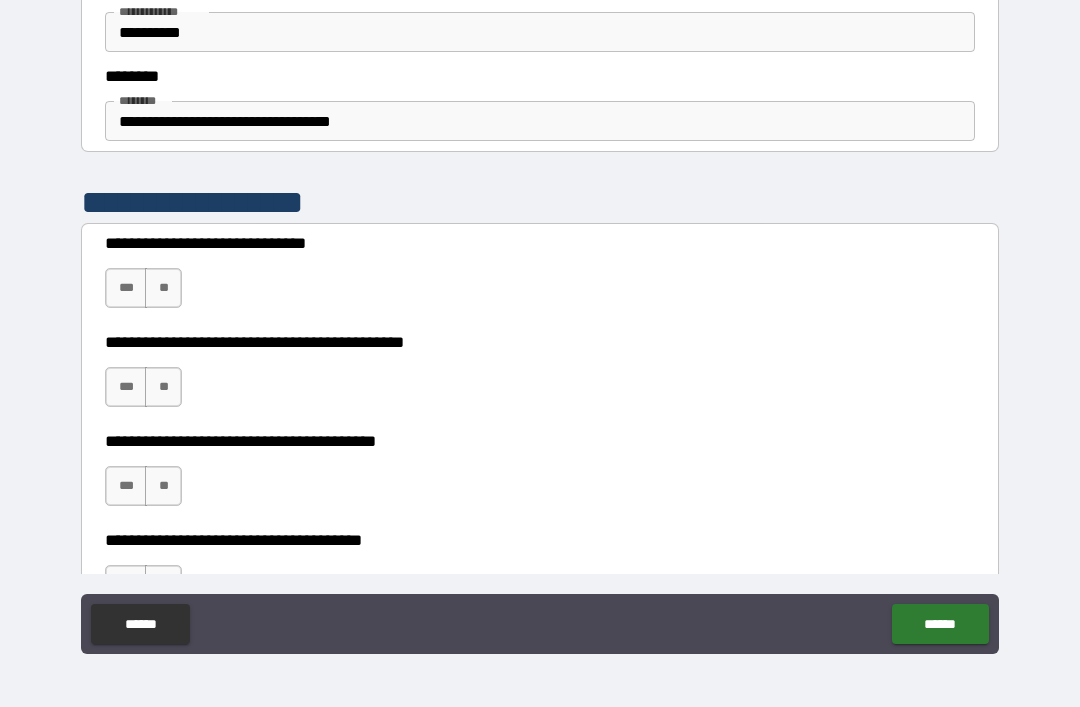 click on "***" at bounding box center (126, 288) 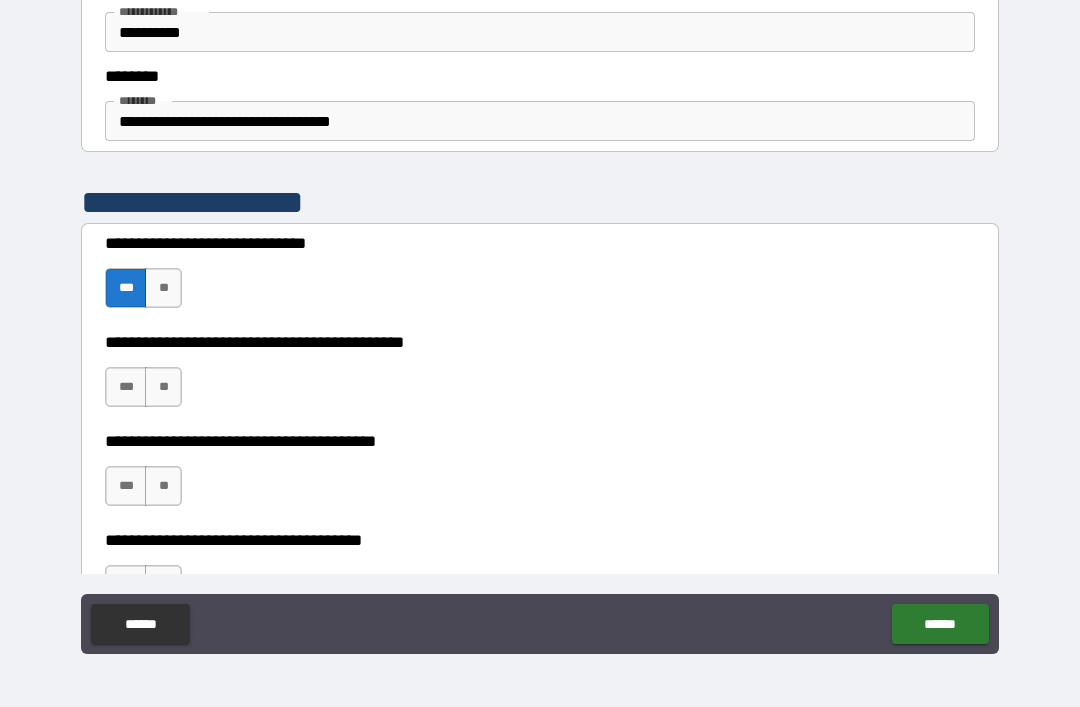 click on "***" at bounding box center (126, 387) 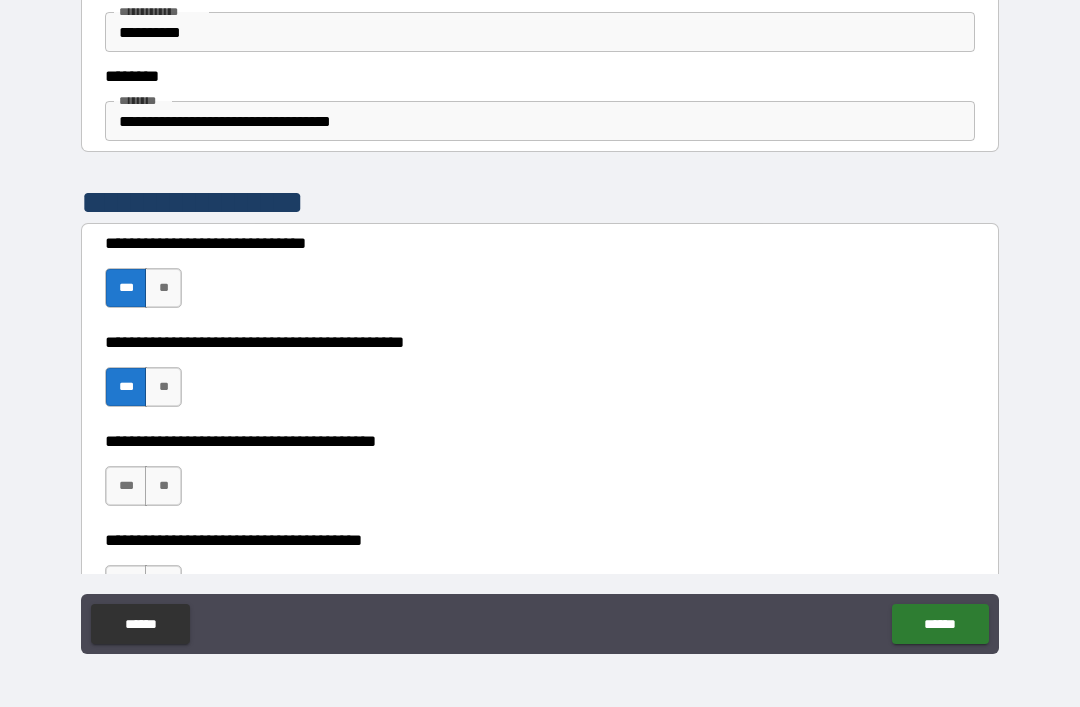 click on "***" at bounding box center [126, 486] 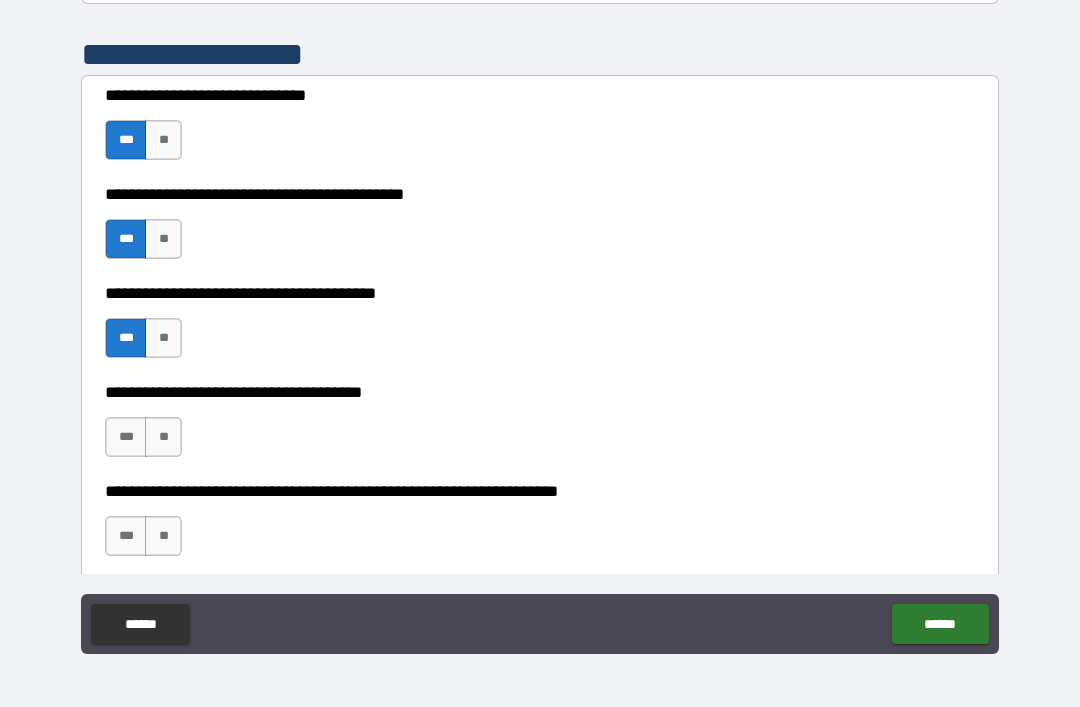 scroll, scrollTop: 2781, scrollLeft: 0, axis: vertical 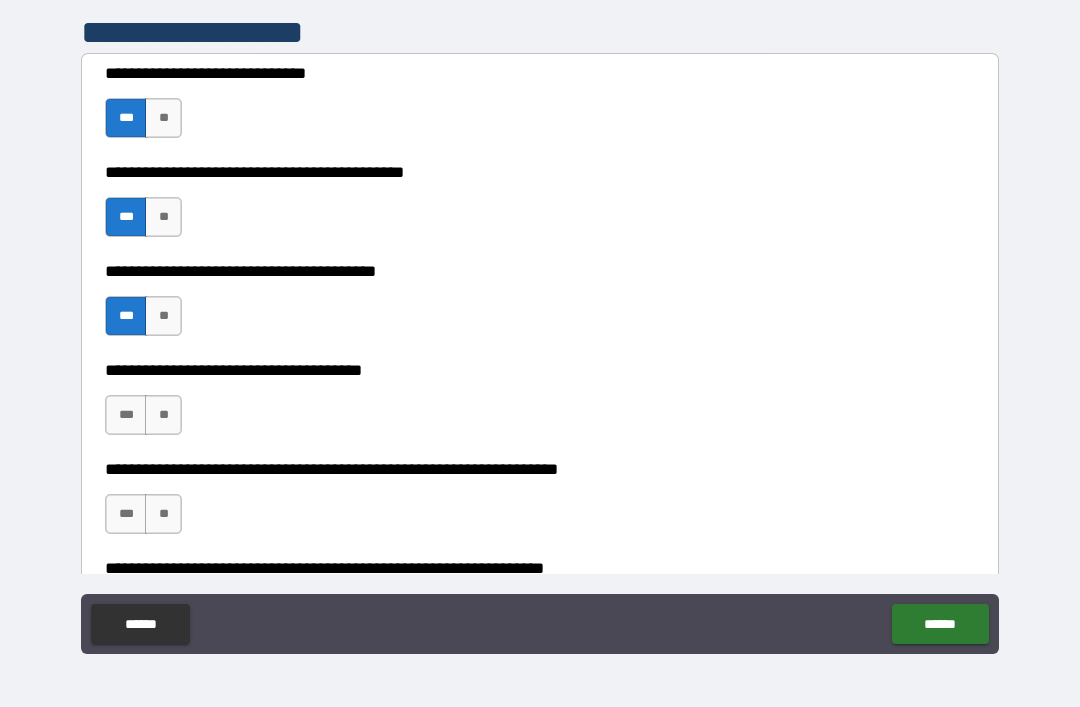 click on "**" at bounding box center (163, 415) 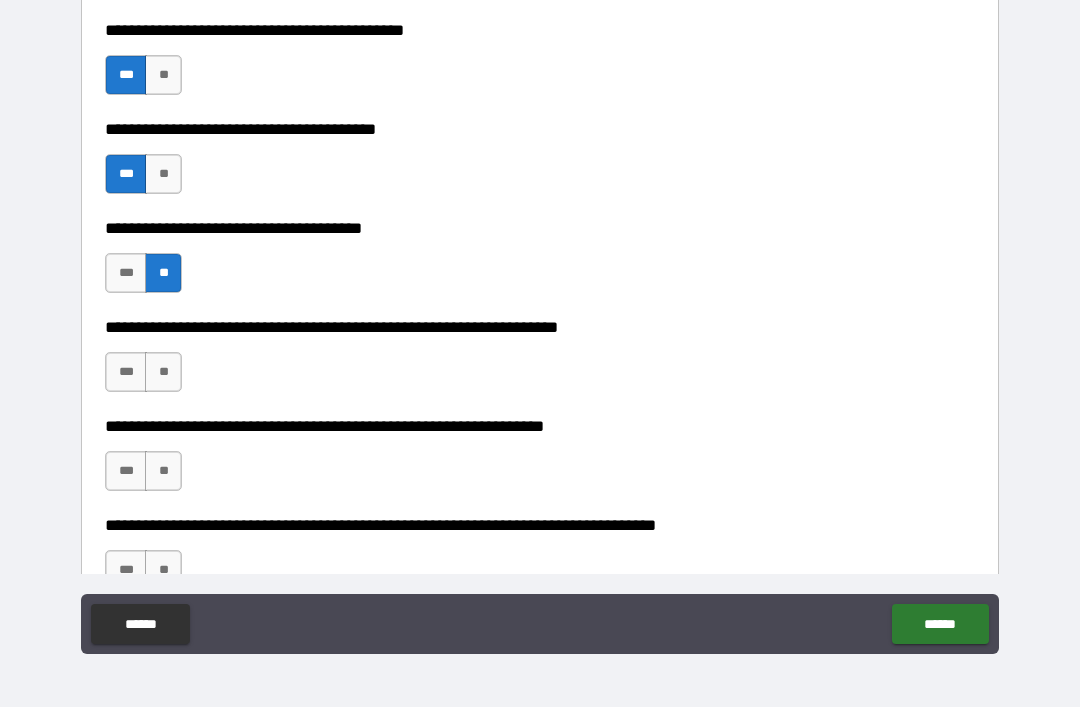 scroll, scrollTop: 2928, scrollLeft: 0, axis: vertical 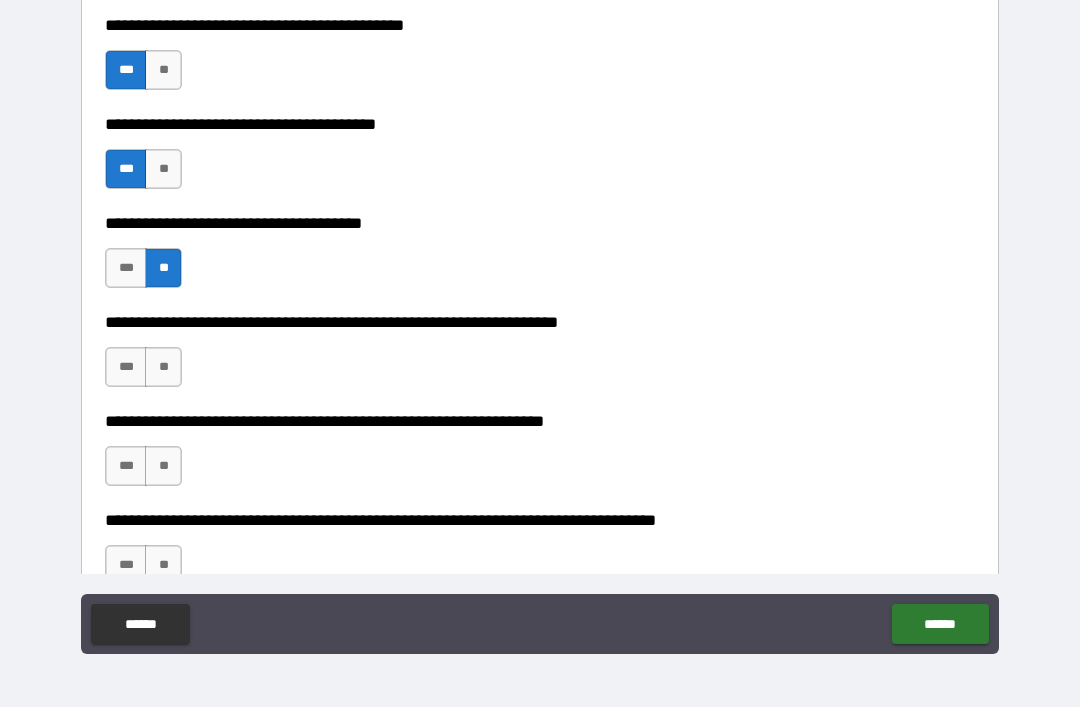 click on "**********" at bounding box center [540, 357] 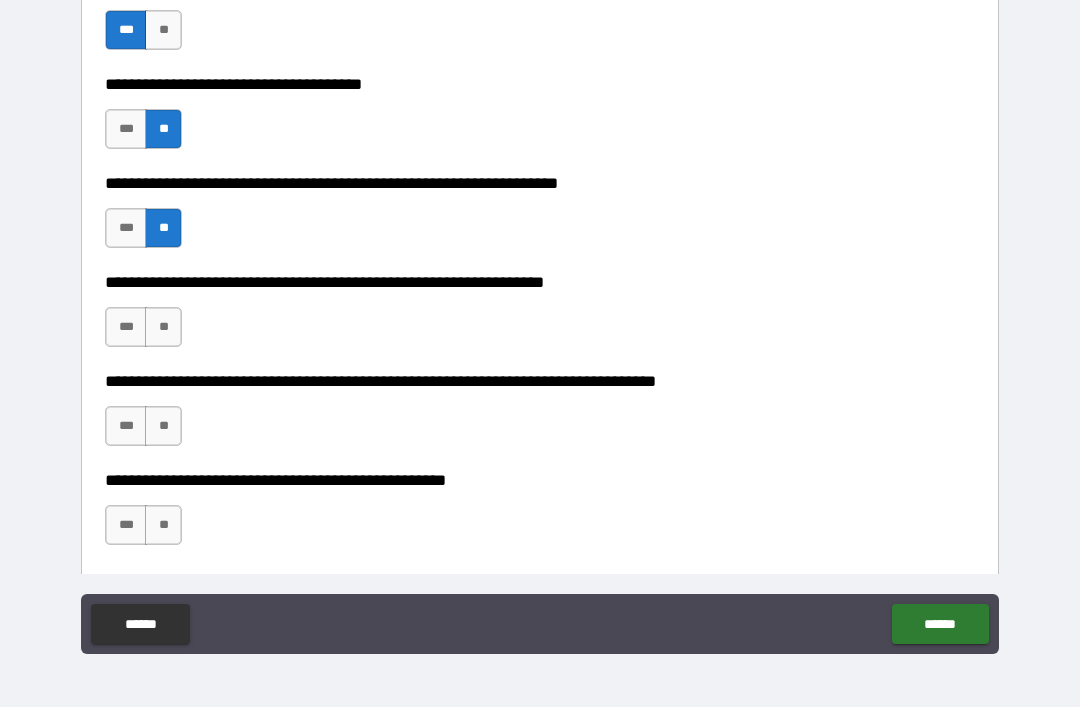 scroll, scrollTop: 3077, scrollLeft: 0, axis: vertical 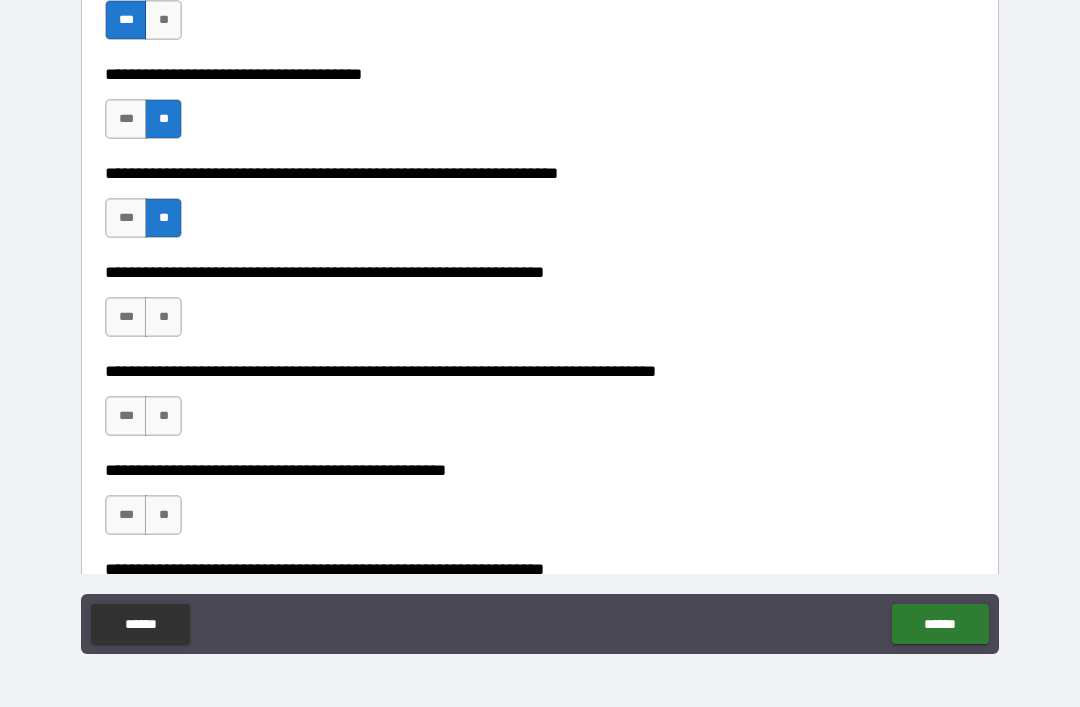 click on "**" at bounding box center (163, 317) 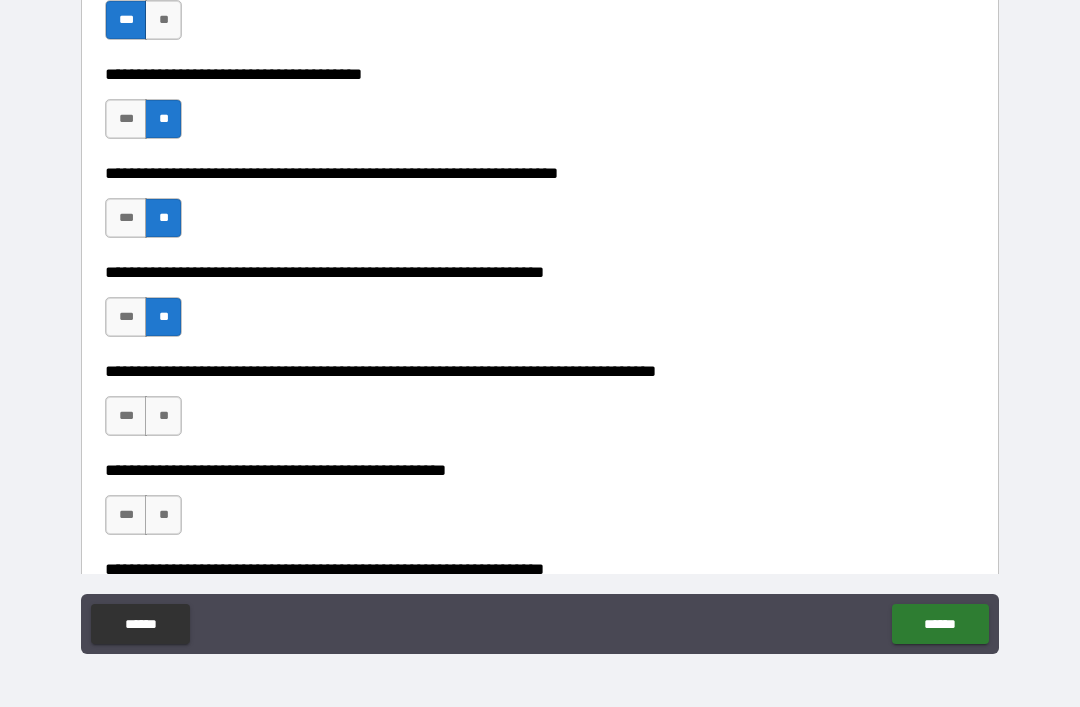 click on "**" at bounding box center [163, 416] 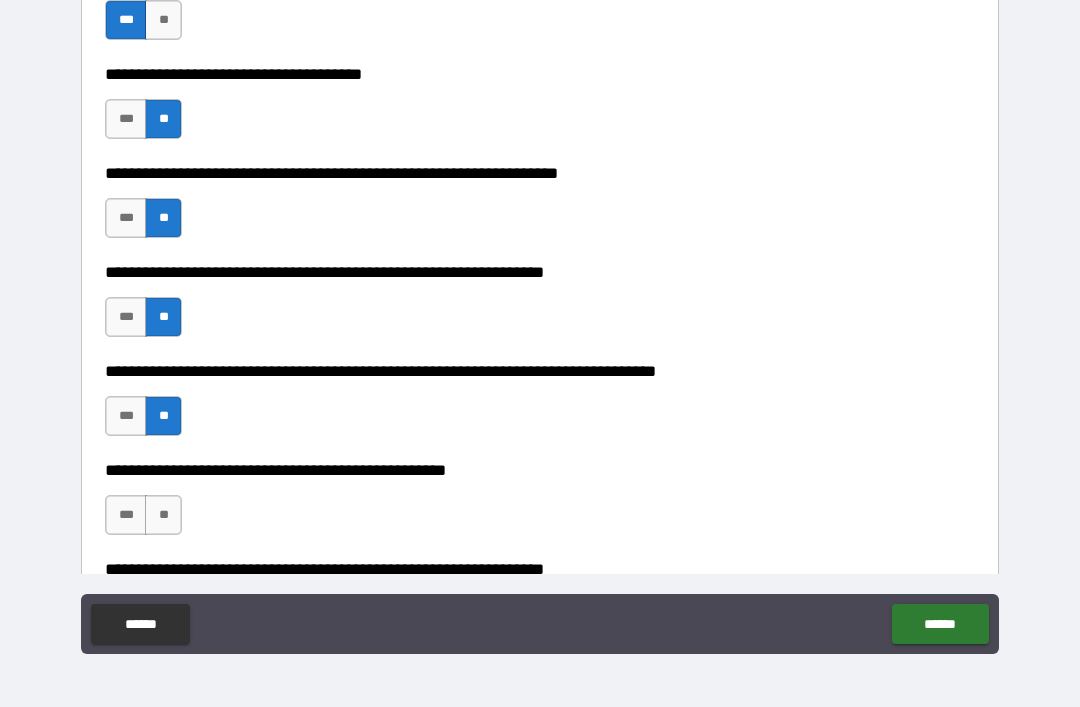 click on "**" at bounding box center (163, 515) 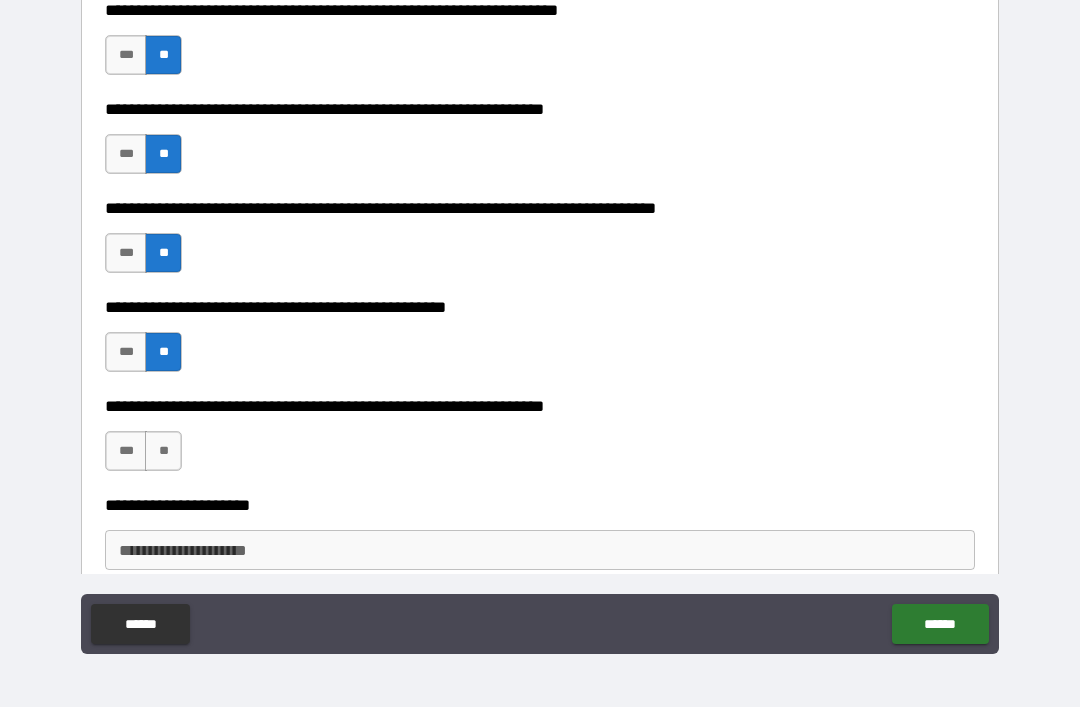 scroll, scrollTop: 3266, scrollLeft: 0, axis: vertical 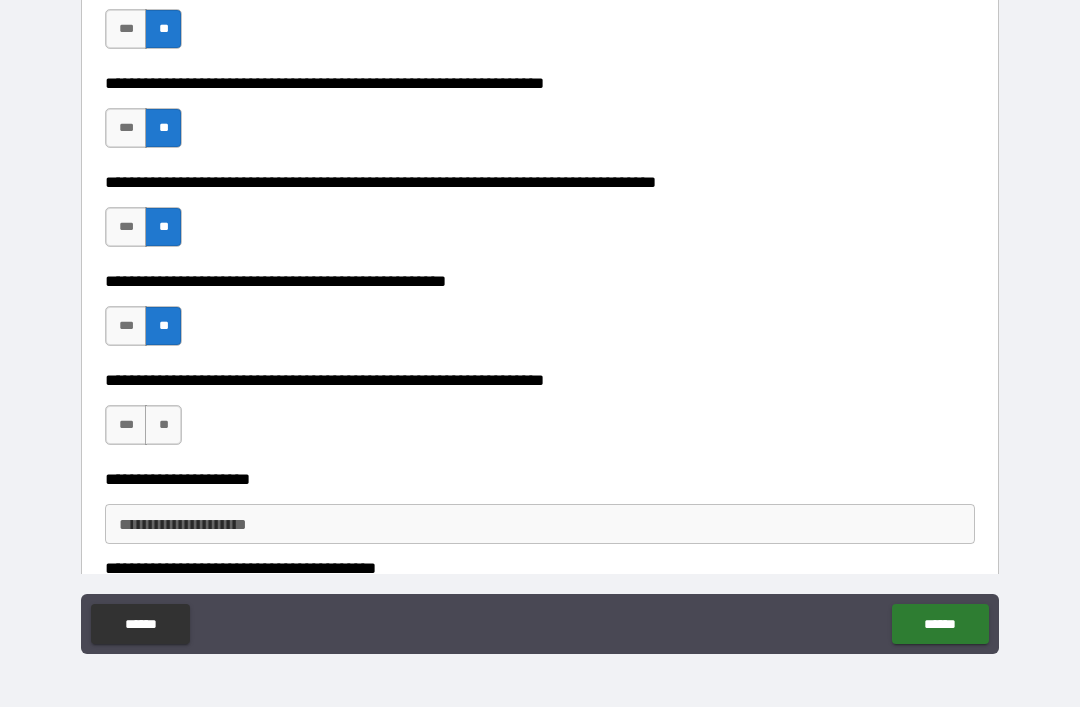 click on "**" at bounding box center [163, 425] 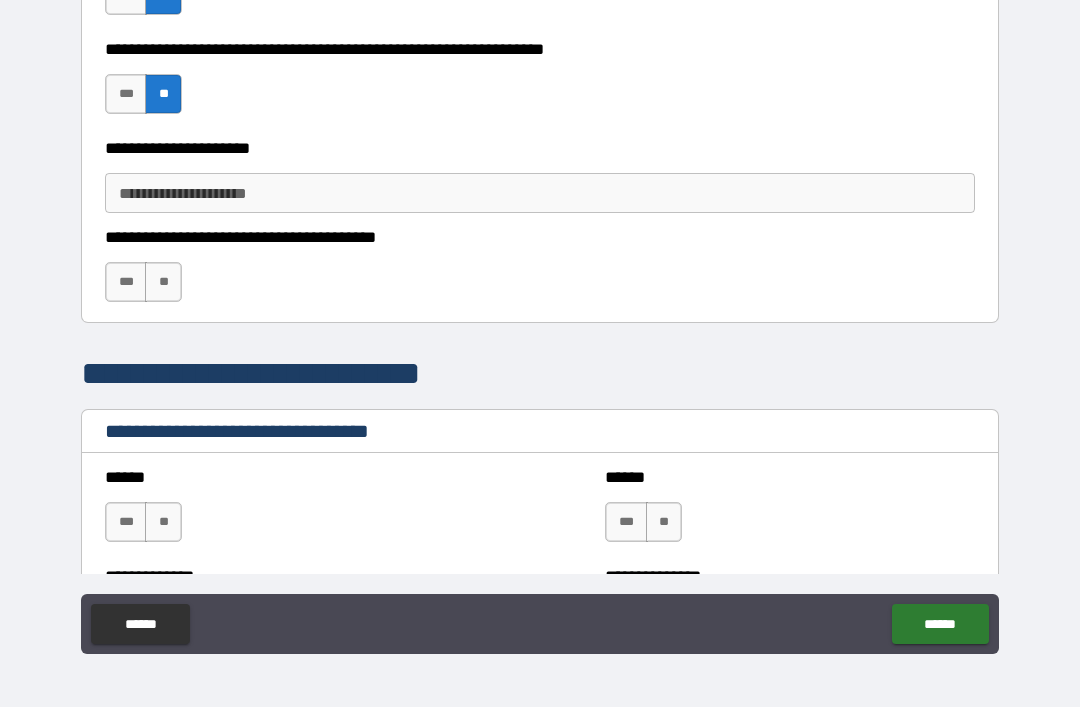 scroll, scrollTop: 3563, scrollLeft: 0, axis: vertical 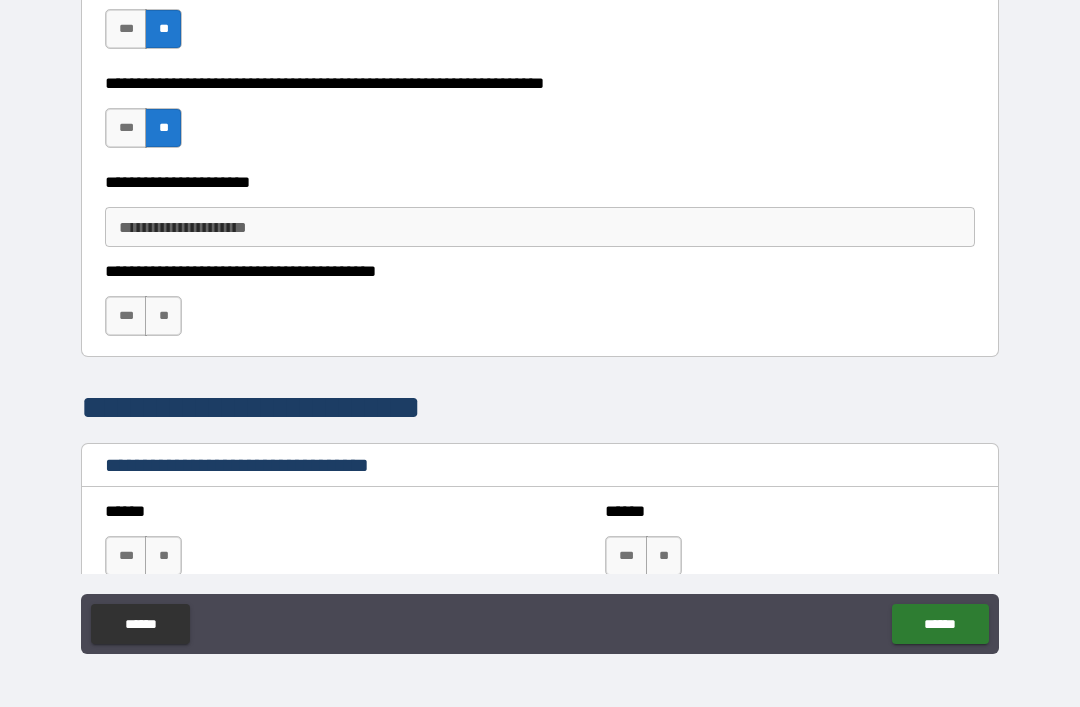 click on "**" at bounding box center [163, 316] 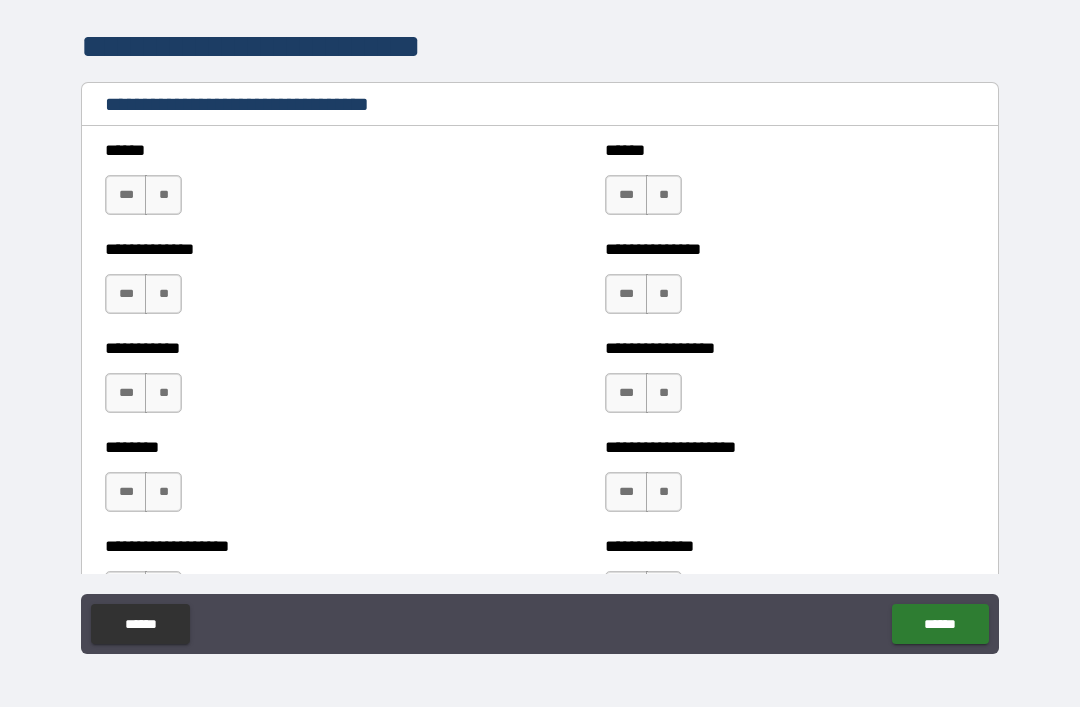 scroll, scrollTop: 3923, scrollLeft: 0, axis: vertical 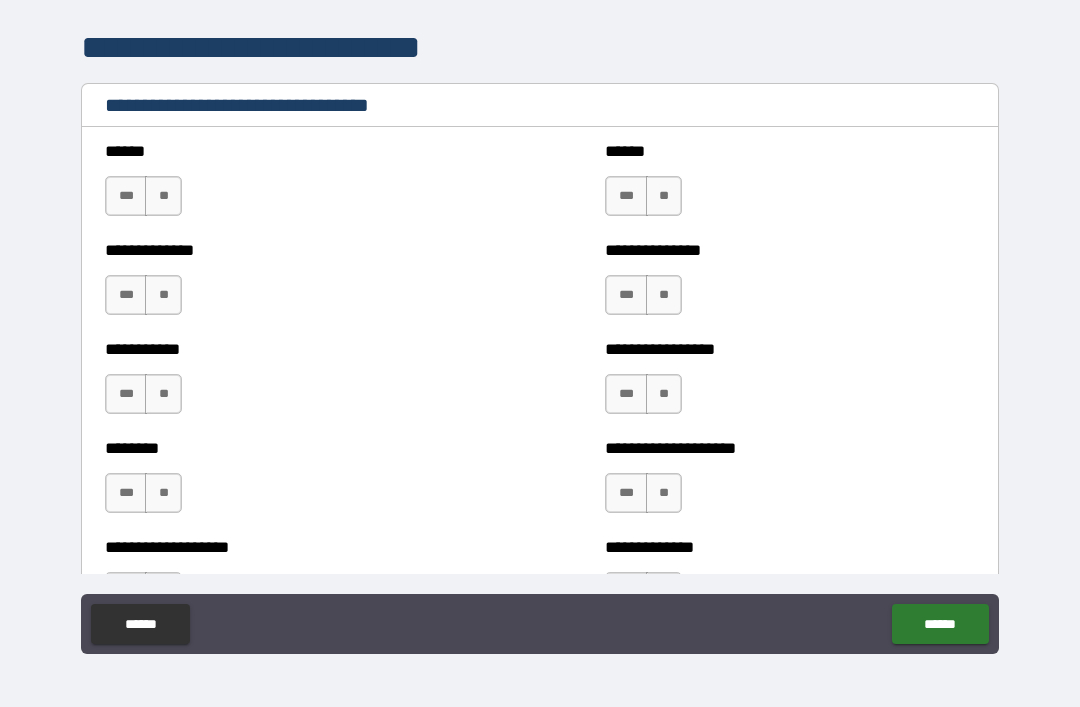 click on "**" at bounding box center (163, 196) 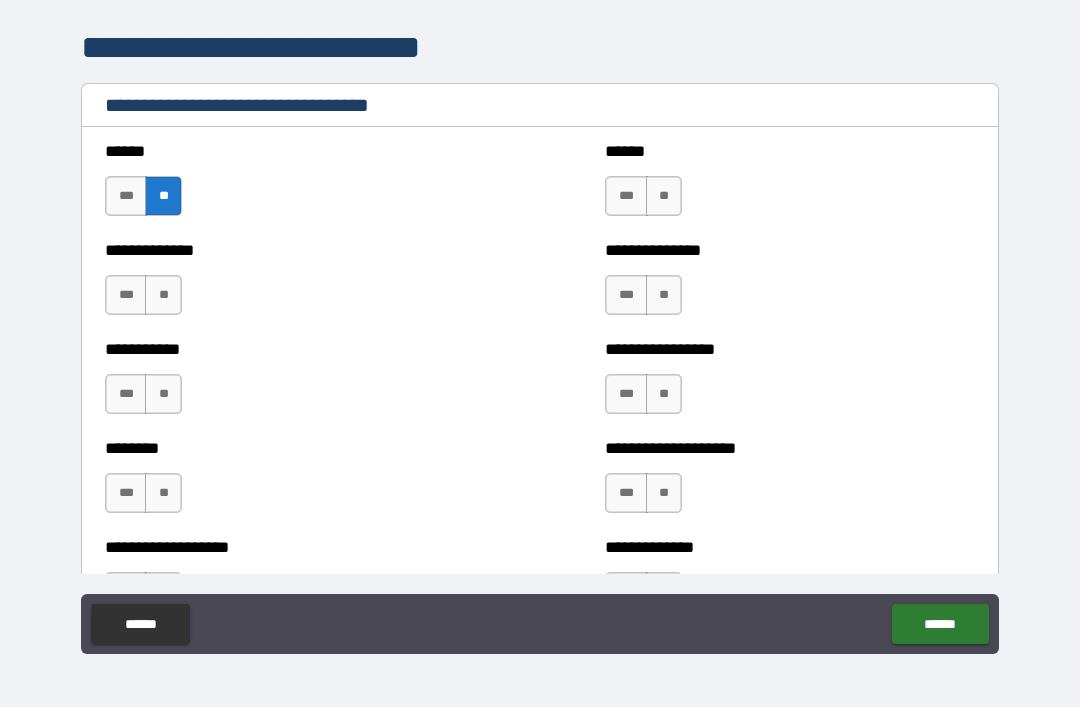 click on "**" at bounding box center (664, 196) 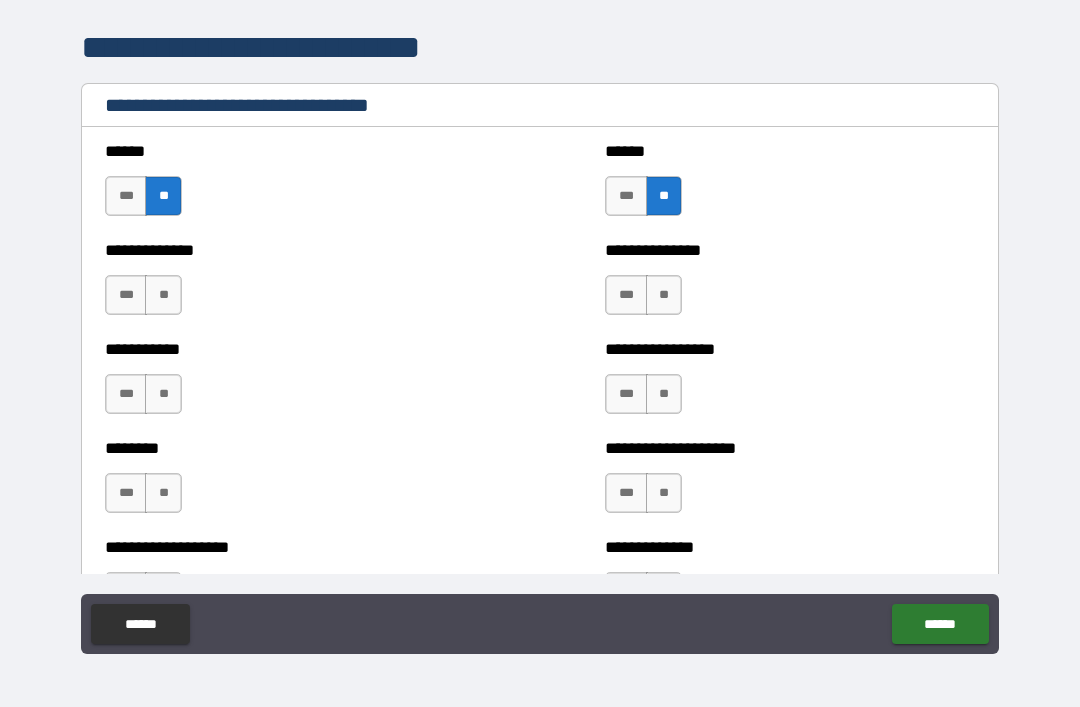 click on "**" at bounding box center [163, 295] 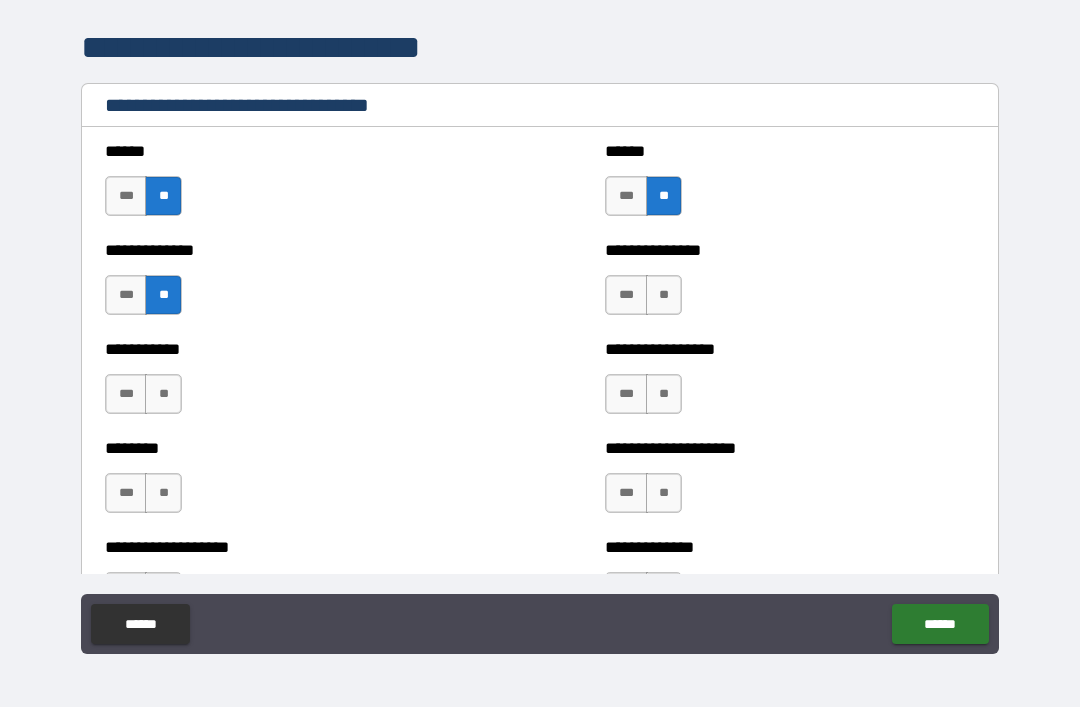 click on "**" at bounding box center (664, 295) 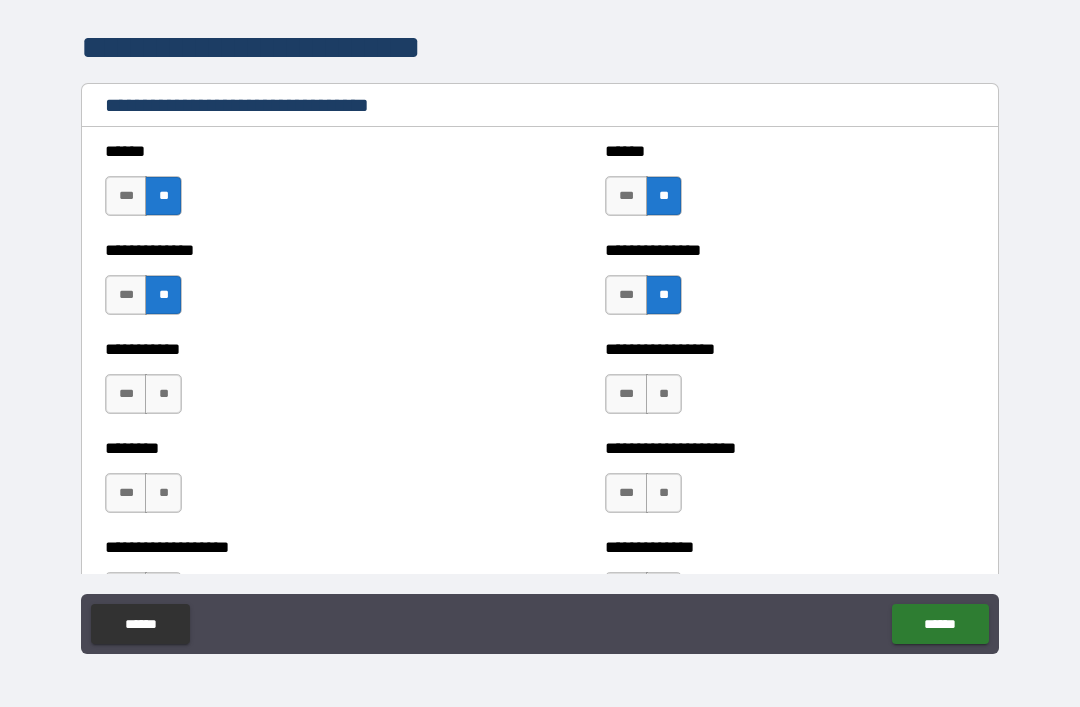 click on "**" at bounding box center (163, 394) 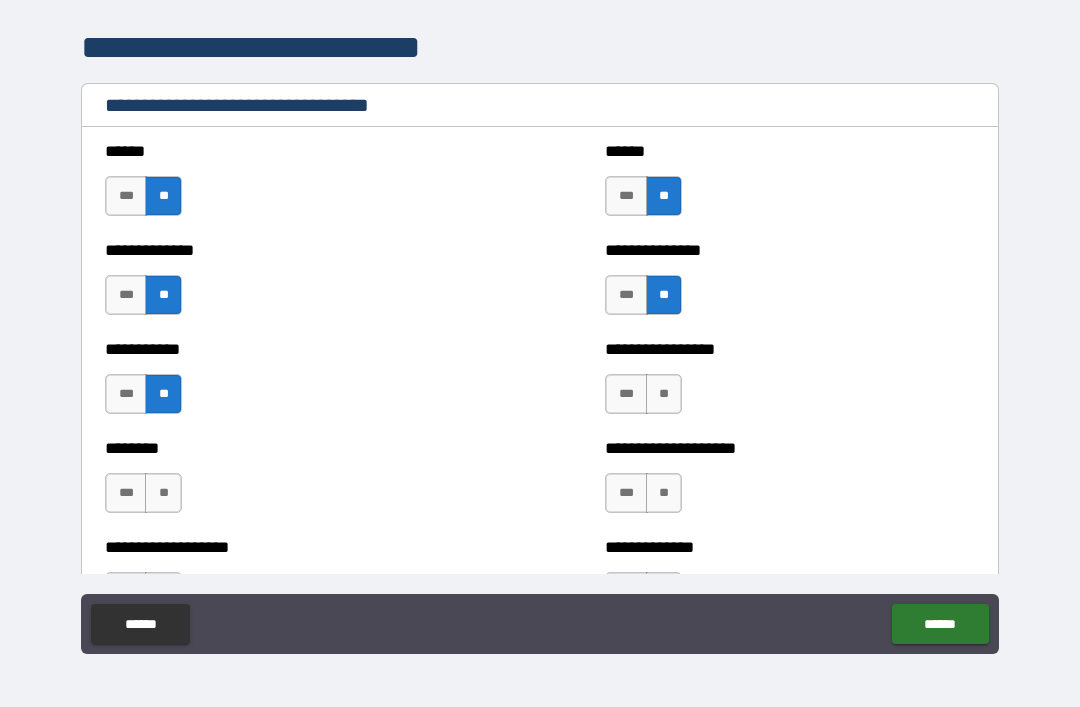 click on "**" at bounding box center [664, 394] 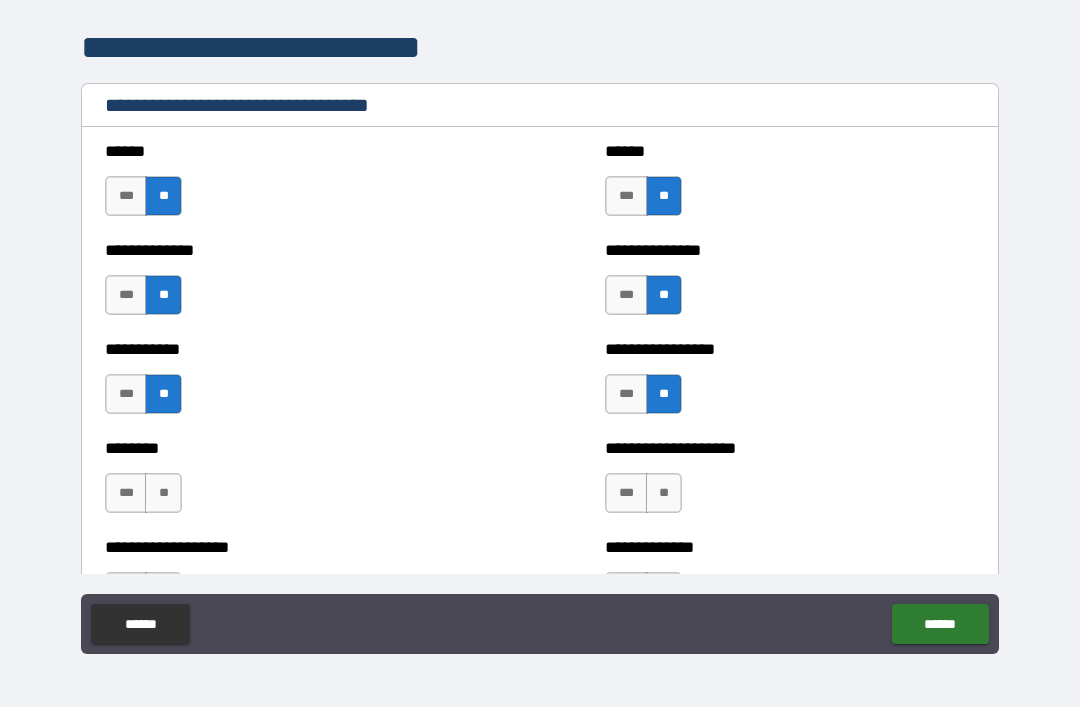 click on "**" at bounding box center (163, 493) 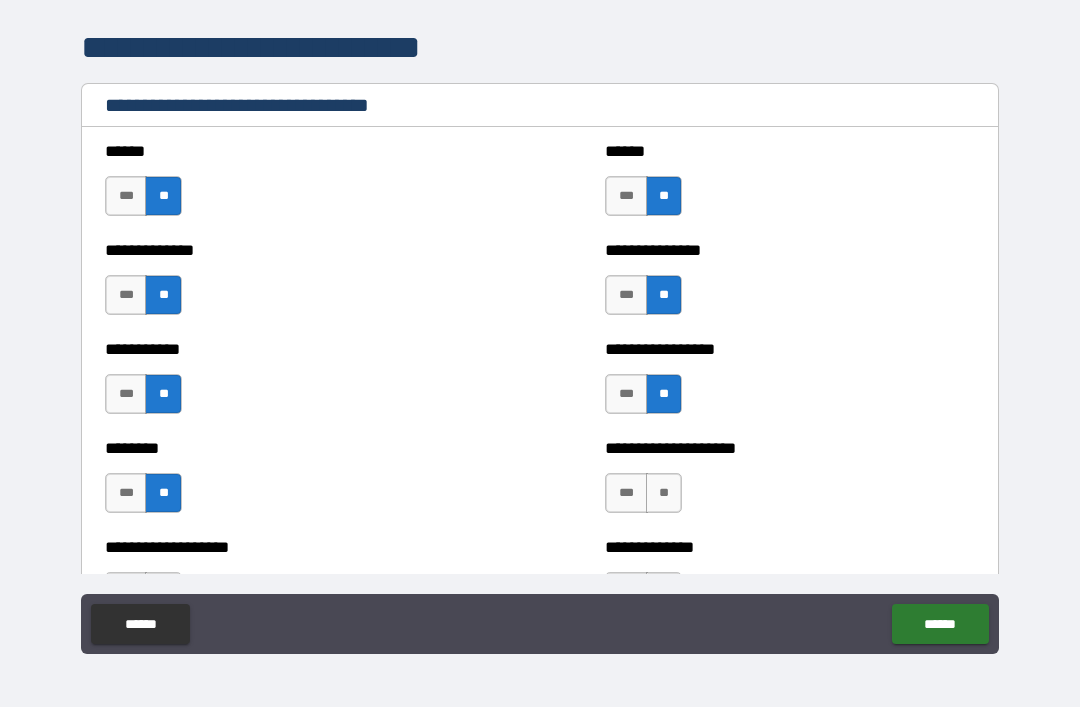 click on "**" at bounding box center [664, 493] 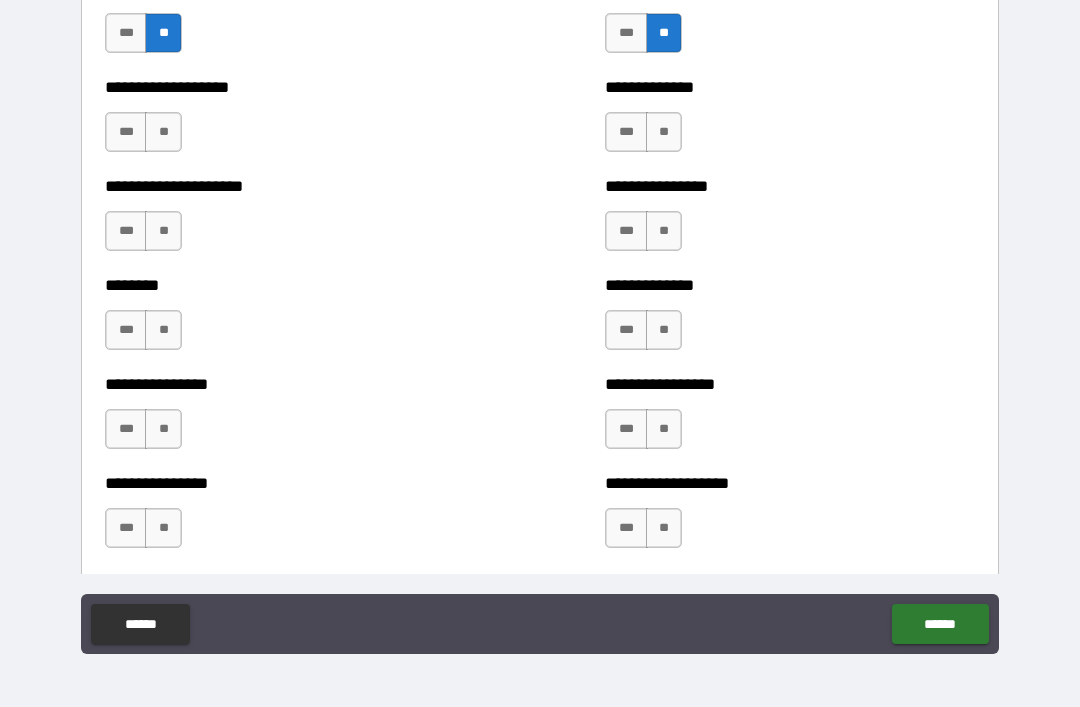 scroll, scrollTop: 4385, scrollLeft: 0, axis: vertical 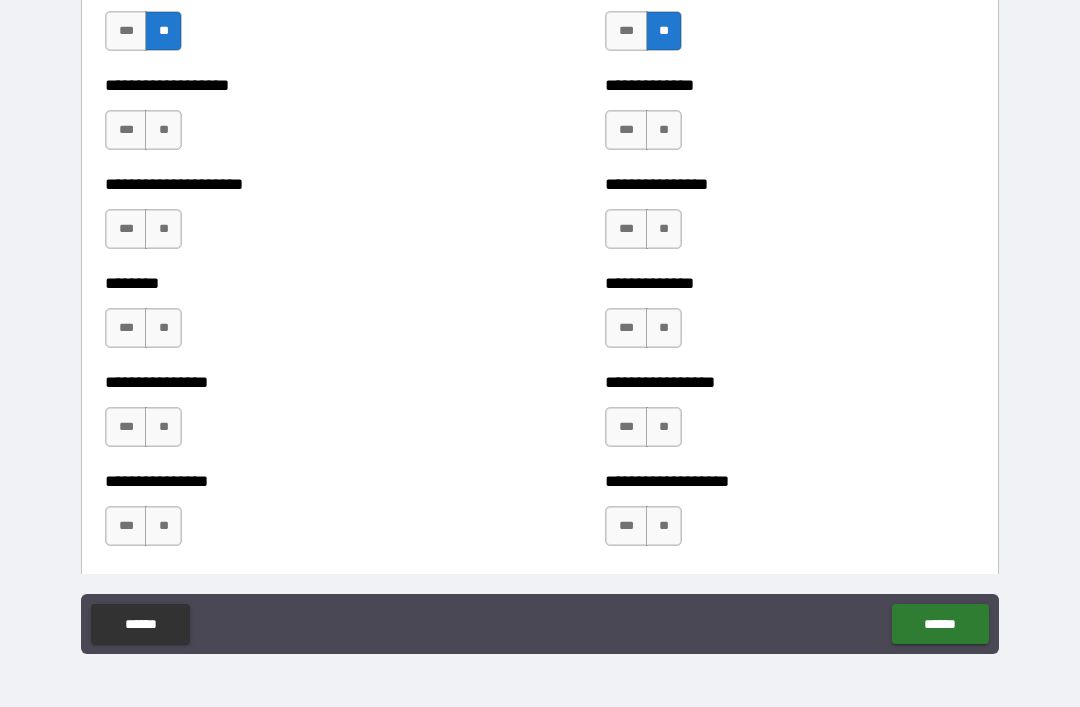 click on "**" at bounding box center [163, 130] 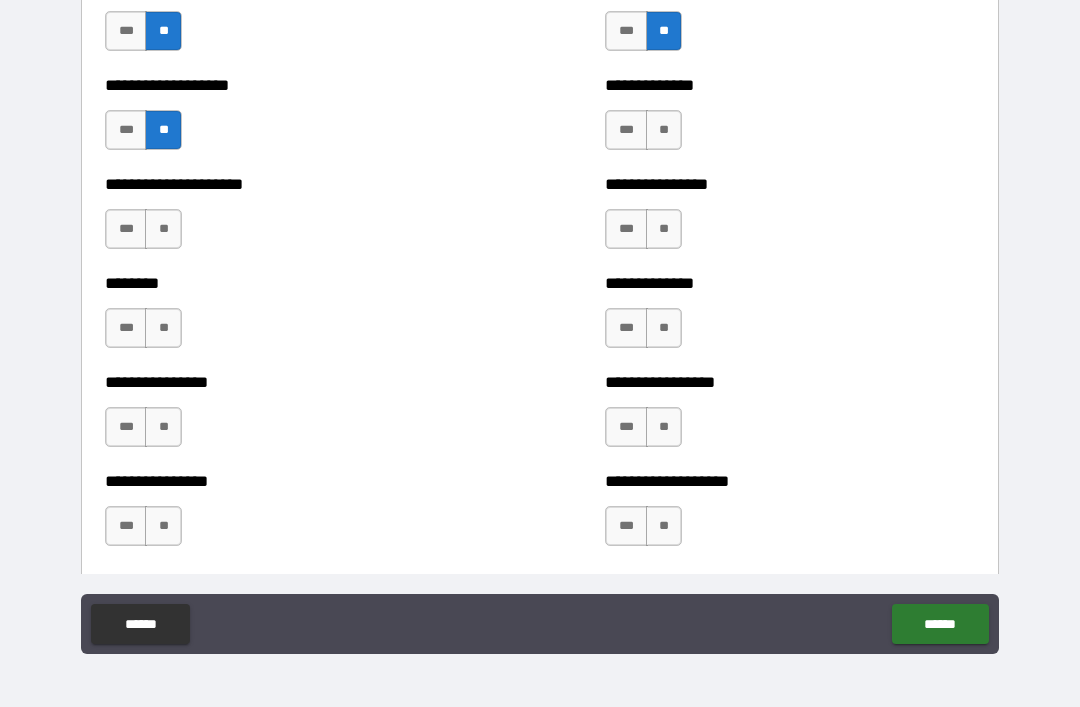 click on "**" at bounding box center (664, 130) 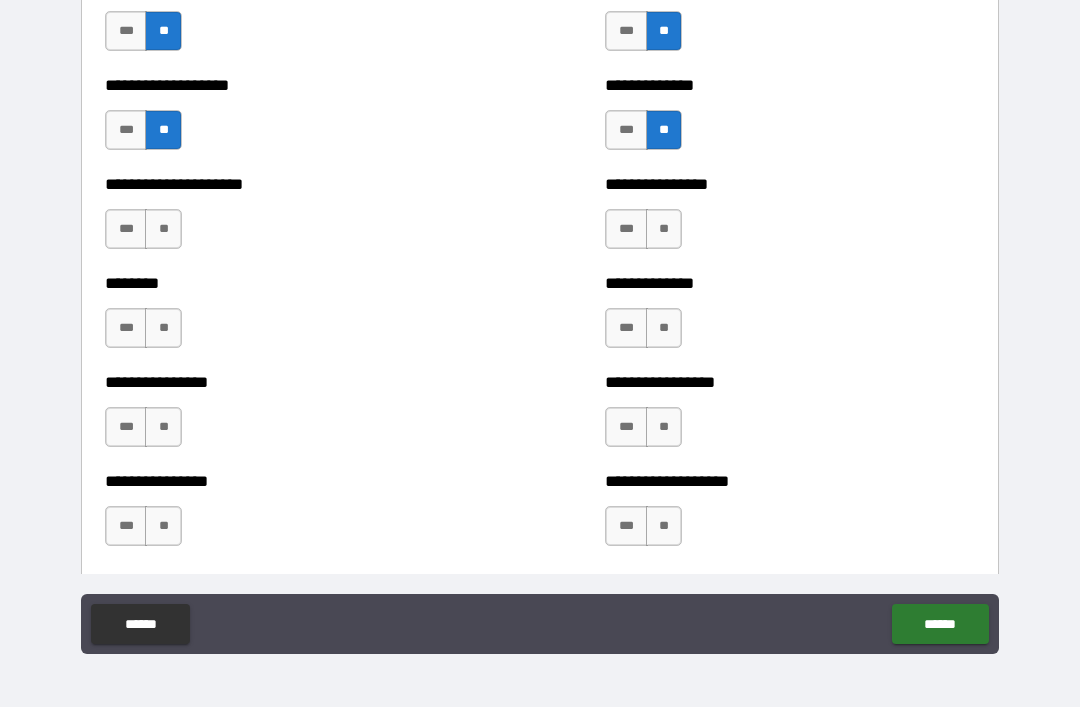 click on "**" at bounding box center [163, 229] 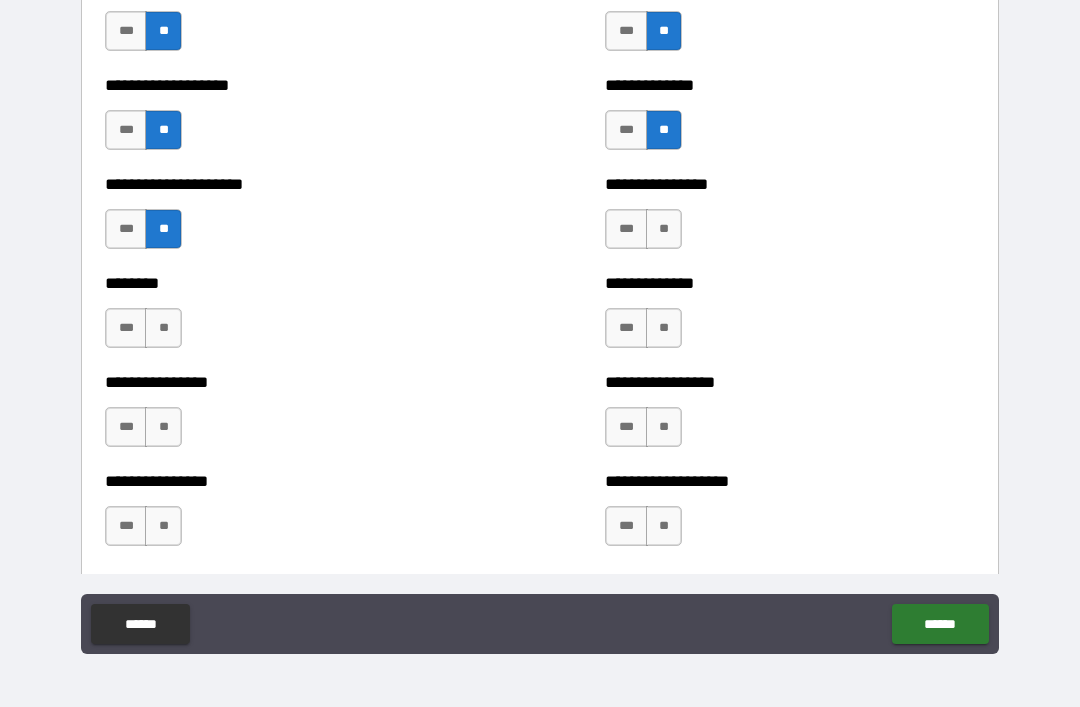 click on "**" at bounding box center [664, 229] 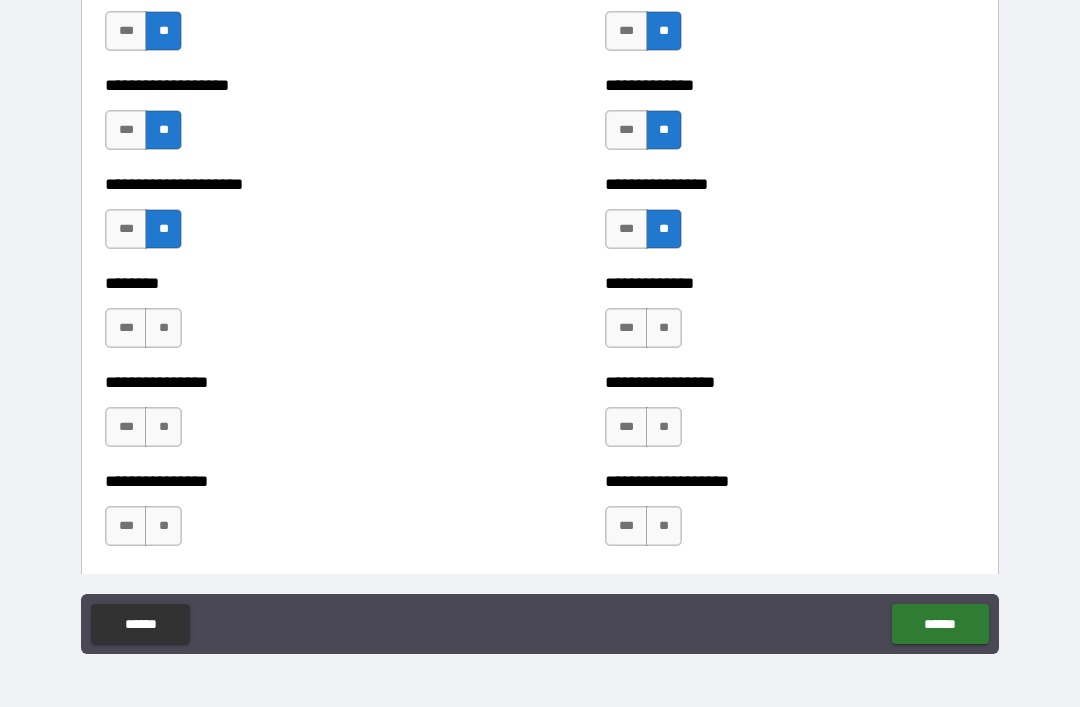 click on "**" at bounding box center [163, 328] 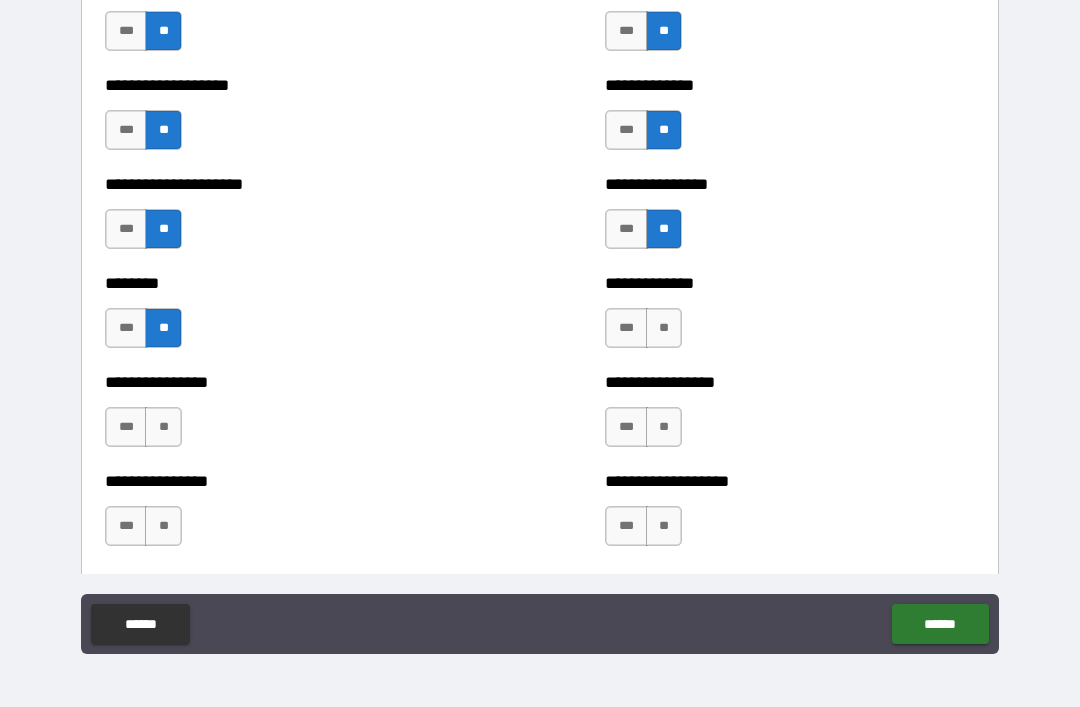 click on "**" at bounding box center (664, 328) 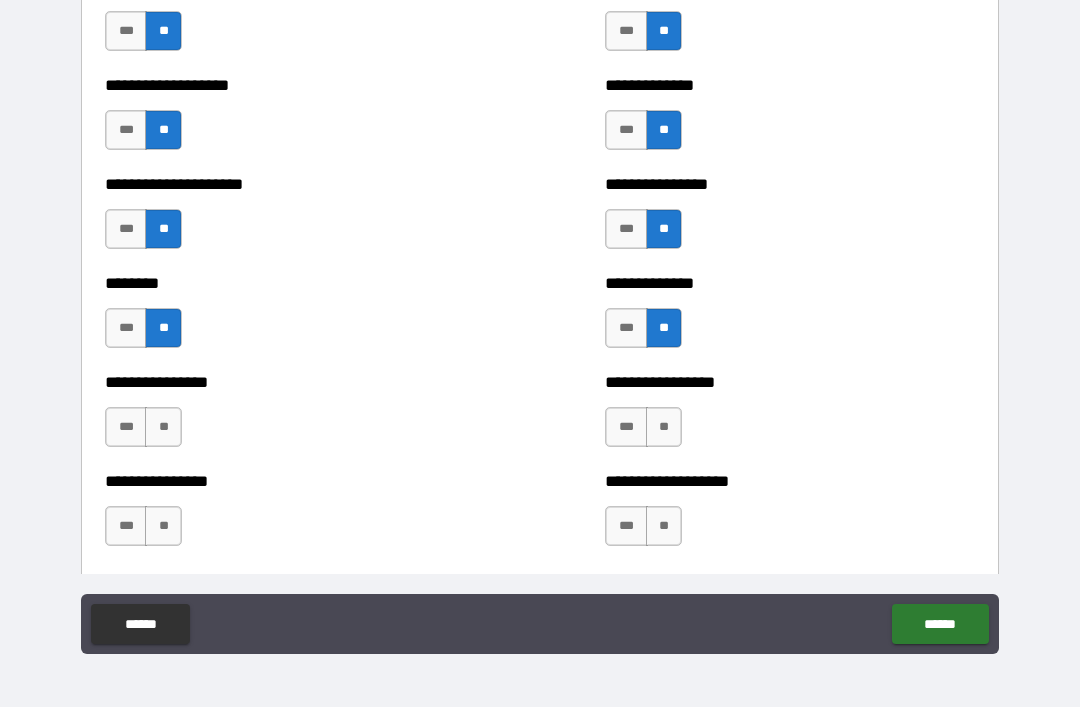 click on "**" at bounding box center (163, 427) 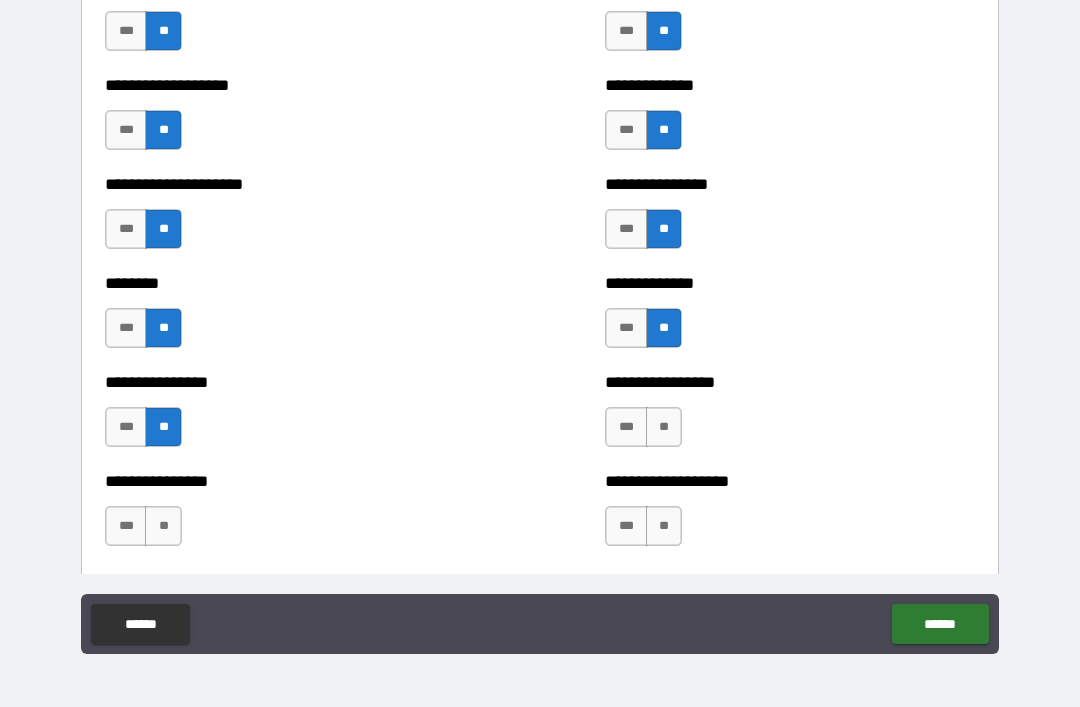 click on "**" at bounding box center [664, 427] 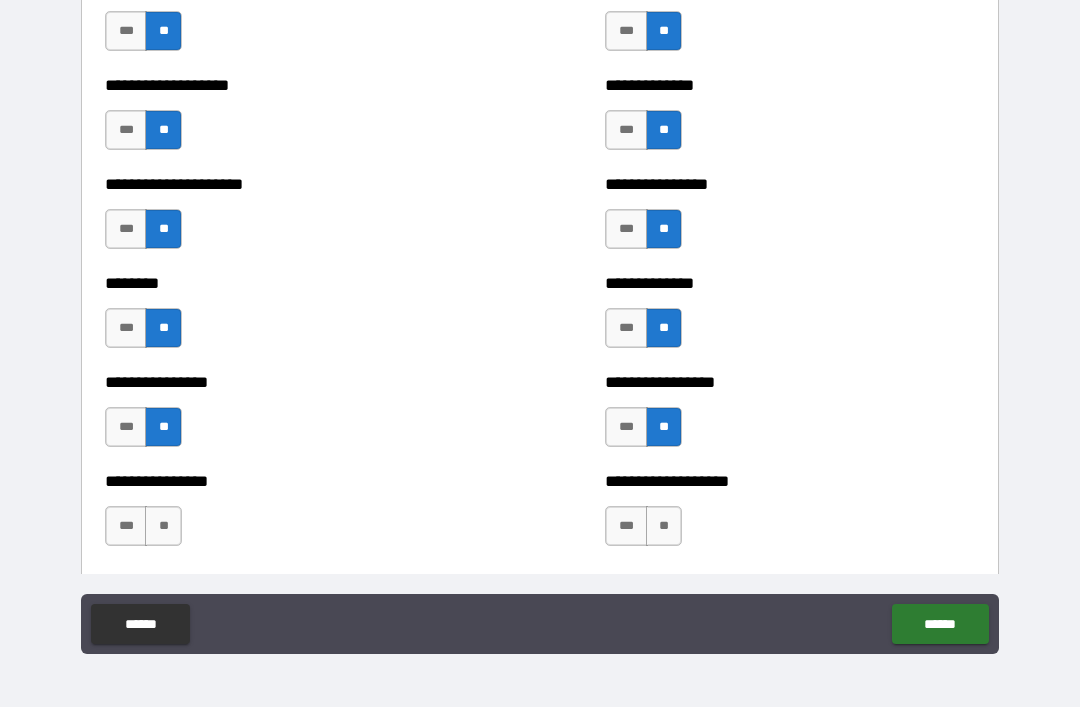 click on "**" at bounding box center (163, 526) 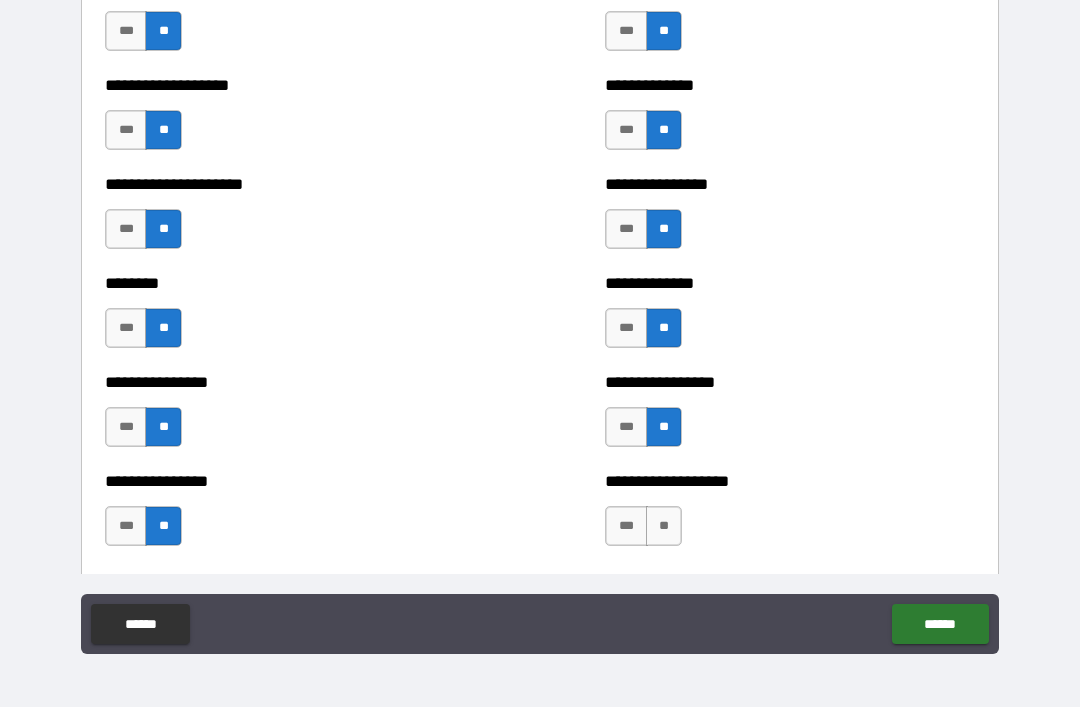 click on "**" at bounding box center [664, 526] 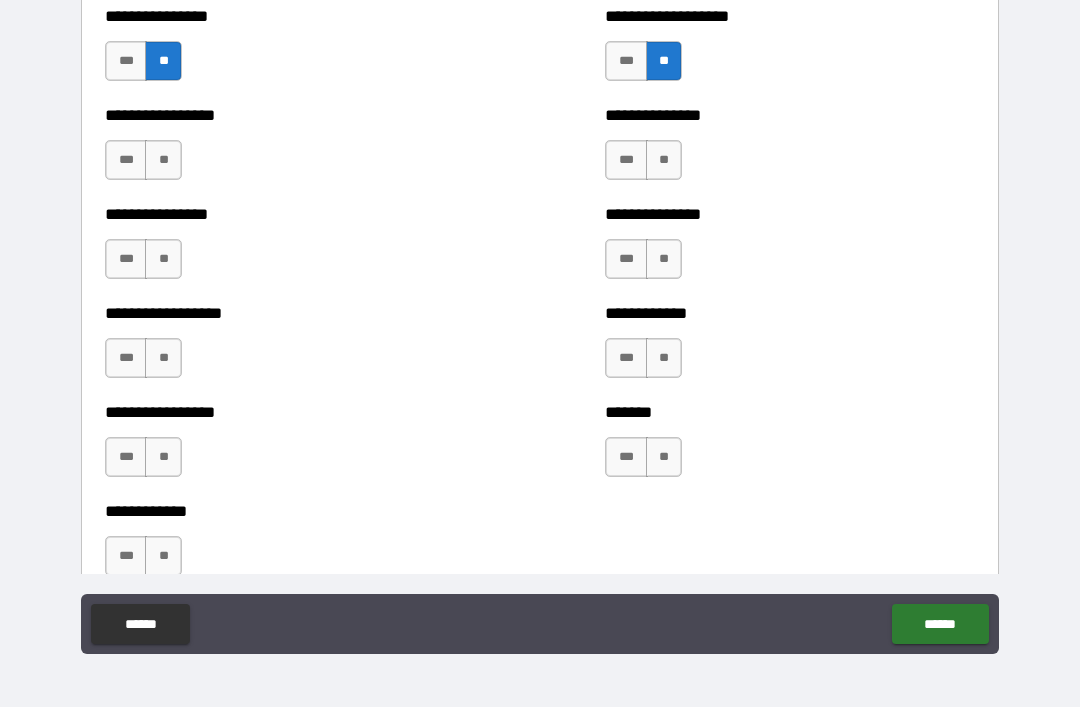 scroll, scrollTop: 4858, scrollLeft: 0, axis: vertical 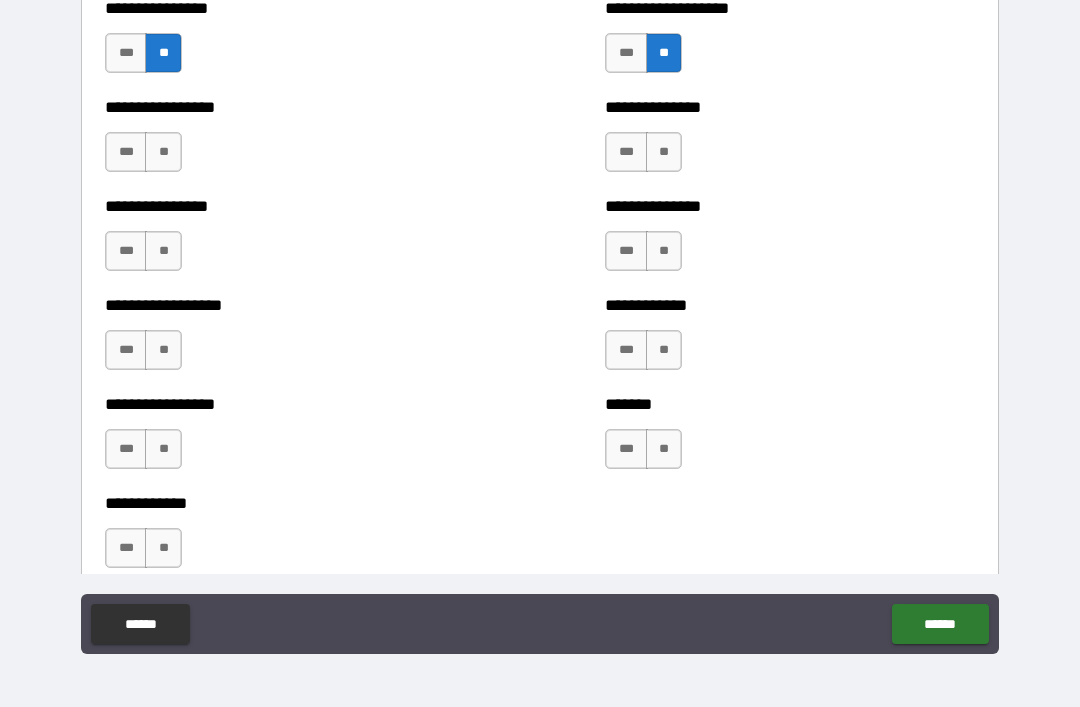 click on "**" at bounding box center (163, 152) 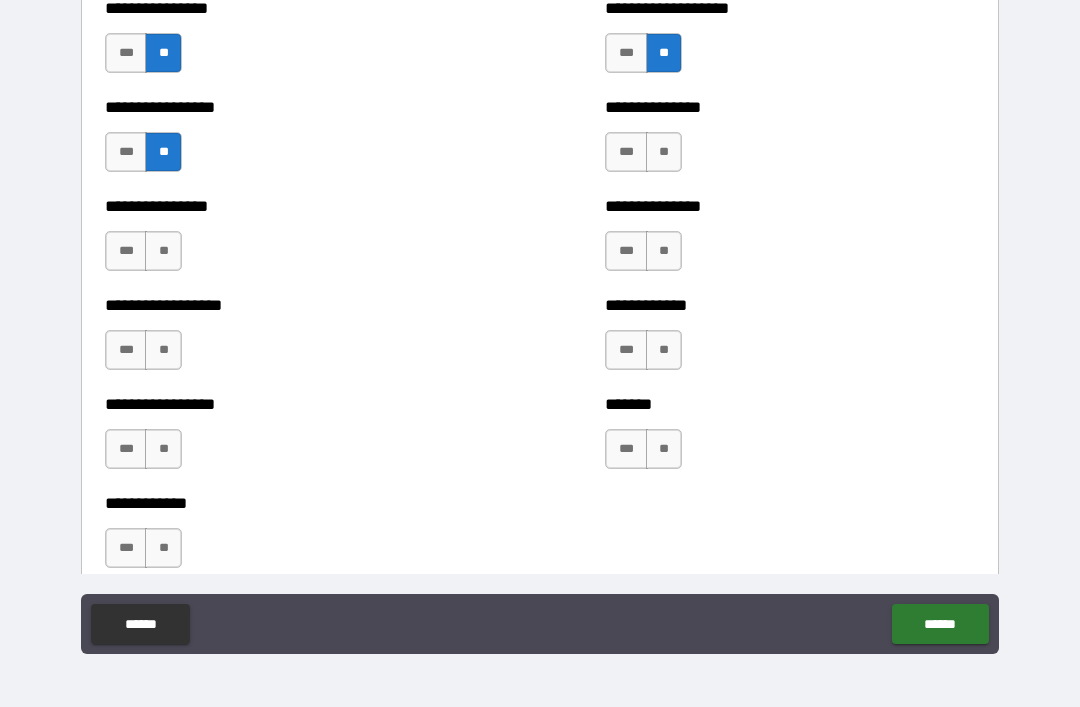 click on "**" at bounding box center (664, 152) 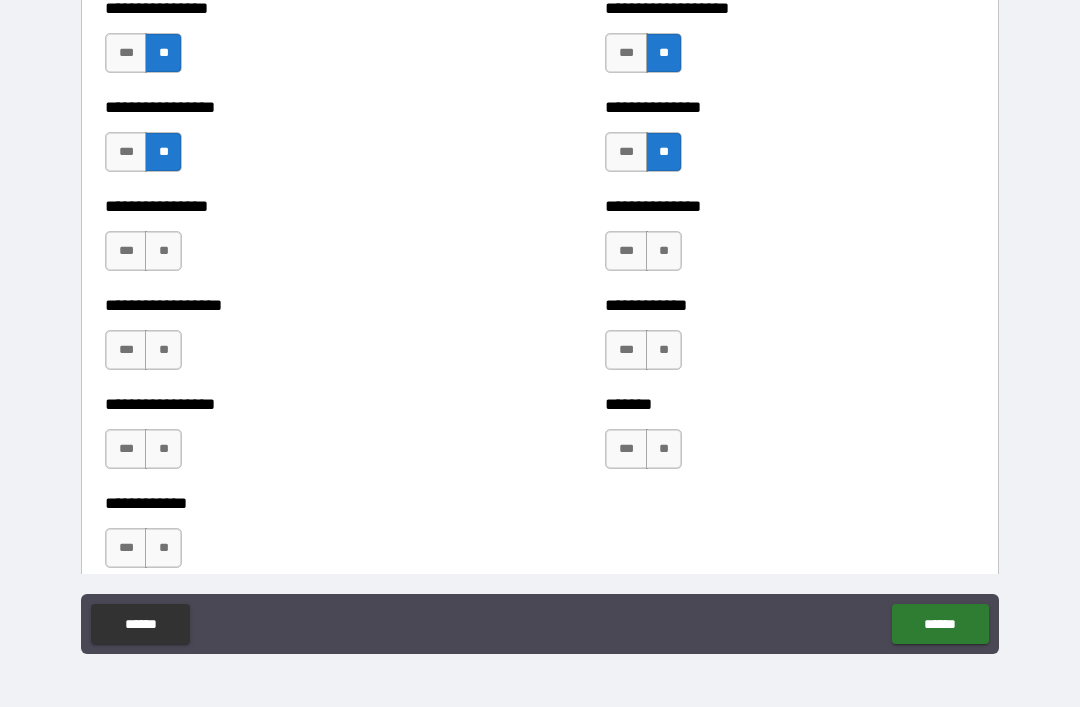click on "**" at bounding box center [163, 251] 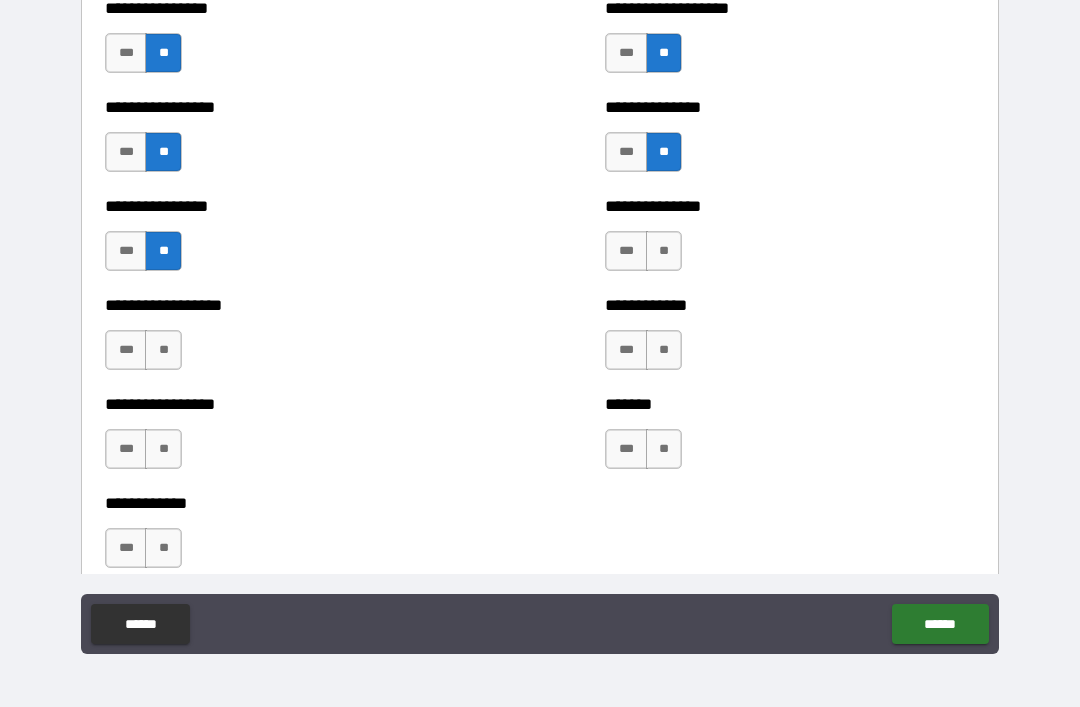 click on "**" at bounding box center (664, 251) 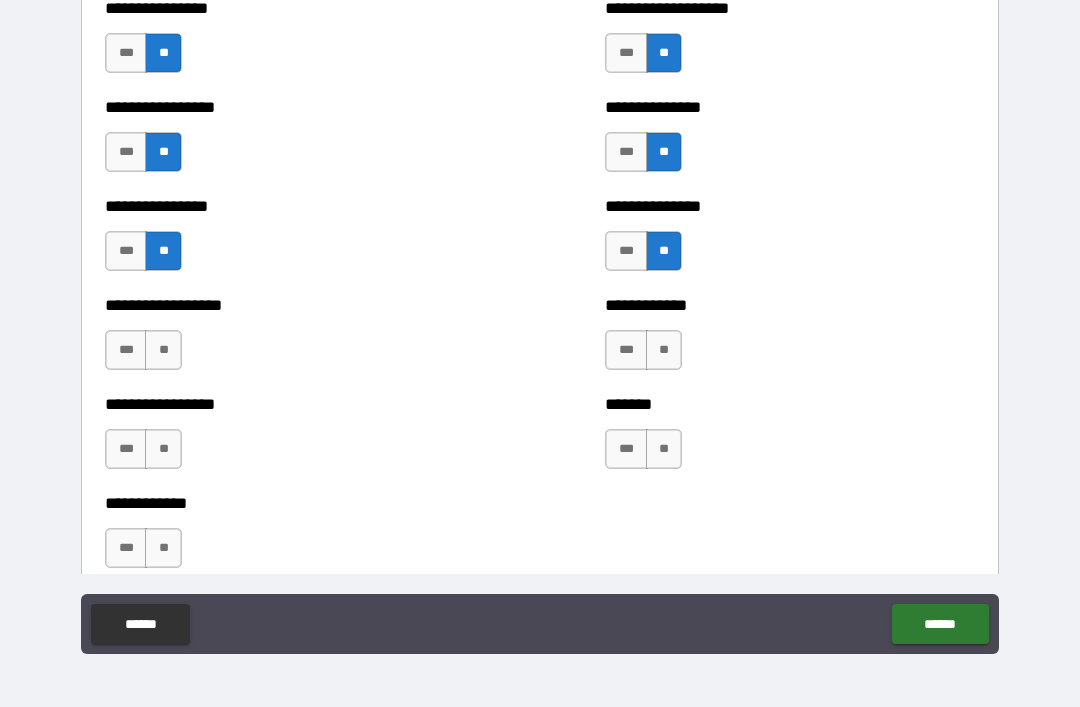 click on "**" at bounding box center [163, 350] 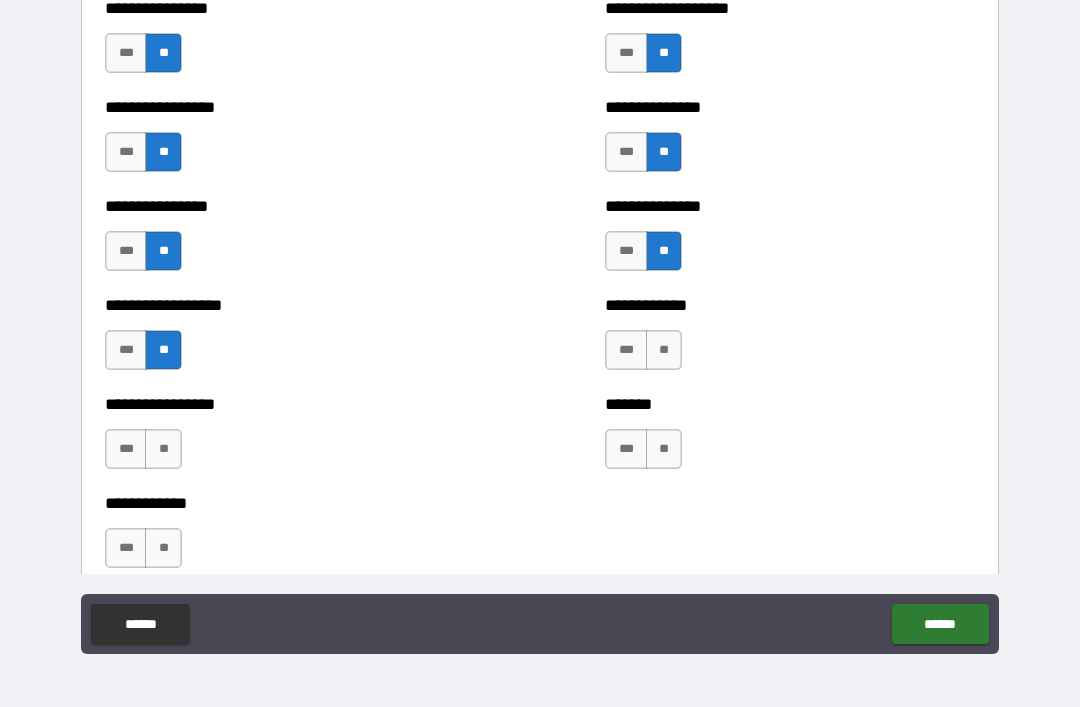 click on "**" at bounding box center [664, 350] 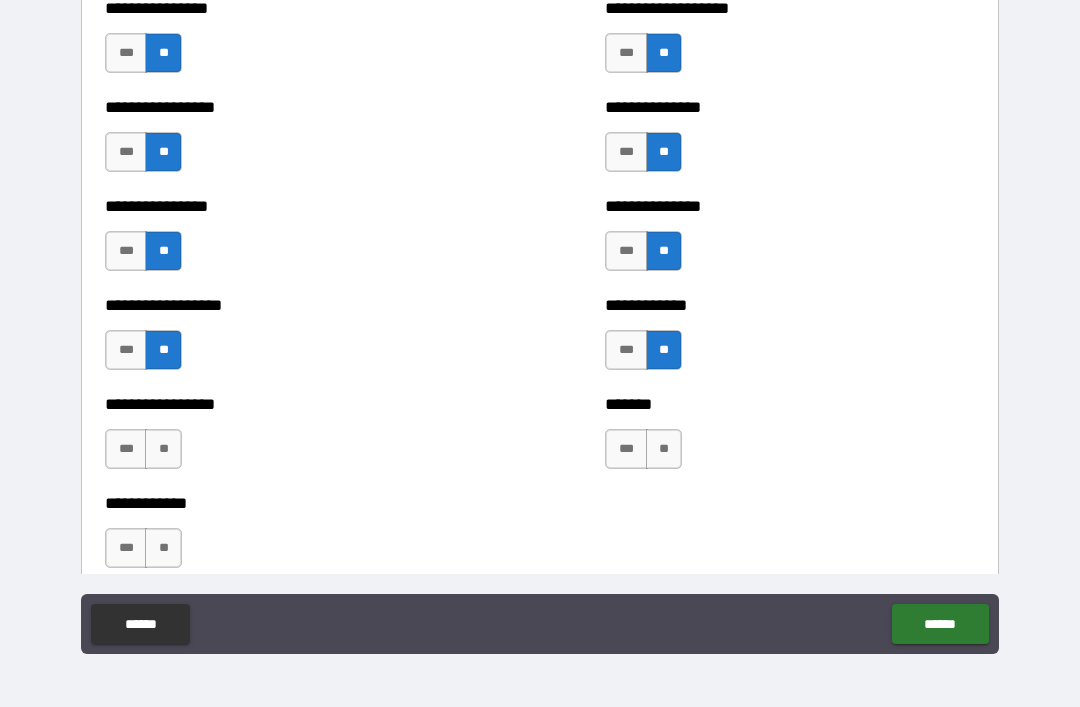 click on "**" at bounding box center (163, 449) 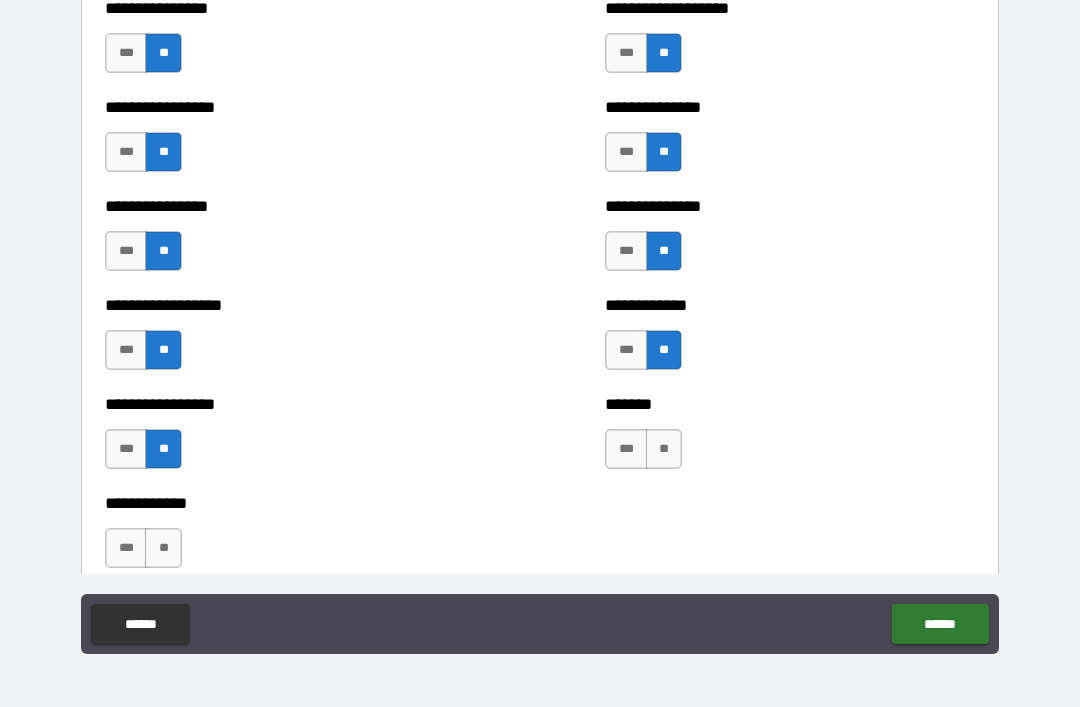 click on "**" at bounding box center [664, 449] 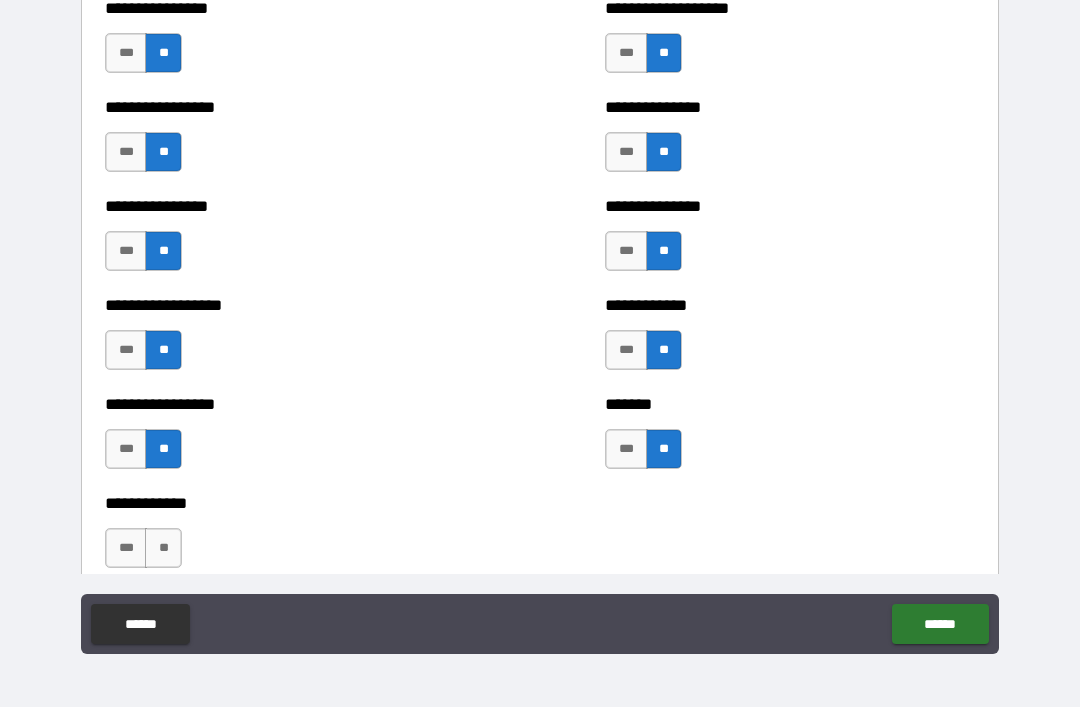 click on "**" at bounding box center (163, 548) 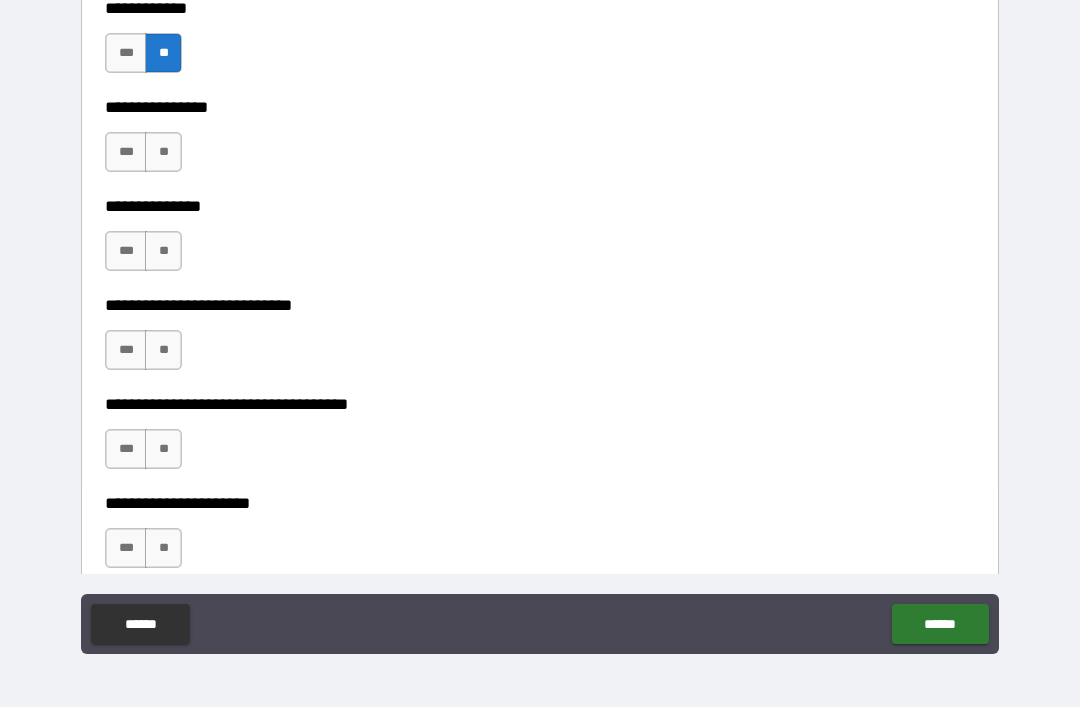 scroll, scrollTop: 5355, scrollLeft: 0, axis: vertical 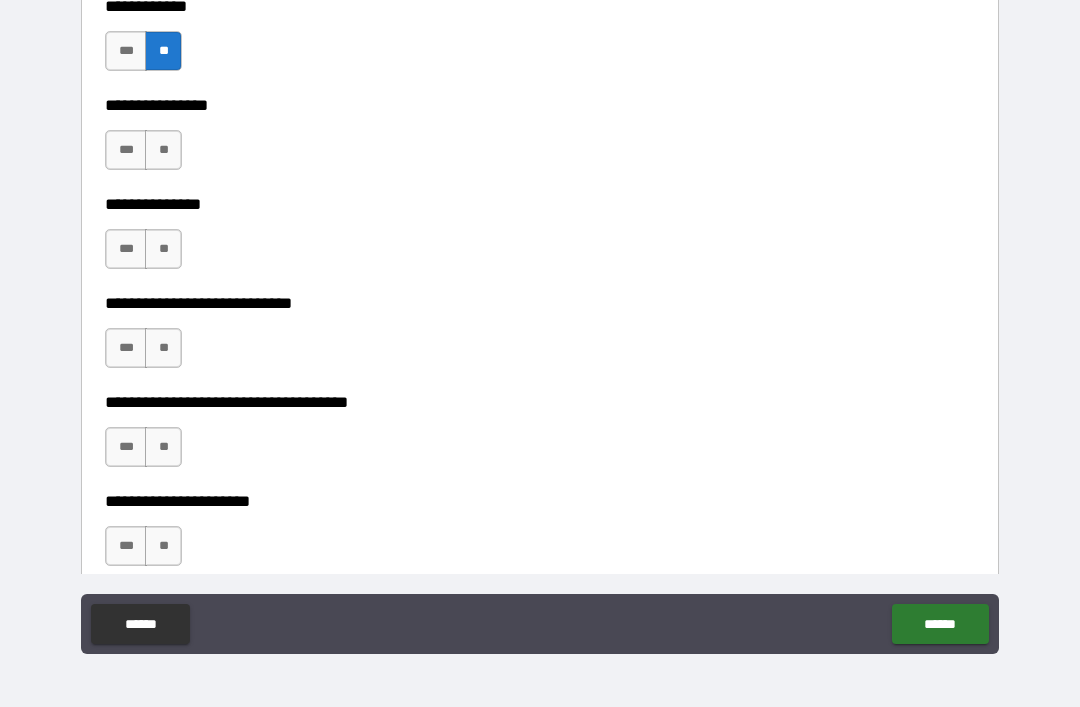 click on "**" at bounding box center (163, 150) 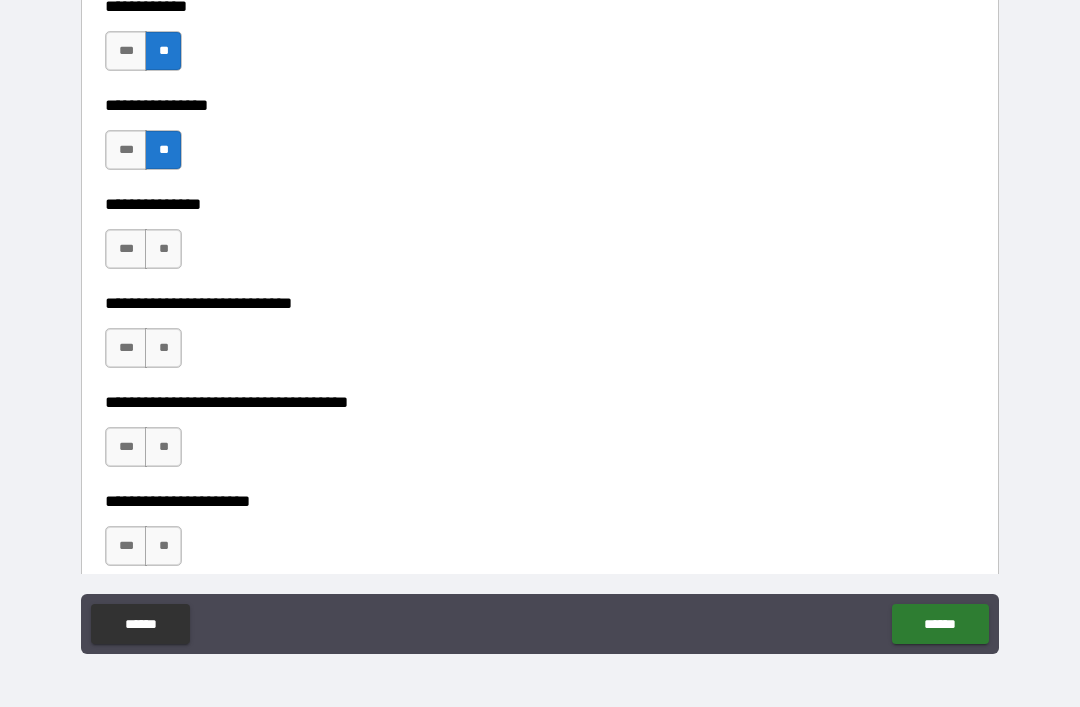 click on "**" at bounding box center [163, 249] 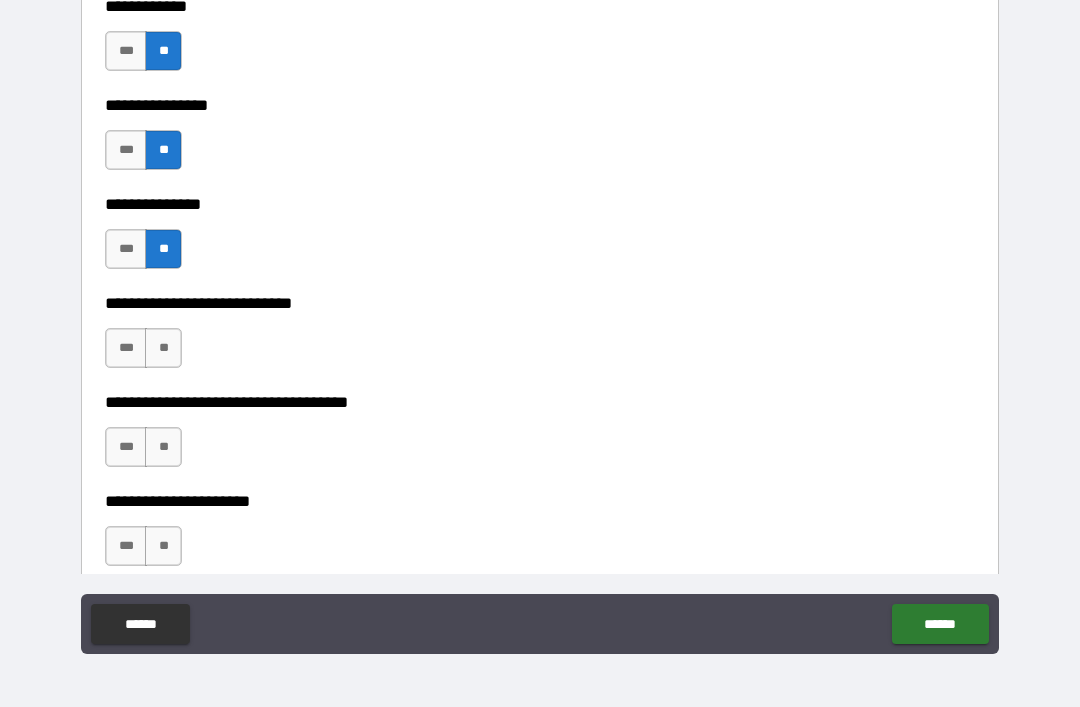 click on "**" at bounding box center (163, 348) 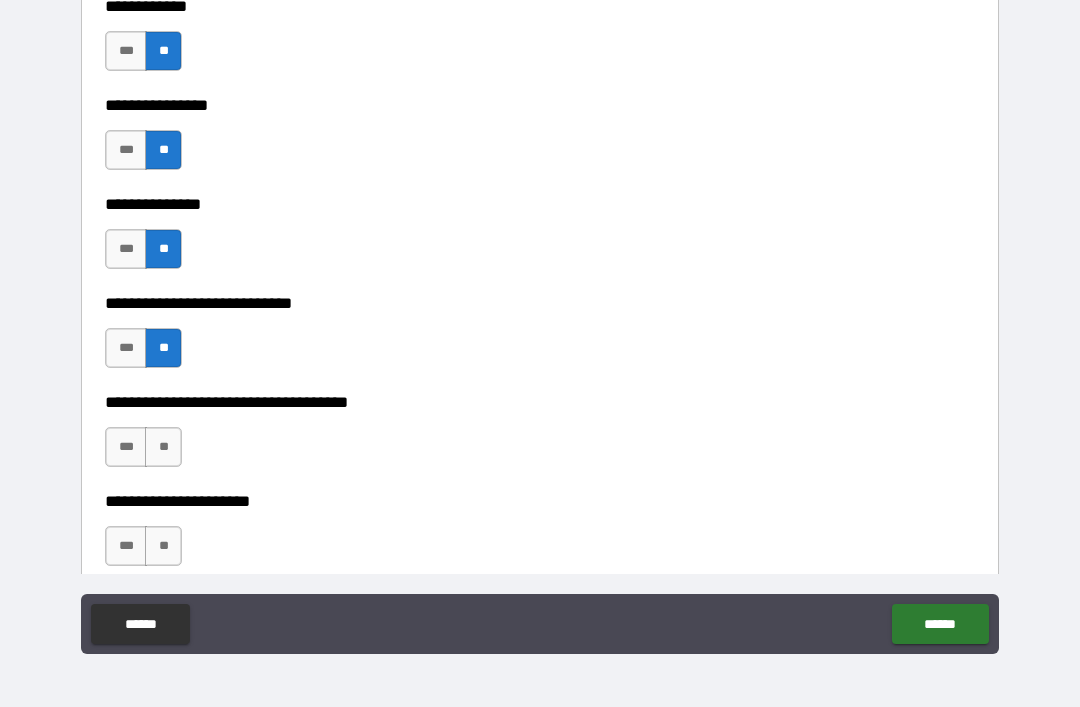 click on "**" at bounding box center [163, 447] 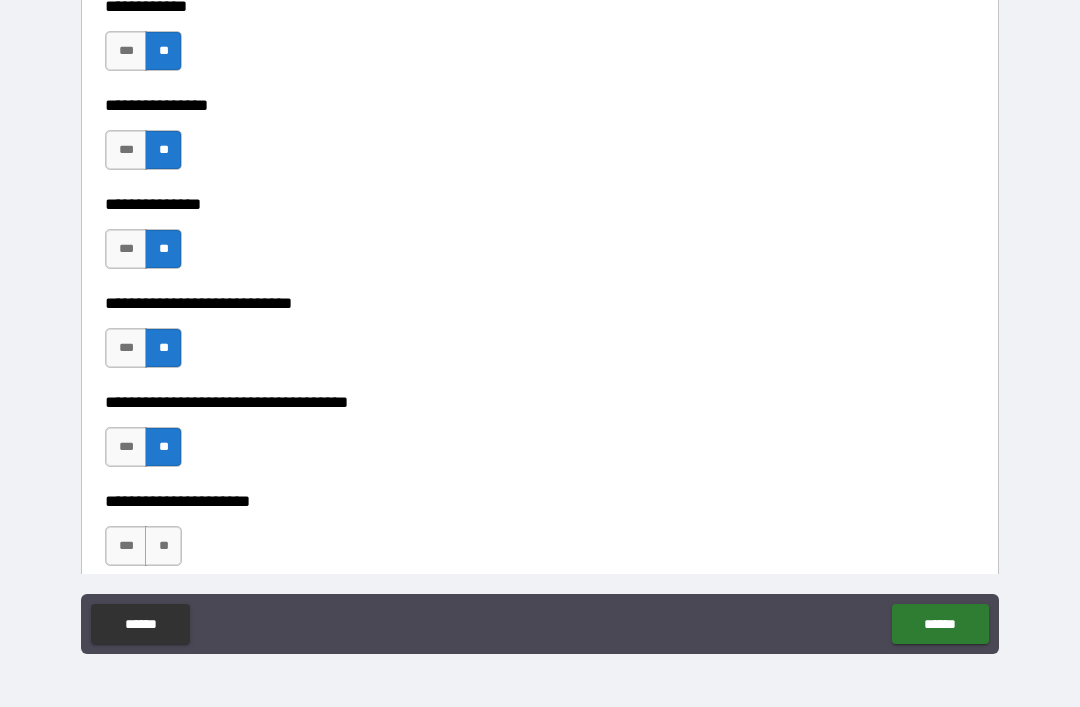 click on "**" at bounding box center (163, 546) 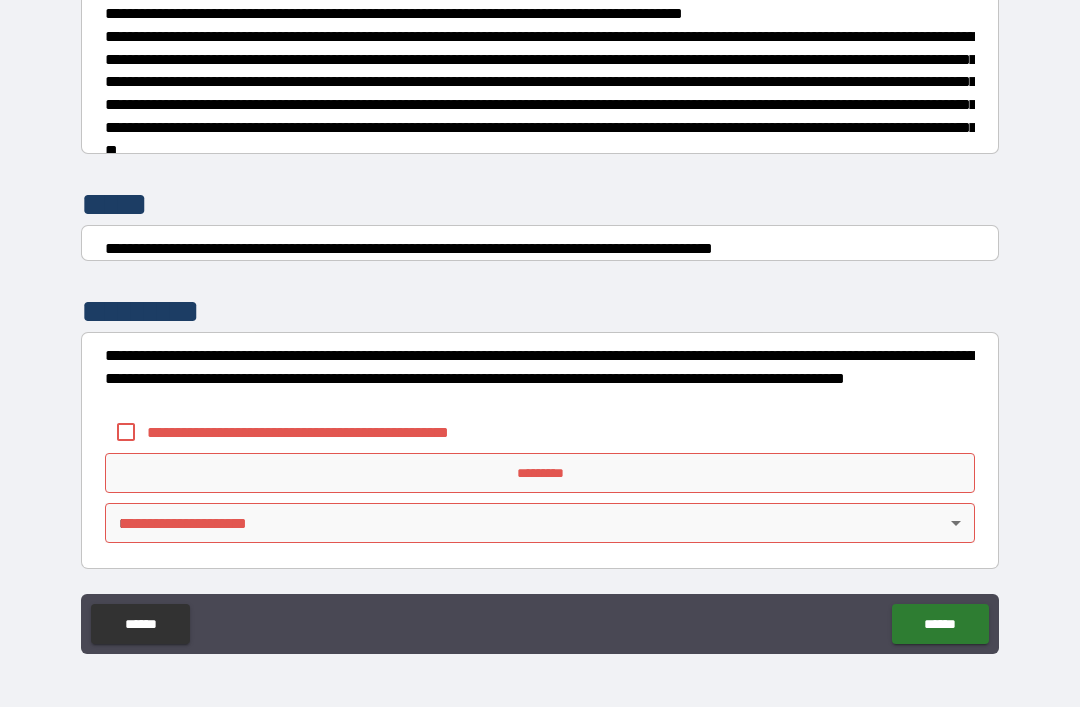 scroll, scrollTop: 7470, scrollLeft: 0, axis: vertical 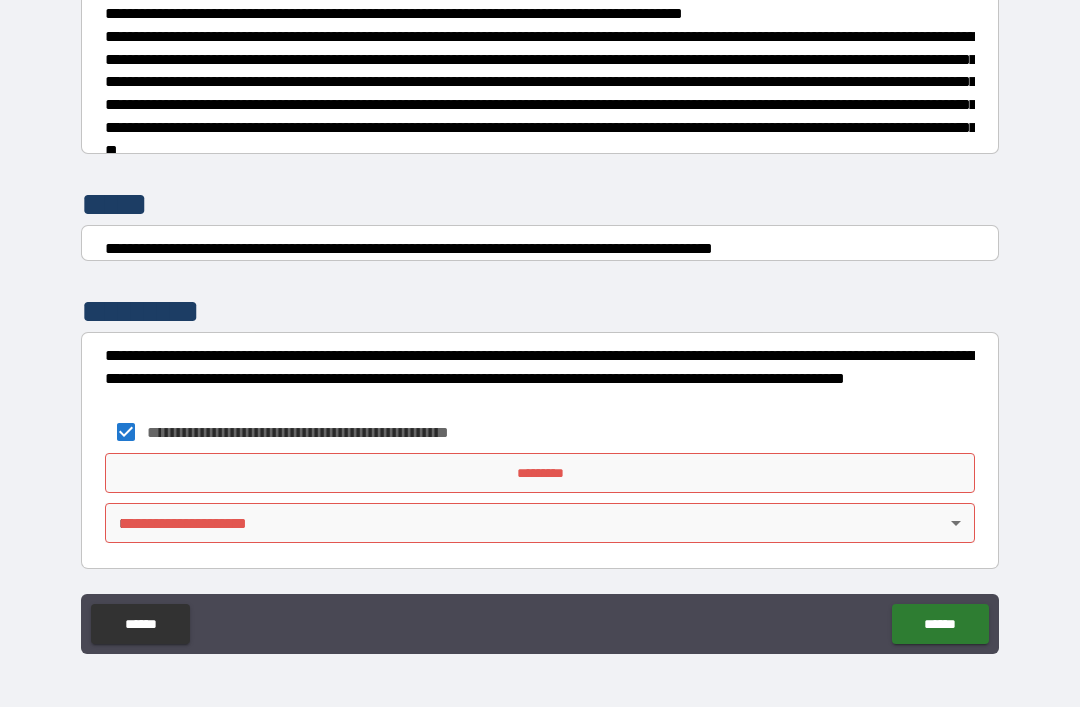 click on "*********" at bounding box center [540, 473] 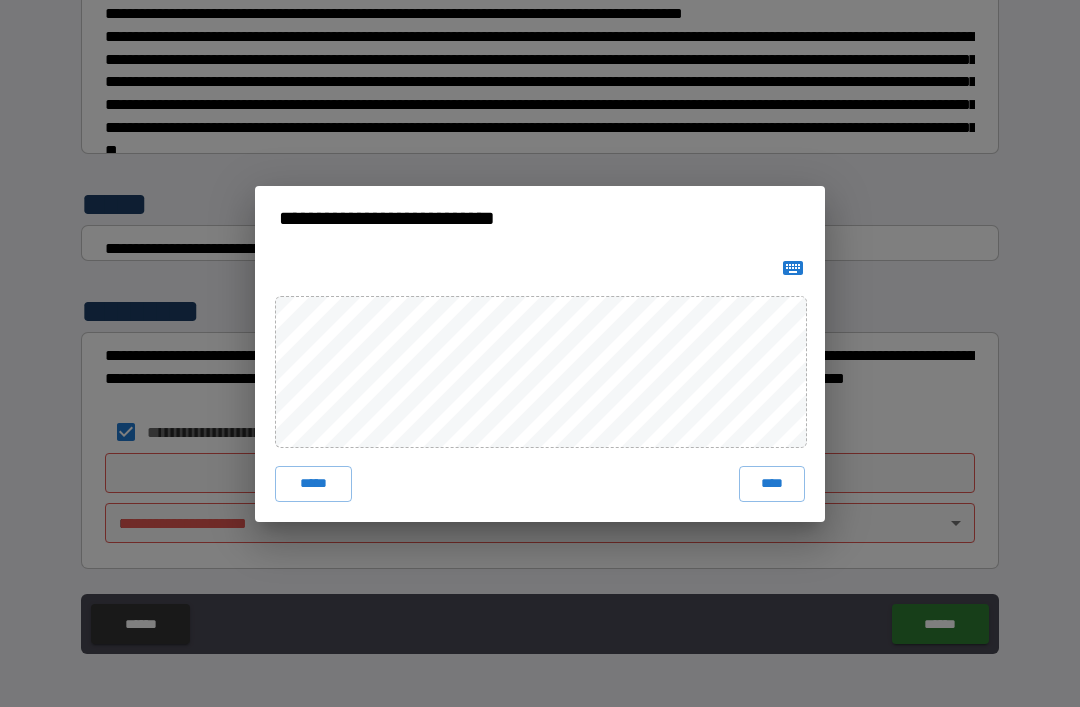 click on "****" at bounding box center (772, 484) 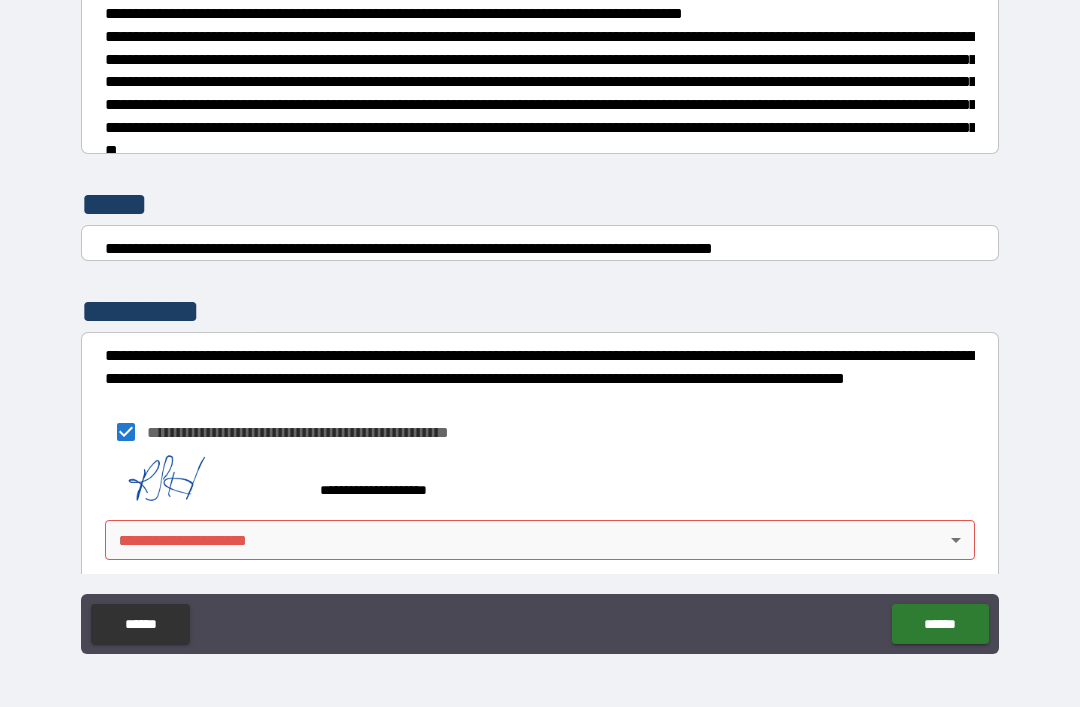 click on "**********" at bounding box center (540, 321) 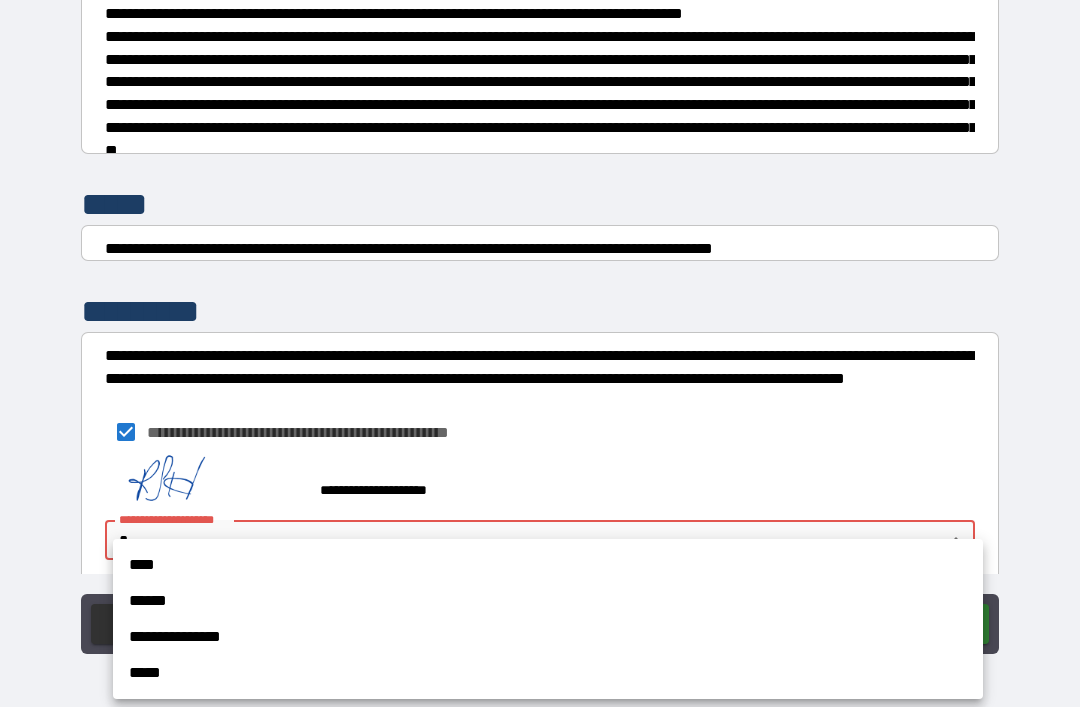click on "**********" at bounding box center [548, 637] 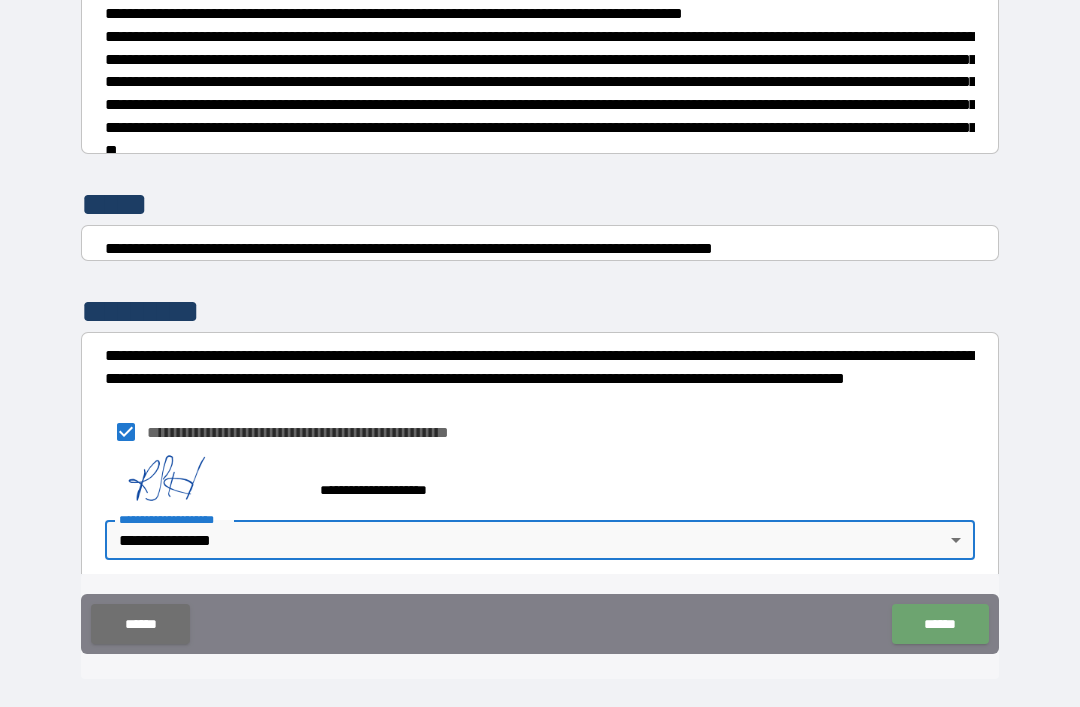 click on "******" at bounding box center (940, 624) 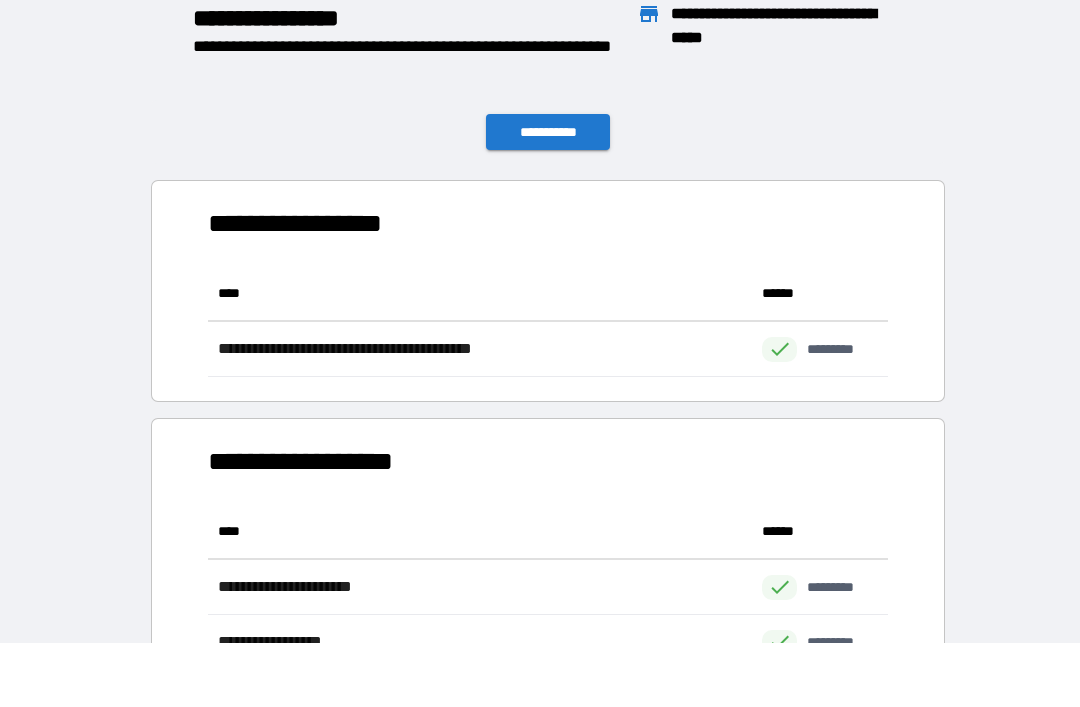 scroll, scrollTop: 1, scrollLeft: 1, axis: both 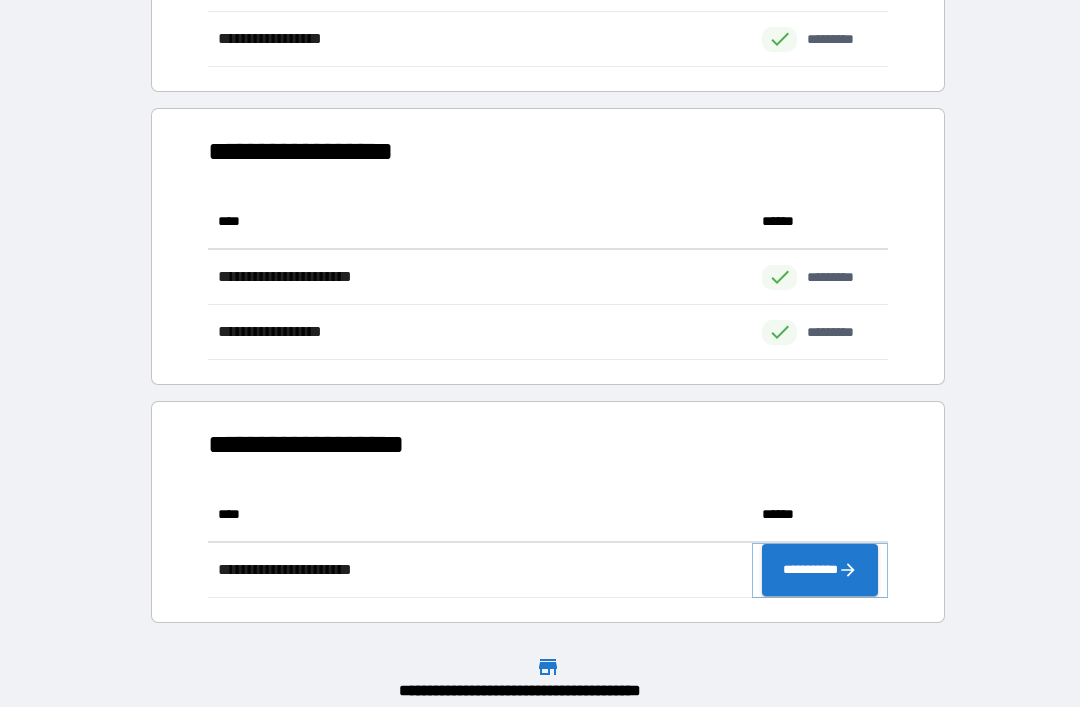 click on "**********" at bounding box center [820, 570] 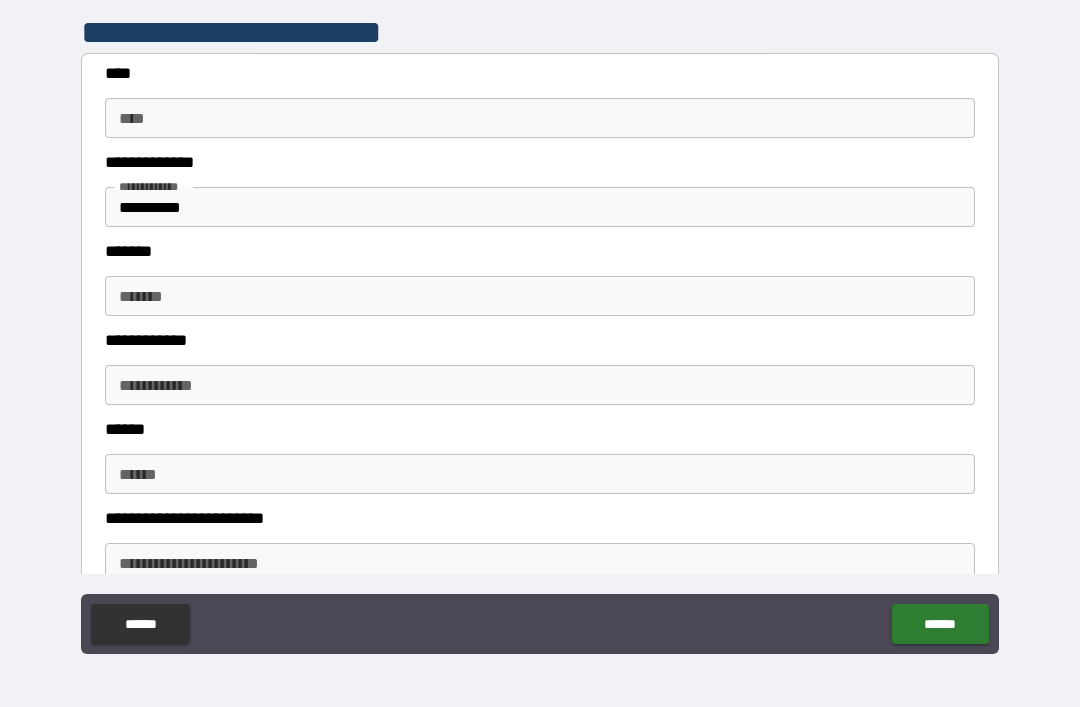 scroll, scrollTop: 402, scrollLeft: 0, axis: vertical 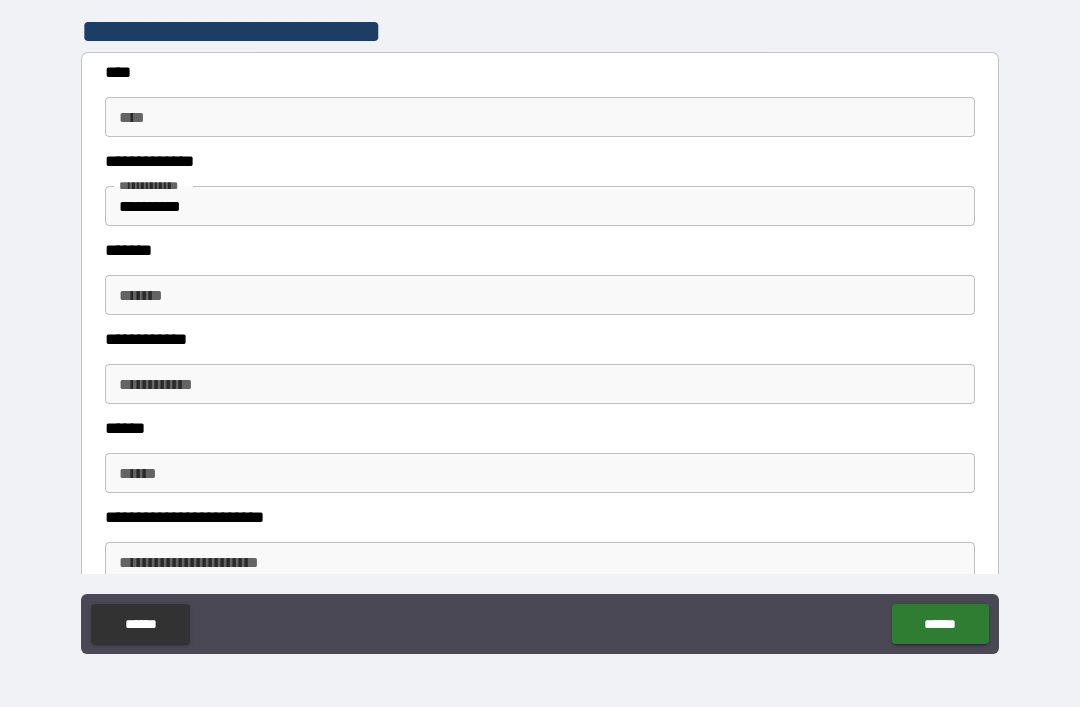 click on "**** ****" at bounding box center (540, 117) 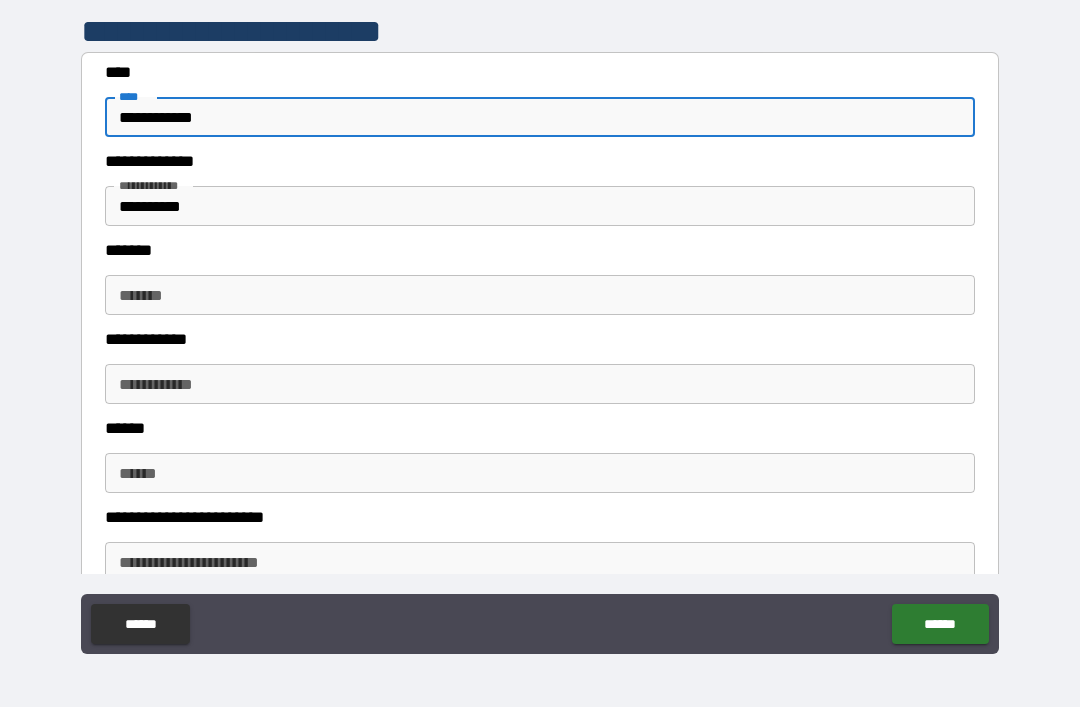 click on "**********" at bounding box center (540, 206) 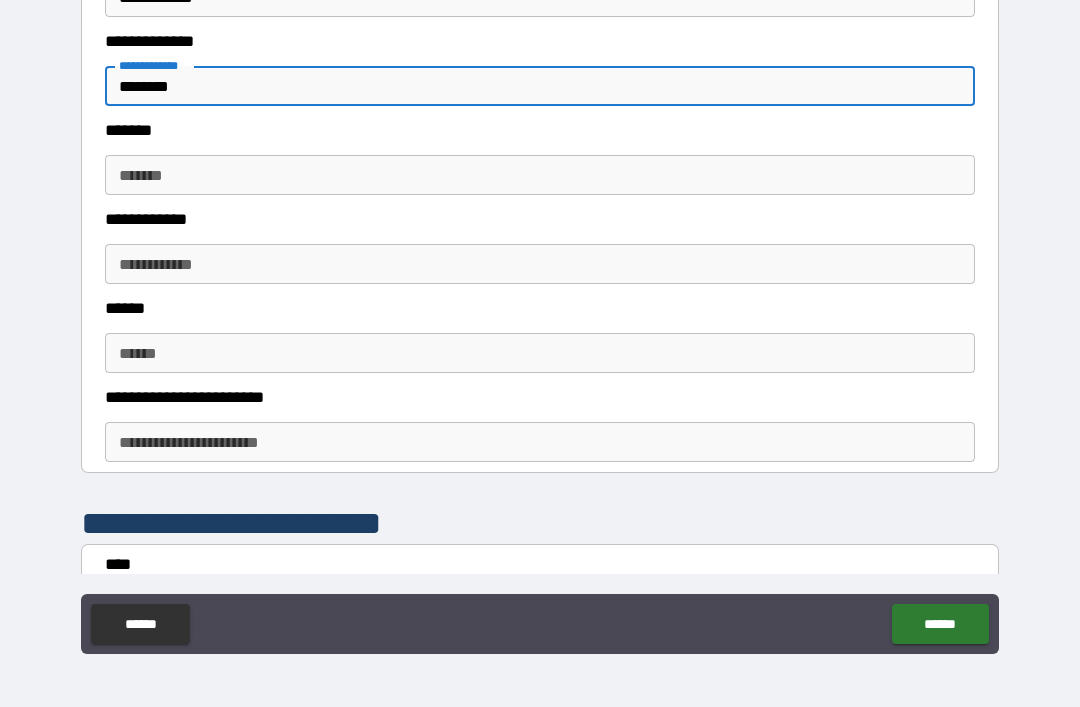 scroll, scrollTop: 558, scrollLeft: 0, axis: vertical 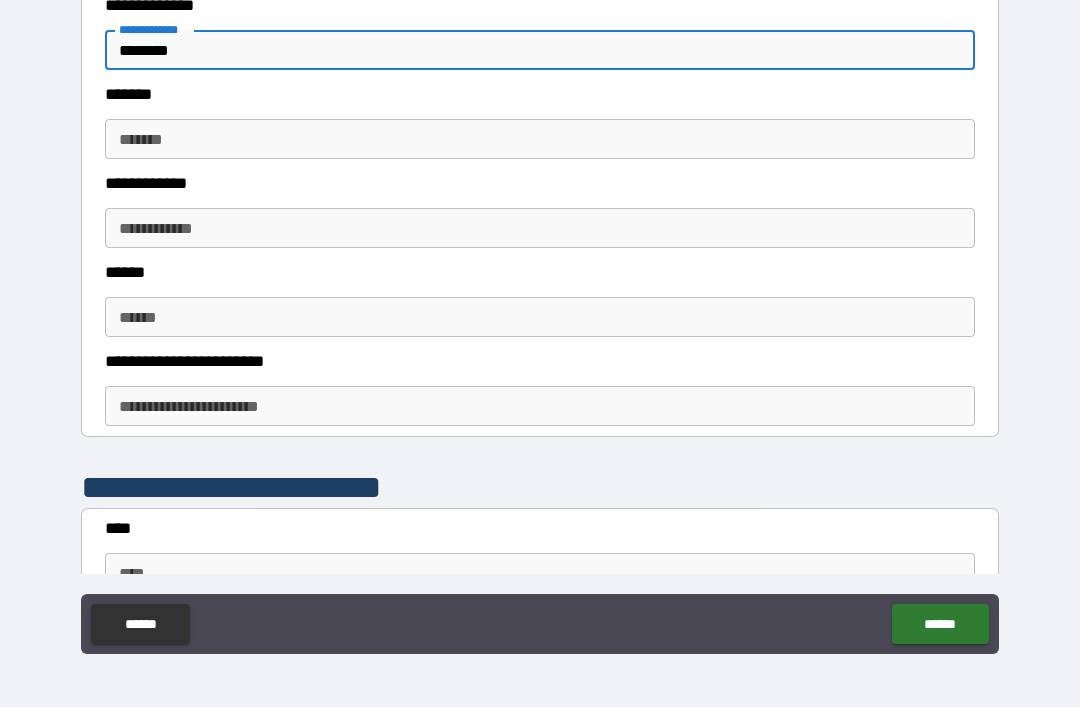 click on "*******" at bounding box center (540, 139) 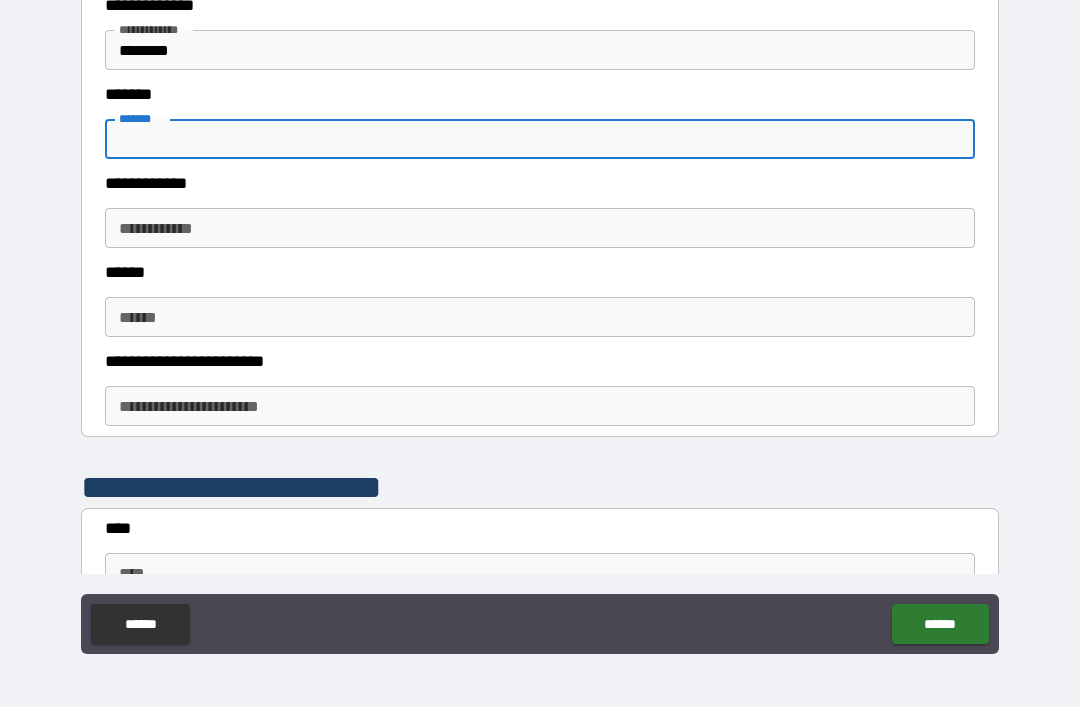 click on "*******" at bounding box center (540, 139) 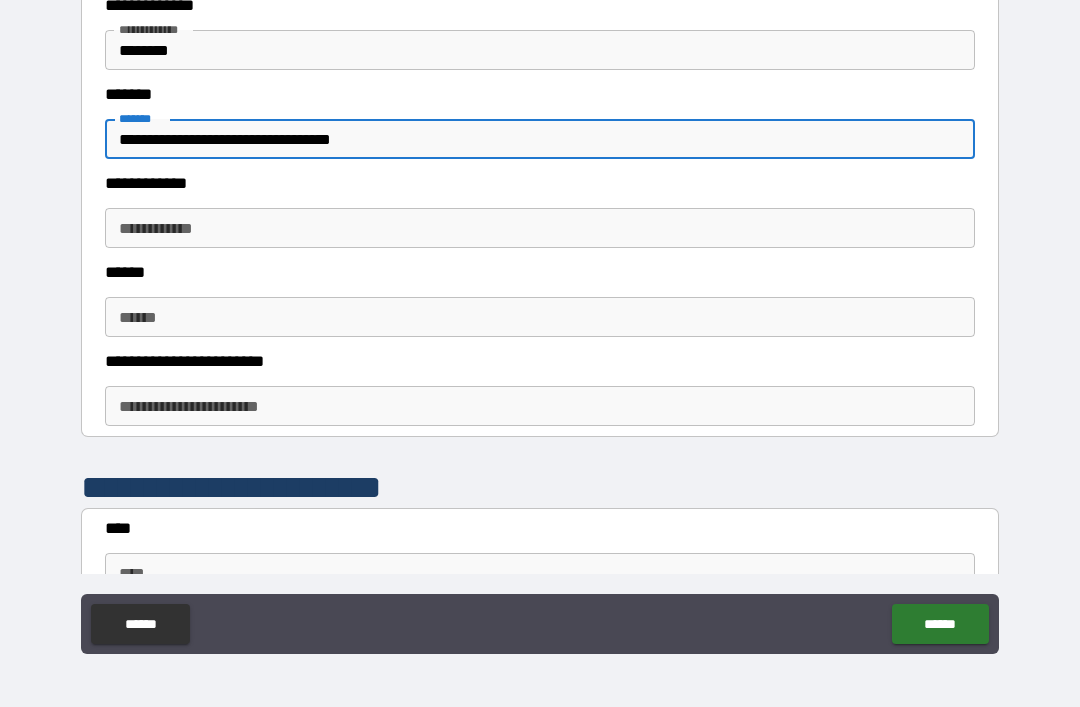 click on "**********" at bounding box center [540, 228] 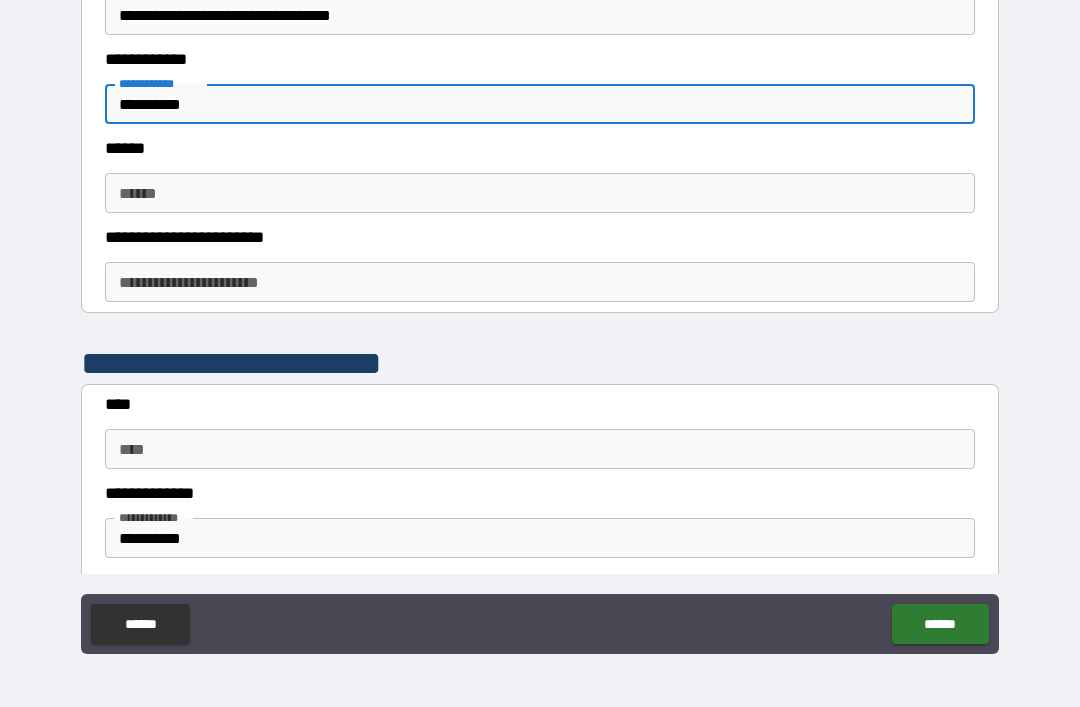 scroll, scrollTop: 691, scrollLeft: 0, axis: vertical 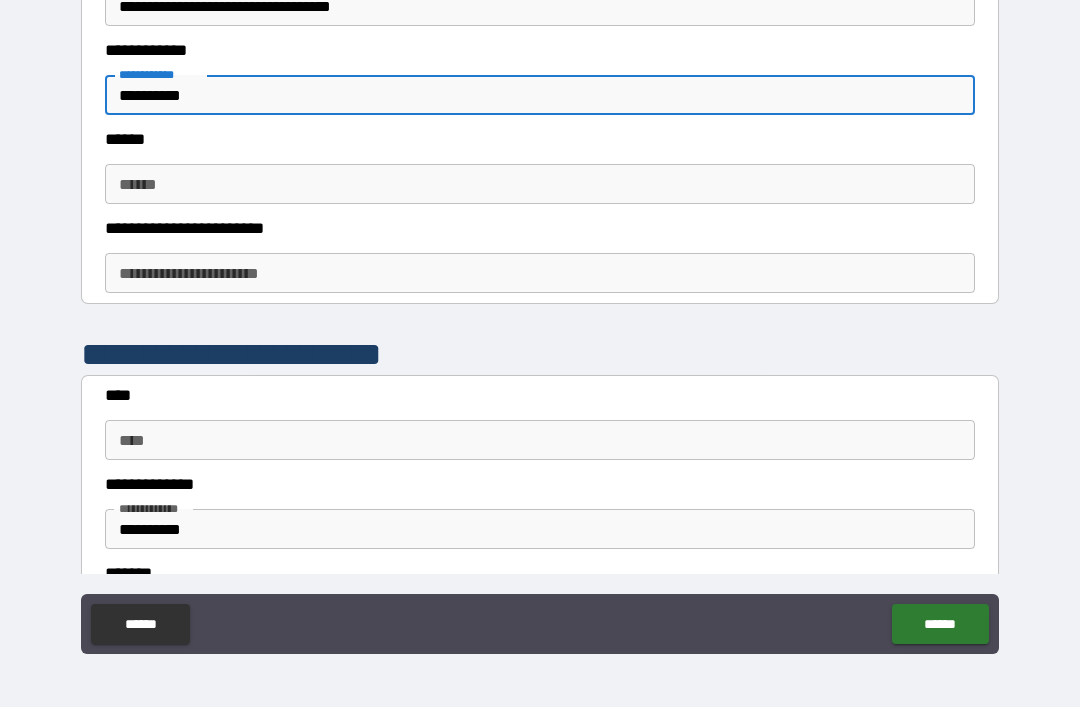 click on "**********" at bounding box center (540, 273) 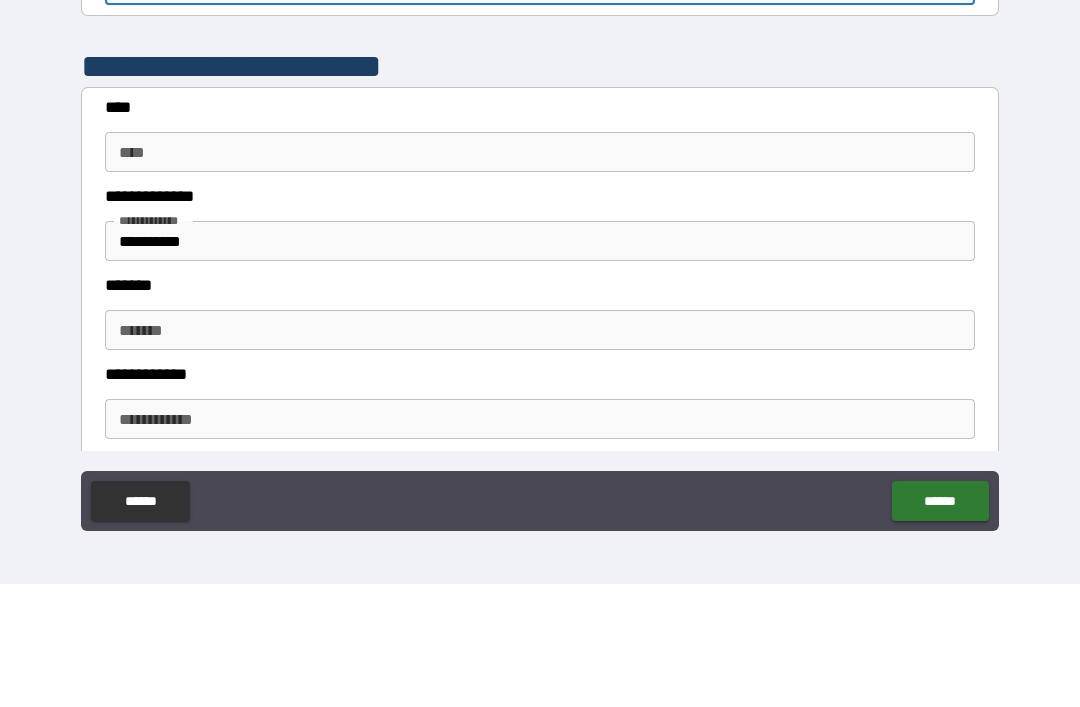 scroll, scrollTop: 862, scrollLeft: 0, axis: vertical 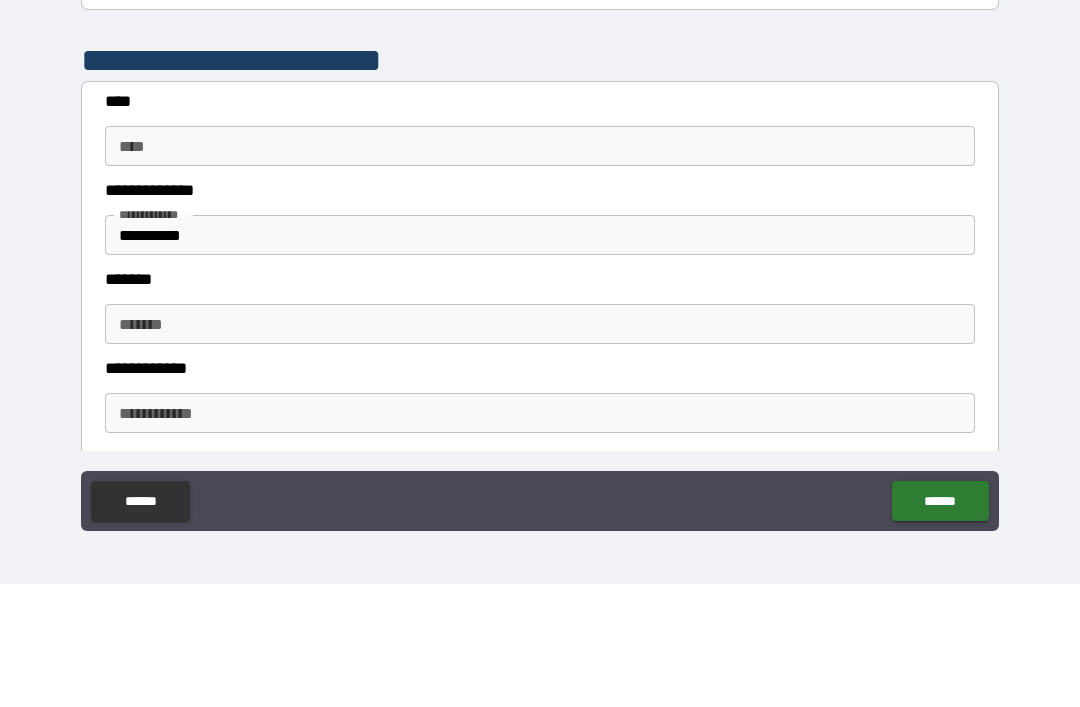 click on "**** ****" at bounding box center [540, 269] 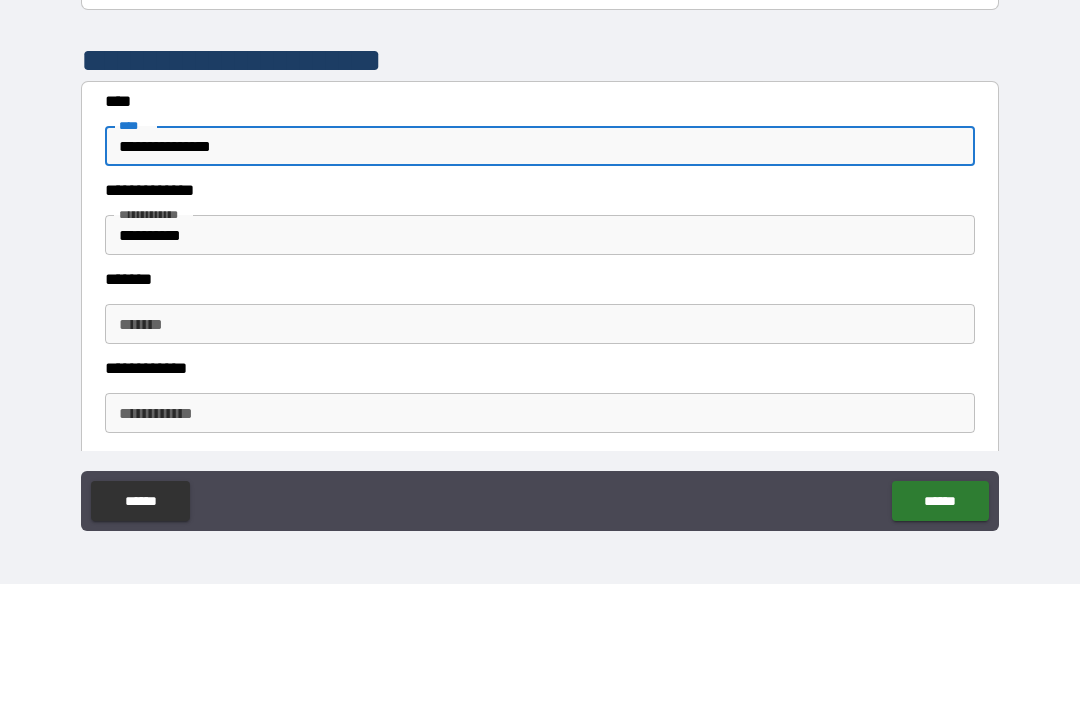 click on "**********" at bounding box center [540, 358] 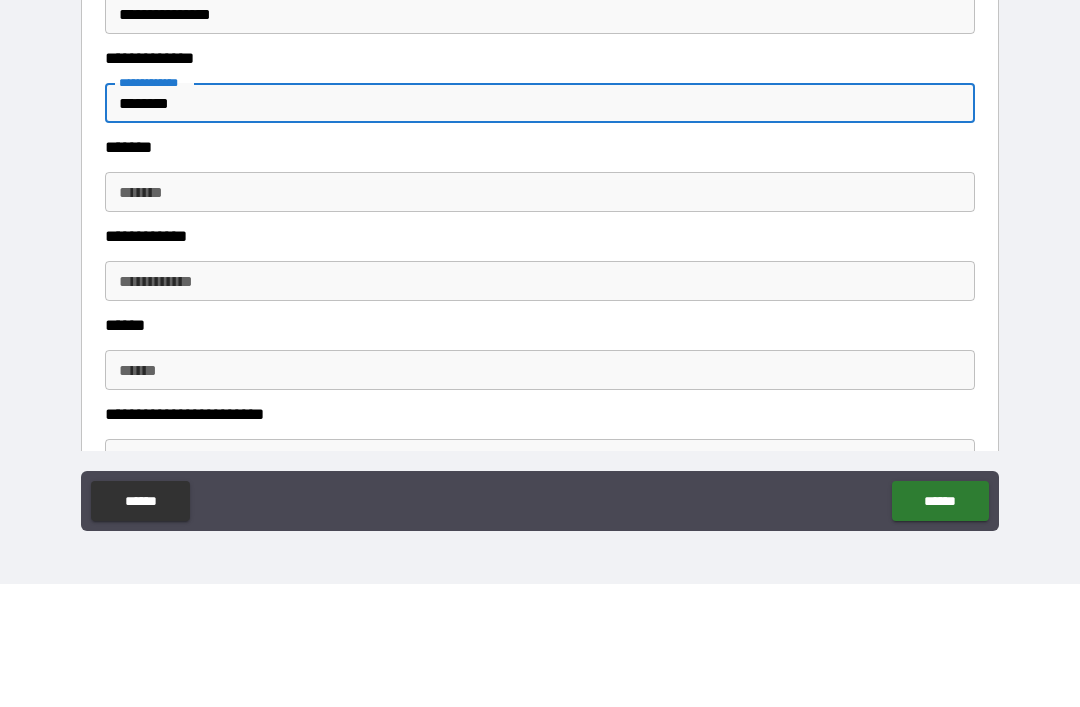 scroll, scrollTop: 996, scrollLeft: 0, axis: vertical 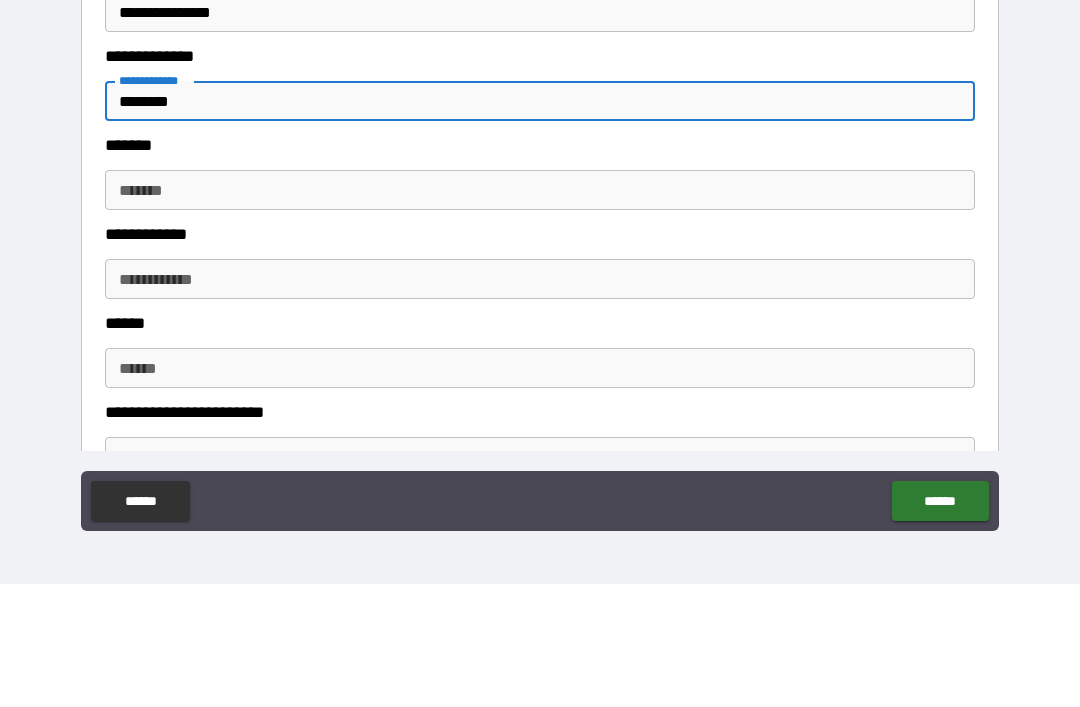 click on "*******" at bounding box center [540, 313] 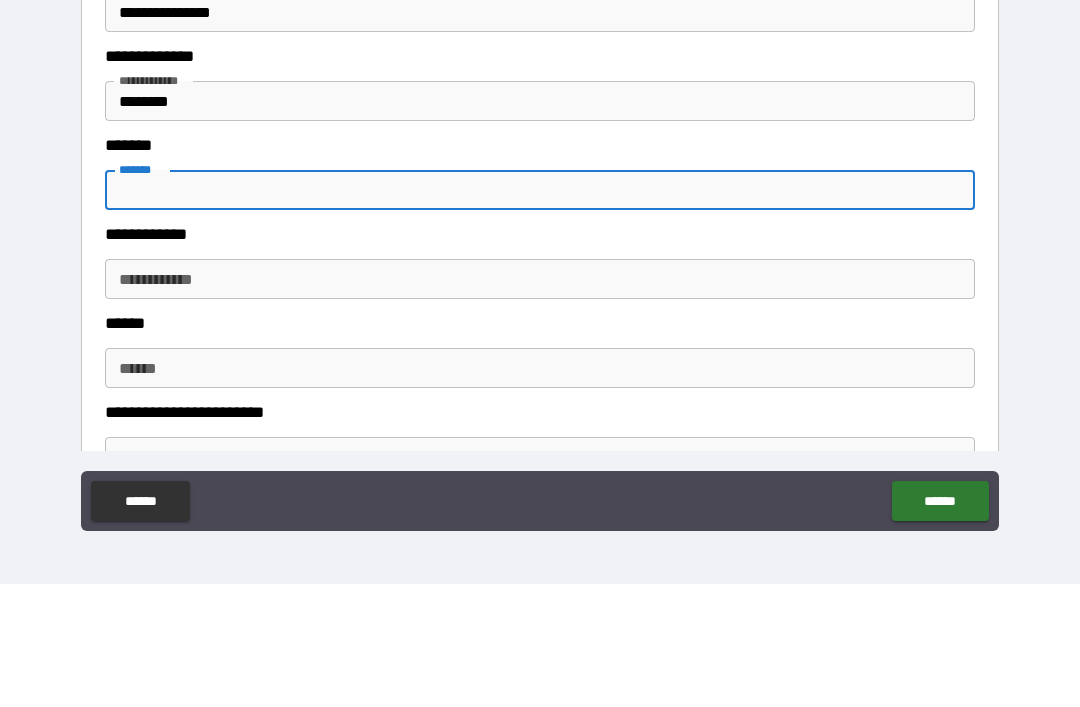 click on "*******" at bounding box center [540, 313] 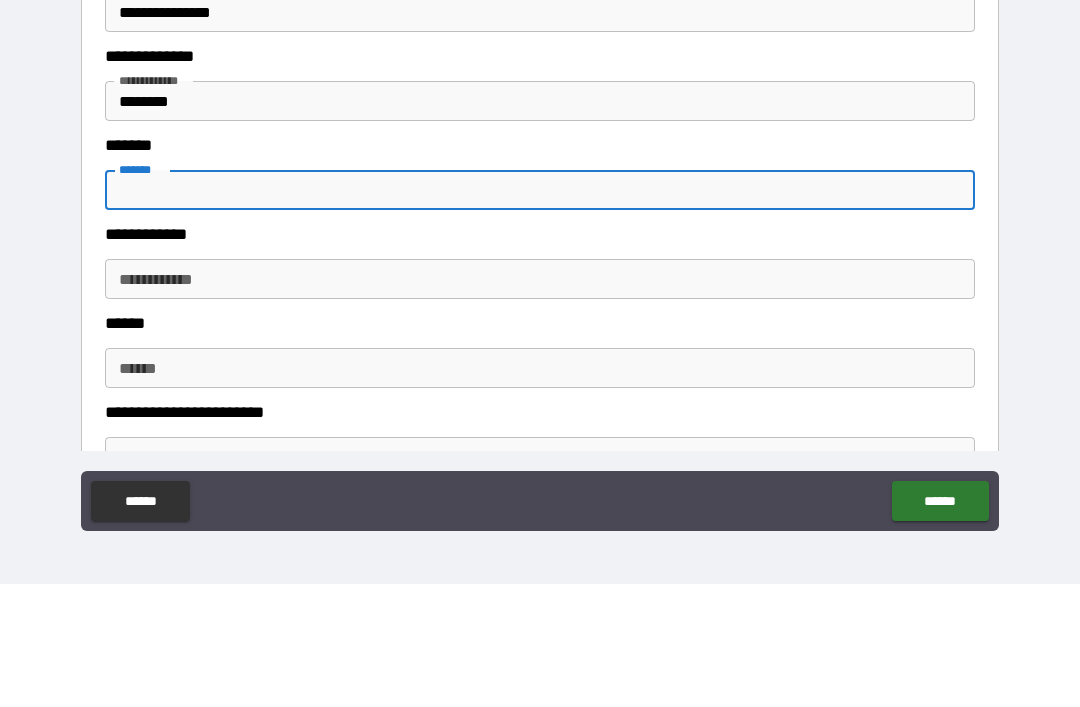 paste on "**********" 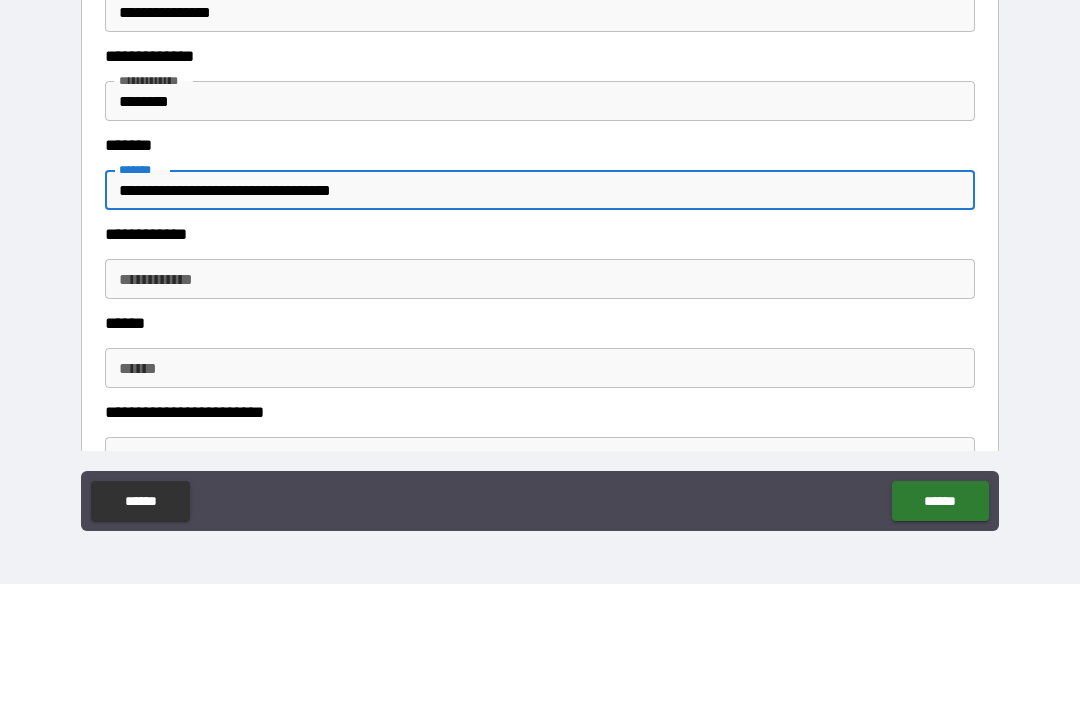 click on "**********" at bounding box center (540, 402) 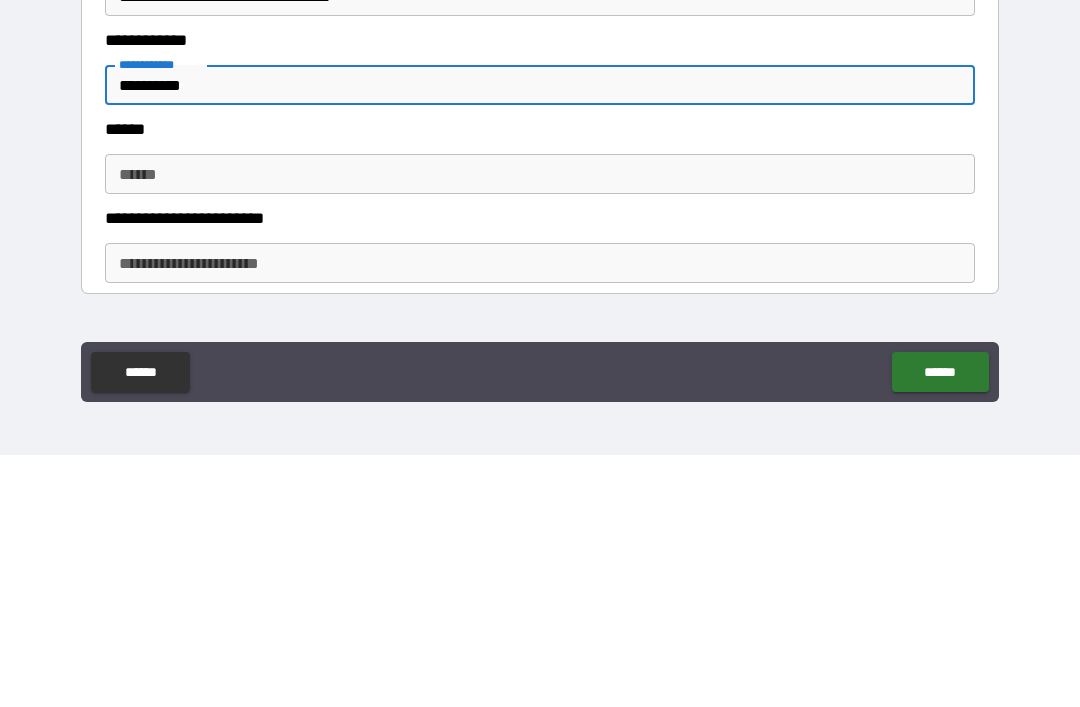 scroll, scrollTop: 1105, scrollLeft: 0, axis: vertical 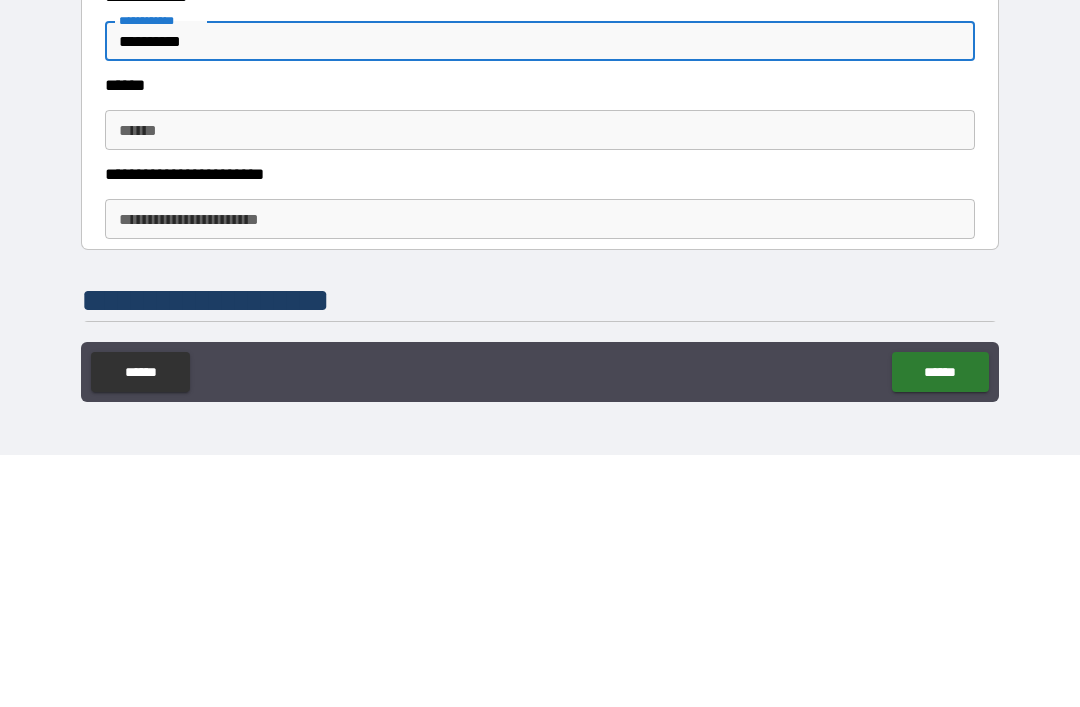 click on "**********" at bounding box center (540, 471) 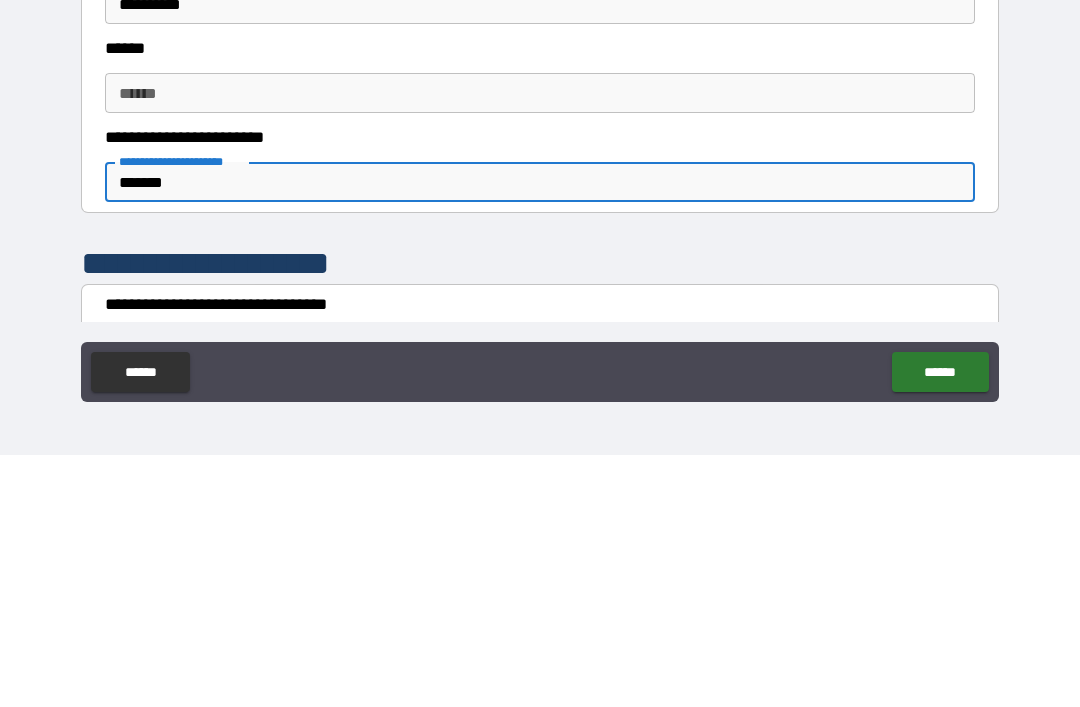 scroll, scrollTop: 1200, scrollLeft: 0, axis: vertical 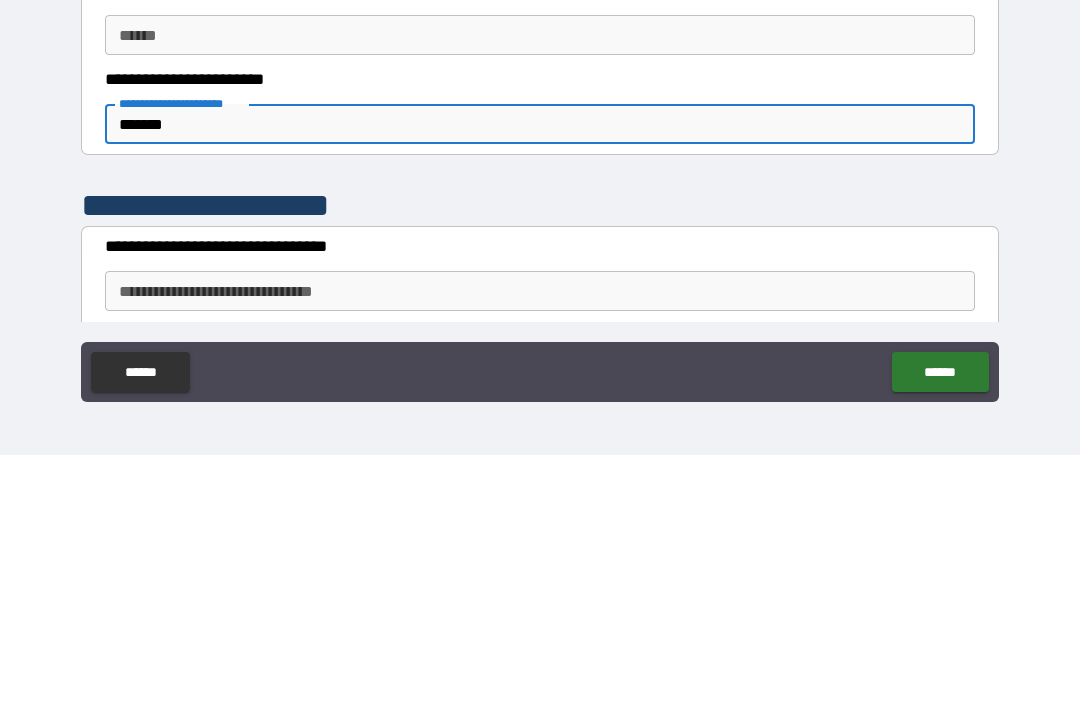 click on "**********" at bounding box center [540, 498] 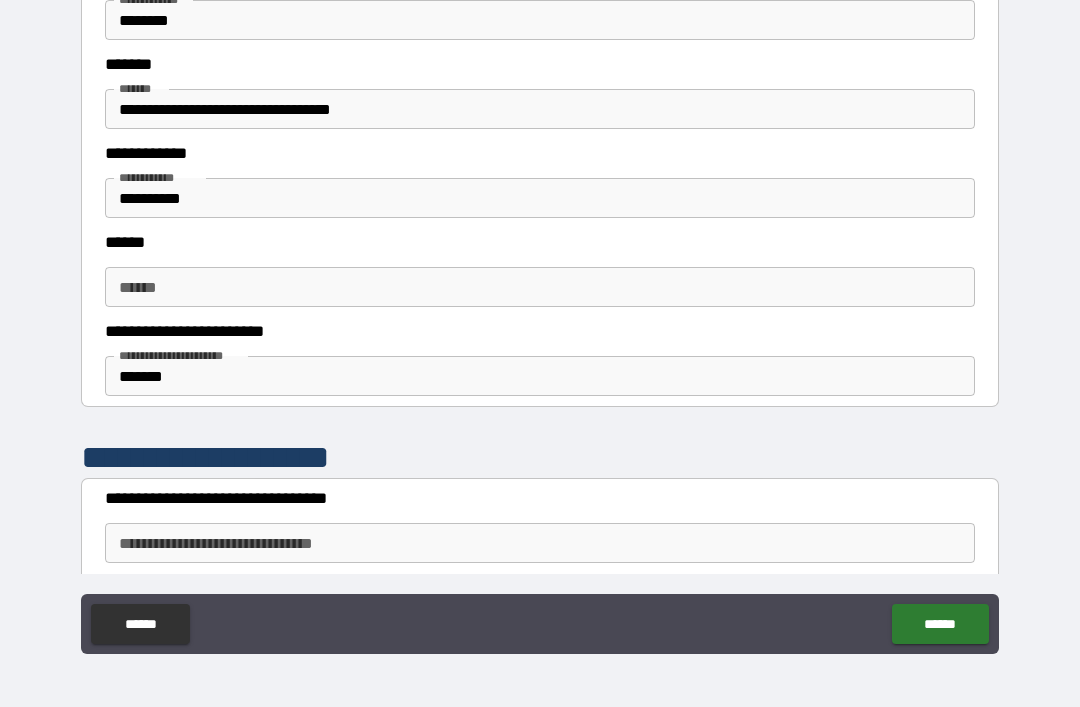 click on "*******" at bounding box center (540, 587) 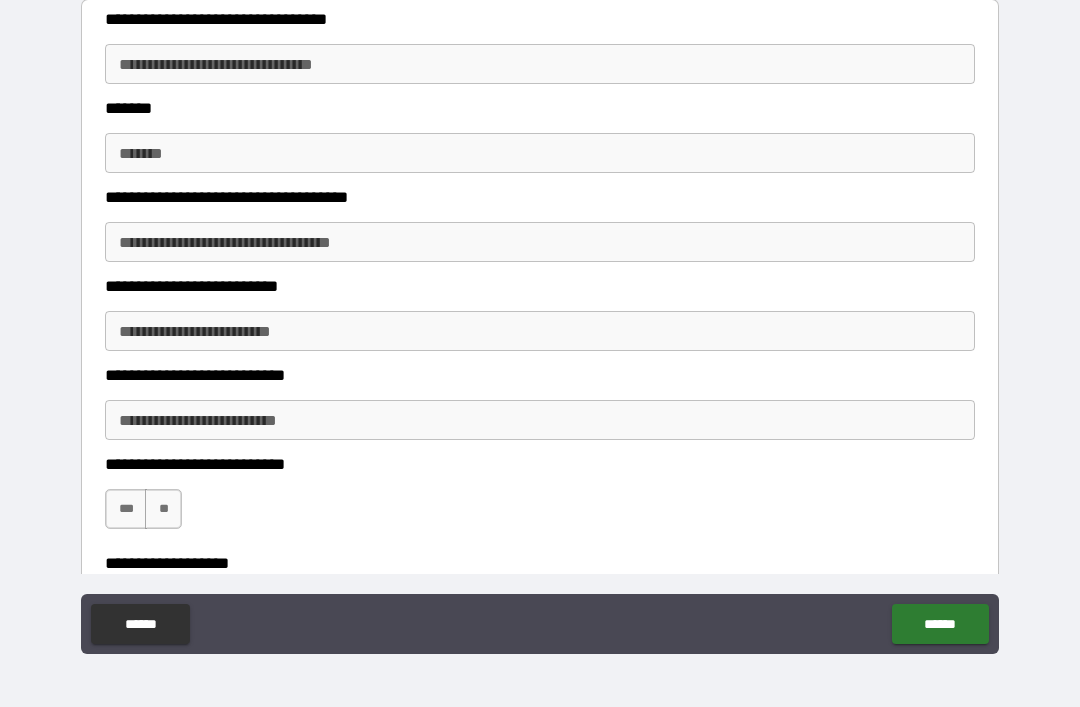 scroll, scrollTop: 1674, scrollLeft: 0, axis: vertical 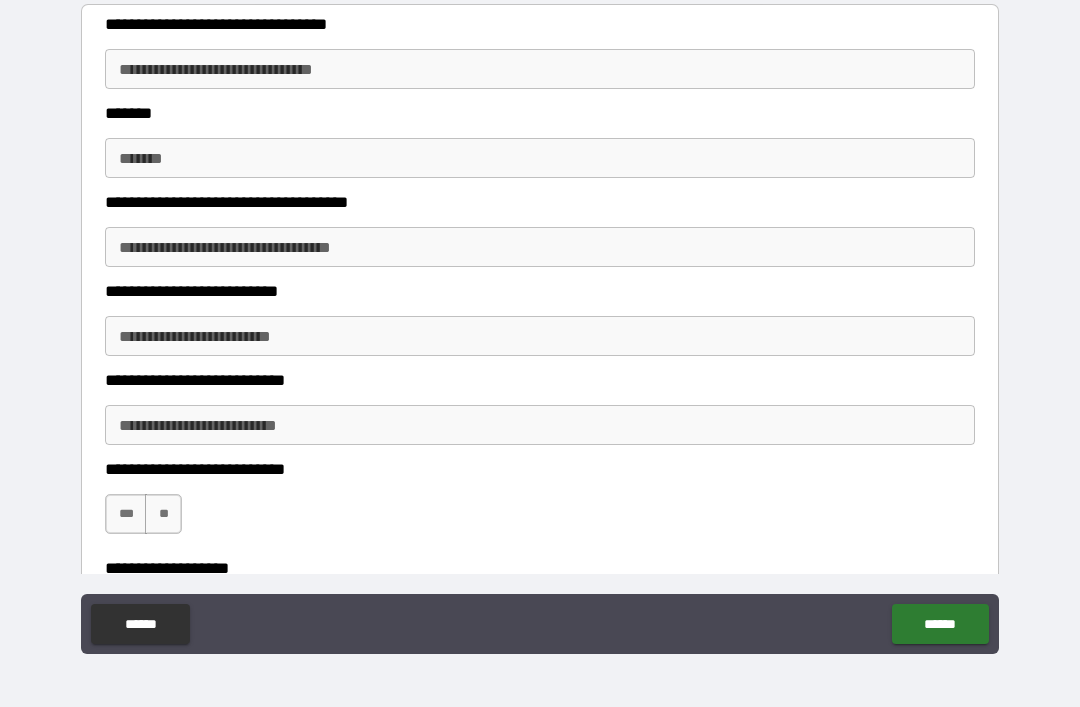 click on "**********" at bounding box center [540, 69] 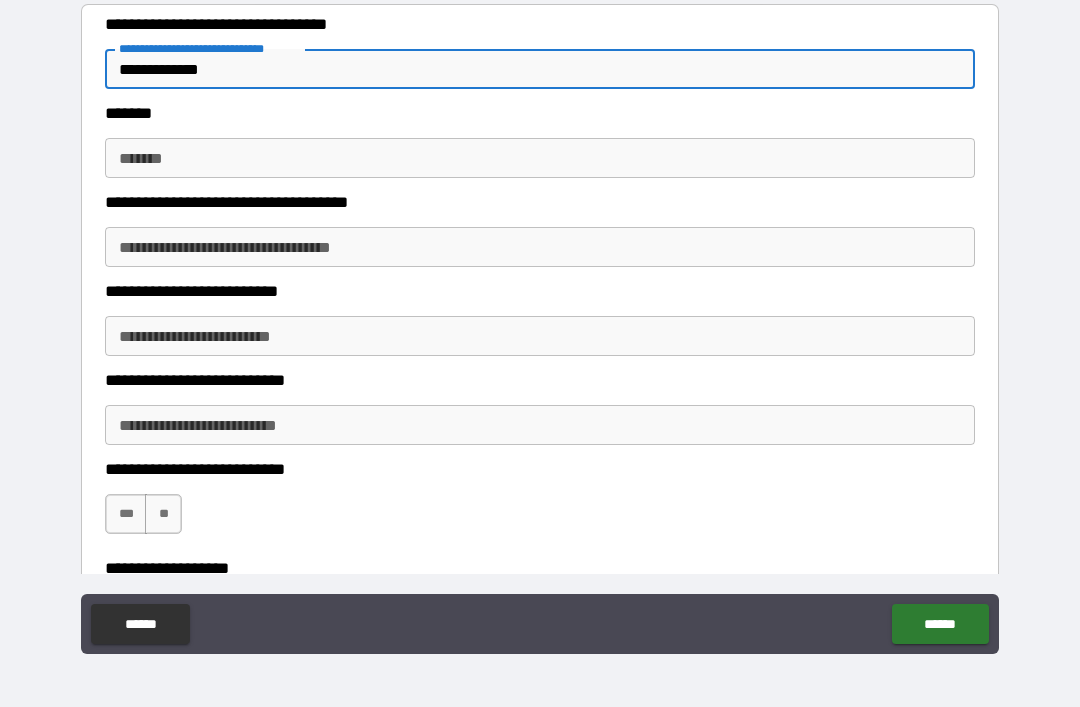 click on "*******" at bounding box center [540, 158] 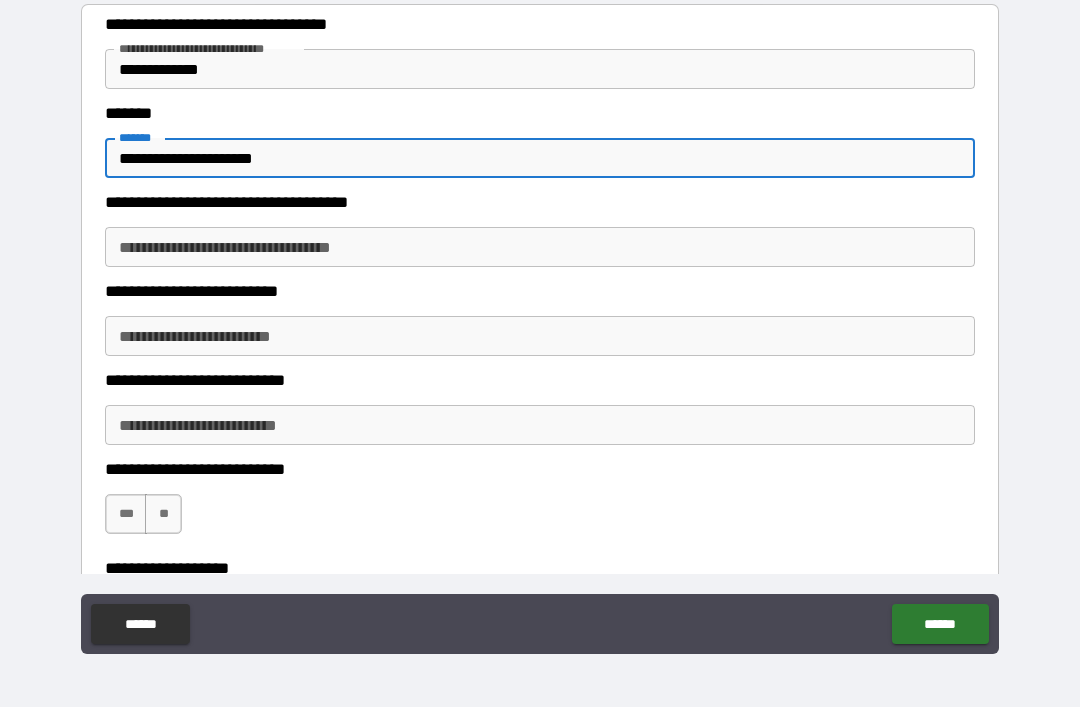 click on "**********" at bounding box center (540, 247) 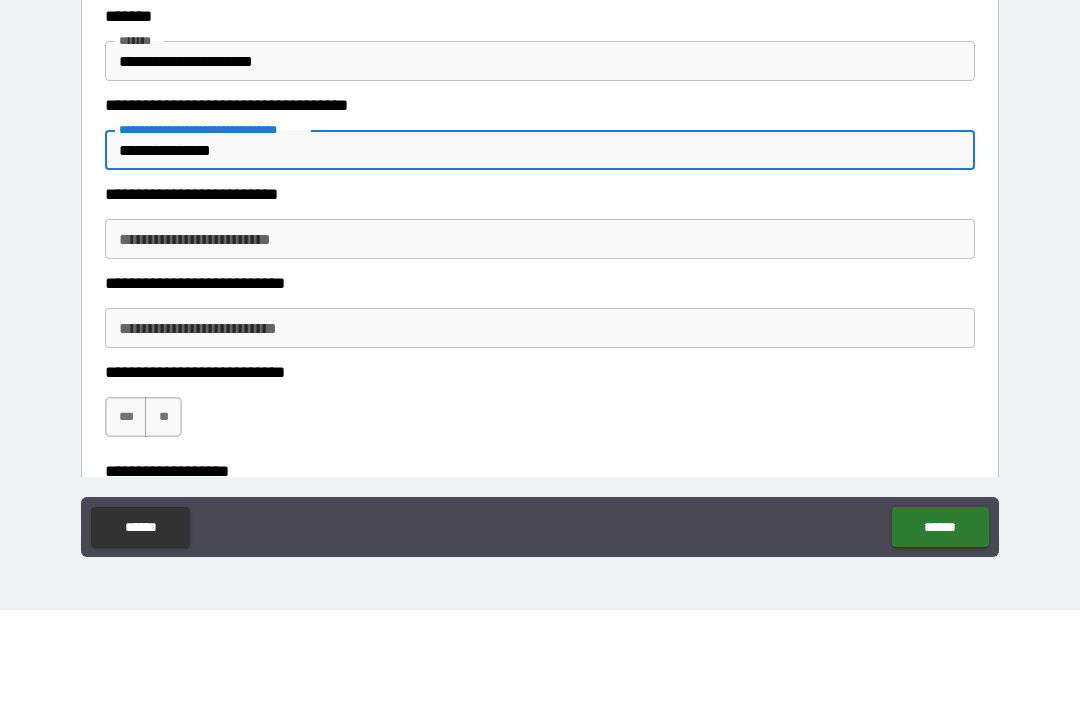 click on "**********" at bounding box center (540, 336) 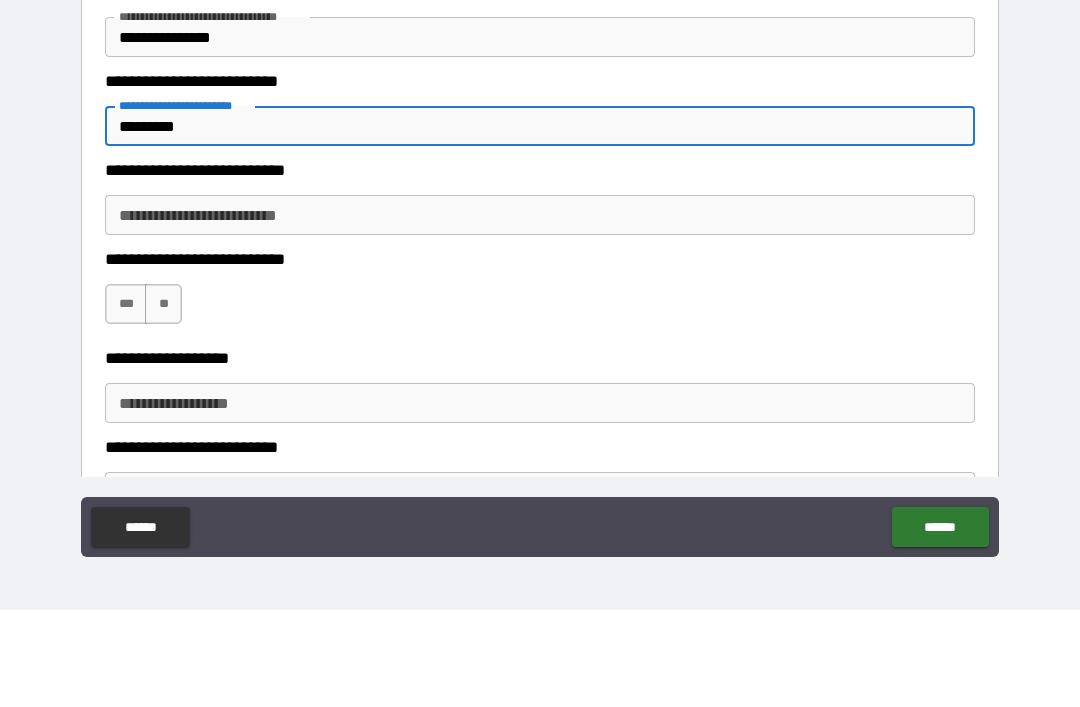 scroll, scrollTop: 1803, scrollLeft: 0, axis: vertical 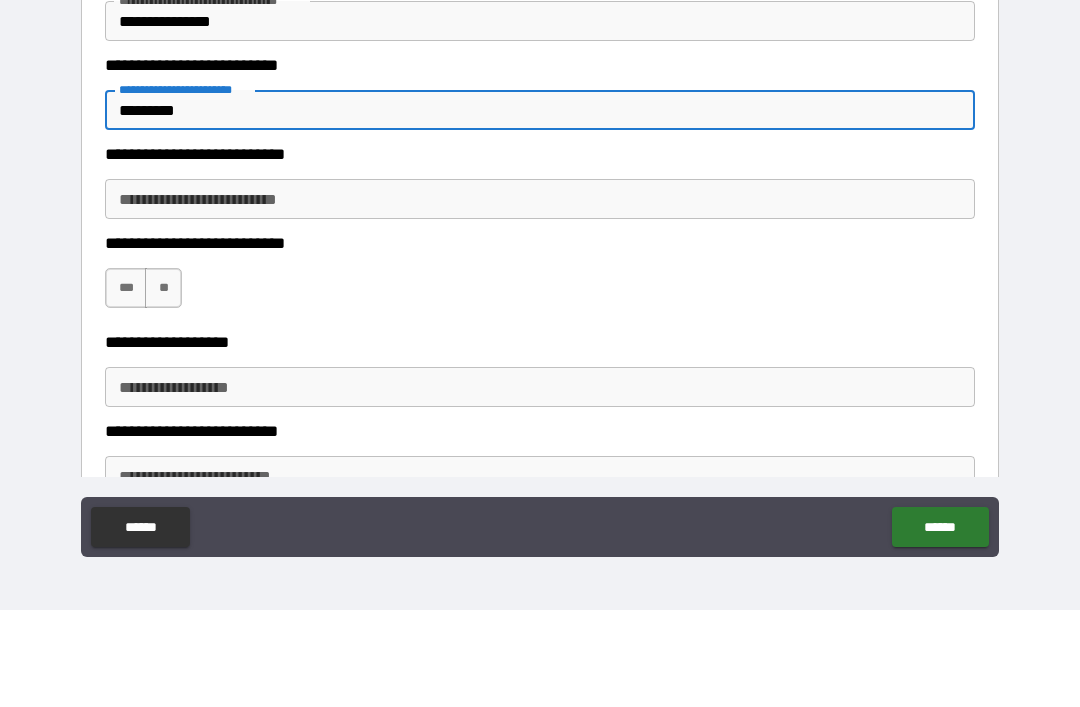 click on "**********" at bounding box center [540, 296] 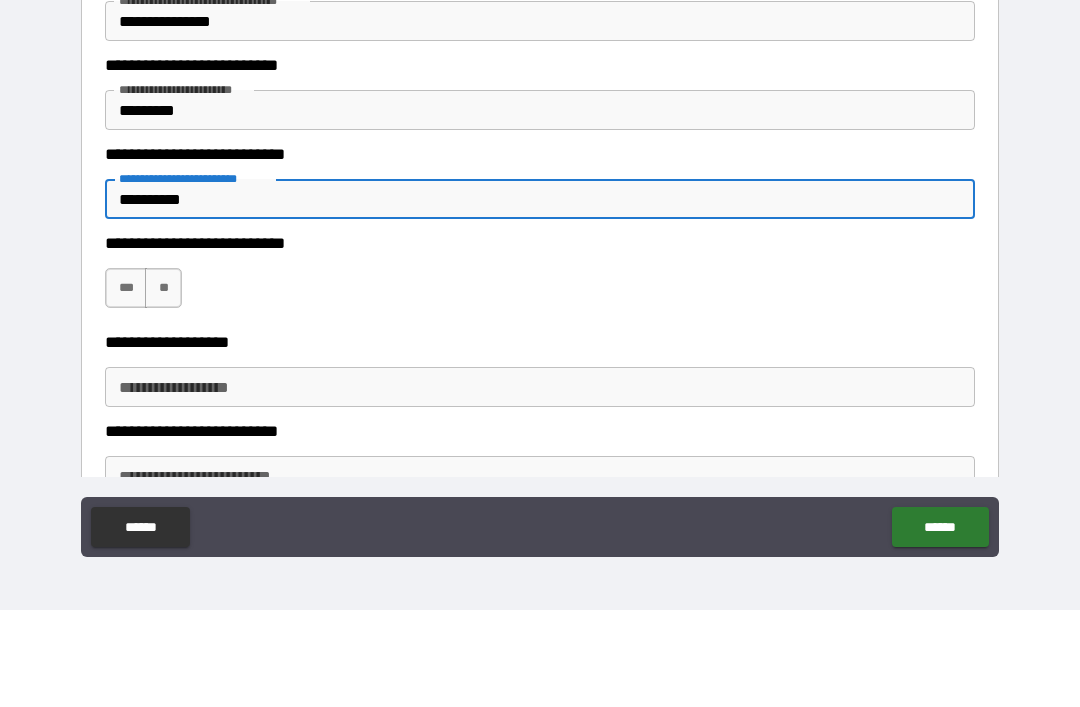click on "***" at bounding box center (126, 385) 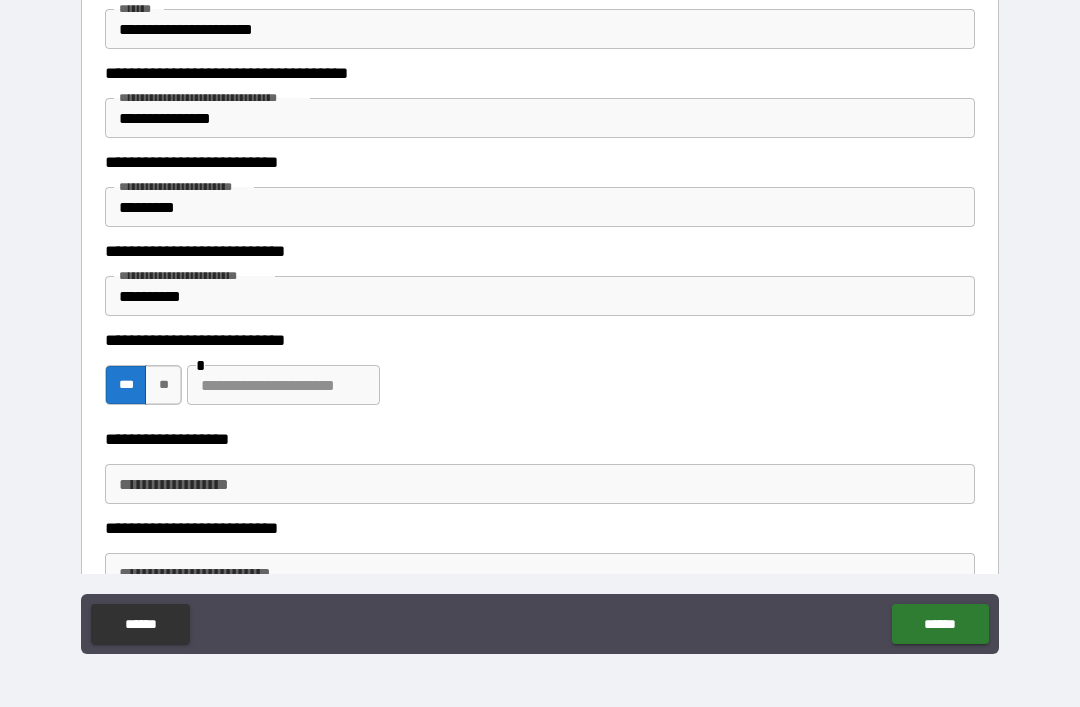 click at bounding box center (283, 385) 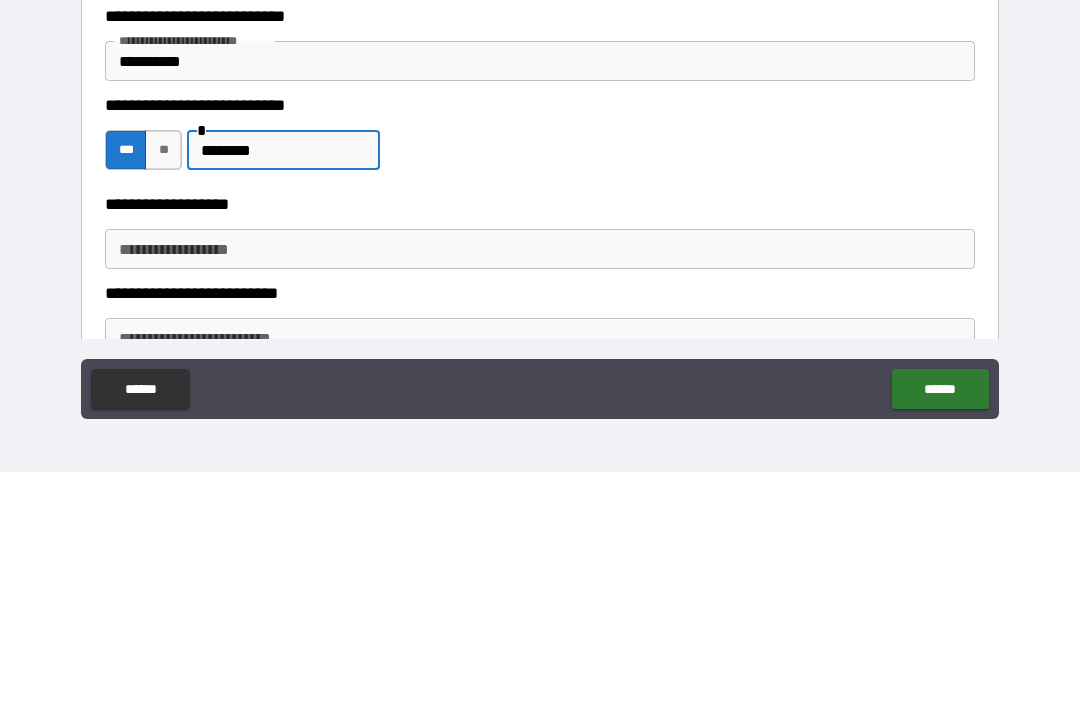 click on "**********" at bounding box center (540, 484) 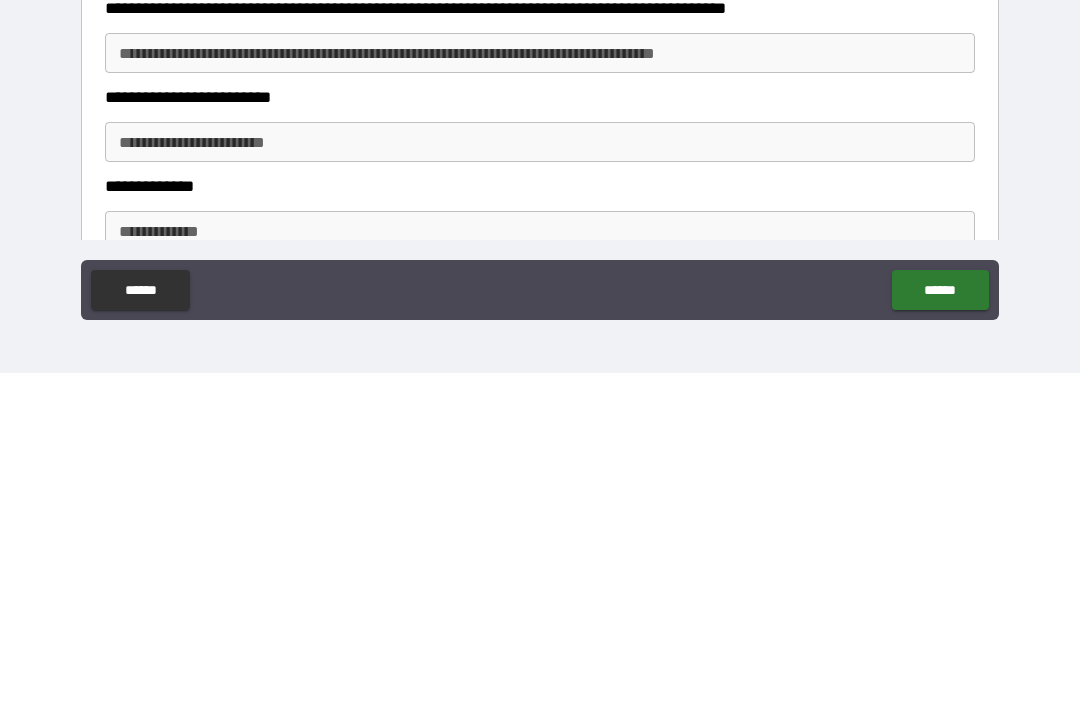 scroll, scrollTop: 2077, scrollLeft: 0, axis: vertical 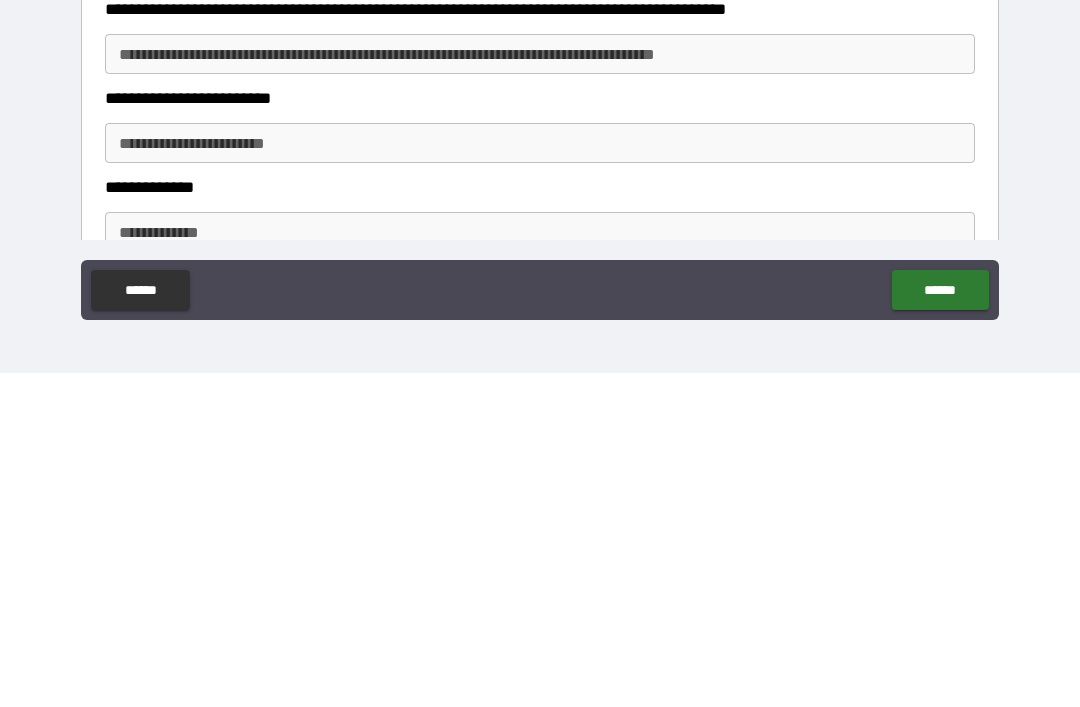 click on "**********" at bounding box center [540, 388] 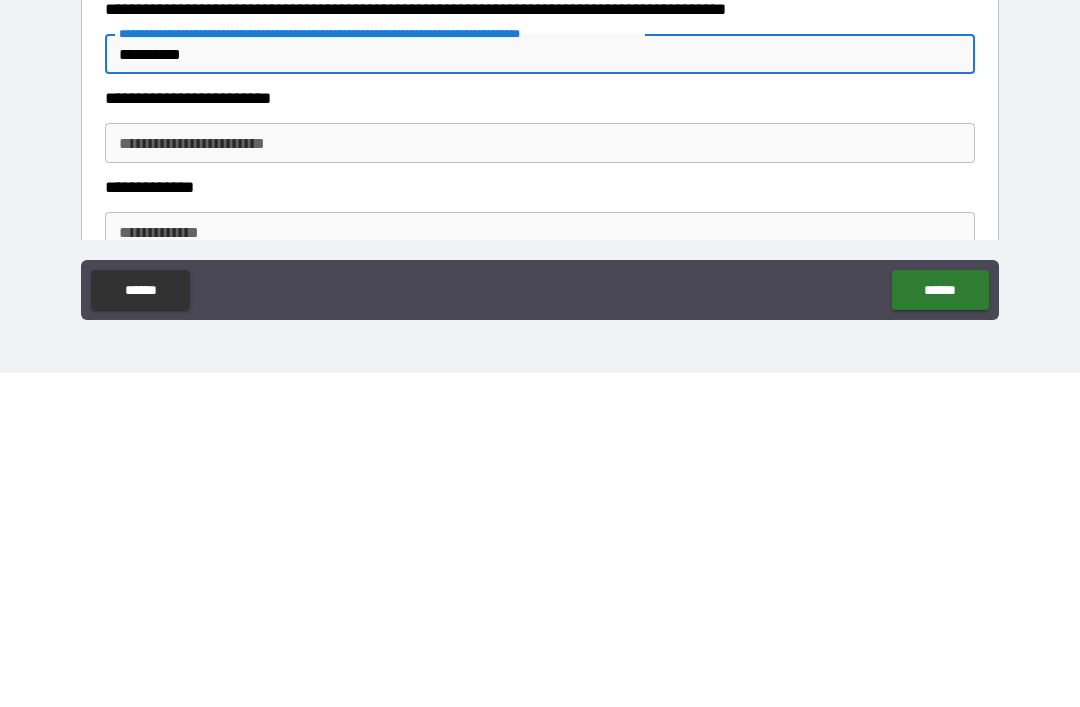 click on "**********" at bounding box center [540, 477] 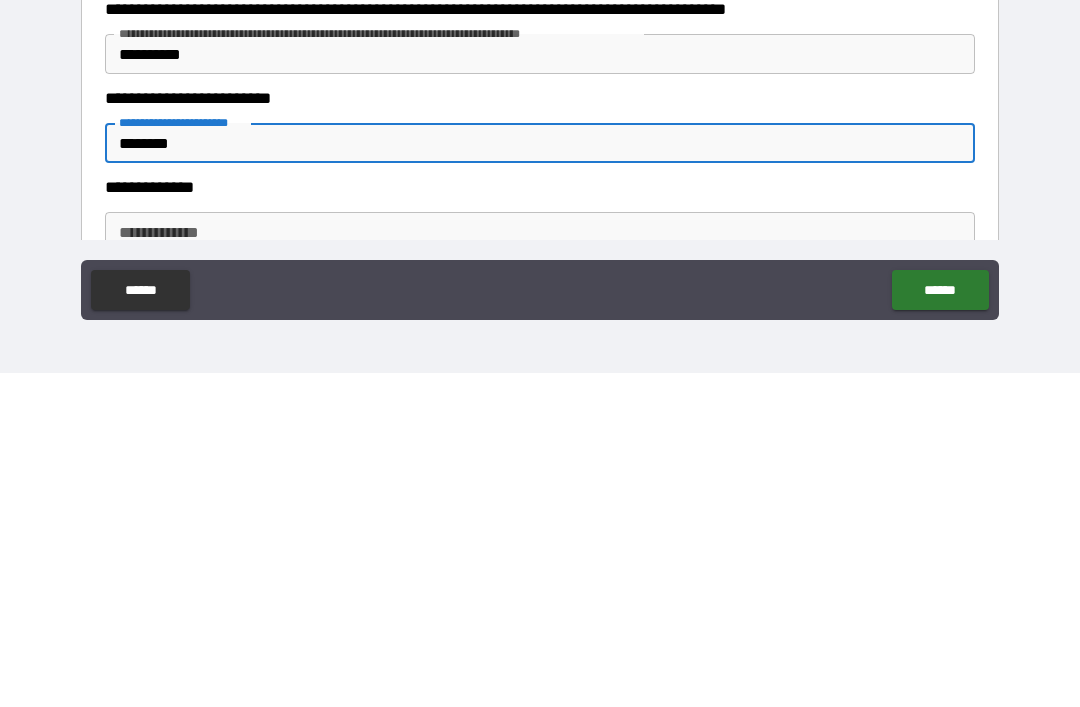 click on "**********" at bounding box center [540, 566] 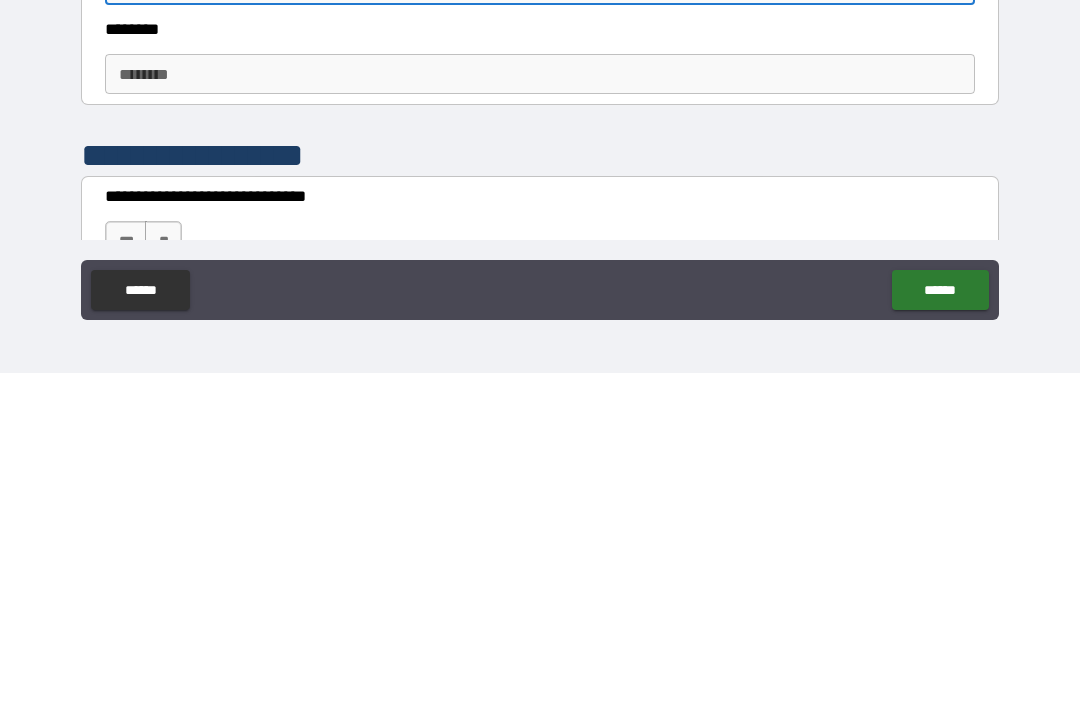 scroll, scrollTop: 2323, scrollLeft: 0, axis: vertical 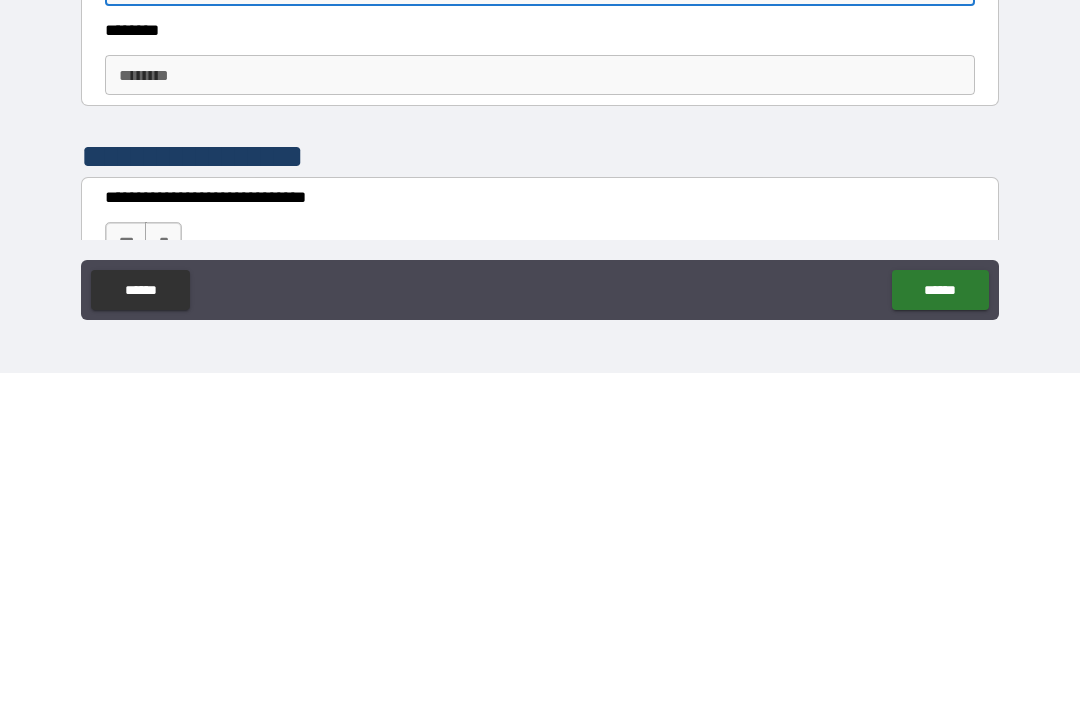 click on "******** ********" at bounding box center [540, 409] 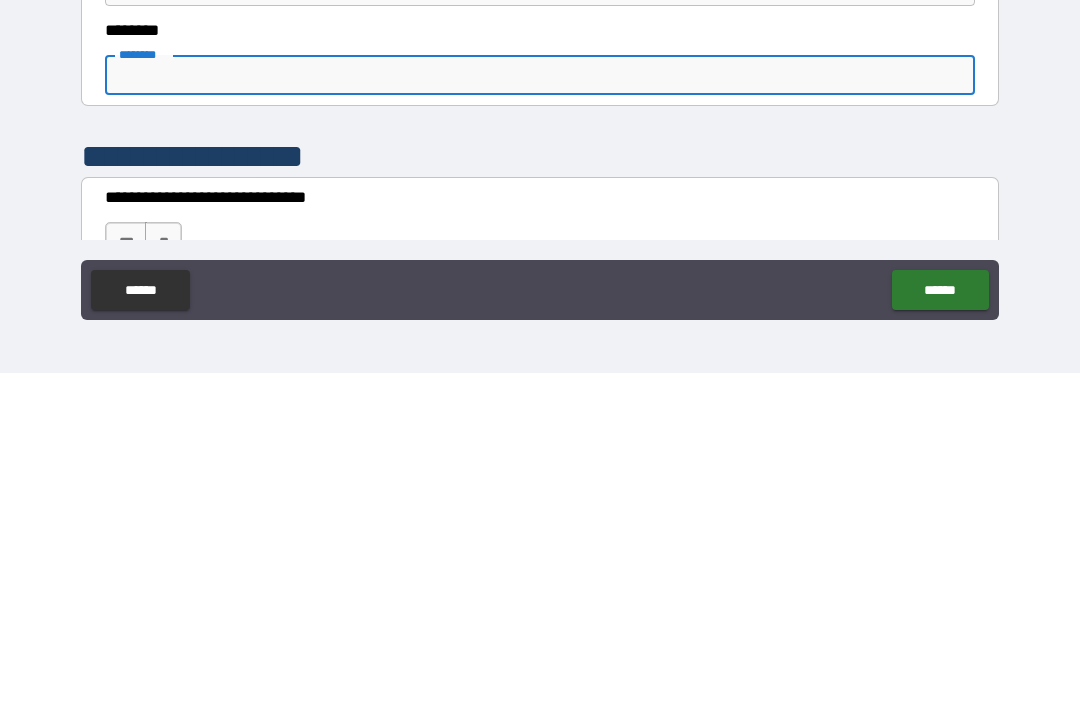 click on "********" at bounding box center [540, 409] 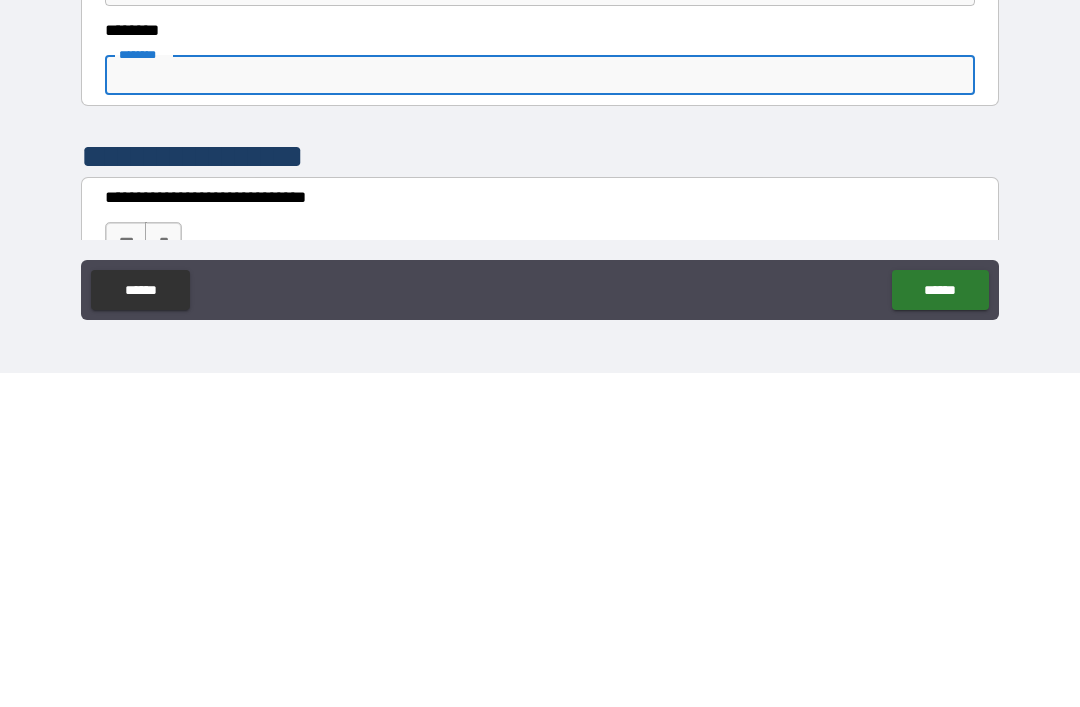 paste on "**********" 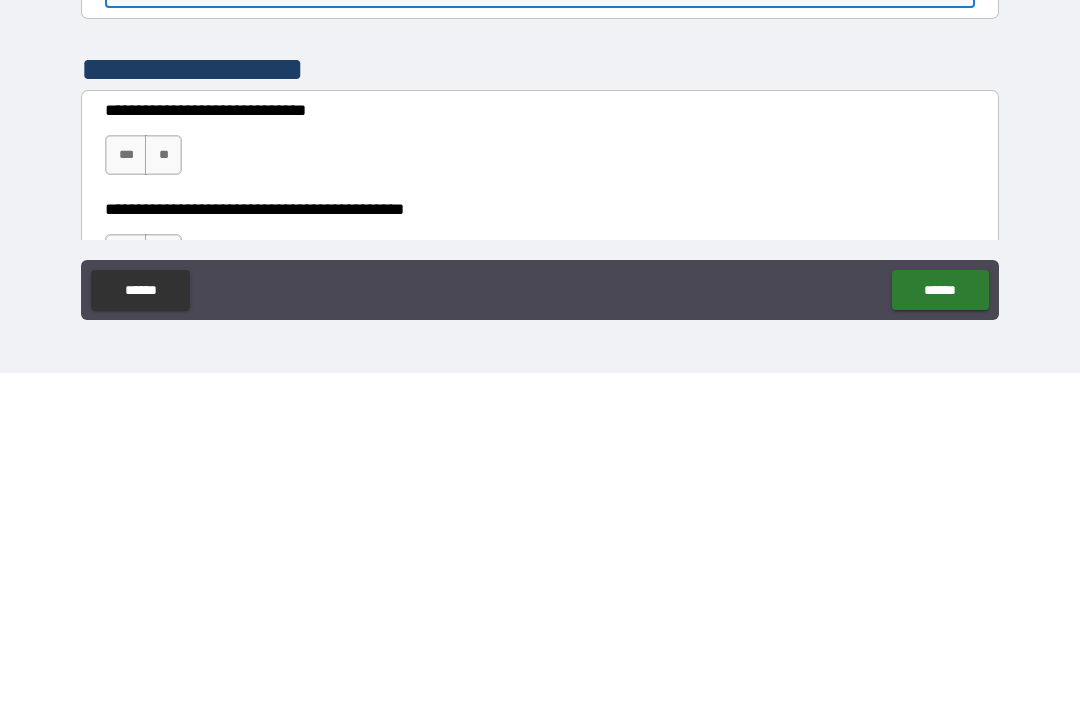 scroll, scrollTop: 2425, scrollLeft: 0, axis: vertical 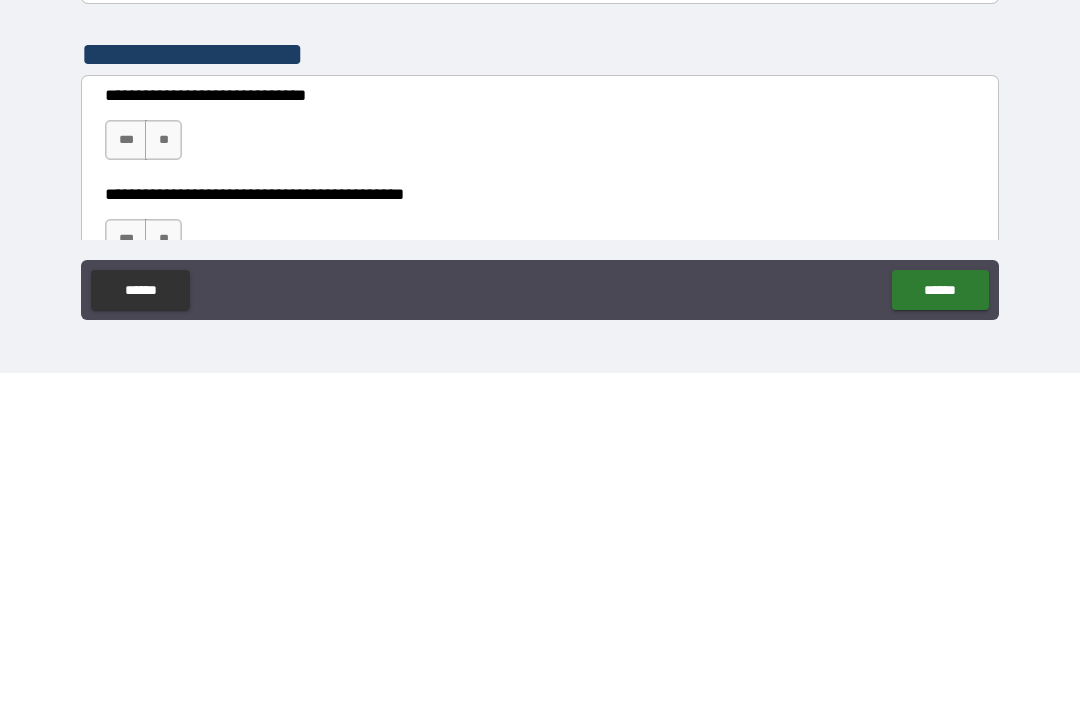 click on "***" at bounding box center [126, 474] 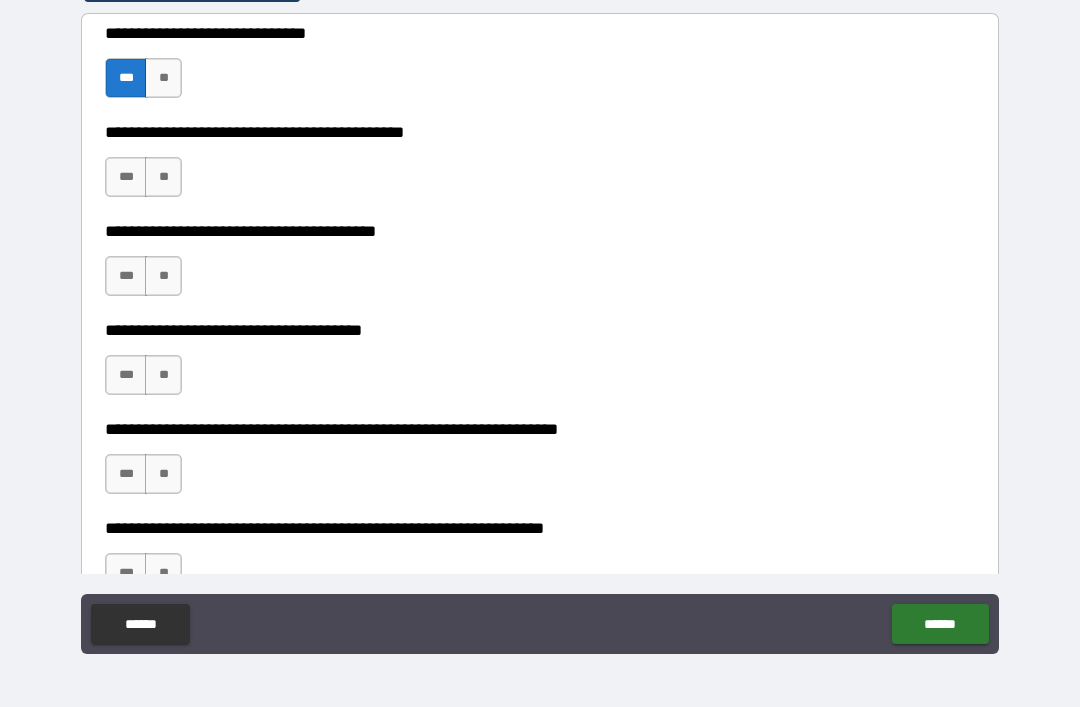 scroll, scrollTop: 2829, scrollLeft: 0, axis: vertical 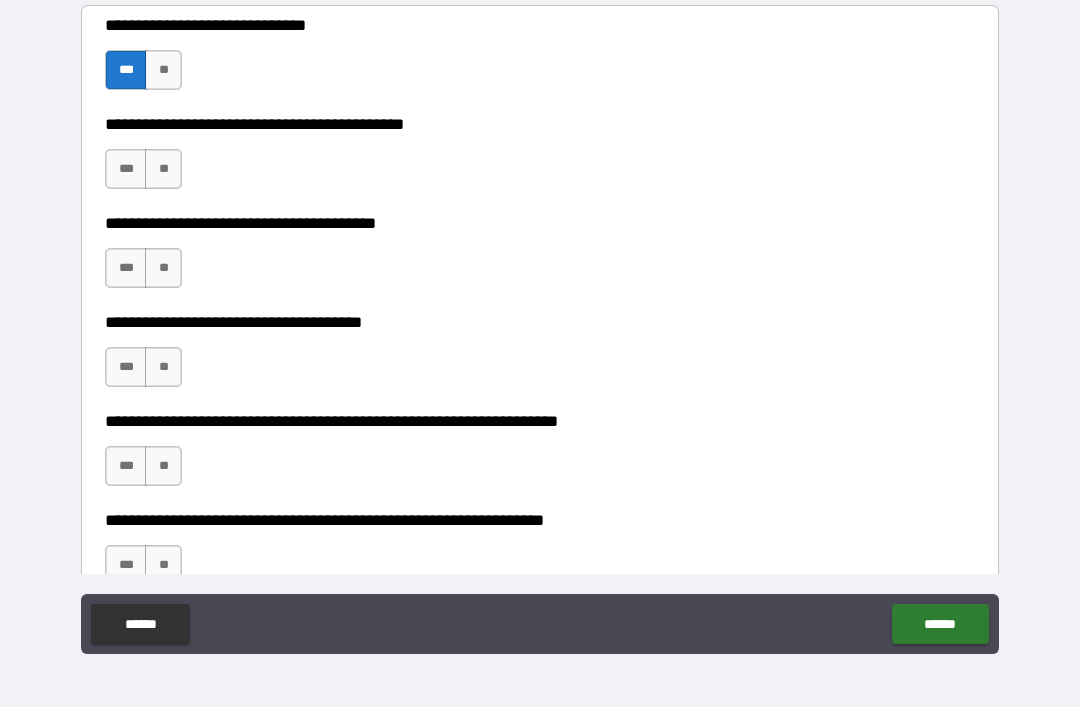 click on "***" at bounding box center [126, 169] 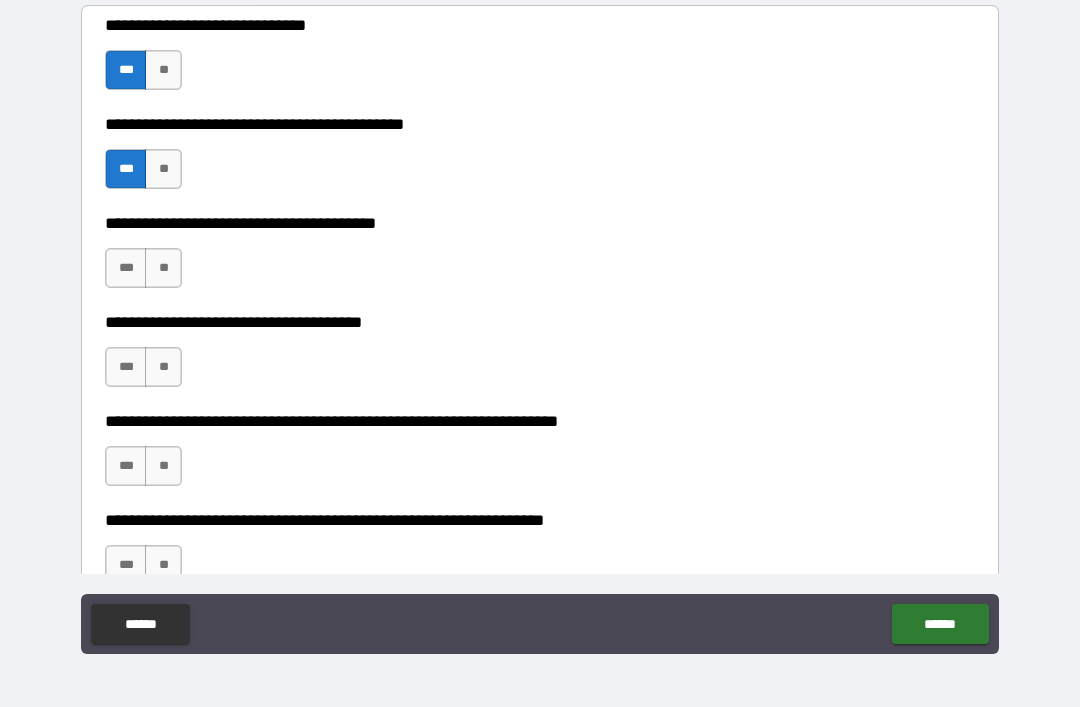 click on "***" at bounding box center (126, 268) 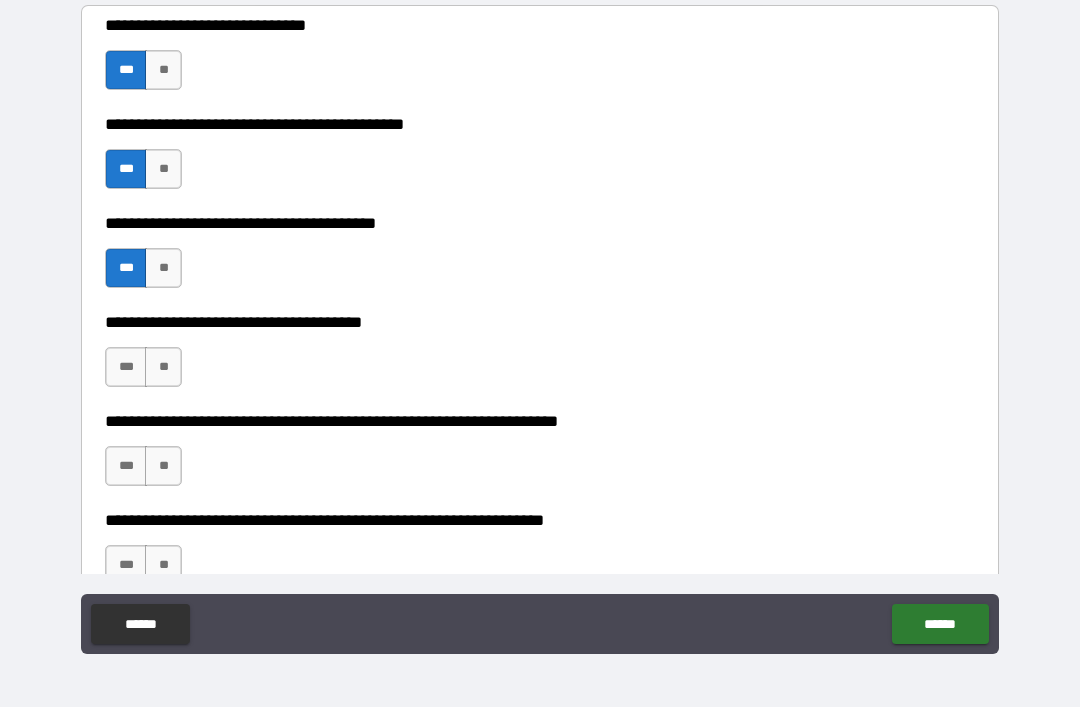 click on "**" at bounding box center (163, 367) 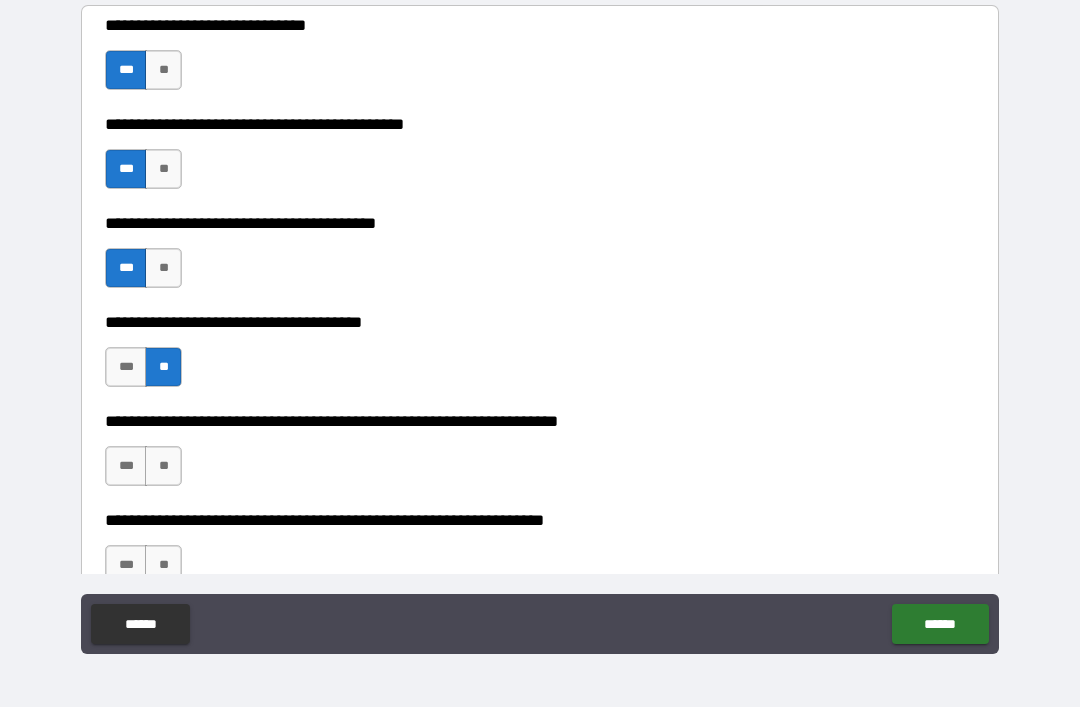 click on "***" at bounding box center [126, 466] 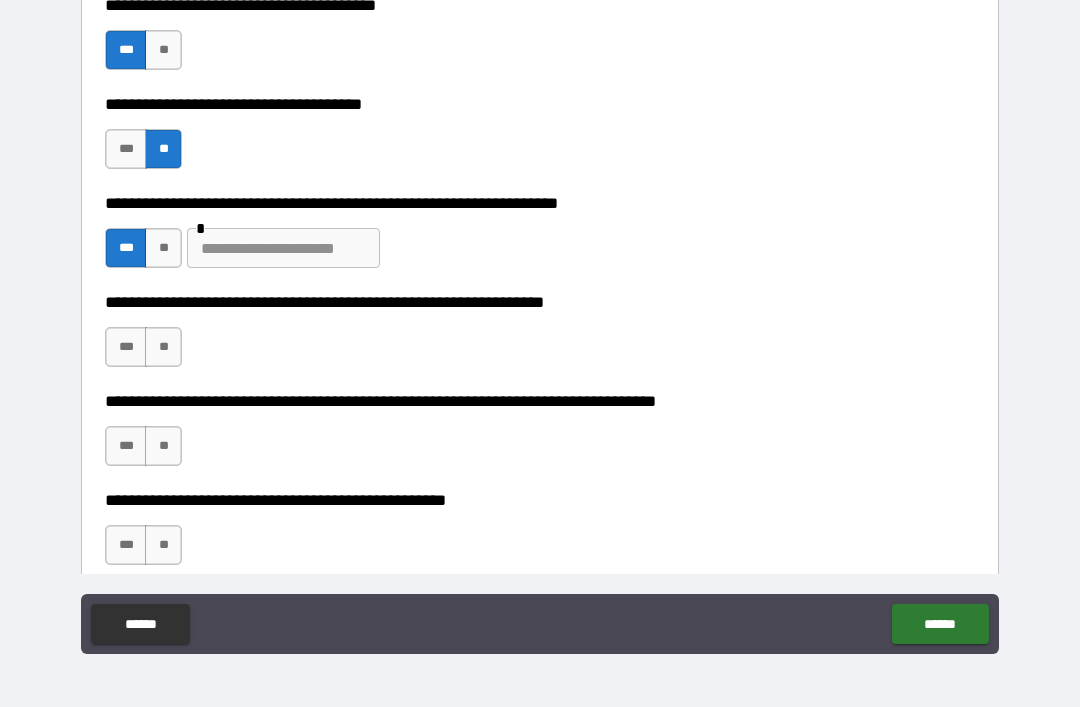 scroll, scrollTop: 3058, scrollLeft: 0, axis: vertical 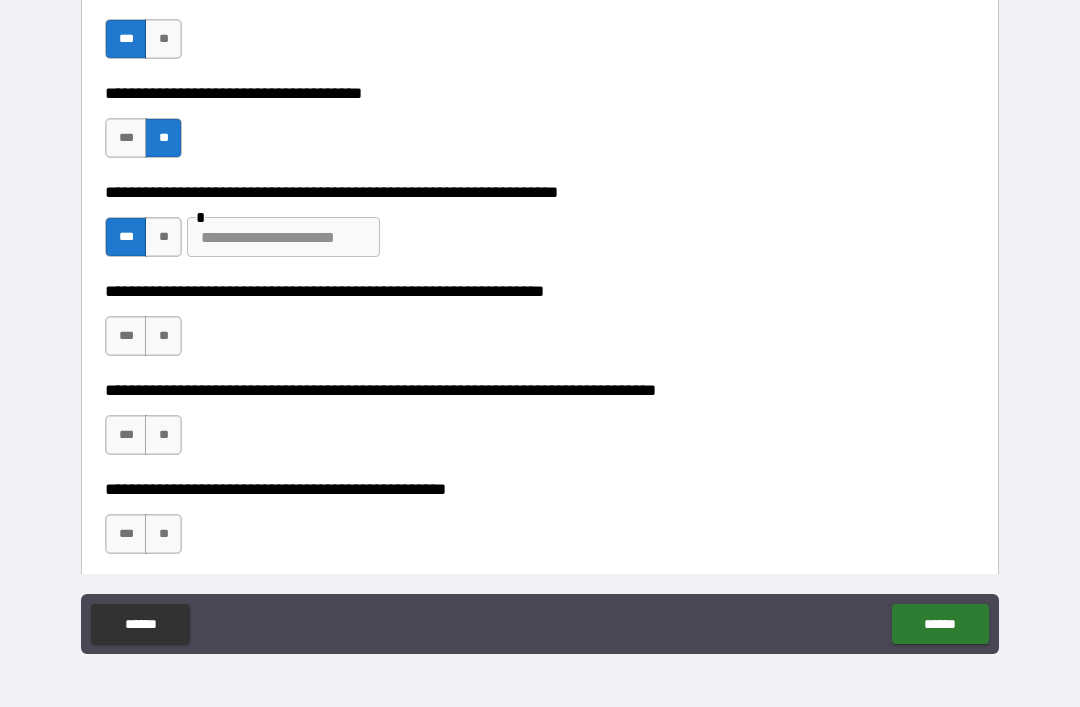 click at bounding box center [283, 237] 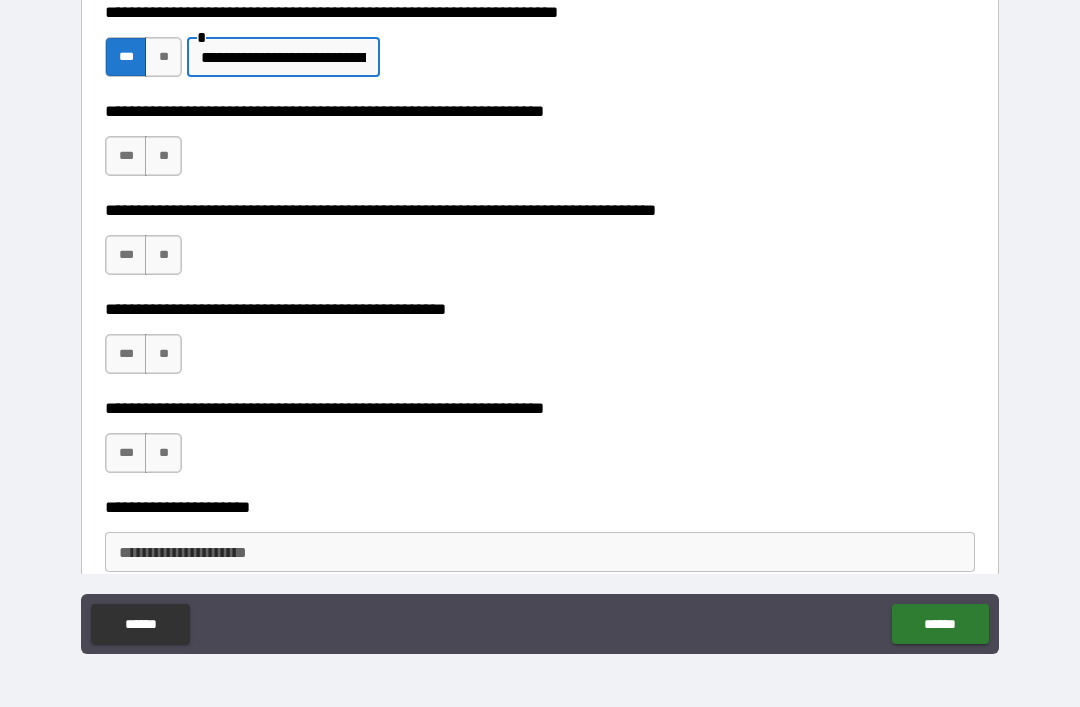 scroll, scrollTop: 3239, scrollLeft: 0, axis: vertical 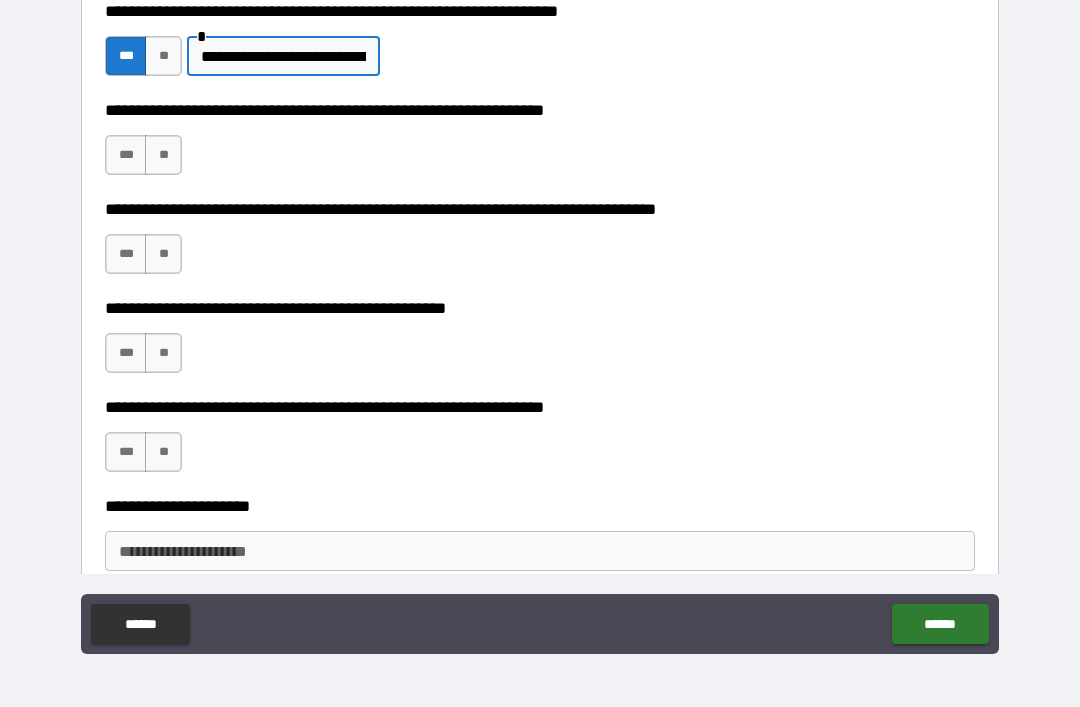 click on "**" at bounding box center [163, 155] 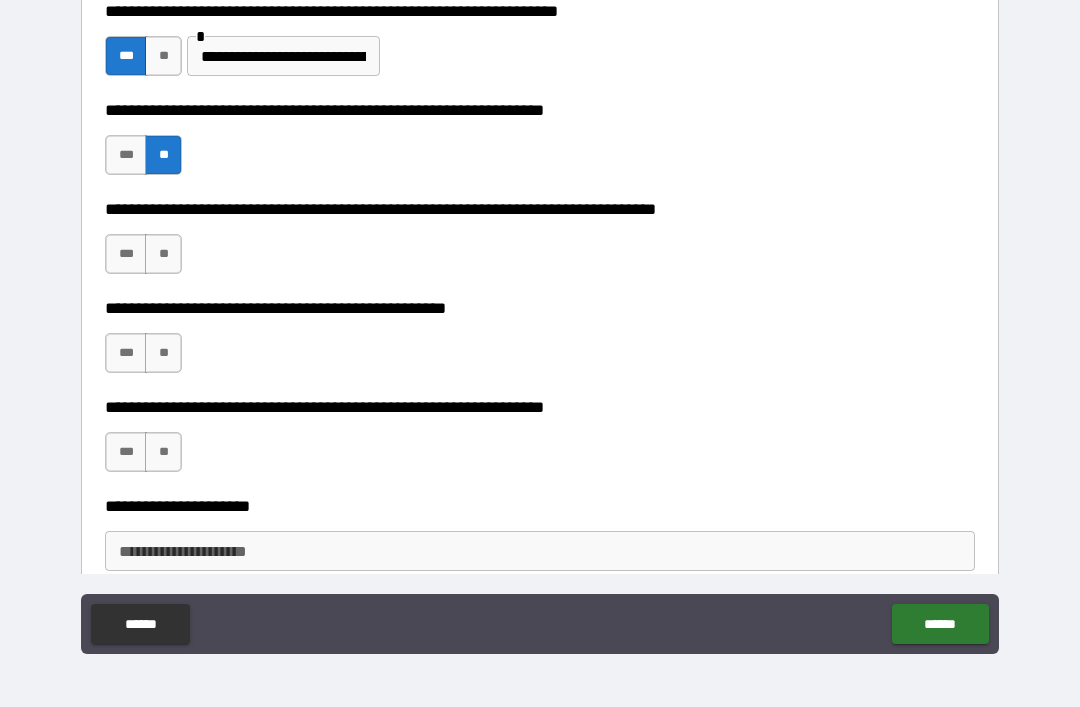 click on "**" at bounding box center (163, 254) 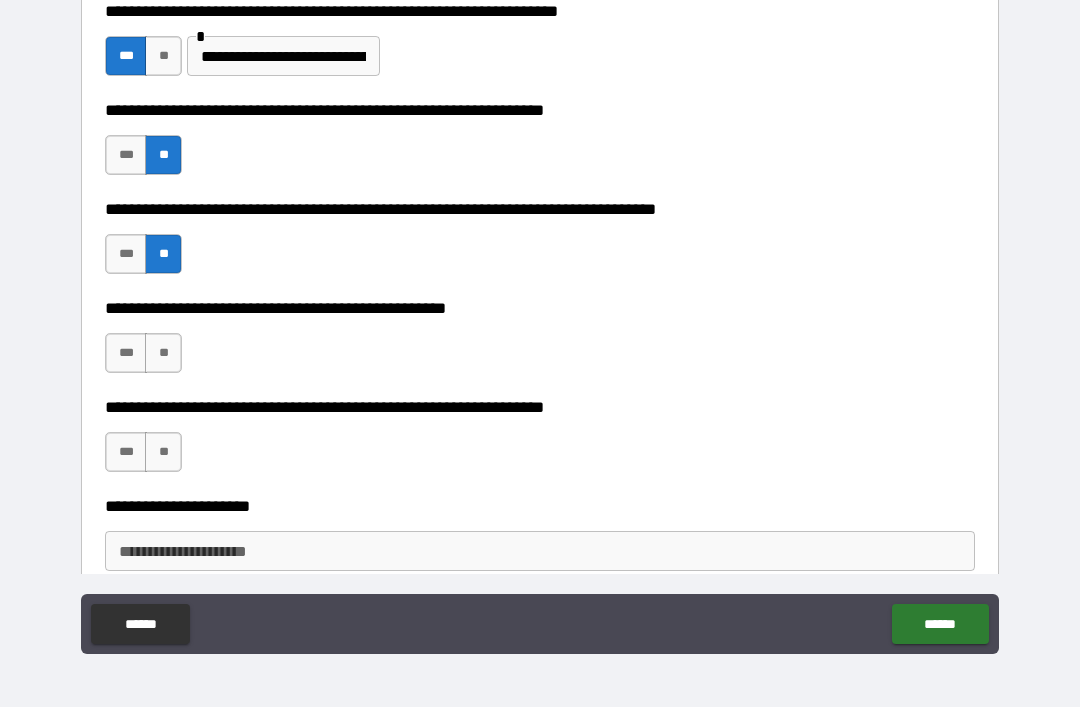 click on "**" at bounding box center (163, 353) 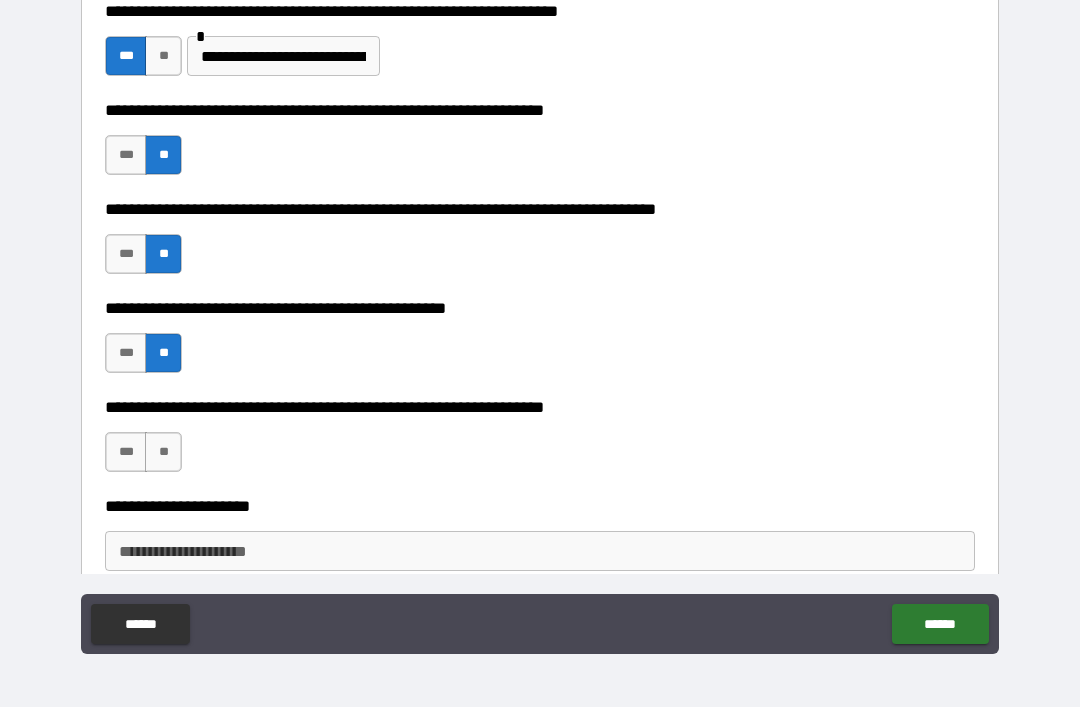 click on "**" at bounding box center (163, 452) 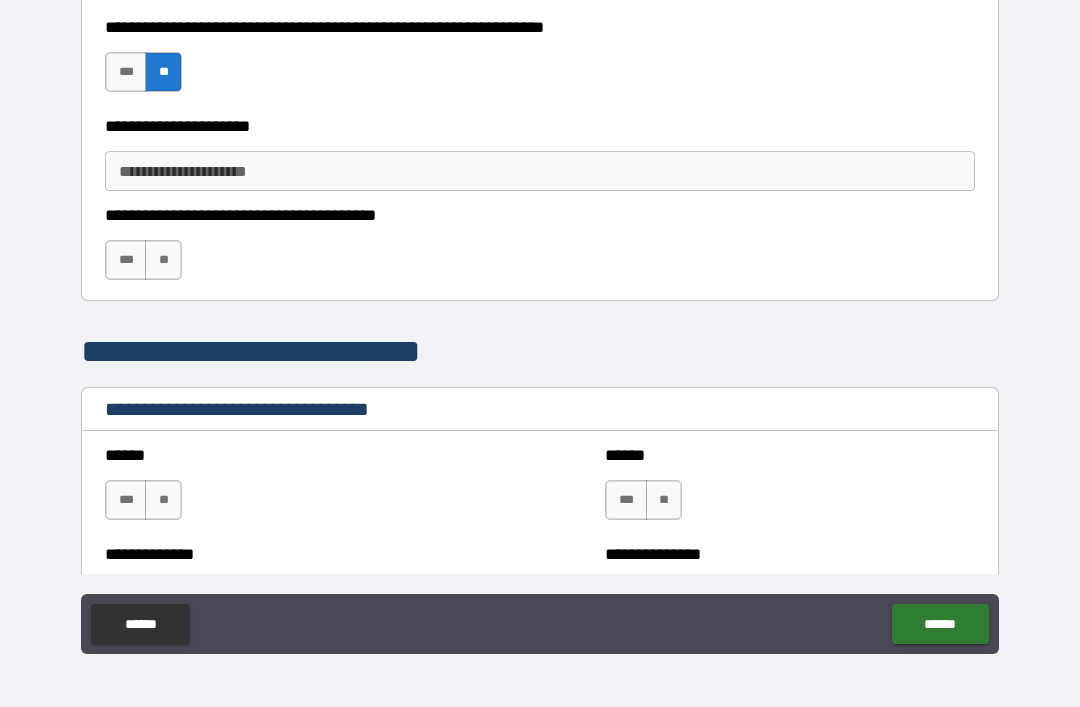 scroll, scrollTop: 3636, scrollLeft: 0, axis: vertical 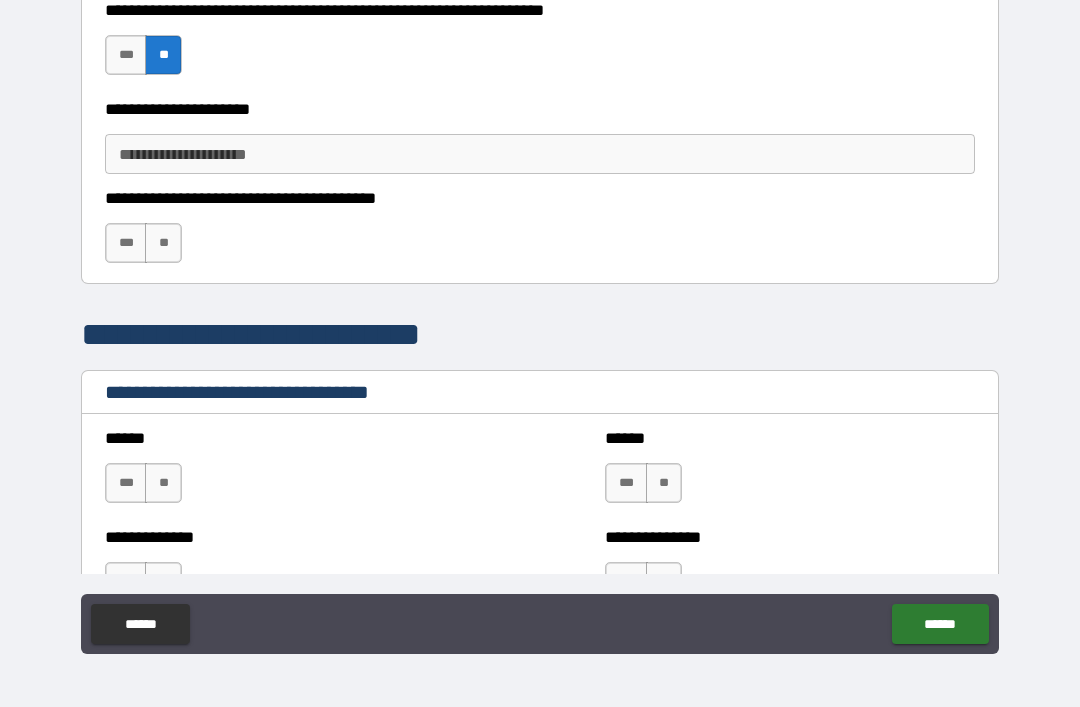 click on "**" at bounding box center (163, 243) 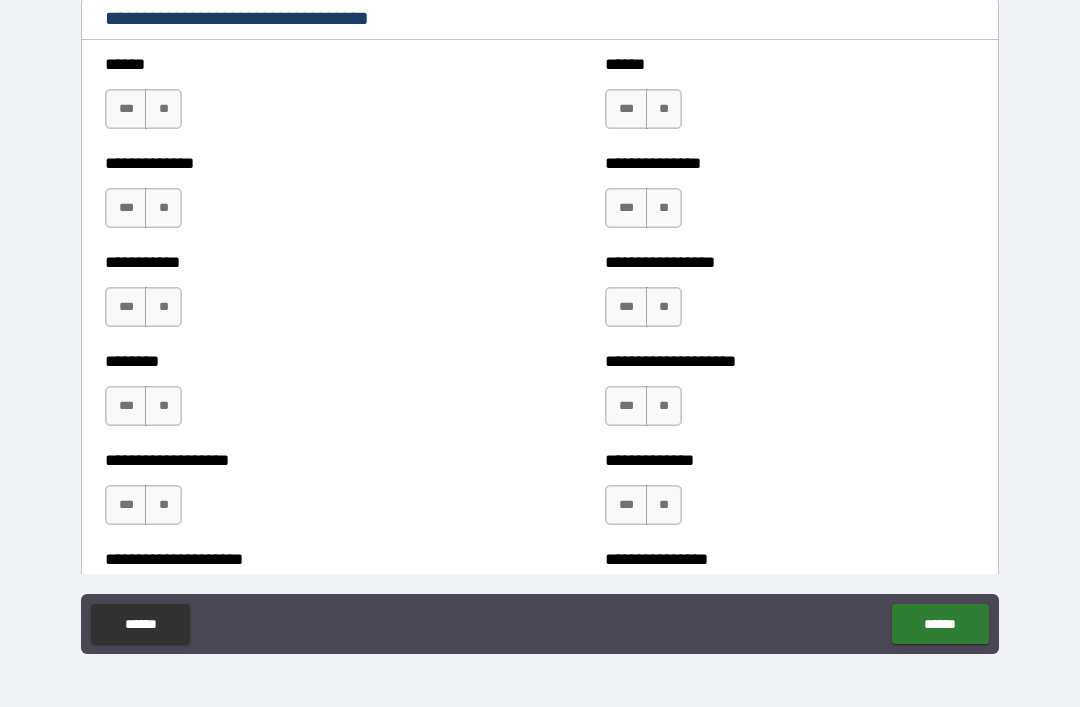 scroll, scrollTop: 3987, scrollLeft: 0, axis: vertical 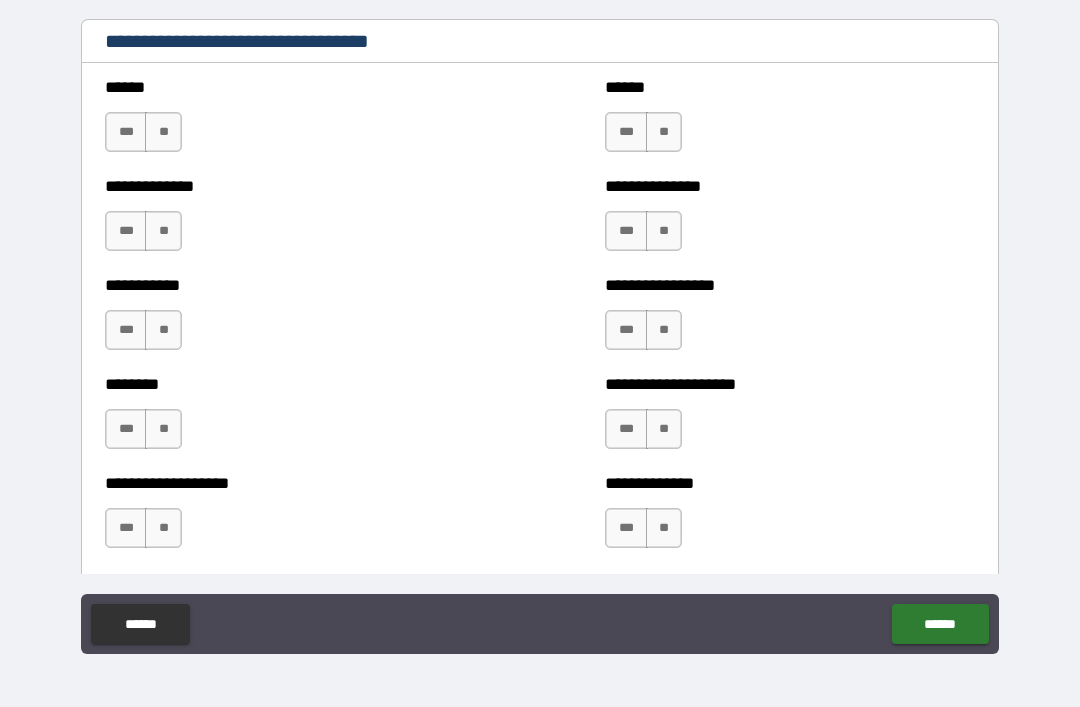 click on "***" at bounding box center (626, 132) 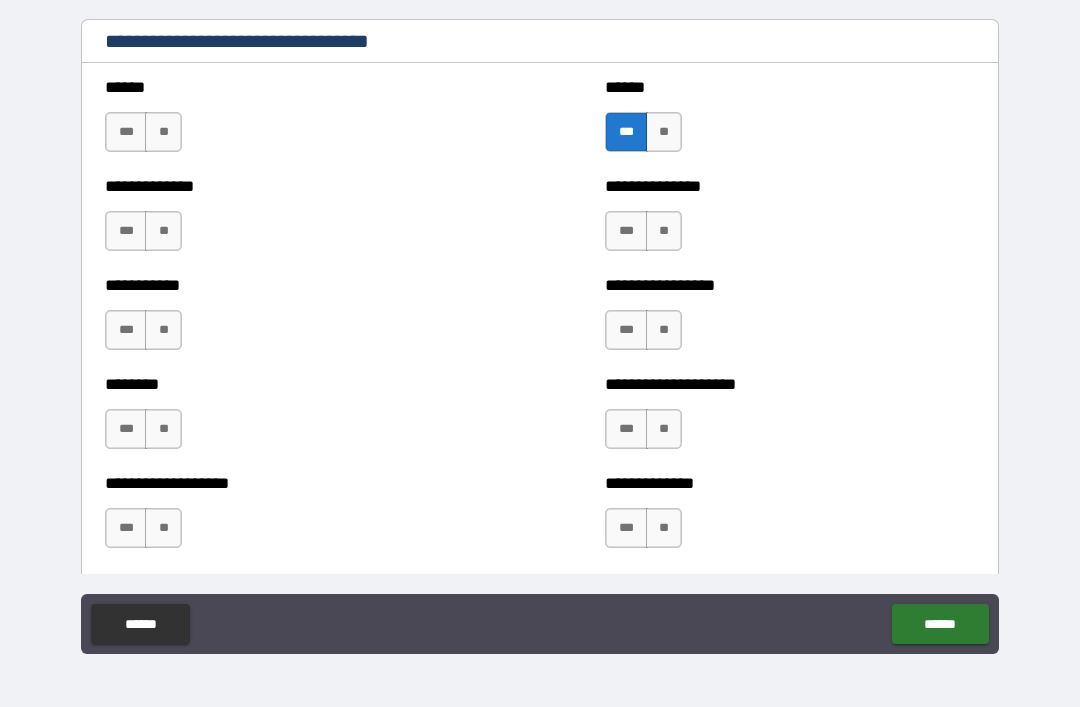 click on "**" at bounding box center [163, 132] 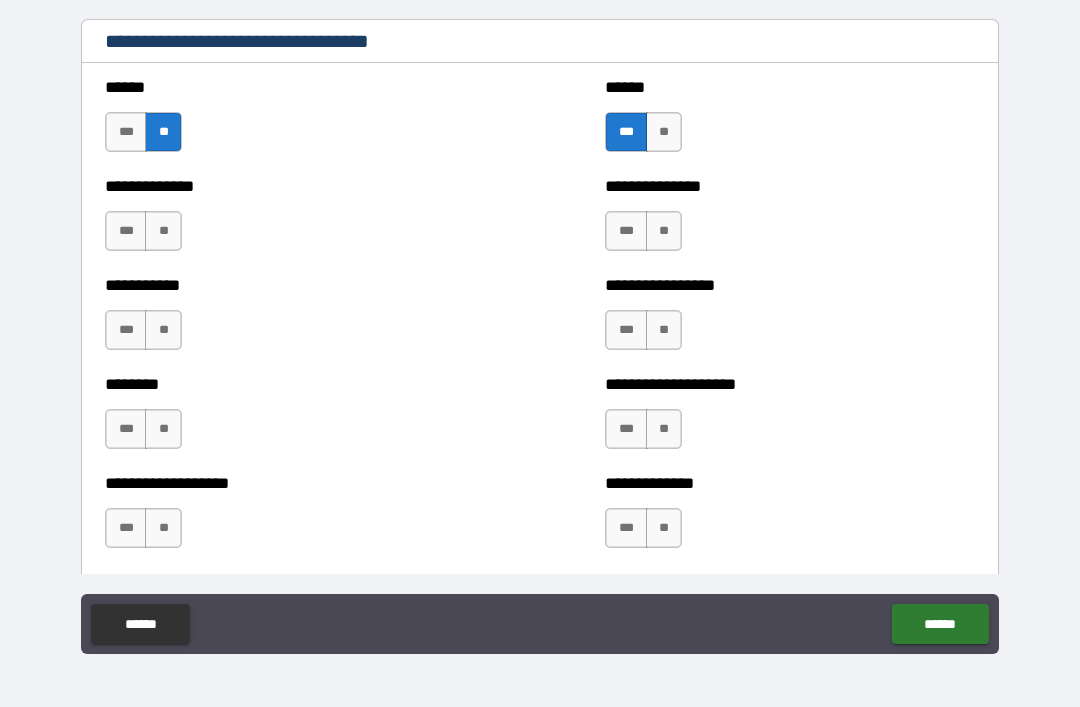 click on "**" at bounding box center [163, 231] 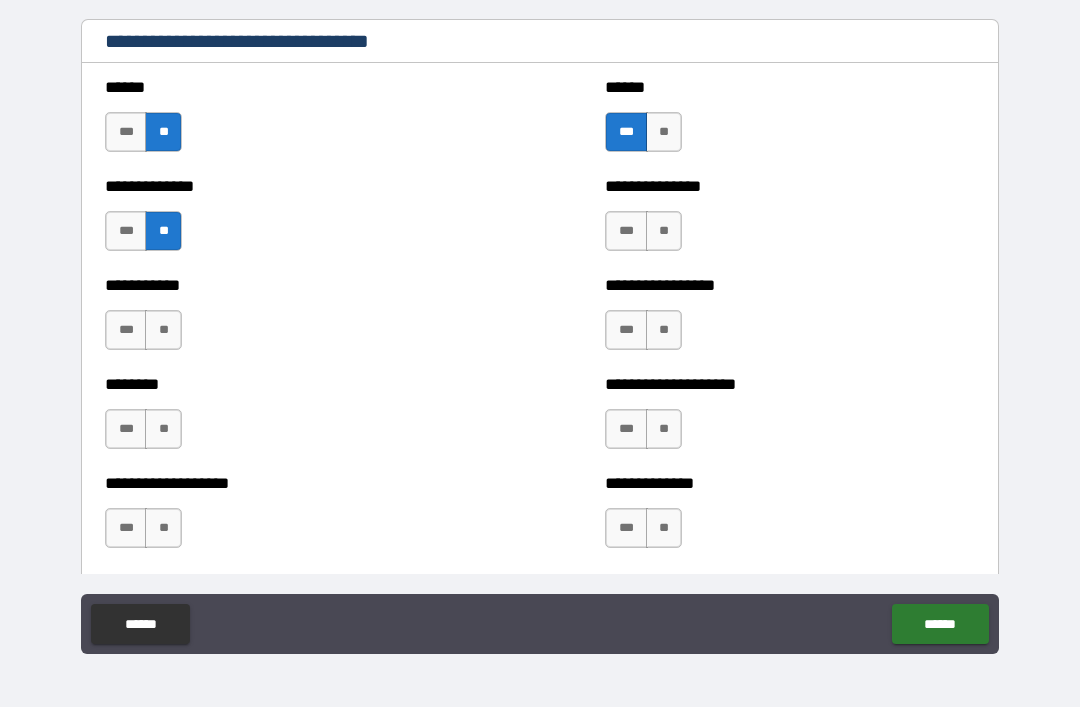 click on "**" at bounding box center (664, 231) 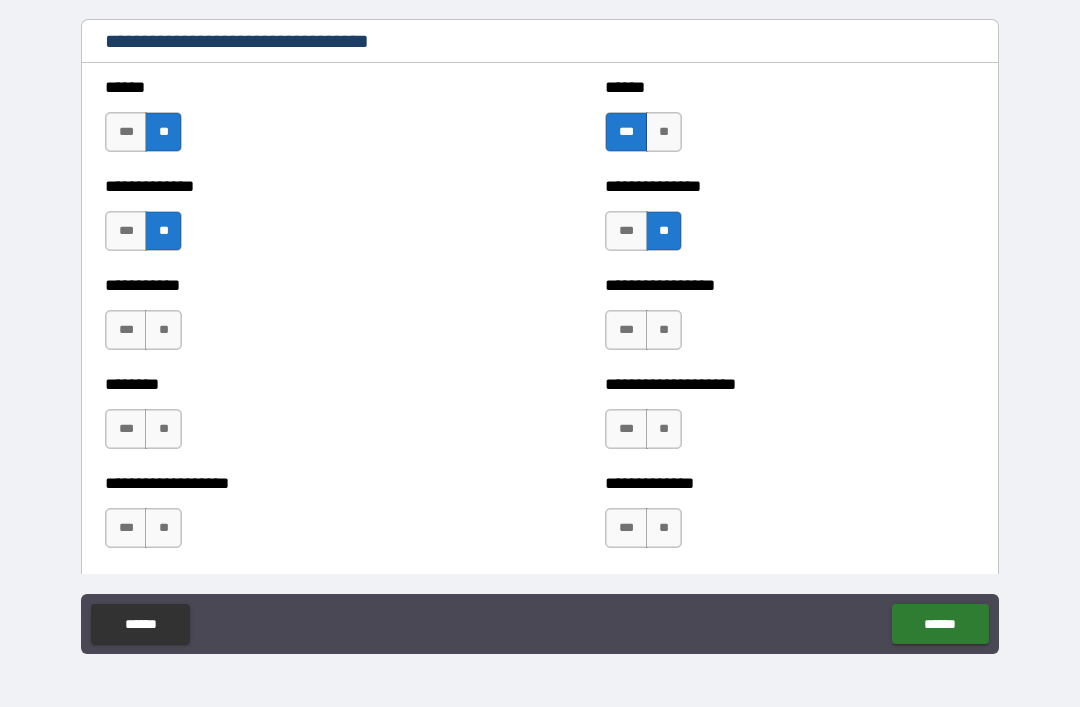 click on "**" at bounding box center [163, 330] 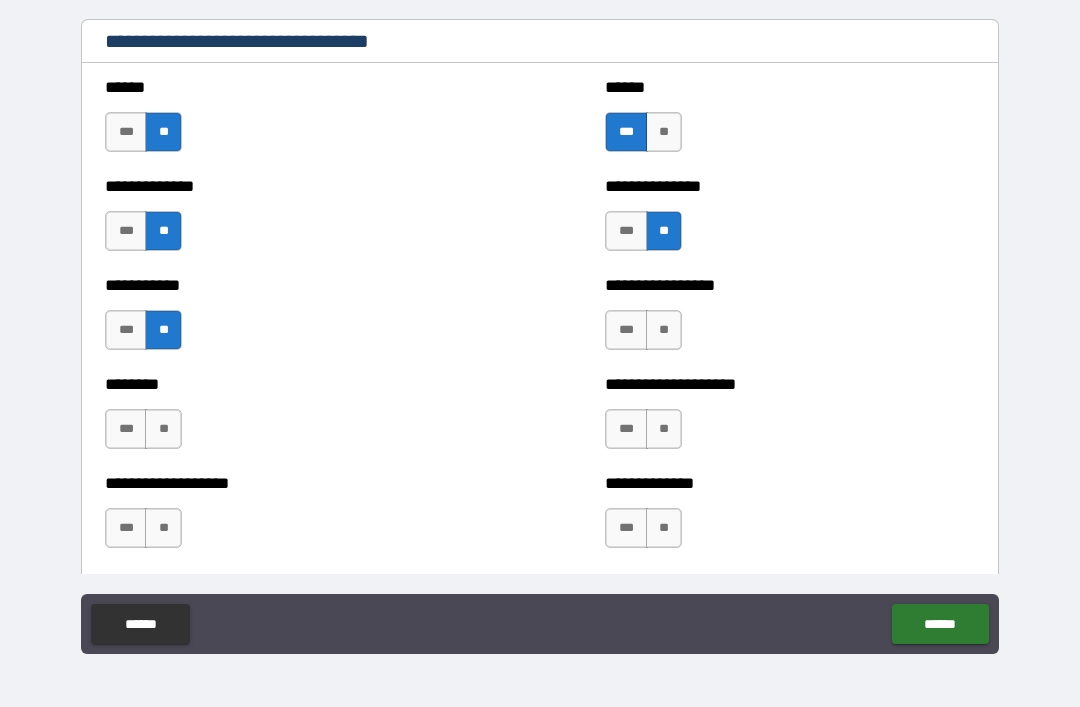 click on "**" at bounding box center (664, 330) 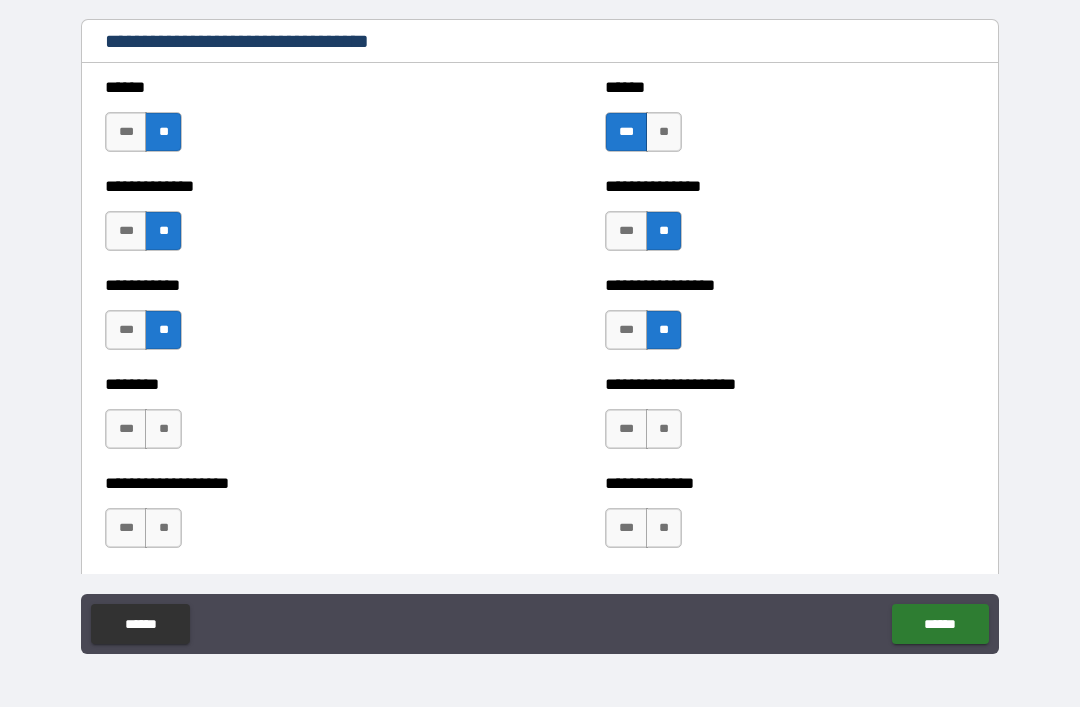 click on "**" at bounding box center [163, 429] 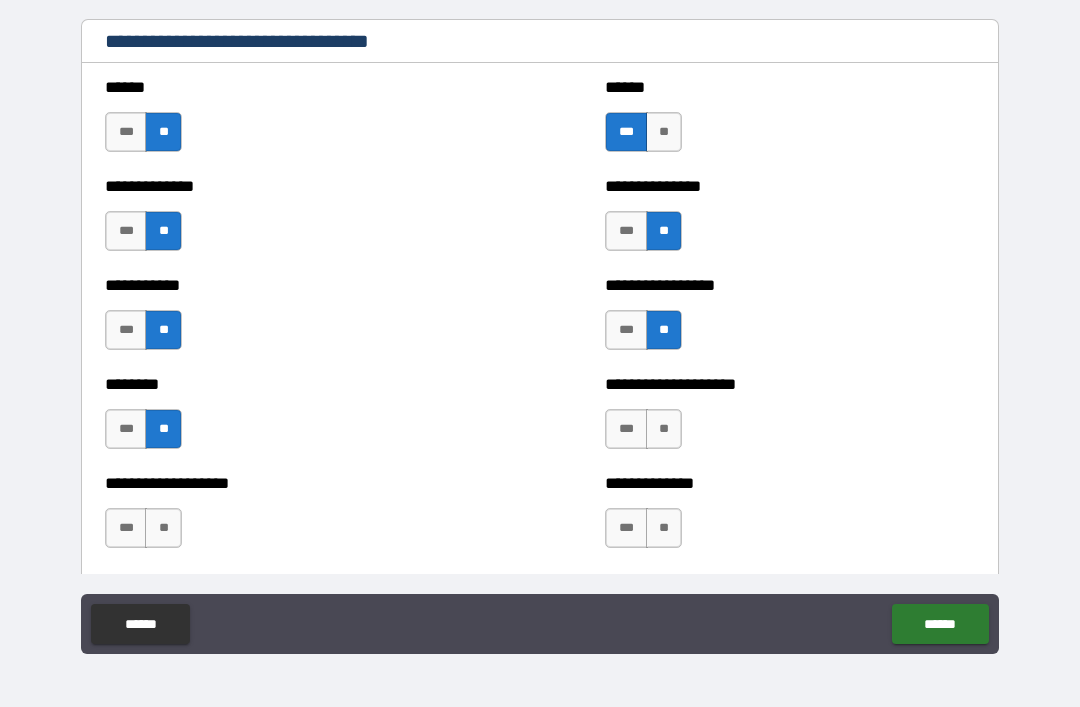 click on "**" at bounding box center [664, 429] 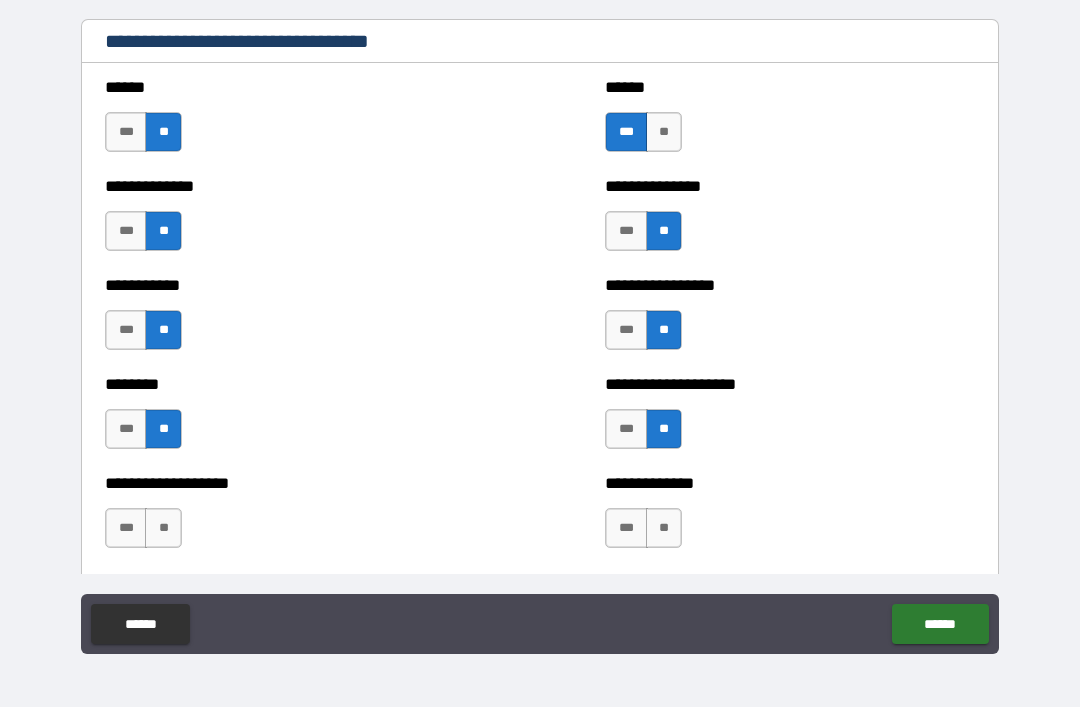 click on "**" at bounding box center (163, 528) 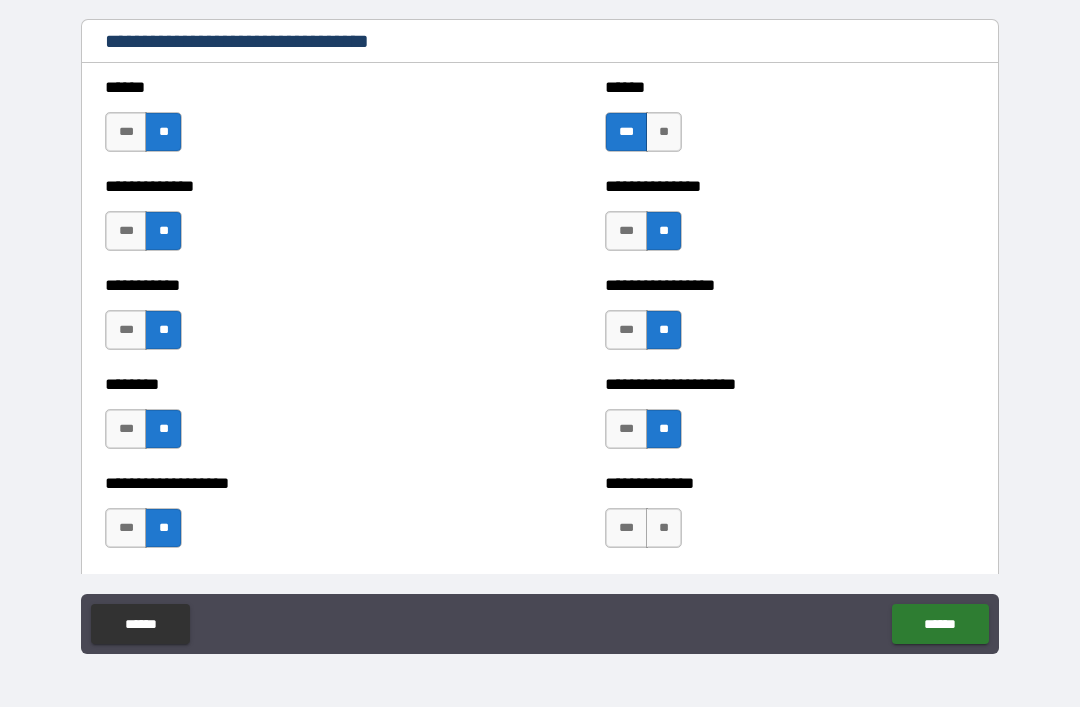click on "**" at bounding box center [664, 528] 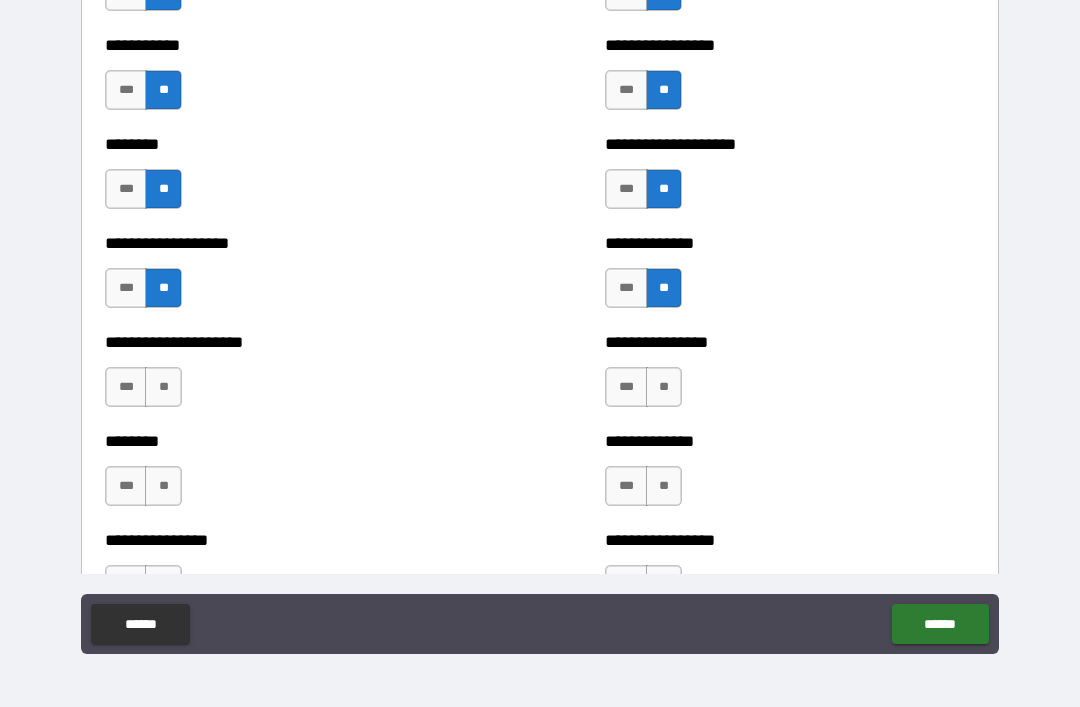 scroll, scrollTop: 4271, scrollLeft: 0, axis: vertical 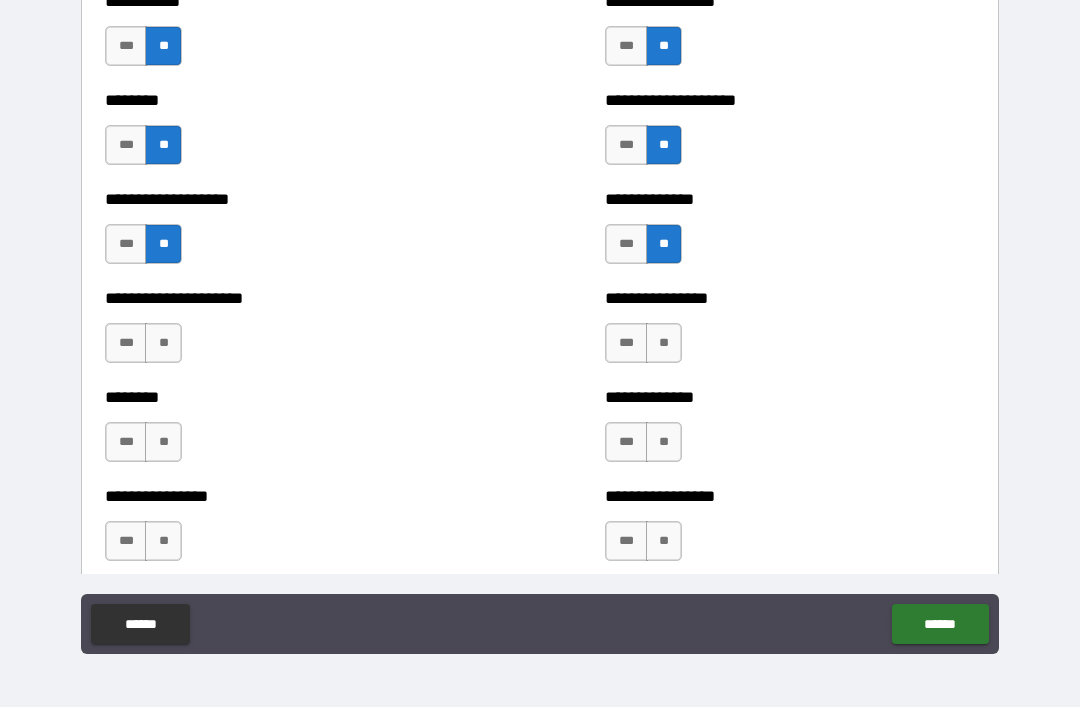 click on "**" at bounding box center [163, 343] 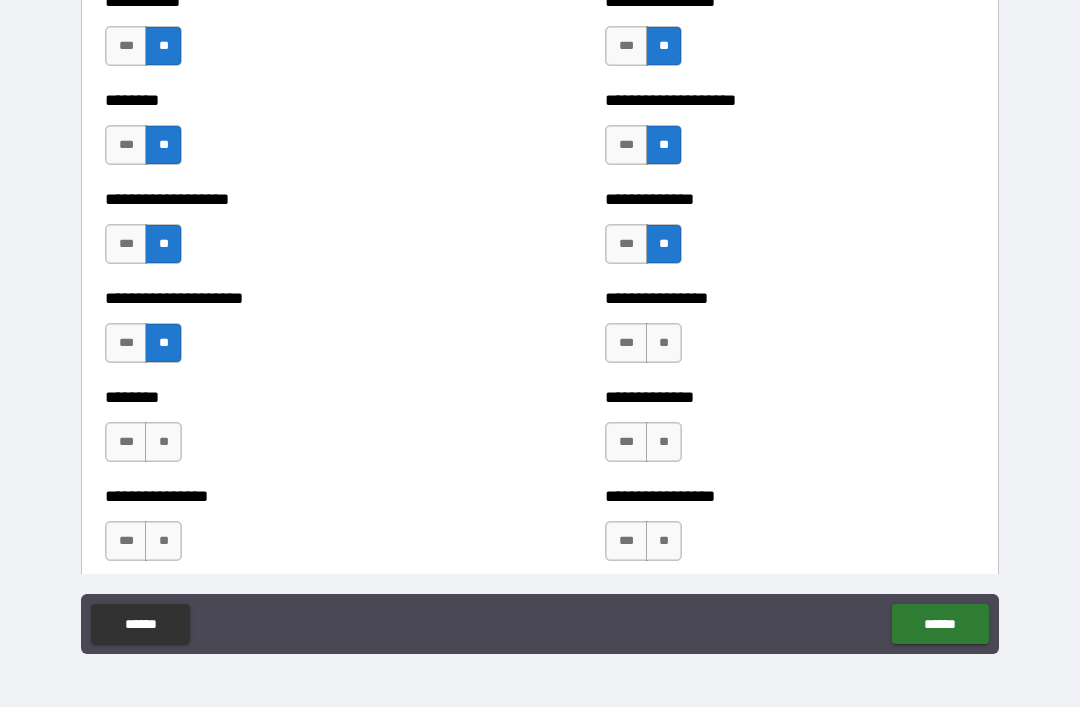 click on "**" at bounding box center (664, 343) 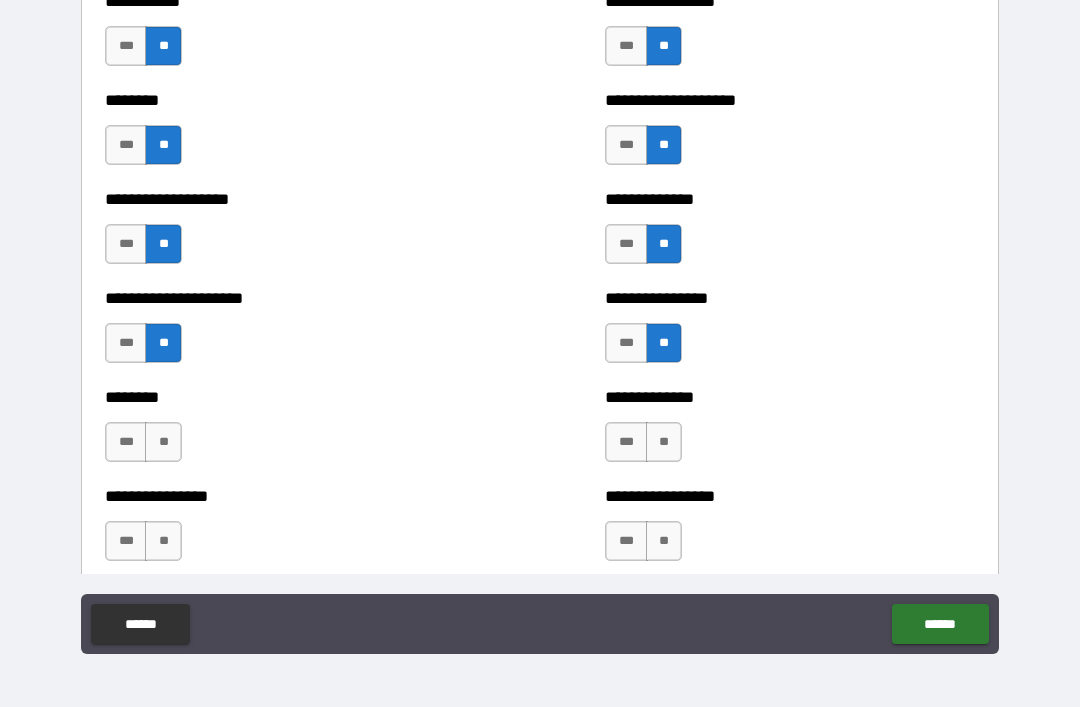 click on "**" at bounding box center (163, 442) 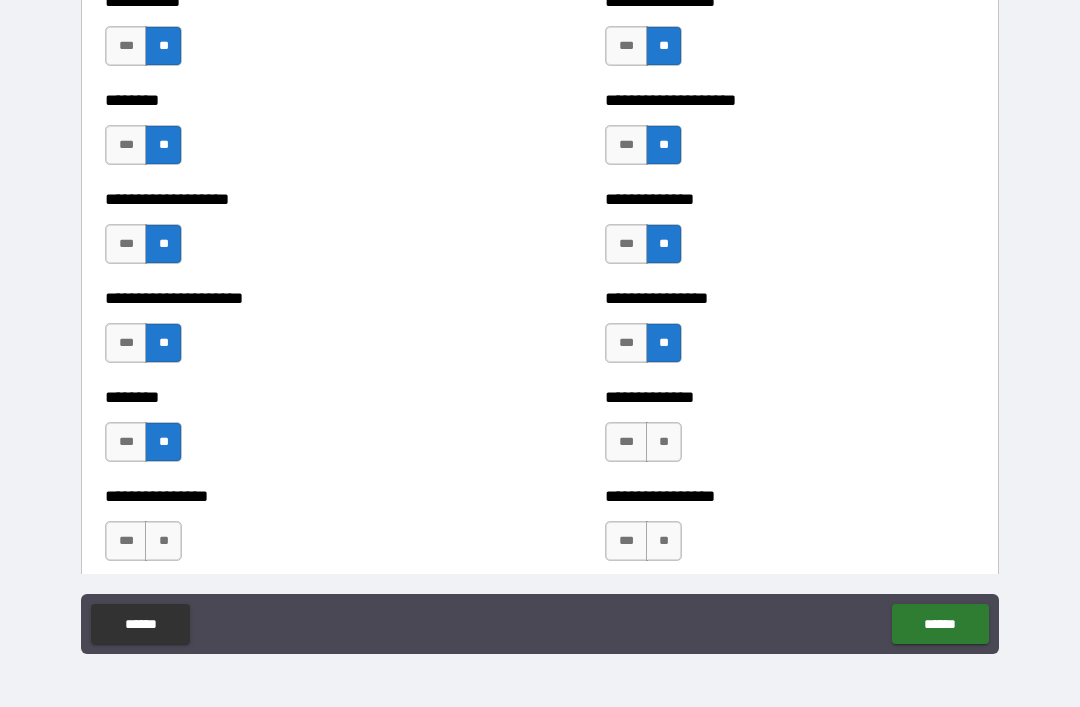 click on "**" at bounding box center (664, 442) 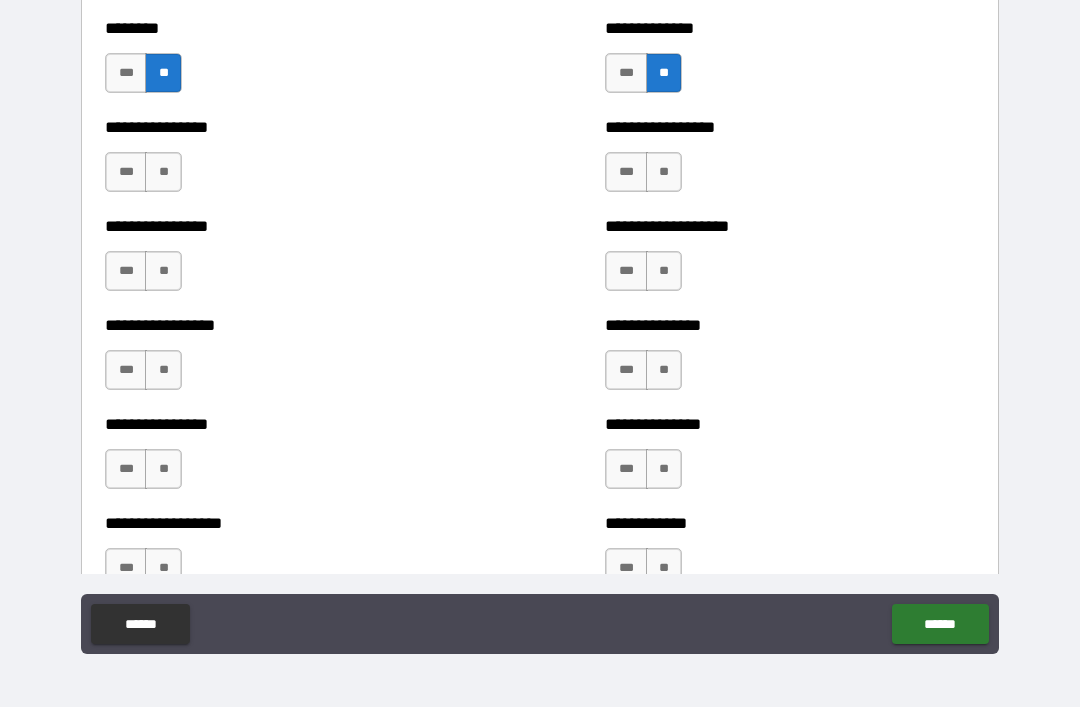 scroll, scrollTop: 4639, scrollLeft: 0, axis: vertical 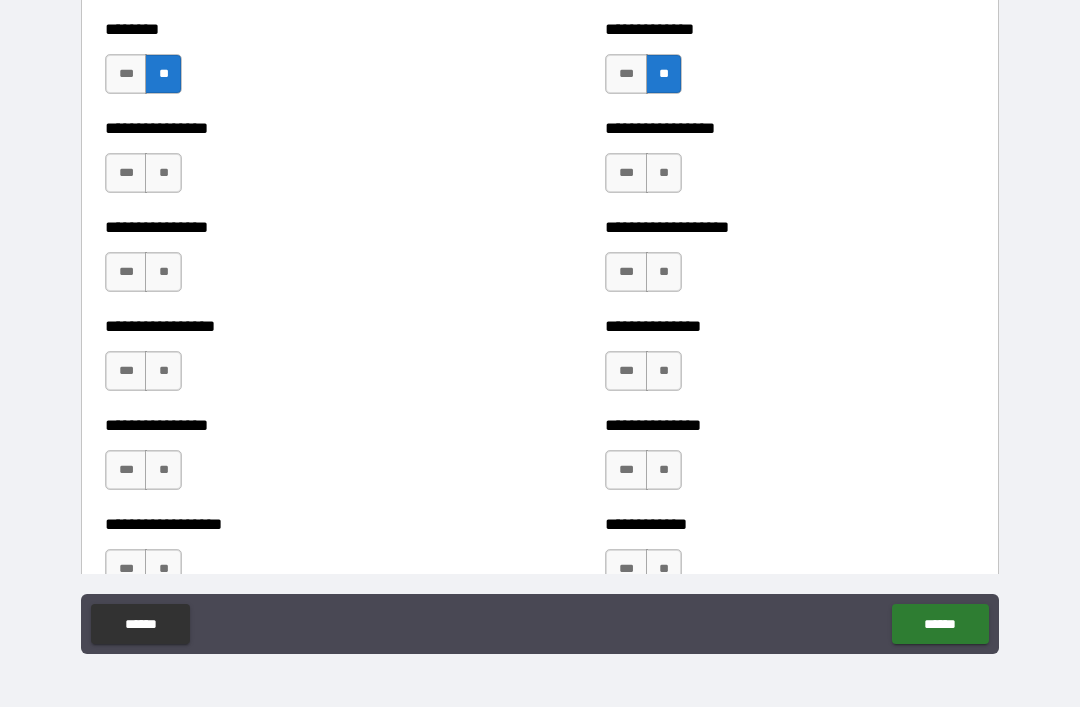click on "**" at bounding box center [163, 173] 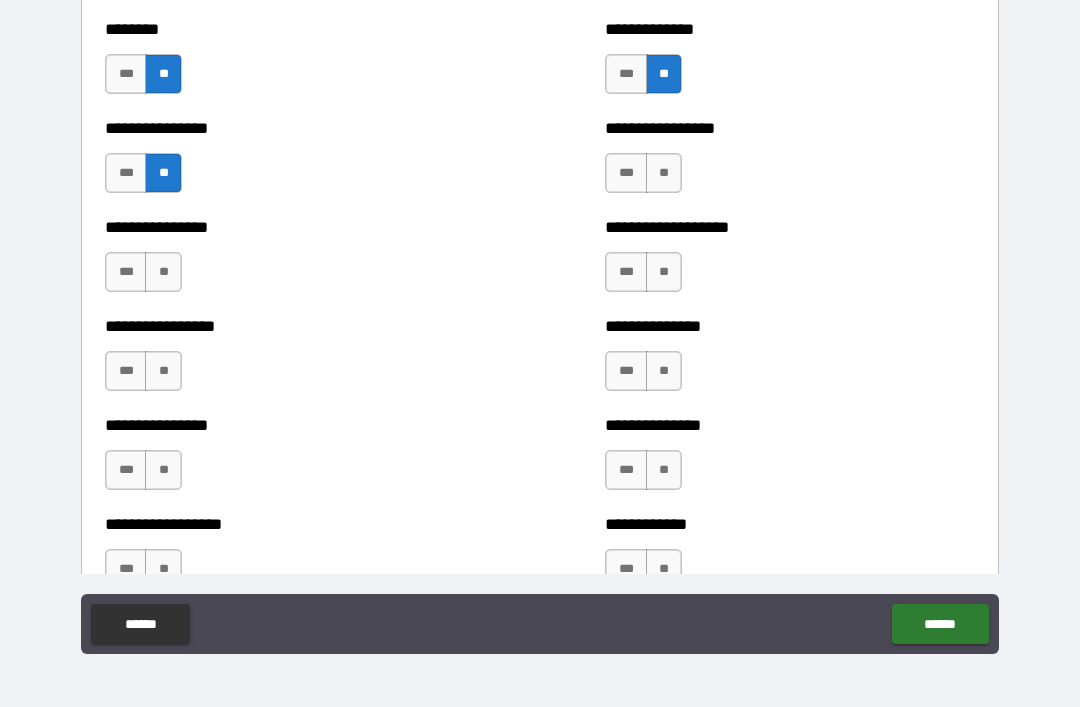 click on "**" at bounding box center (664, 173) 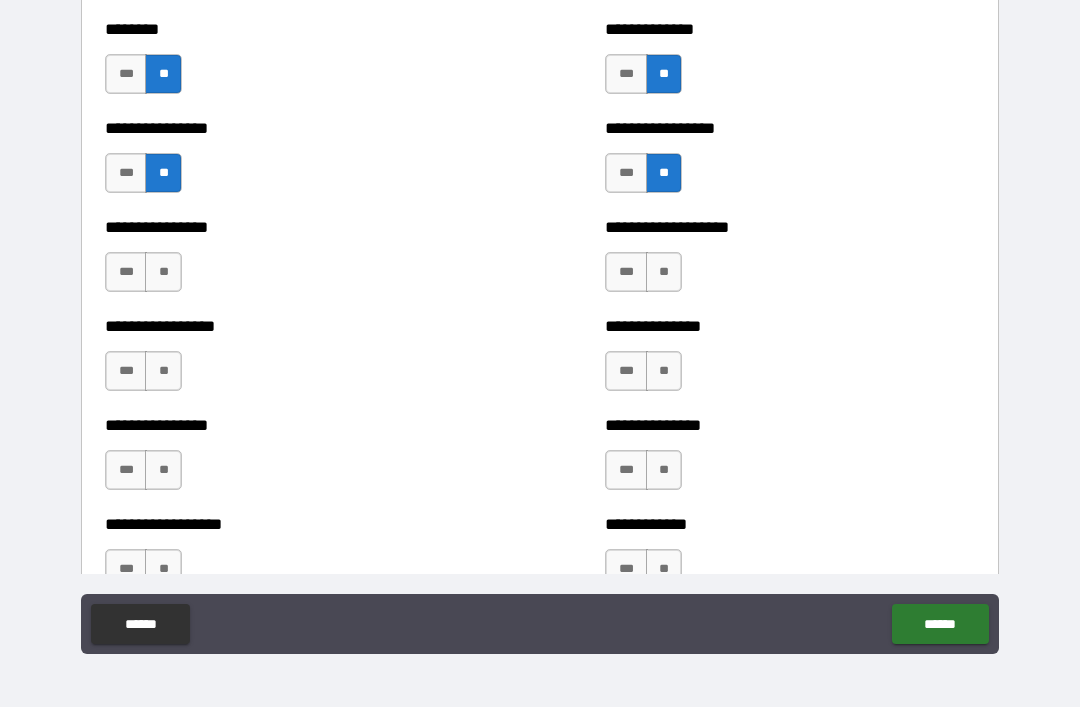 click on "**" at bounding box center [163, 272] 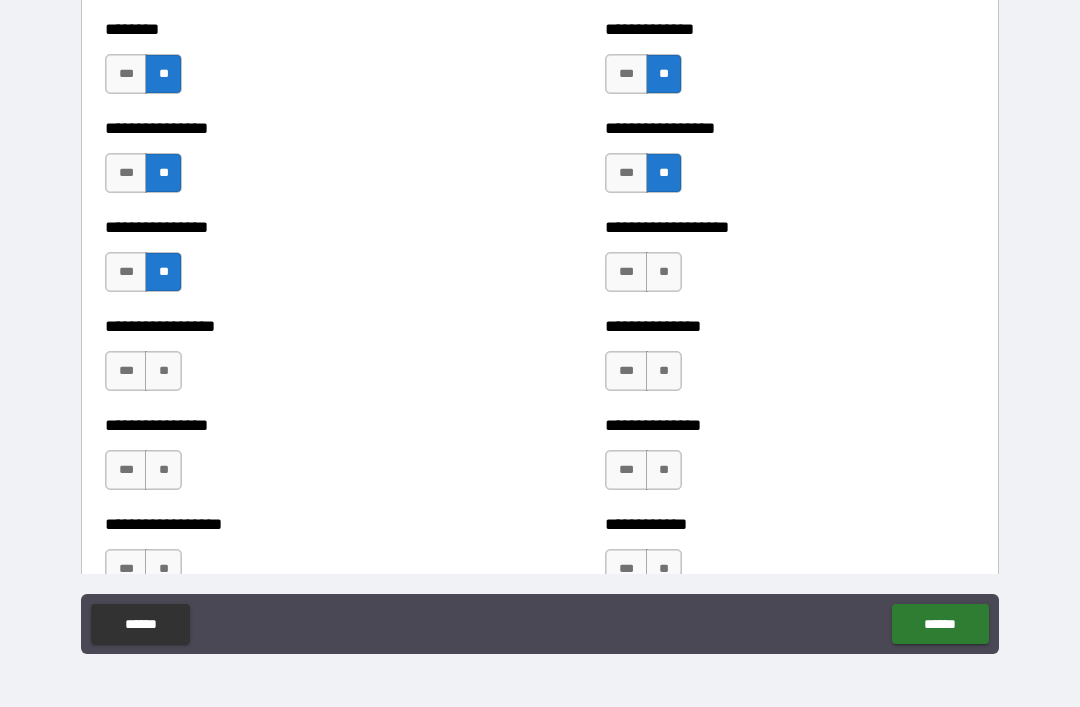 click on "**" at bounding box center (664, 272) 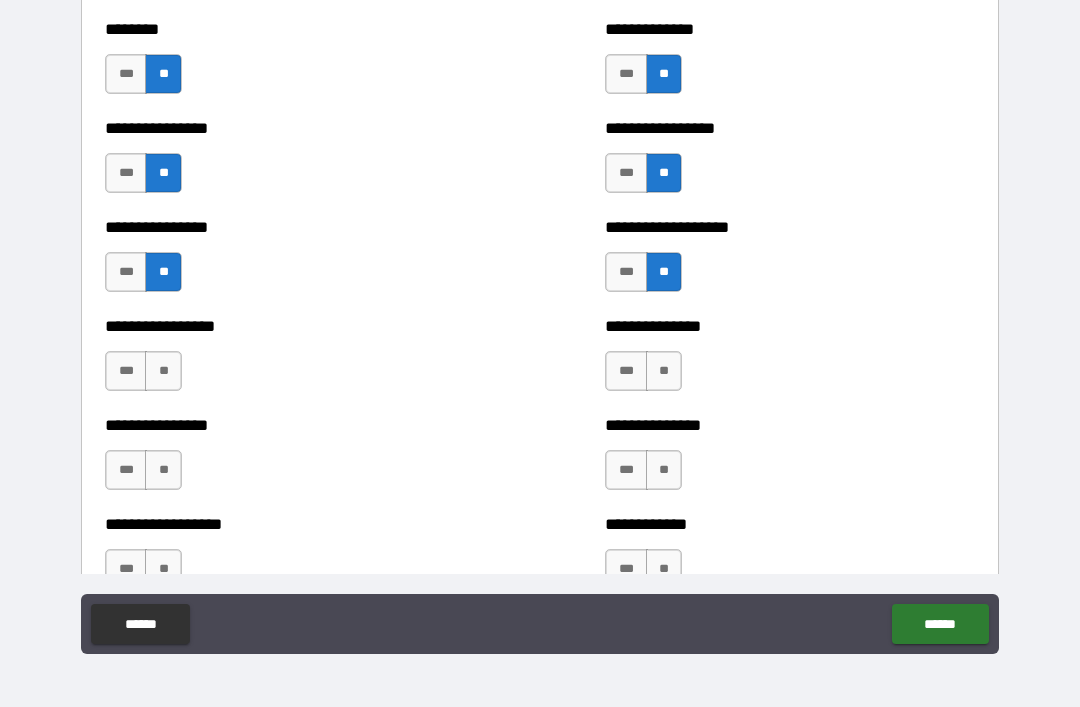 click on "**" at bounding box center [163, 371] 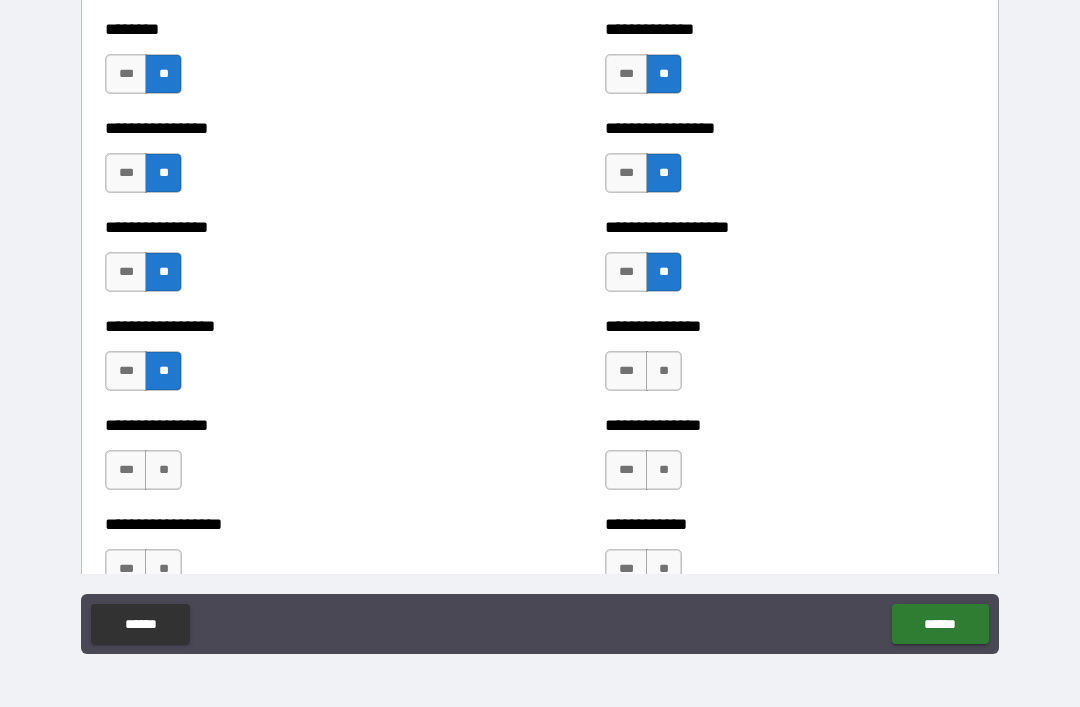 click on "**" at bounding box center (664, 371) 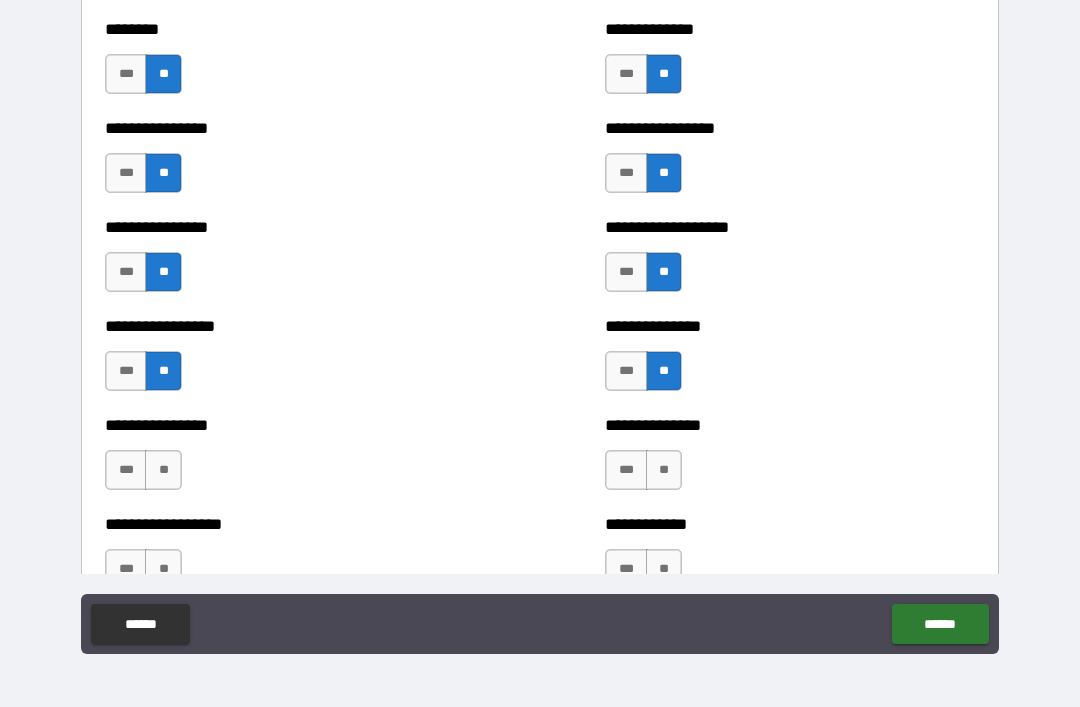click on "**" at bounding box center [163, 470] 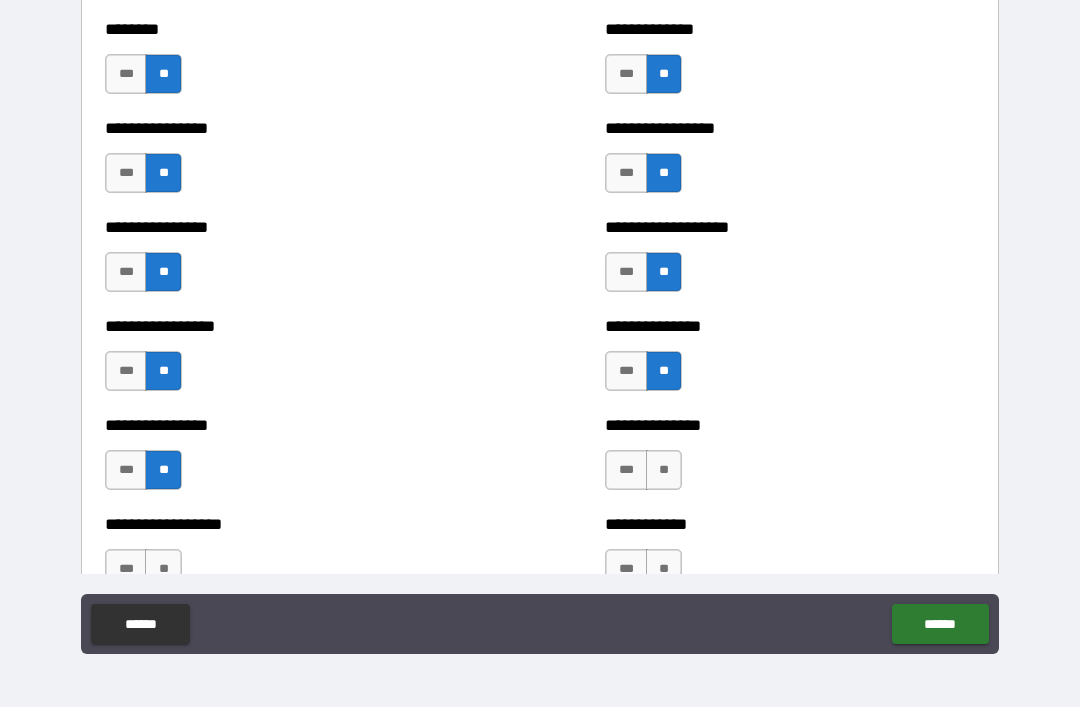 click on "**" at bounding box center (664, 470) 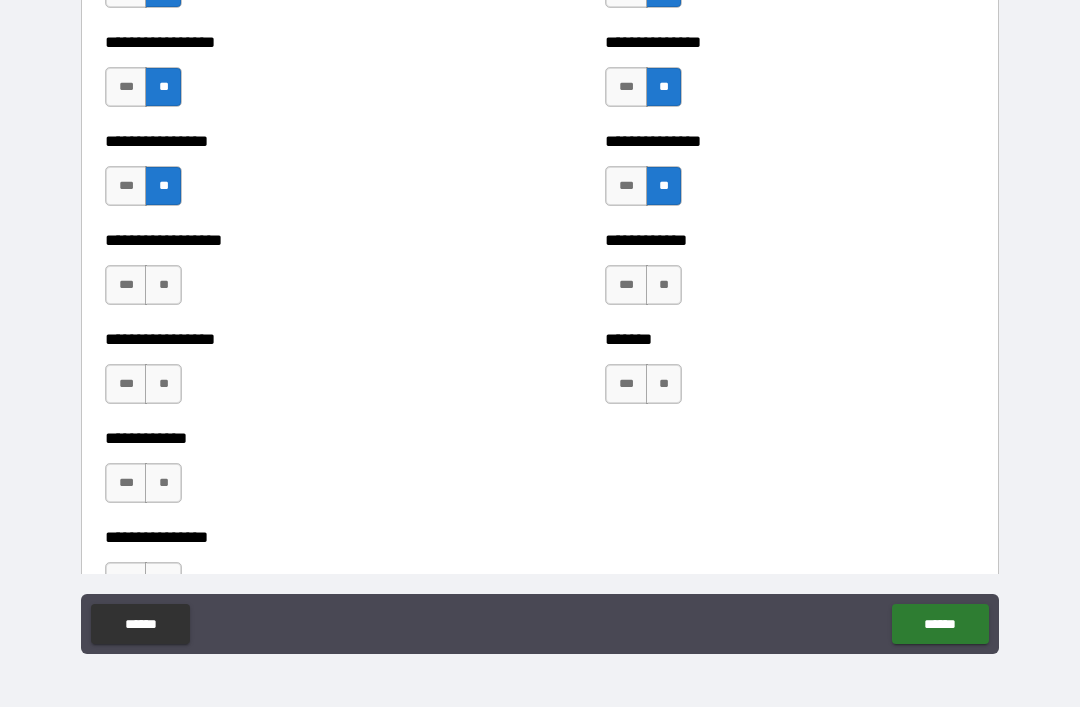 scroll, scrollTop: 4927, scrollLeft: 0, axis: vertical 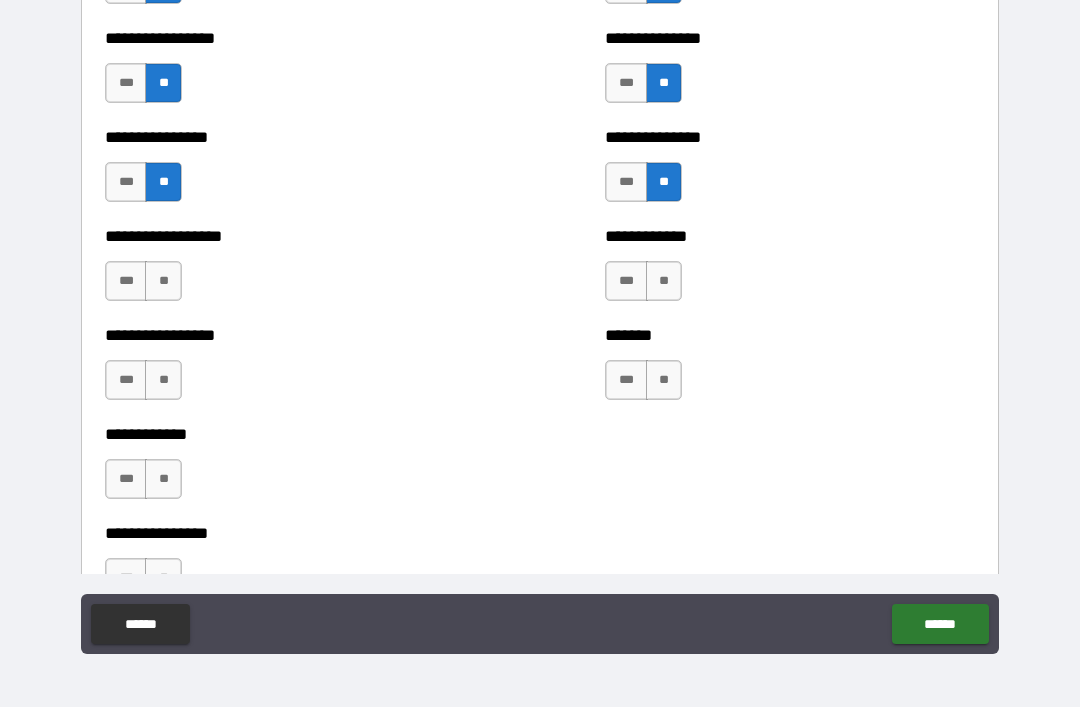 click on "**" at bounding box center [163, 281] 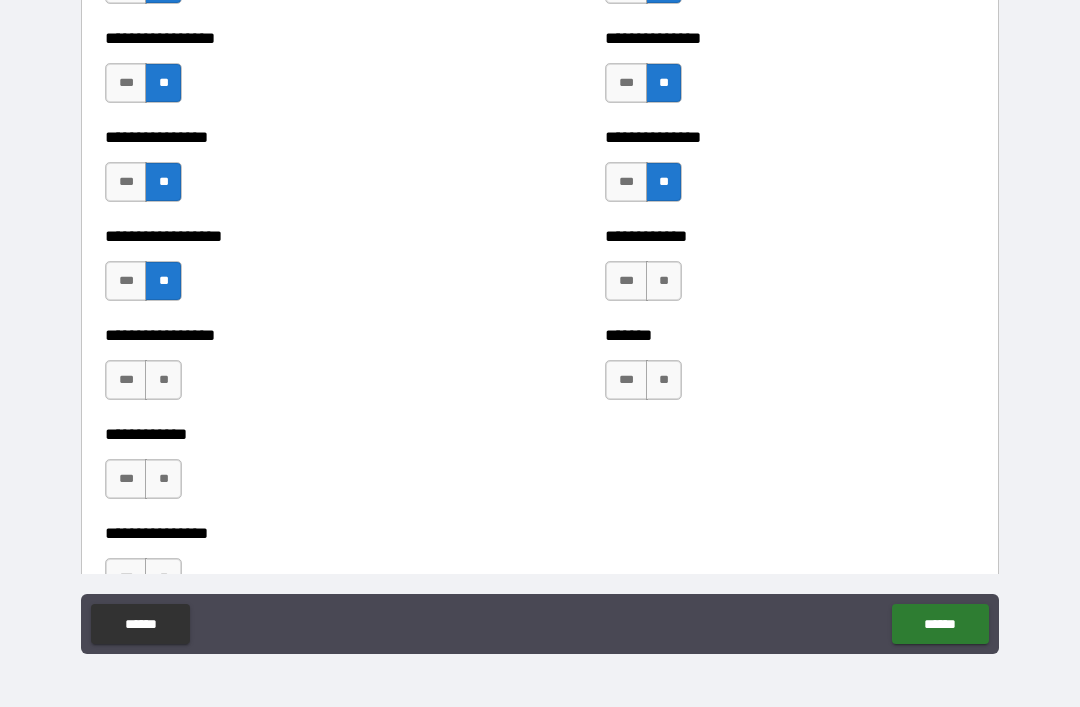 click on "**" at bounding box center (664, 281) 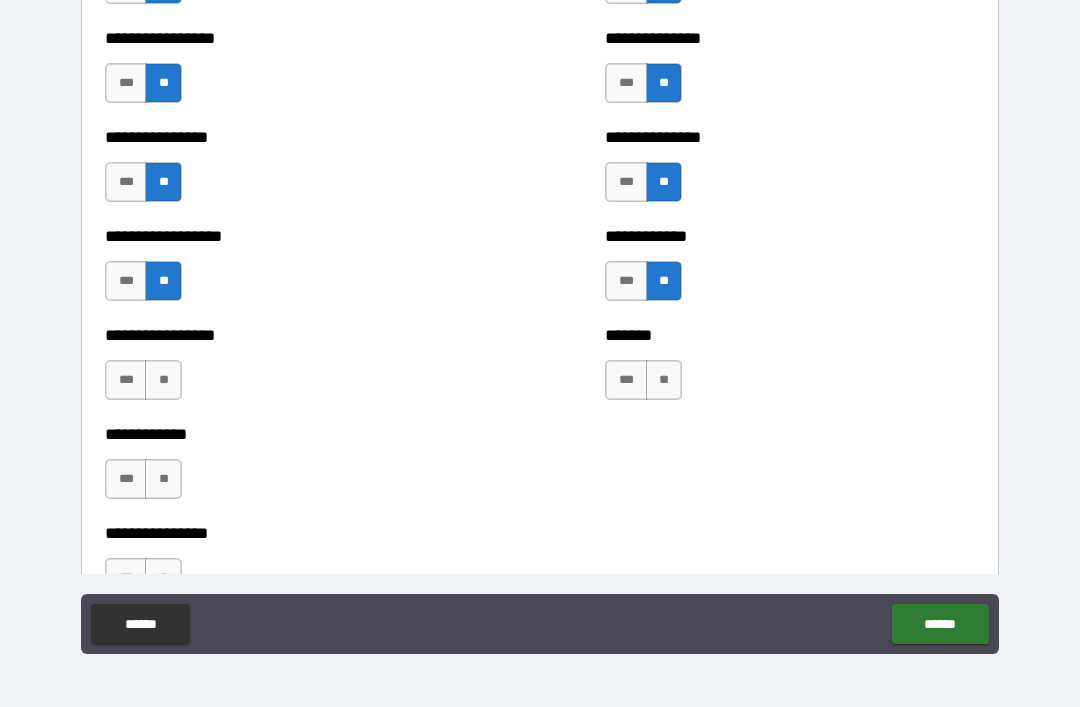 click on "**" at bounding box center (163, 380) 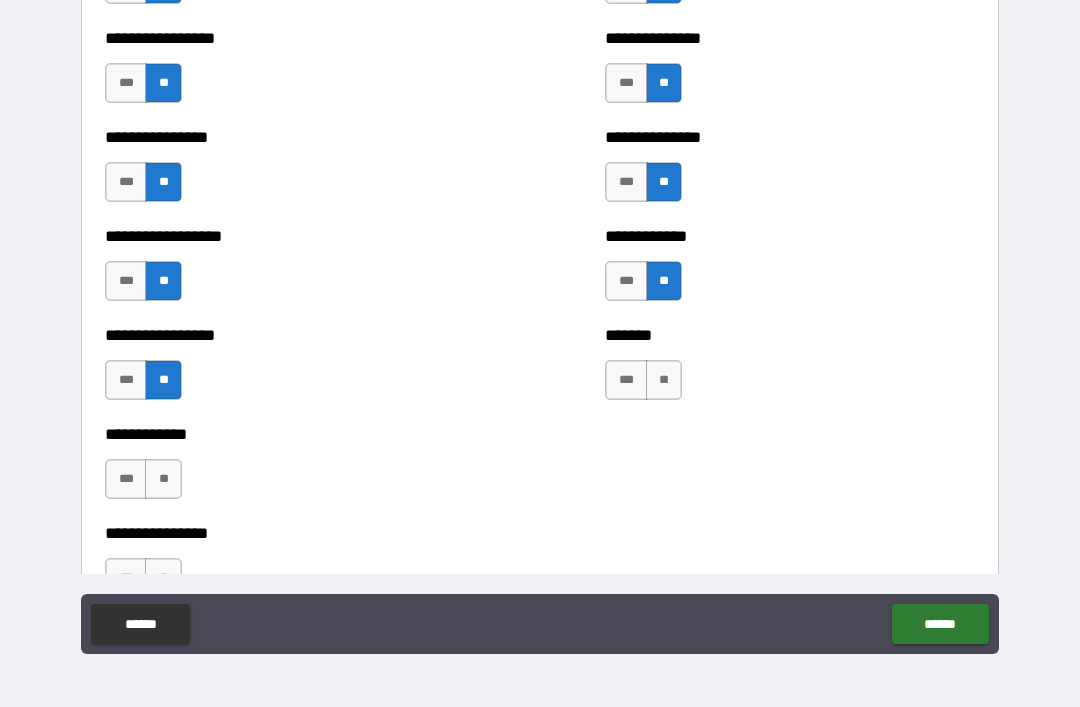 click on "**" at bounding box center [664, 380] 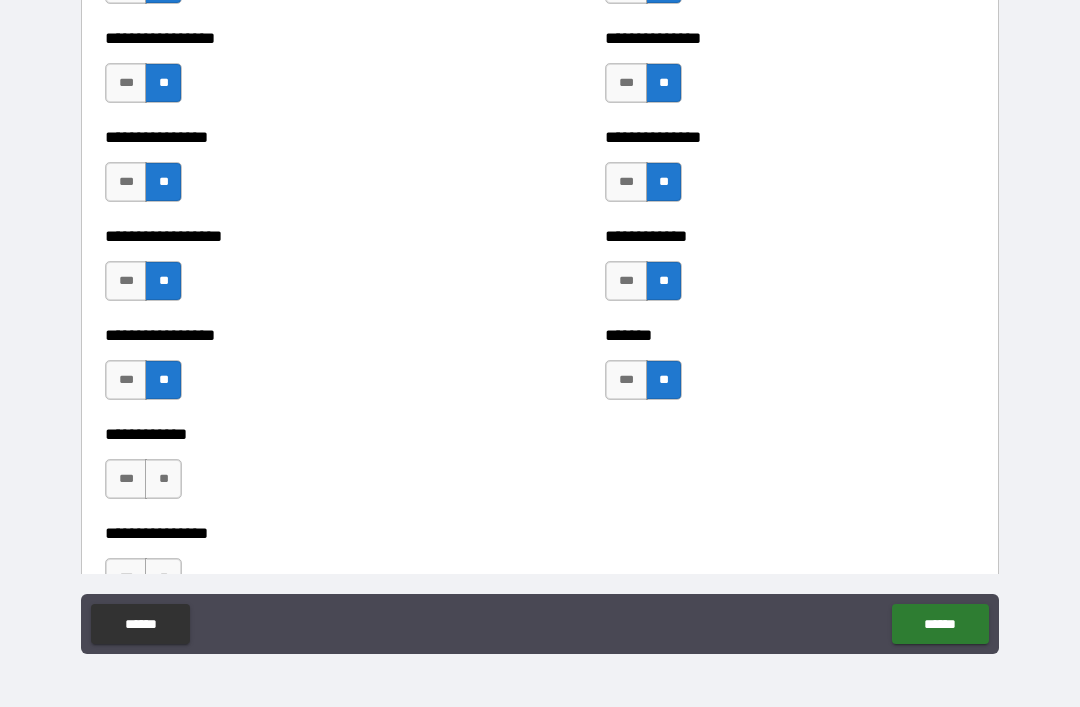 click on "**" at bounding box center [163, 479] 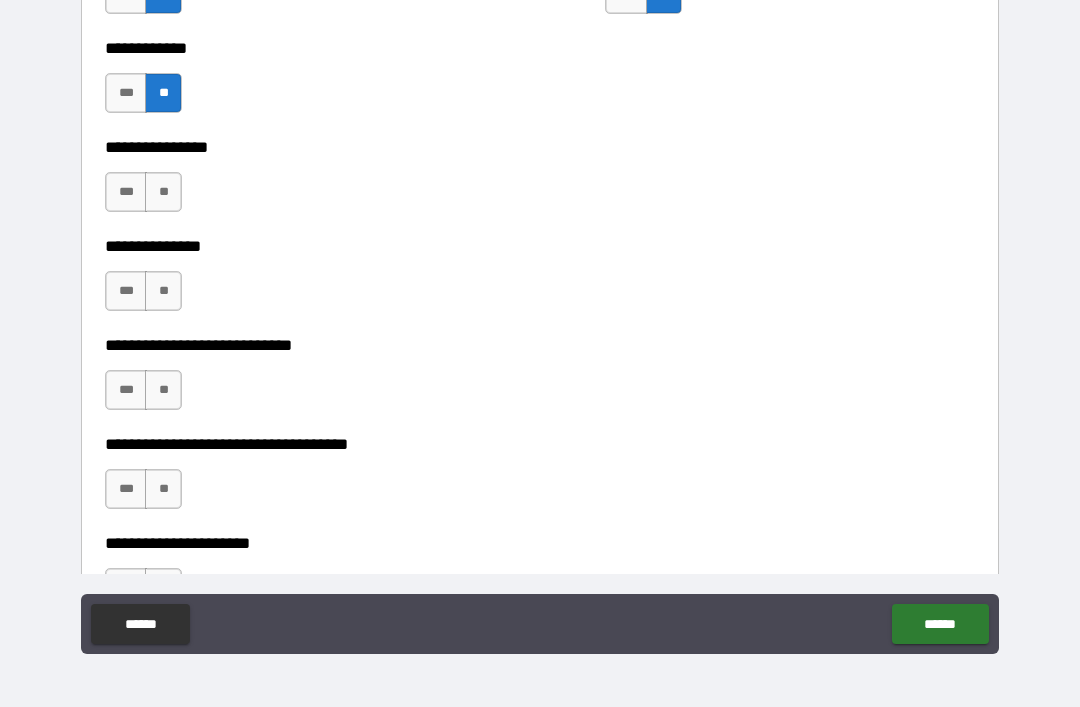 scroll, scrollTop: 5316, scrollLeft: 0, axis: vertical 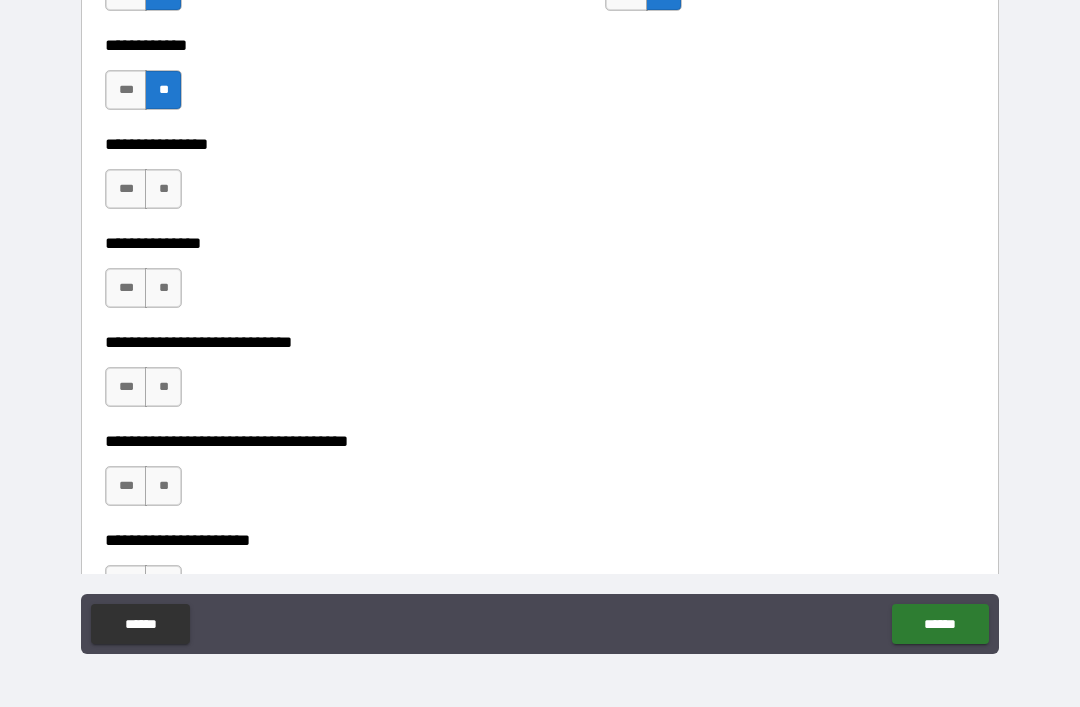 click on "**" at bounding box center [163, 189] 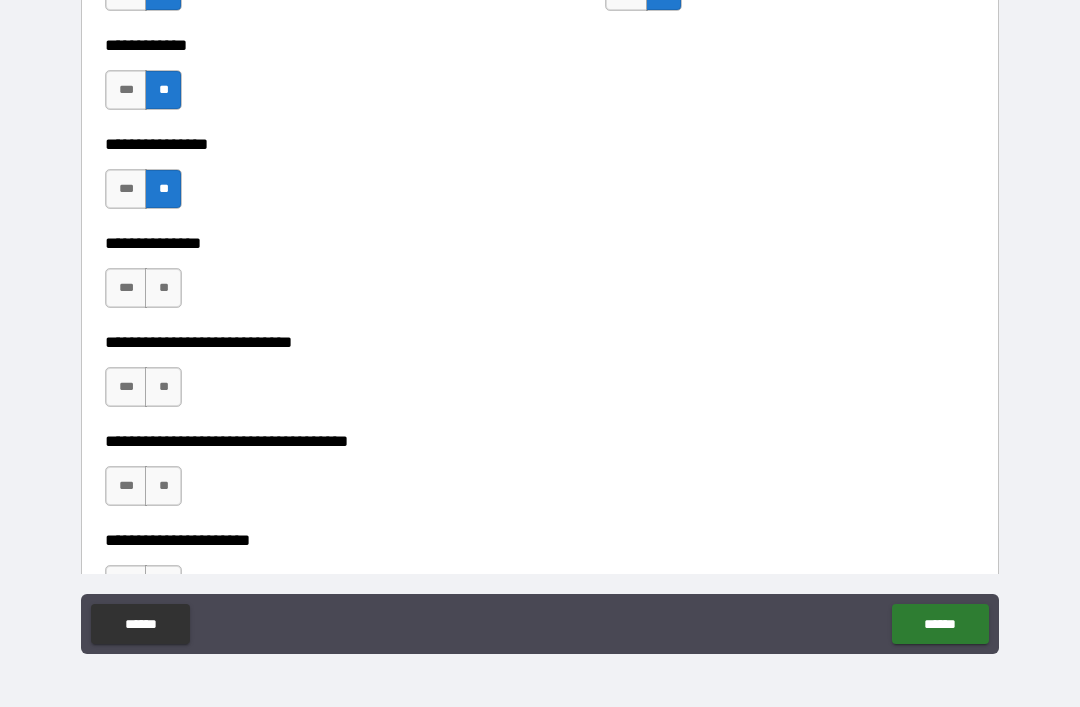 click on "**" at bounding box center (163, 288) 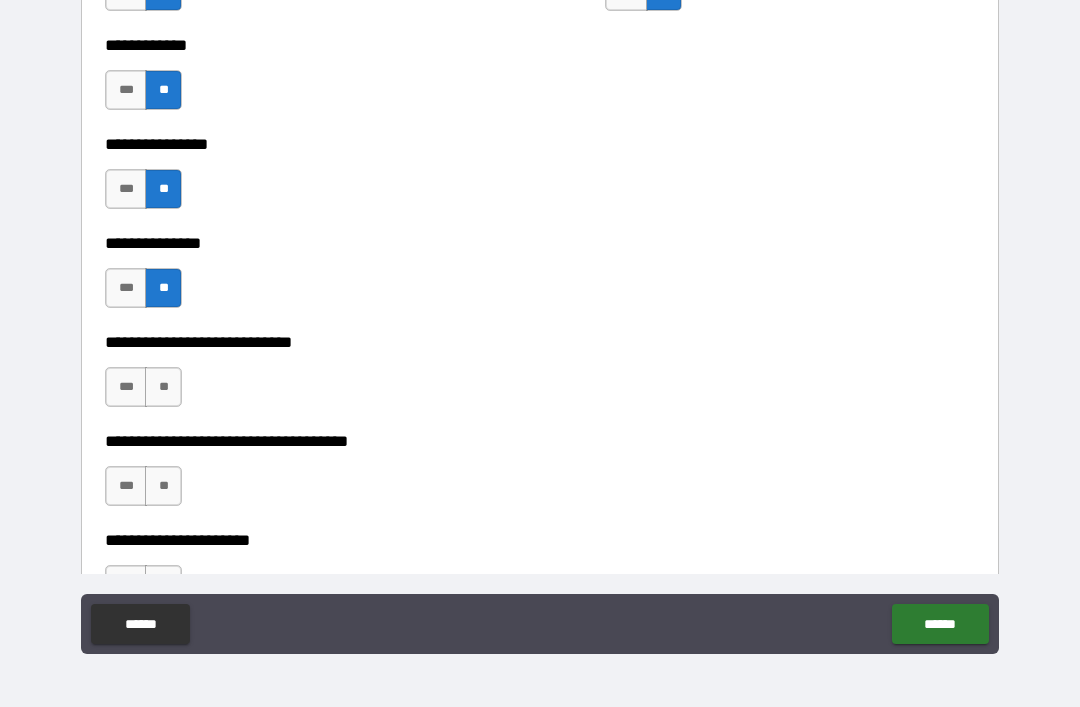 click on "**" at bounding box center [163, 387] 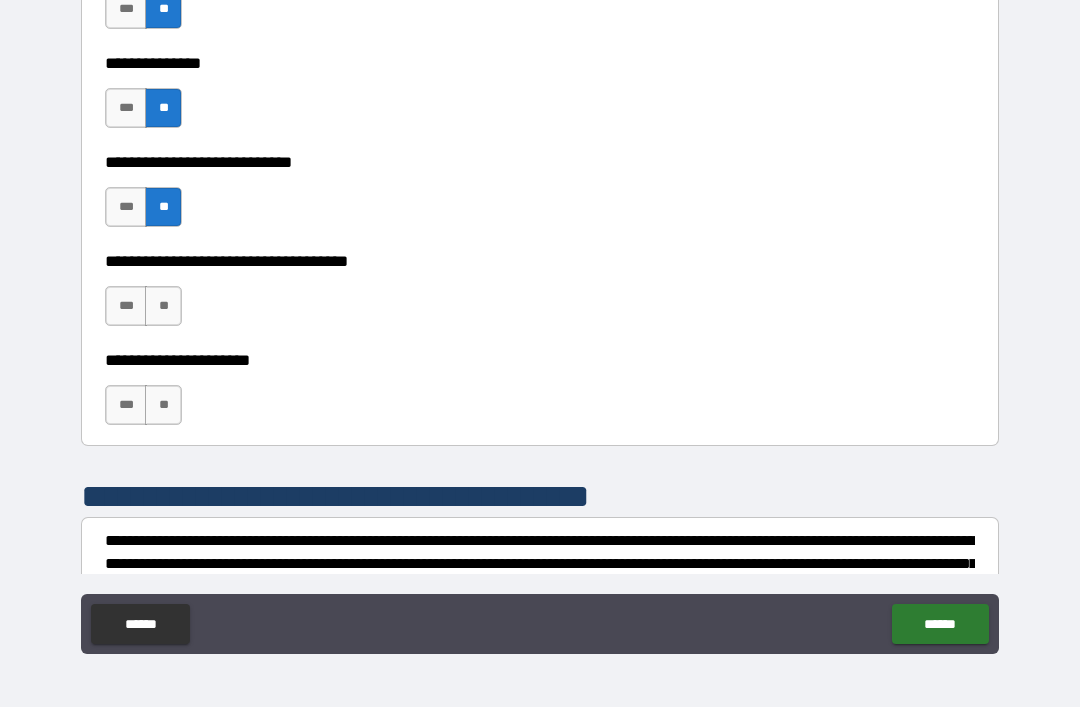 scroll, scrollTop: 5497, scrollLeft: 0, axis: vertical 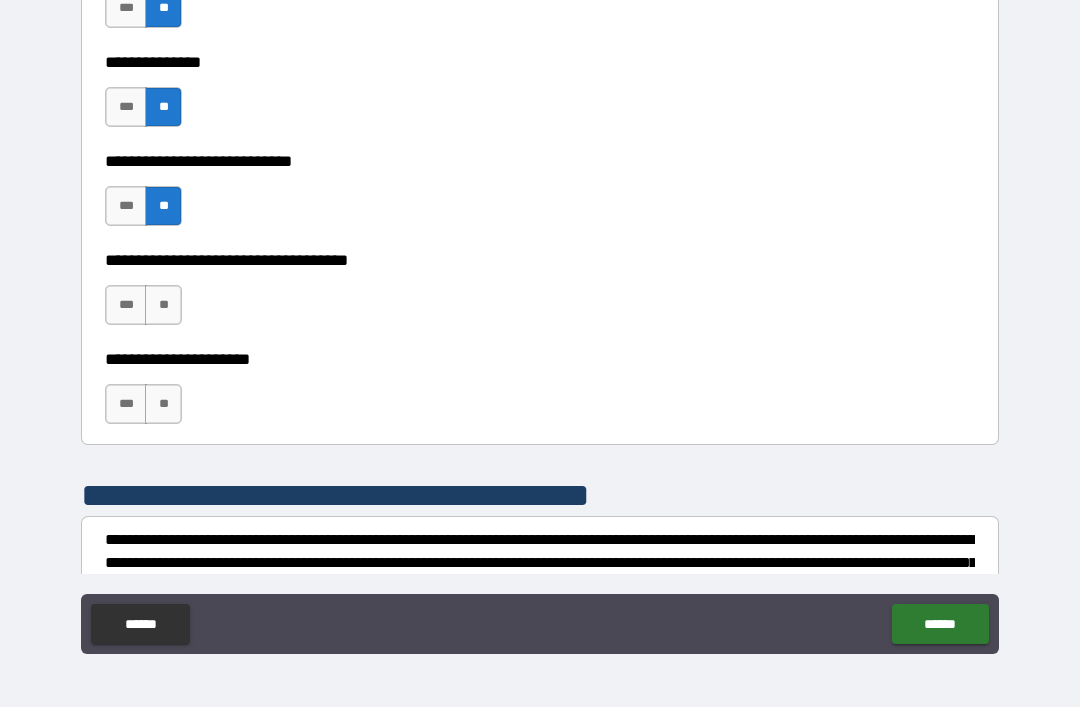 click on "**" at bounding box center (163, 305) 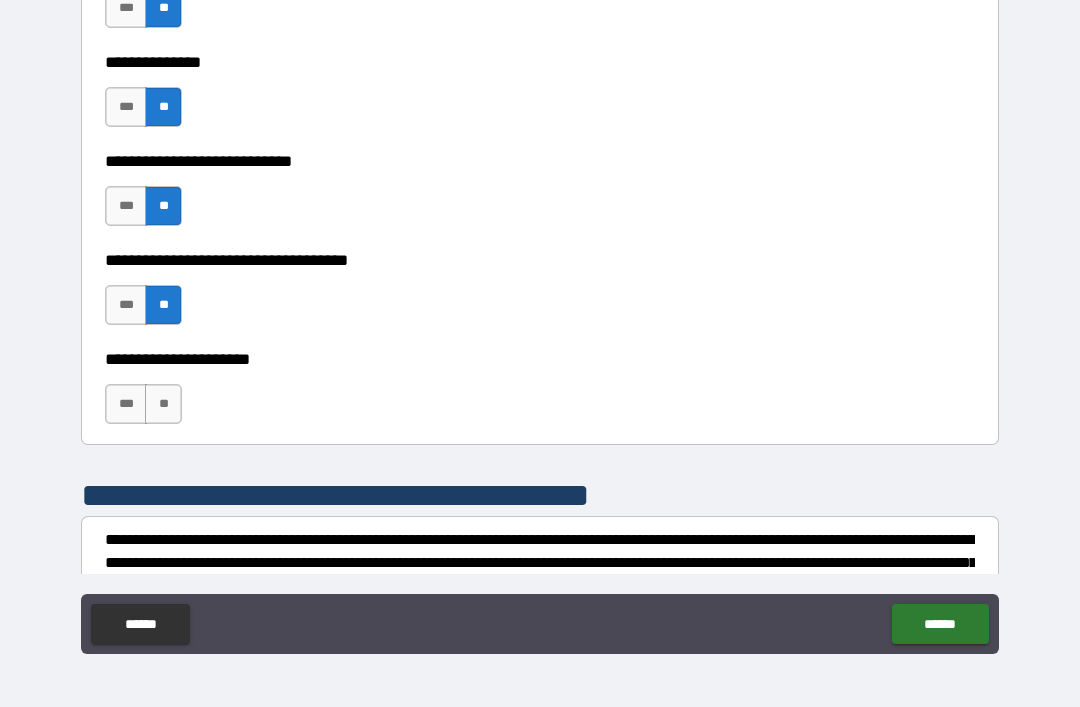 click on "**" at bounding box center [163, 404] 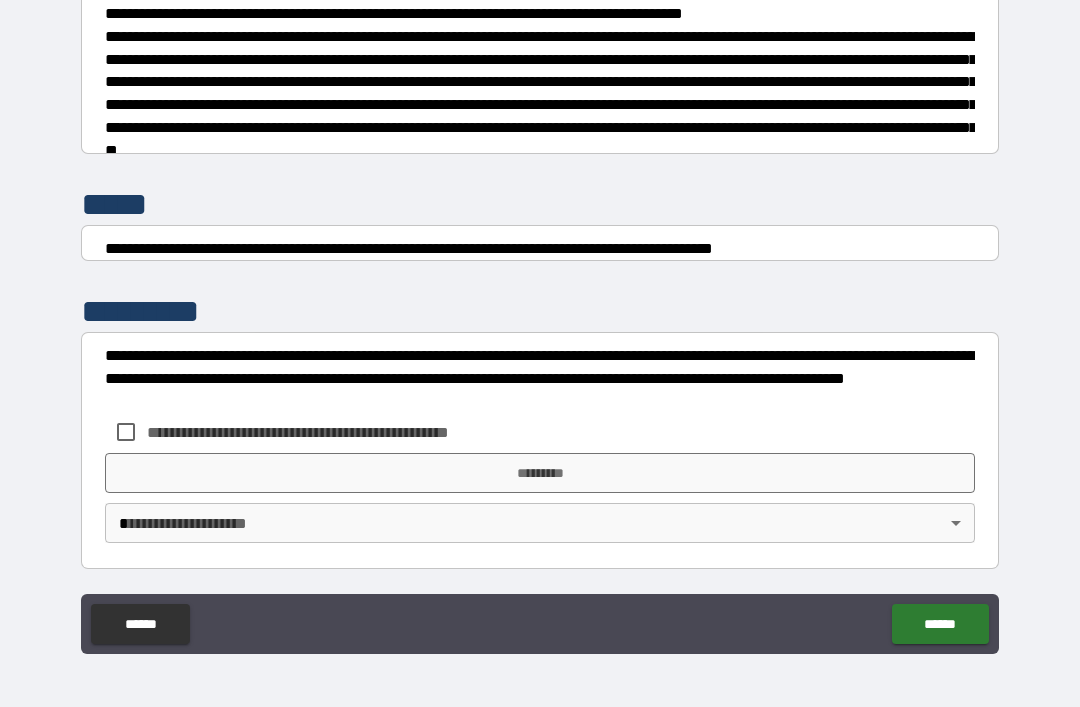 scroll, scrollTop: 7470, scrollLeft: 0, axis: vertical 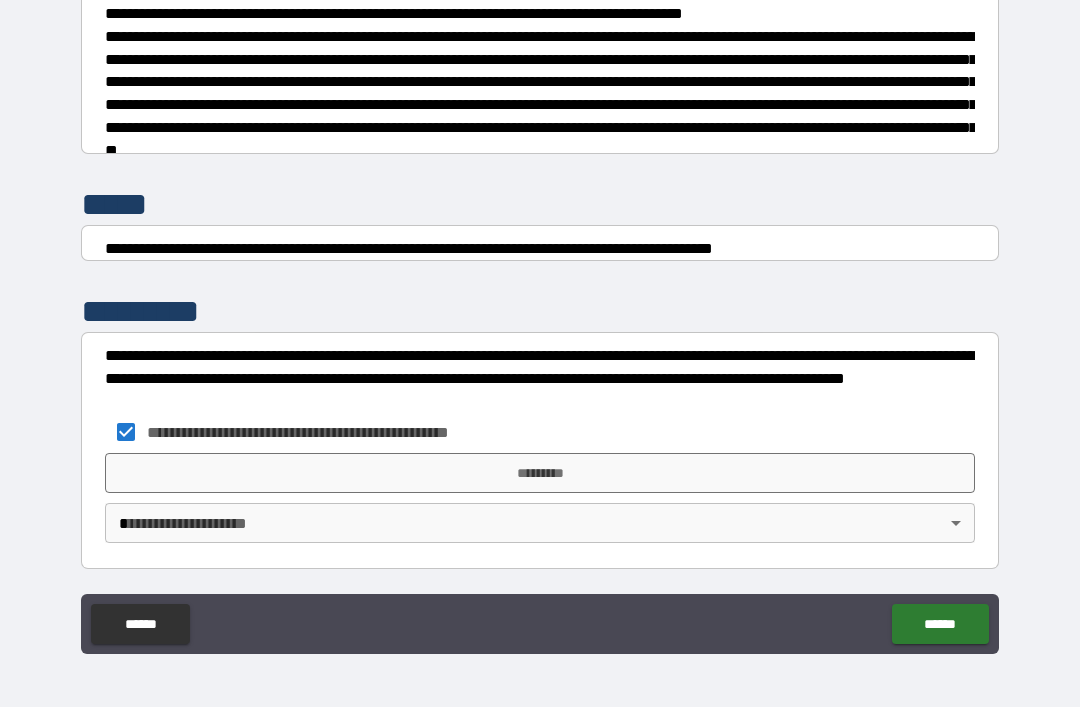 click on "*********" at bounding box center [540, 473] 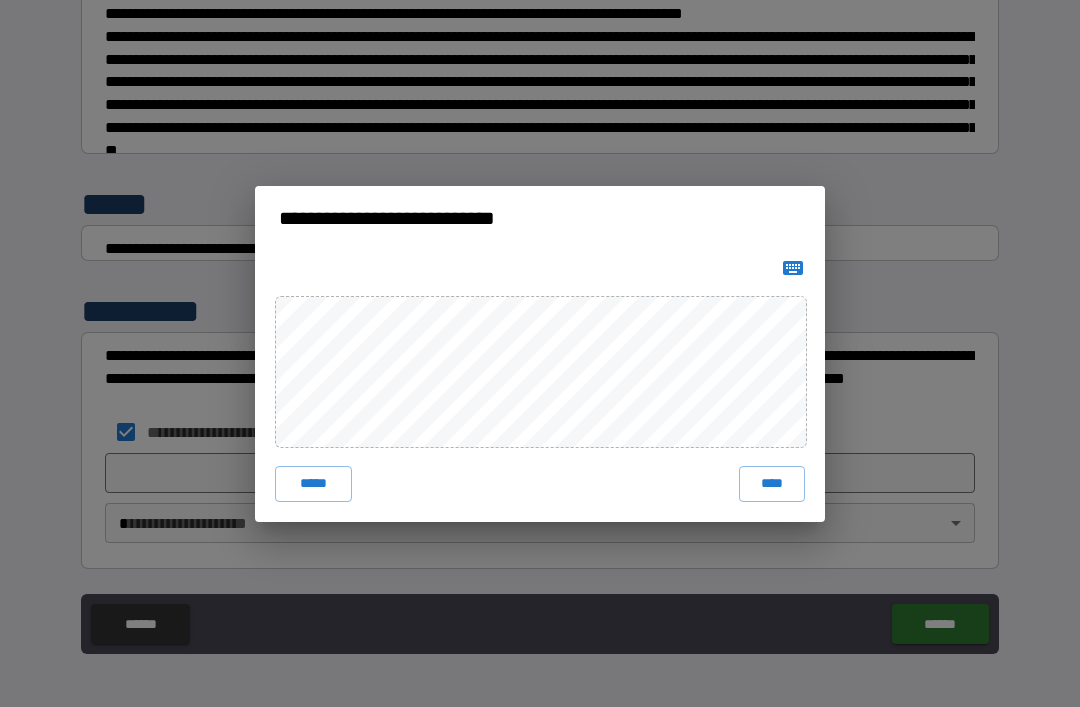 click on "*****" at bounding box center [313, 484] 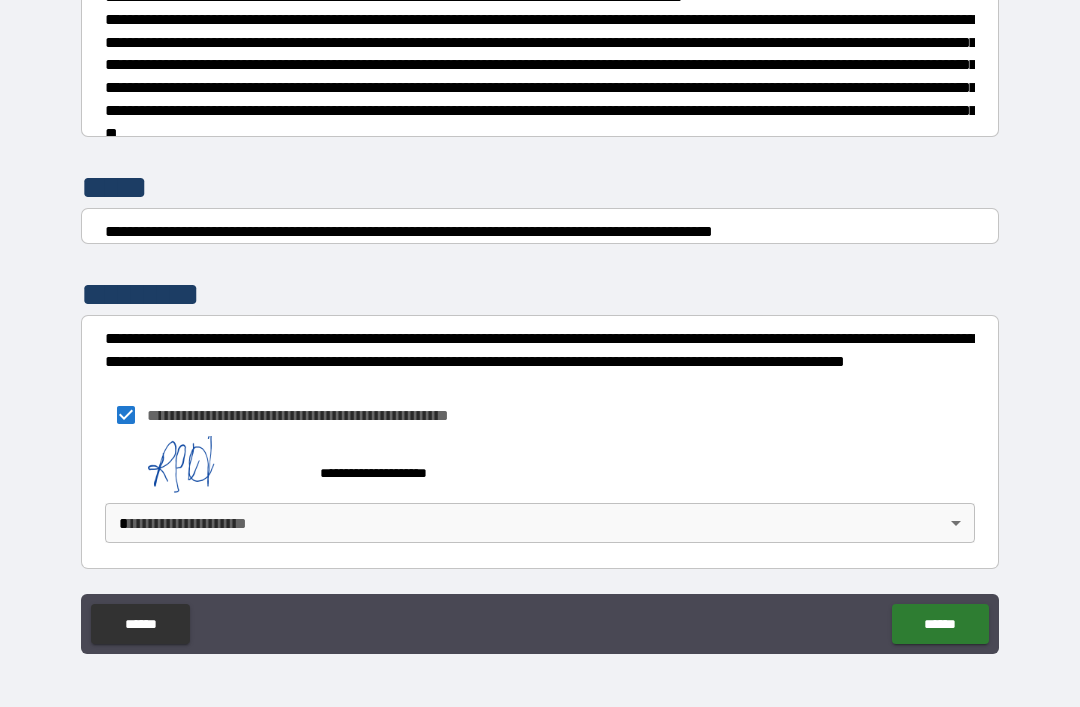 scroll, scrollTop: 7487, scrollLeft: 0, axis: vertical 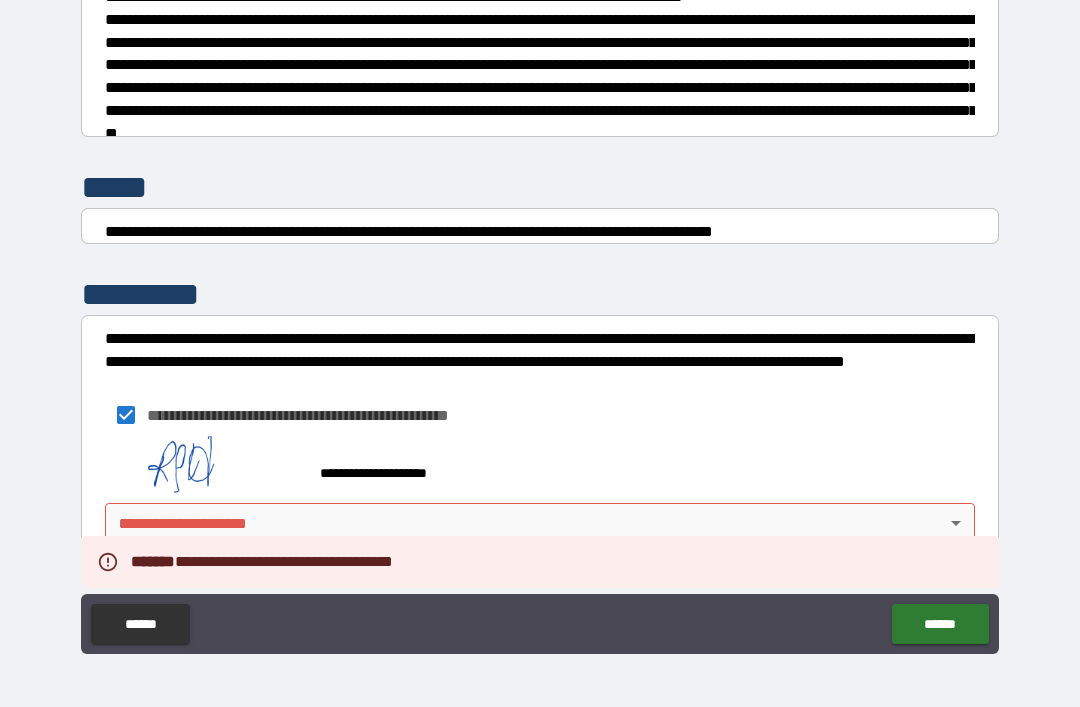 click on "**********" at bounding box center (540, 321) 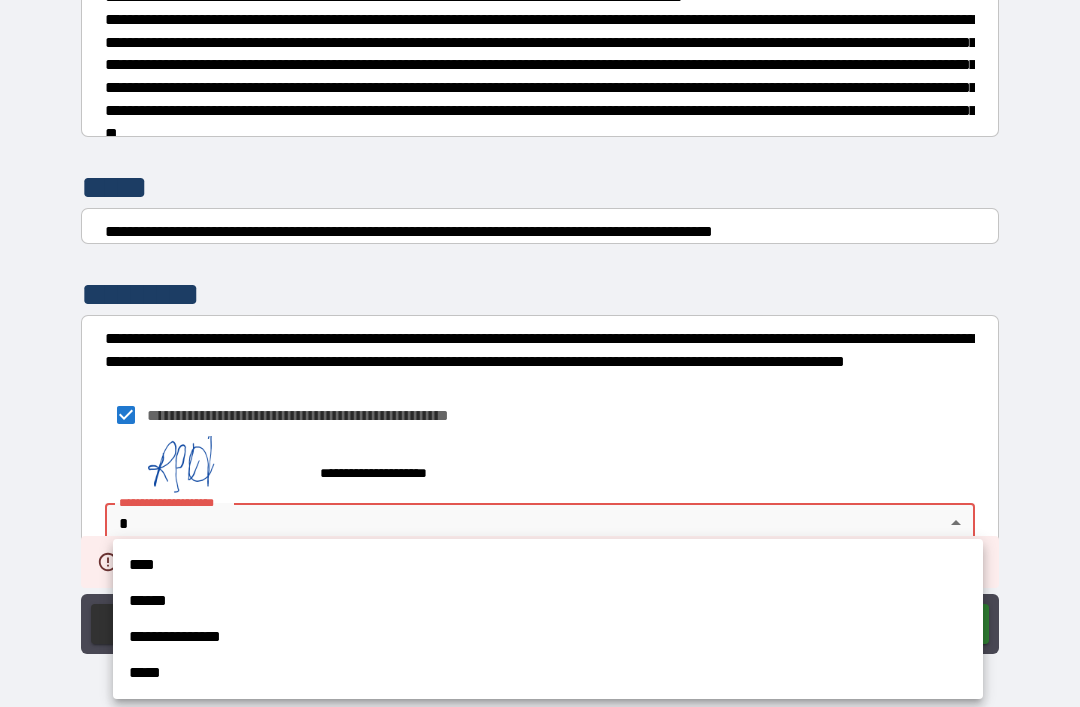 click on "**********" at bounding box center (548, 637) 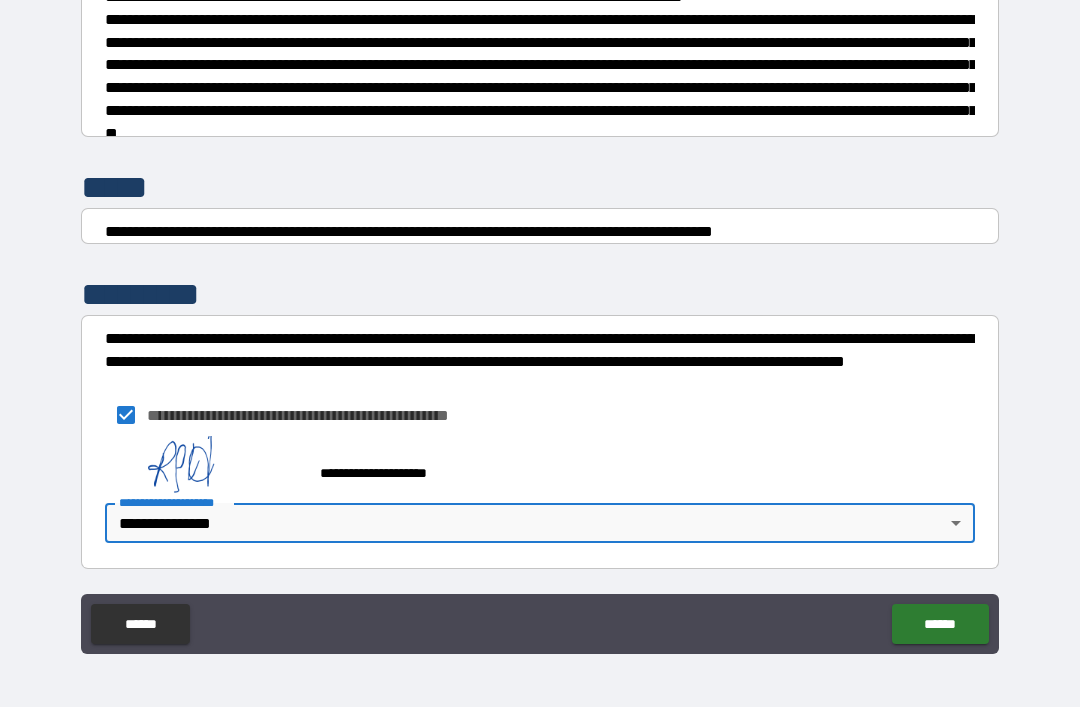 click on "******" at bounding box center (940, 624) 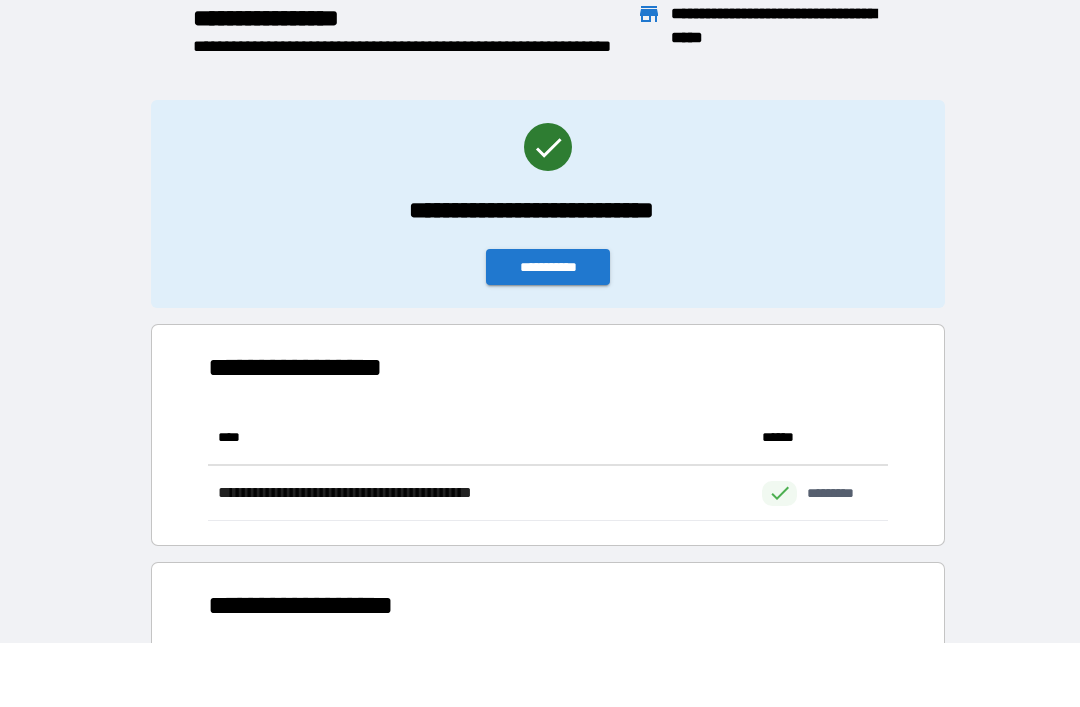 scroll, scrollTop: 1, scrollLeft: 1, axis: both 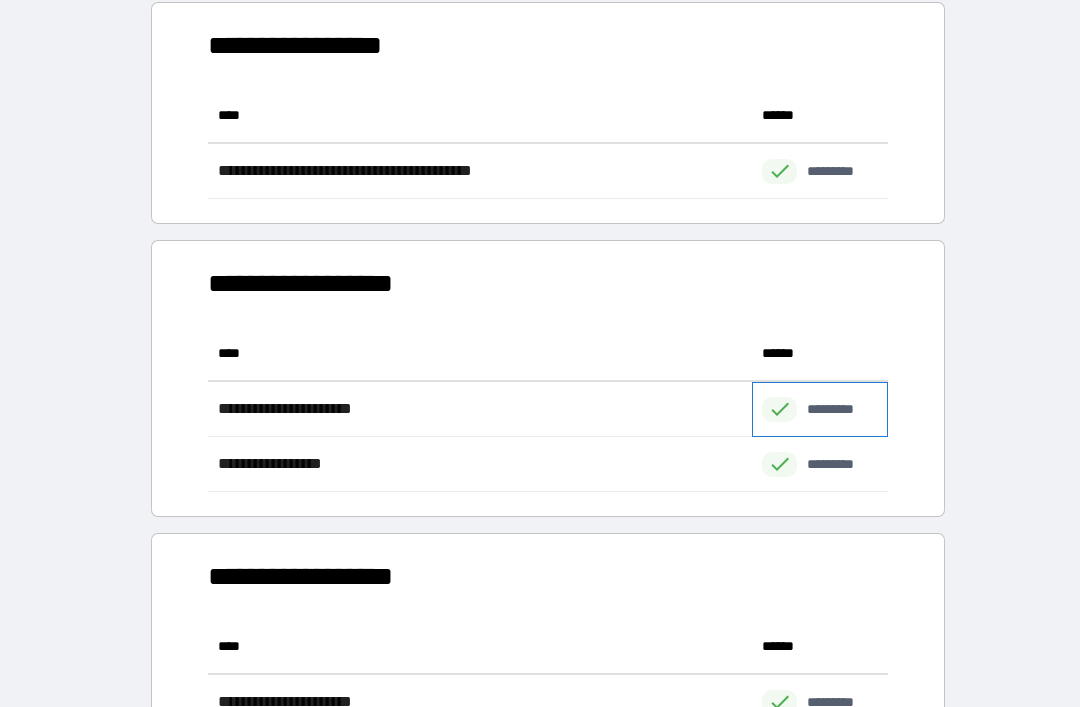 click on "*********" at bounding box center [820, 409] 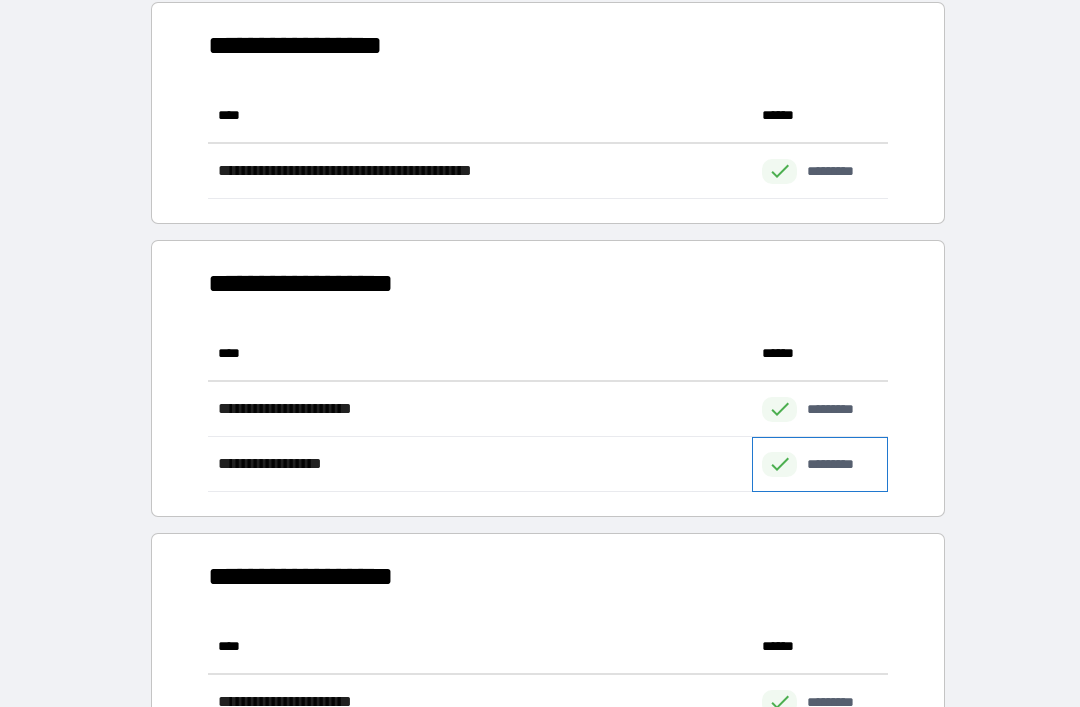 click on "*********" at bounding box center [841, 464] 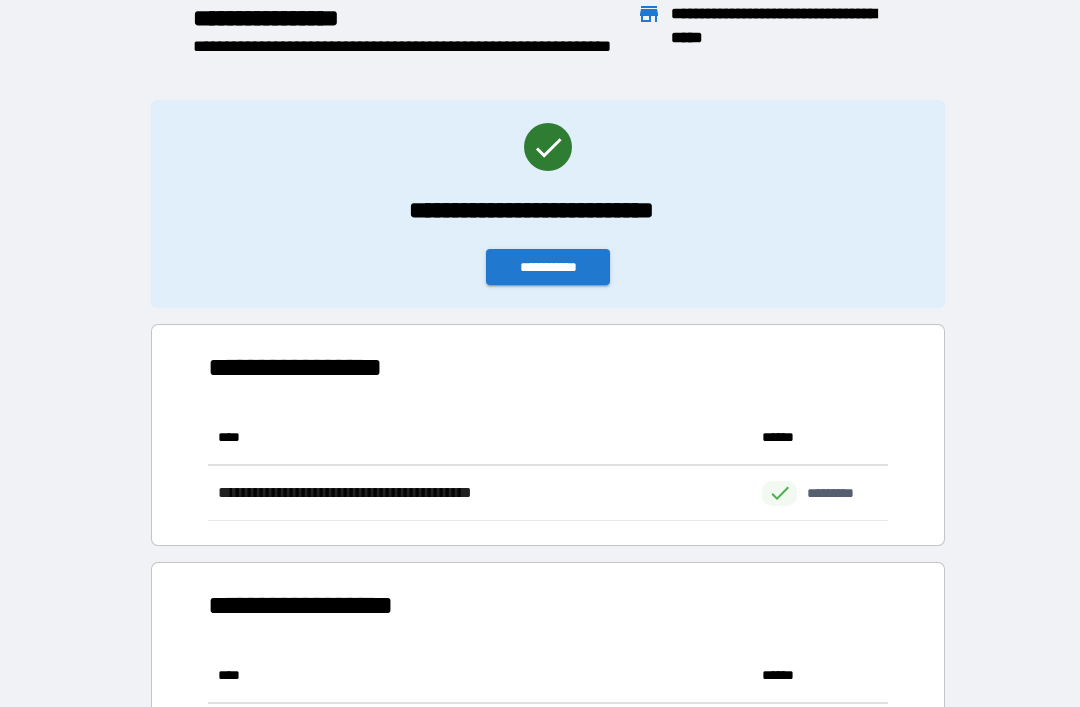 scroll, scrollTop: 0, scrollLeft: 0, axis: both 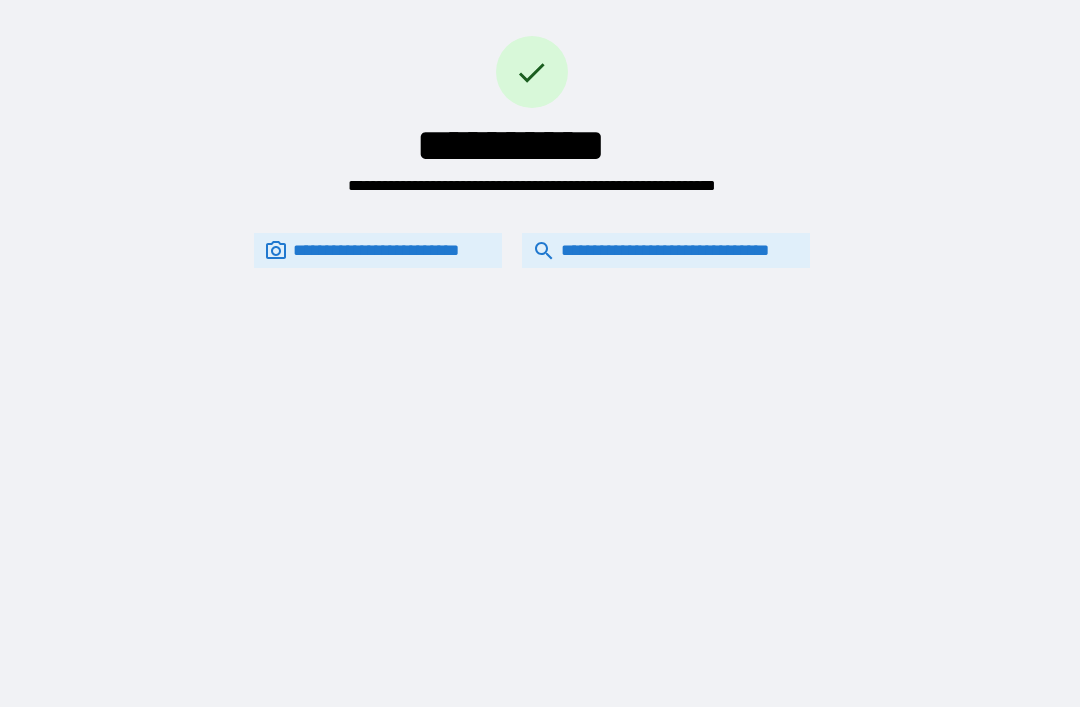 click on "**********" at bounding box center (666, 250) 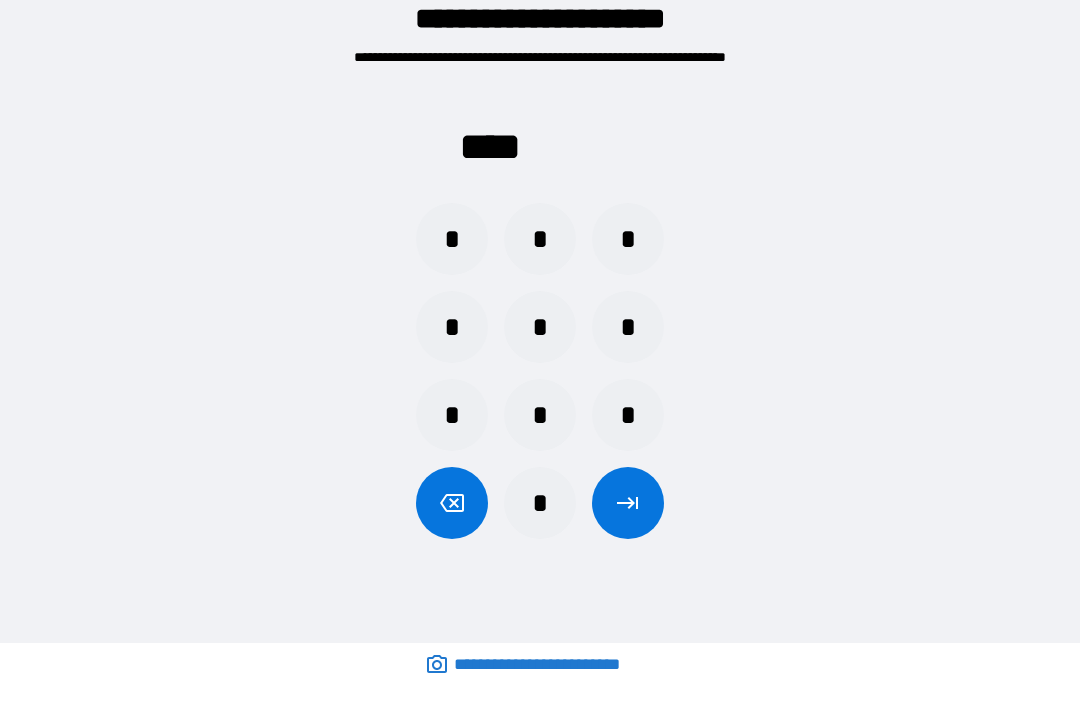 click on "*" at bounding box center (540, 503) 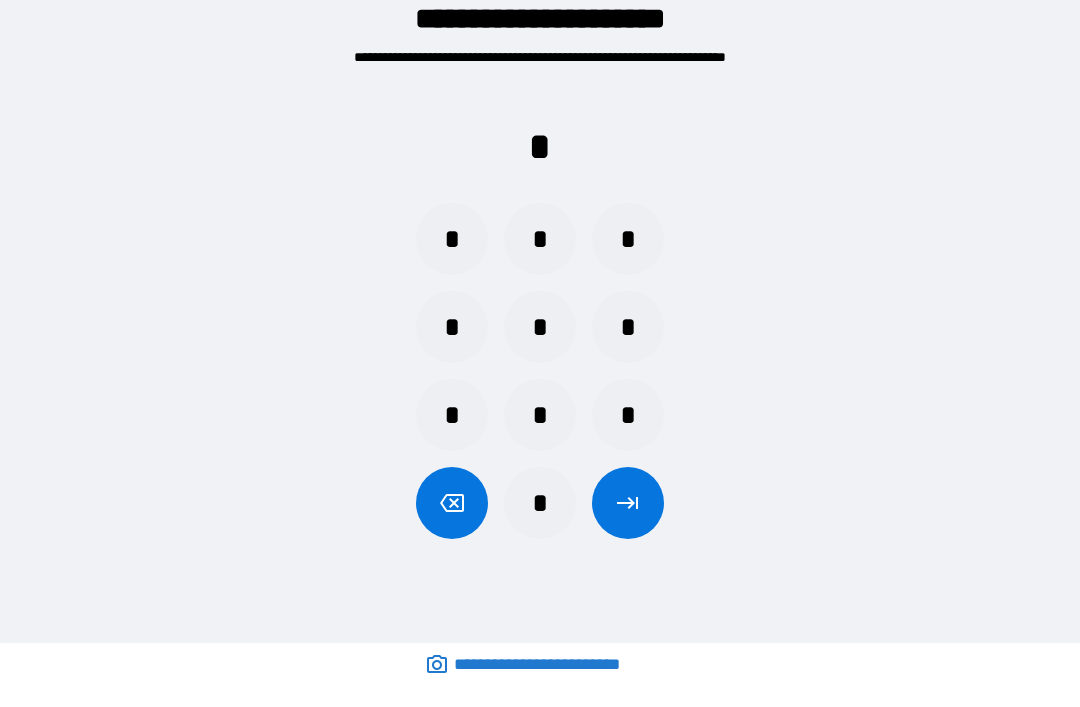 click on "*" at bounding box center (540, 415) 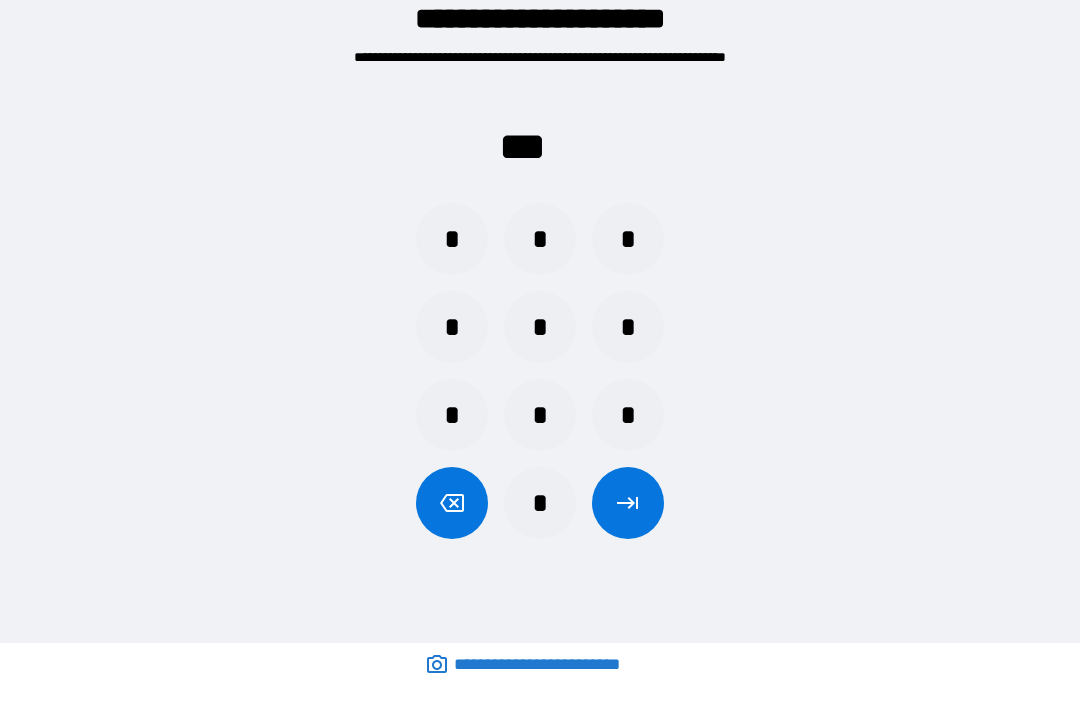 click on "*" at bounding box center (628, 239) 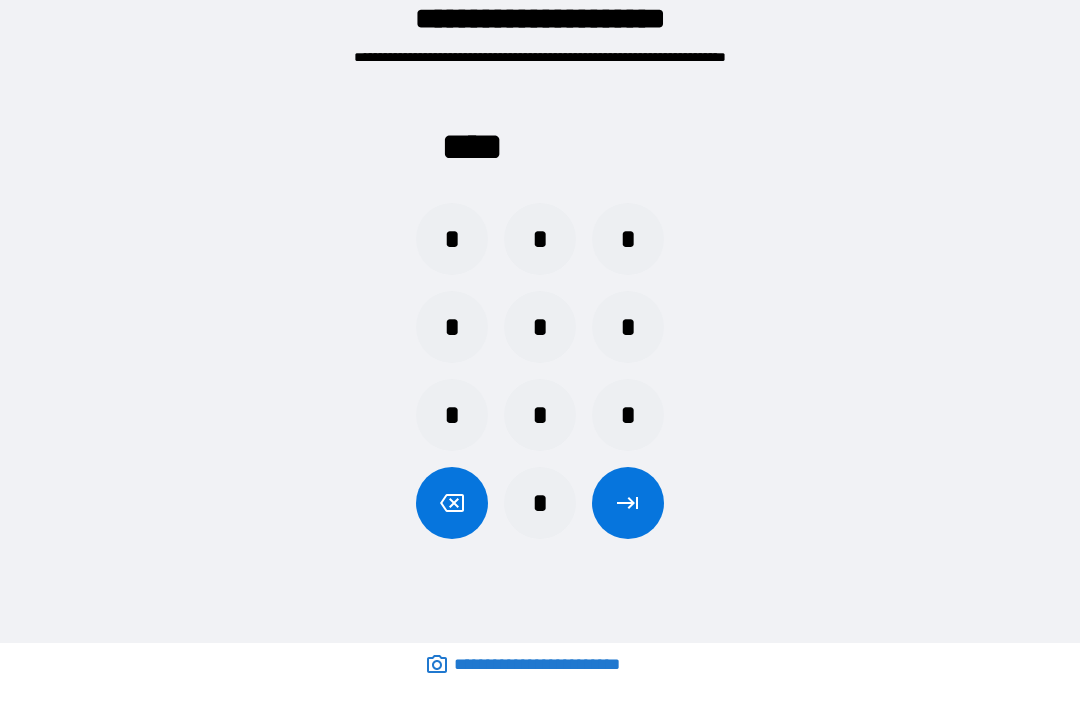 click at bounding box center (628, 503) 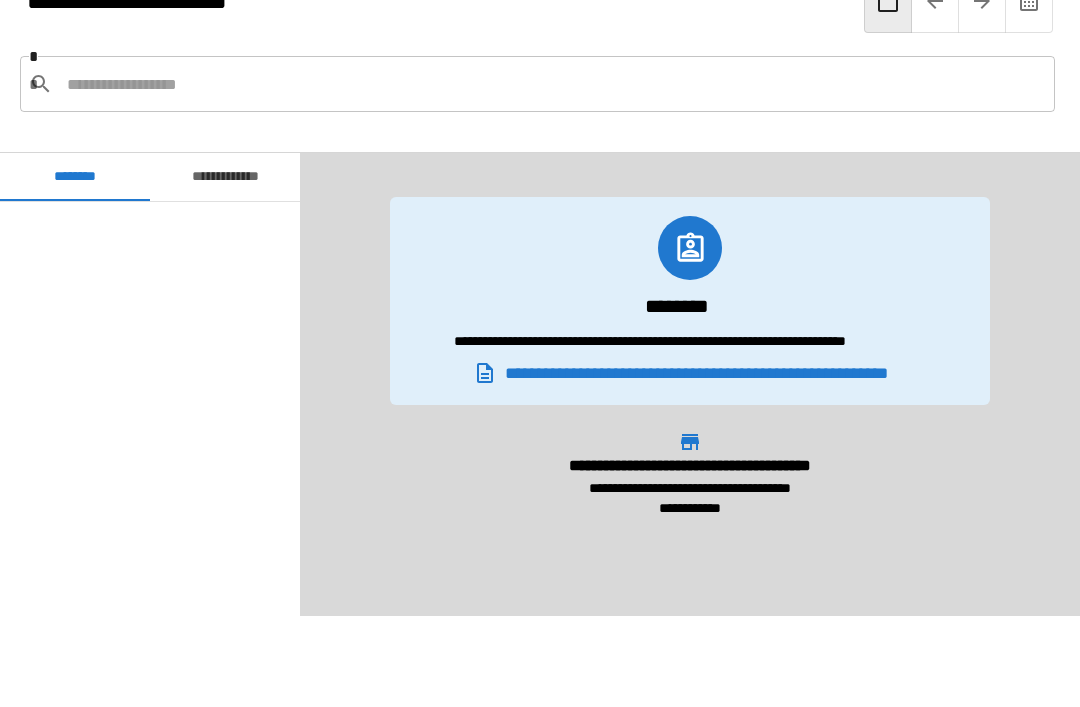scroll, scrollTop: 780, scrollLeft: 0, axis: vertical 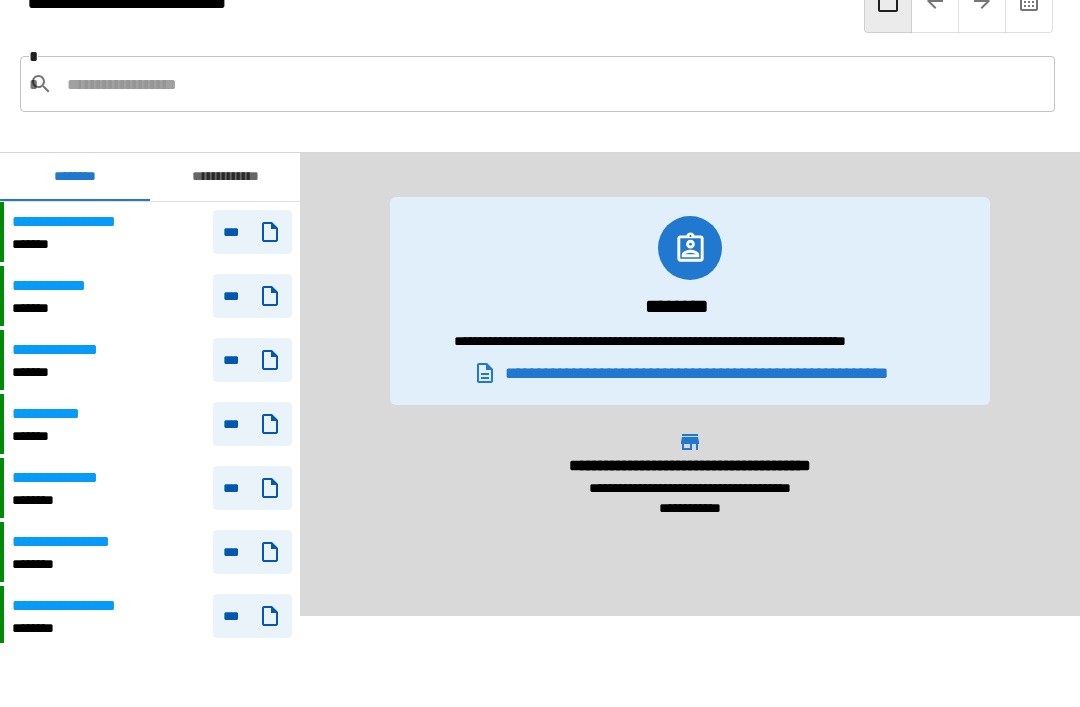 click on "**********" at bounding box center [152, 296] 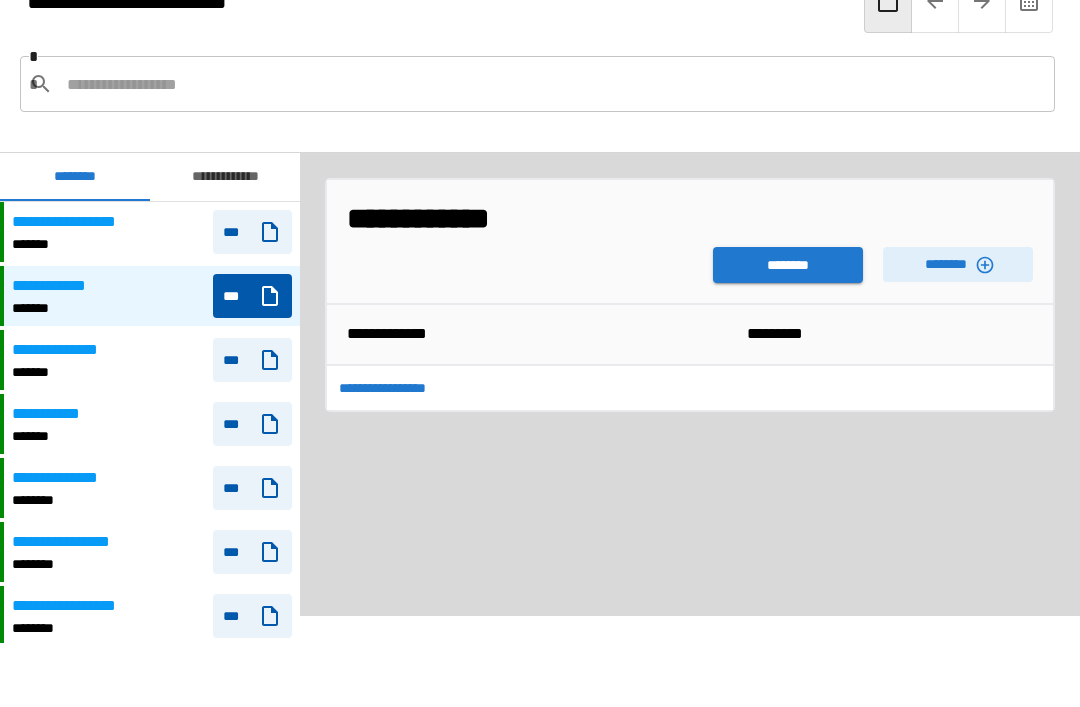click on "********" at bounding box center [788, 265] 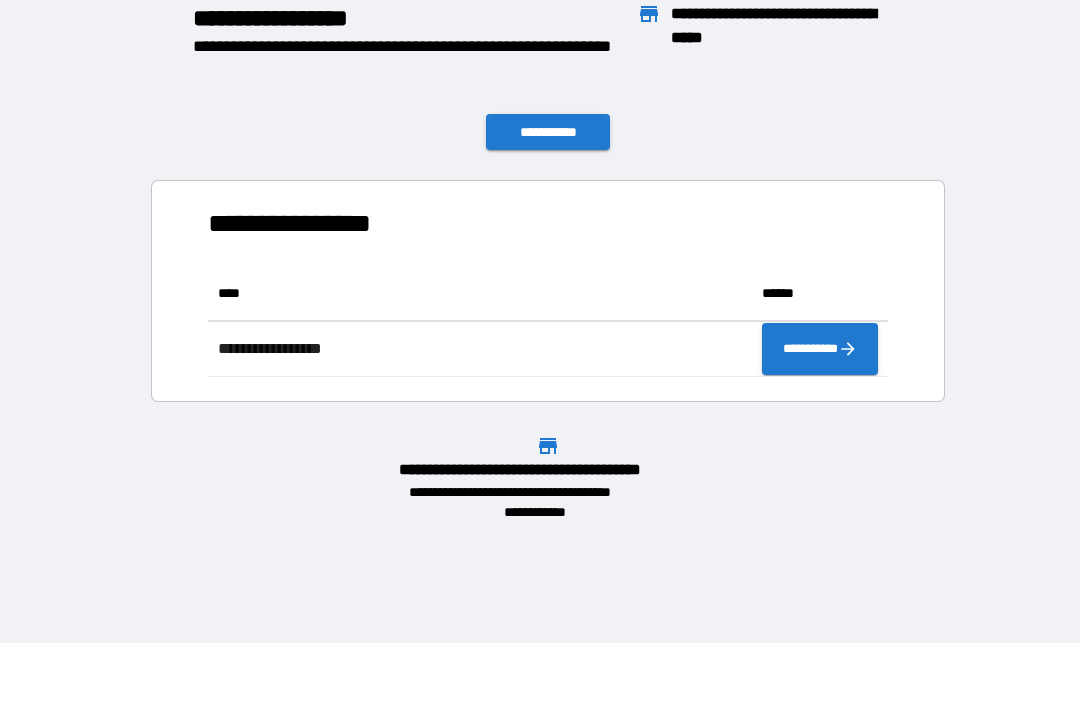 scroll, scrollTop: 111, scrollLeft: 680, axis: both 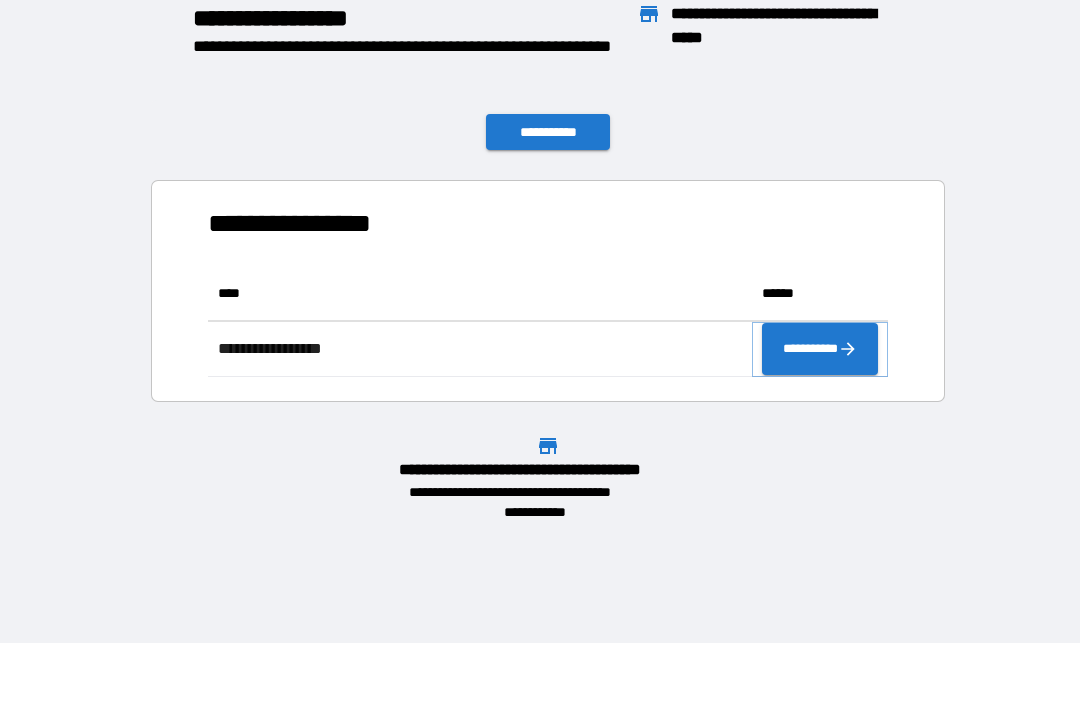 click 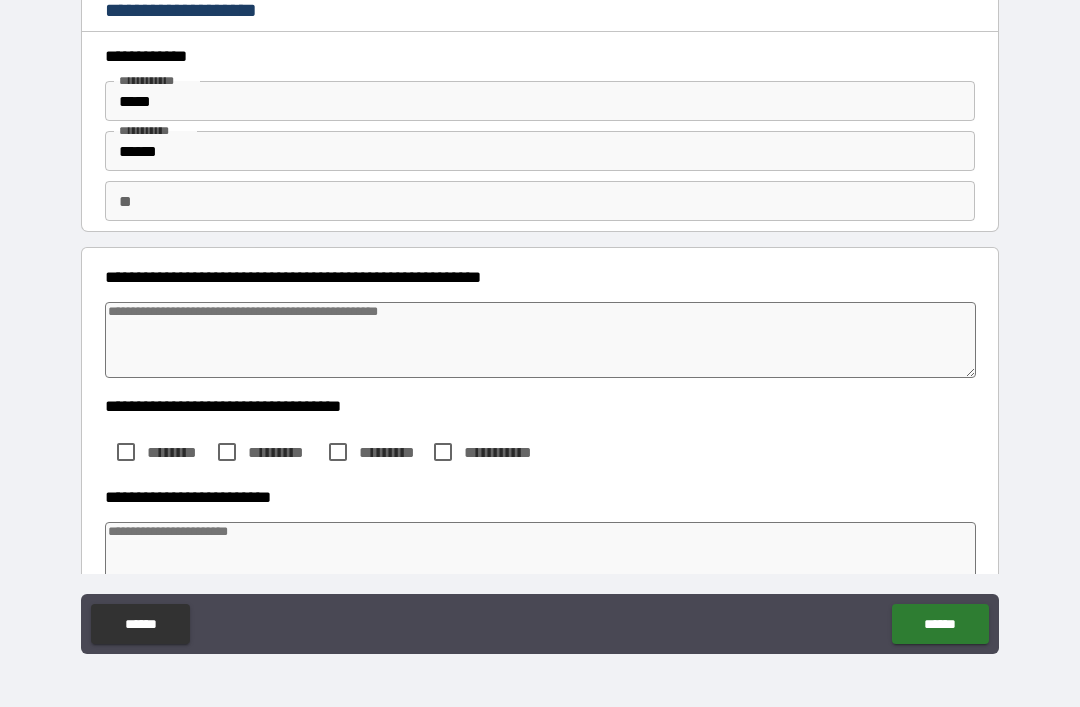 click at bounding box center (540, 340) 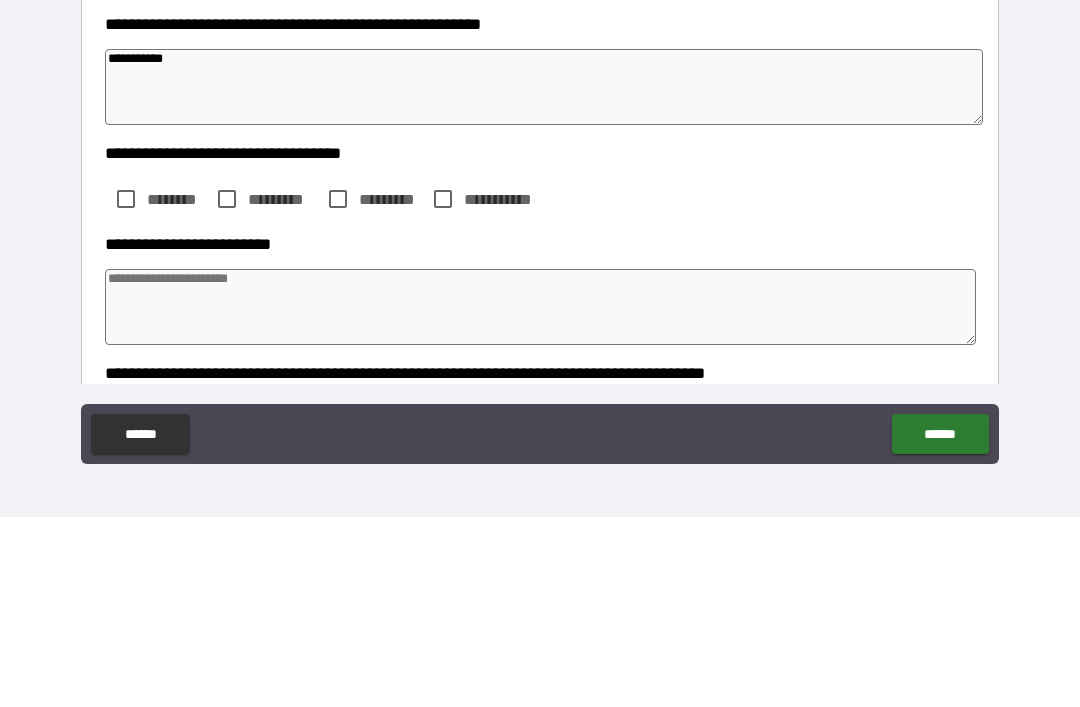 scroll, scrollTop: 67, scrollLeft: 0, axis: vertical 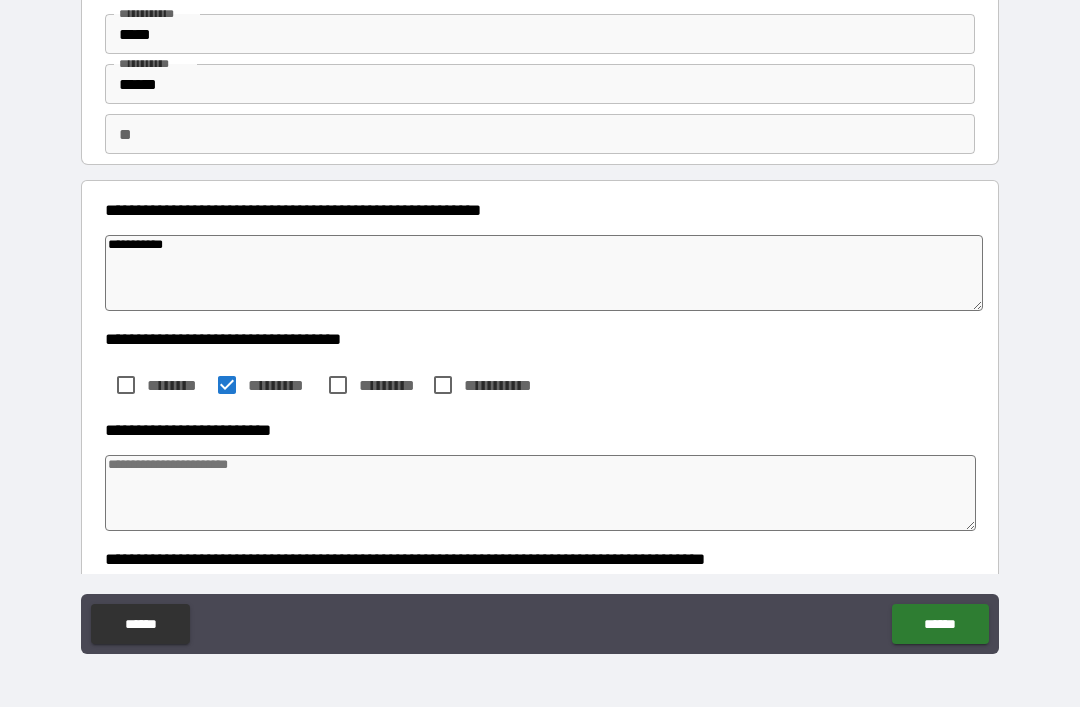 click at bounding box center (540, 493) 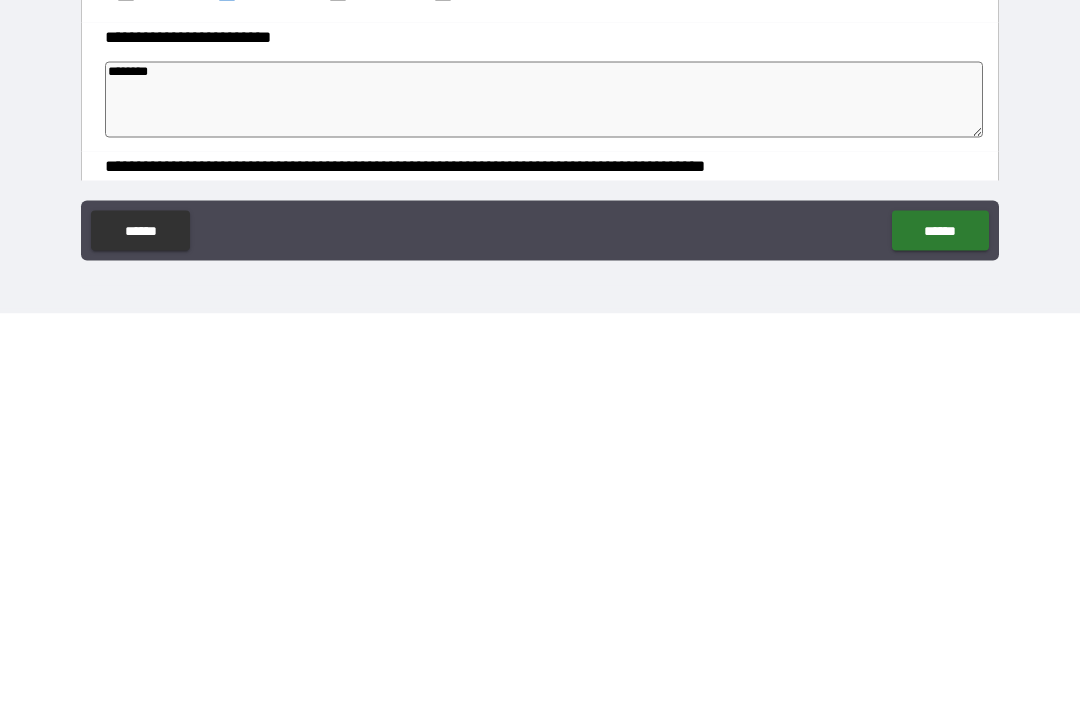 click on "******" at bounding box center [940, 624] 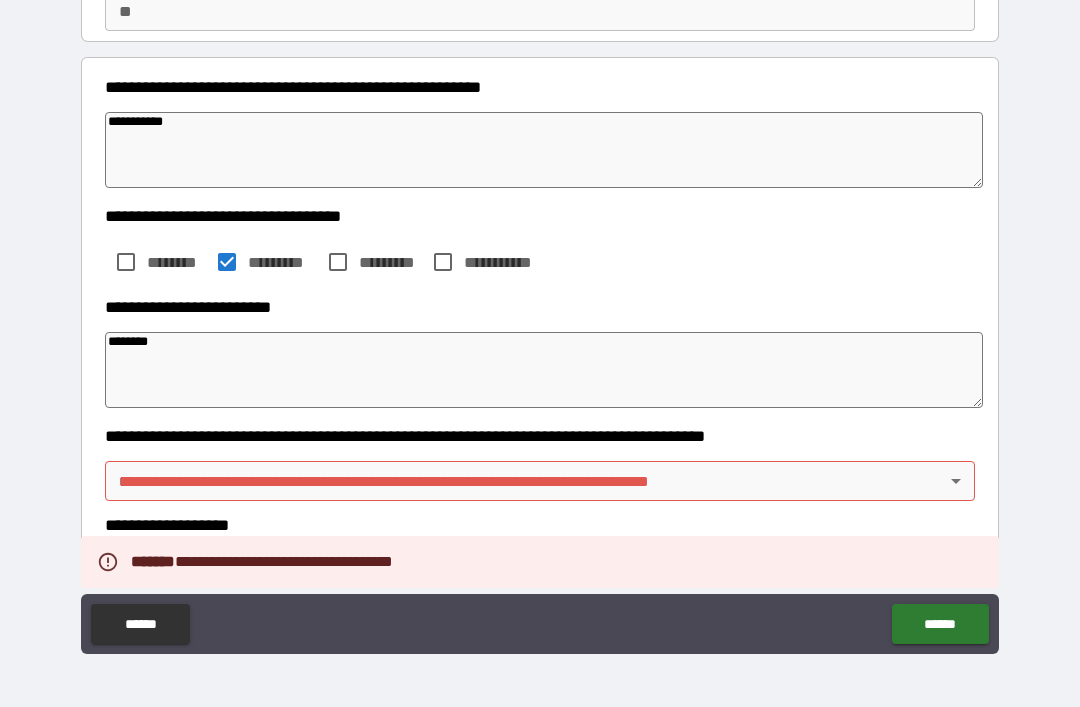 scroll, scrollTop: 193, scrollLeft: 0, axis: vertical 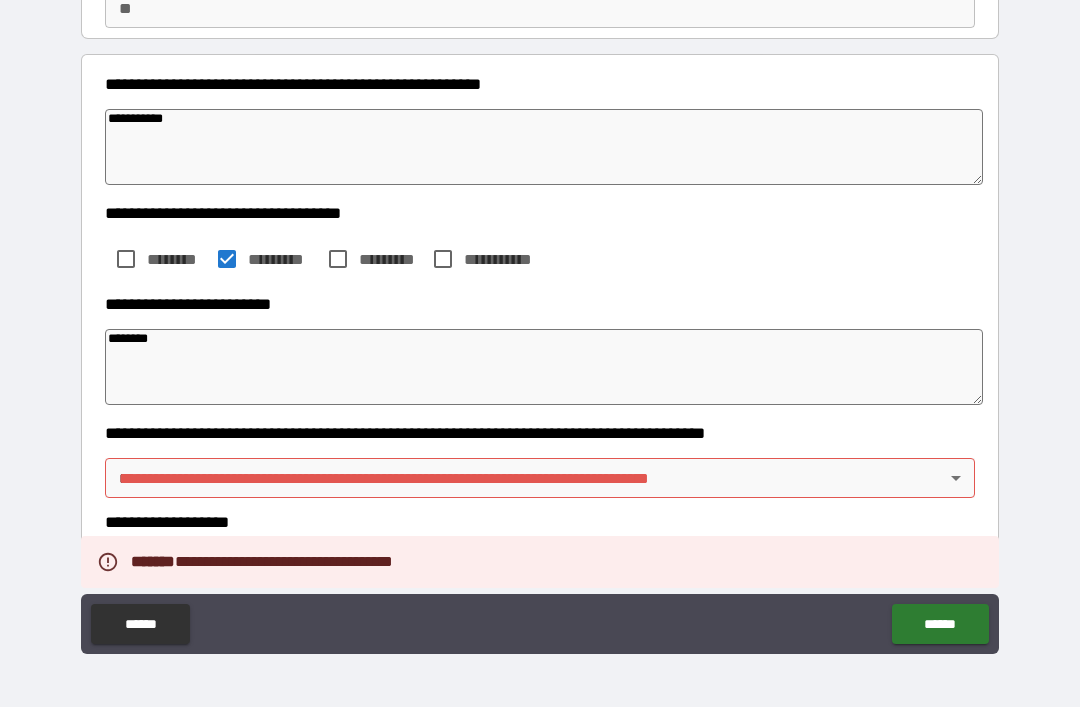 click on "**********" at bounding box center [540, 321] 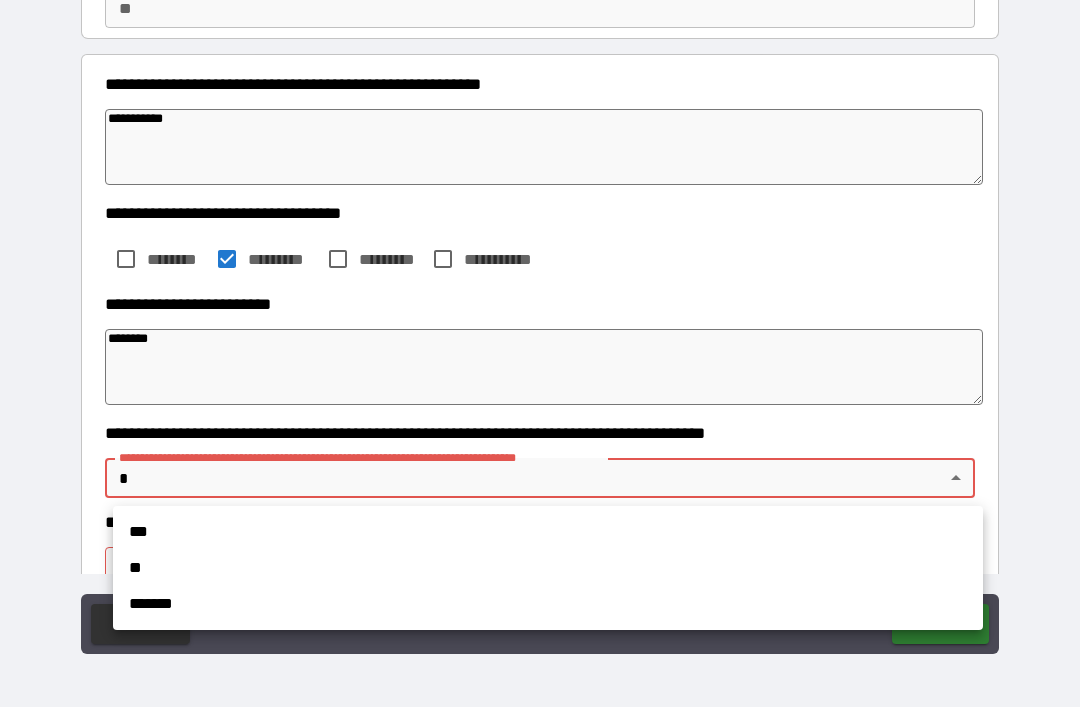 click on "**" at bounding box center [548, 568] 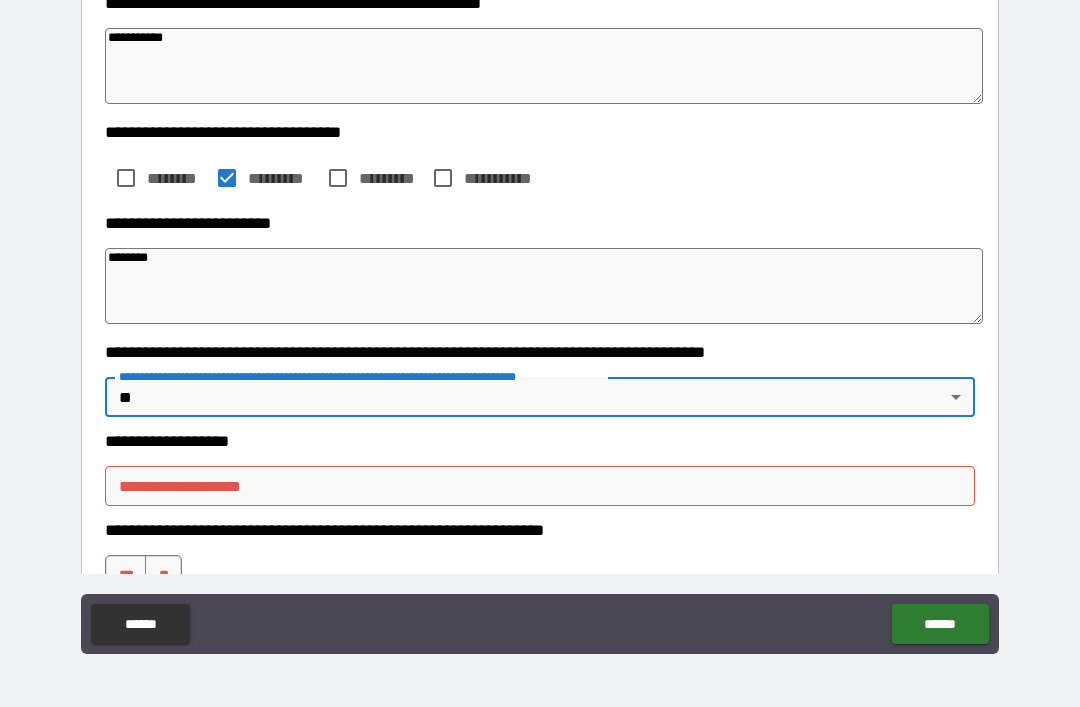 scroll, scrollTop: 280, scrollLeft: 0, axis: vertical 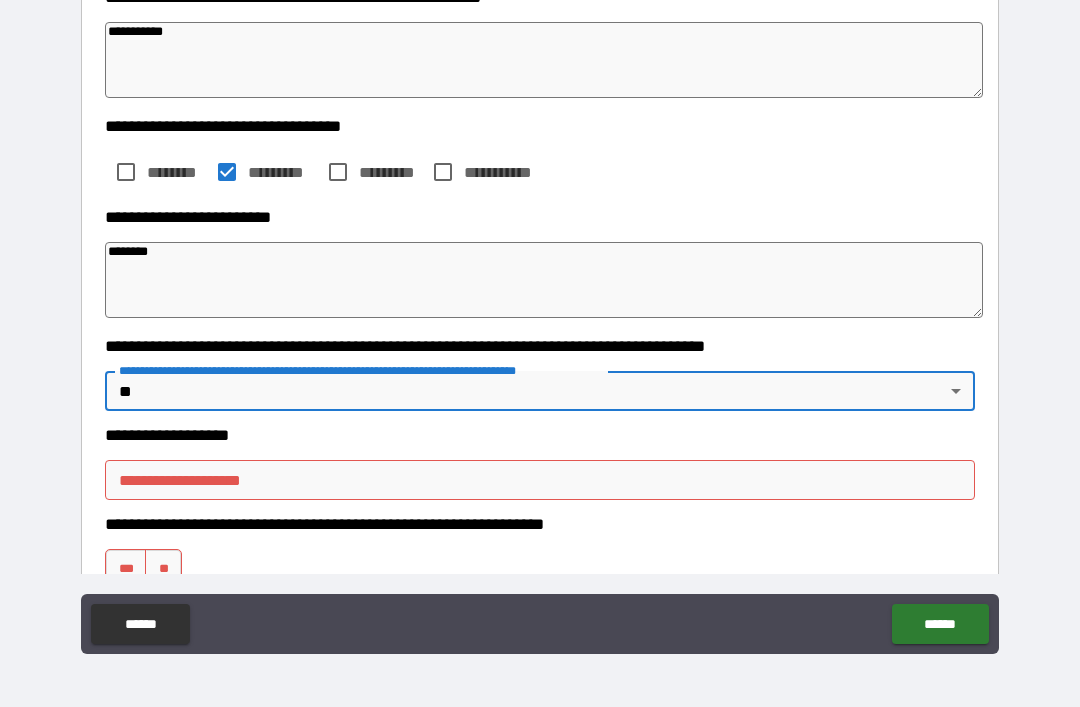 click on "**********" at bounding box center (540, 480) 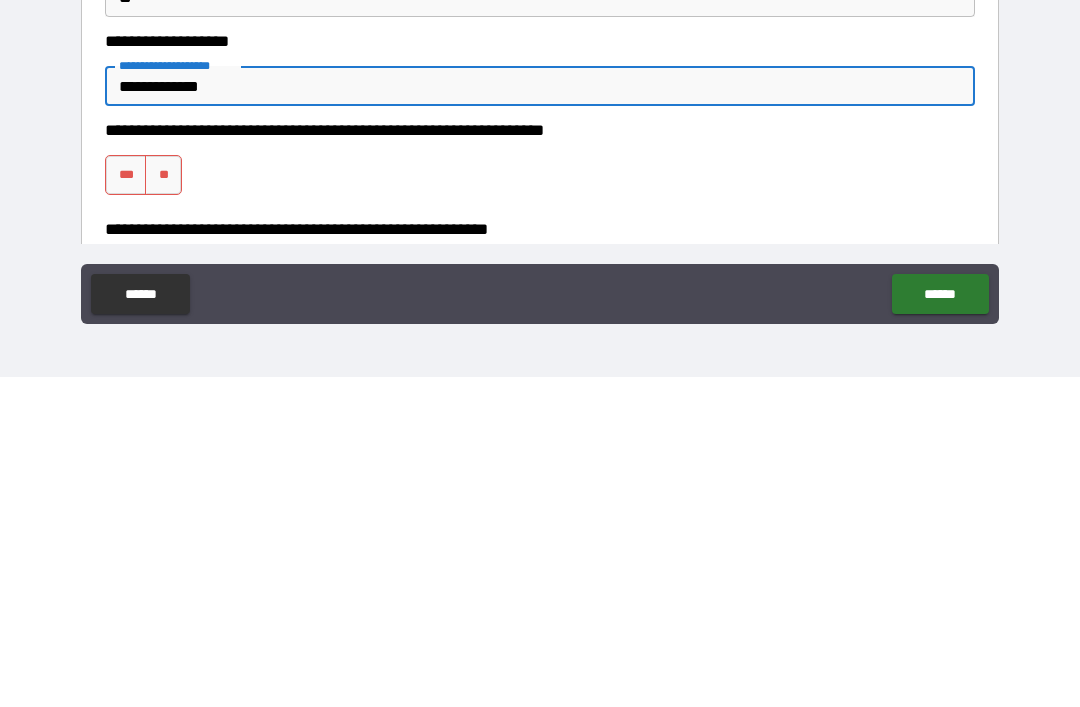 scroll, scrollTop: 367, scrollLeft: 0, axis: vertical 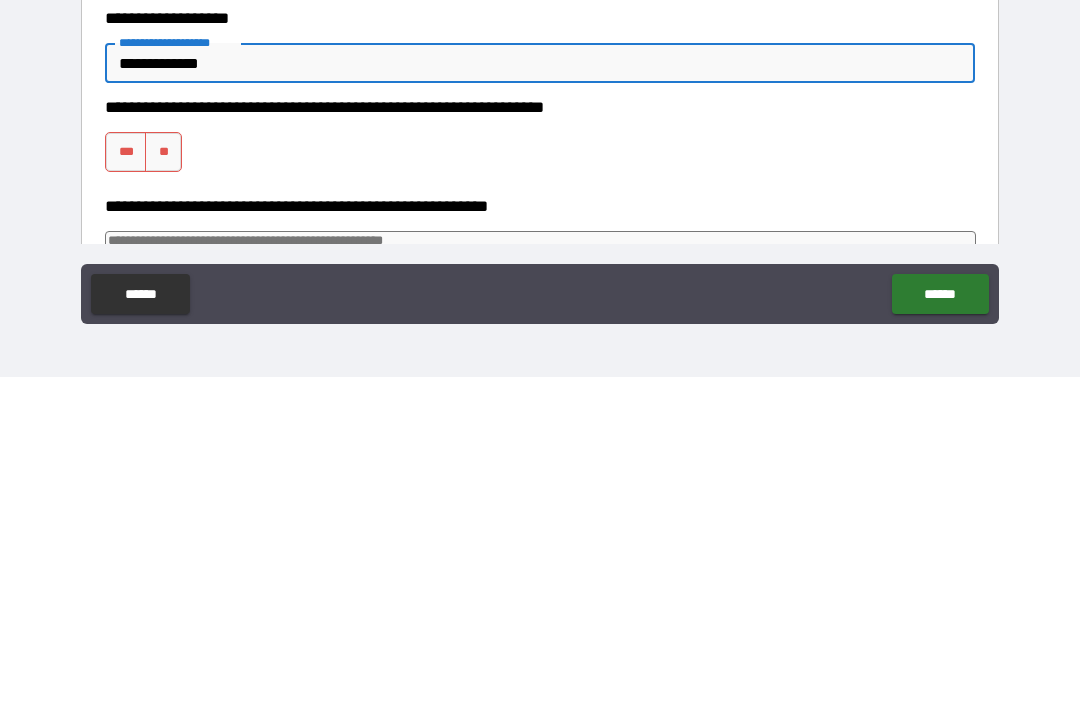 click on "***" at bounding box center [126, 482] 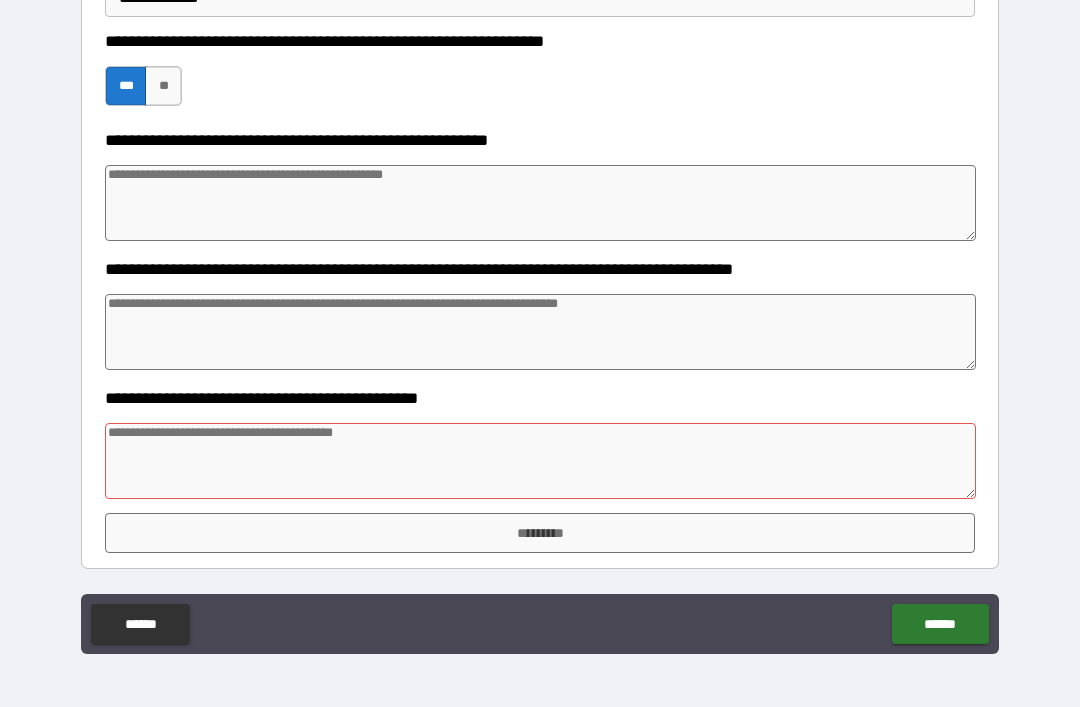 scroll, scrollTop: 763, scrollLeft: 0, axis: vertical 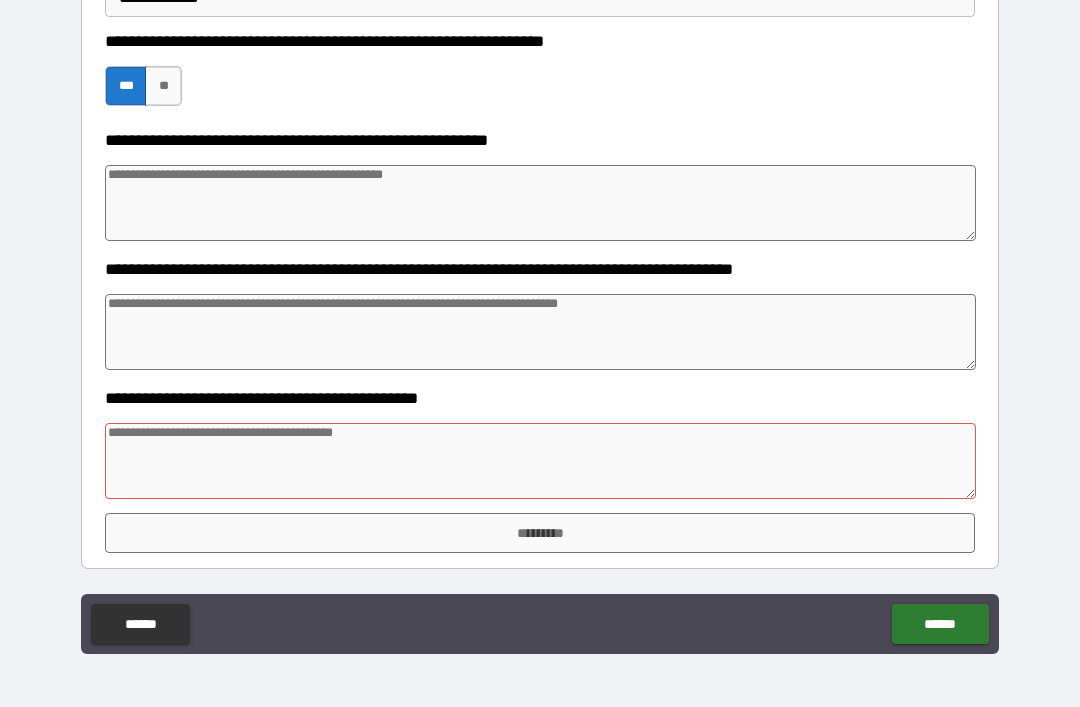 click at bounding box center (540, 461) 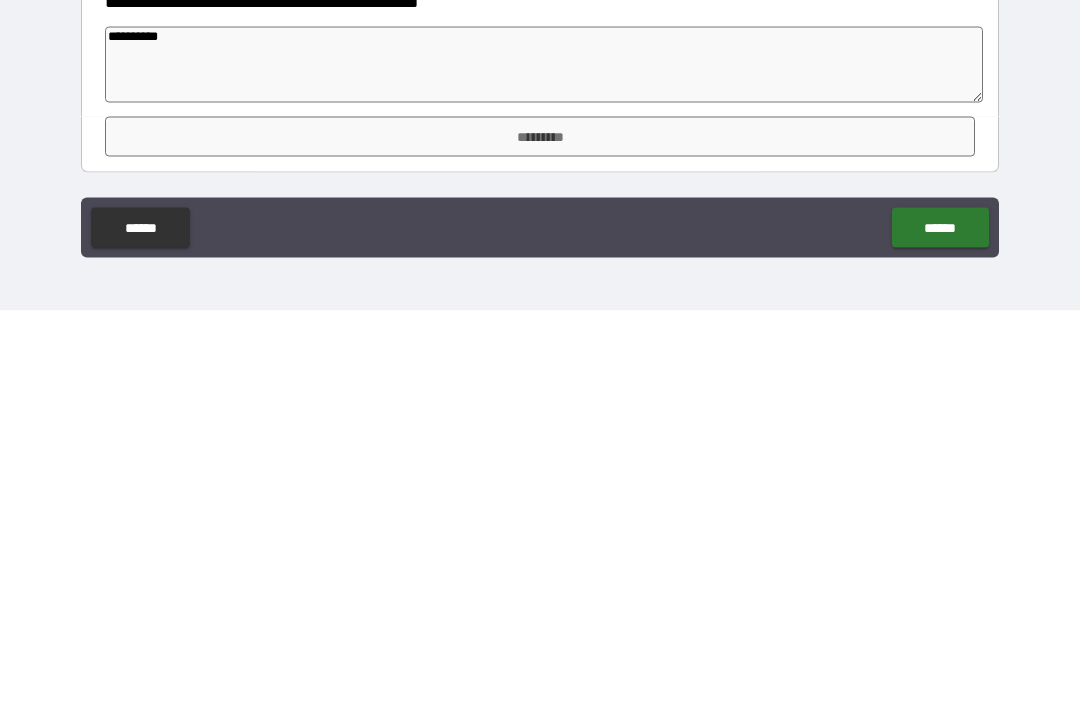 click on "*********" at bounding box center [540, 541] 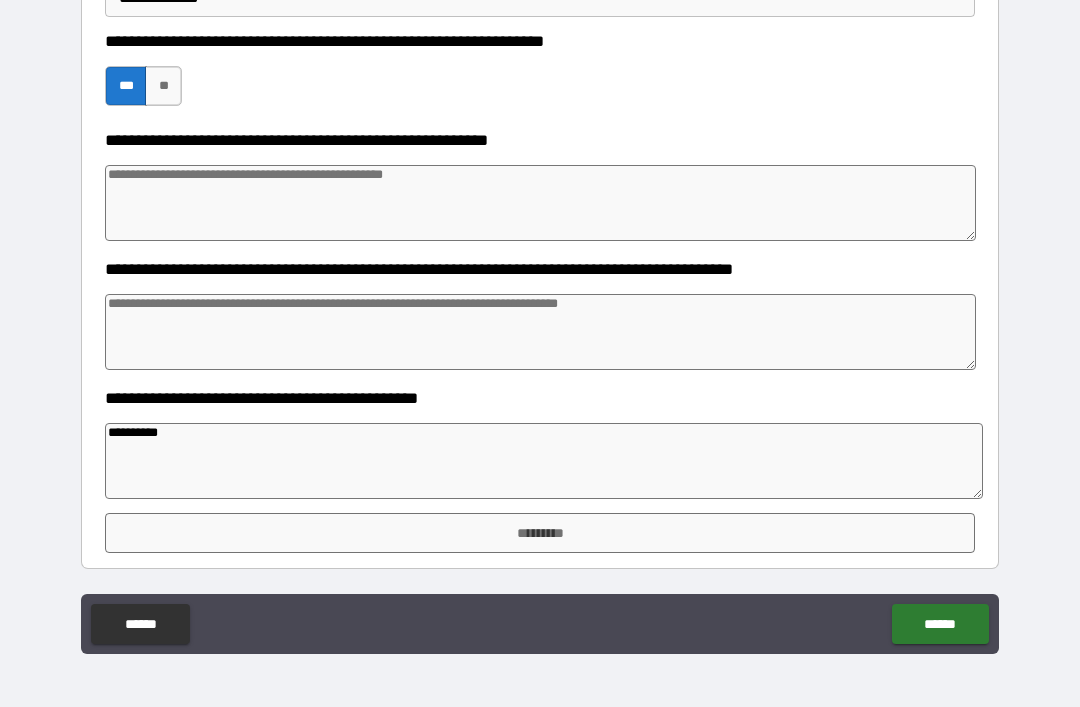 click on "*********" at bounding box center [540, 533] 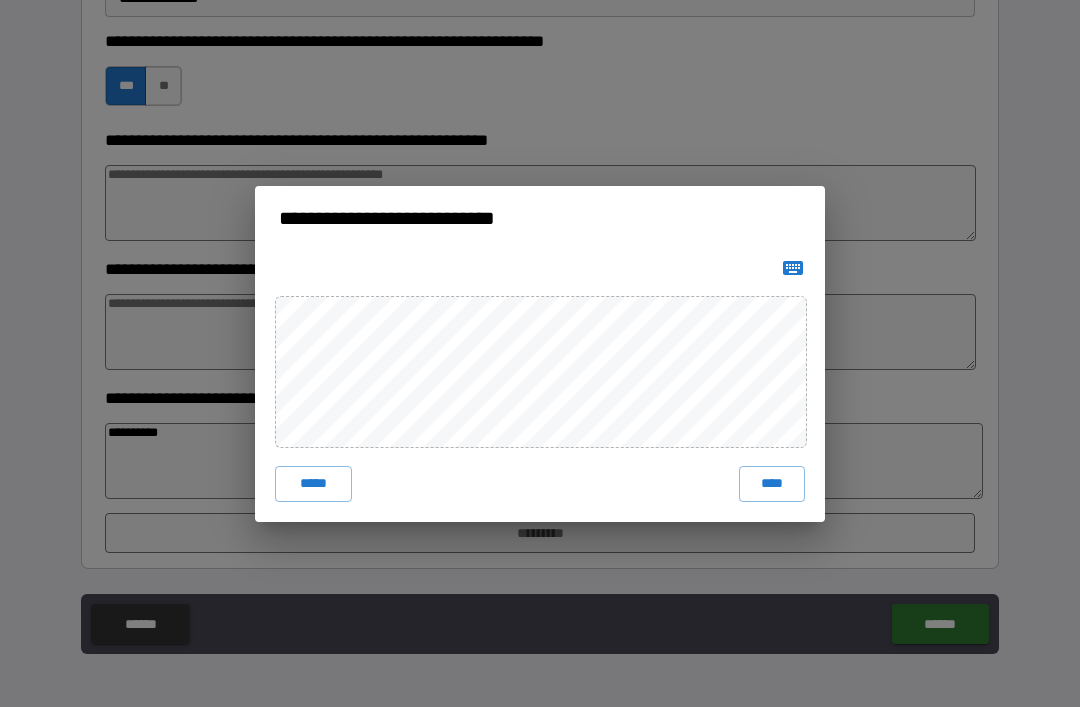 click on "****" at bounding box center [772, 484] 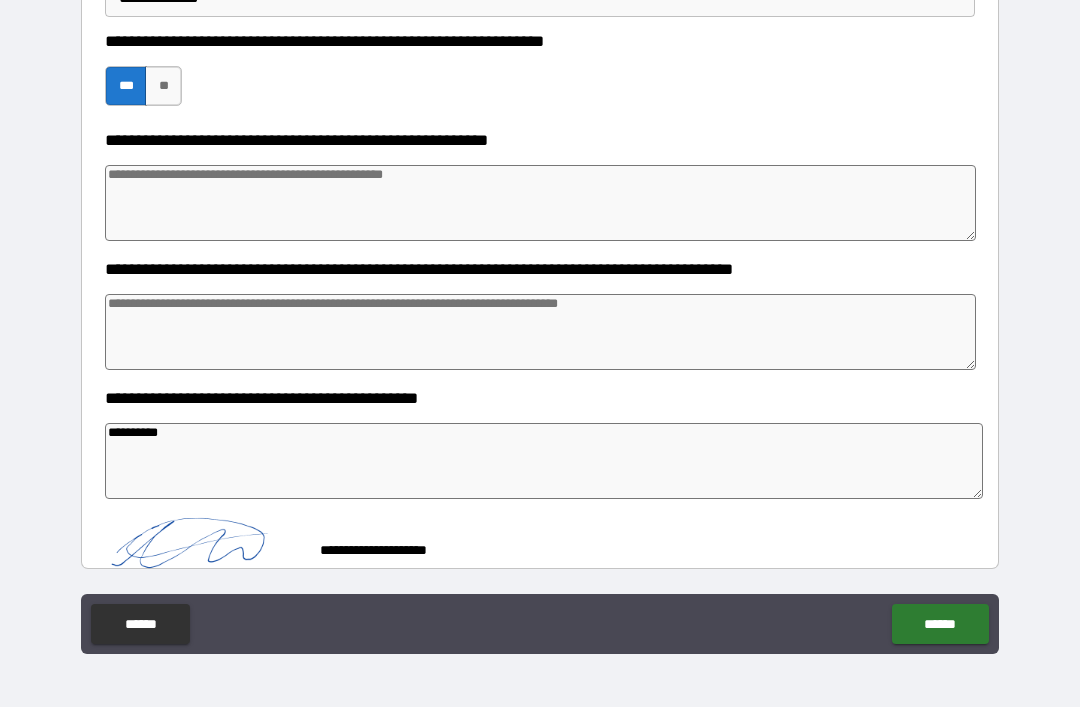 scroll, scrollTop: 753, scrollLeft: 0, axis: vertical 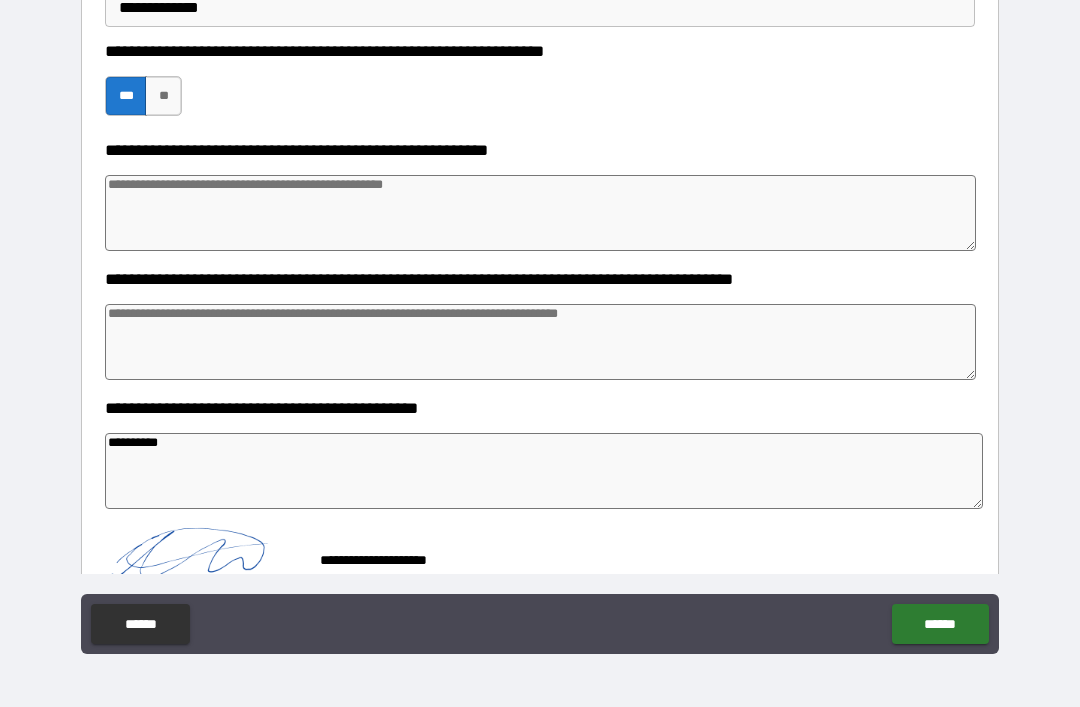 click on "******" at bounding box center [940, 624] 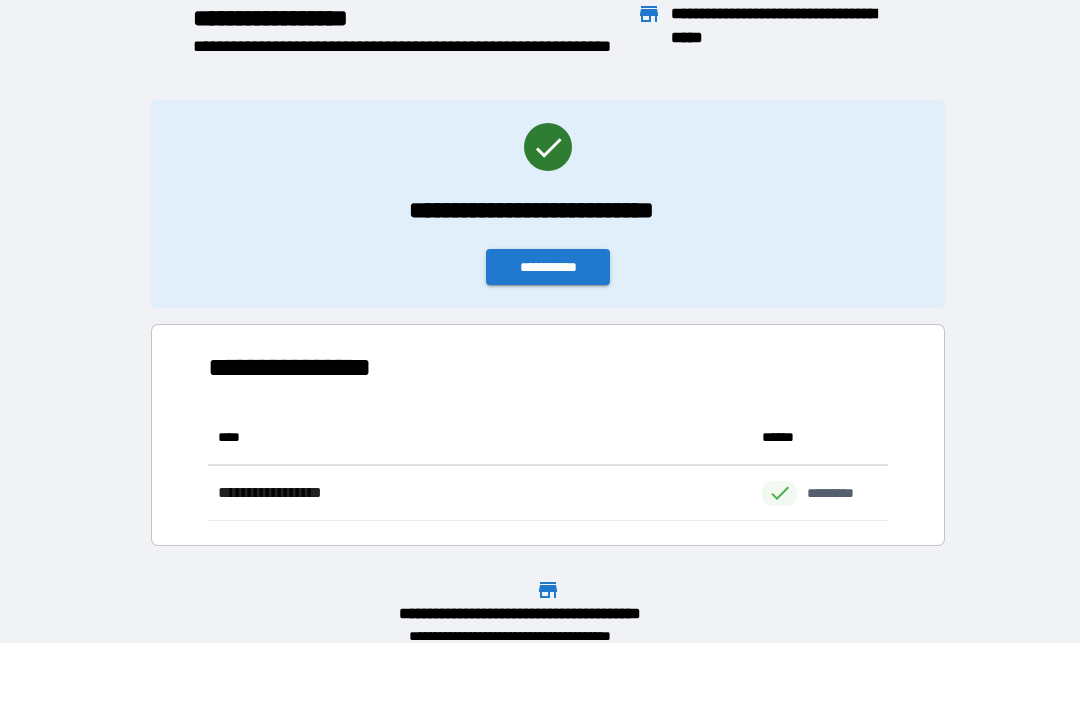 scroll, scrollTop: 1, scrollLeft: 1, axis: both 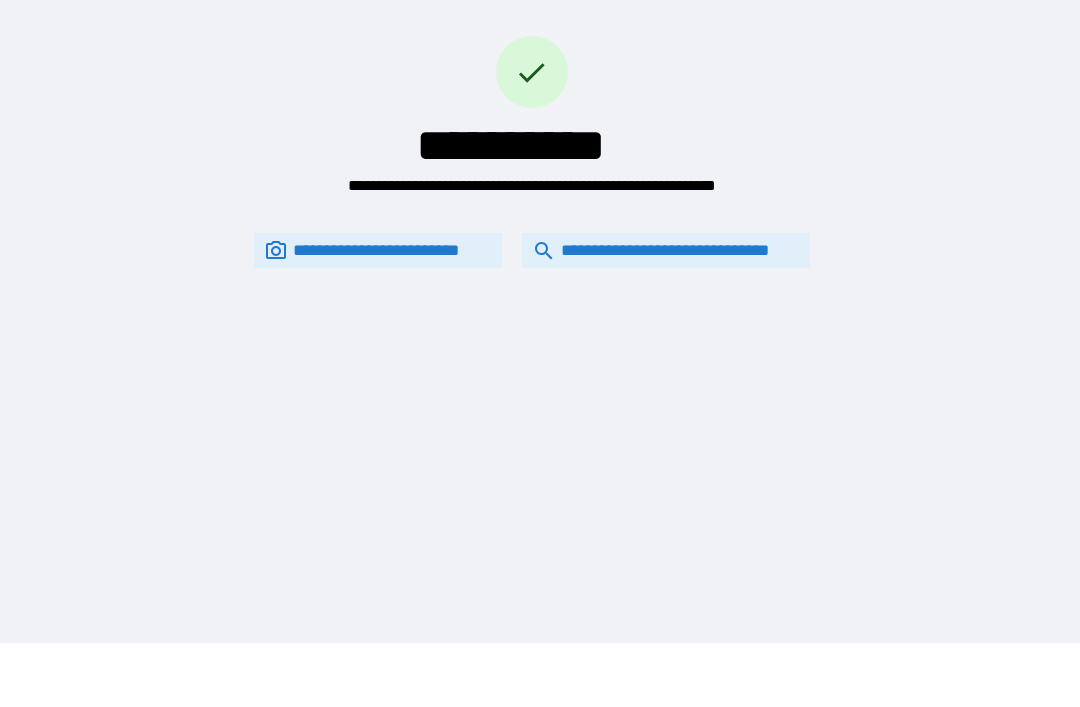 click on "**********" at bounding box center [666, 250] 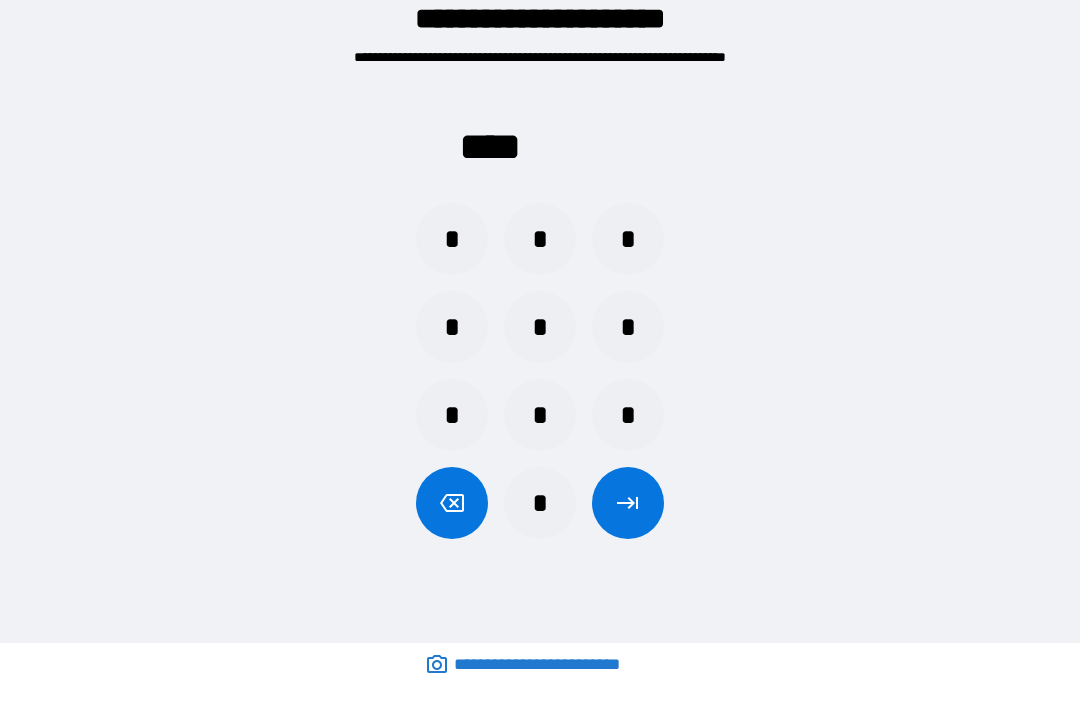 click on "*" at bounding box center [540, 503] 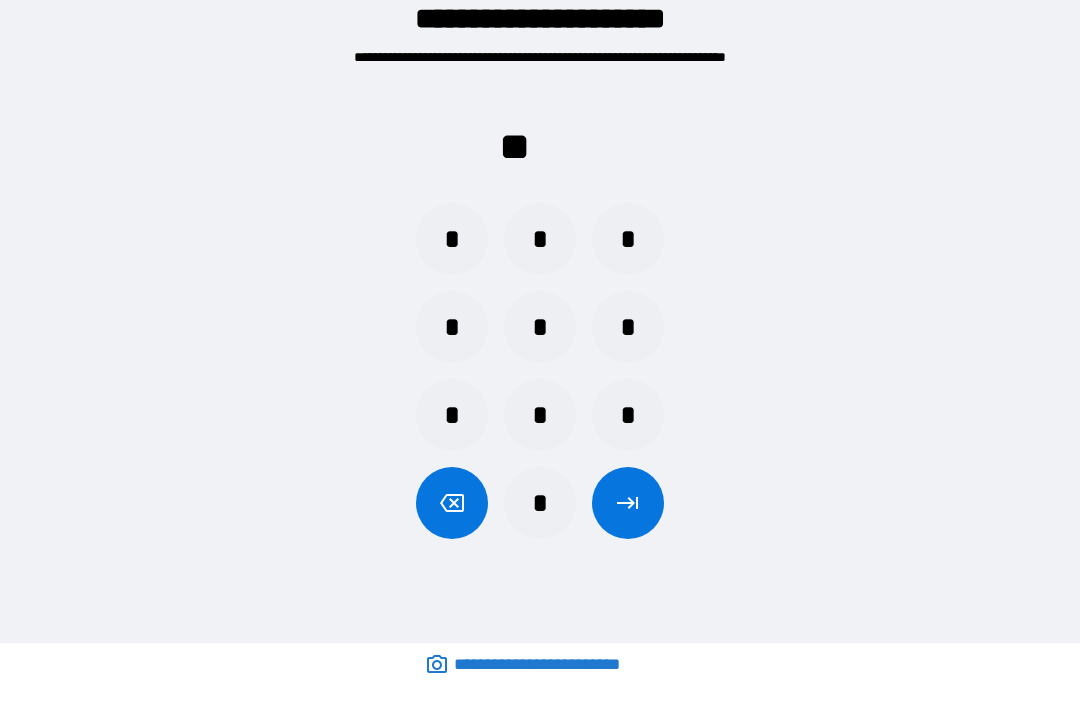 click on "*" at bounding box center (452, 327) 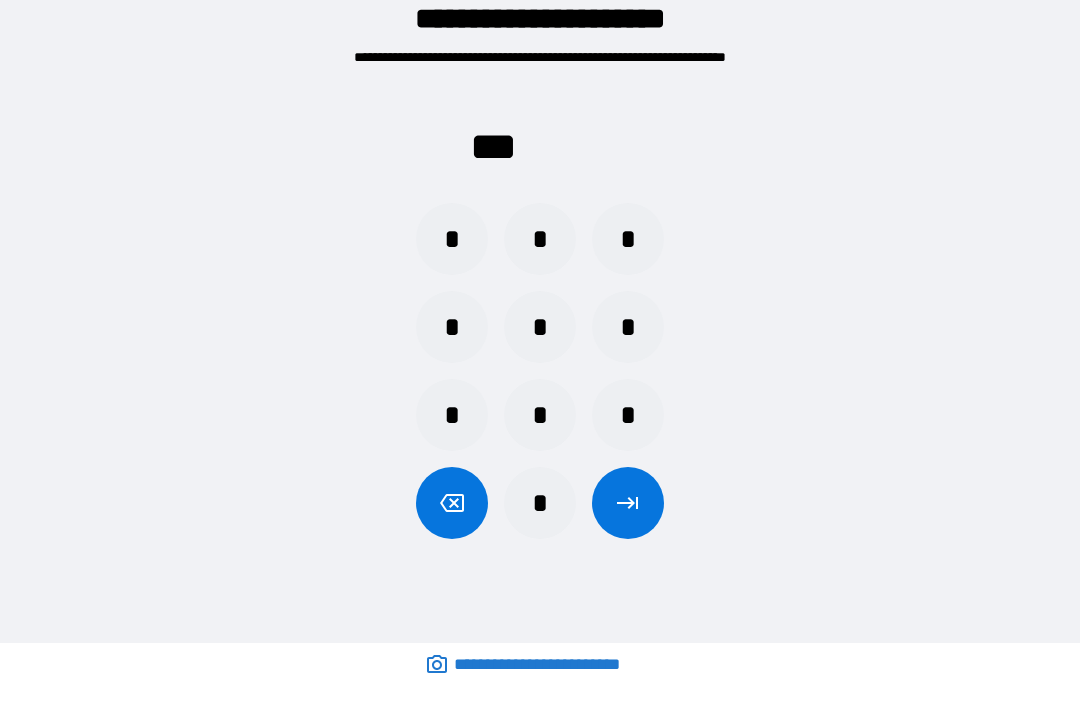 click on "*" at bounding box center (628, 239) 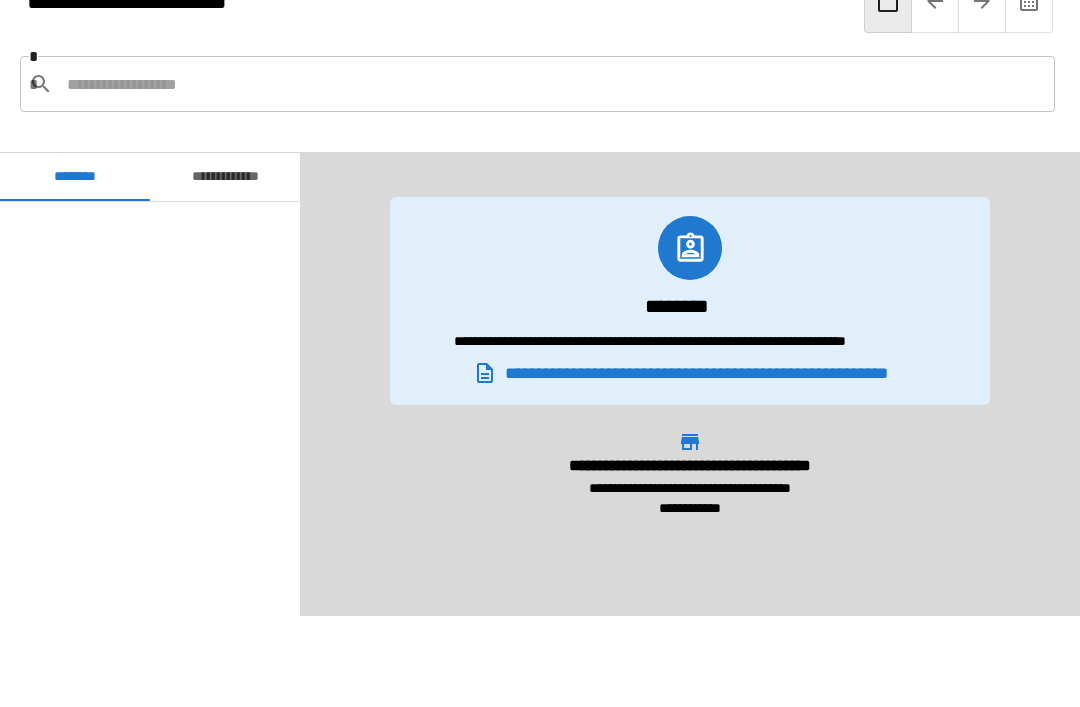 scroll, scrollTop: 780, scrollLeft: 0, axis: vertical 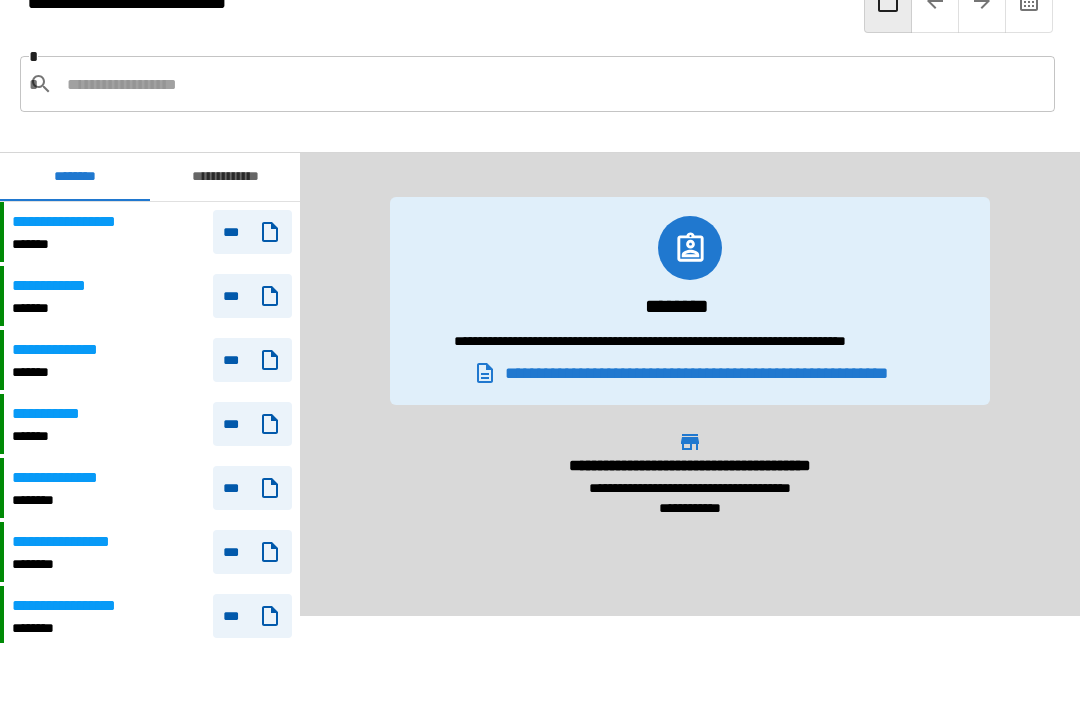 click on "**********" at bounding box center [152, 360] 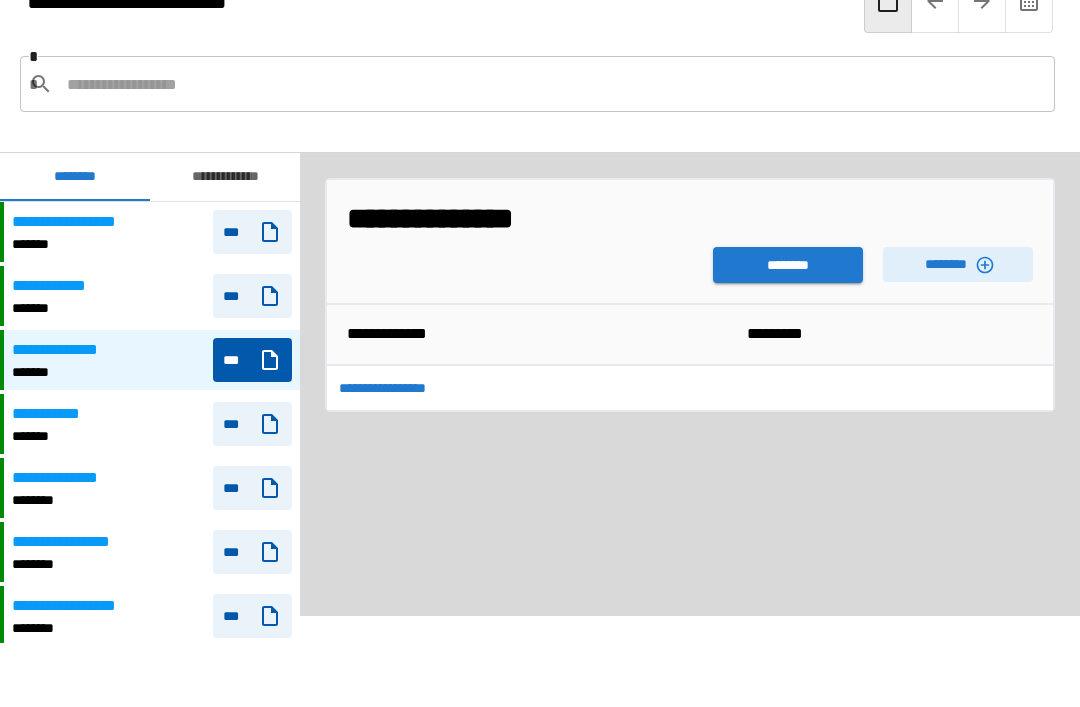 click on "********" at bounding box center (788, 265) 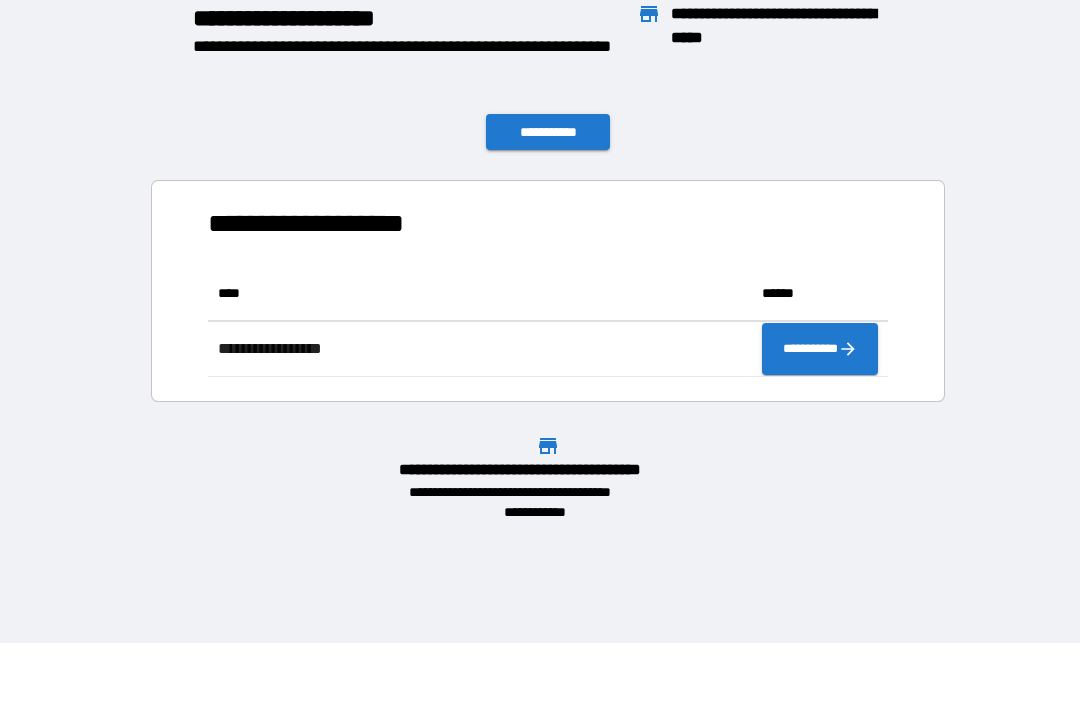 scroll, scrollTop: 111, scrollLeft: 680, axis: both 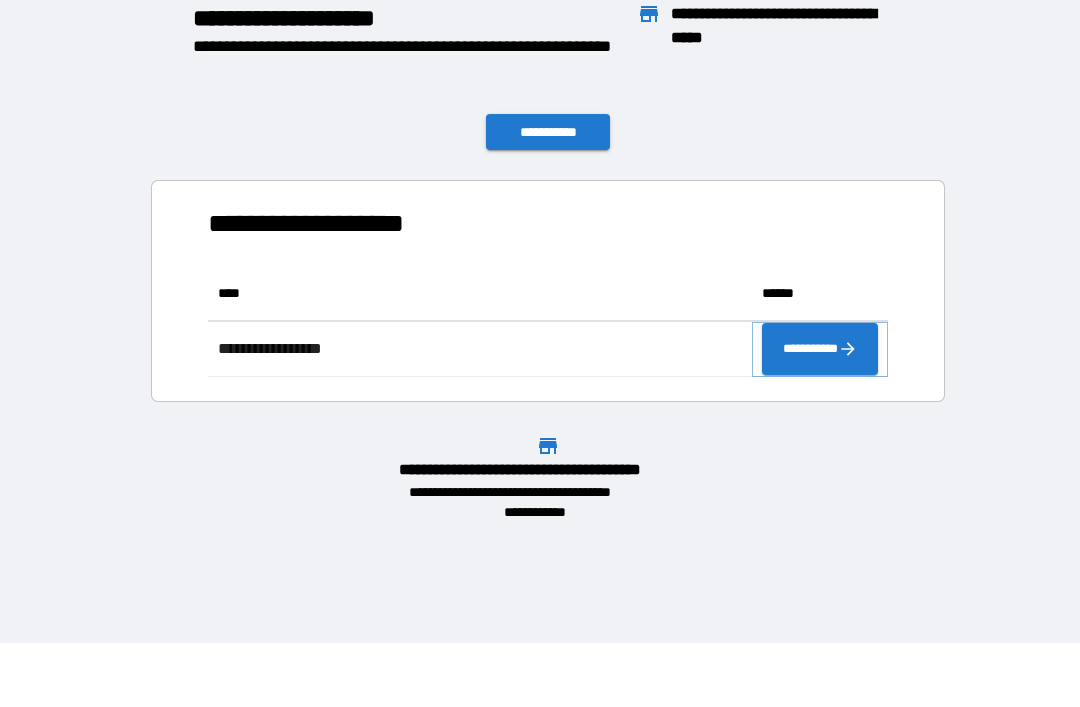 click on "**********" at bounding box center (820, 349) 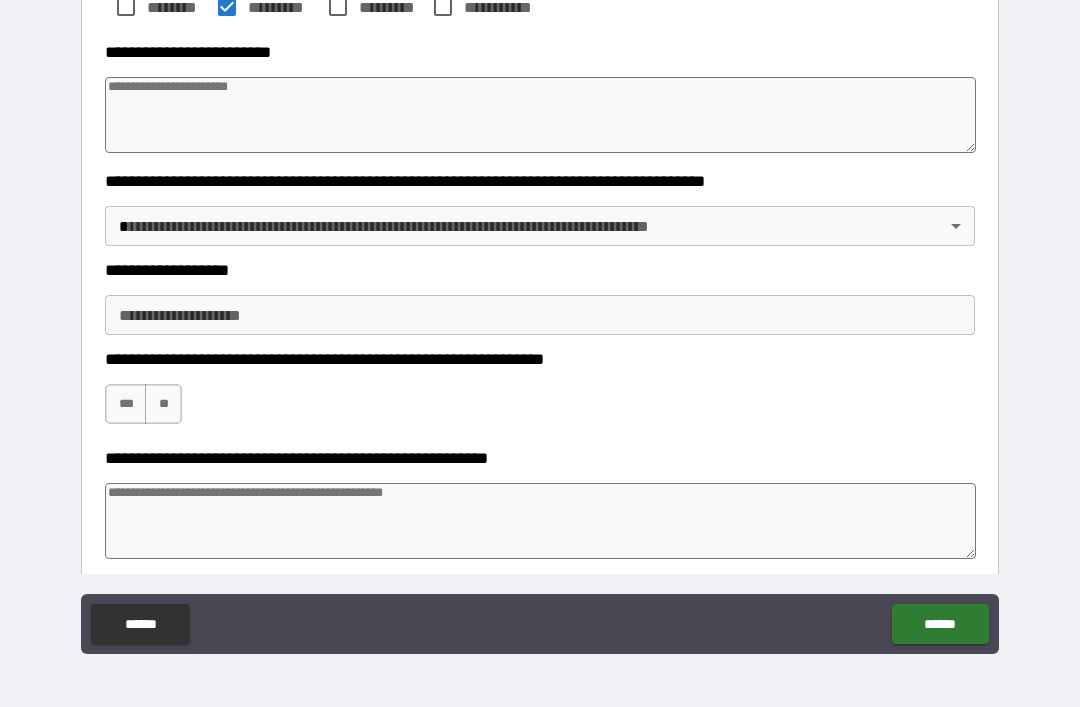 scroll, scrollTop: 446, scrollLeft: 0, axis: vertical 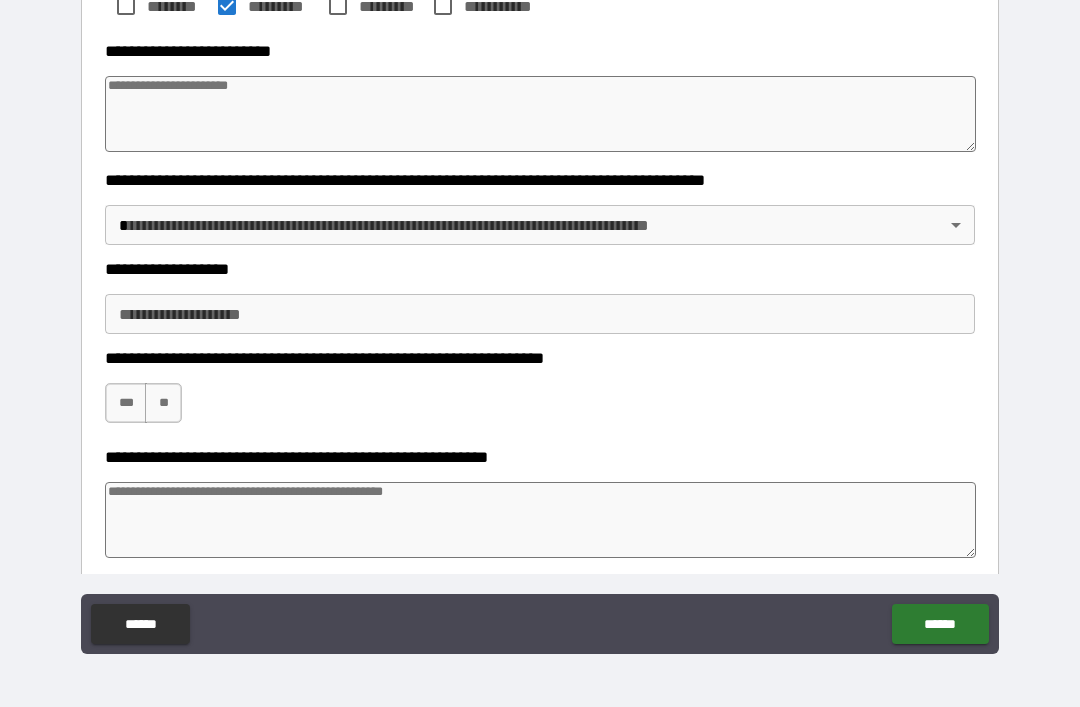 click on "**********" at bounding box center (540, 321) 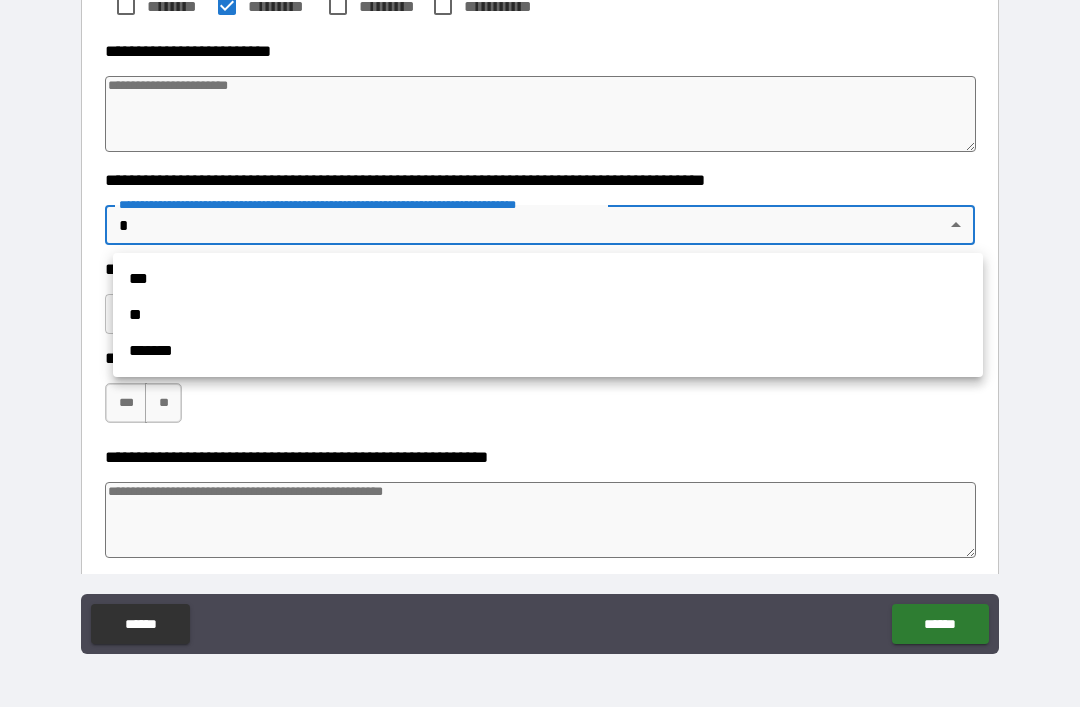 click on "**" at bounding box center (548, 315) 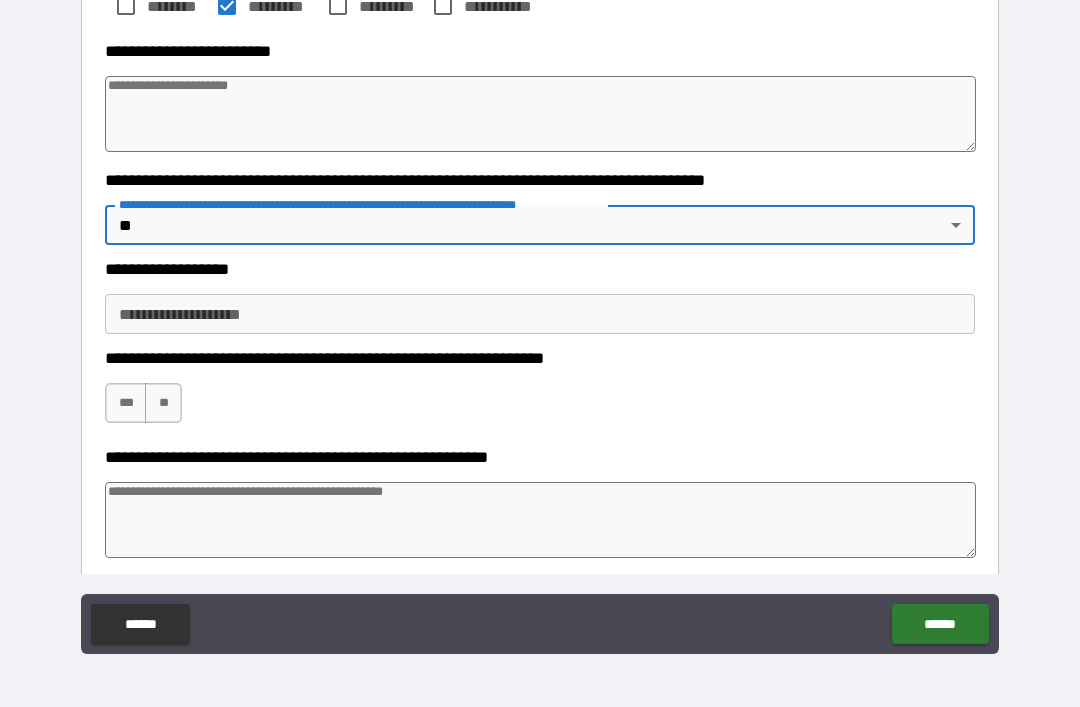 click on "**********" at bounding box center (540, 314) 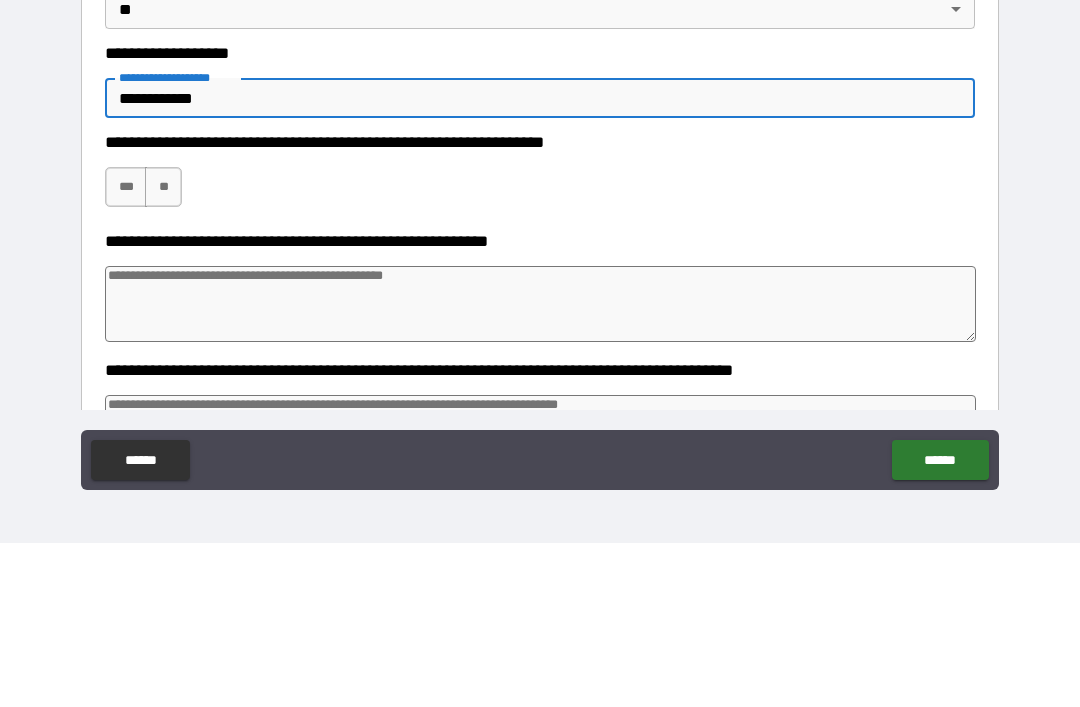 scroll, scrollTop: 494, scrollLeft: 0, axis: vertical 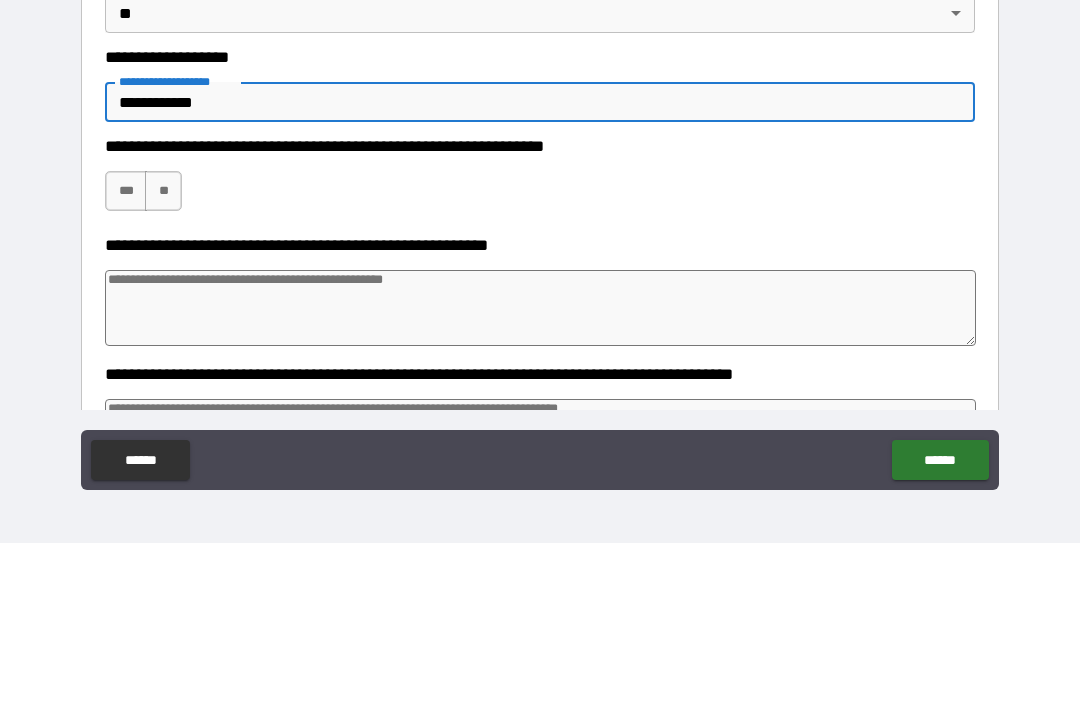 click on "***" at bounding box center (126, 355) 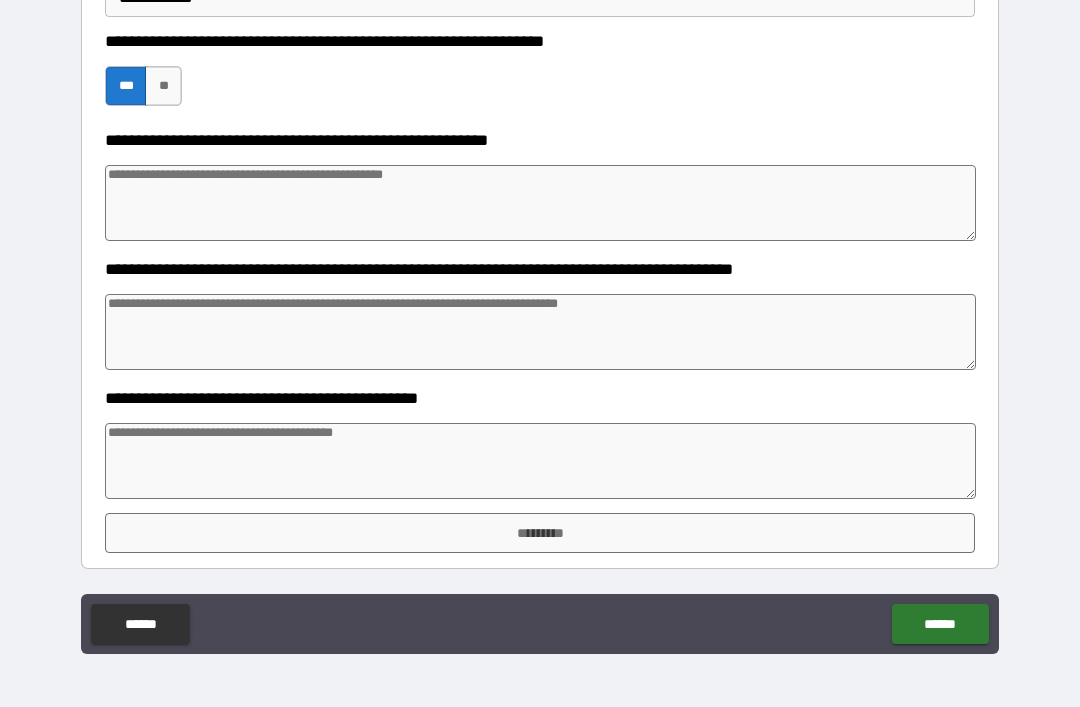 scroll, scrollTop: 763, scrollLeft: 0, axis: vertical 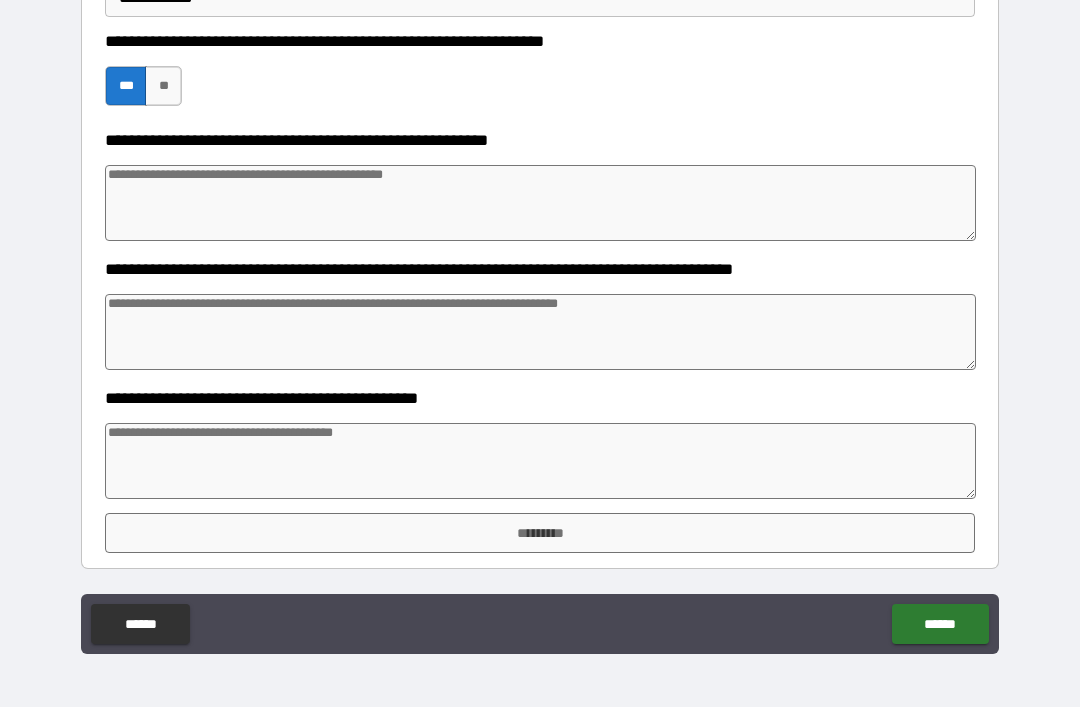 click at bounding box center [540, 461] 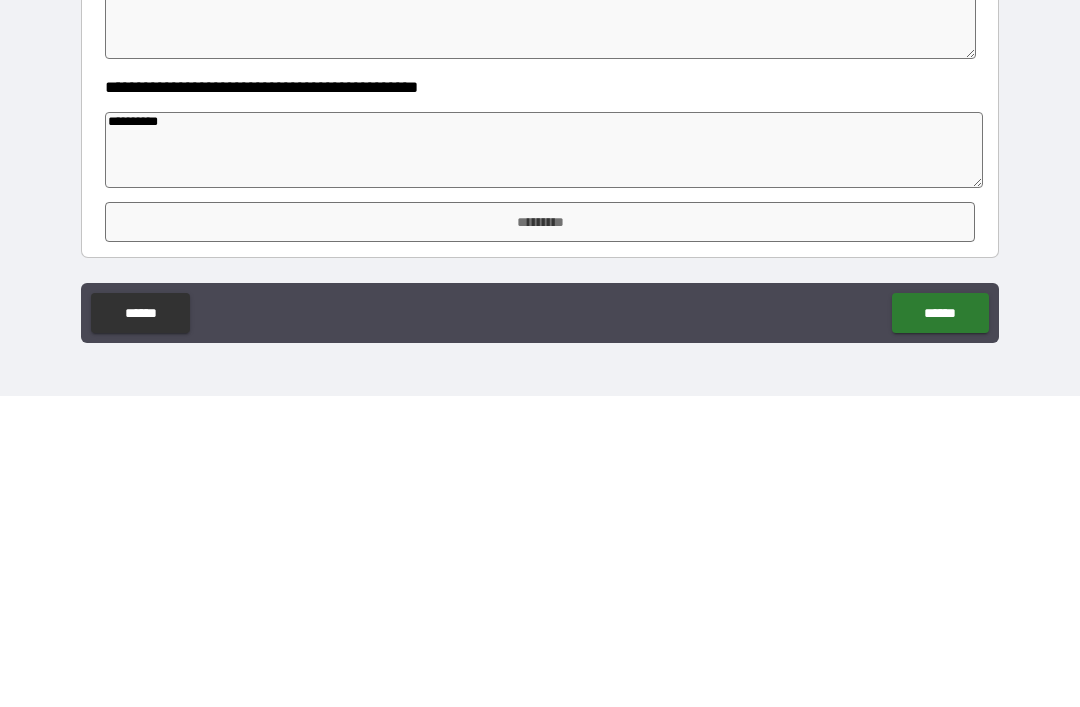 click on "*********" at bounding box center (540, 533) 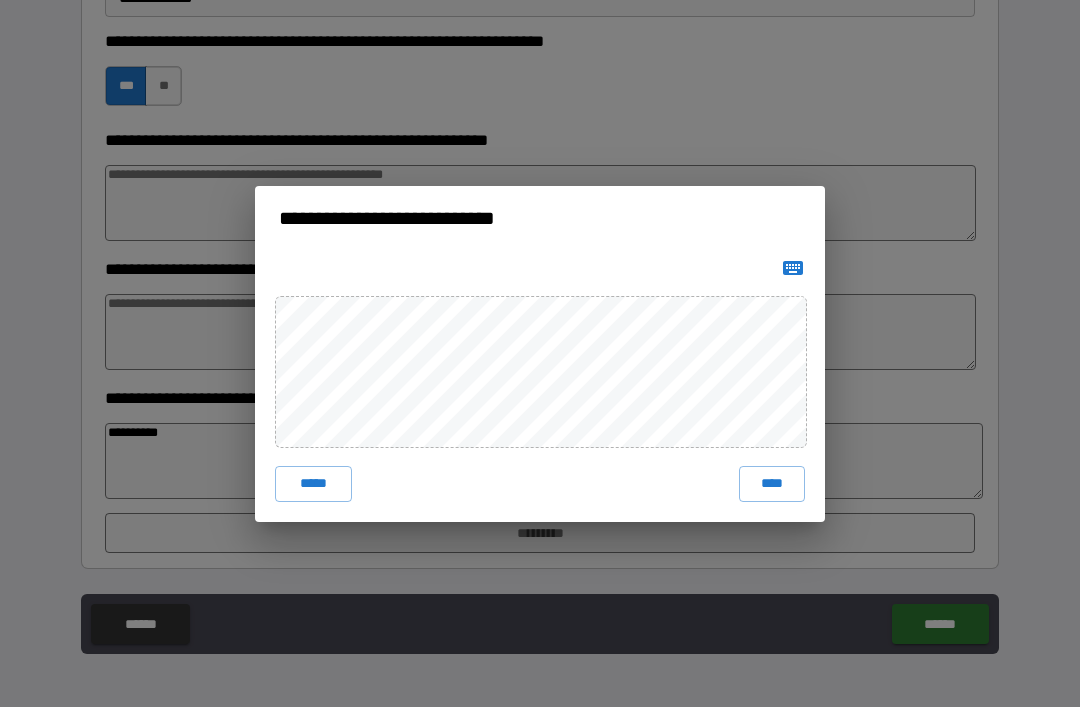 click on "**********" at bounding box center [540, 353] 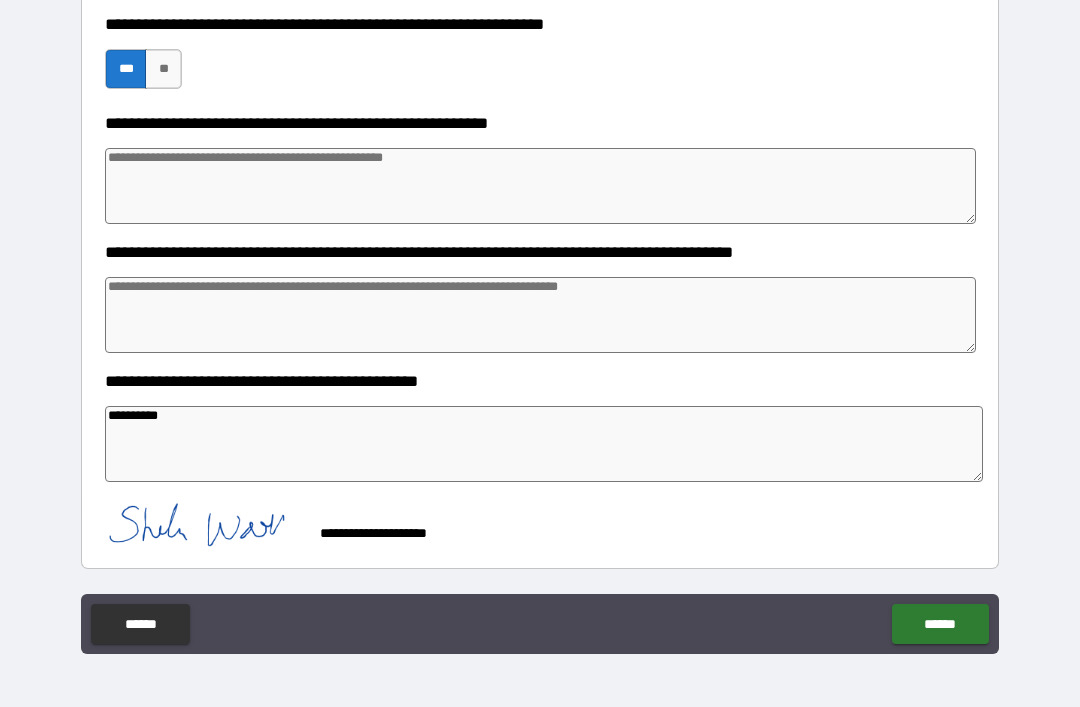 scroll, scrollTop: 780, scrollLeft: 0, axis: vertical 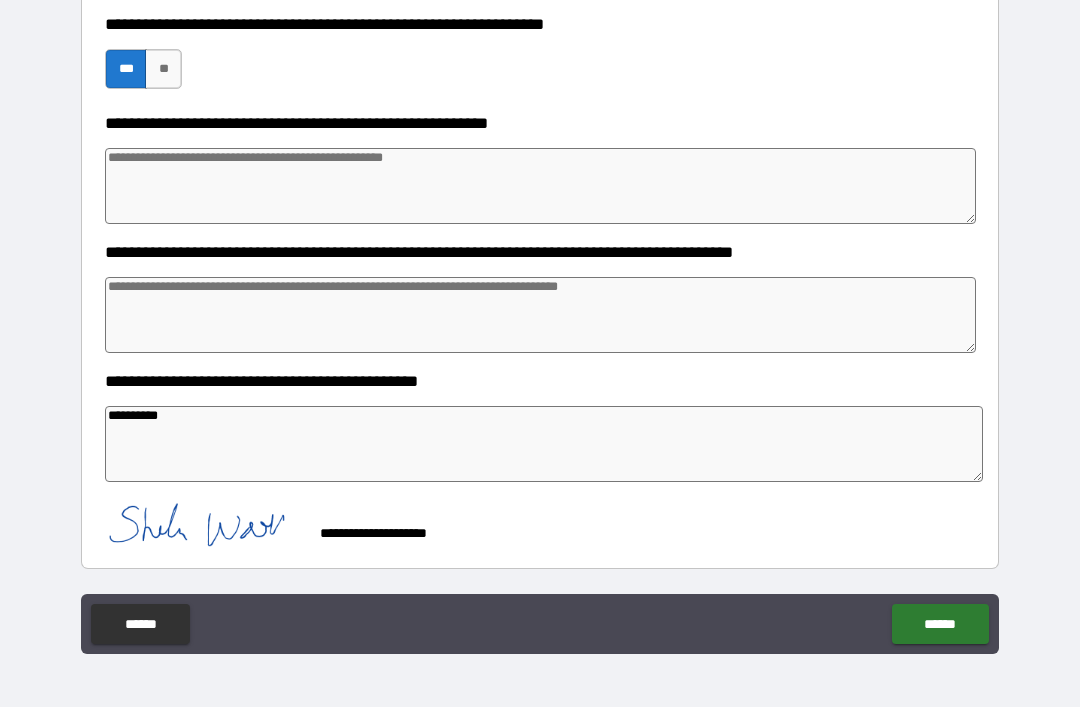 click on "******" at bounding box center (940, 624) 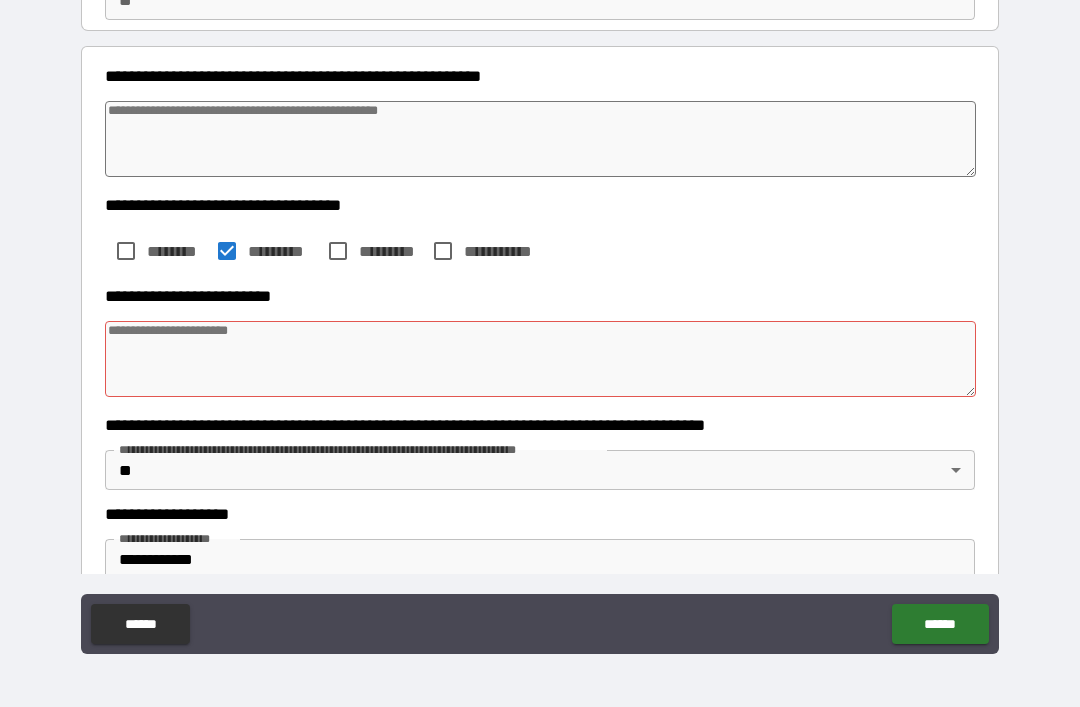 scroll, scrollTop: 200, scrollLeft: 0, axis: vertical 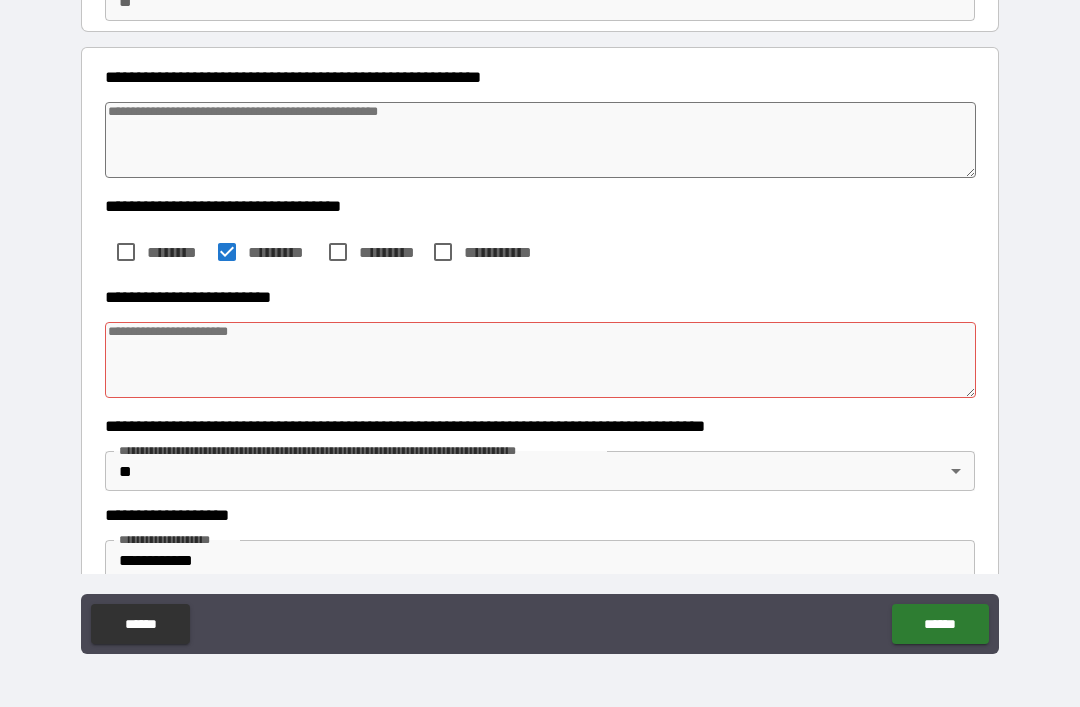 click at bounding box center [540, 360] 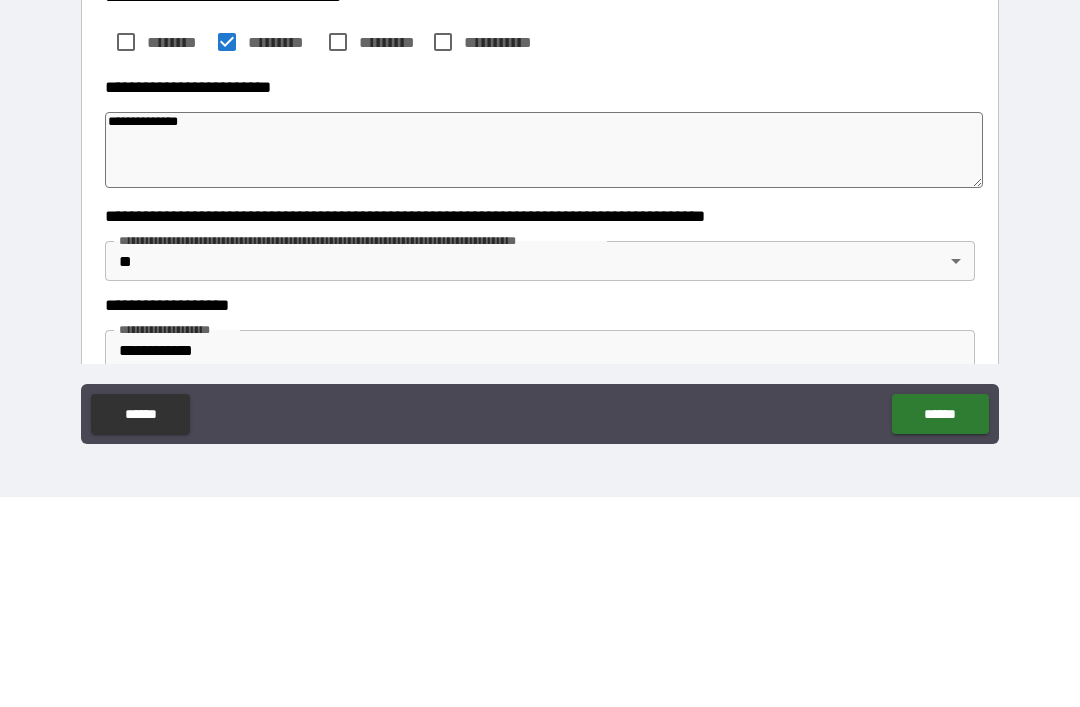 click on "**********" at bounding box center [540, 324] 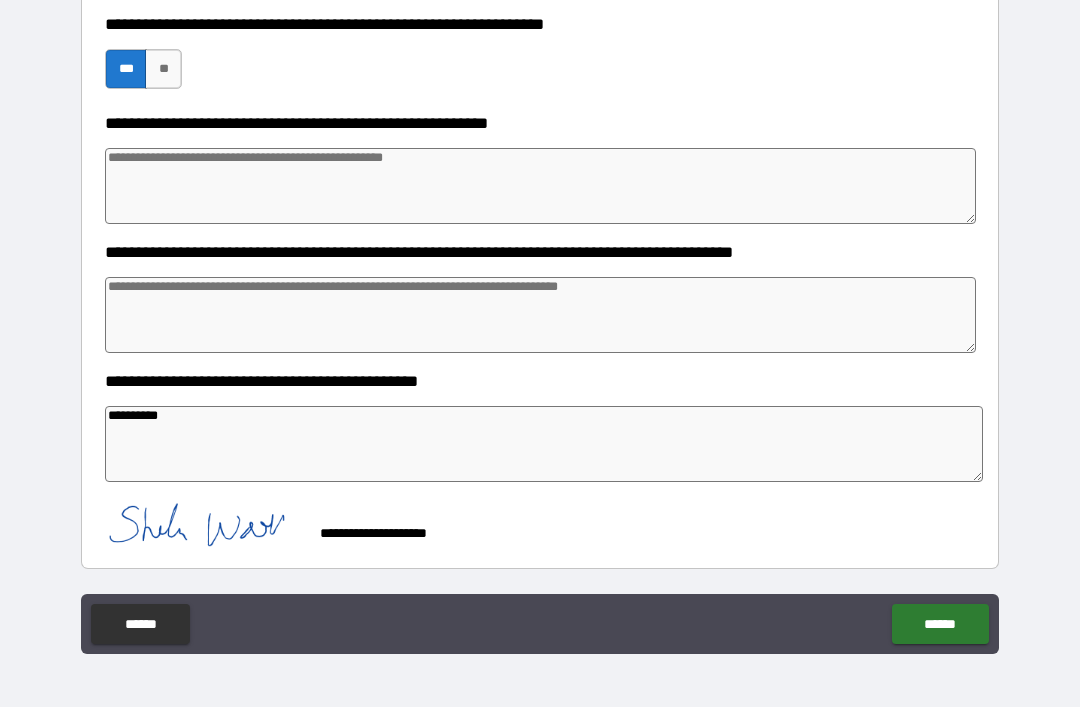 scroll, scrollTop: 784, scrollLeft: 0, axis: vertical 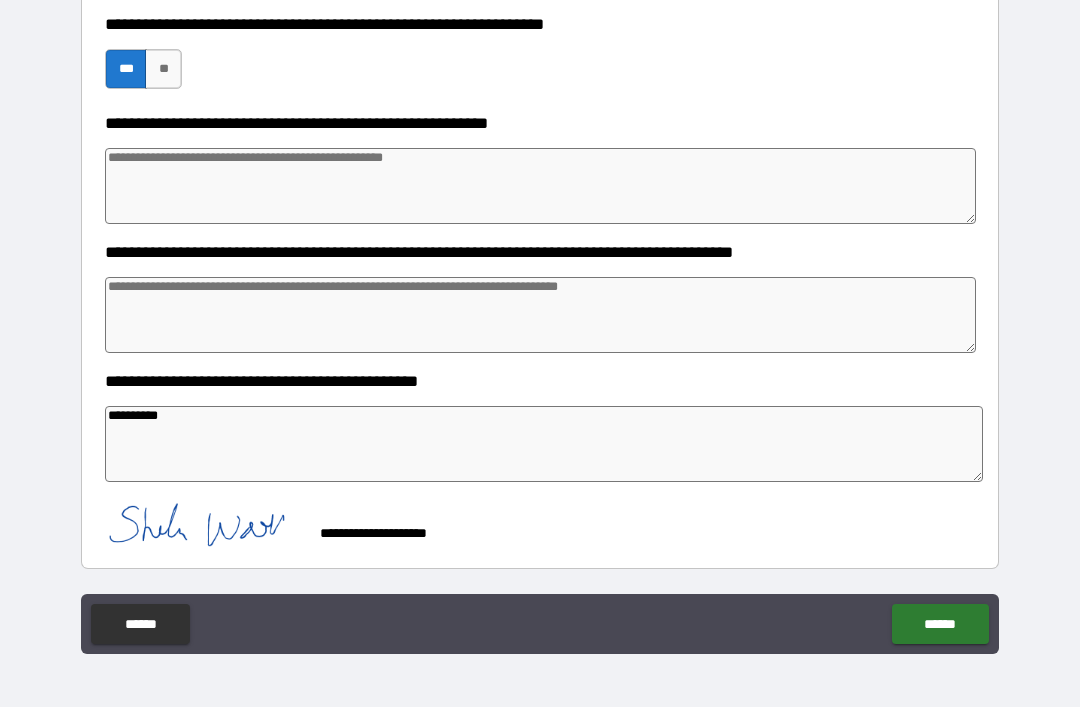 click on "******" at bounding box center [940, 624] 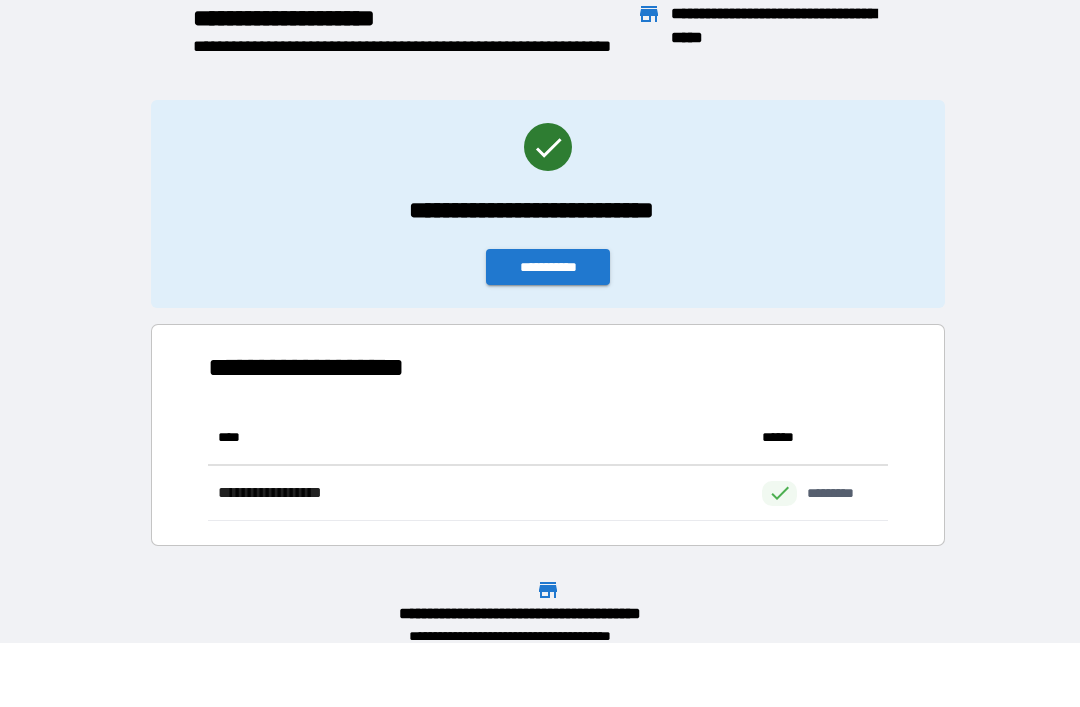 scroll, scrollTop: 1, scrollLeft: 1, axis: both 